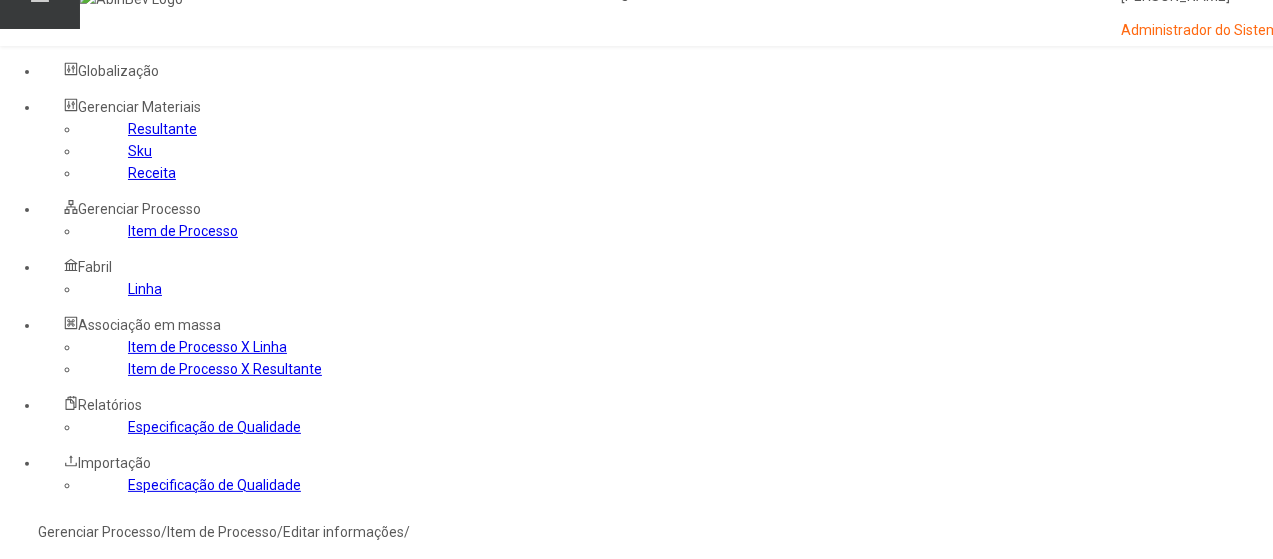 scroll, scrollTop: 0, scrollLeft: 0, axis: both 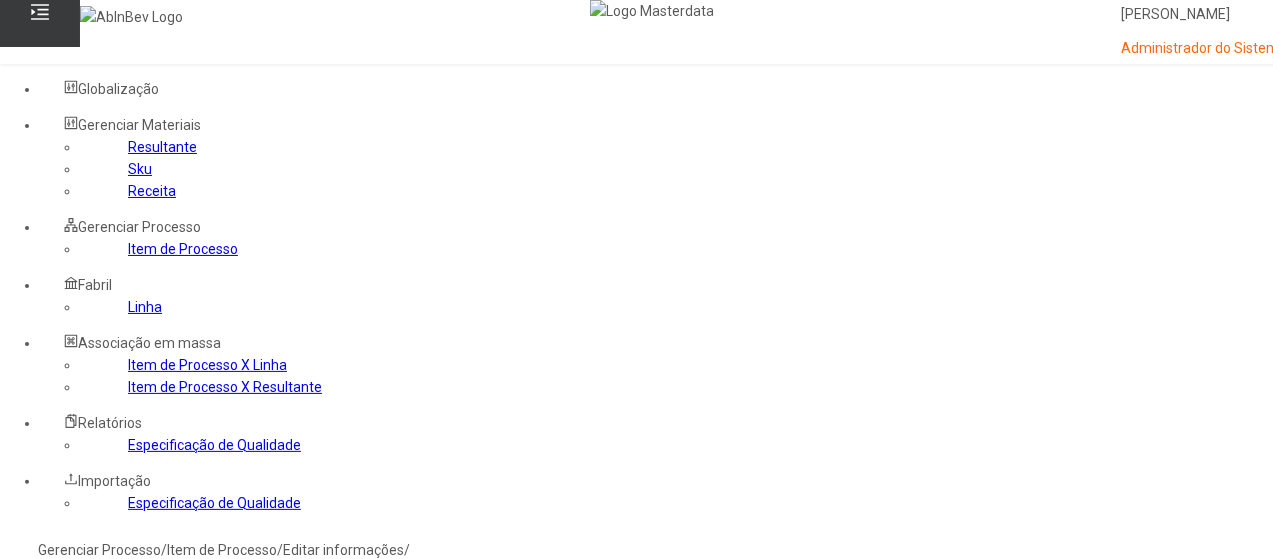 click on "Resultante" 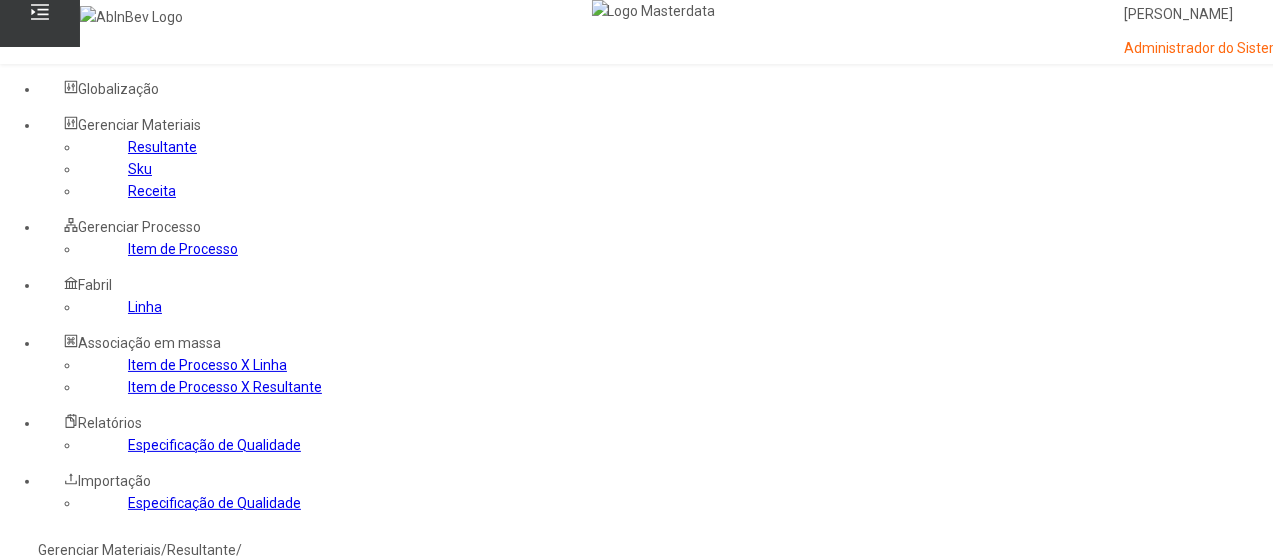 drag, startPoint x: 812, startPoint y: 254, endPoint x: 802, endPoint y: 235, distance: 21.470911 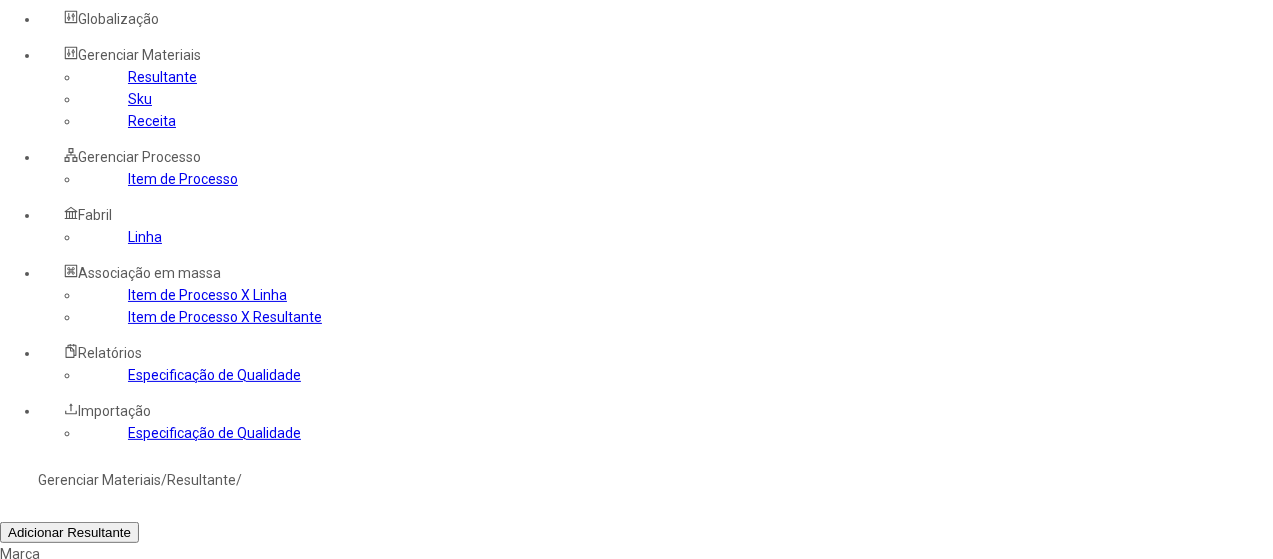 scroll, scrollTop: 100, scrollLeft: 0, axis: vertical 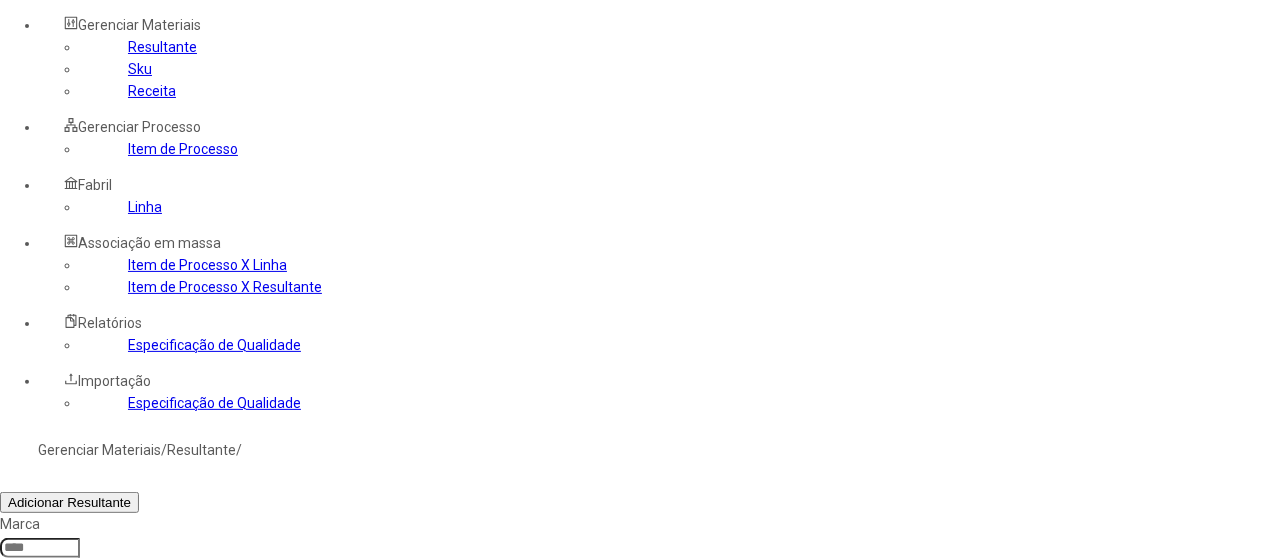 drag, startPoint x: 700, startPoint y: 172, endPoint x: 574, endPoint y: 207, distance: 130.7708 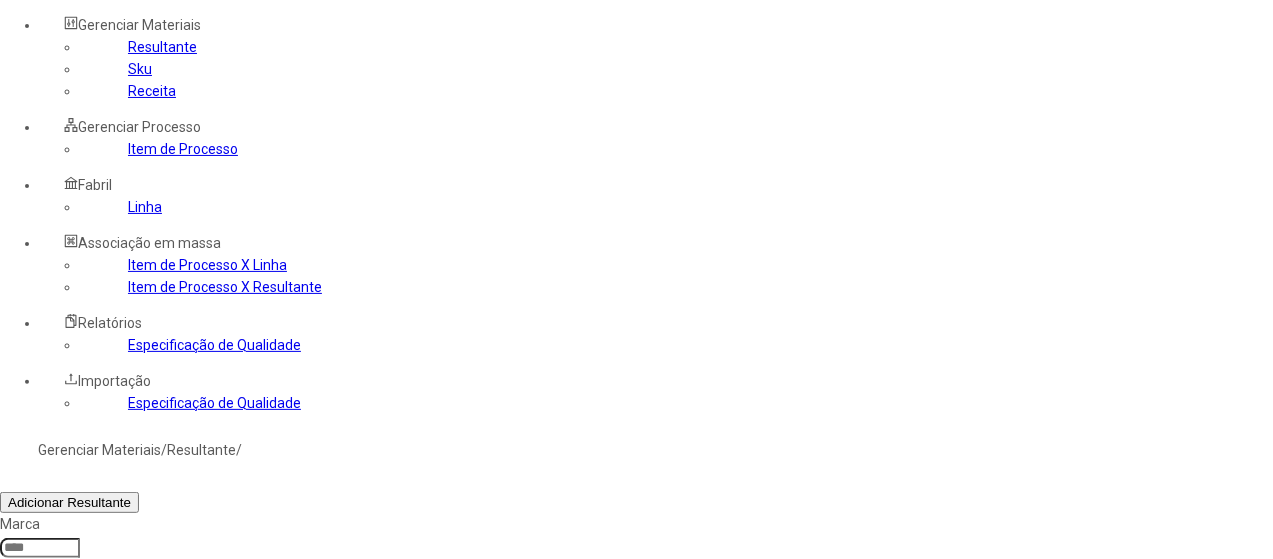 click on "****" 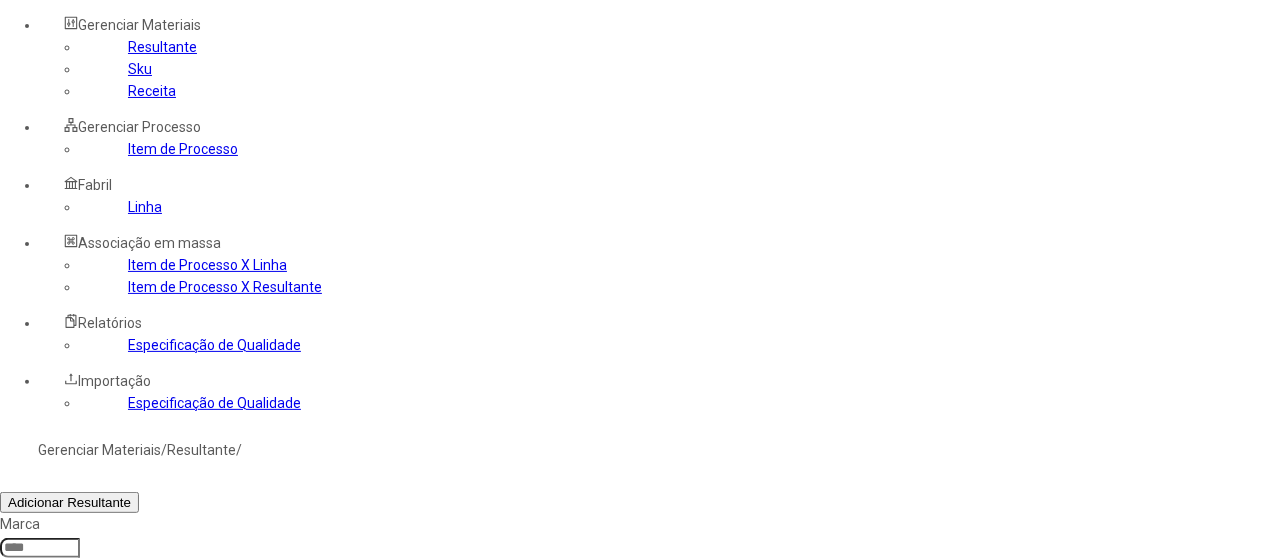 click on "Filtrar" 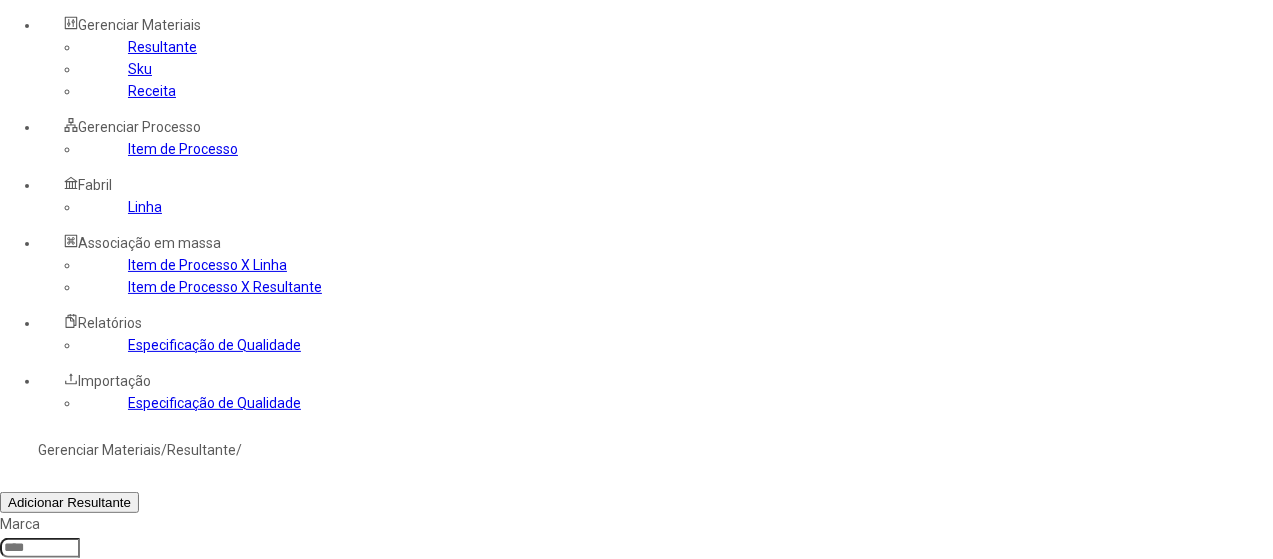 type 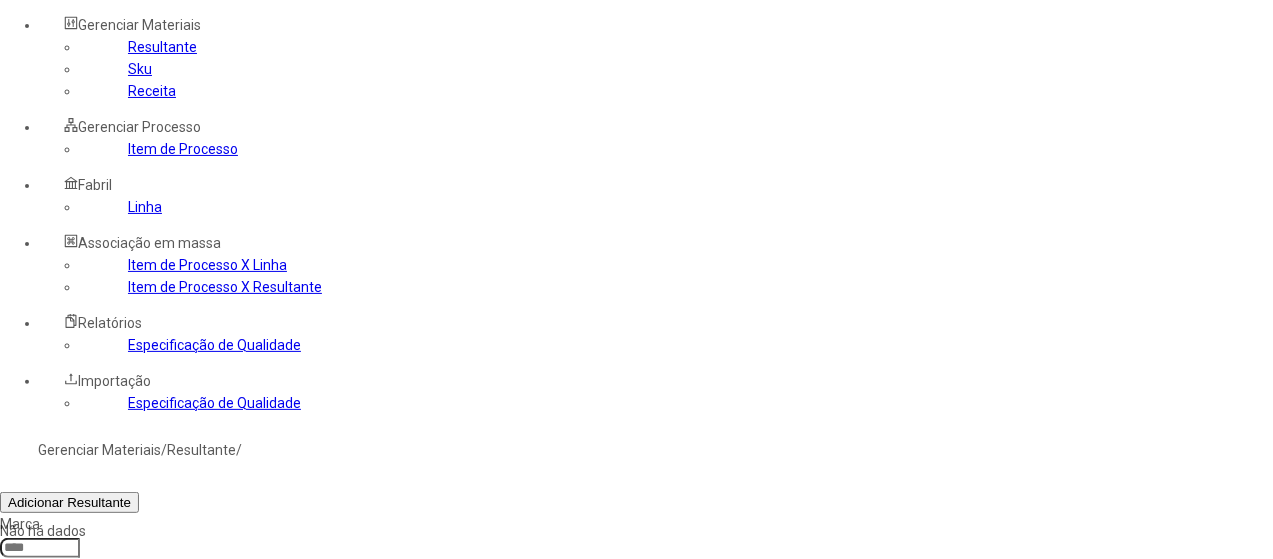 type on "*****" 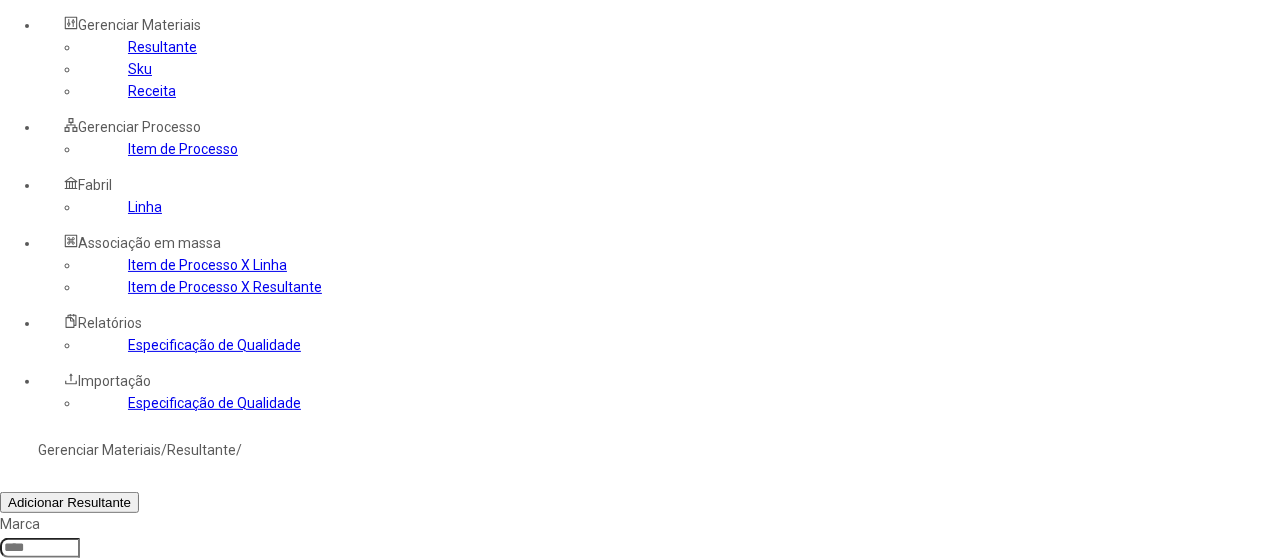 type on "*****" 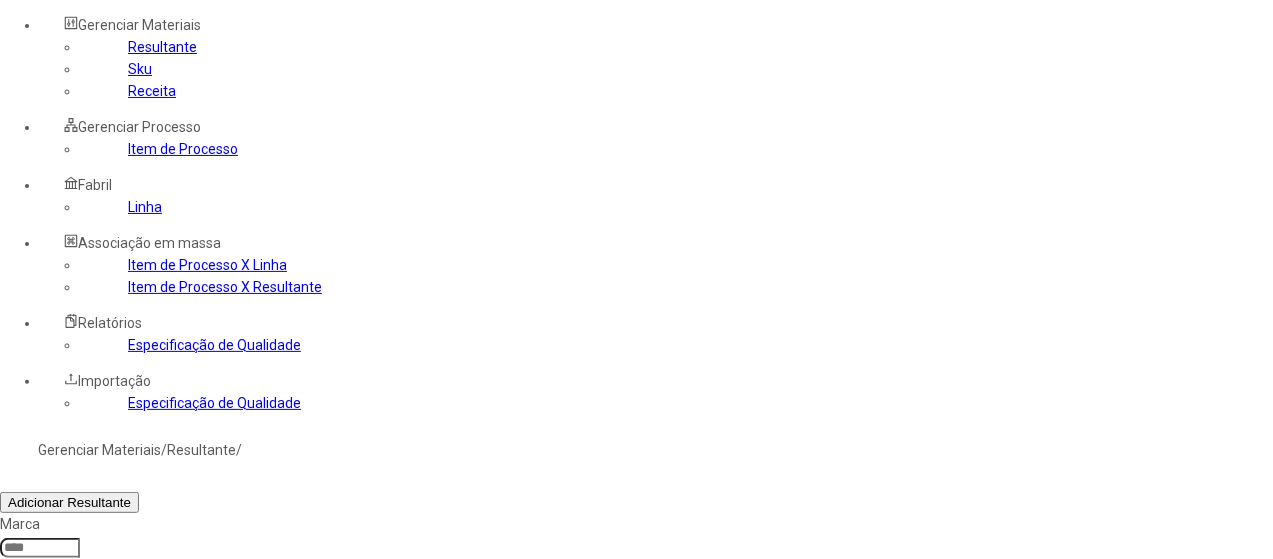 type 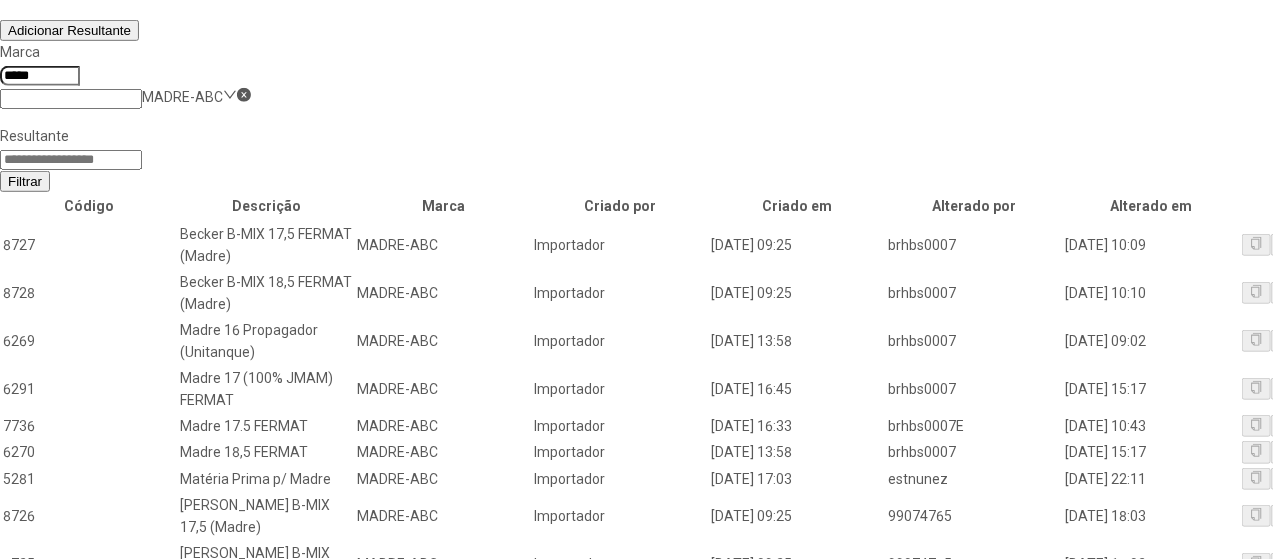 scroll, scrollTop: 600, scrollLeft: 0, axis: vertical 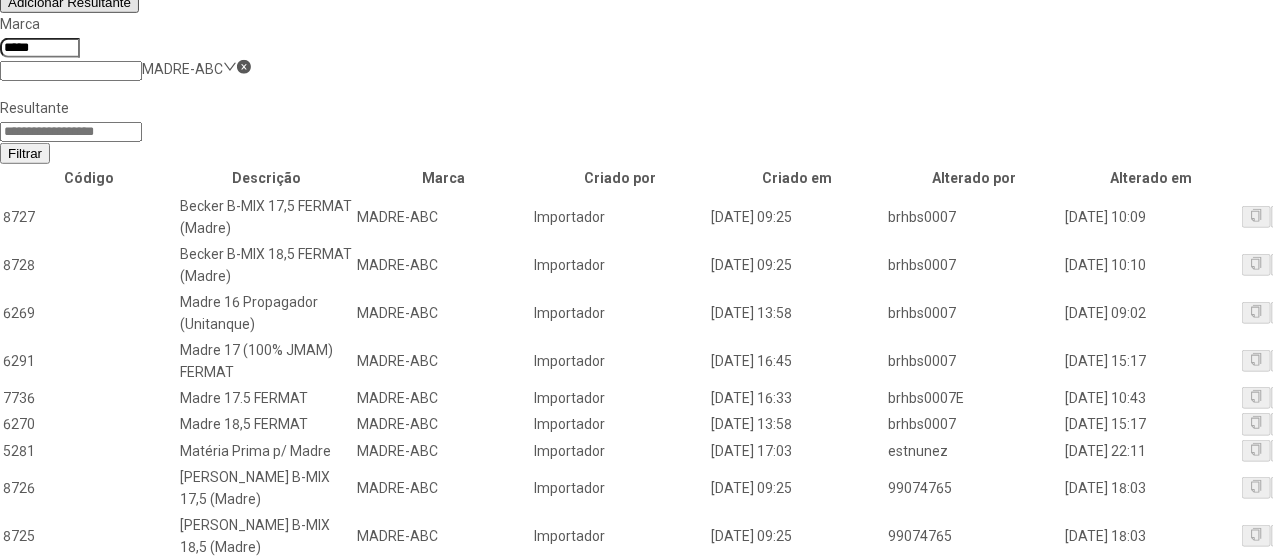 click on "2" 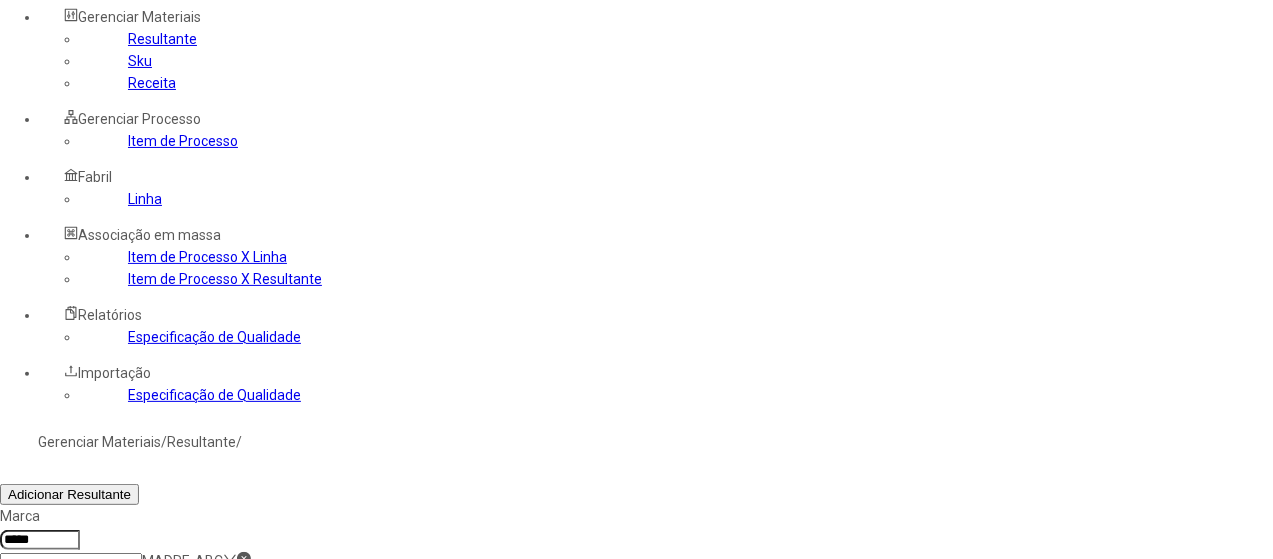 scroll, scrollTop: 0, scrollLeft: 0, axis: both 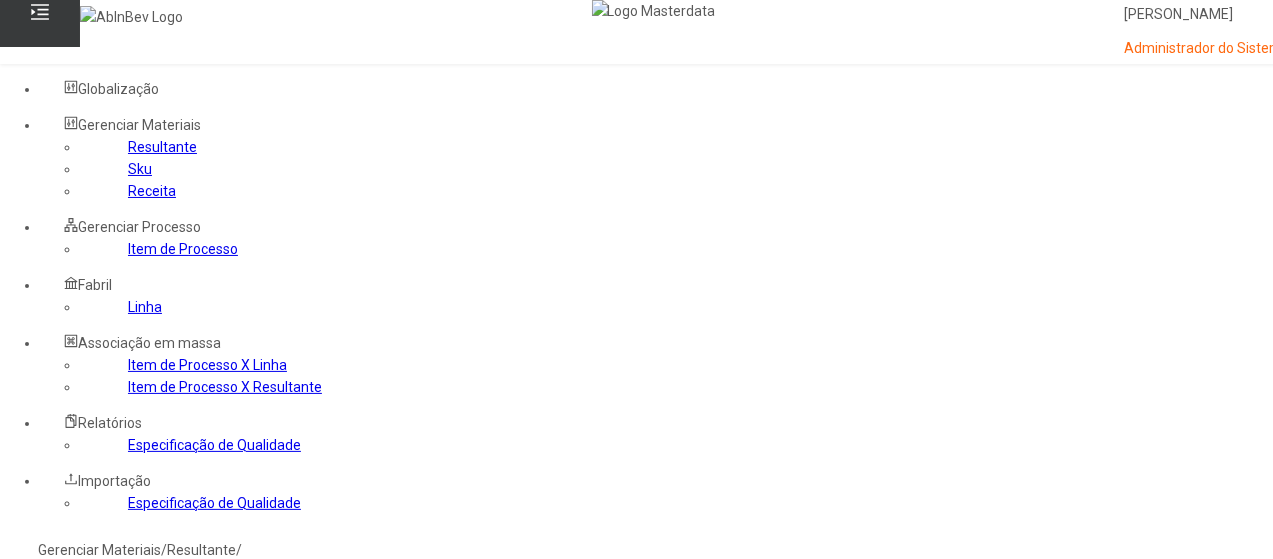 drag, startPoint x: 584, startPoint y: 262, endPoint x: 599, endPoint y: 259, distance: 15.297058 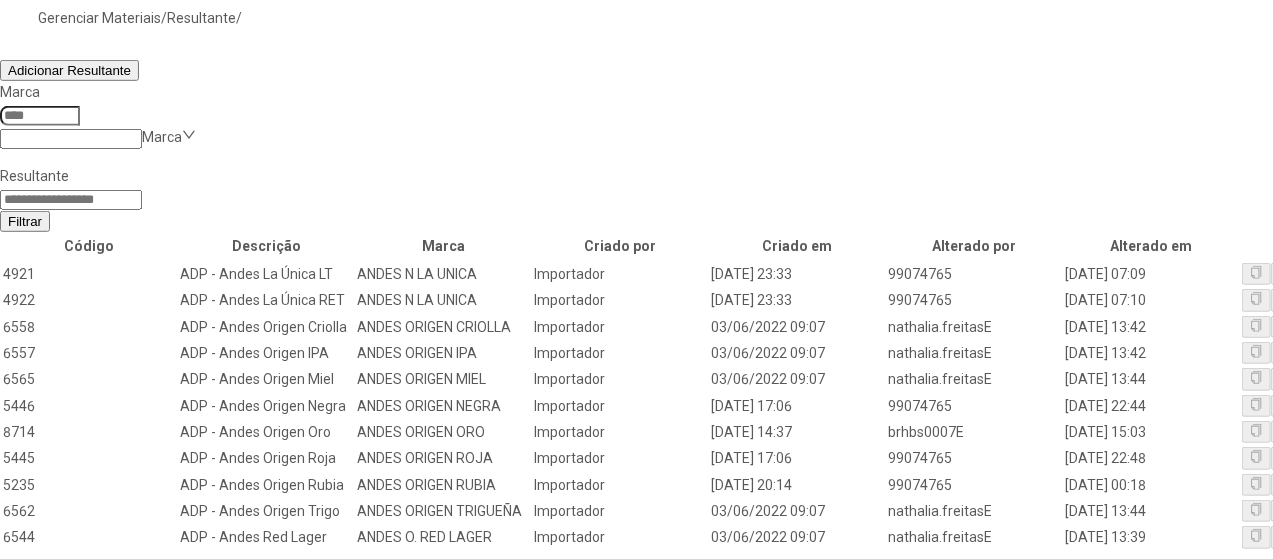 scroll, scrollTop: 574, scrollLeft: 0, axis: vertical 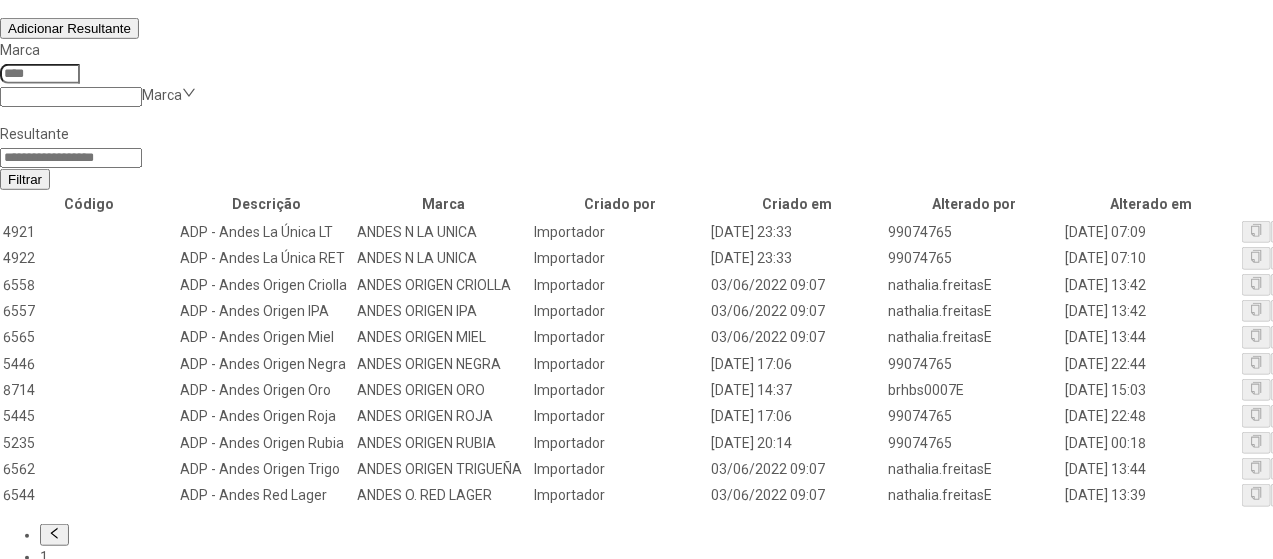 drag, startPoint x: 880, startPoint y: 471, endPoint x: 873, endPoint y: 458, distance: 14.764823 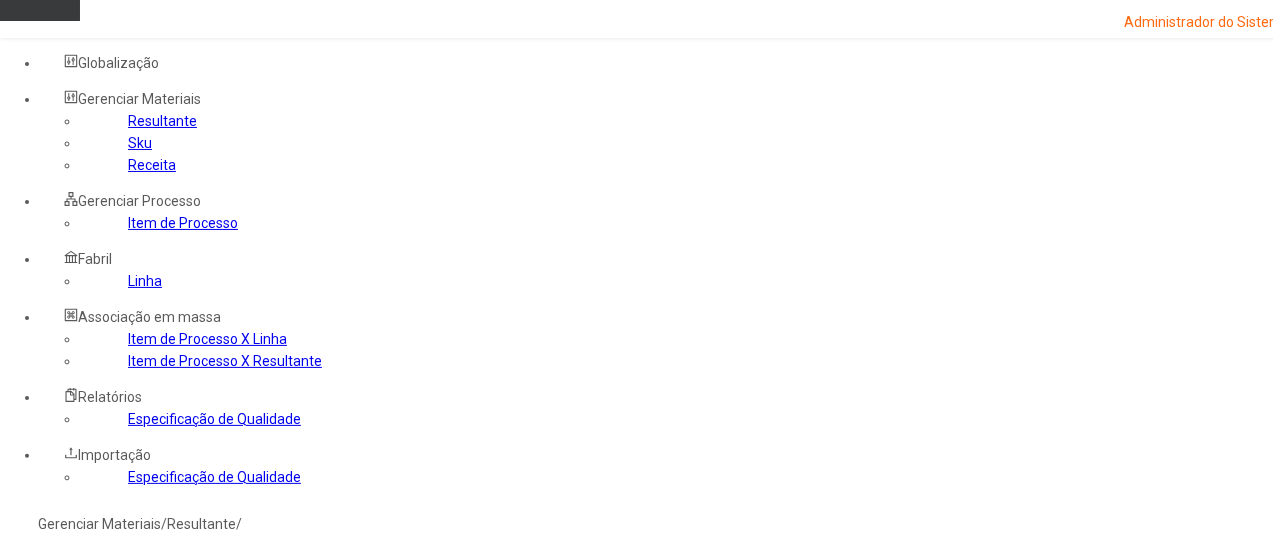 scroll, scrollTop: 0, scrollLeft: 0, axis: both 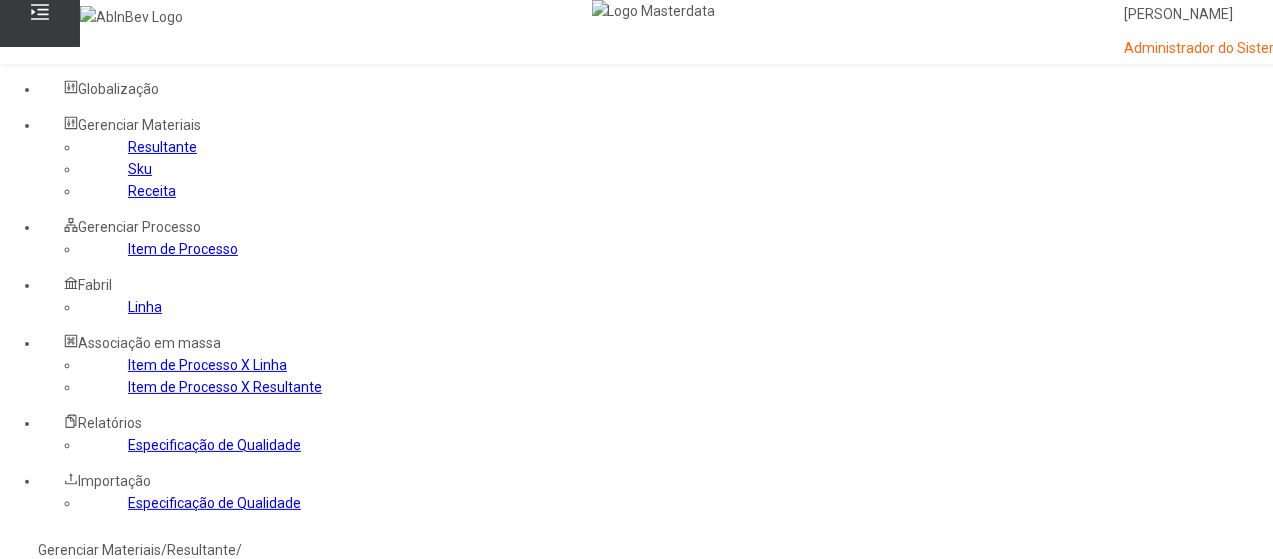 click 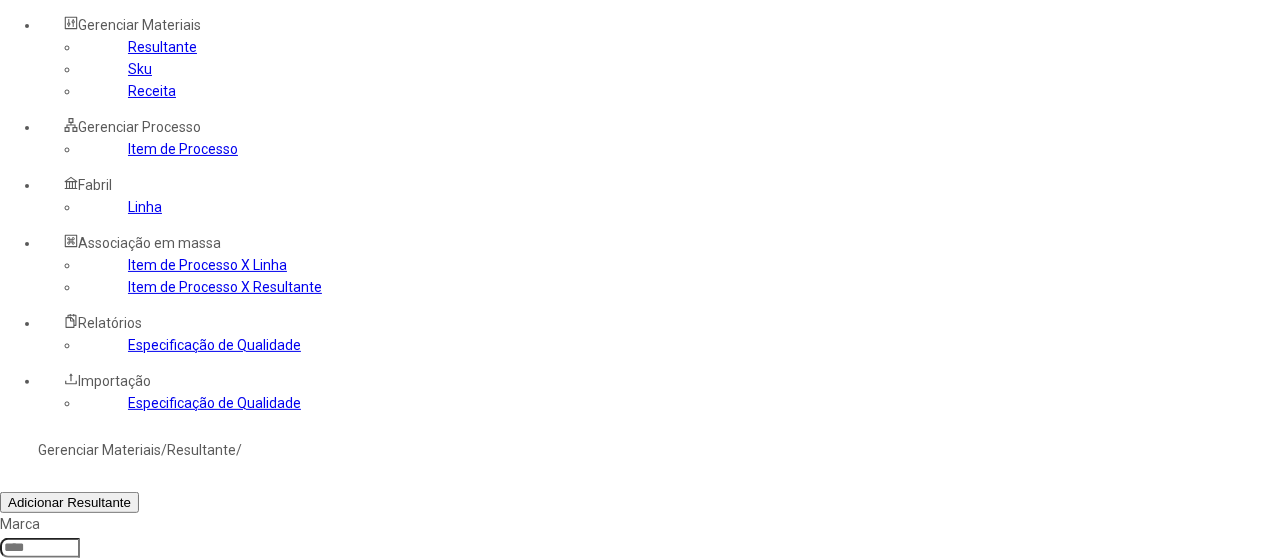 click on "Marca  Marca  Resultante ****" 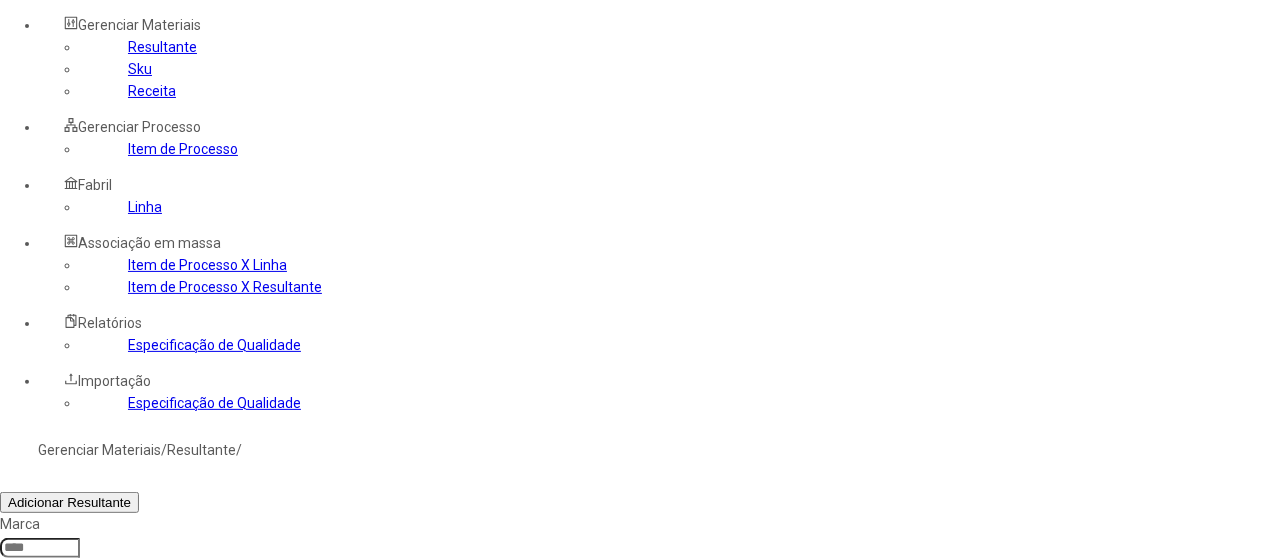 type on "****" 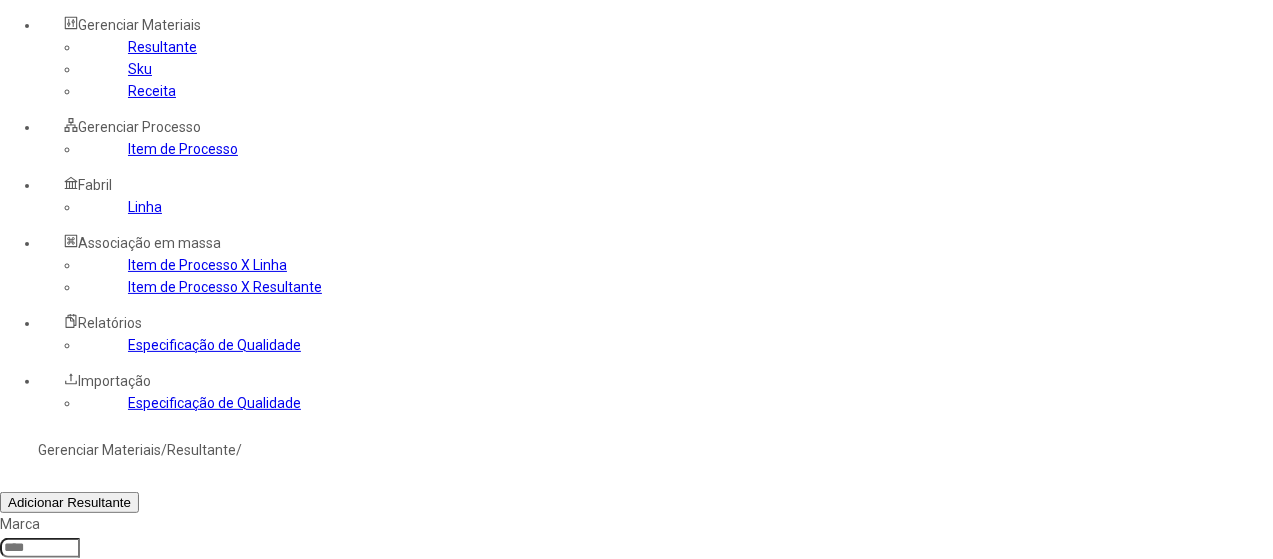 click on "Filtrar" 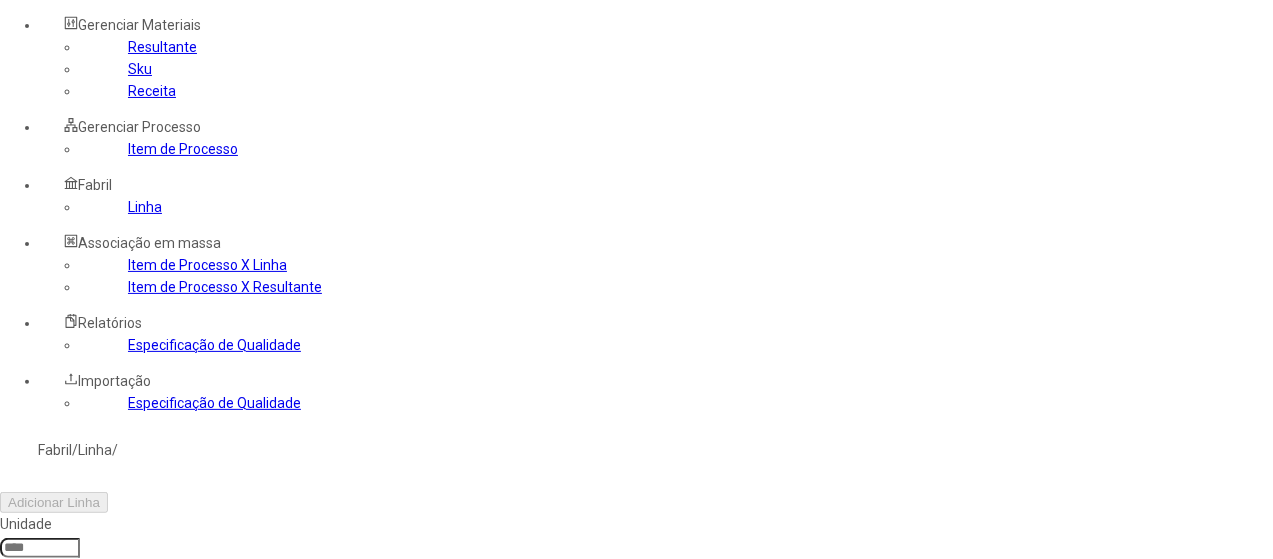 click at bounding box center (40, 548) 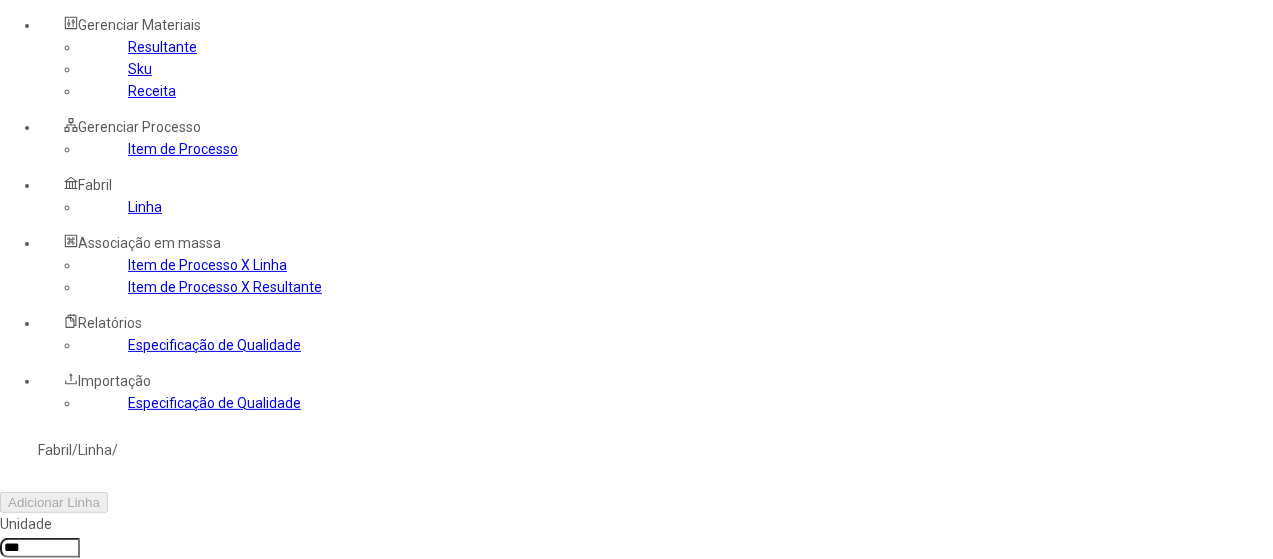 type on "***" 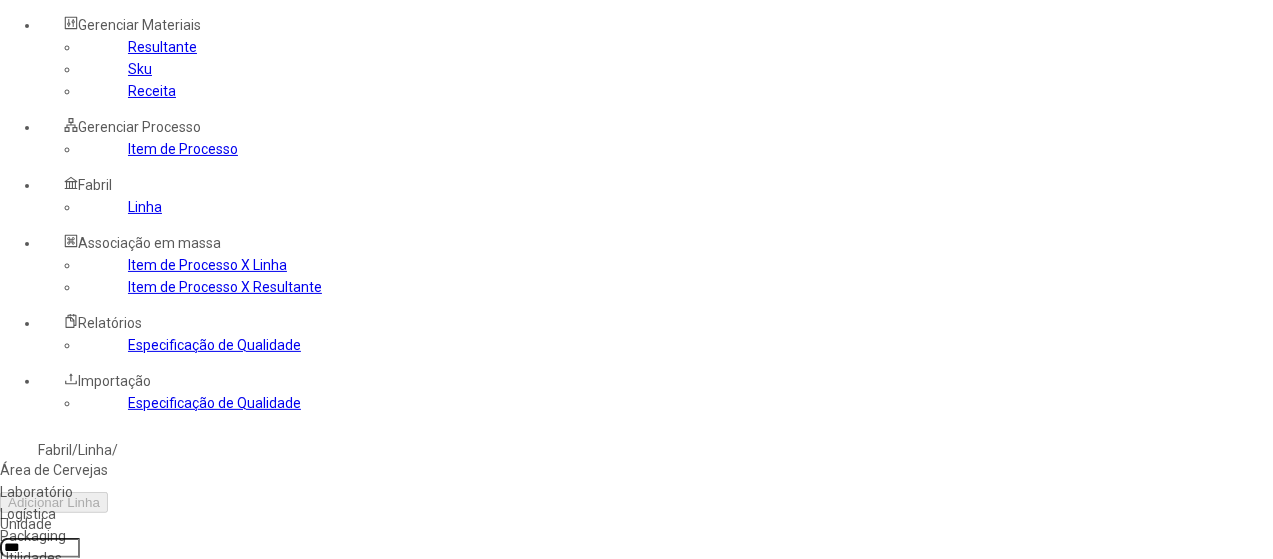 click on "Utilidades" at bounding box center (113, 558) 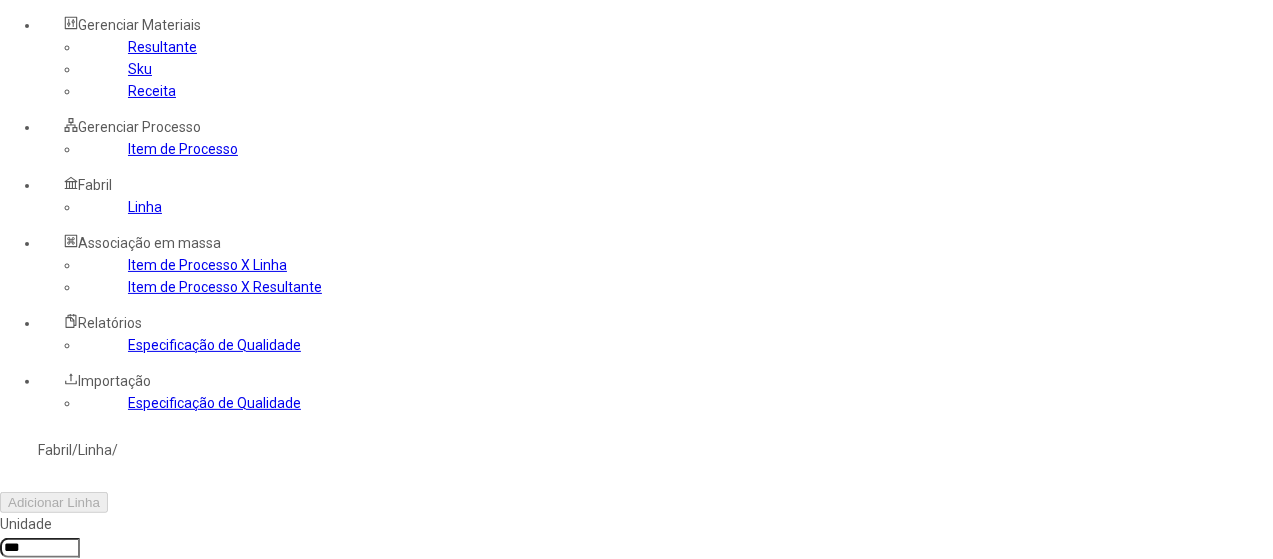 click 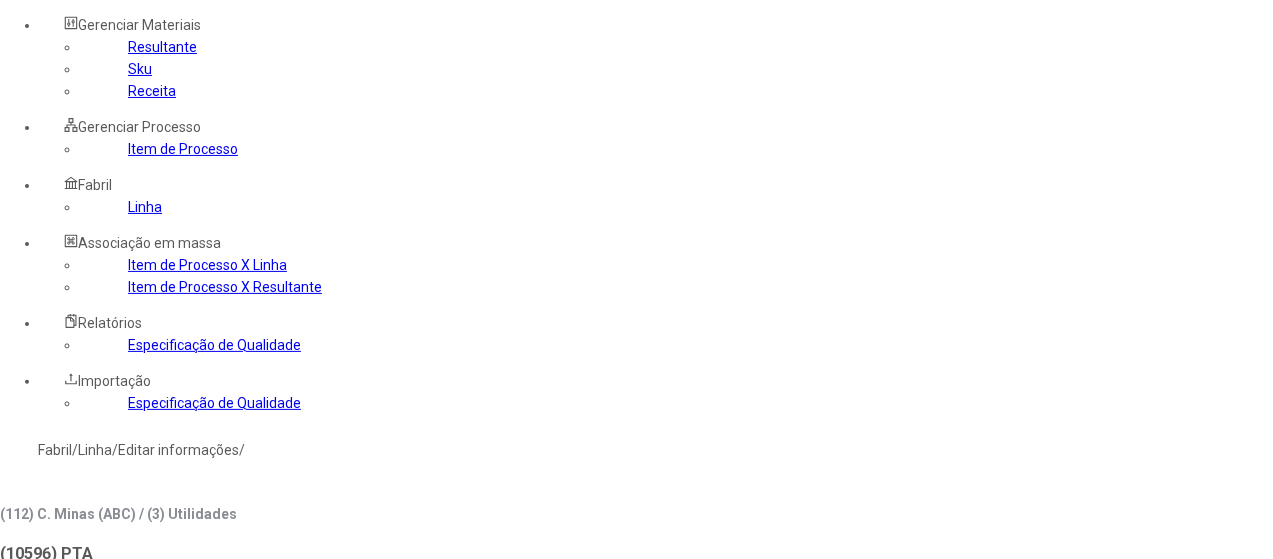 click 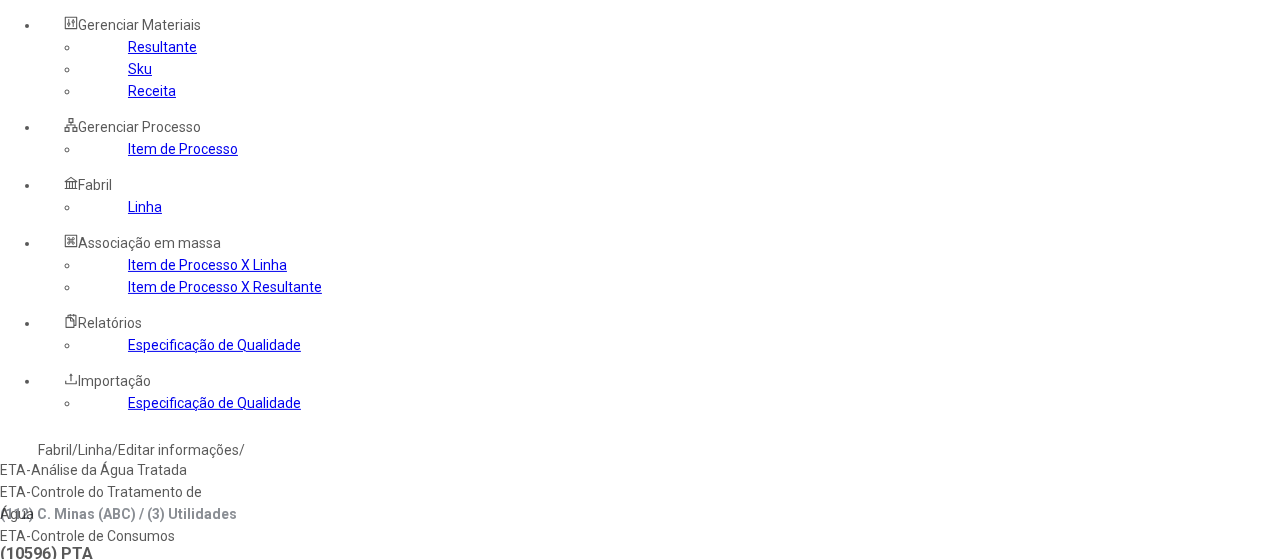 drag, startPoint x: 448, startPoint y: 150, endPoint x: 431, endPoint y: 161, distance: 20.248457 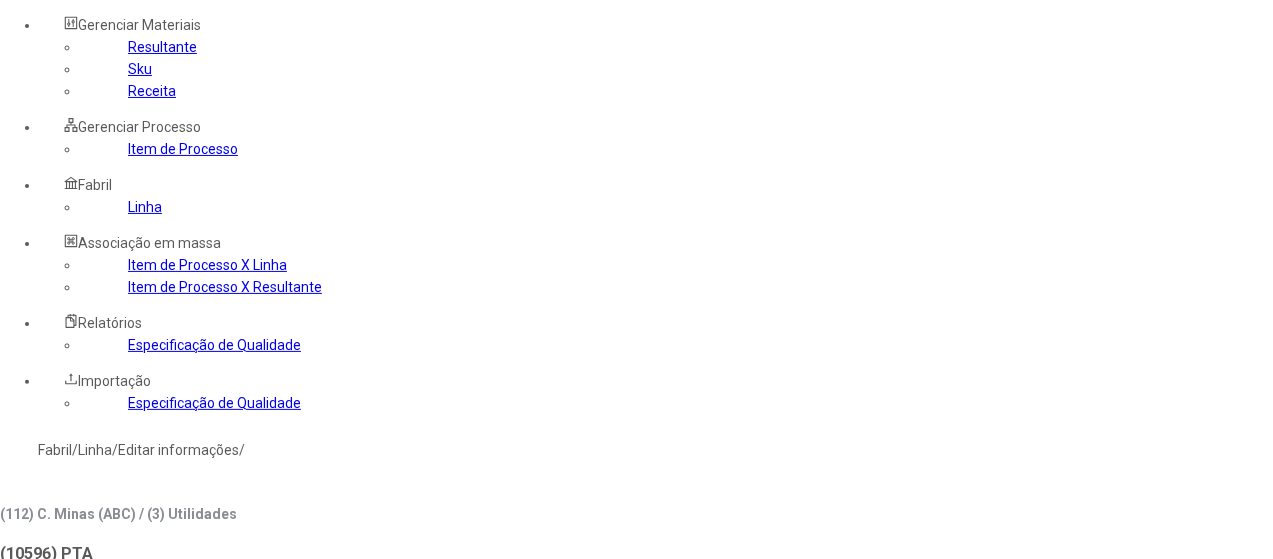 click at bounding box center [40, 795] 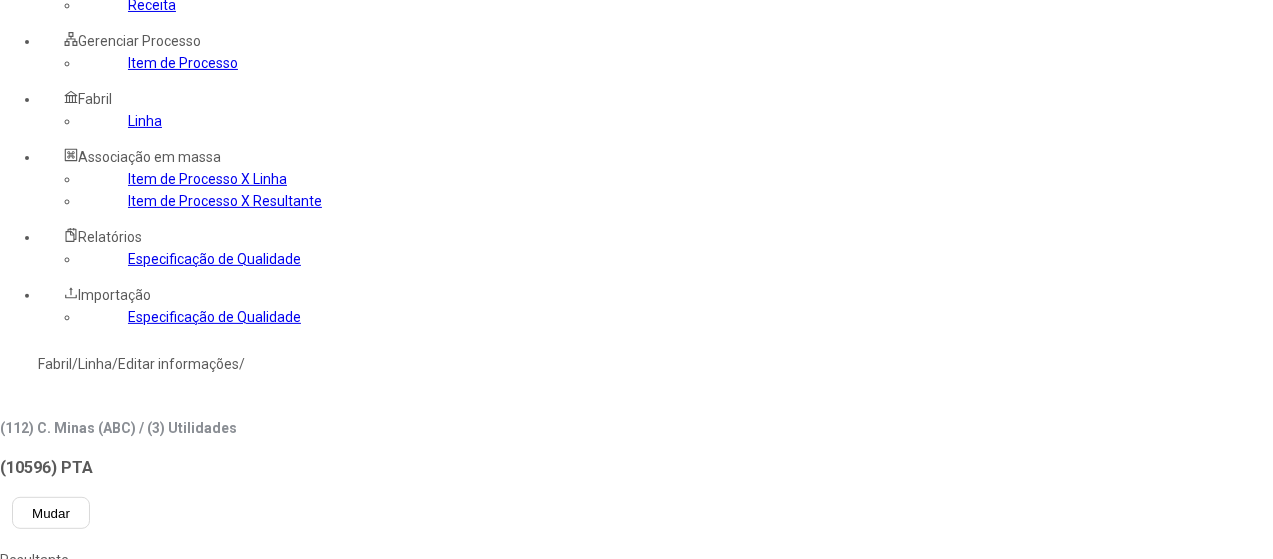 scroll, scrollTop: 300, scrollLeft: 0, axis: vertical 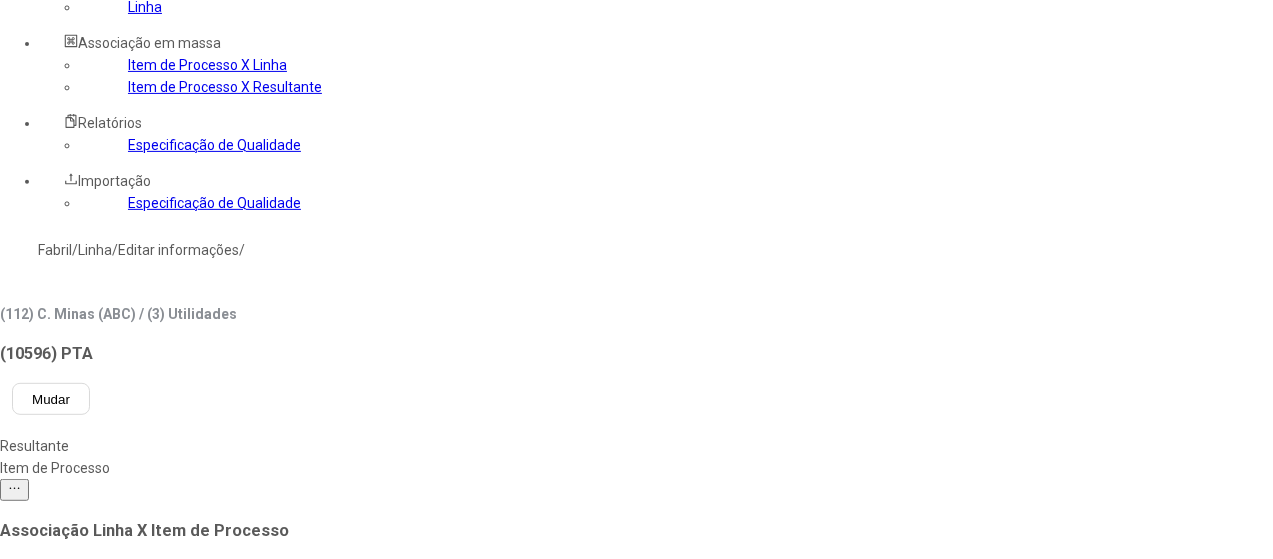 type on "**" 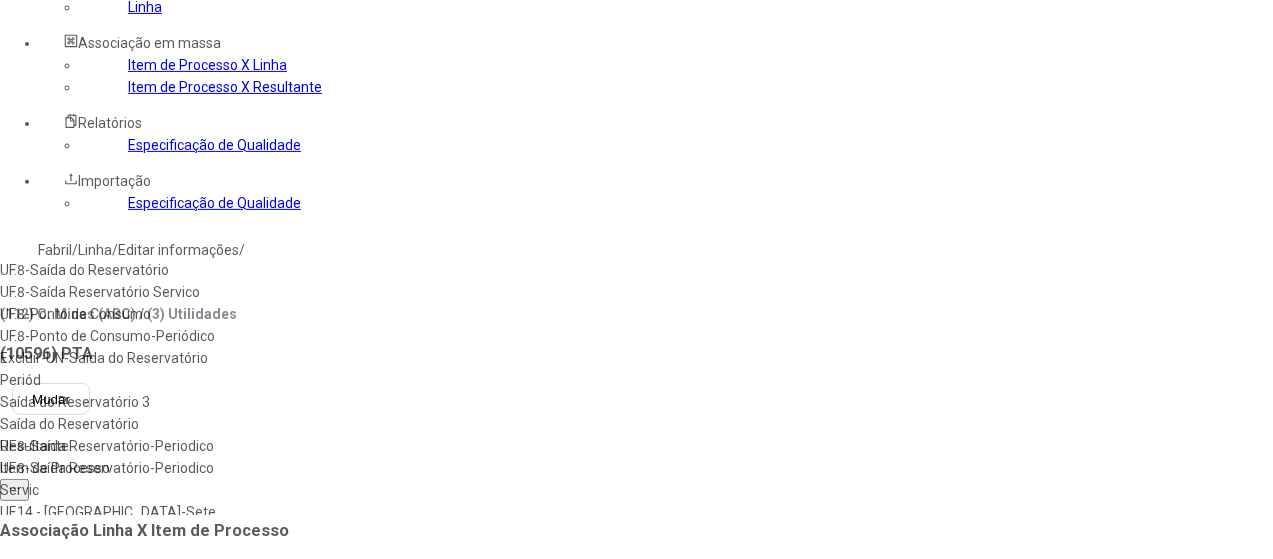 click on "UF.8-Saída do Reservatório" at bounding box center [115, 270] 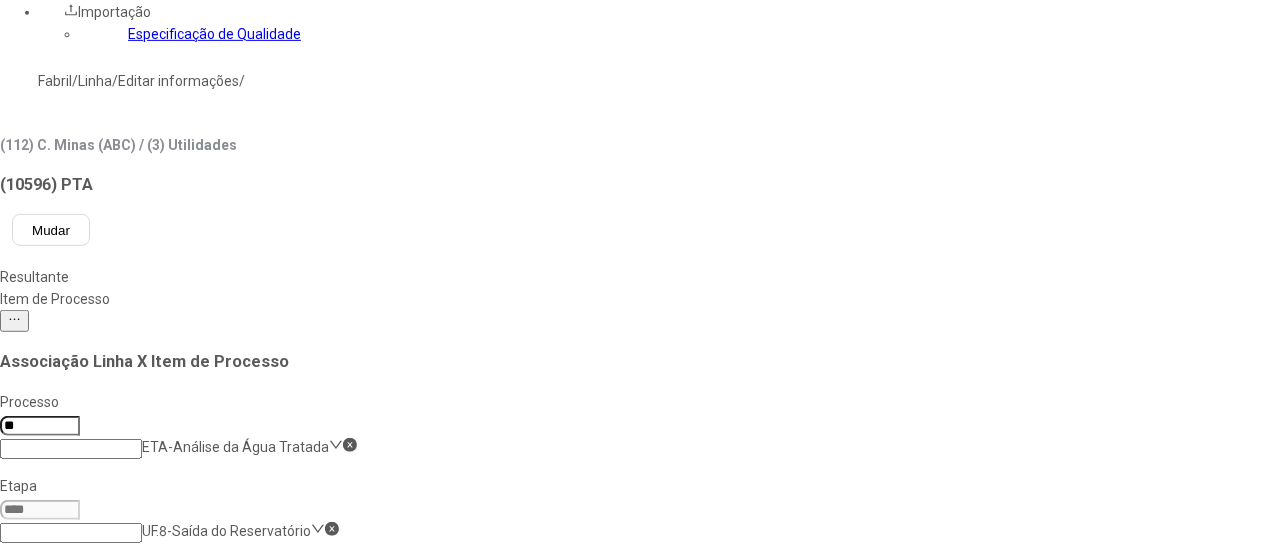 scroll, scrollTop: 500, scrollLeft: 0, axis: vertical 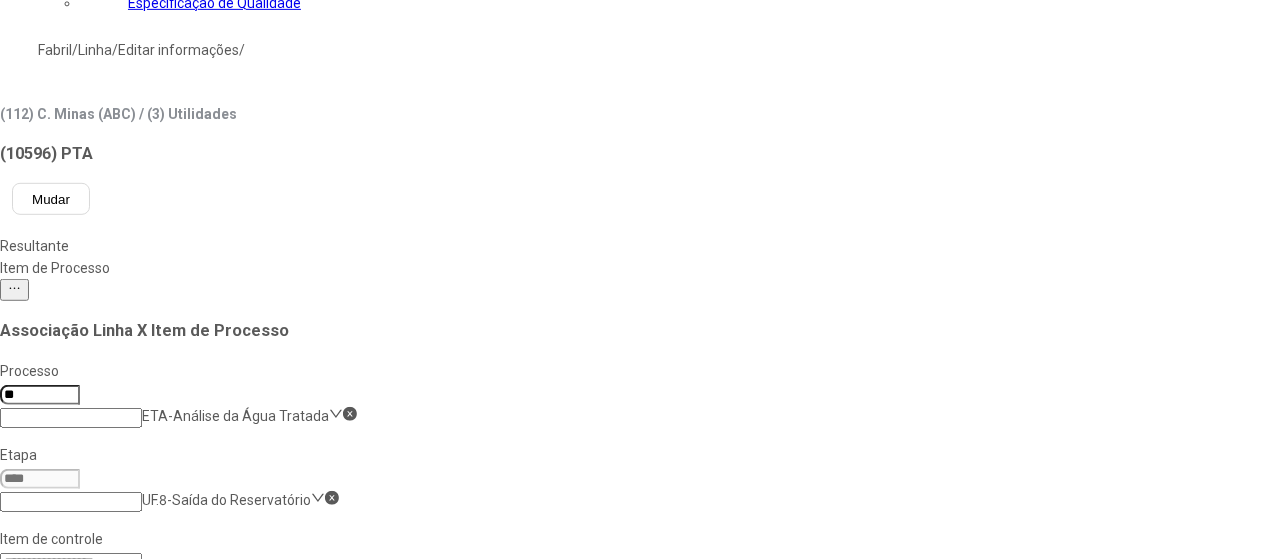 click on "Alcalinidad total - Agua tratada" 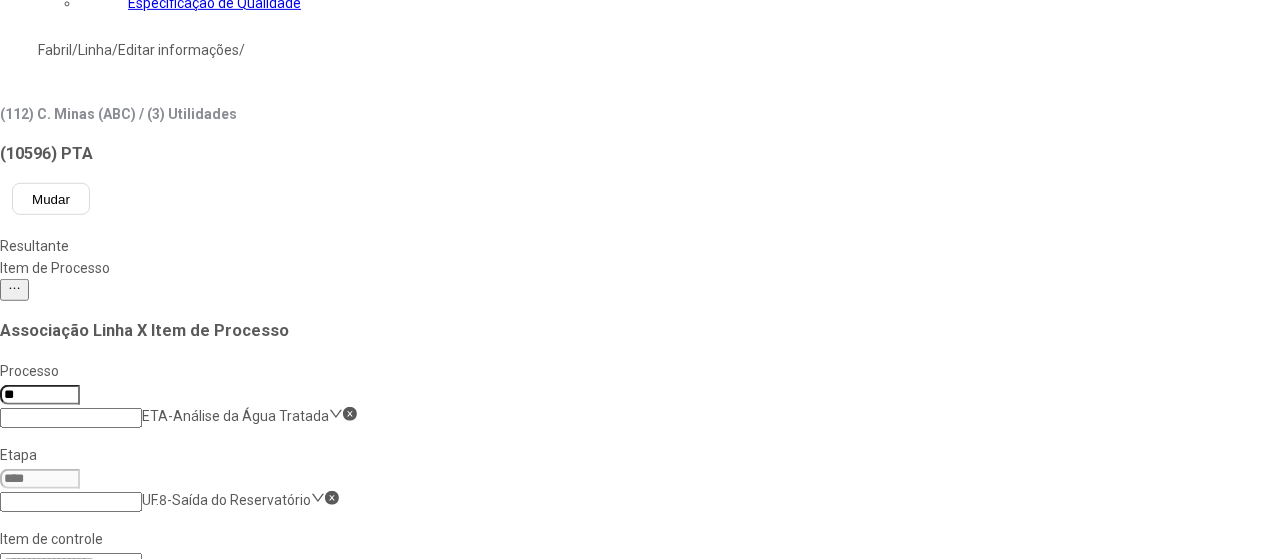 scroll, scrollTop: 0, scrollLeft: 0, axis: both 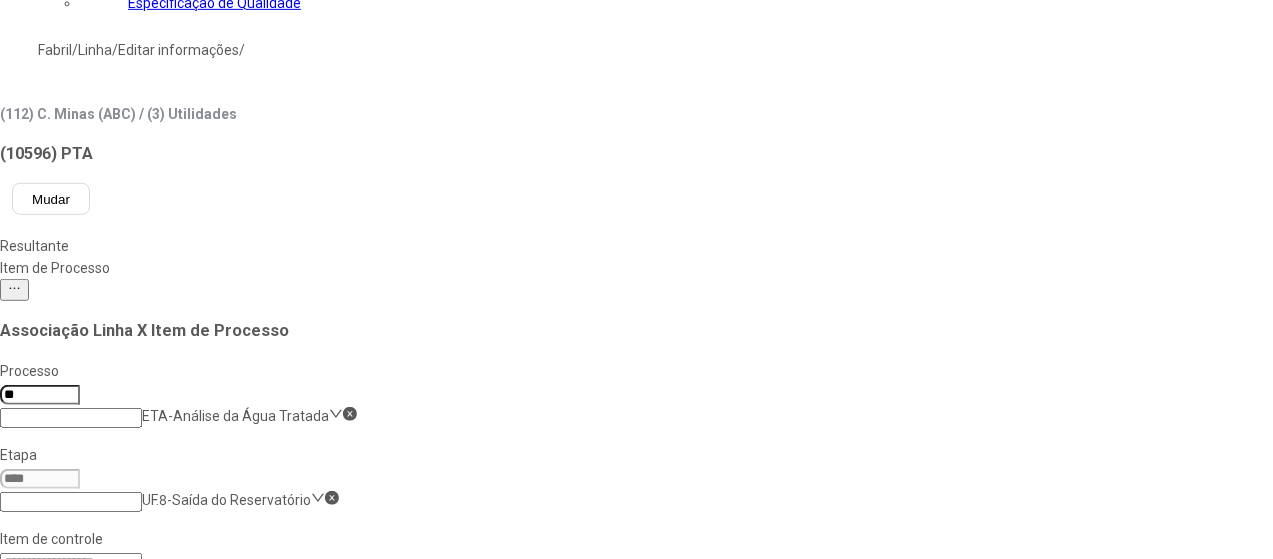 click 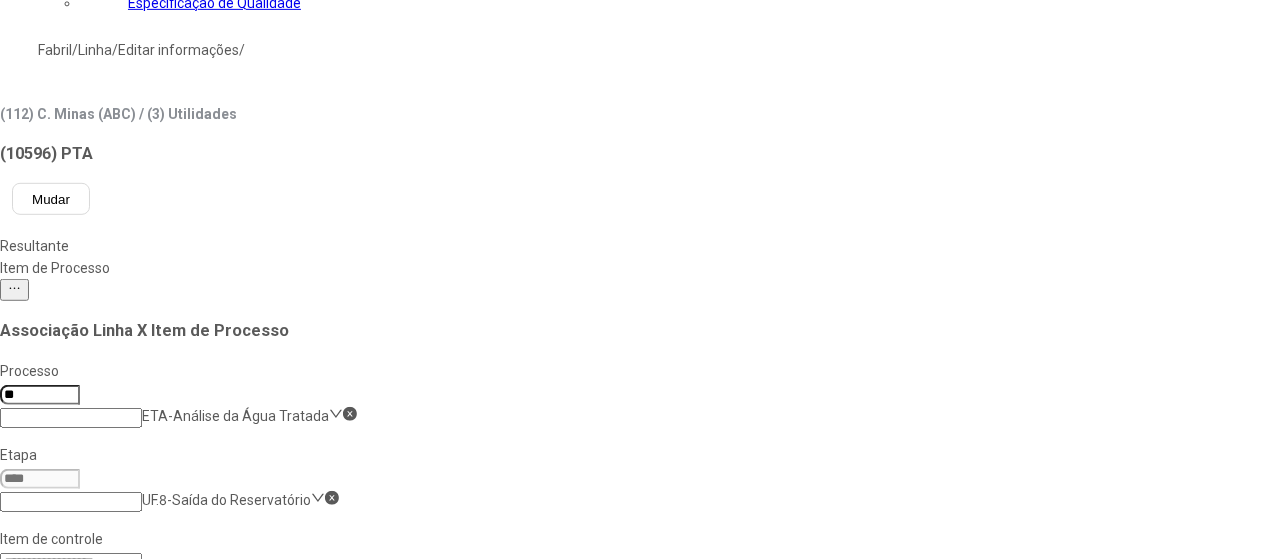 scroll, scrollTop: 0, scrollLeft: 0, axis: both 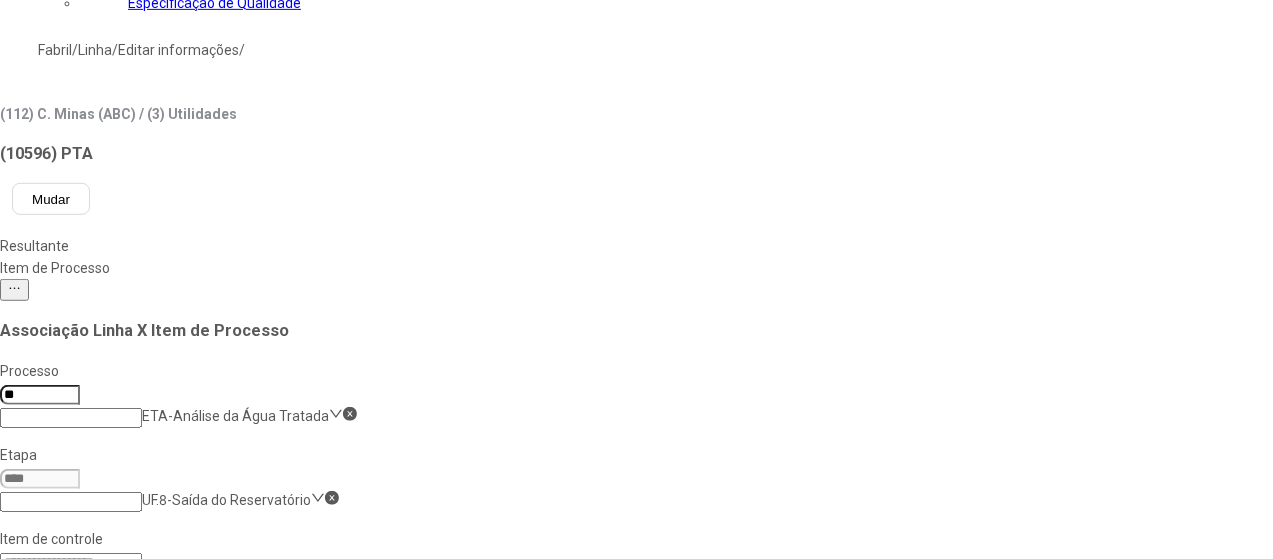 click on "Cloratos - Agua Tratada" 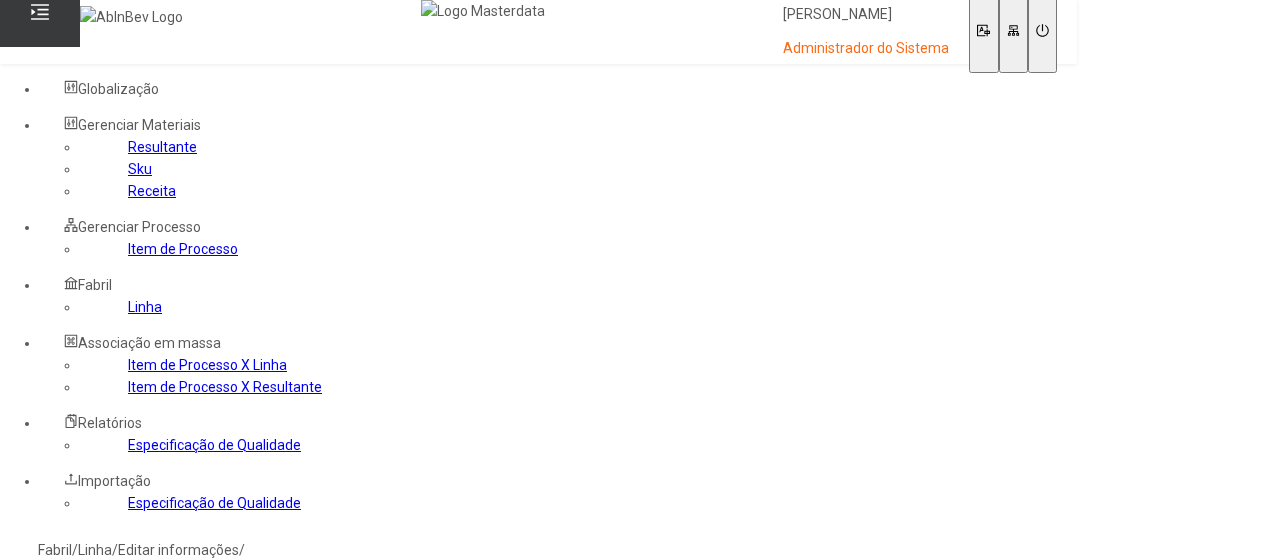 scroll, scrollTop: 0, scrollLeft: 0, axis: both 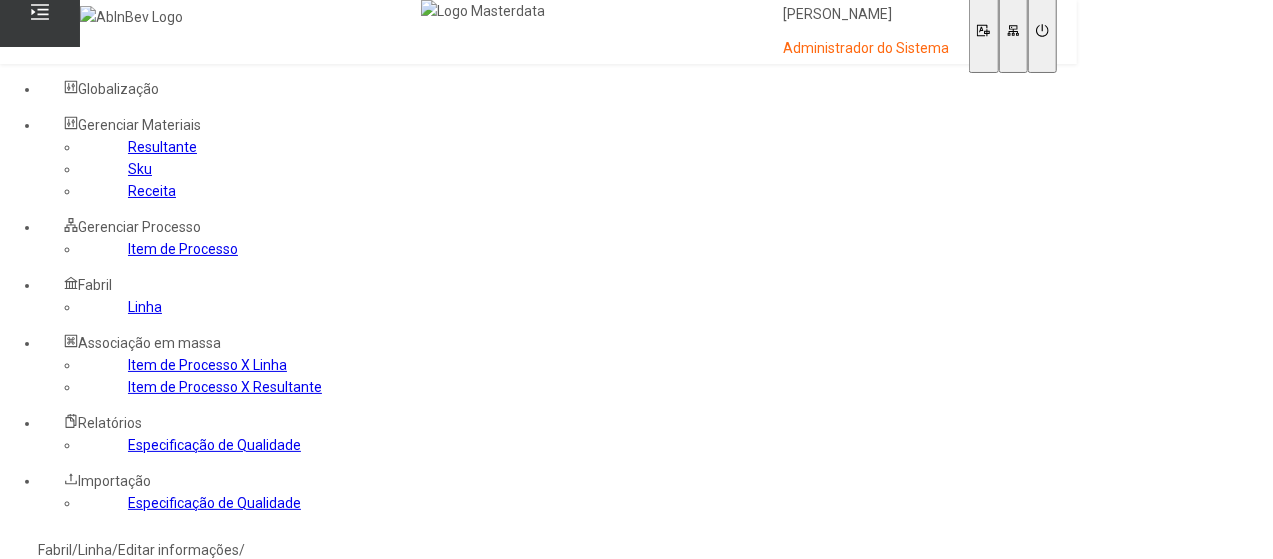 click 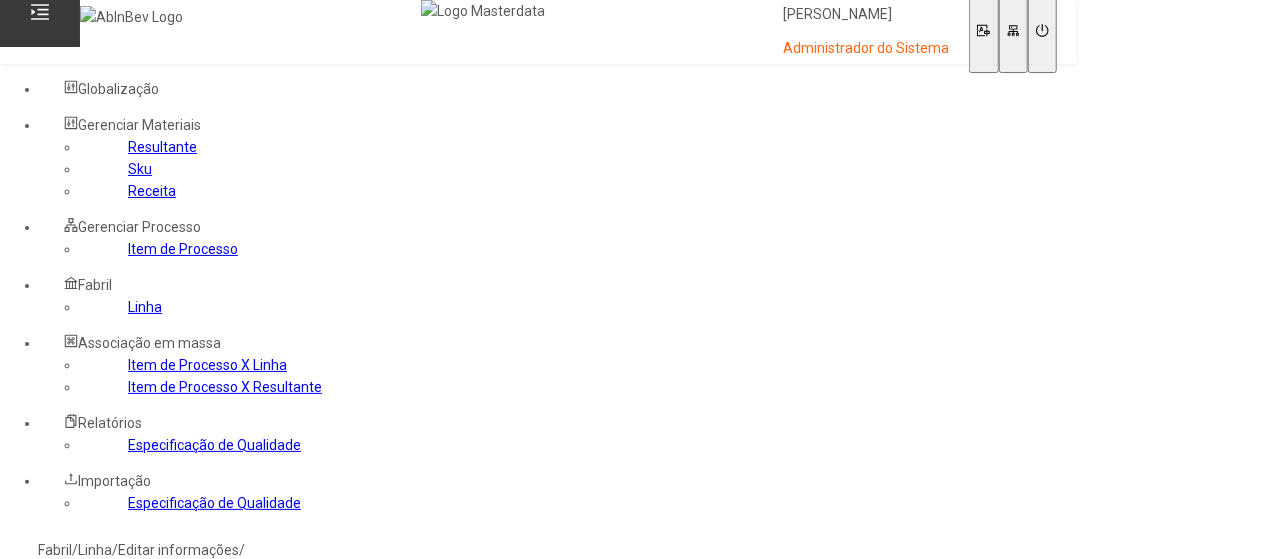 click on "Item de Processo" 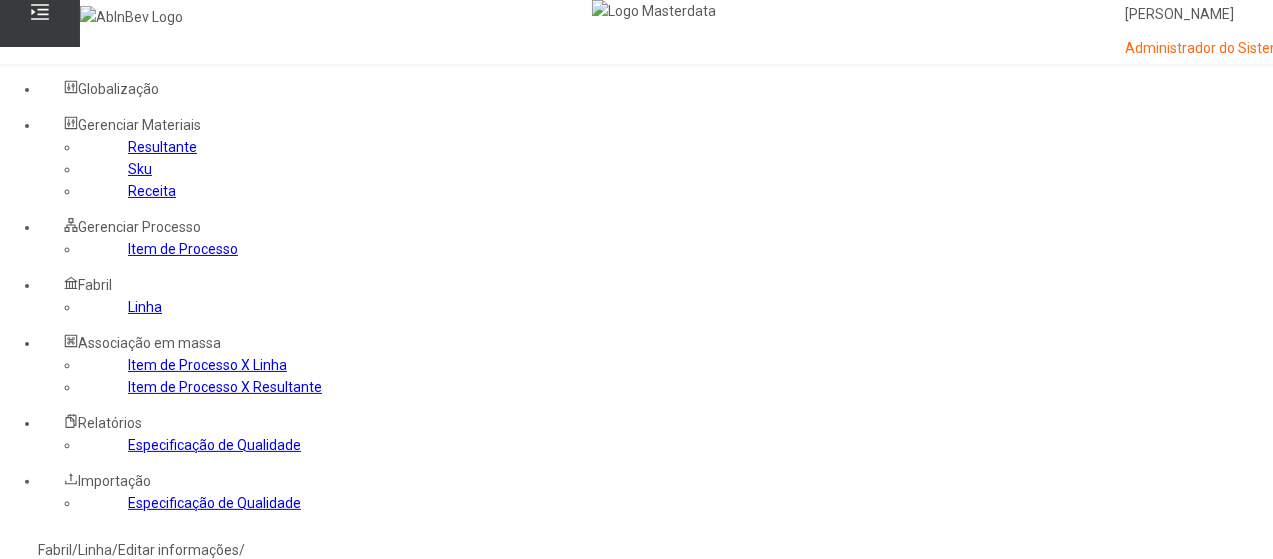 click at bounding box center [40, 895] 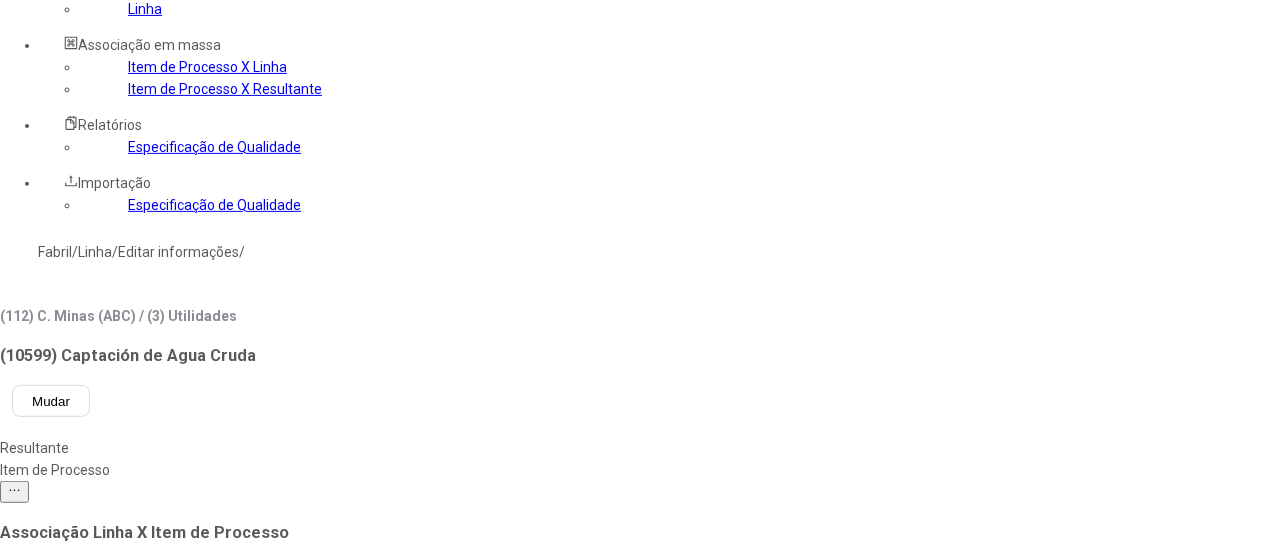 scroll, scrollTop: 300, scrollLeft: 0, axis: vertical 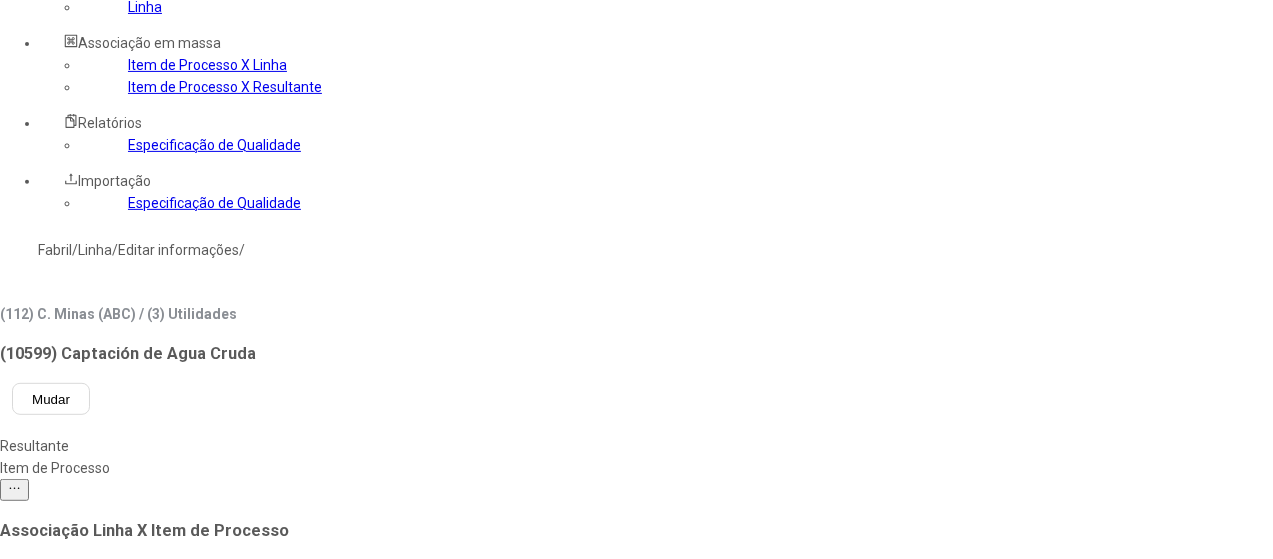 type on "**" 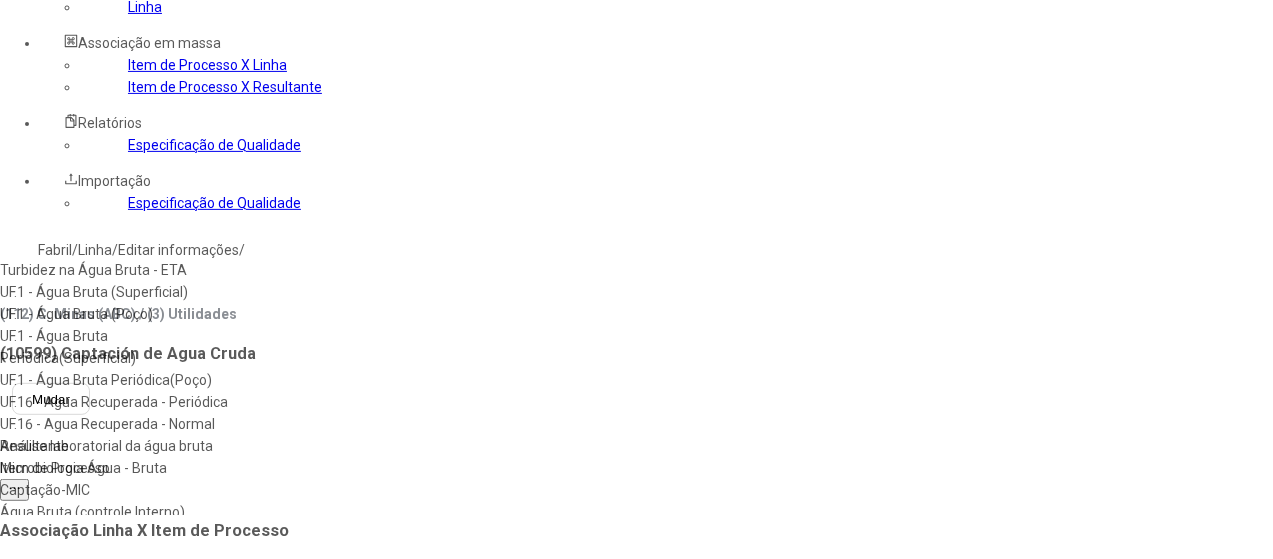 click on "UF.1 - Água Bruta (Poço)" at bounding box center (115, 314) 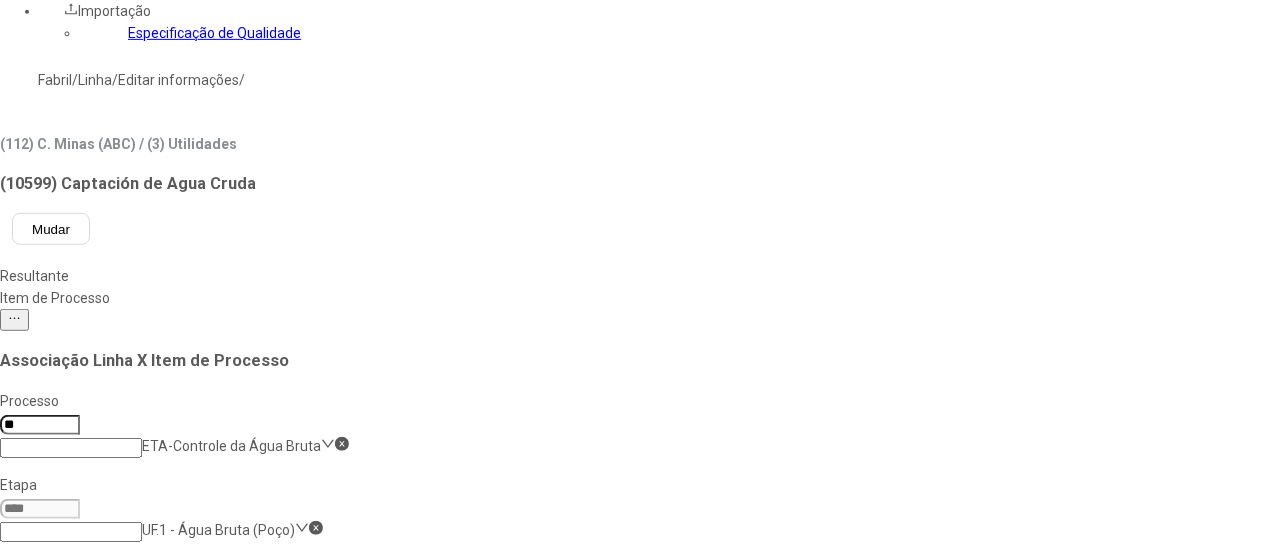 scroll, scrollTop: 500, scrollLeft: 0, axis: vertical 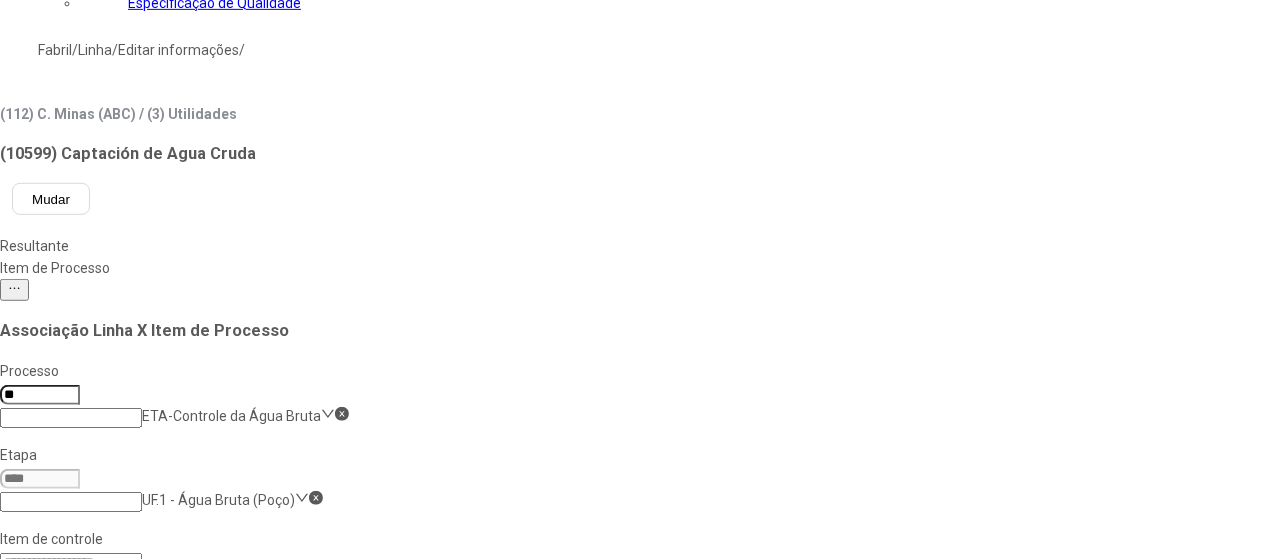 click 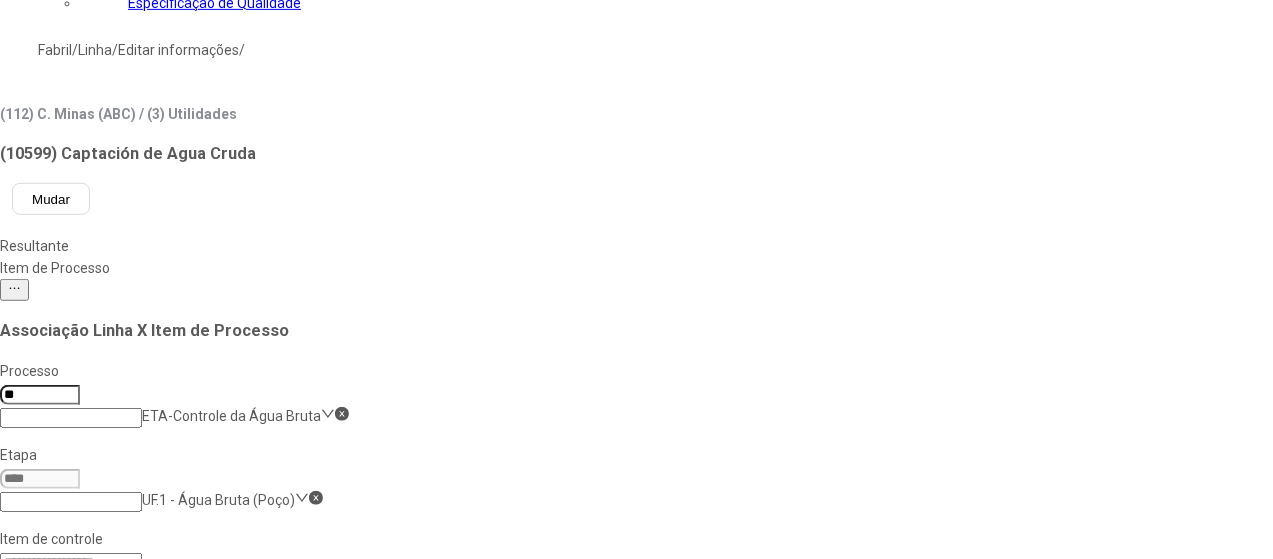 scroll, scrollTop: 28, scrollLeft: 0, axis: vertical 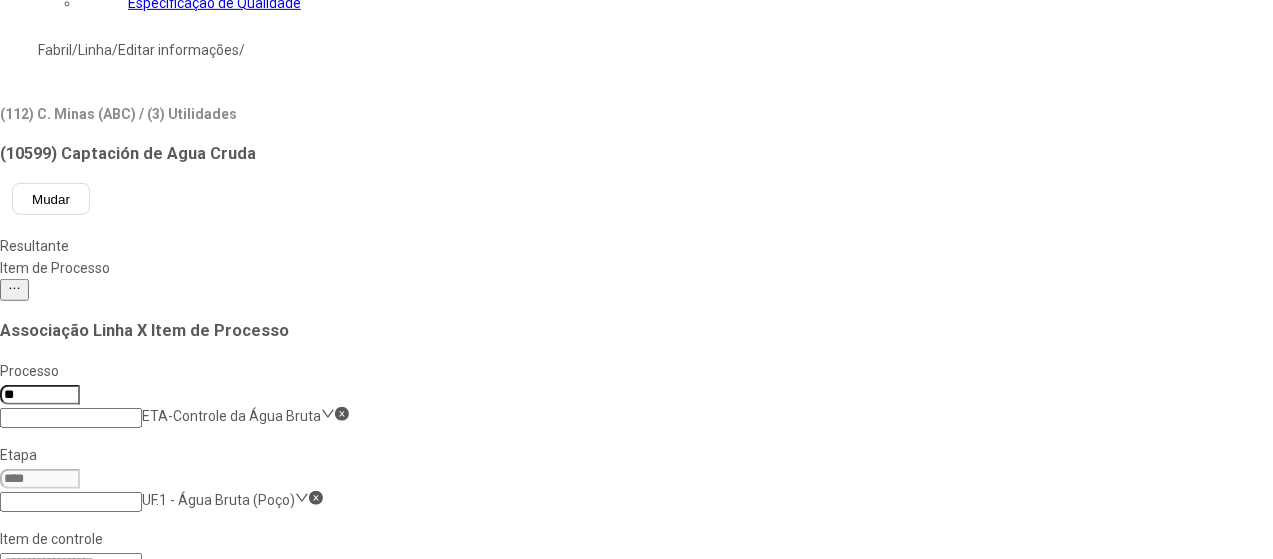 type on "***" 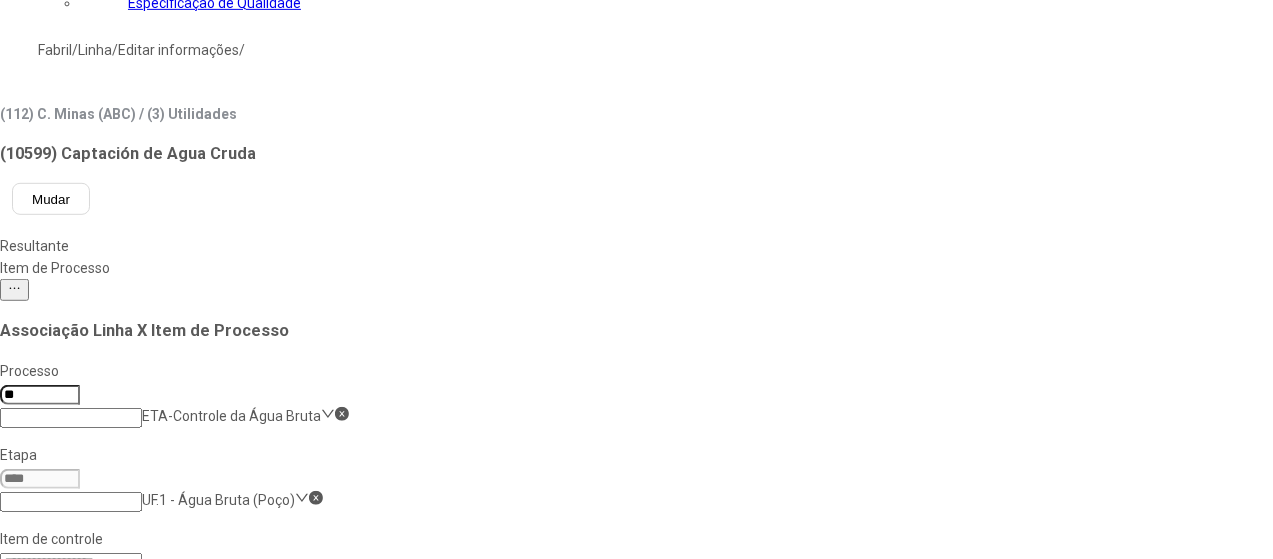 type on "*" 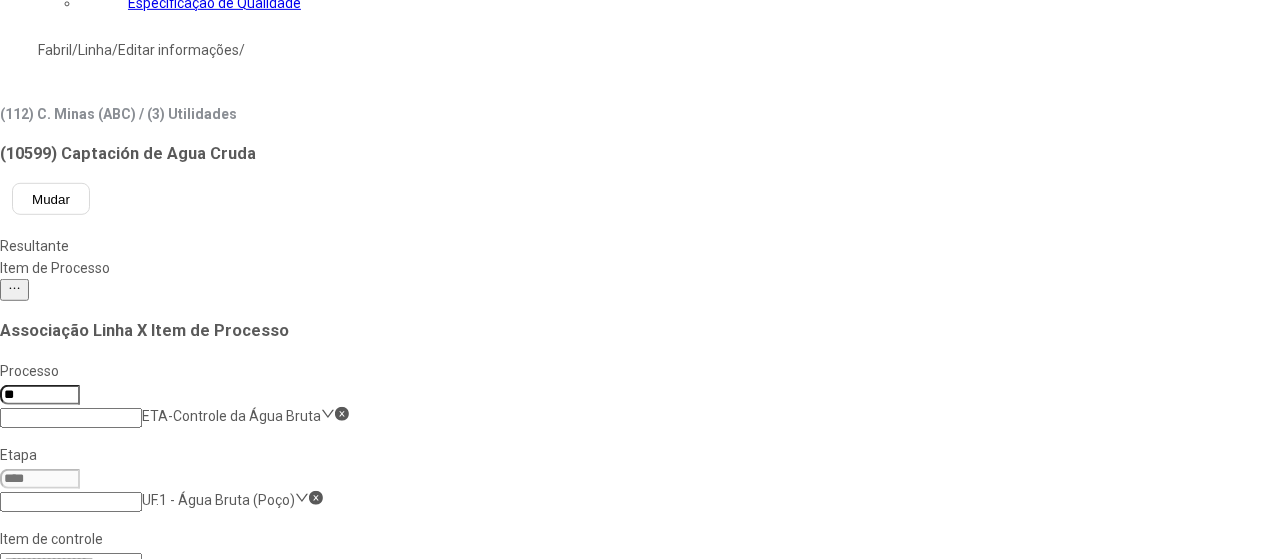 click on "**" 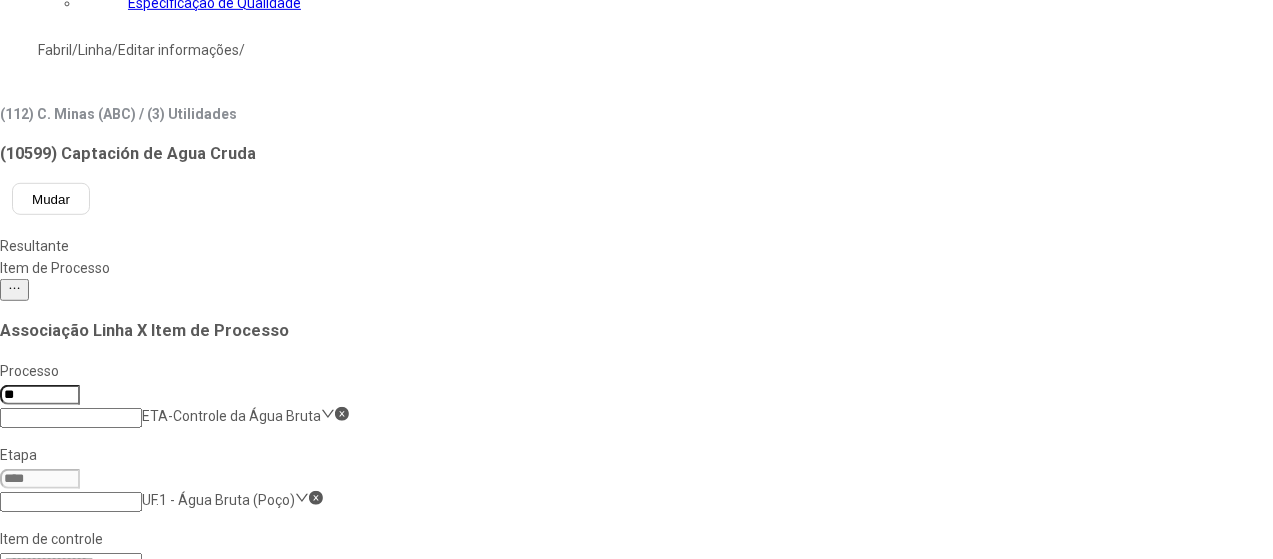 scroll, scrollTop: 638, scrollLeft: 0, axis: vertical 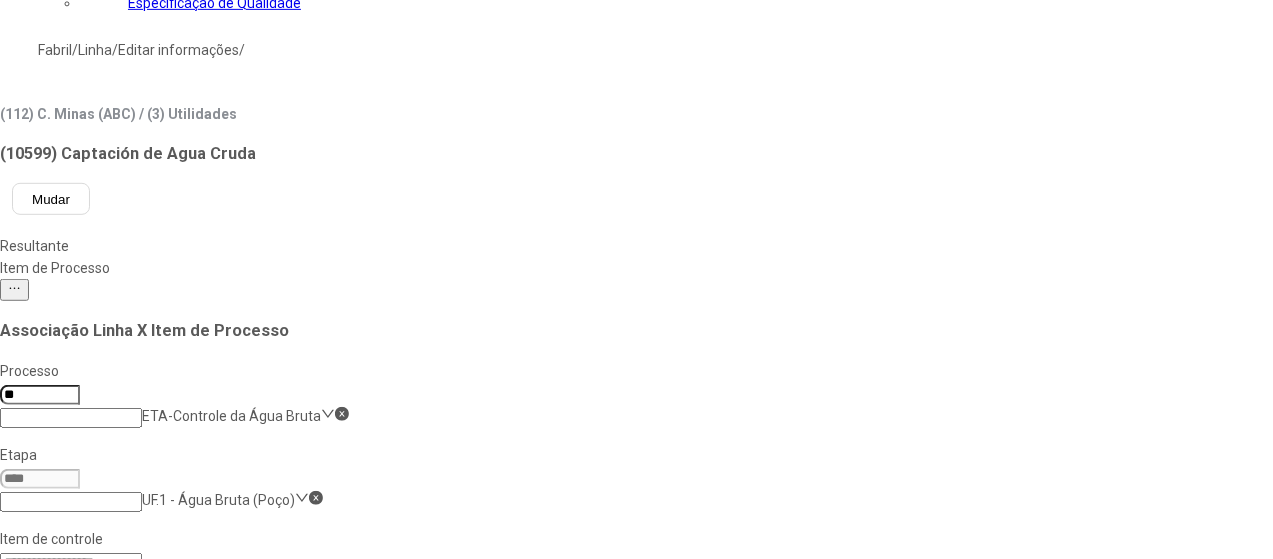 drag, startPoint x: 365, startPoint y: 55, endPoint x: 334, endPoint y: 48, distance: 31.780497 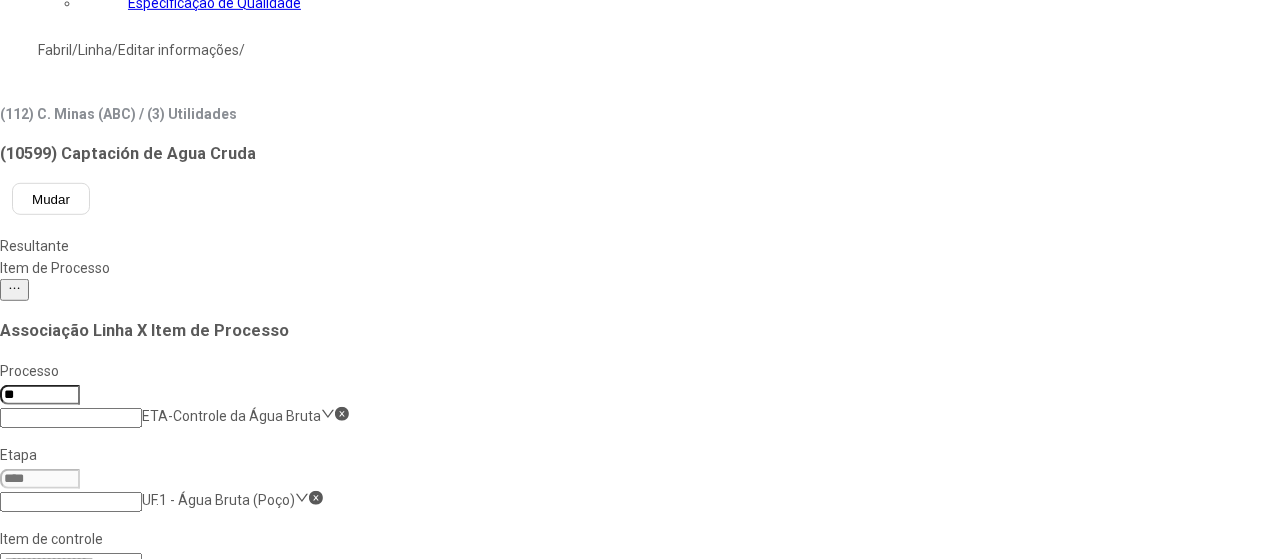 type on "*" 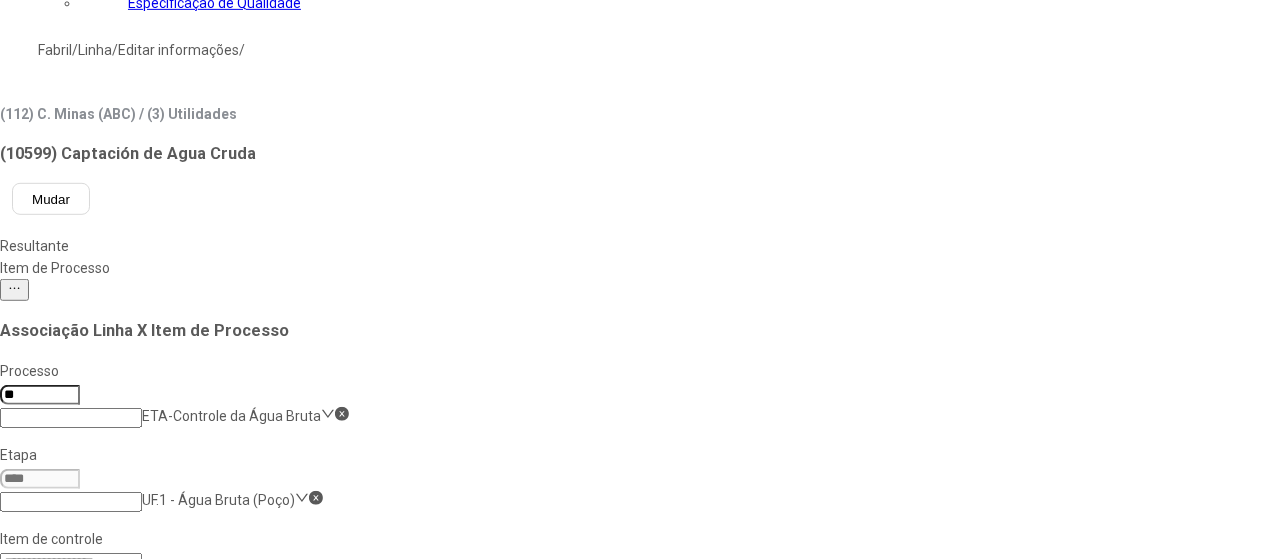 click on "pH - Água Bruta Normal" 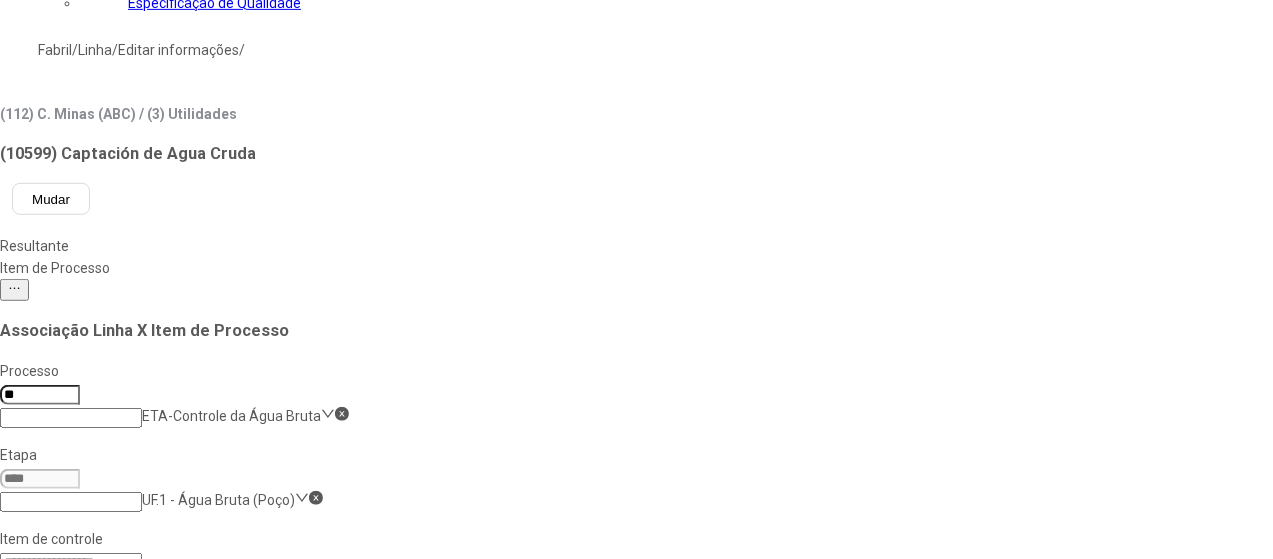scroll, scrollTop: 288, scrollLeft: 0, axis: vertical 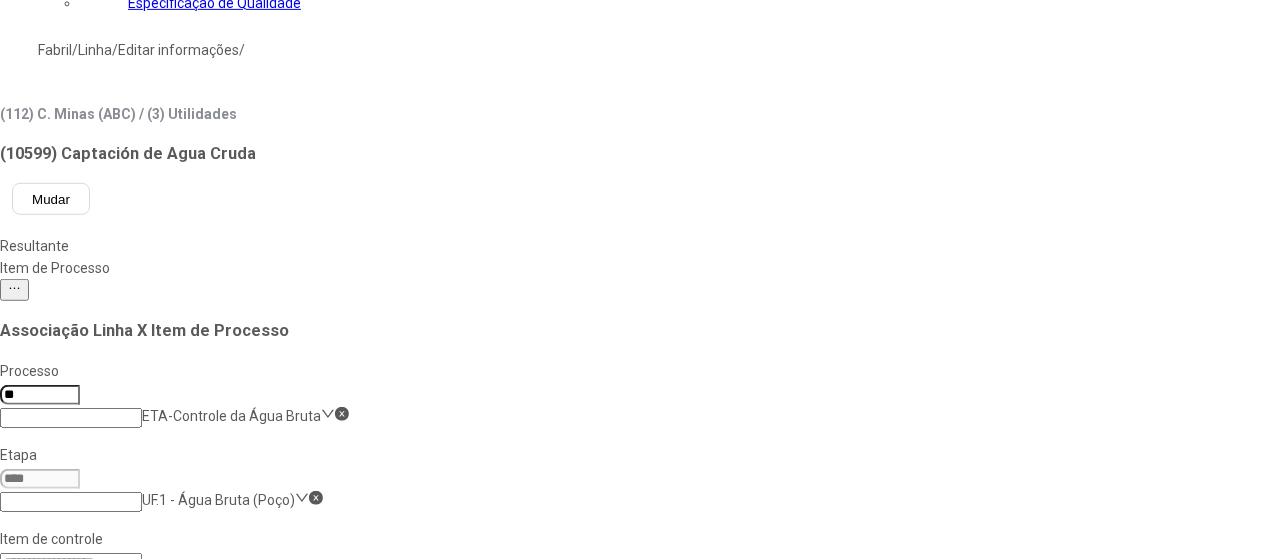 drag, startPoint x: 450, startPoint y: 55, endPoint x: 263, endPoint y: 29, distance: 188.79883 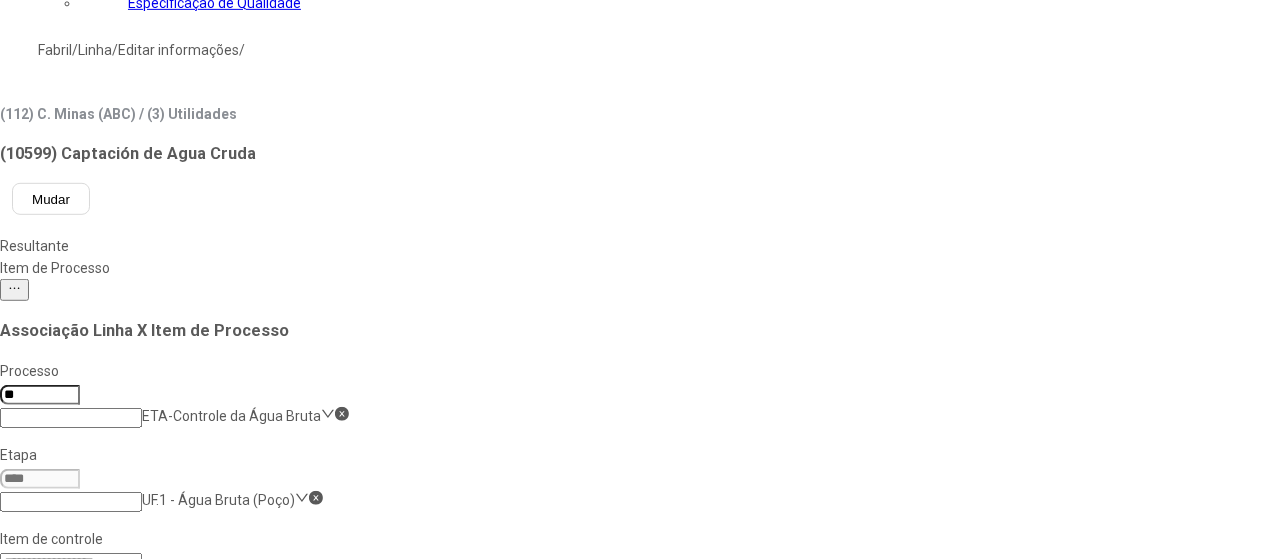 scroll, scrollTop: 718, scrollLeft: 0, axis: vertical 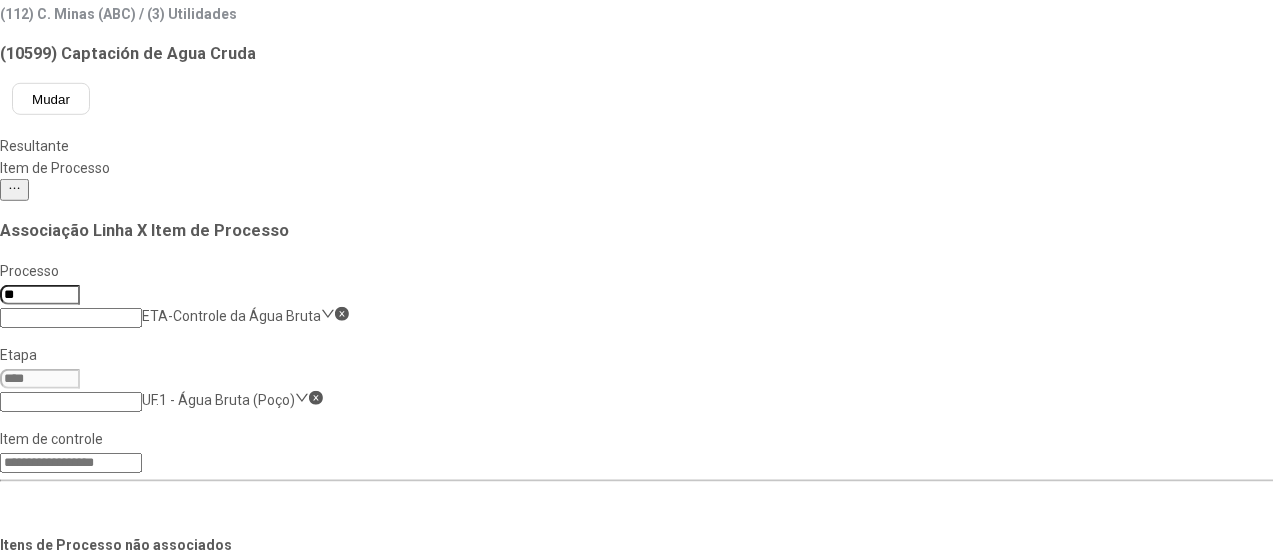 type on "***" 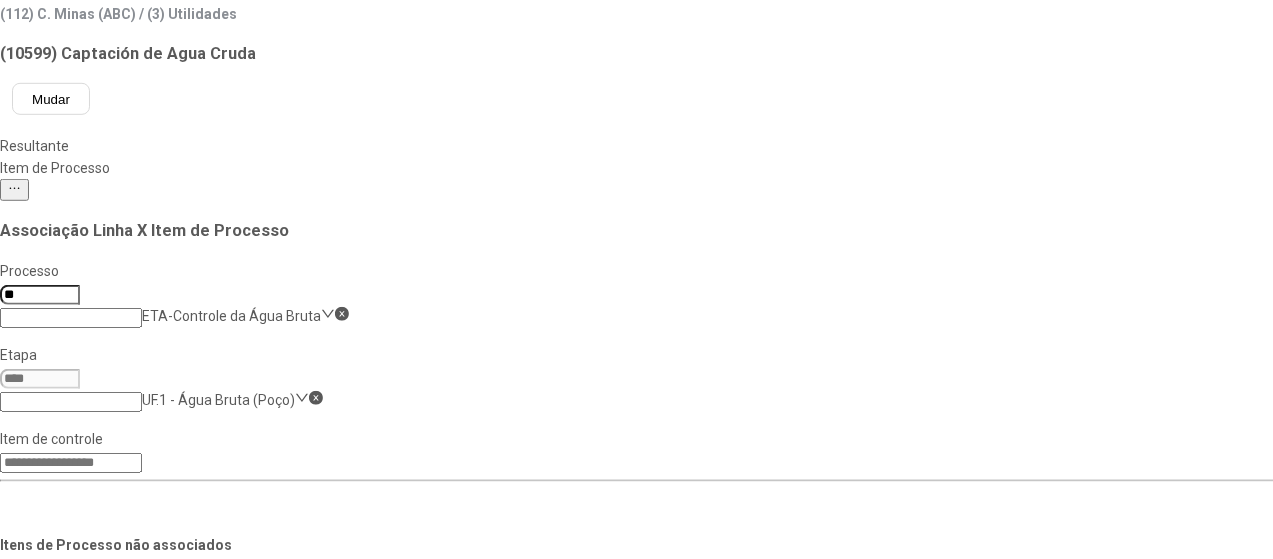 scroll, scrollTop: 100, scrollLeft: 0, axis: vertical 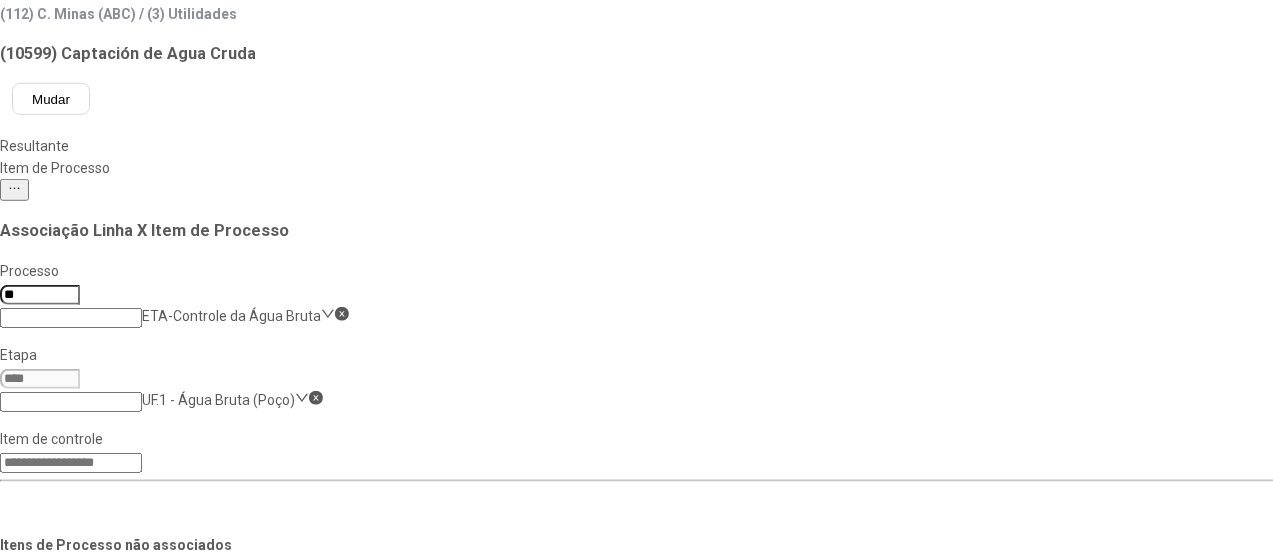 drag, startPoint x: 1086, startPoint y: 231, endPoint x: 1012, endPoint y: 211, distance: 76.655075 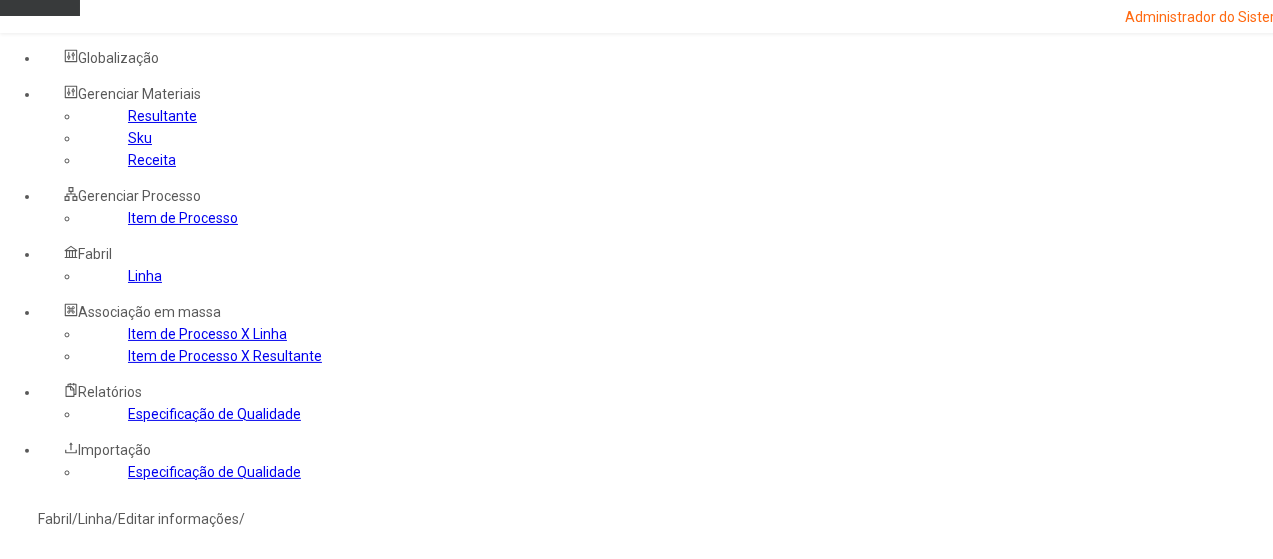 scroll, scrollTop: 0, scrollLeft: 0, axis: both 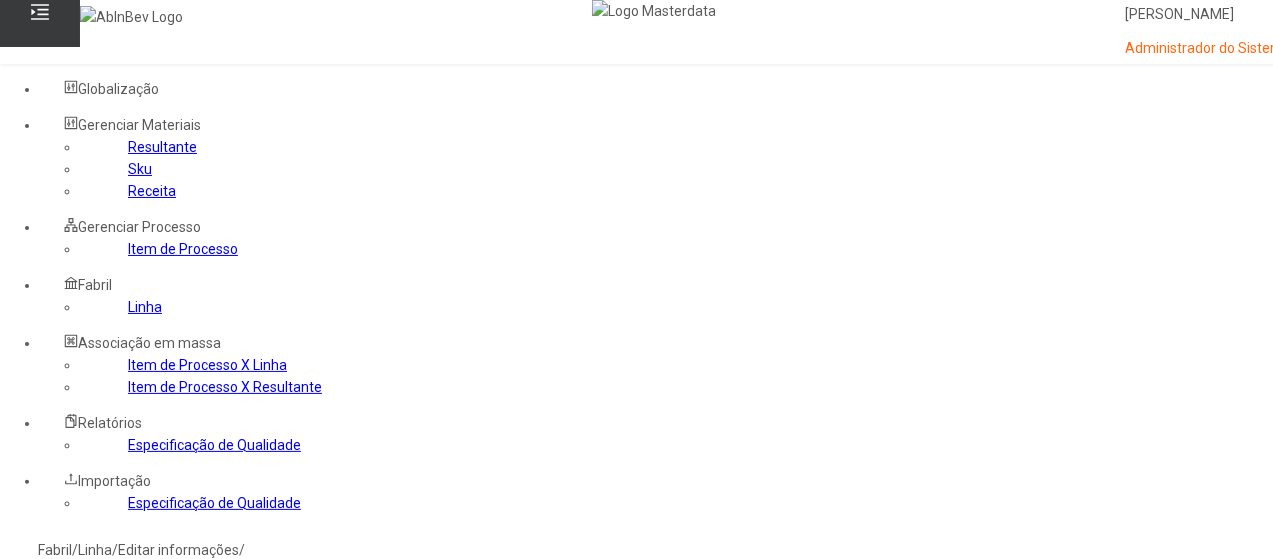 click on "Mudar" at bounding box center [51, 699] 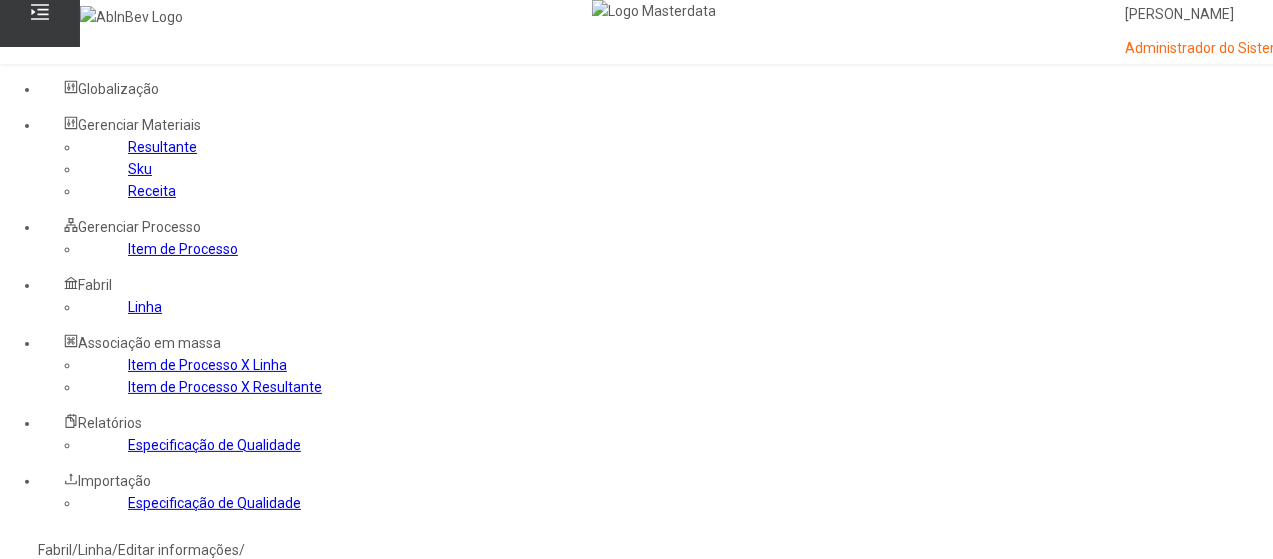 type 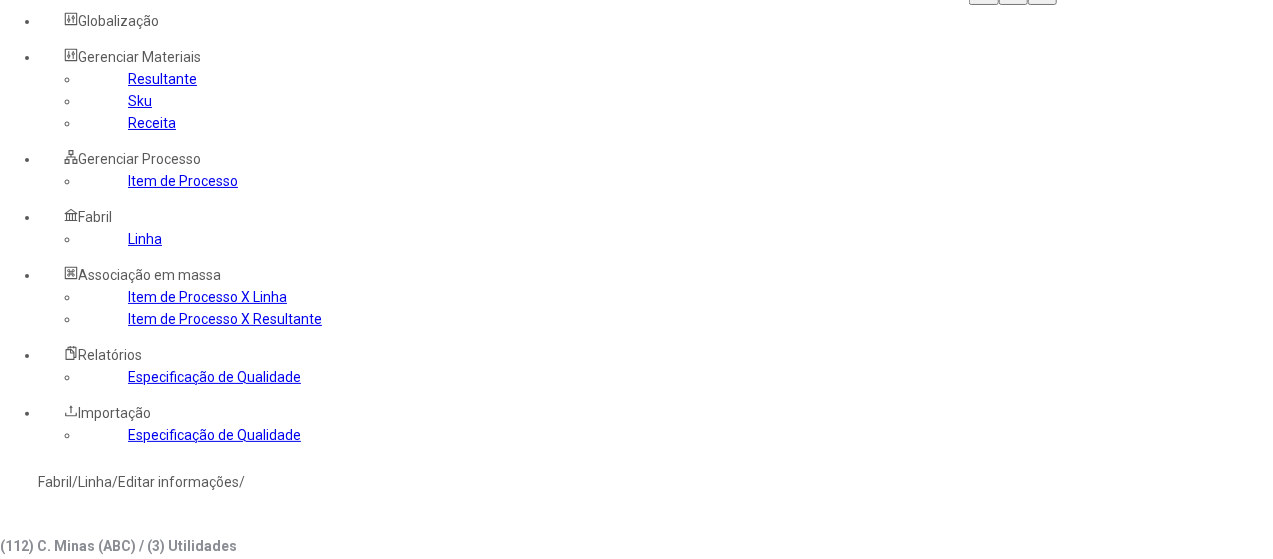 scroll, scrollTop: 100, scrollLeft: 0, axis: vertical 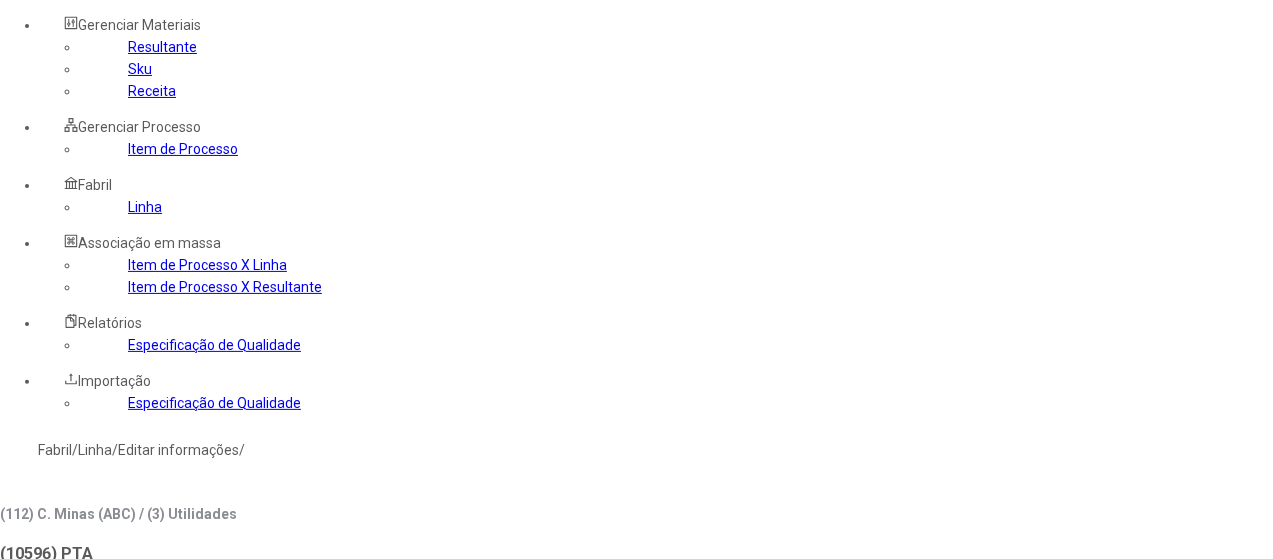 click on "Item de Processo" 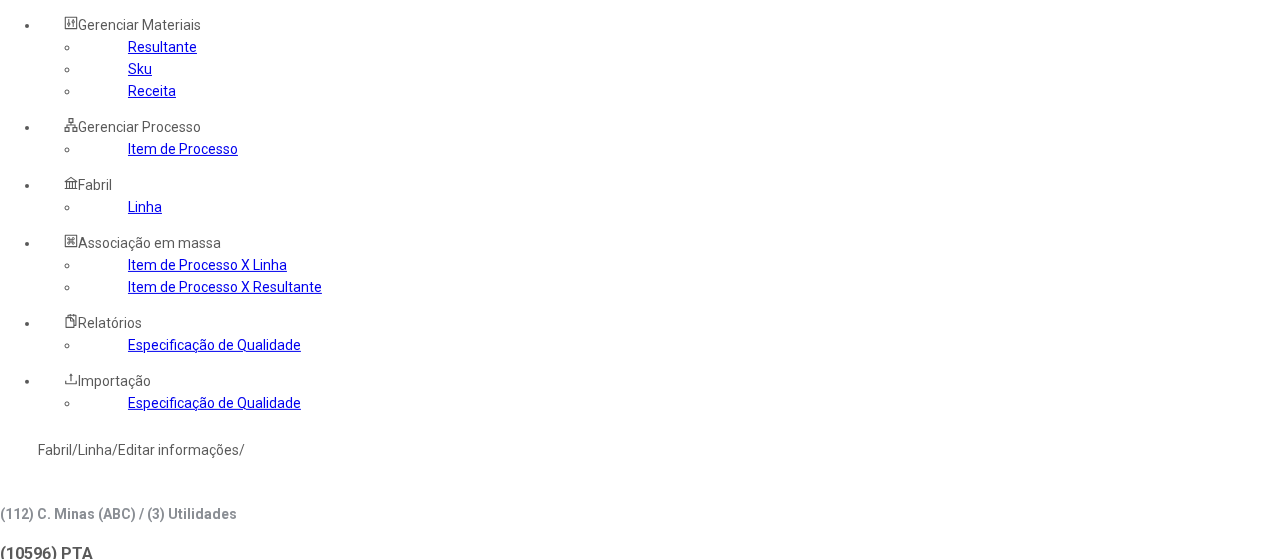 click at bounding box center (40, 795) 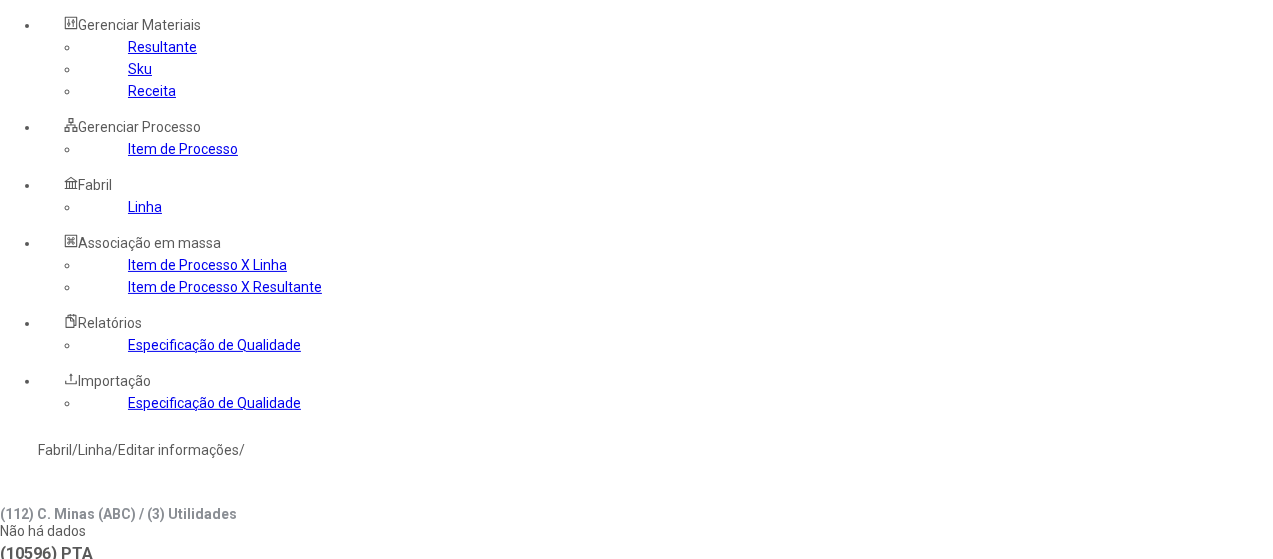 type on "****" 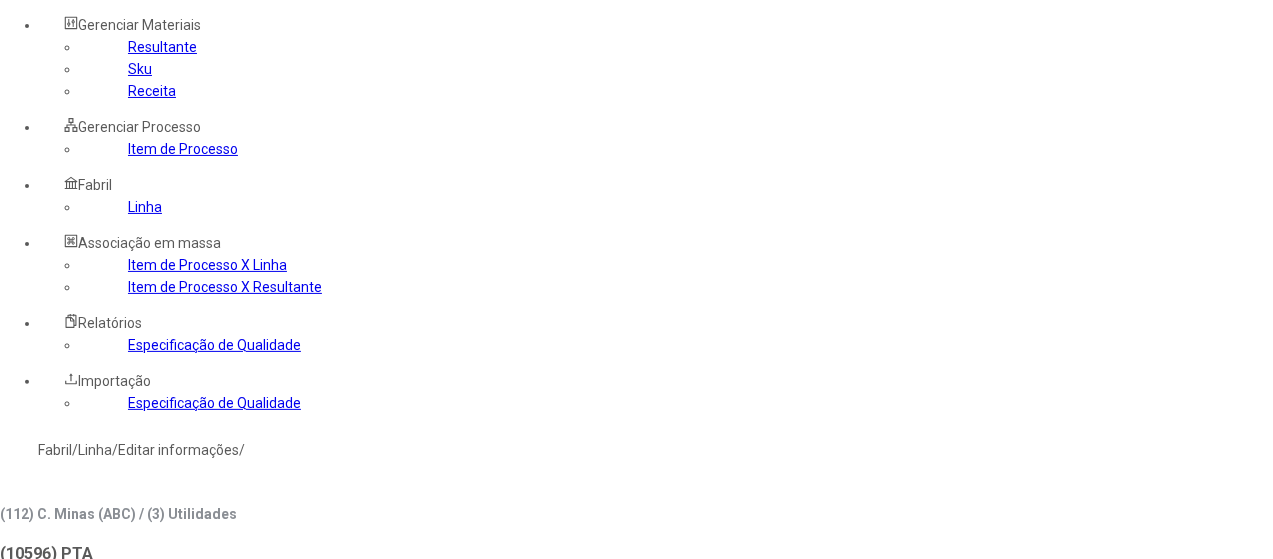 type 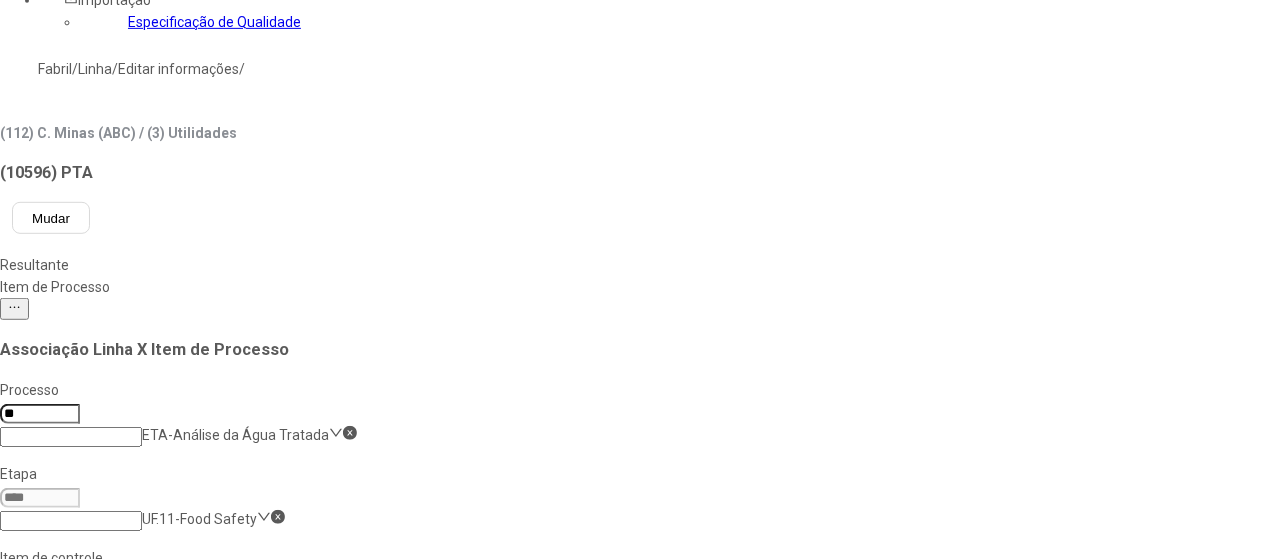 scroll, scrollTop: 500, scrollLeft: 0, axis: vertical 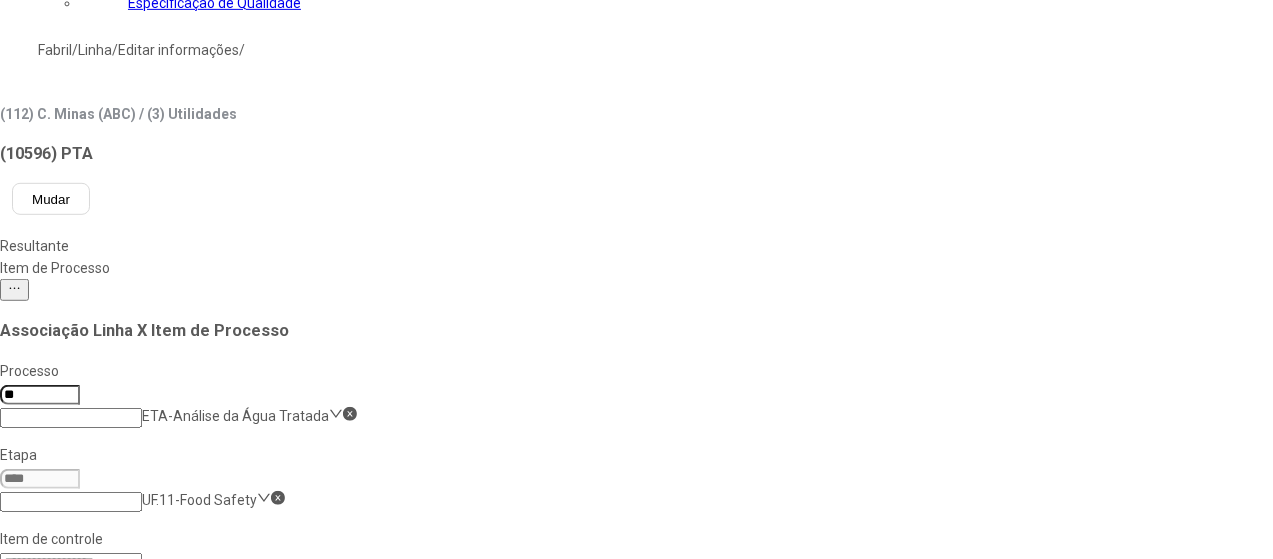 click 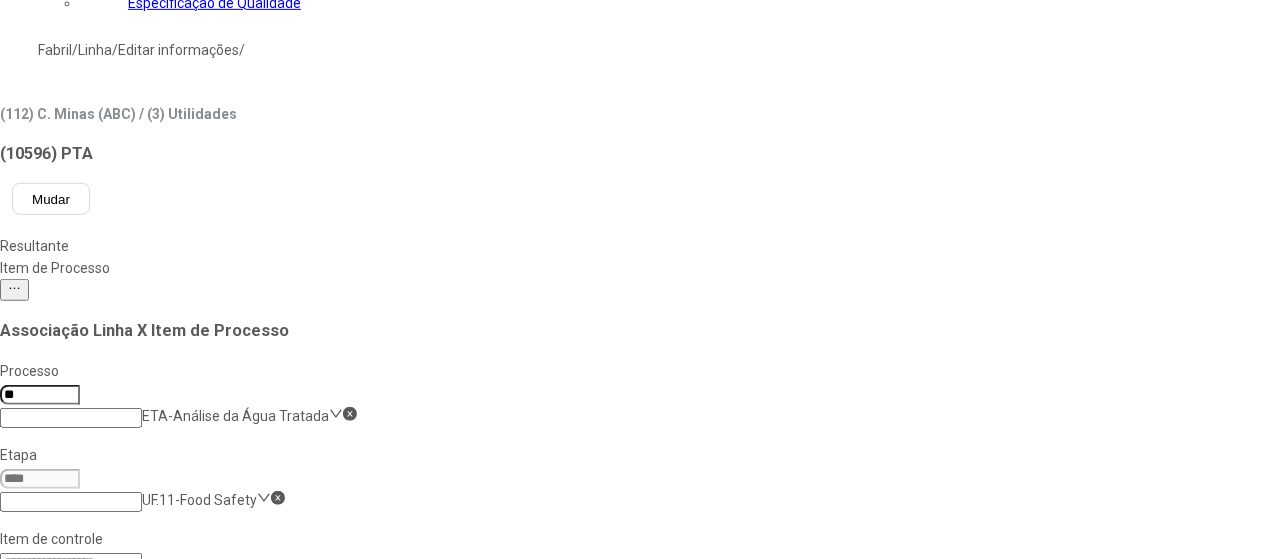 scroll, scrollTop: 400, scrollLeft: 0, axis: vertical 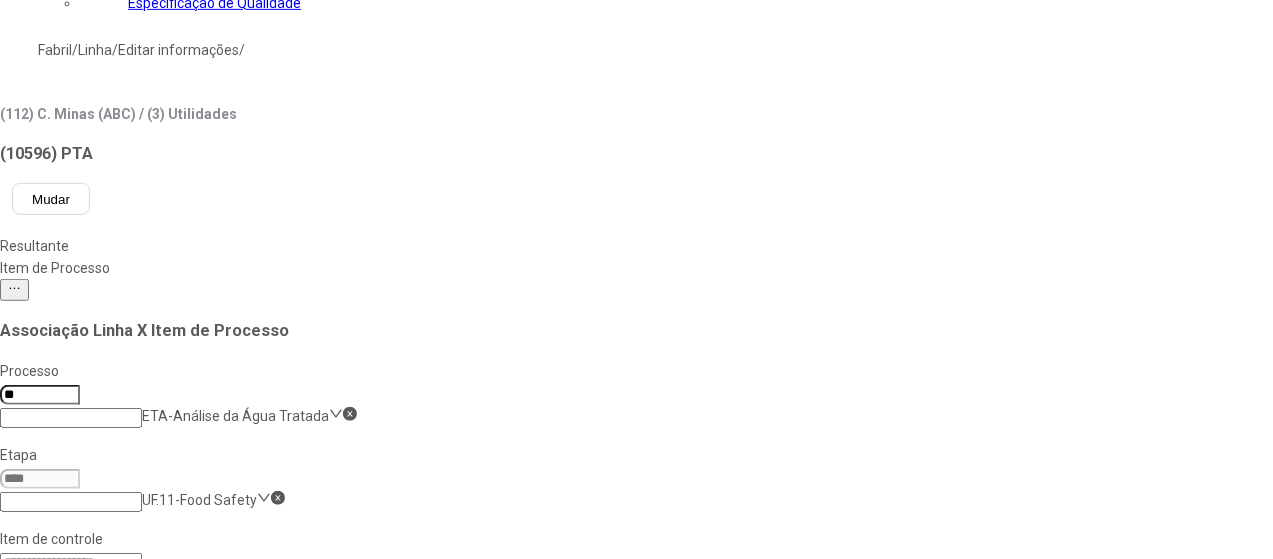 type on "**" 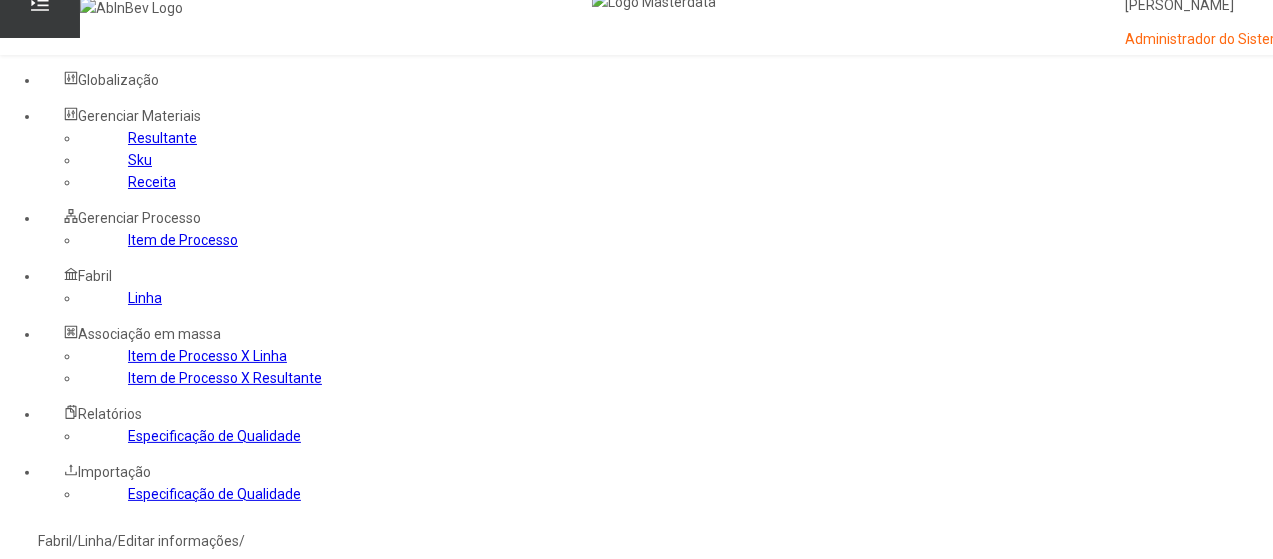 scroll, scrollTop: 0, scrollLeft: 0, axis: both 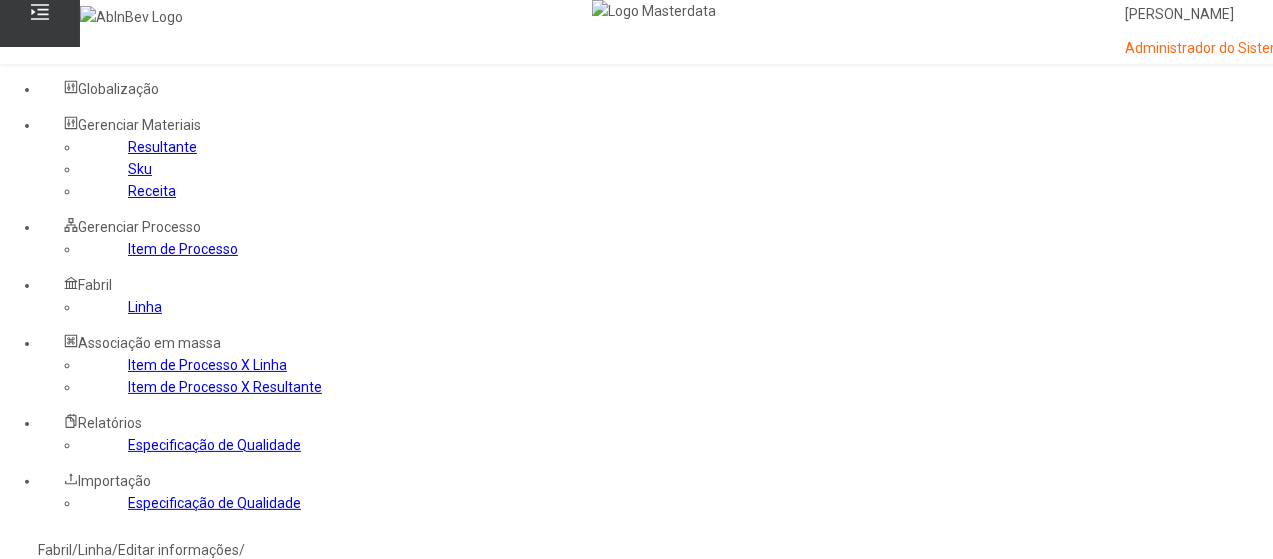 click on "Item de Processo" 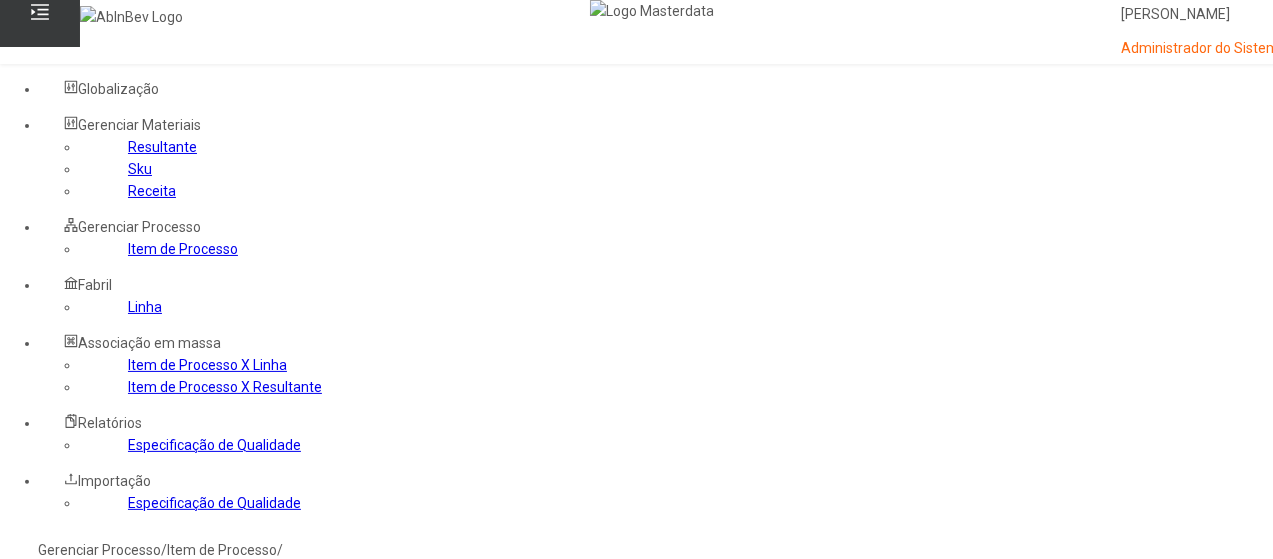 click 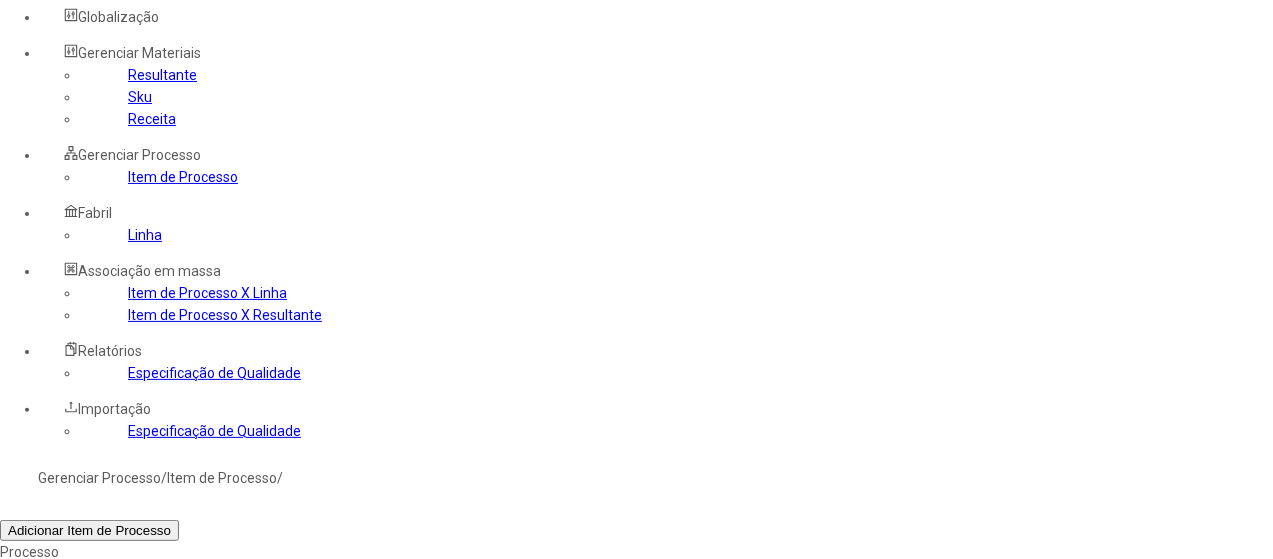 scroll, scrollTop: 100, scrollLeft: 0, axis: vertical 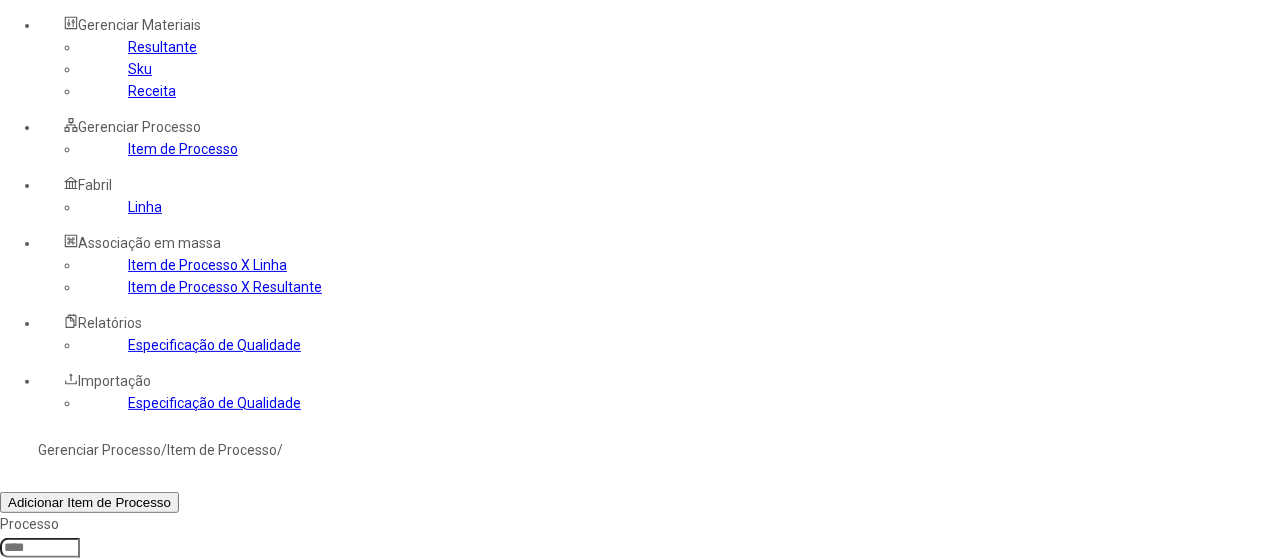 drag, startPoint x: 881, startPoint y: 427, endPoint x: 758, endPoint y: 434, distance: 123.19903 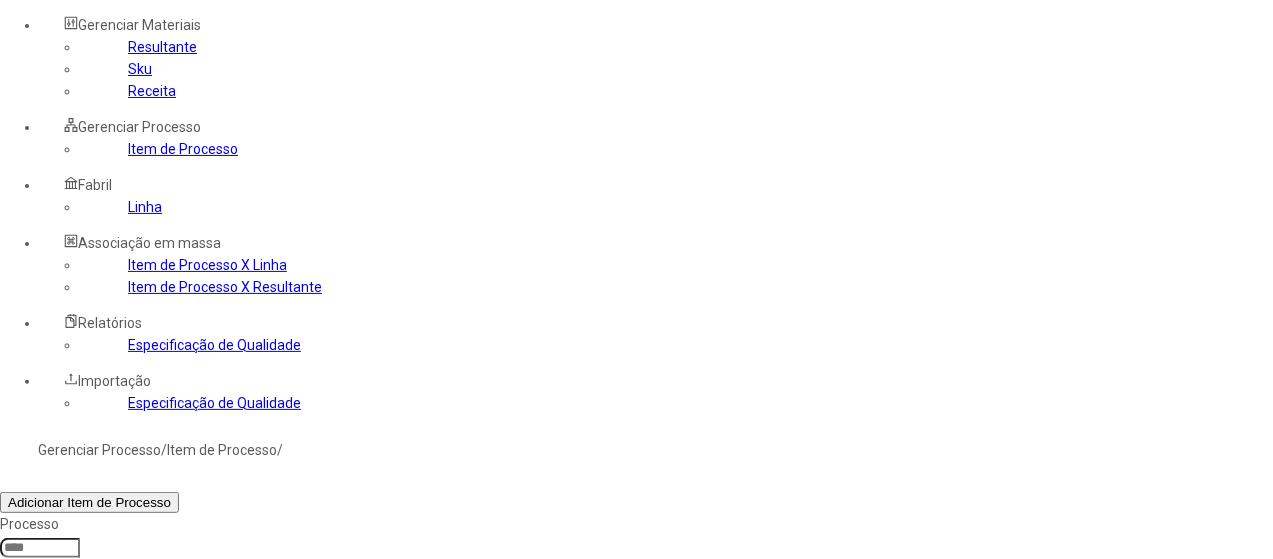 click on "Filtrar" 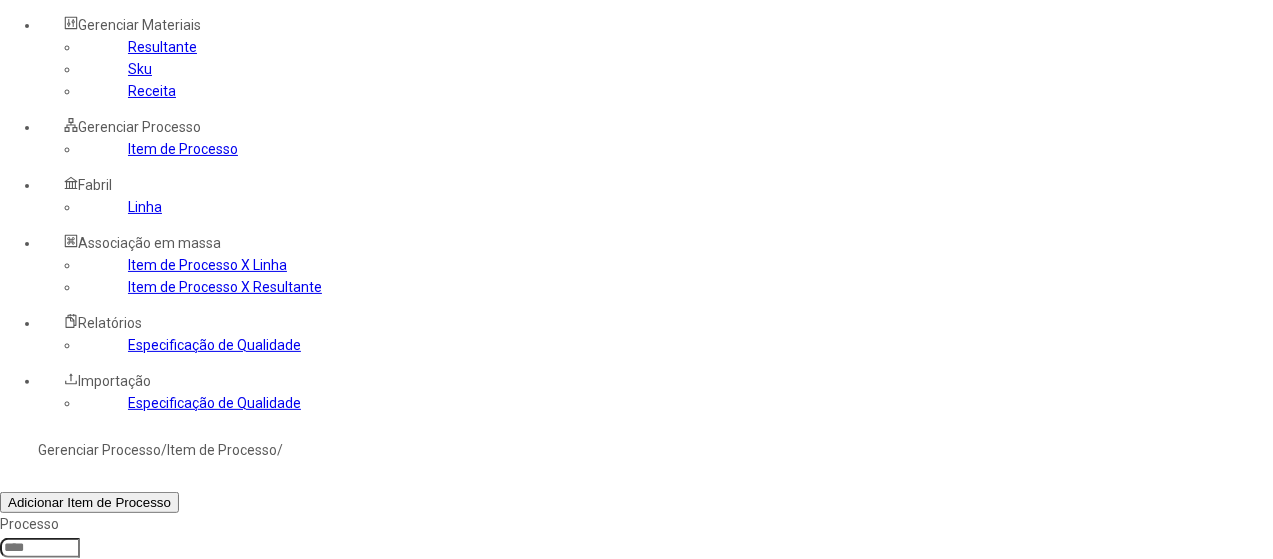 drag, startPoint x: 847, startPoint y: 461, endPoint x: 754, endPoint y: 421, distance: 101.23734 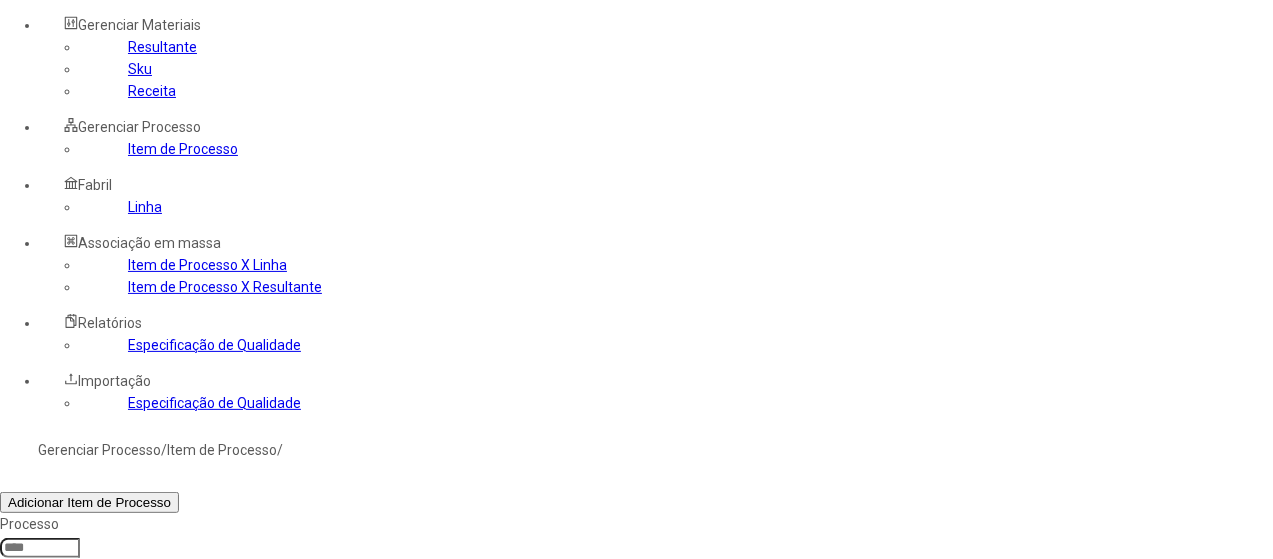 type on "*****" 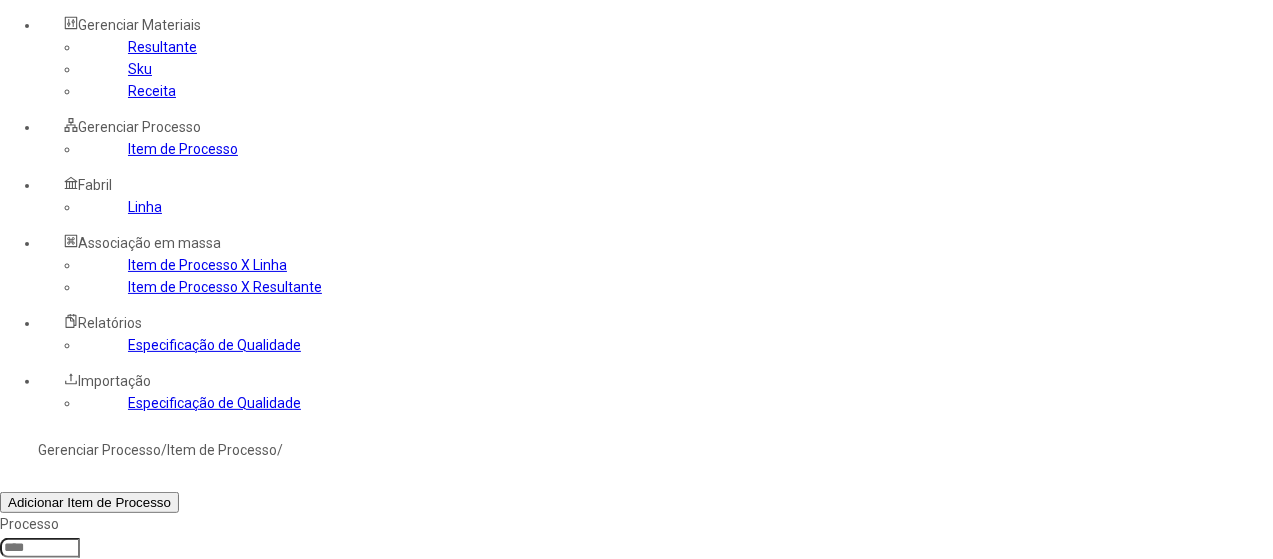 click on "Filtrar" 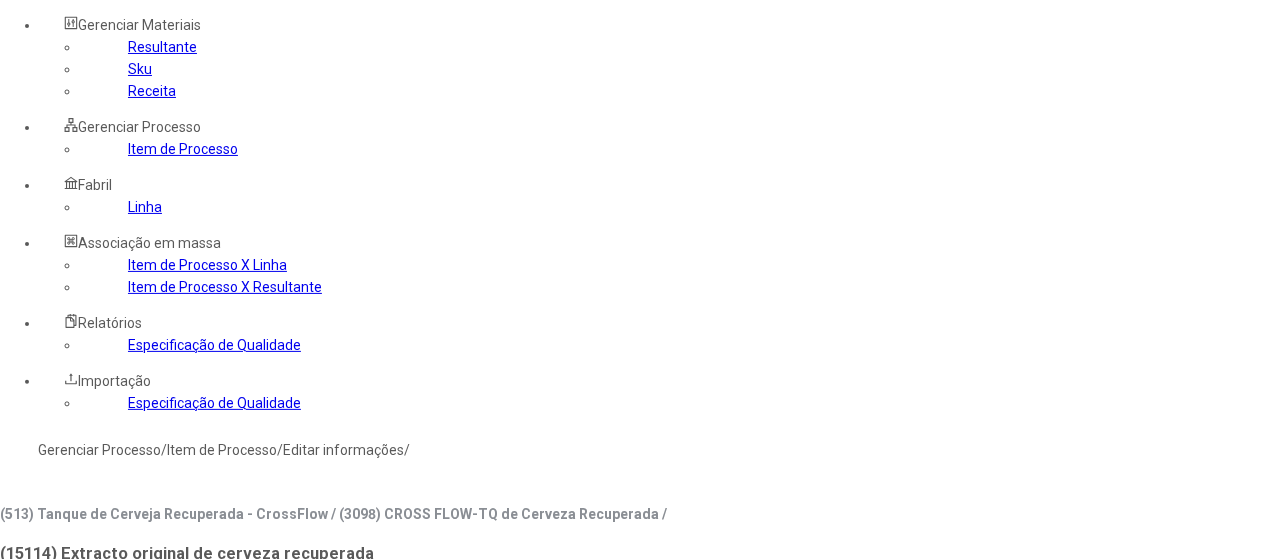 click on "es-ES" 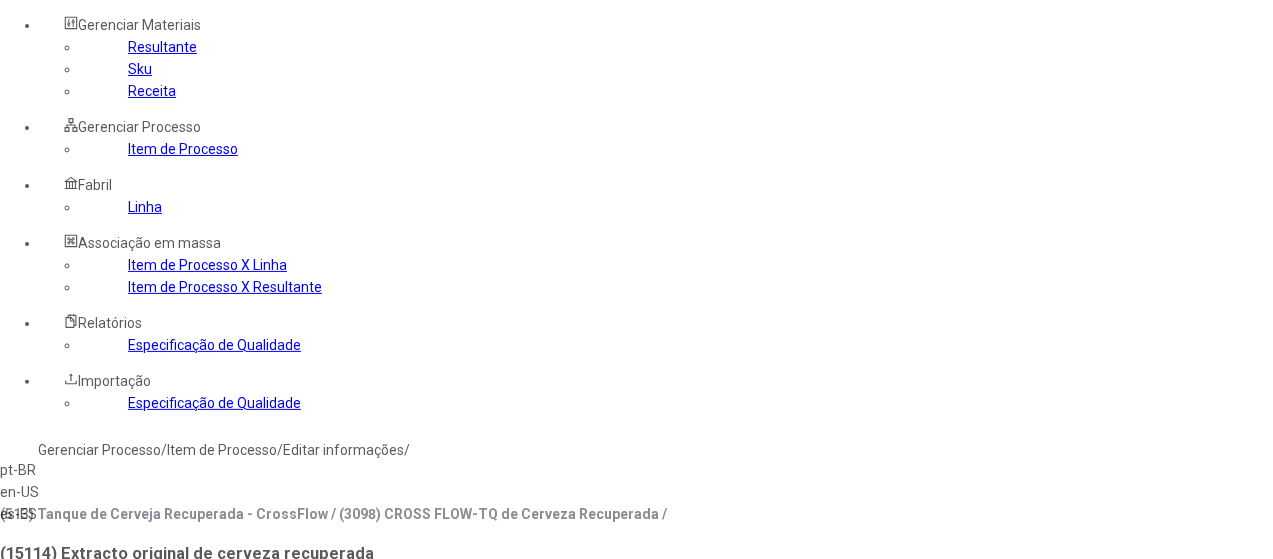 click on "pt-BR" at bounding box center [57, 470] 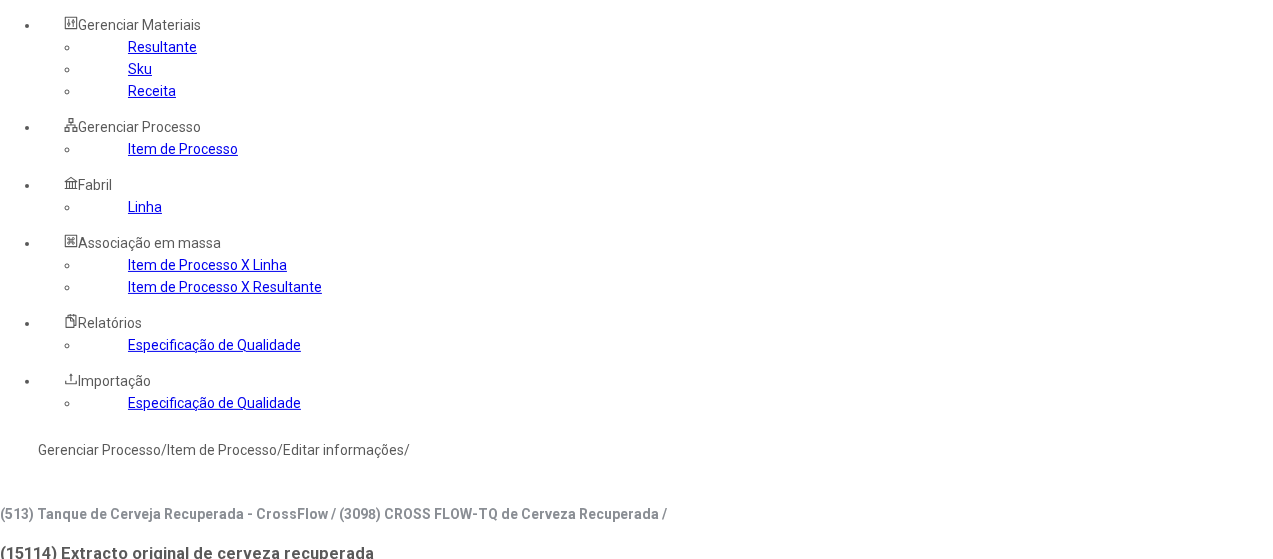 type on "**********" 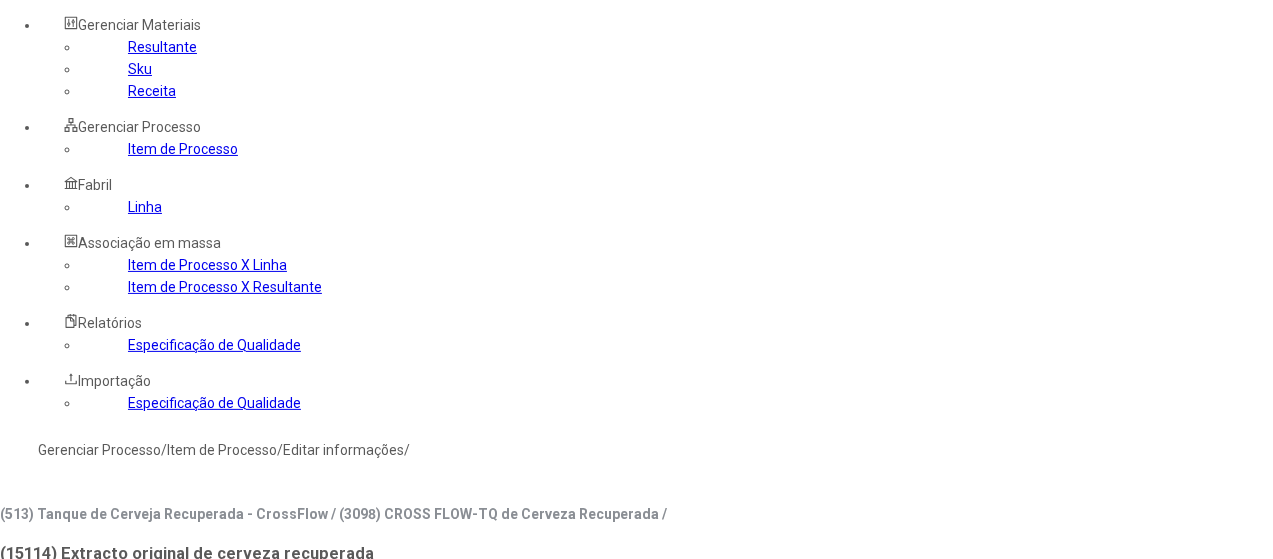 drag, startPoint x: 698, startPoint y: 308, endPoint x: 311, endPoint y: 262, distance: 389.72427 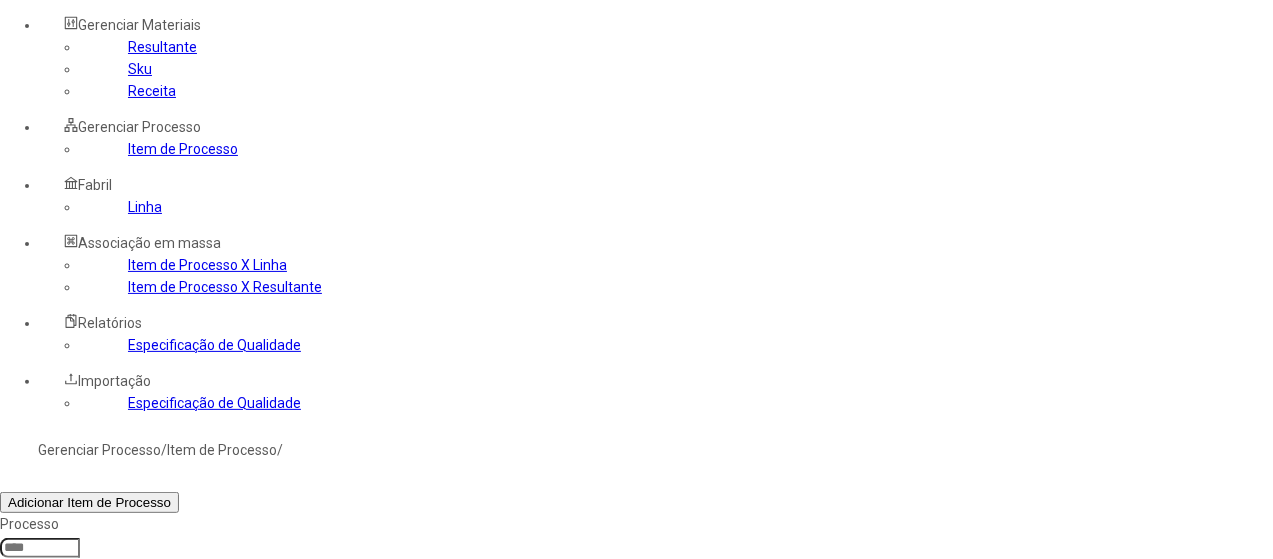 click 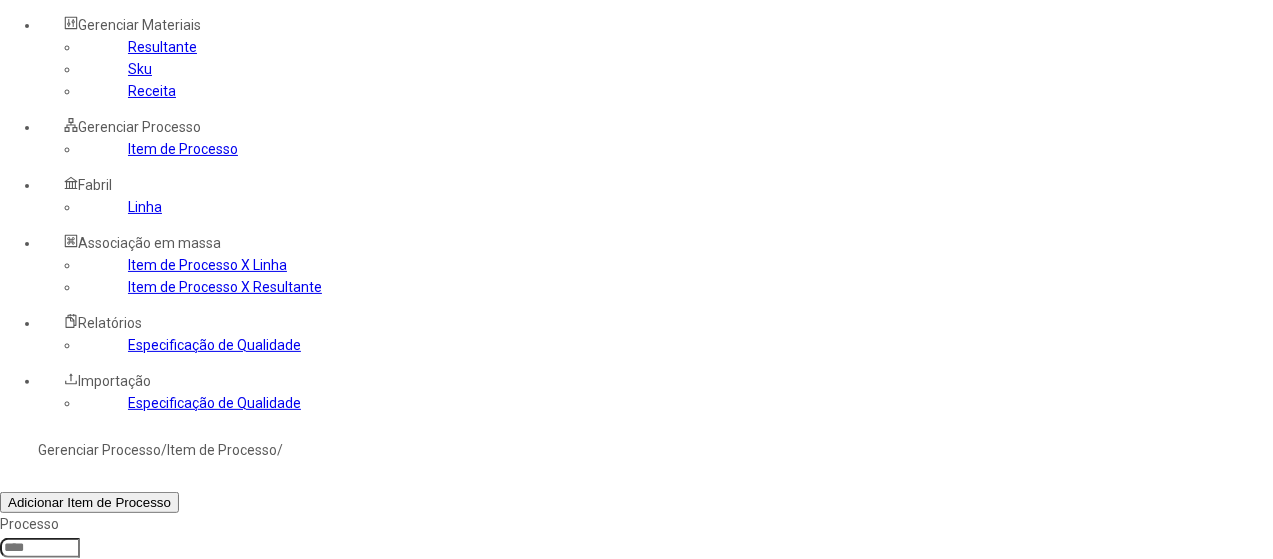 type on "***" 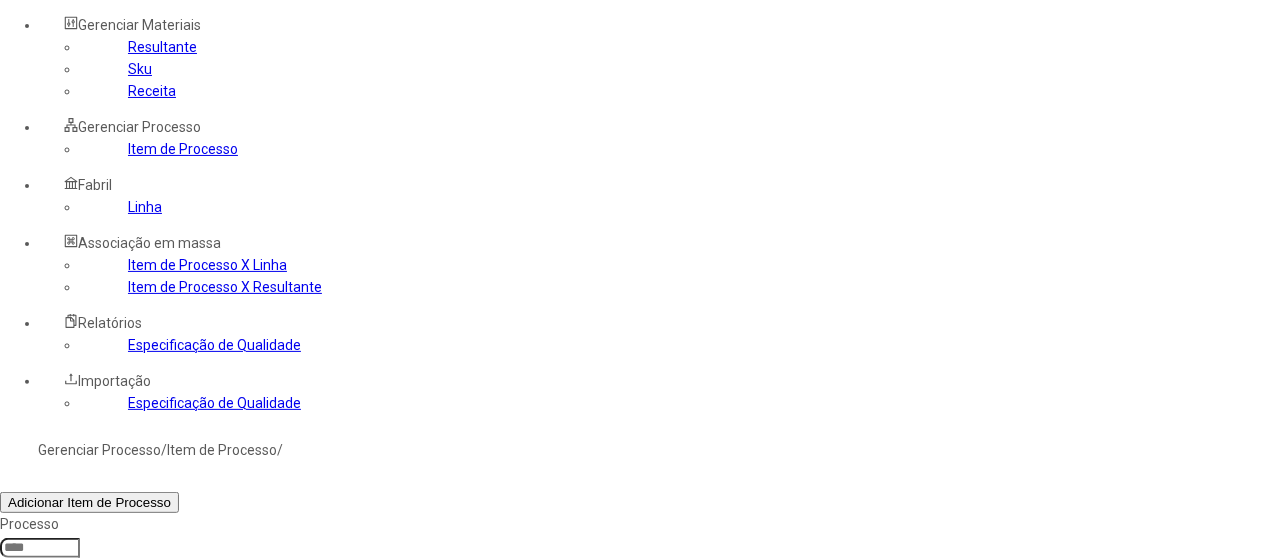 click on "Filtrar" 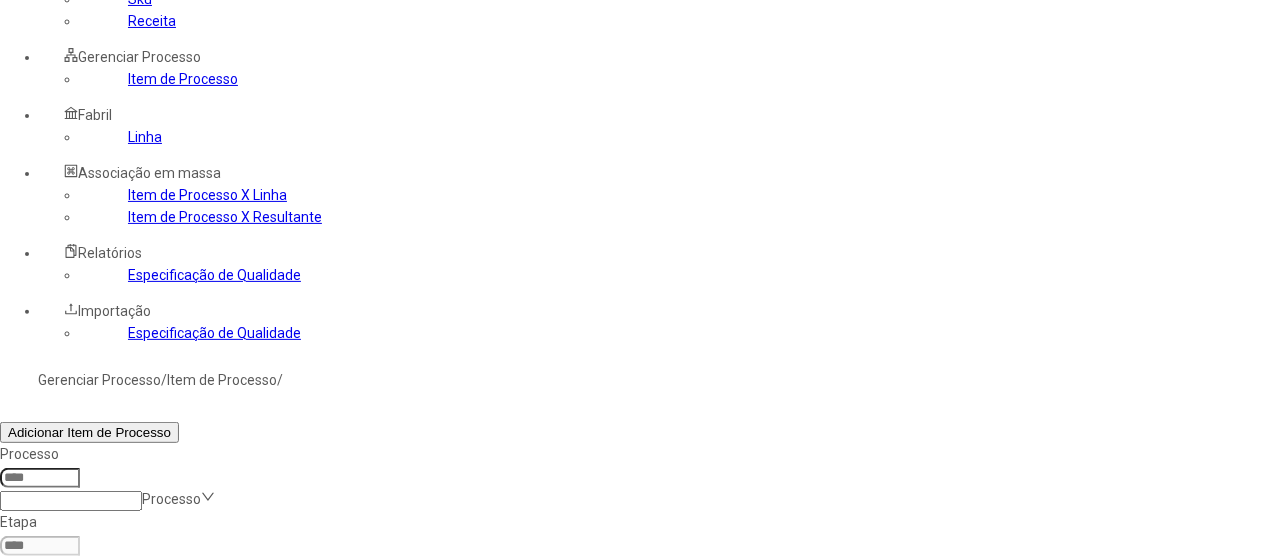scroll, scrollTop: 200, scrollLeft: 0, axis: vertical 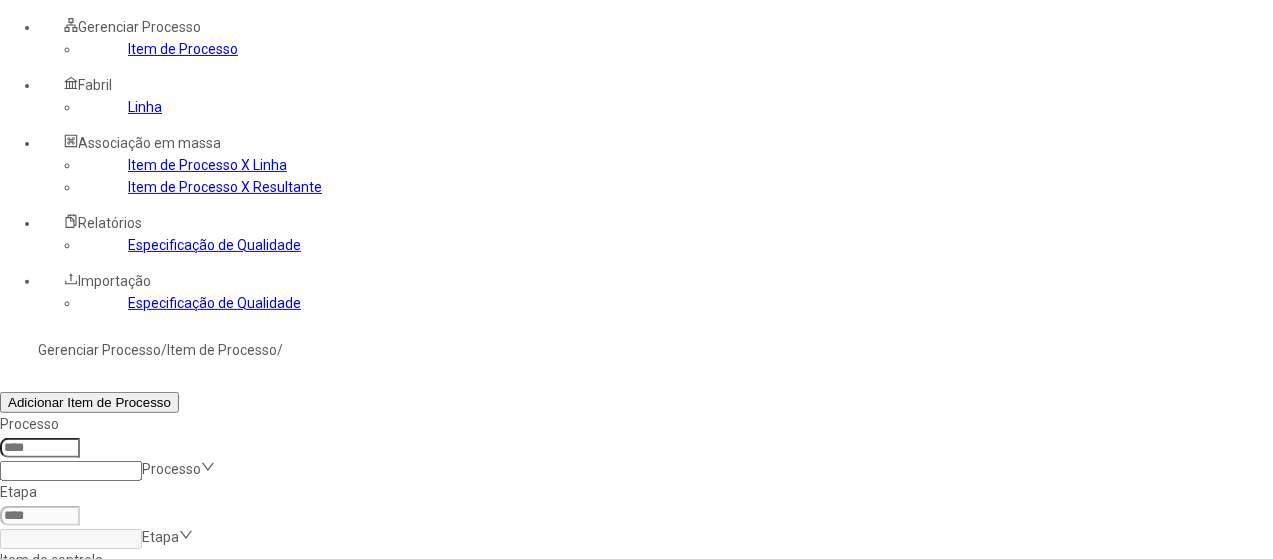 drag, startPoint x: 864, startPoint y: 360, endPoint x: 751, endPoint y: 314, distance: 122.0041 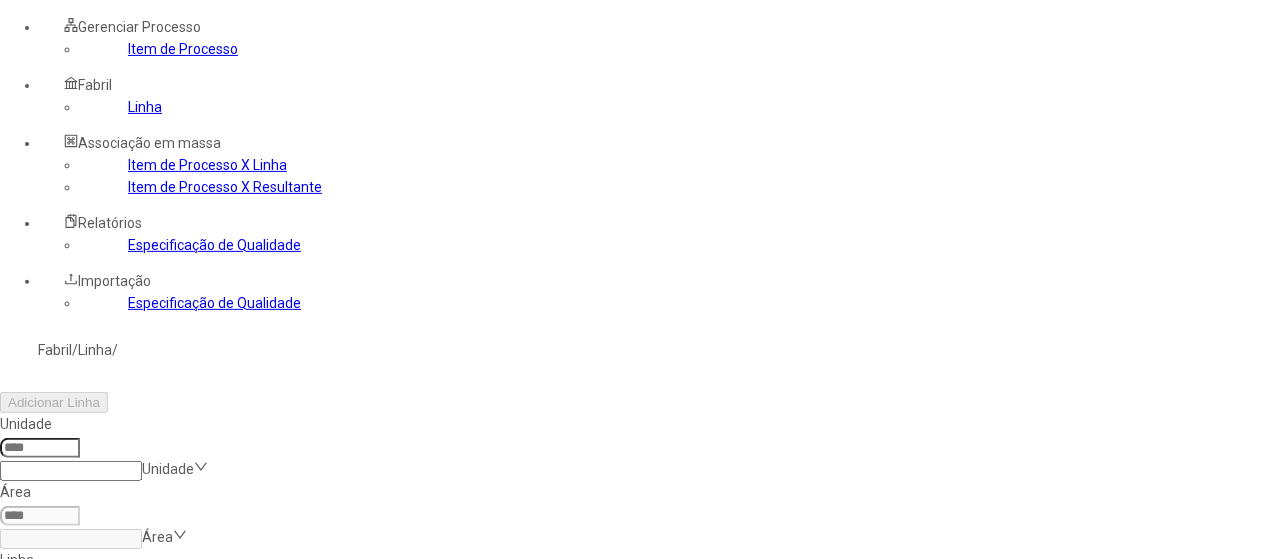 click at bounding box center (40, 448) 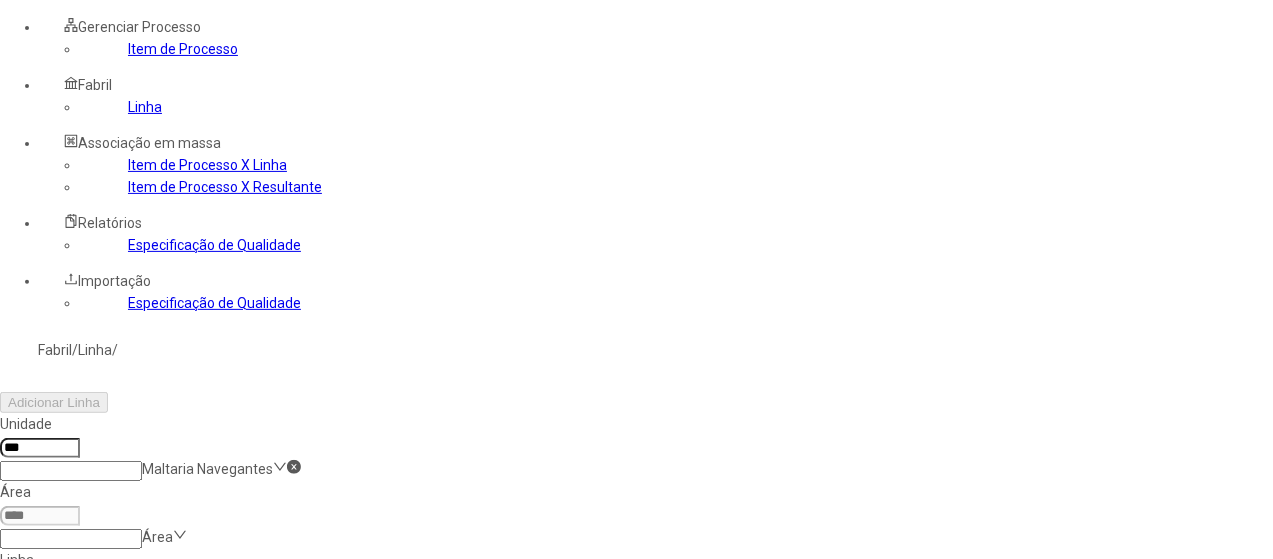 type on "***" 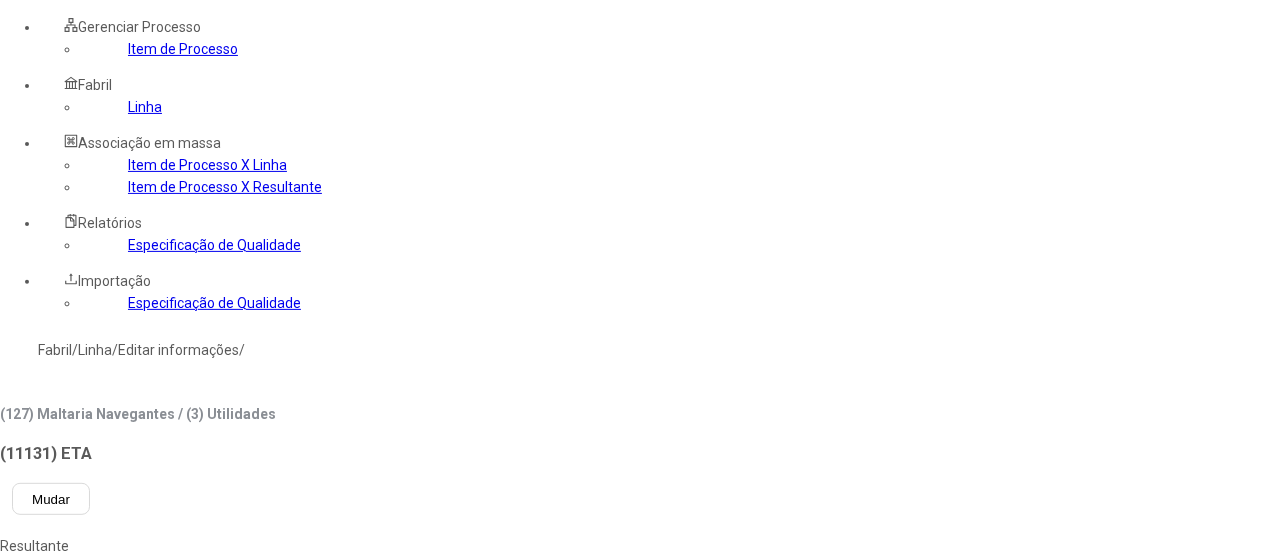 click on "Processo  Processo  Resultante Itens disponíveis 0 itens selecionados 500 por página Exibindo 0 de 0 Itens Itens a serem associados  0 de 0 Itens a serem associados  Limpar Concluir associação" 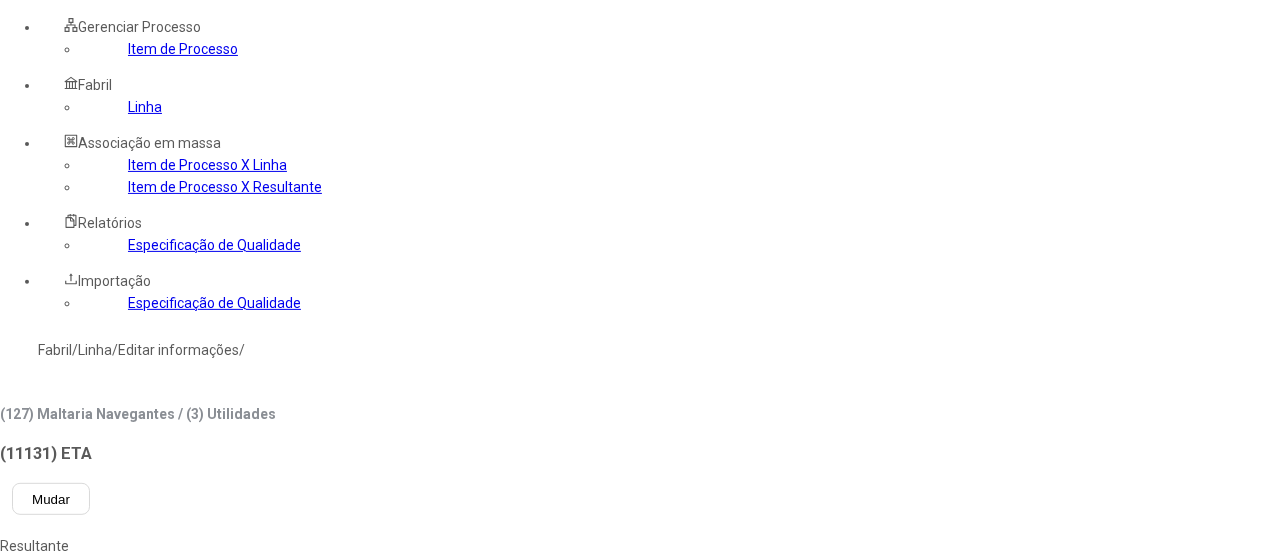 click on "Item de Processo" 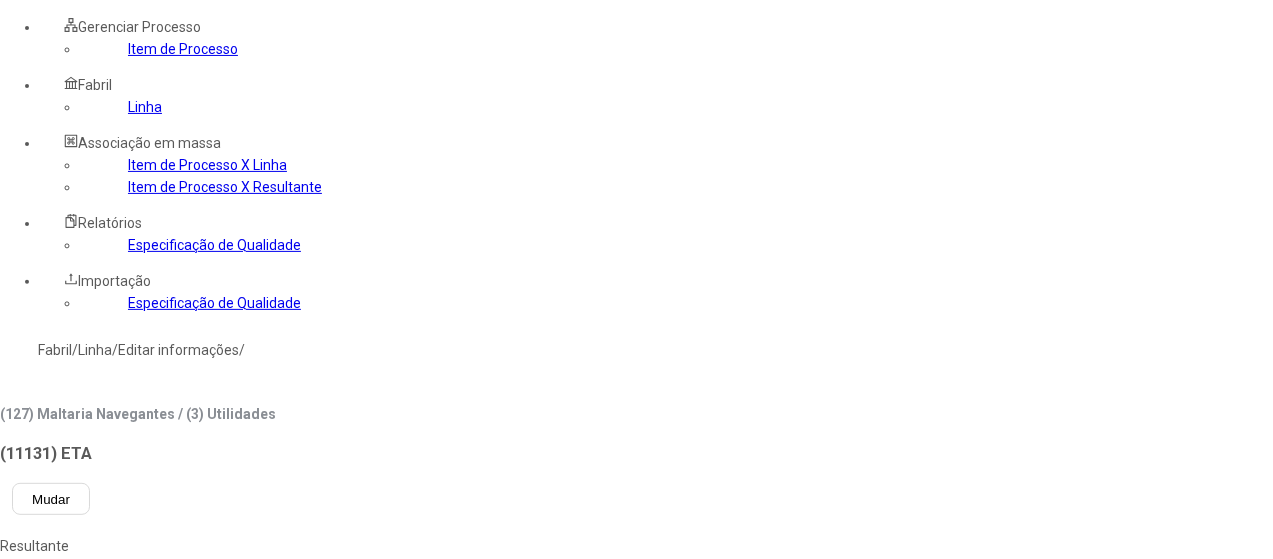 click 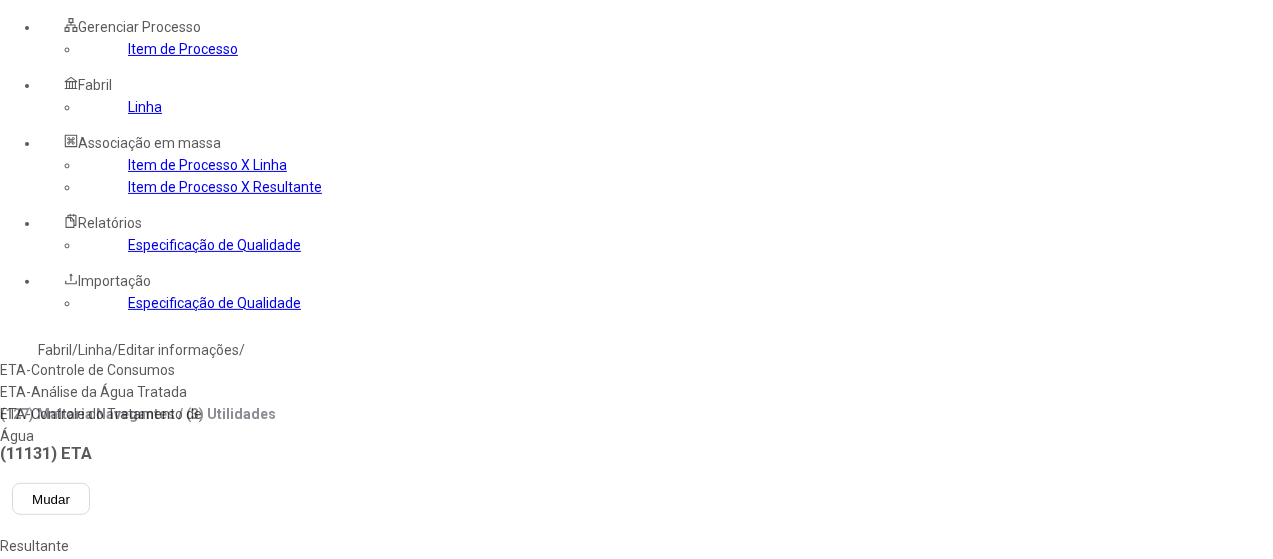 click on "Item de Processo" 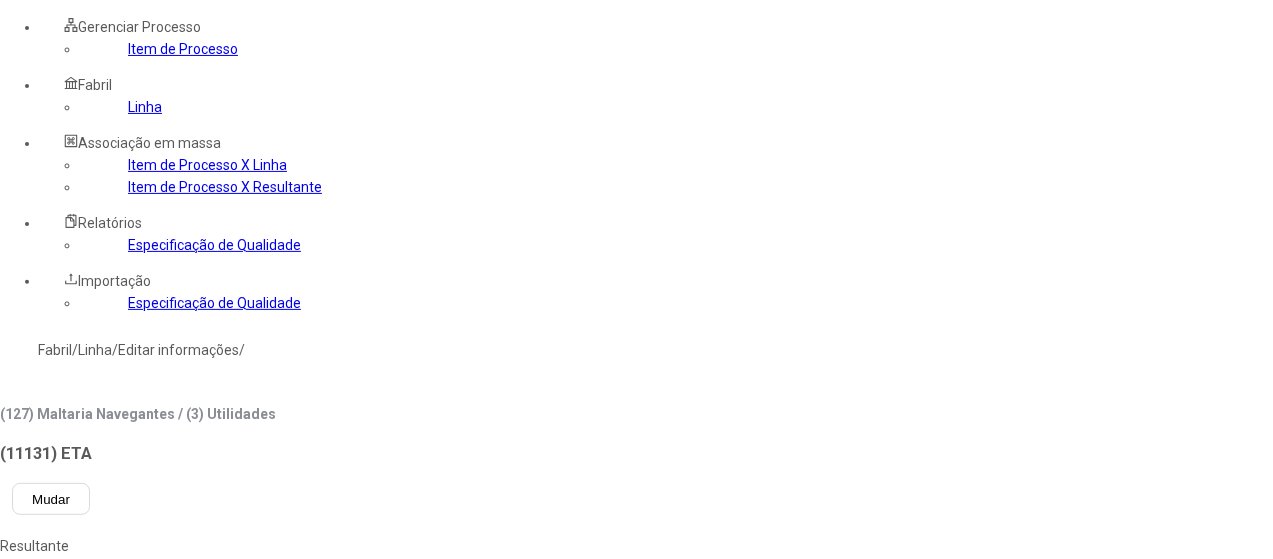 click 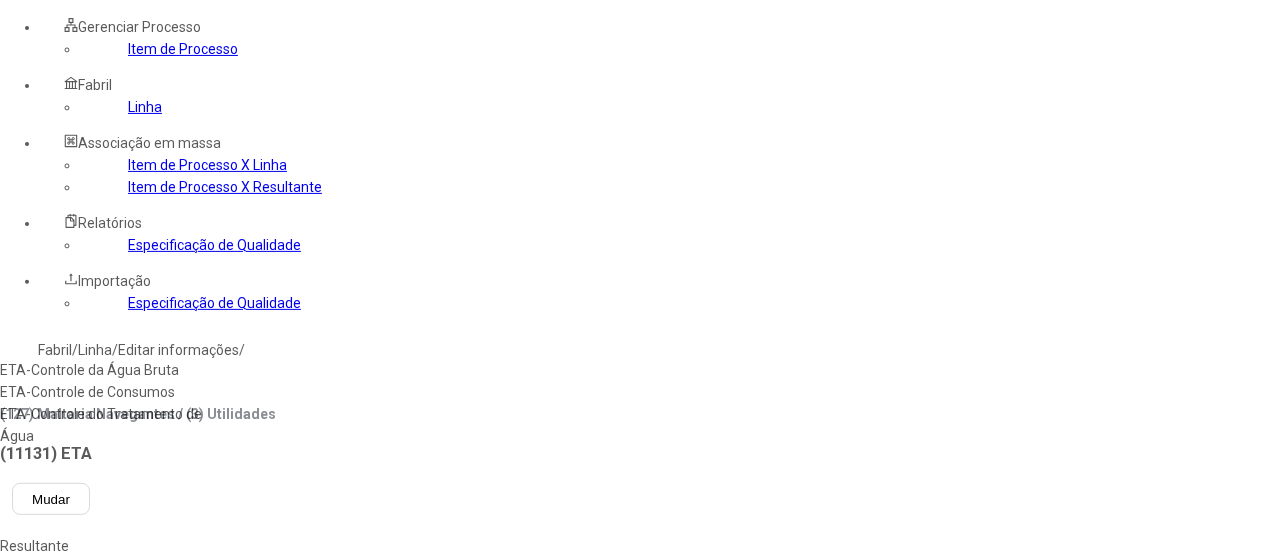 type on "*******" 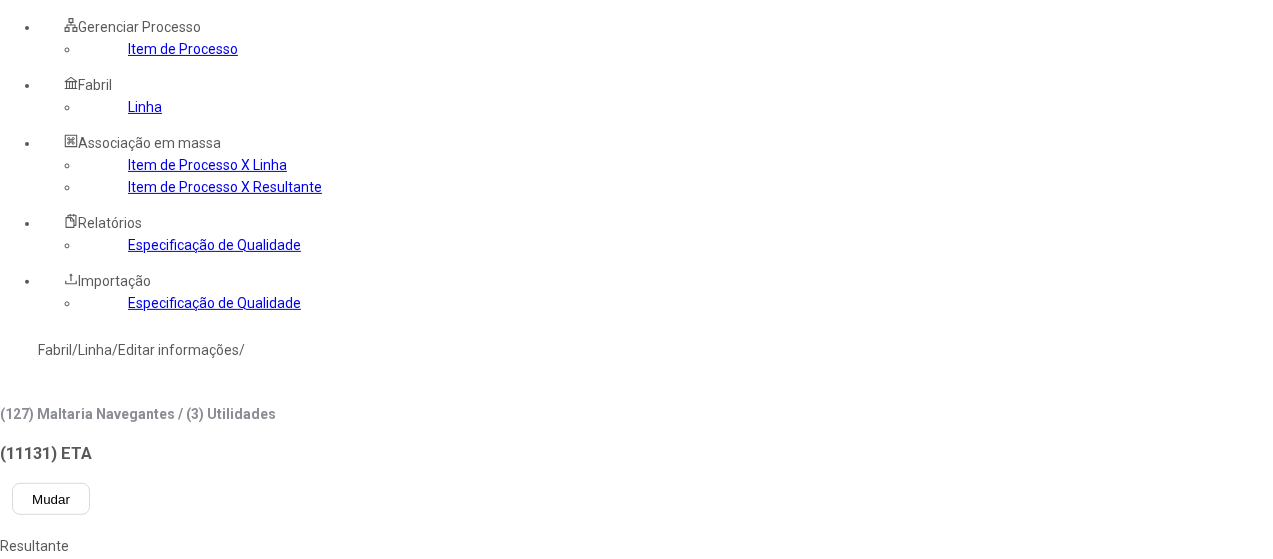 type on "**" 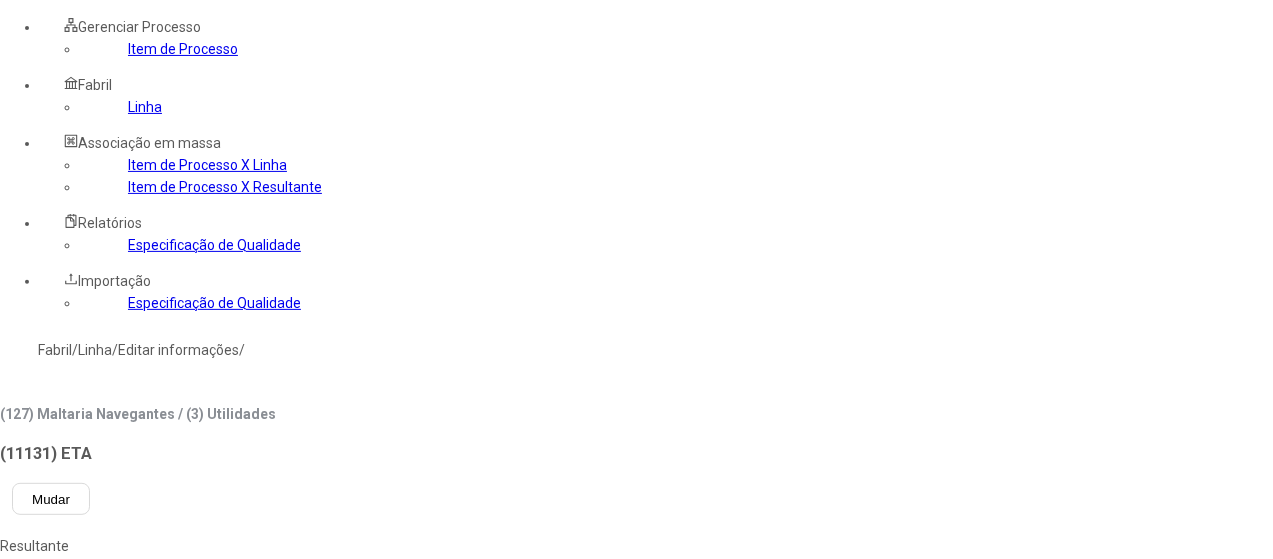 click 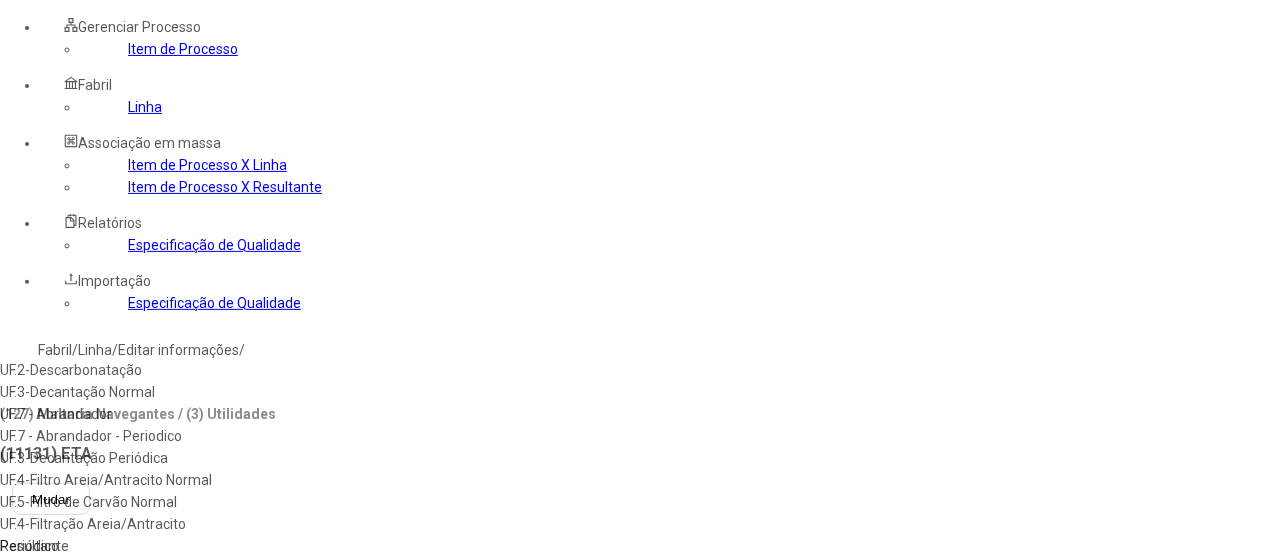 click on "UF.4-Filtro Areia/Antracito Normal" at bounding box center (115, 480) 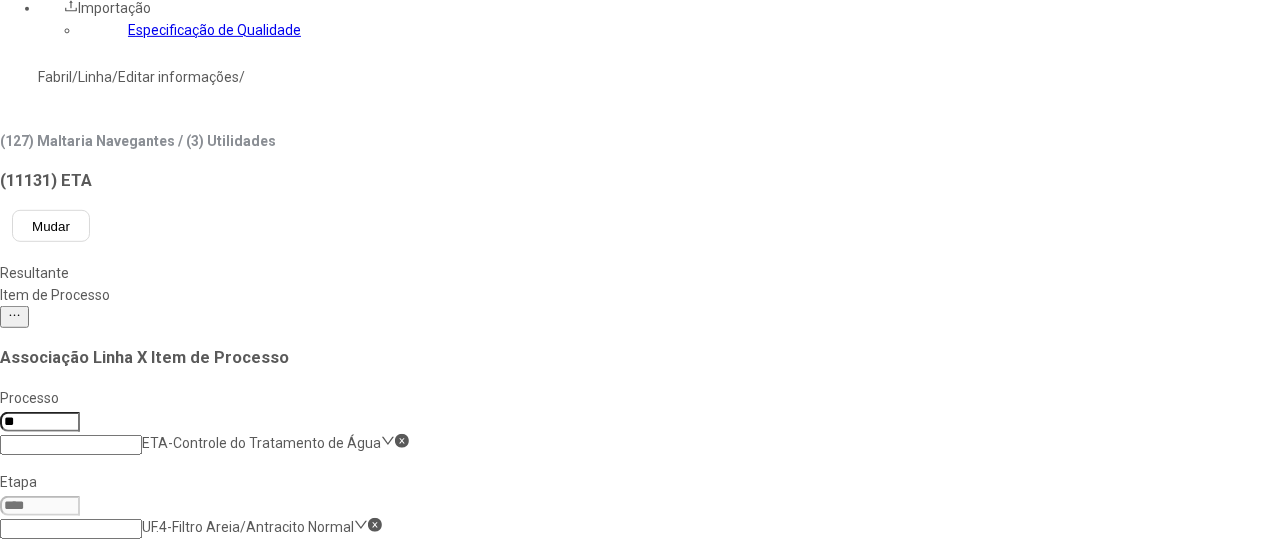 scroll, scrollTop: 500, scrollLeft: 0, axis: vertical 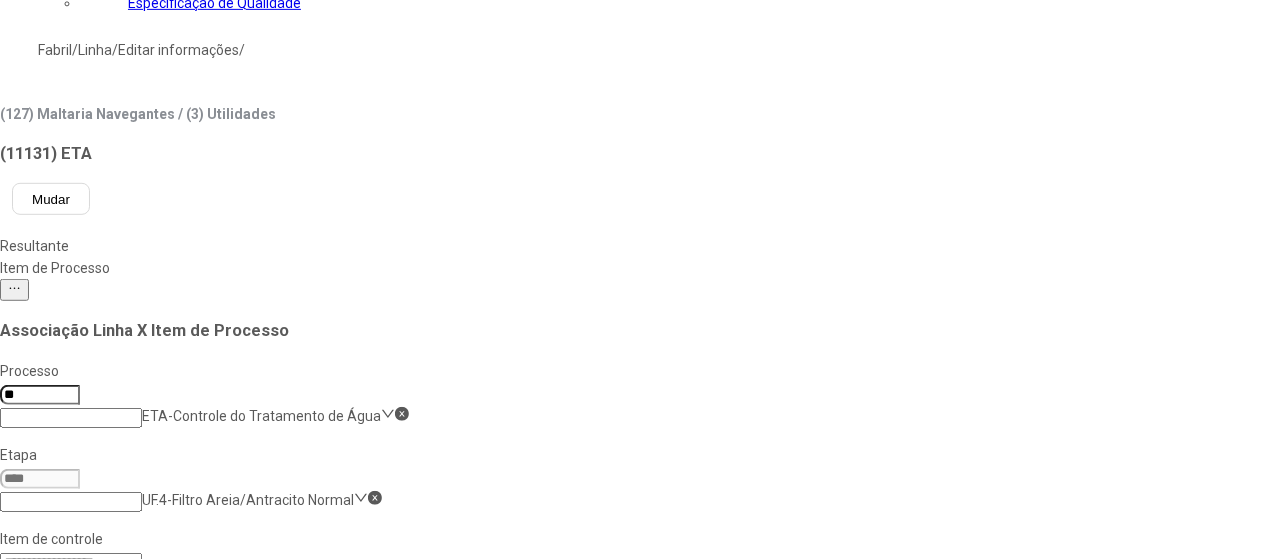drag, startPoint x: 593, startPoint y: 41, endPoint x: 603, endPoint y: 51, distance: 14.142136 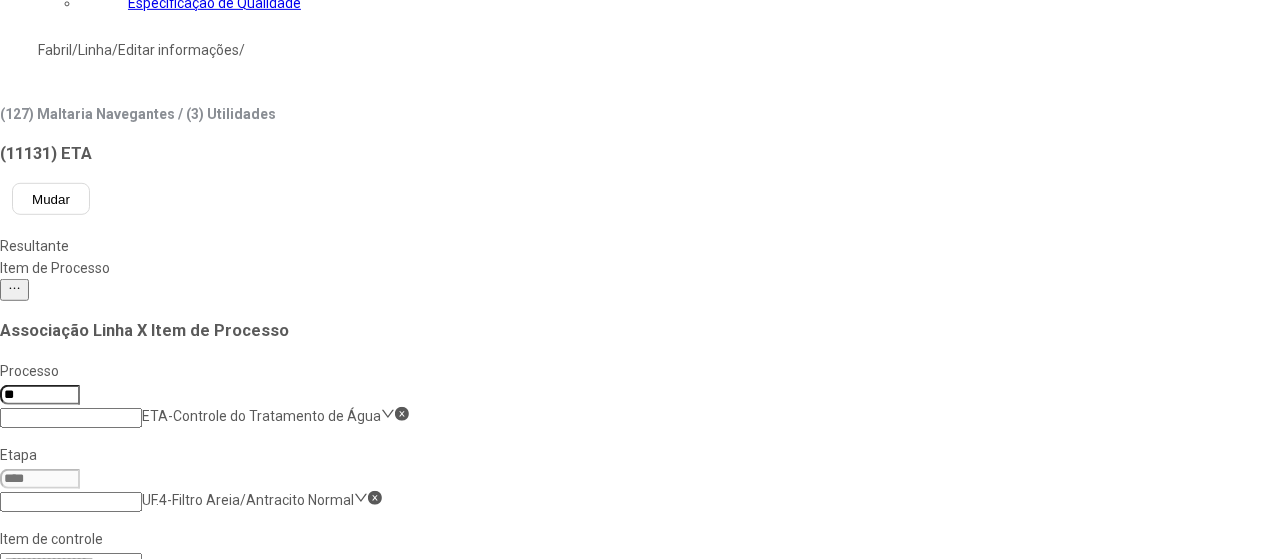 type on "********" 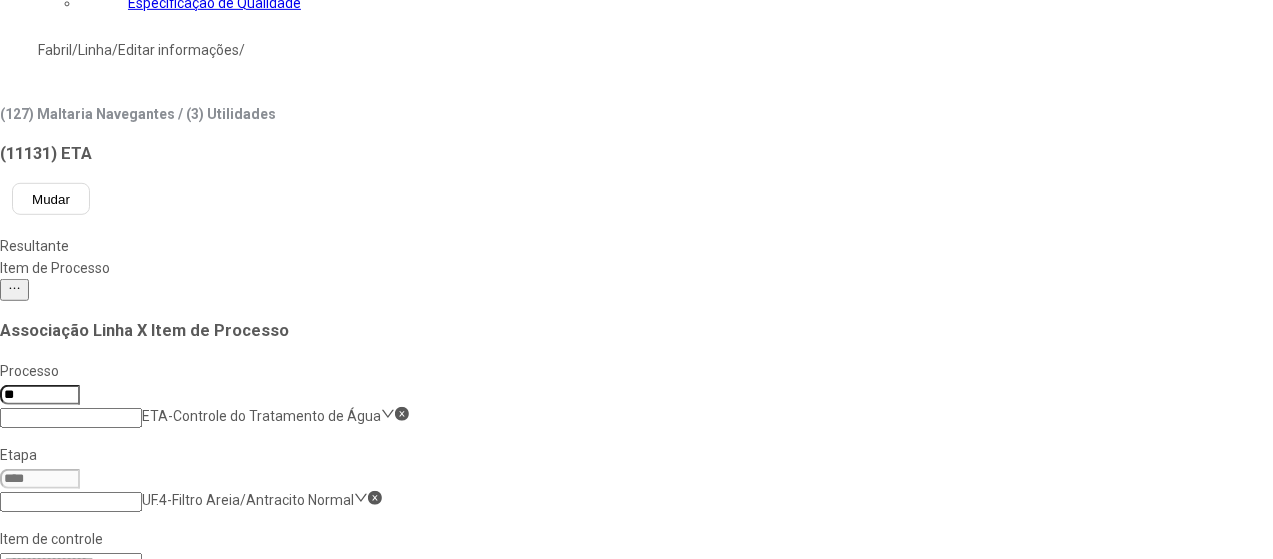 click 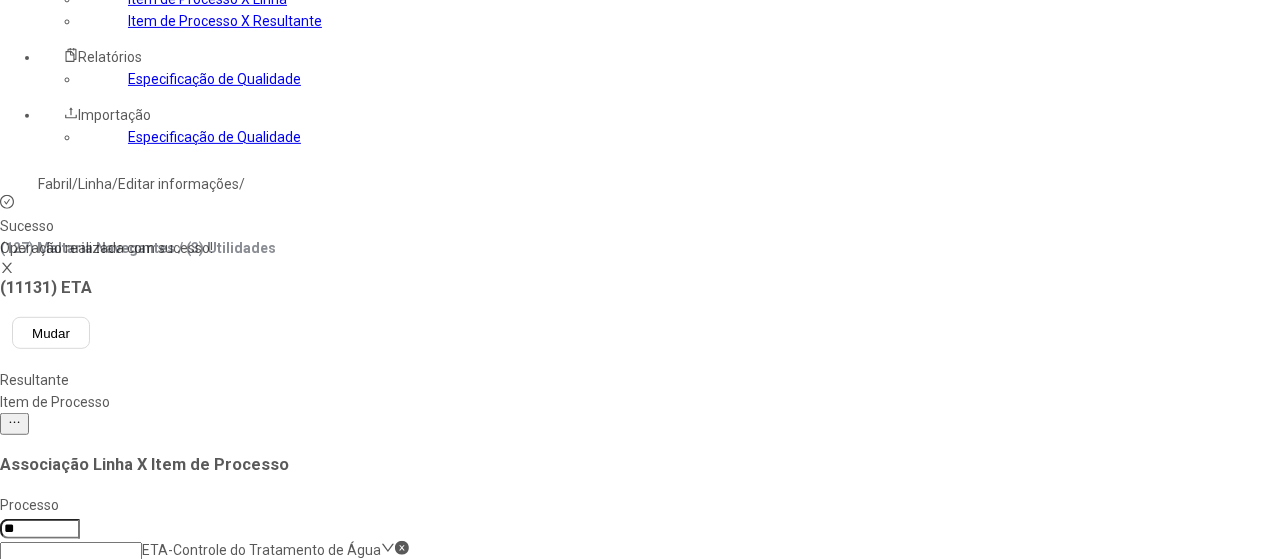 scroll, scrollTop: 200, scrollLeft: 0, axis: vertical 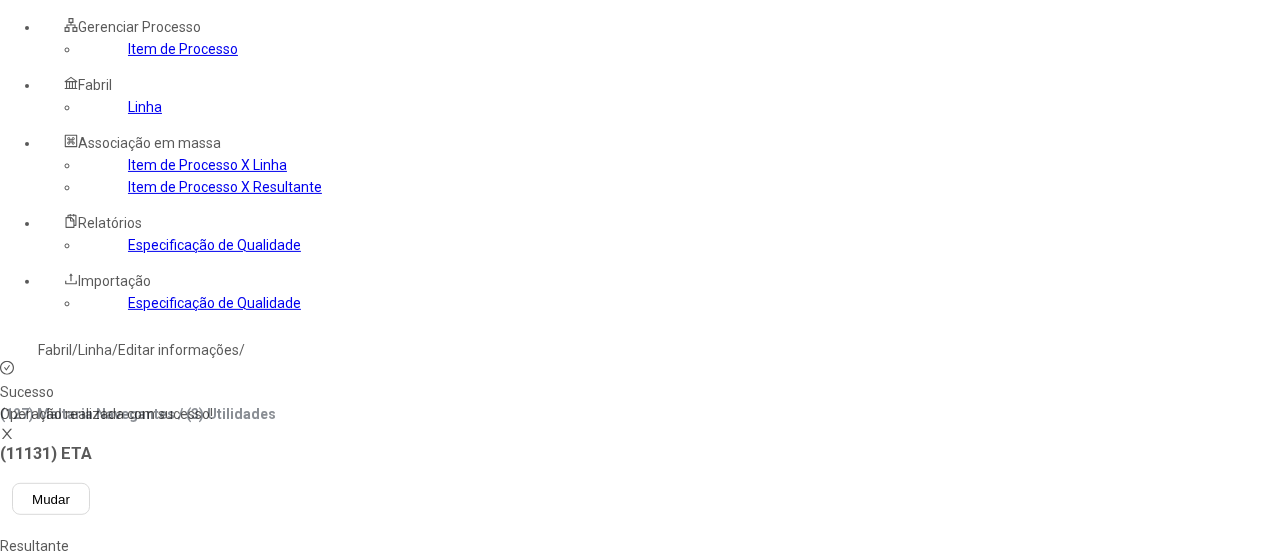 drag, startPoint x: 308, startPoint y: 175, endPoint x: 634, endPoint y: 103, distance: 333.85626 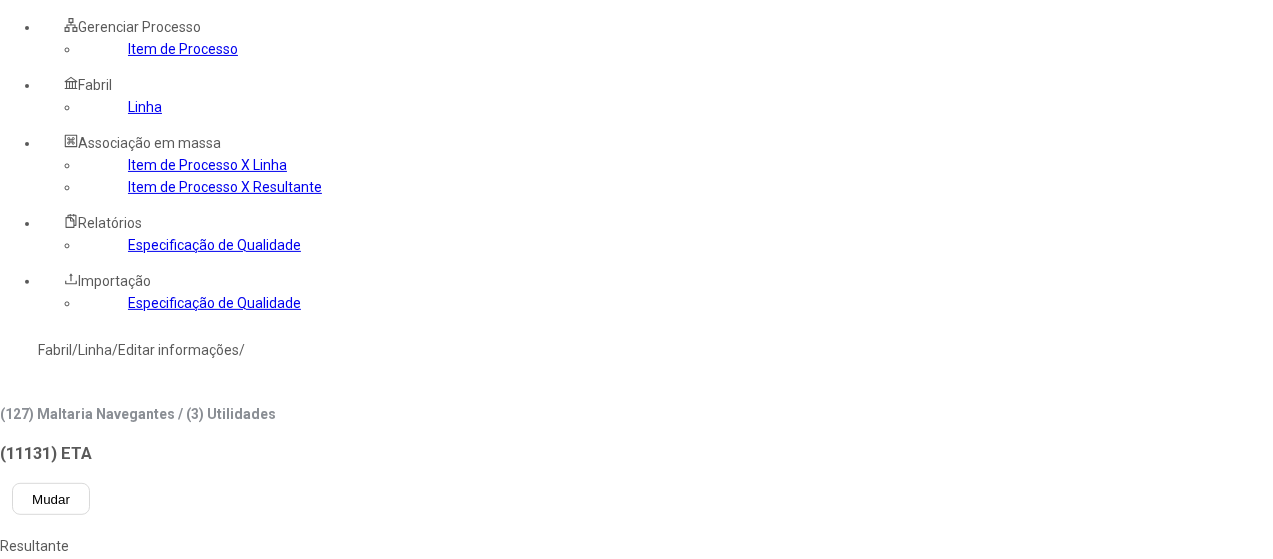 scroll, scrollTop: 0, scrollLeft: 0, axis: both 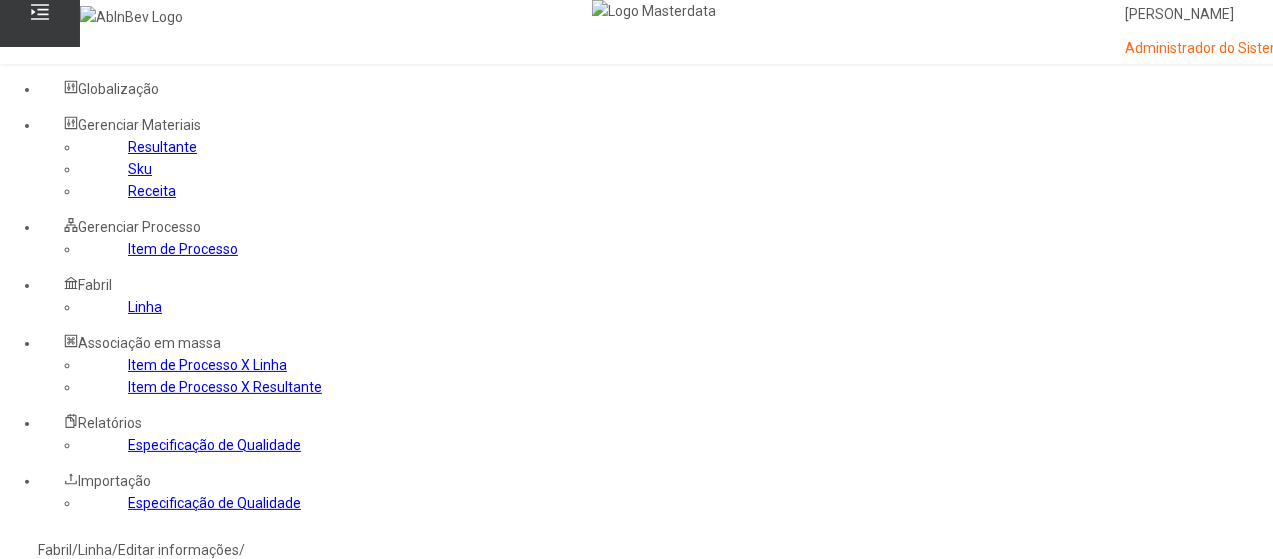 click on "Mudar" at bounding box center [51, 699] 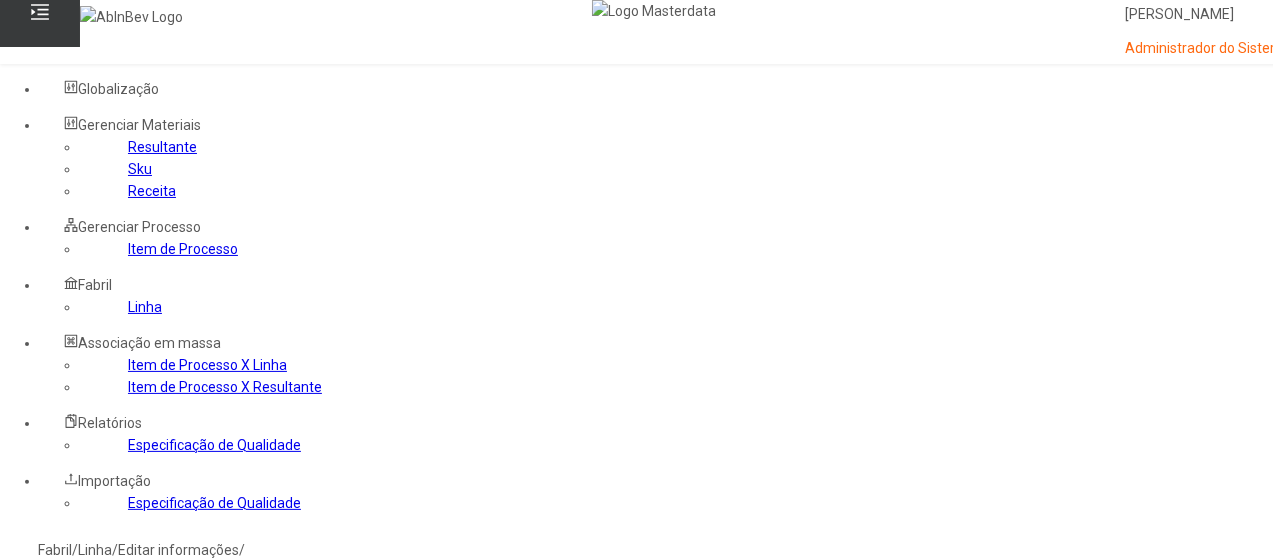 type 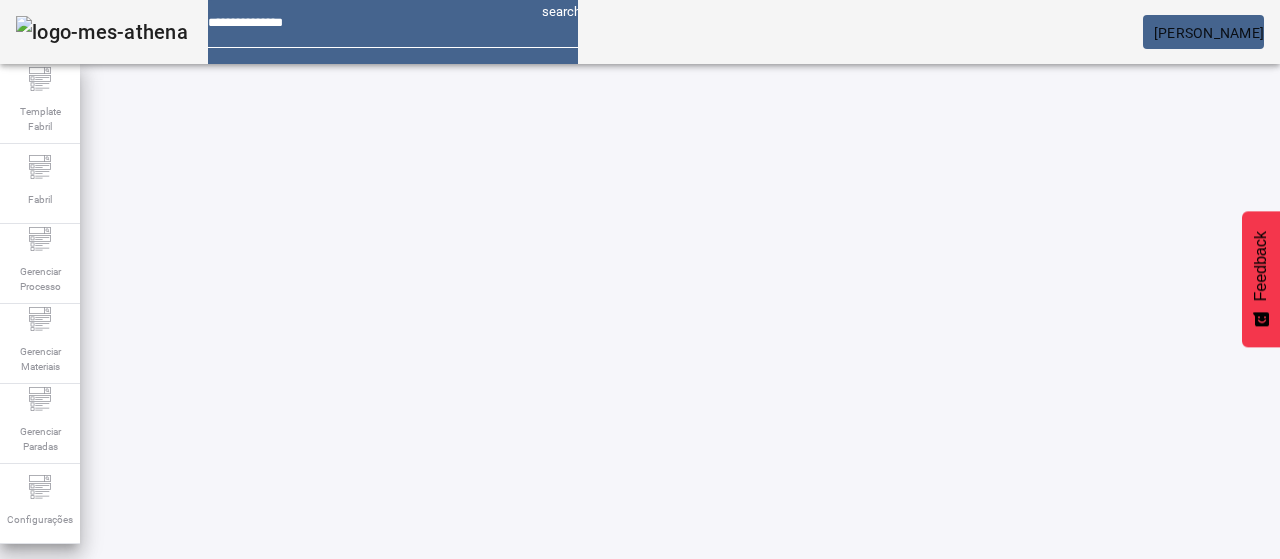 scroll, scrollTop: 0, scrollLeft: 0, axis: both 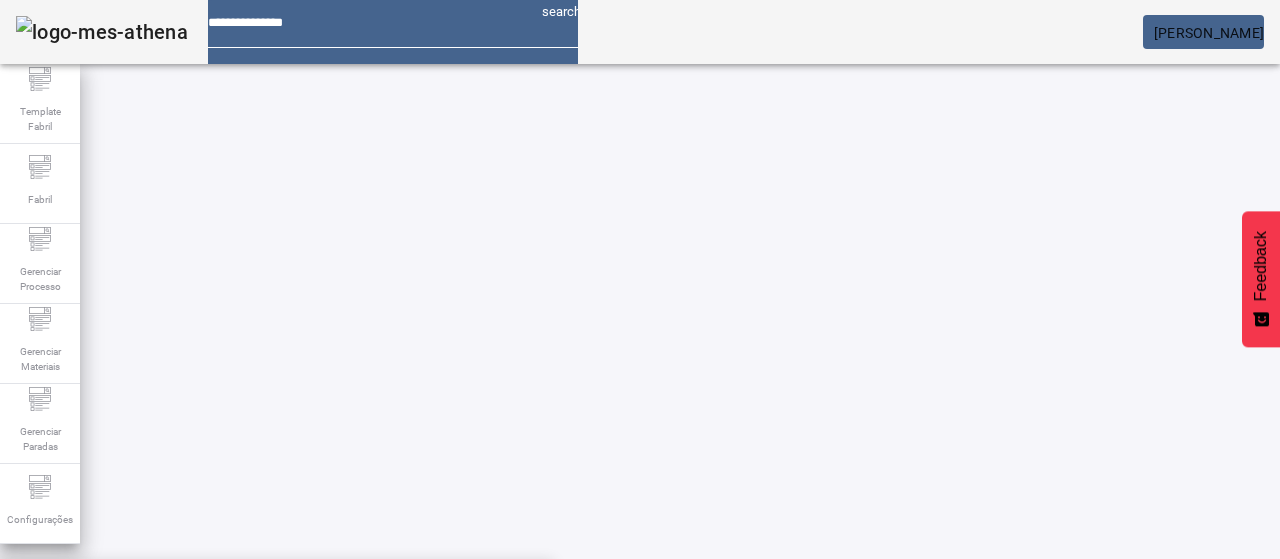 paste on "**********" 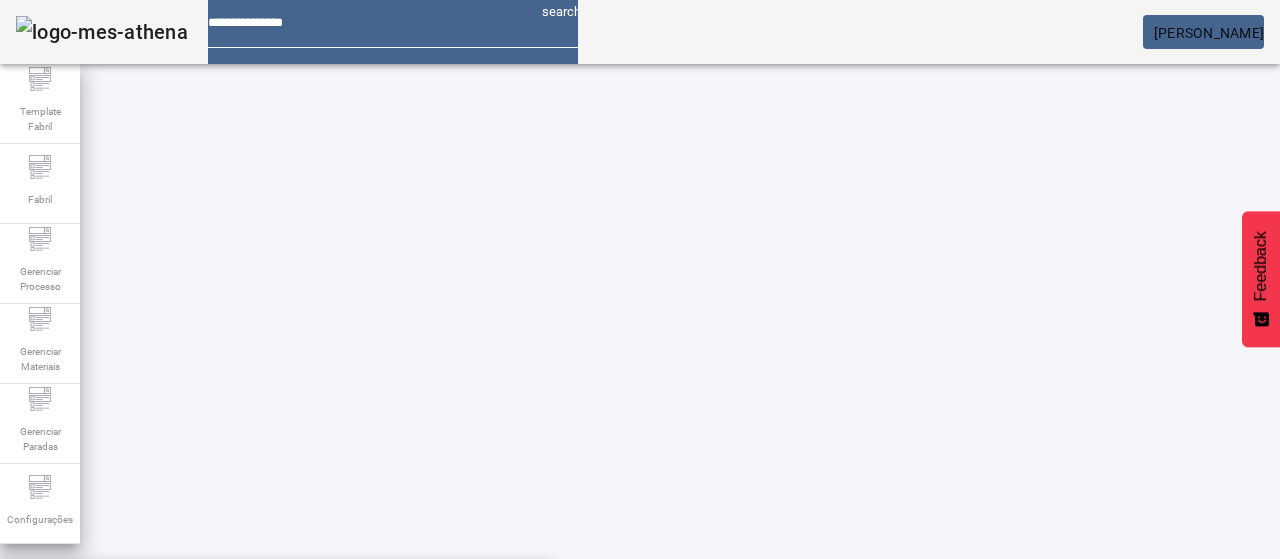 drag, startPoint x: 537, startPoint y: 197, endPoint x: 548, endPoint y: 231, distance: 35.735138 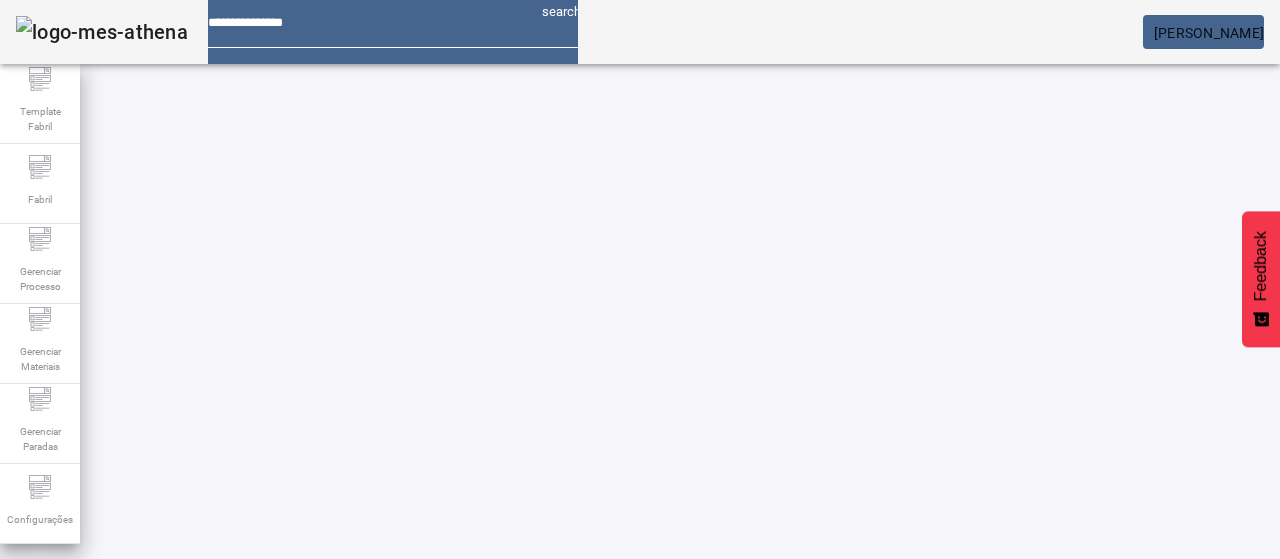 type on "**********" 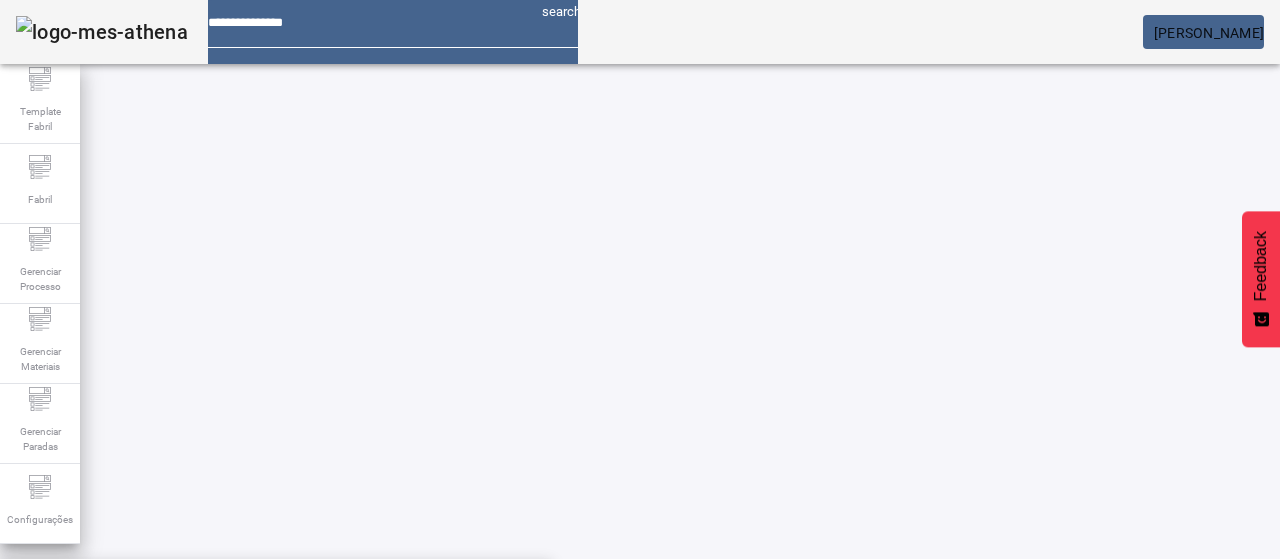 click on "BRAHMA CHOPP" at bounding box center [276, 591] 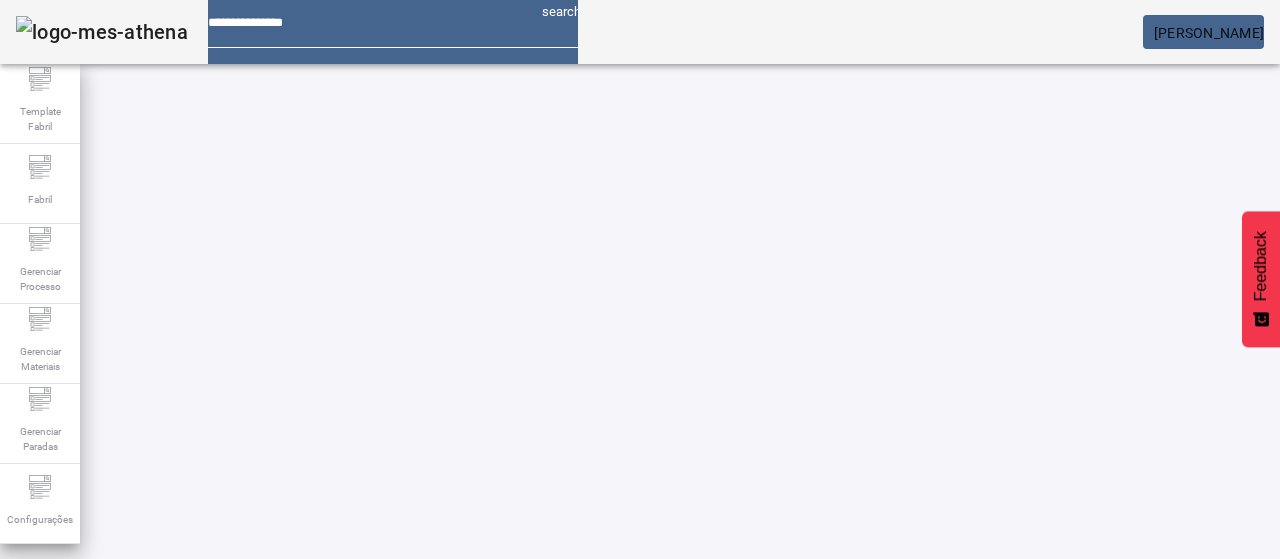 click 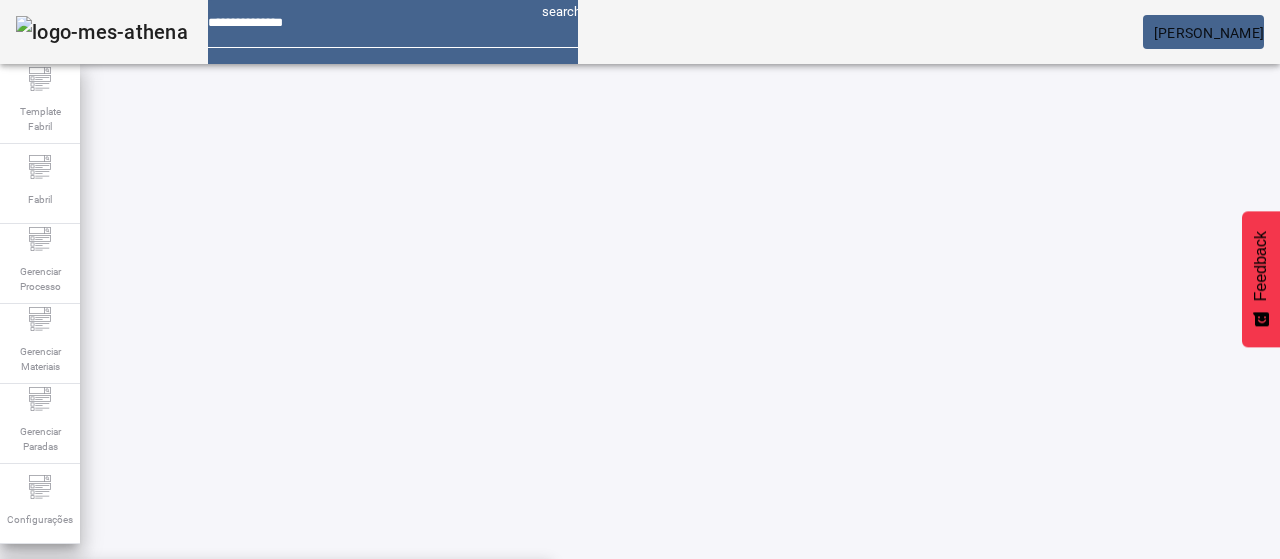 type on "*" 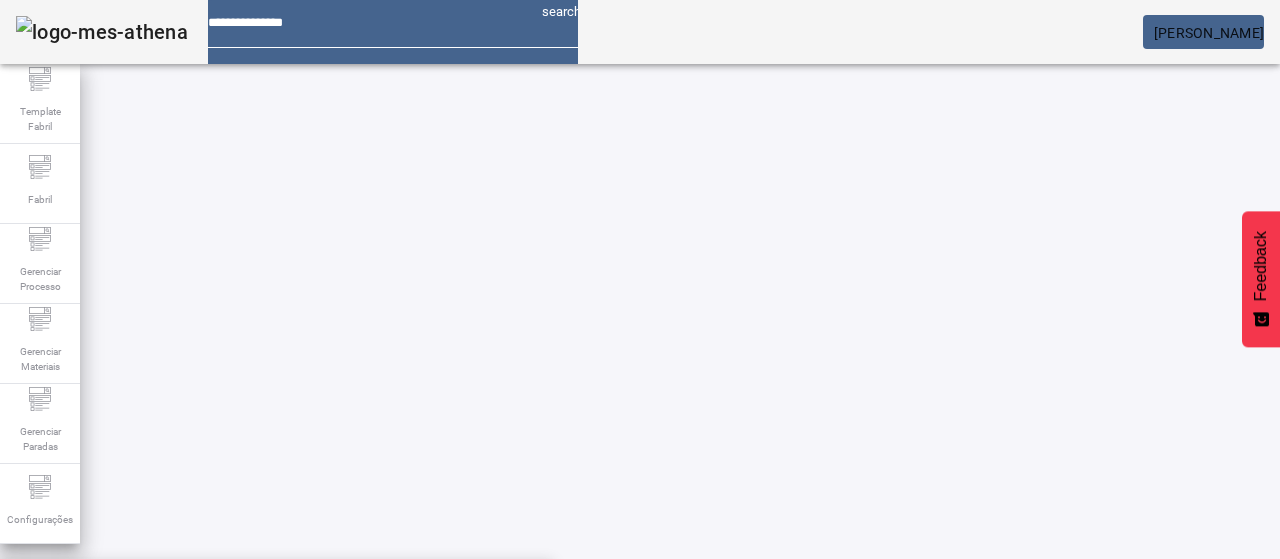 click on "BRAHMA SUB ZERO-ABC" at bounding box center [276, 591] 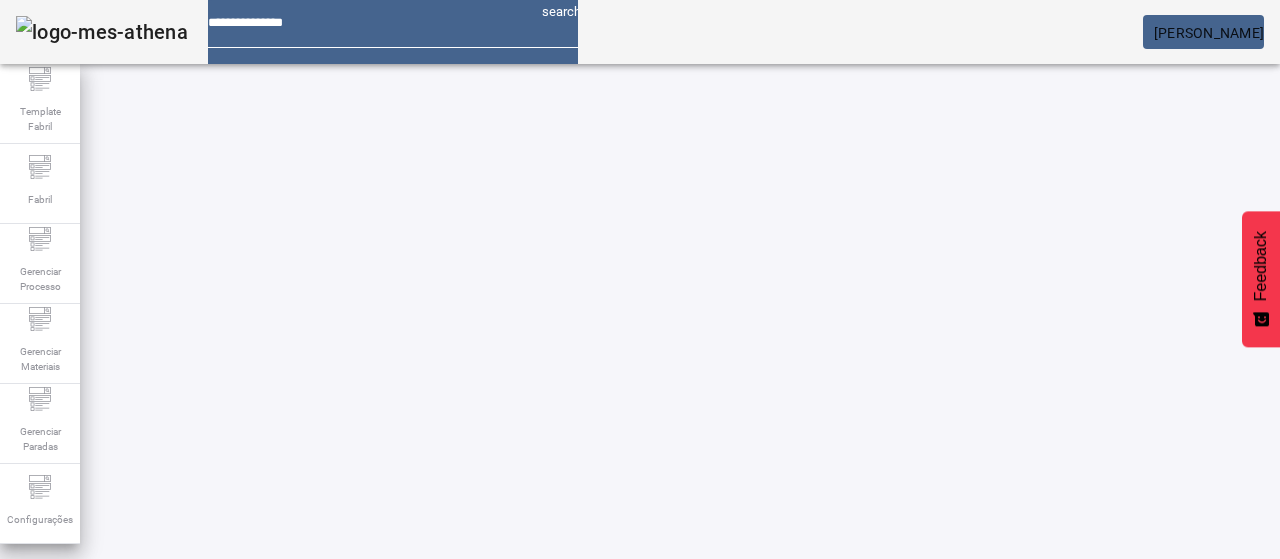 click on "FILTRAR" 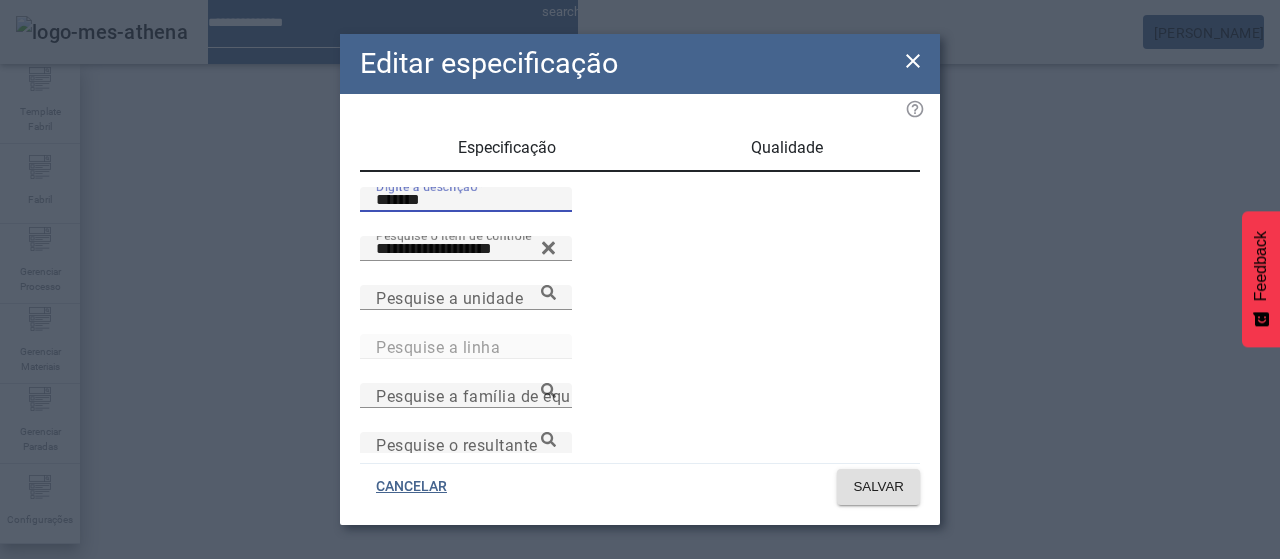 drag, startPoint x: 404, startPoint y: 220, endPoint x: 445, endPoint y: 209, distance: 42.44997 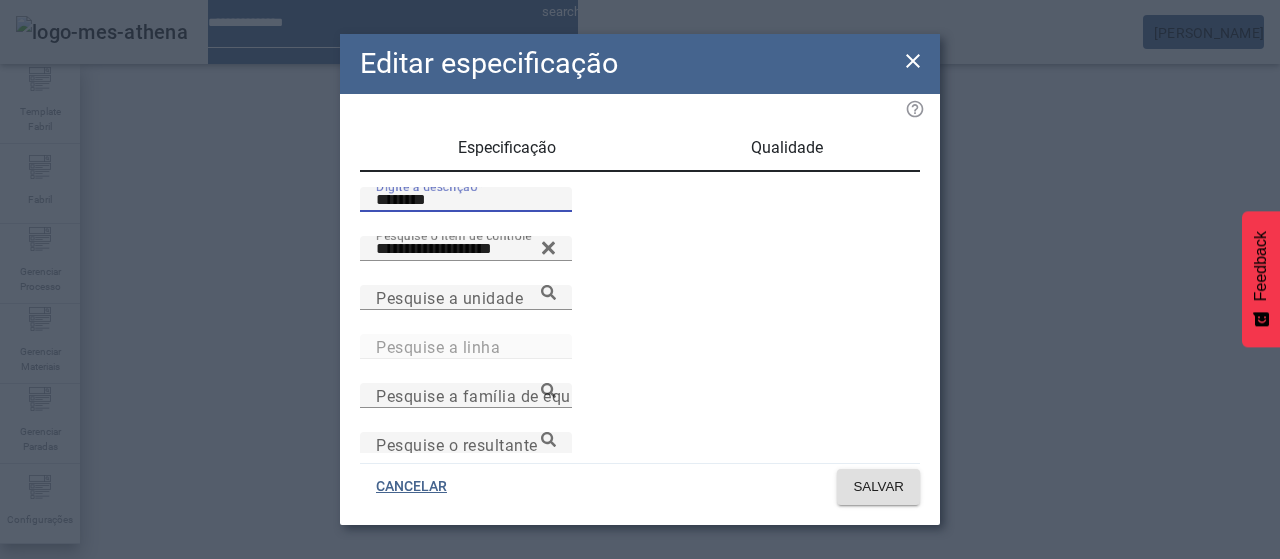 type on "********" 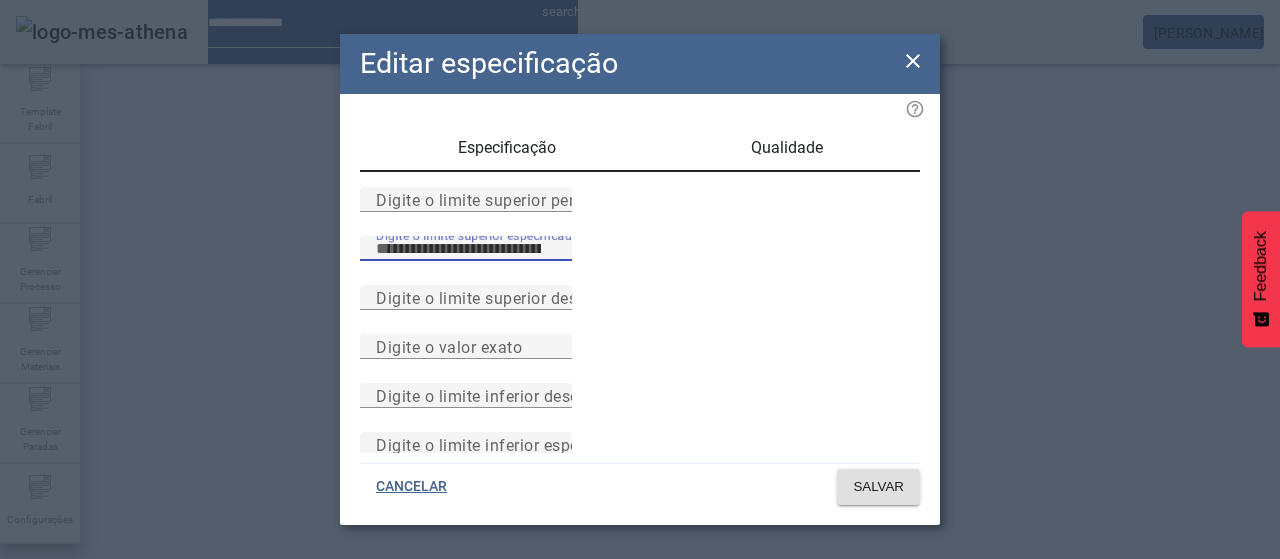 drag, startPoint x: 471, startPoint y: 306, endPoint x: 370, endPoint y: 319, distance: 101.8332 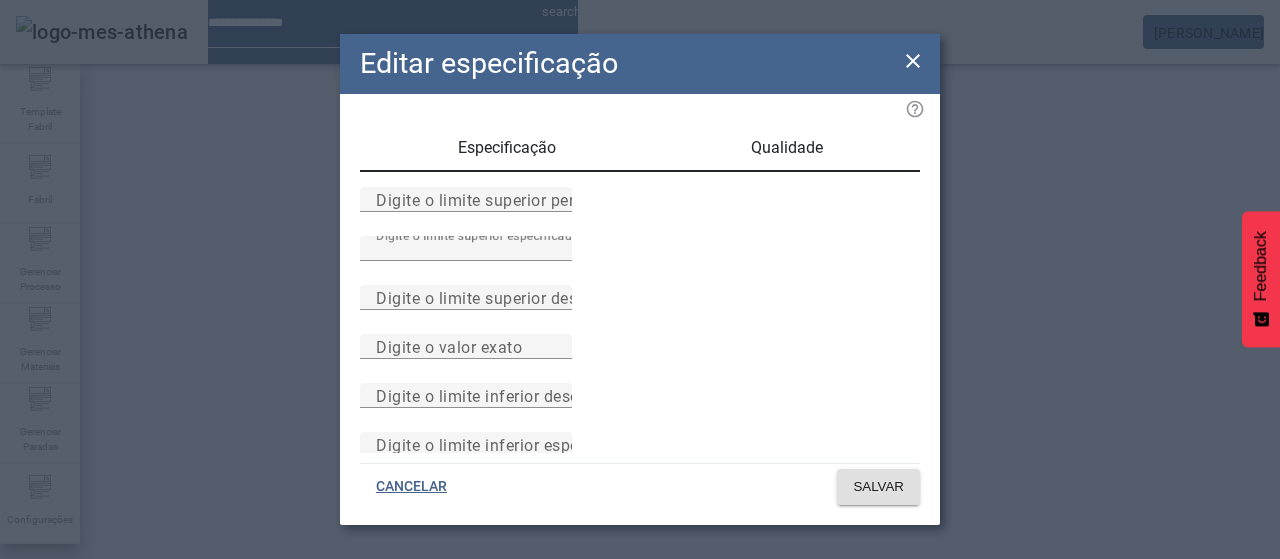 click on "CANCELAR SALVAR" 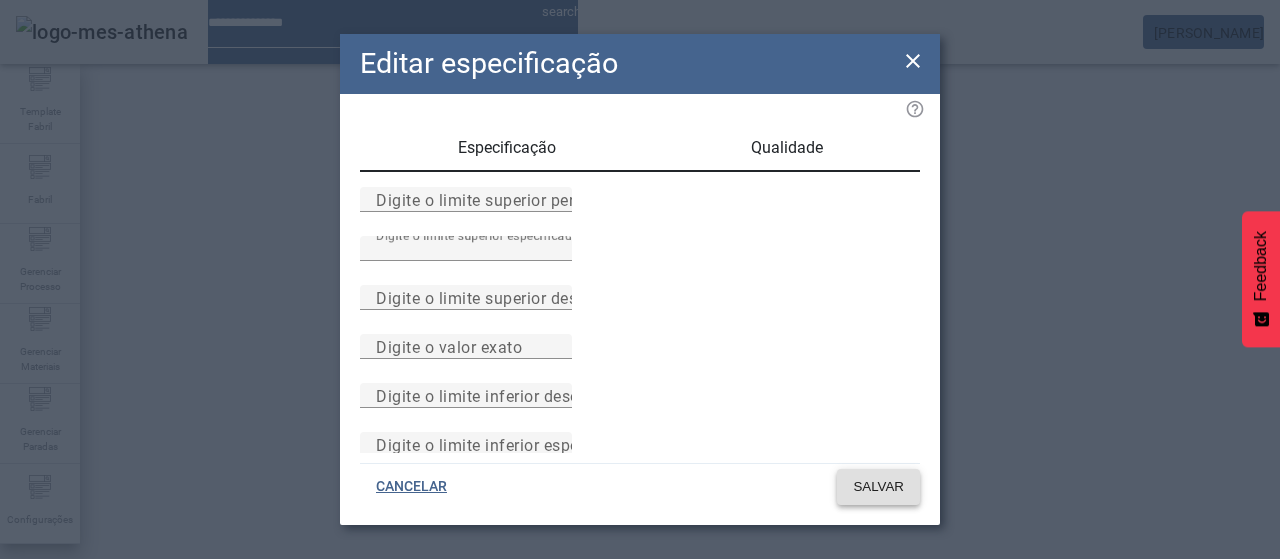 click 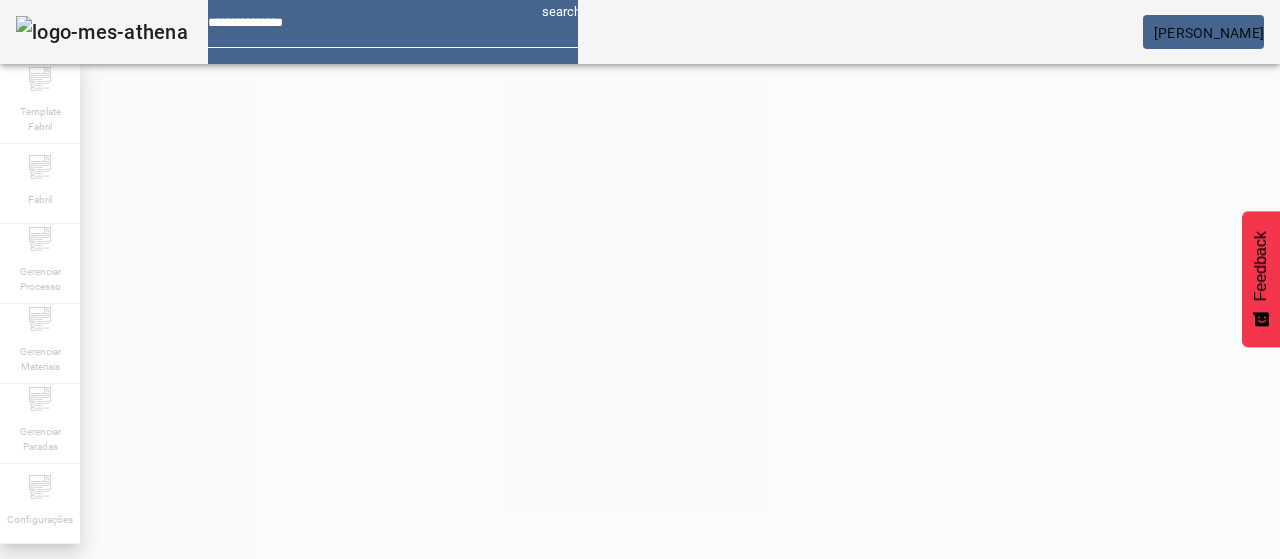 scroll, scrollTop: 140, scrollLeft: 0, axis: vertical 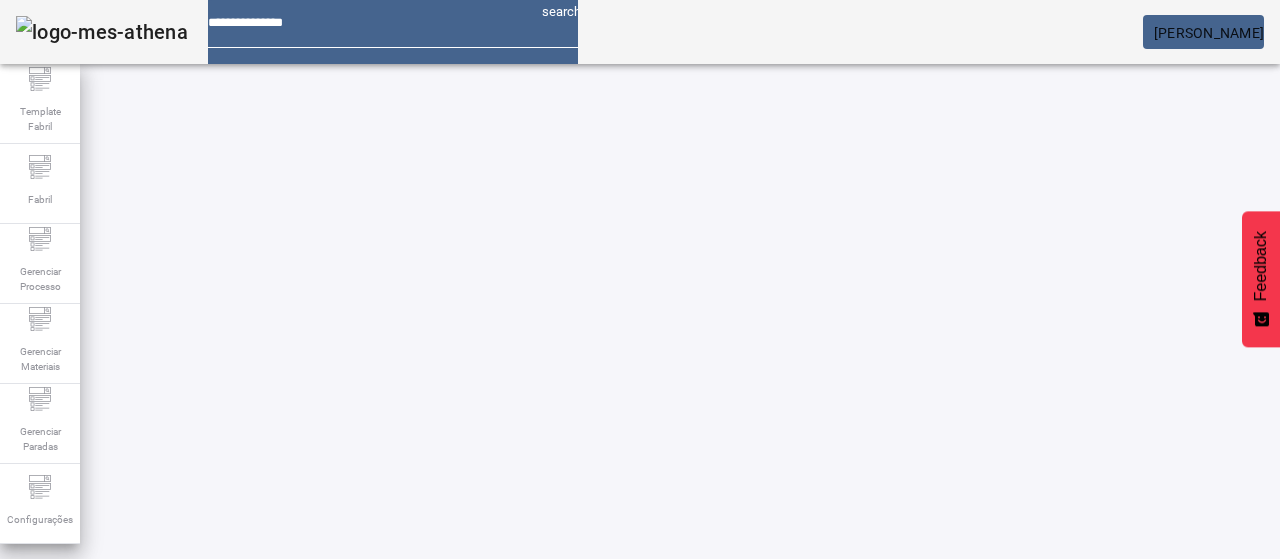 click 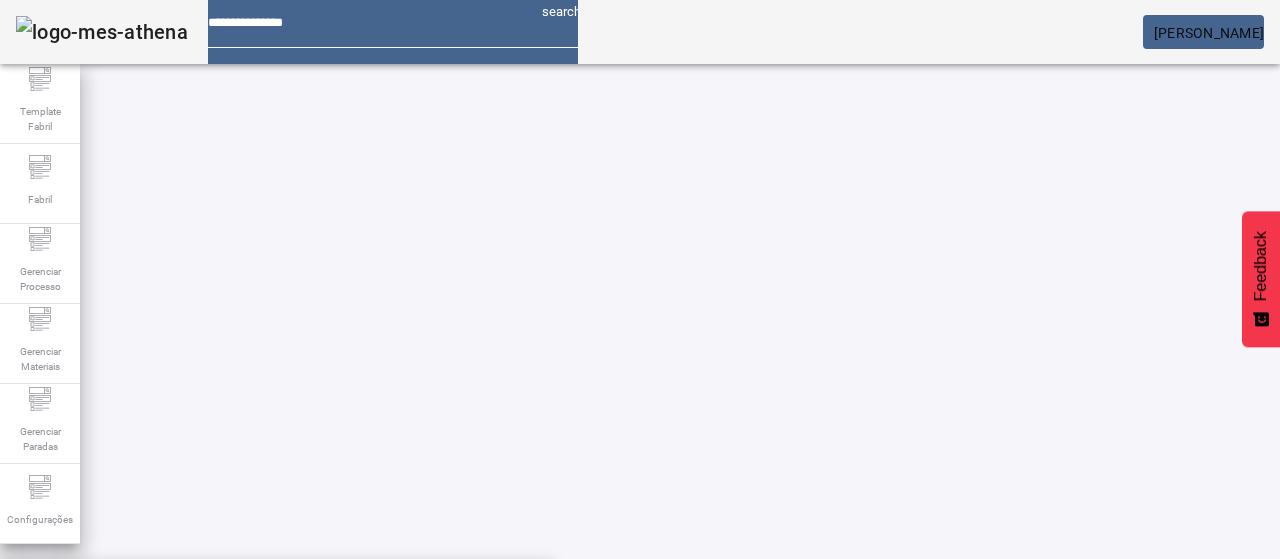 click 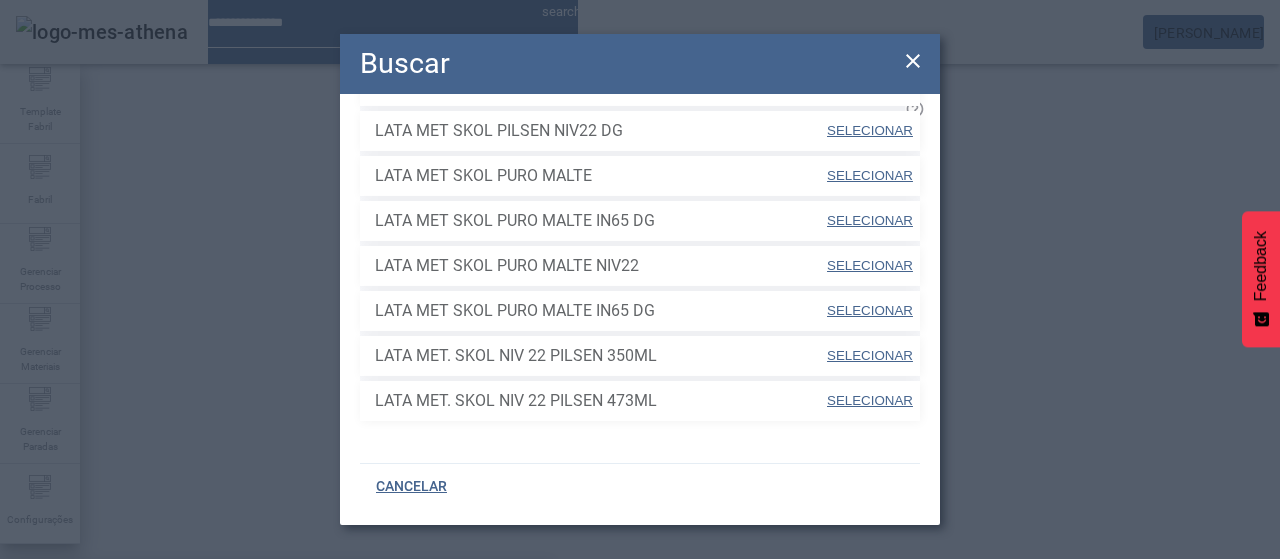 scroll, scrollTop: 770, scrollLeft: 0, axis: vertical 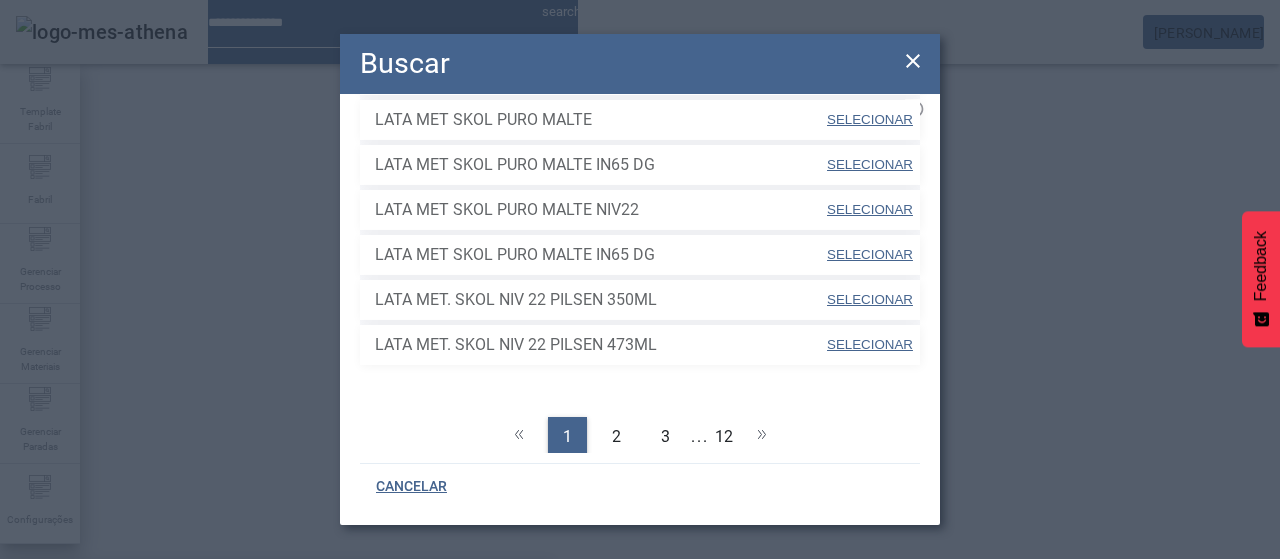 click on "CANCELAR" 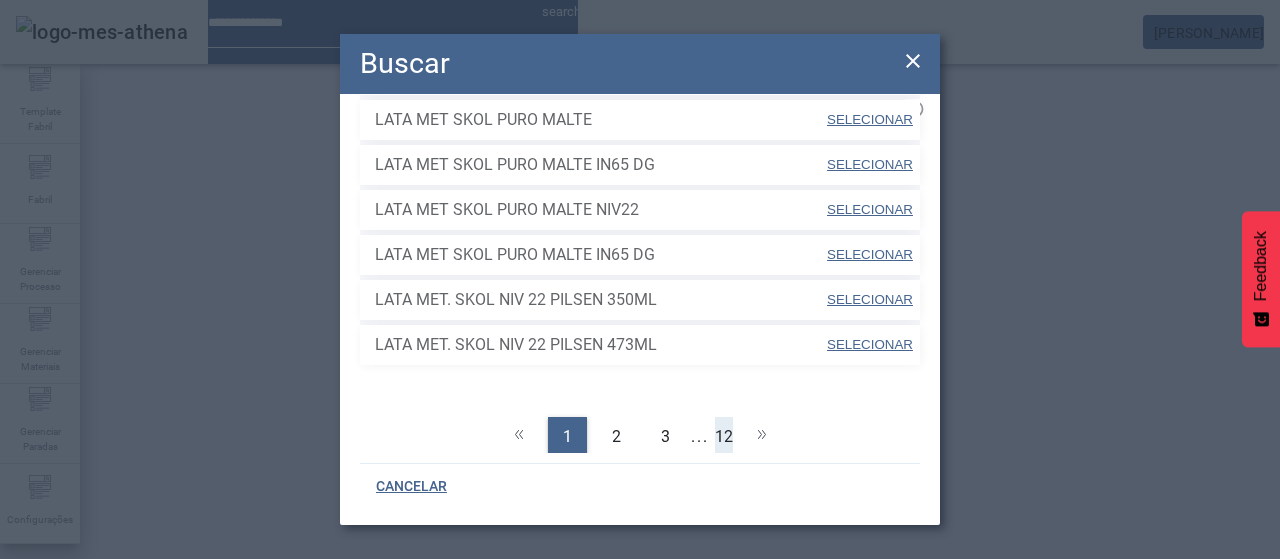 click on "12" 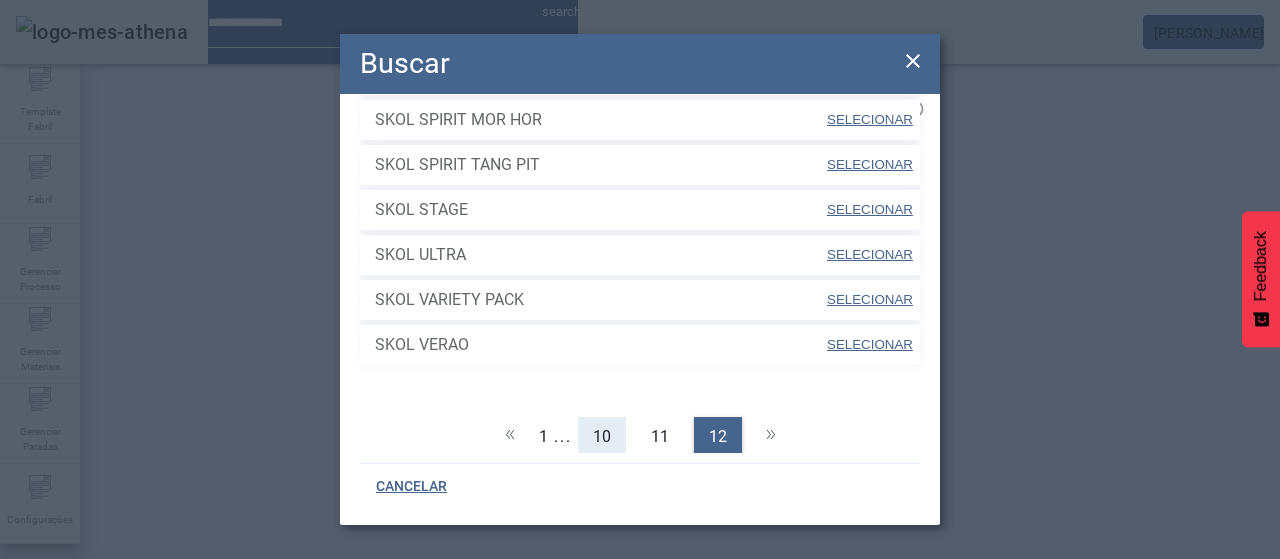 click on "10" 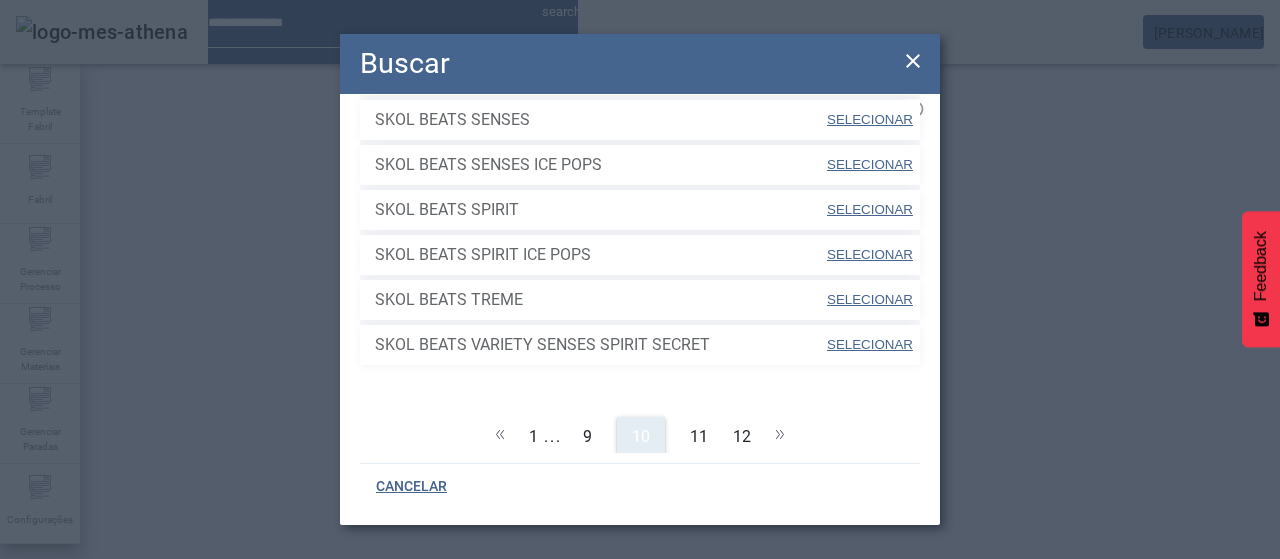 click on "9" 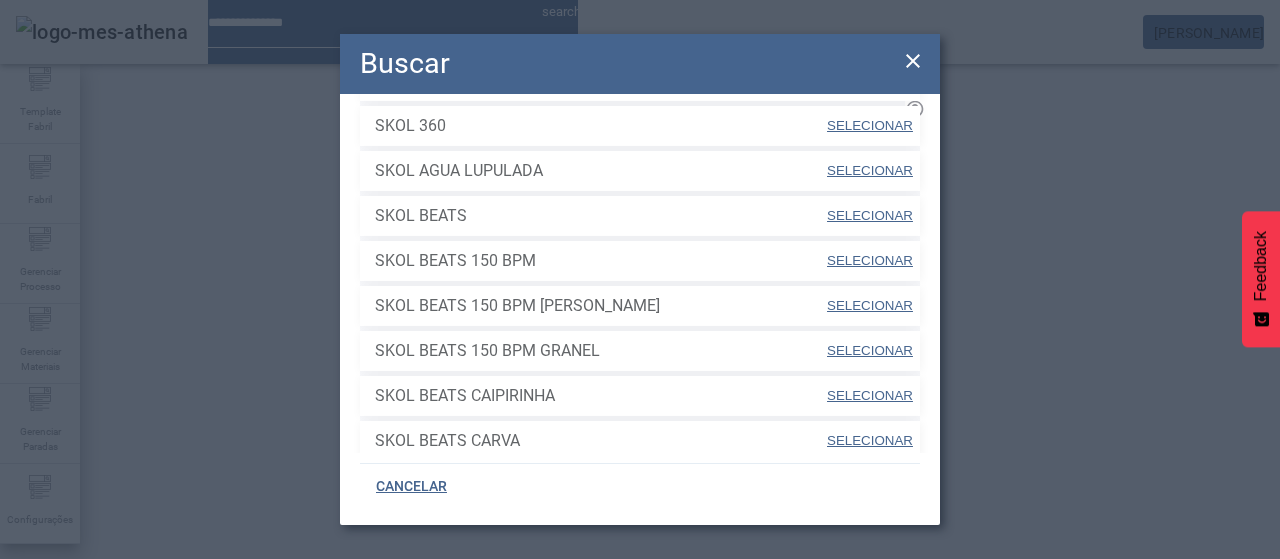 scroll, scrollTop: 570, scrollLeft: 0, axis: vertical 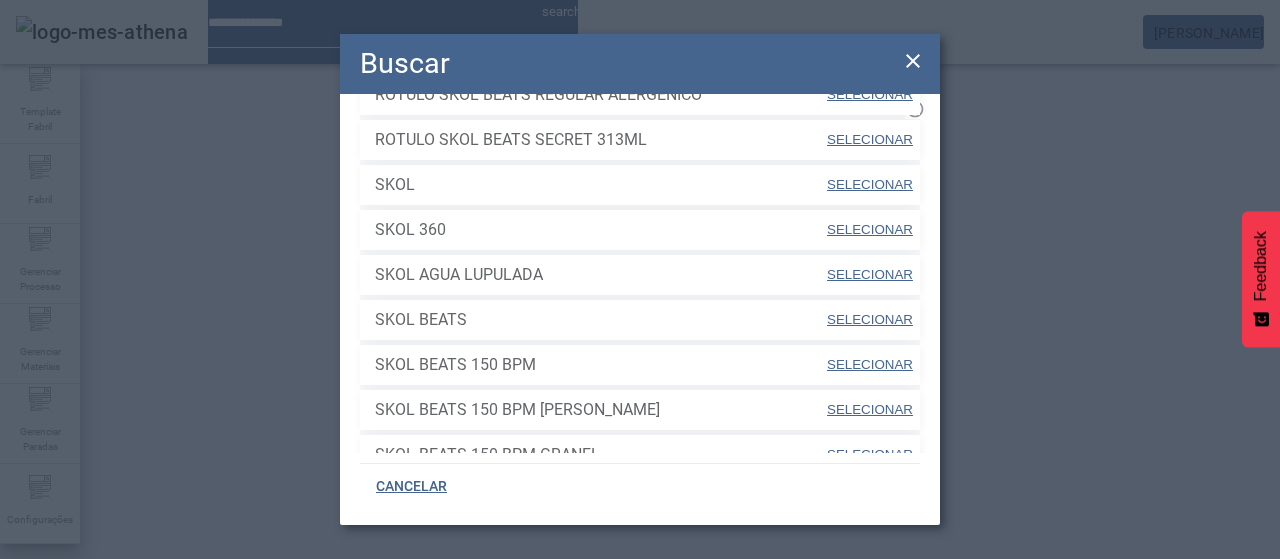 click on "SELECIONAR" at bounding box center (870, 184) 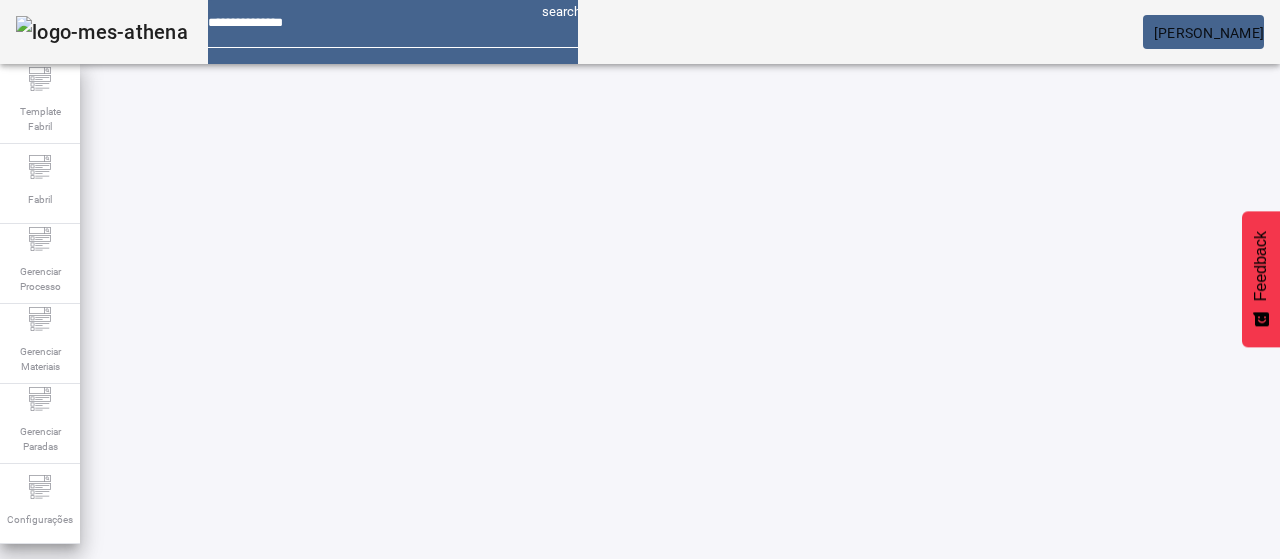 click on "FILTRAR" 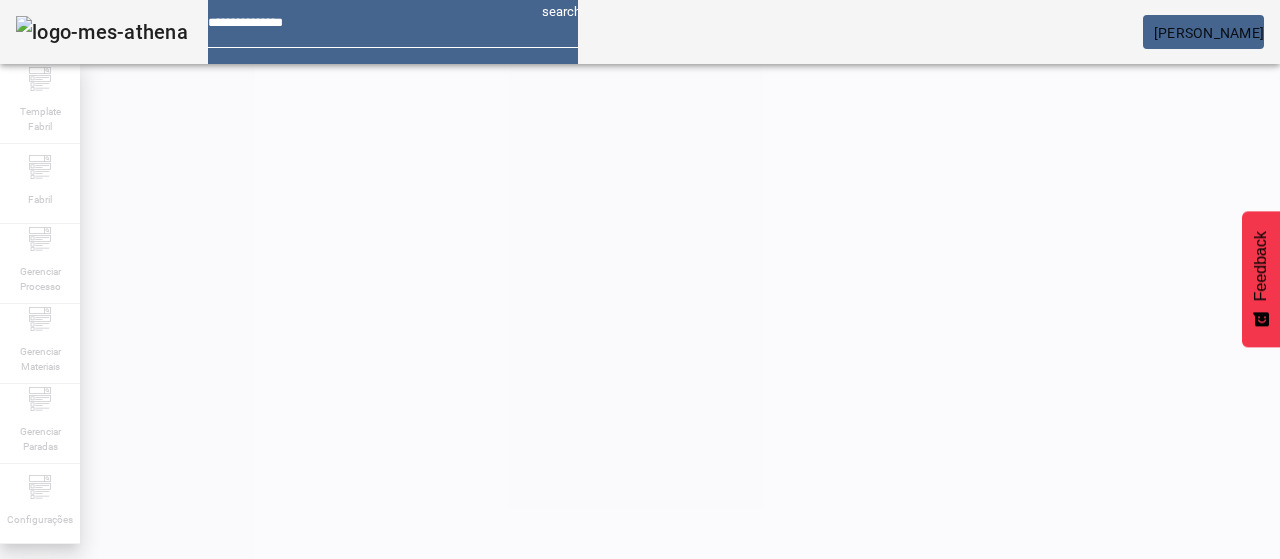 scroll, scrollTop: 158, scrollLeft: 0, axis: vertical 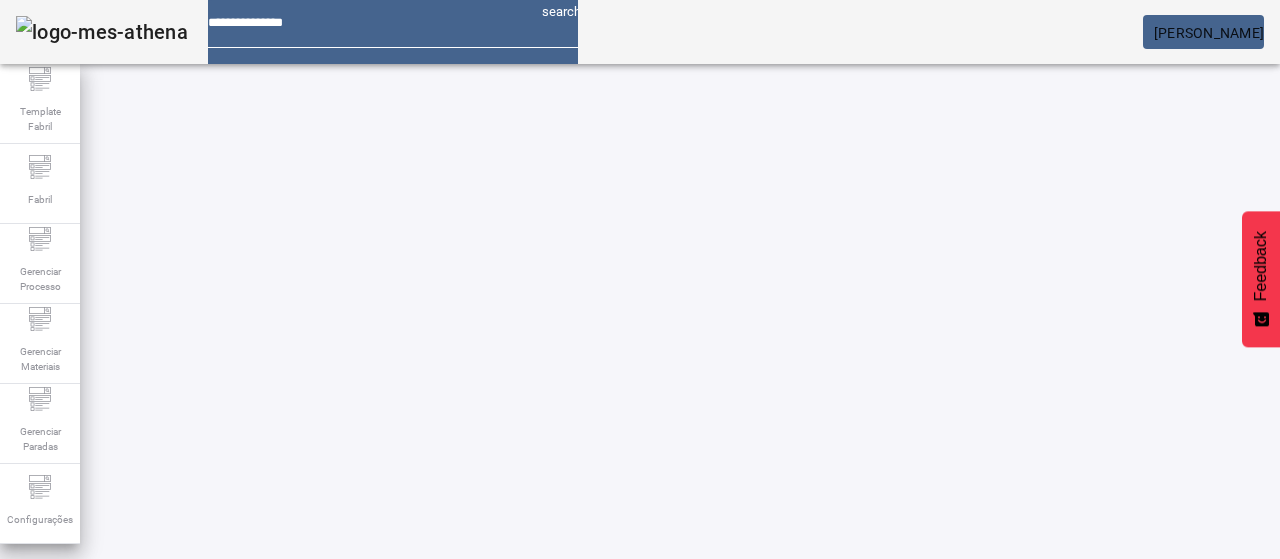 click 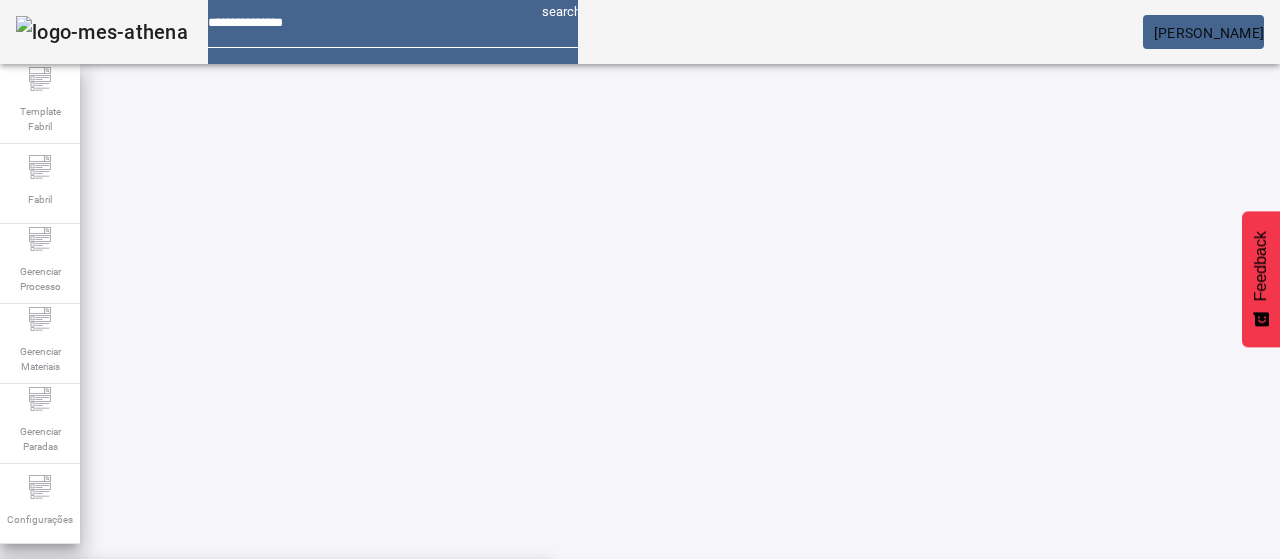 click on "FILTRAR" 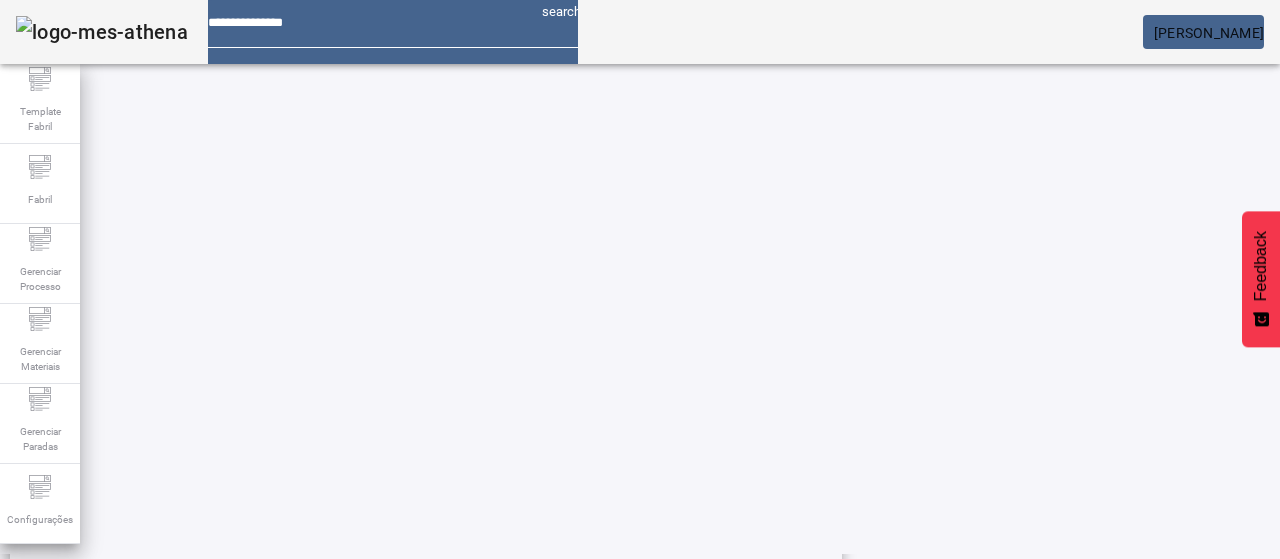 scroll, scrollTop: 423, scrollLeft: 0, axis: vertical 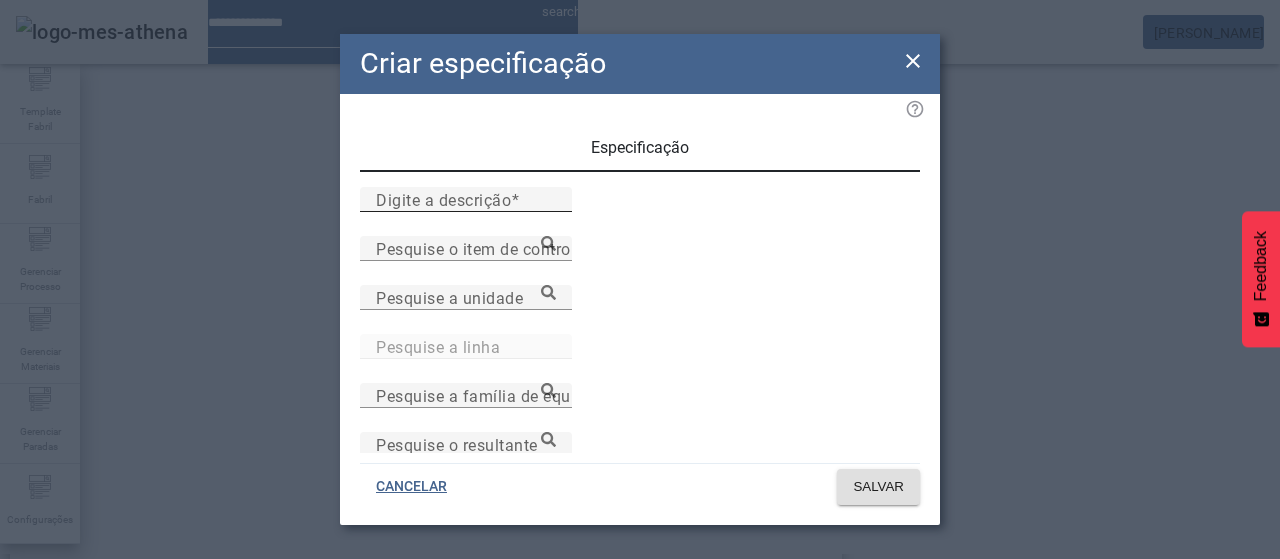 click on "Digite a descrição" at bounding box center (466, 200) 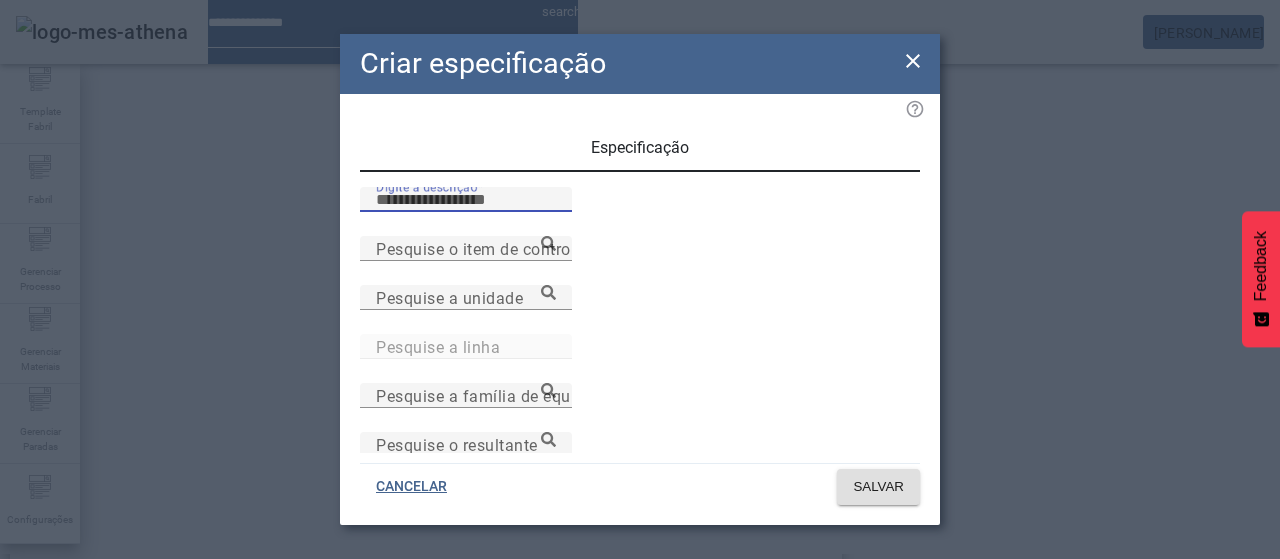 paste on "*******" 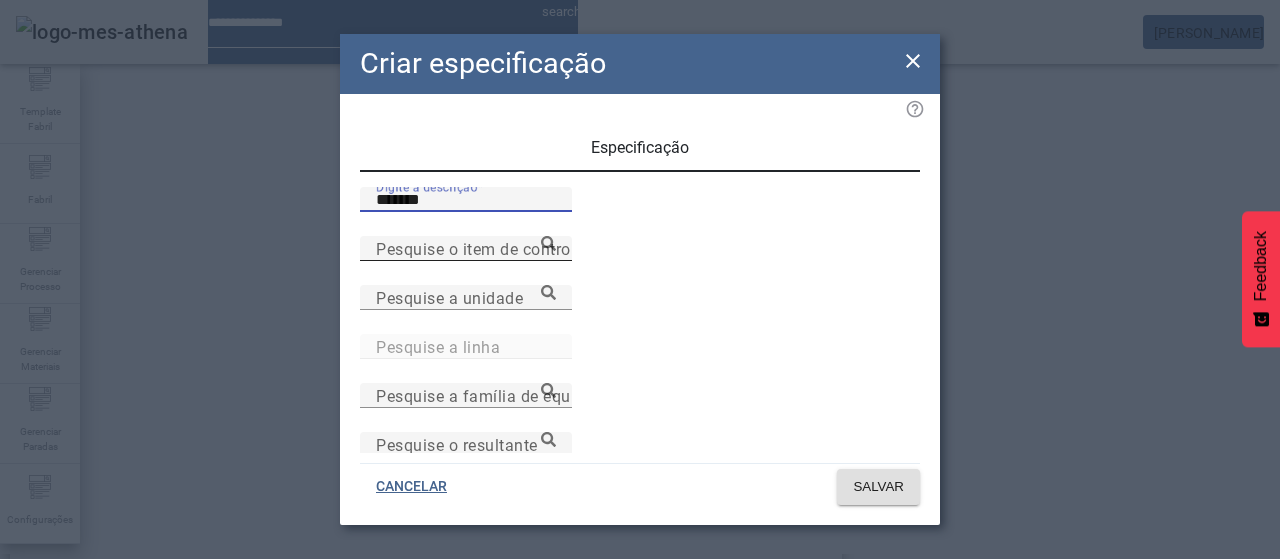 type on "*******" 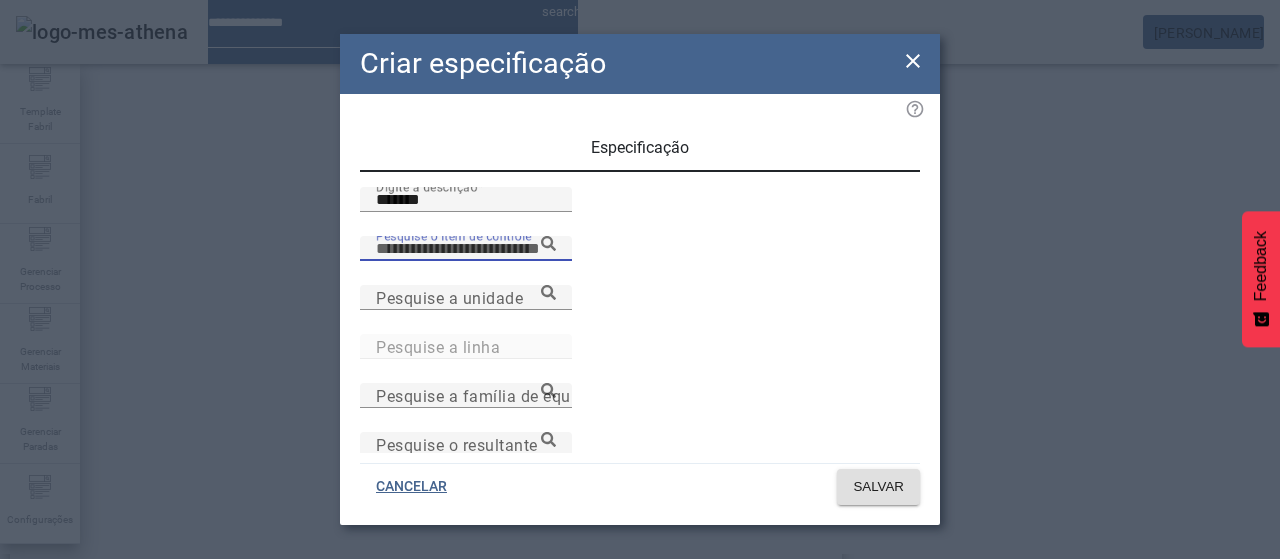 paste on "**********" 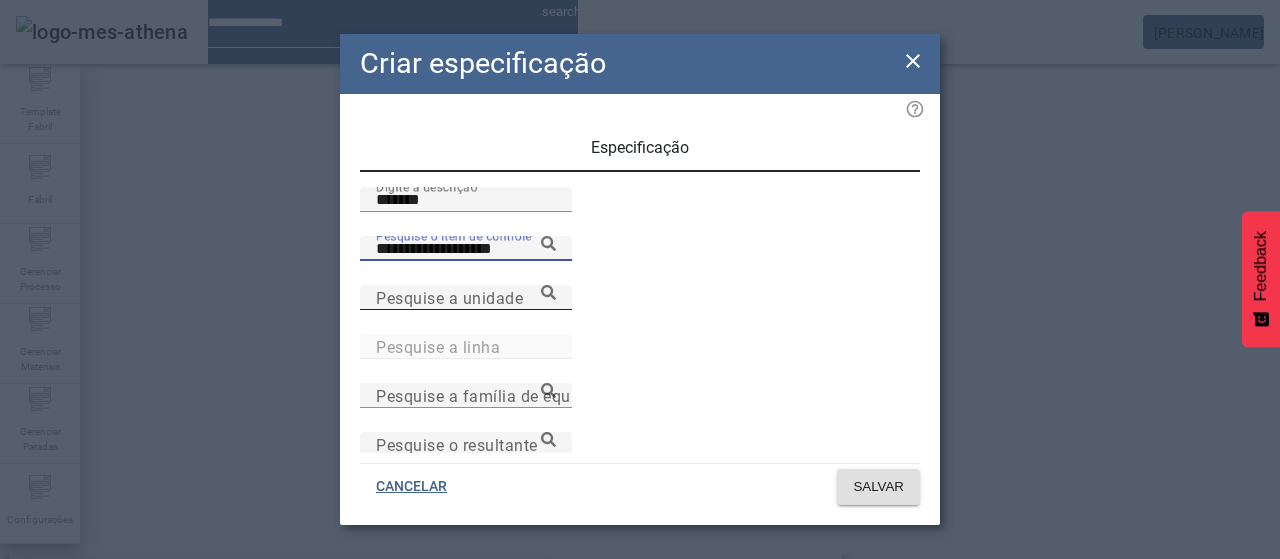 type on "**********" 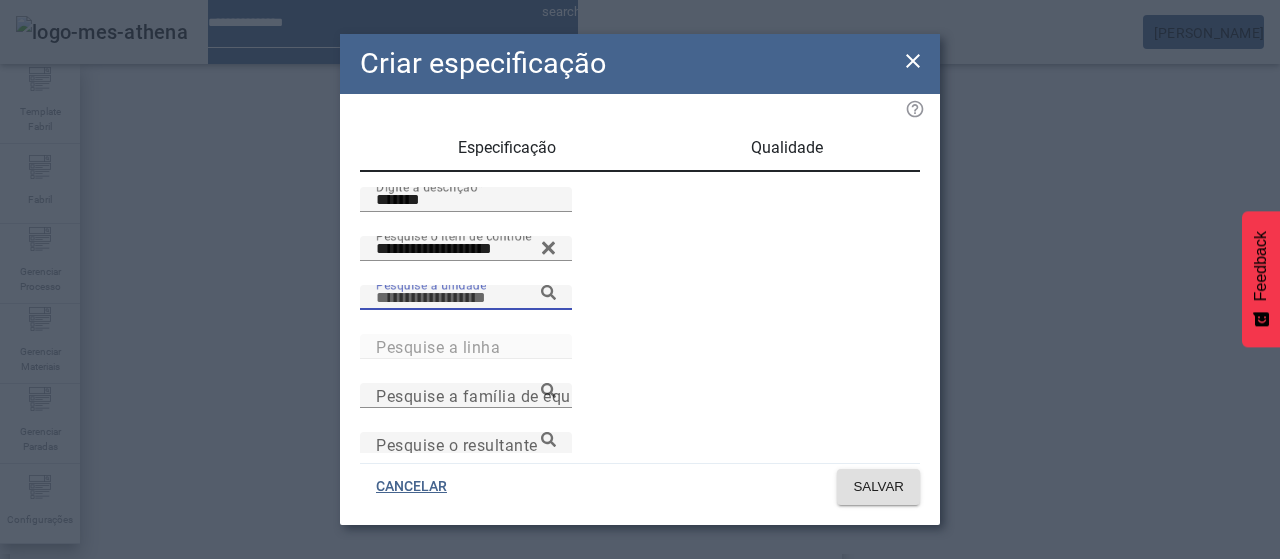 click on "Pesquise a unidade" at bounding box center (466, 298) 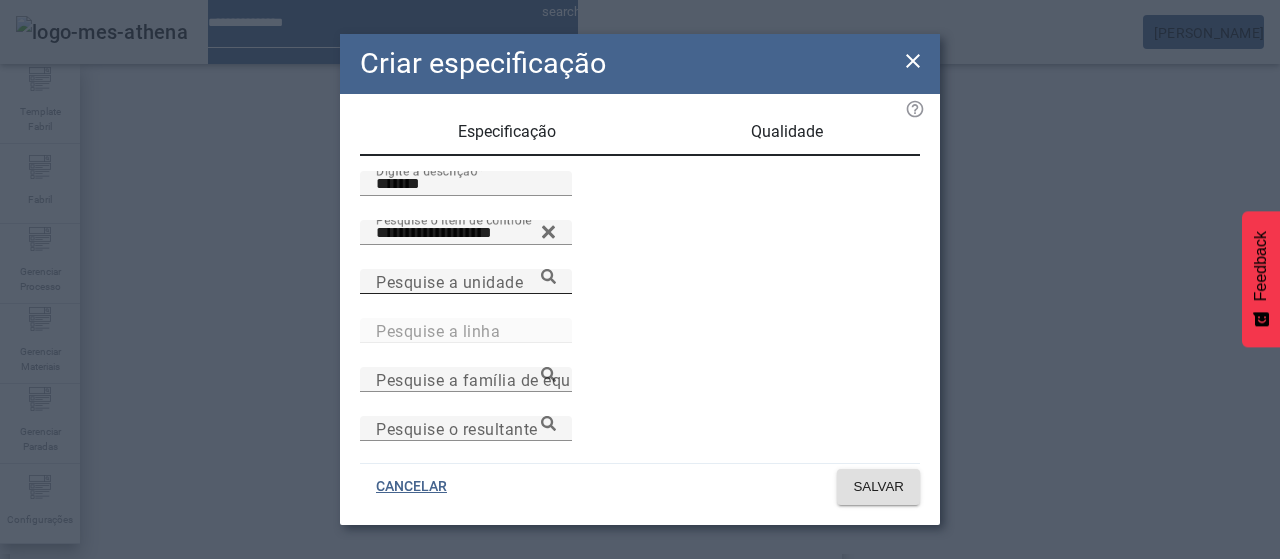 scroll, scrollTop: 206, scrollLeft: 0, axis: vertical 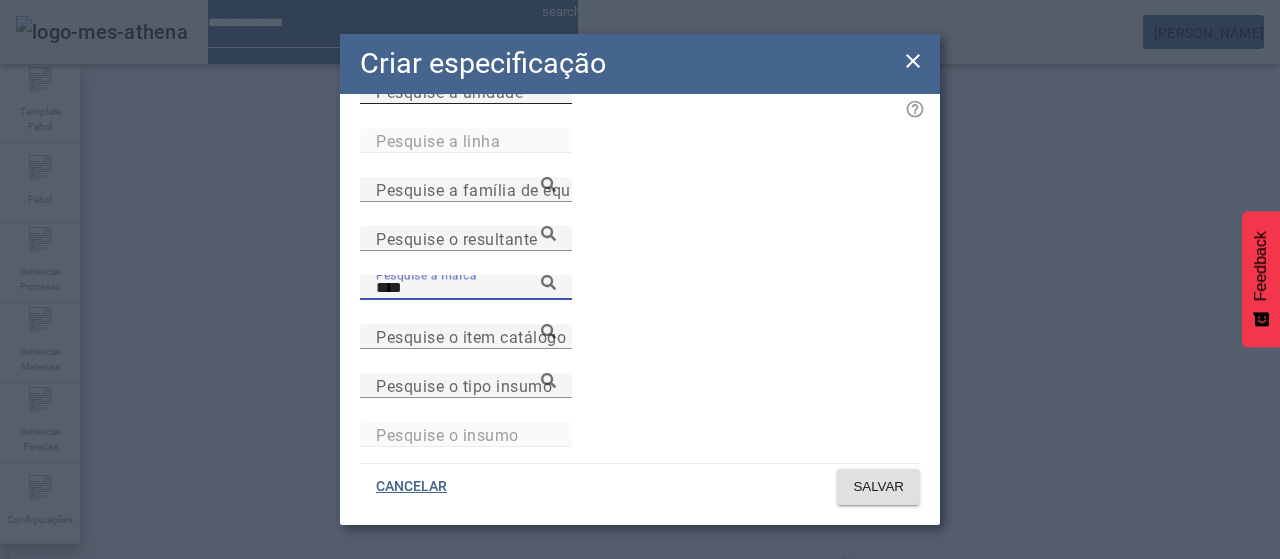 type on "****" 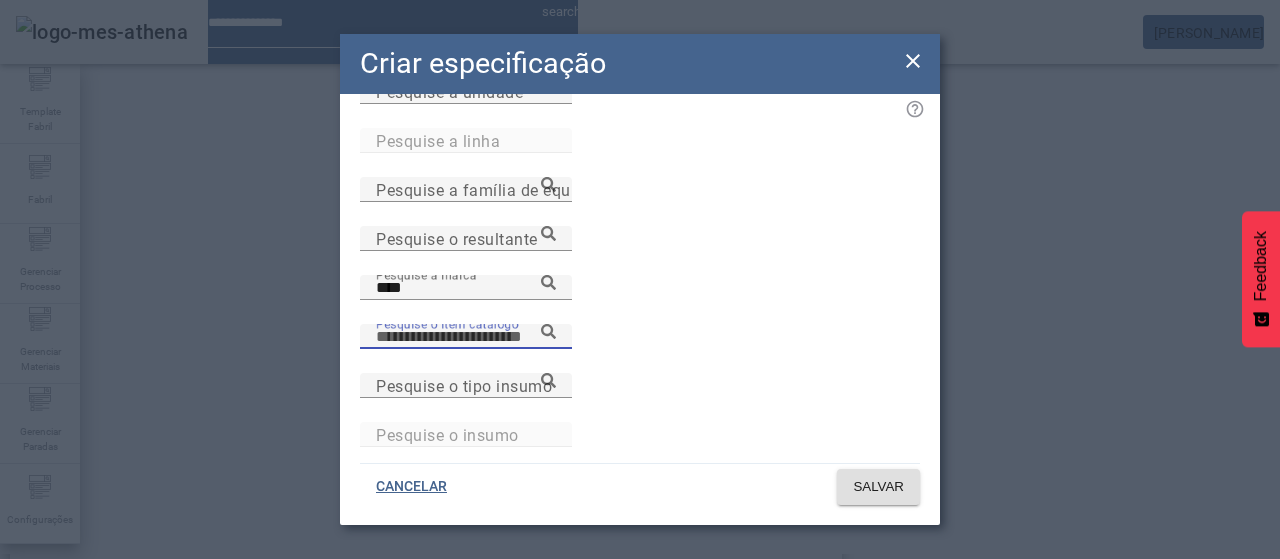 paste on "**********" 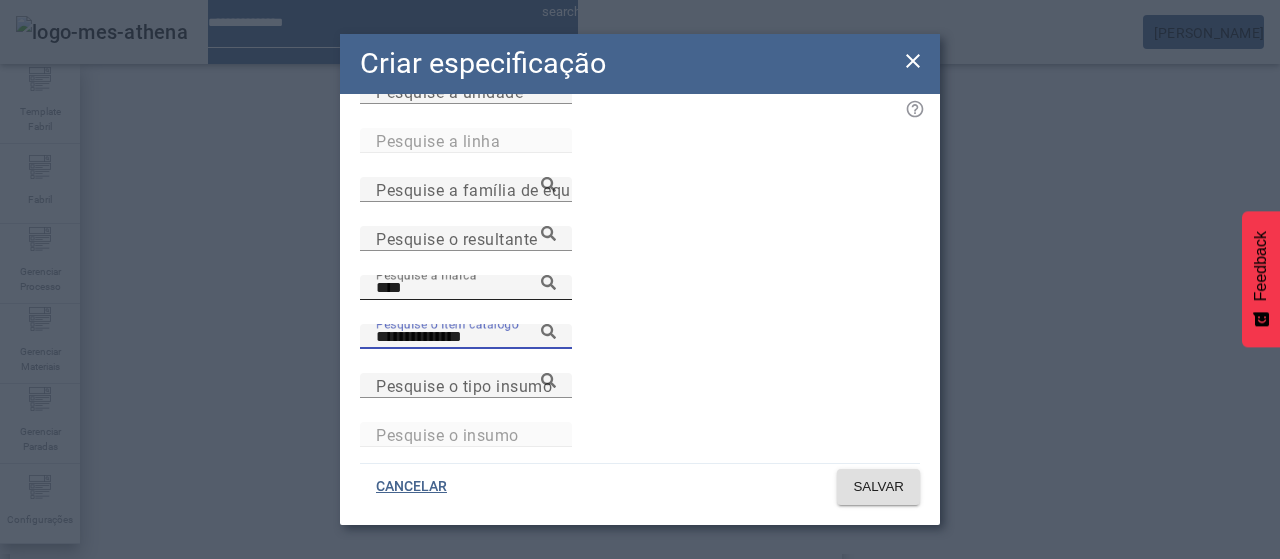 type on "**********" 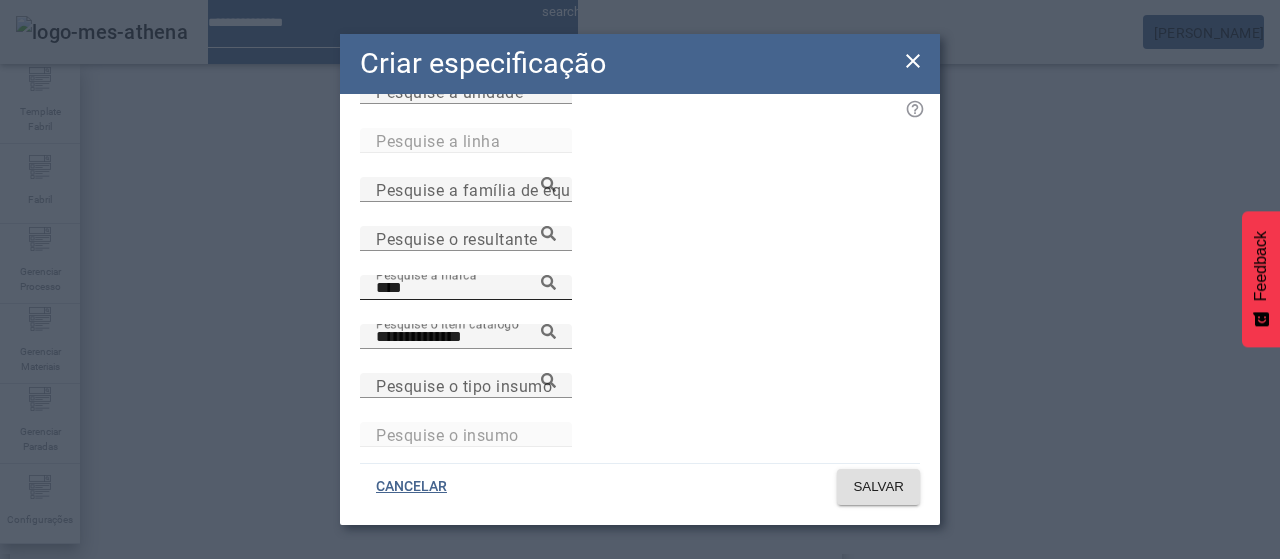 click 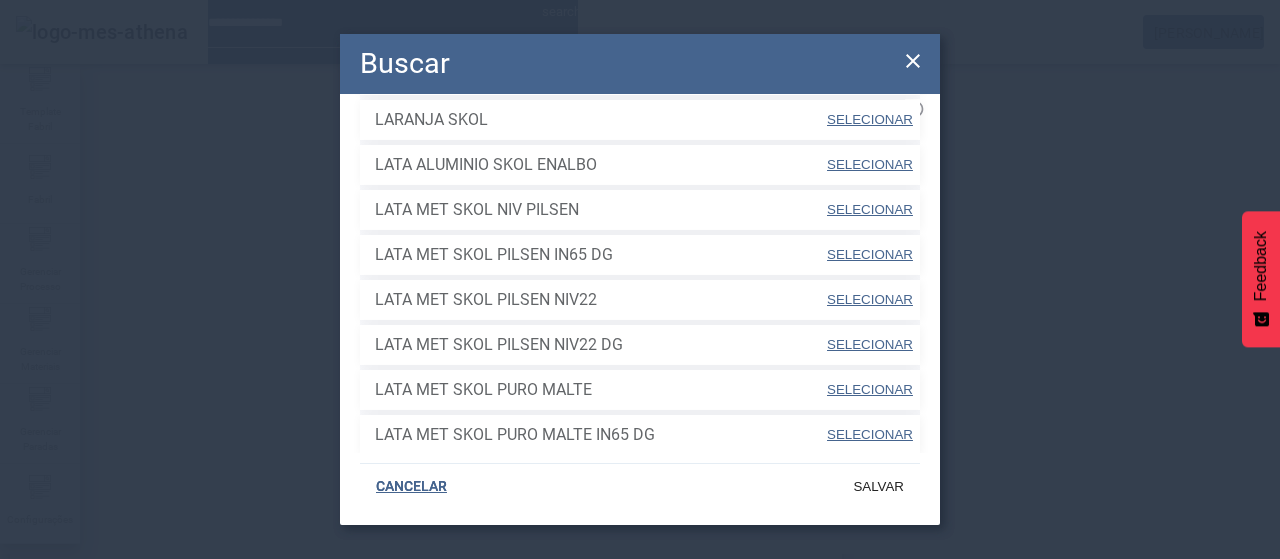 scroll, scrollTop: 770, scrollLeft: 0, axis: vertical 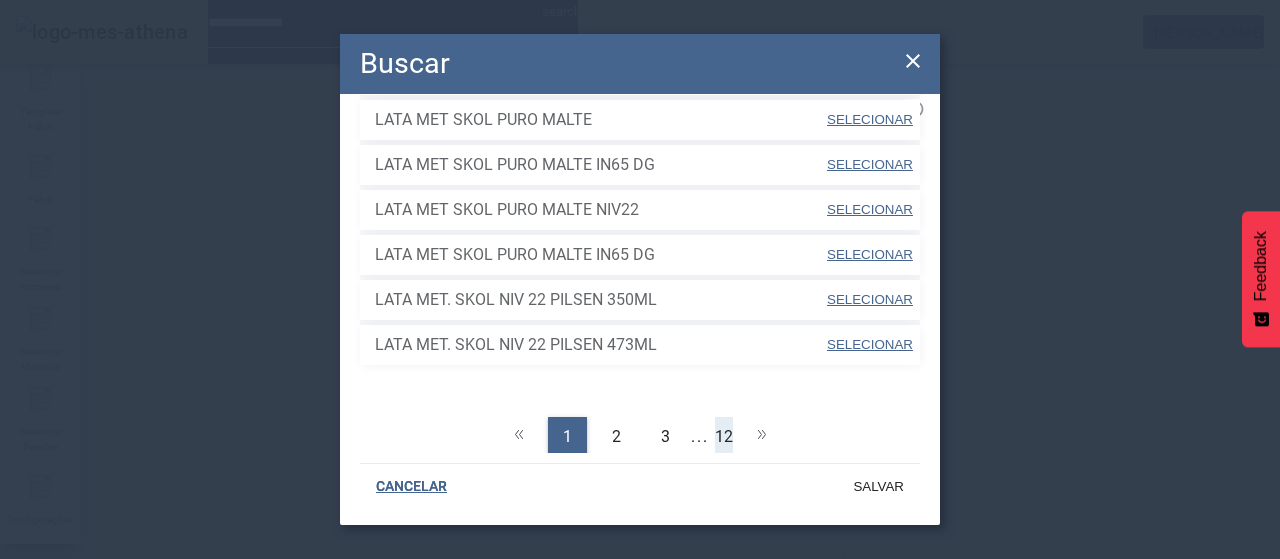 click on "12" 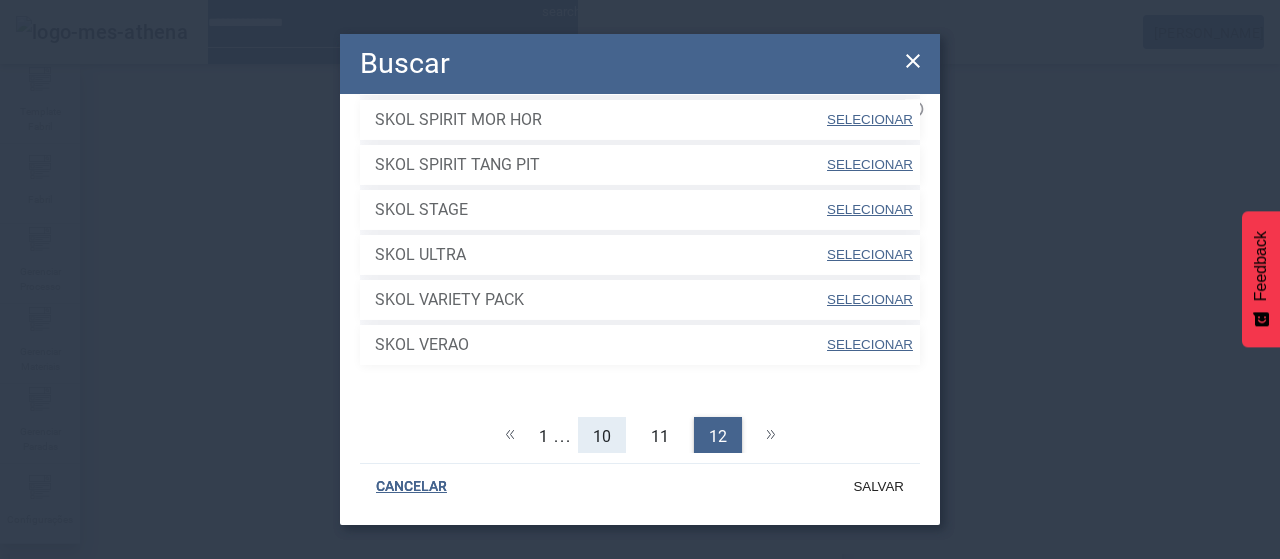 click on "10" 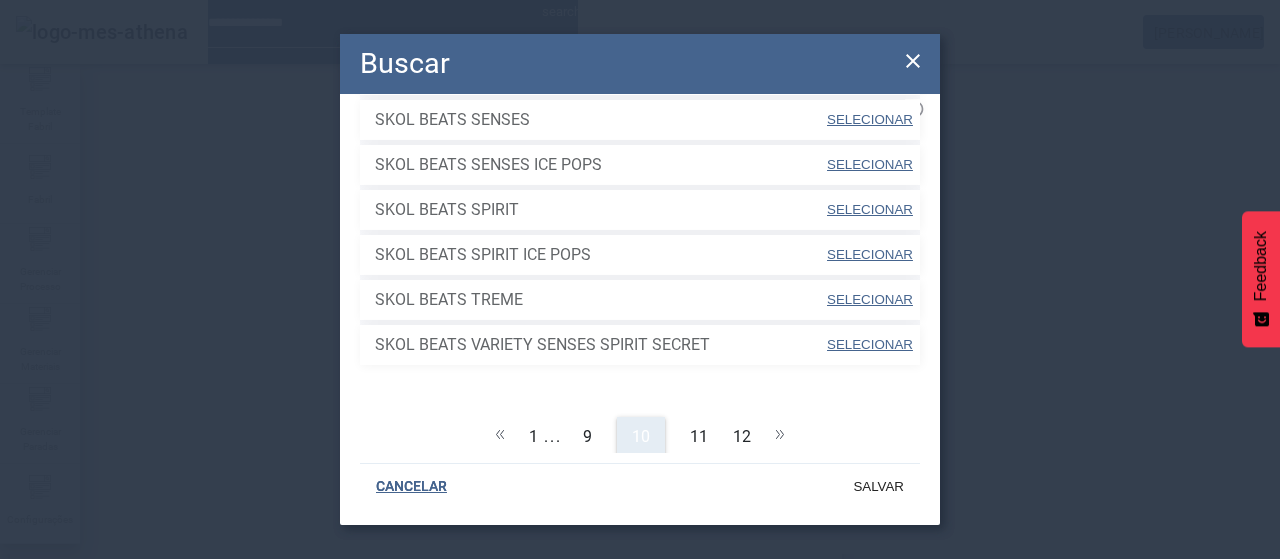 click on "9" 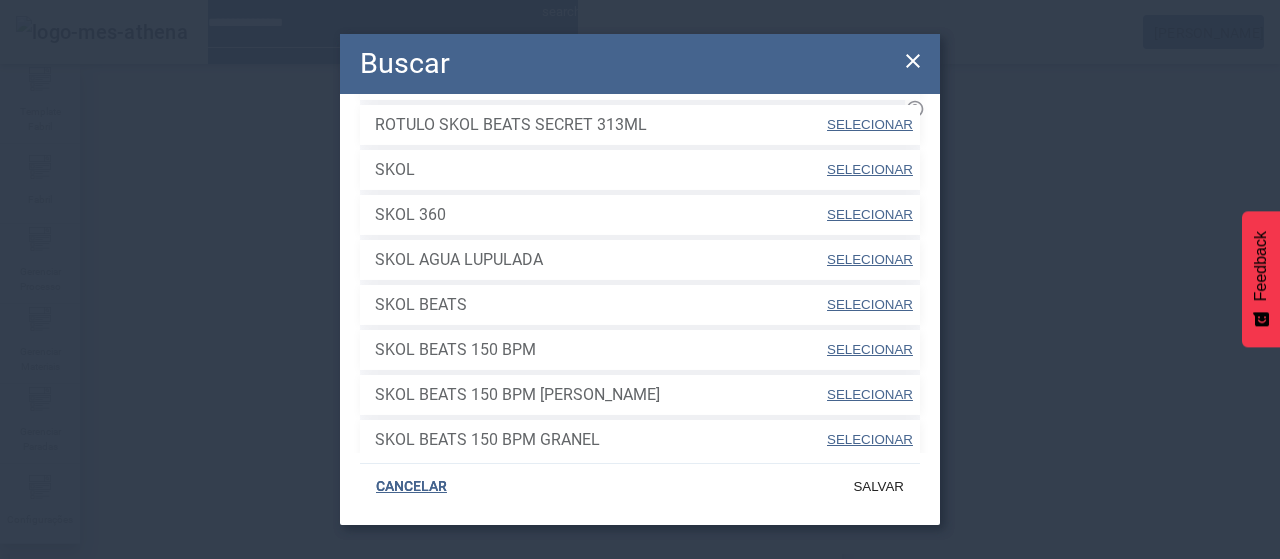scroll, scrollTop: 470, scrollLeft: 0, axis: vertical 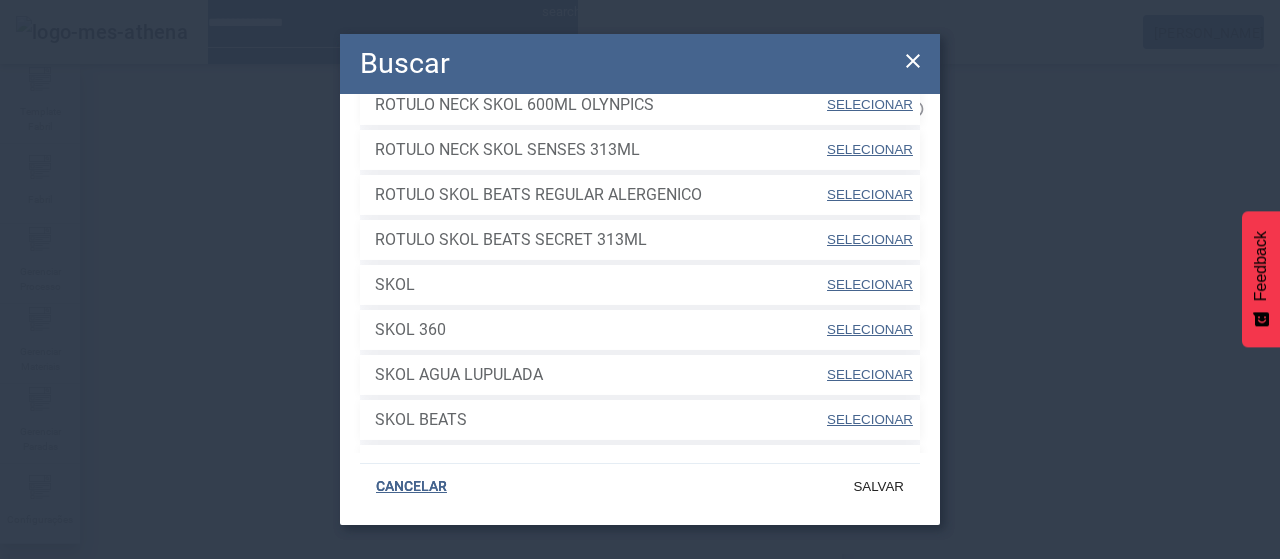 click on "SELECIONAR" at bounding box center (870, 284) 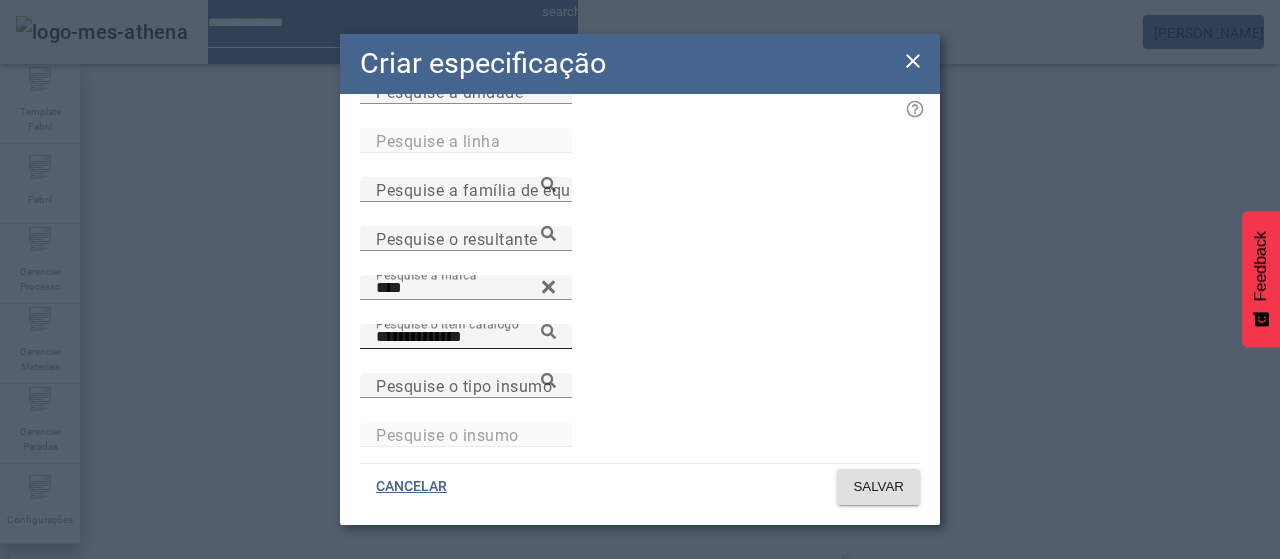 click 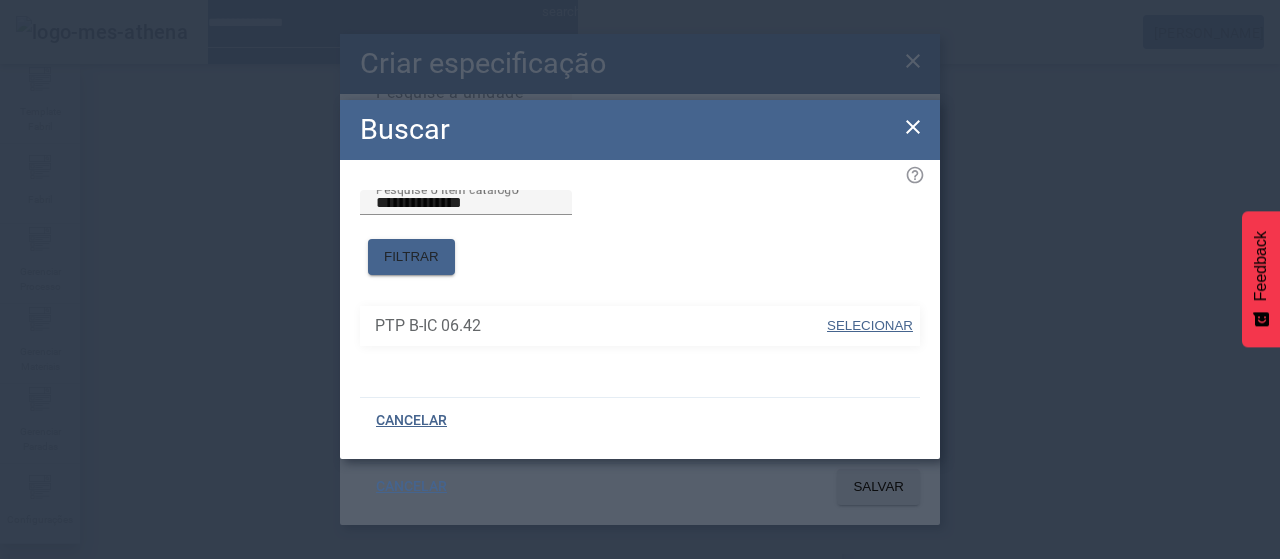 click on "SELECIONAR" at bounding box center (870, 325) 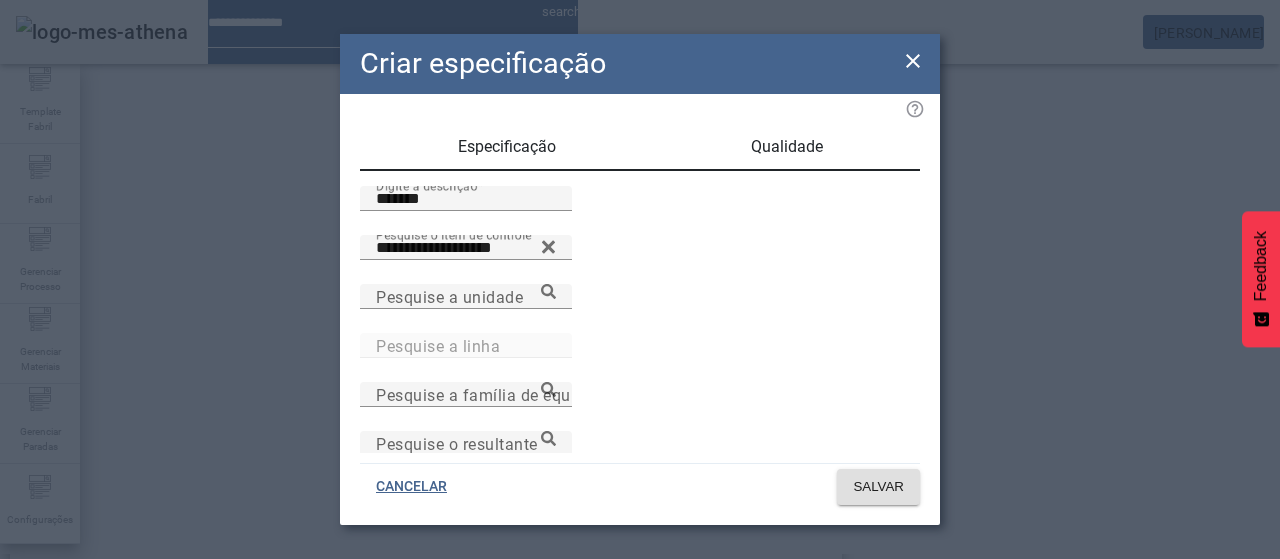 scroll, scrollTop: 0, scrollLeft: 0, axis: both 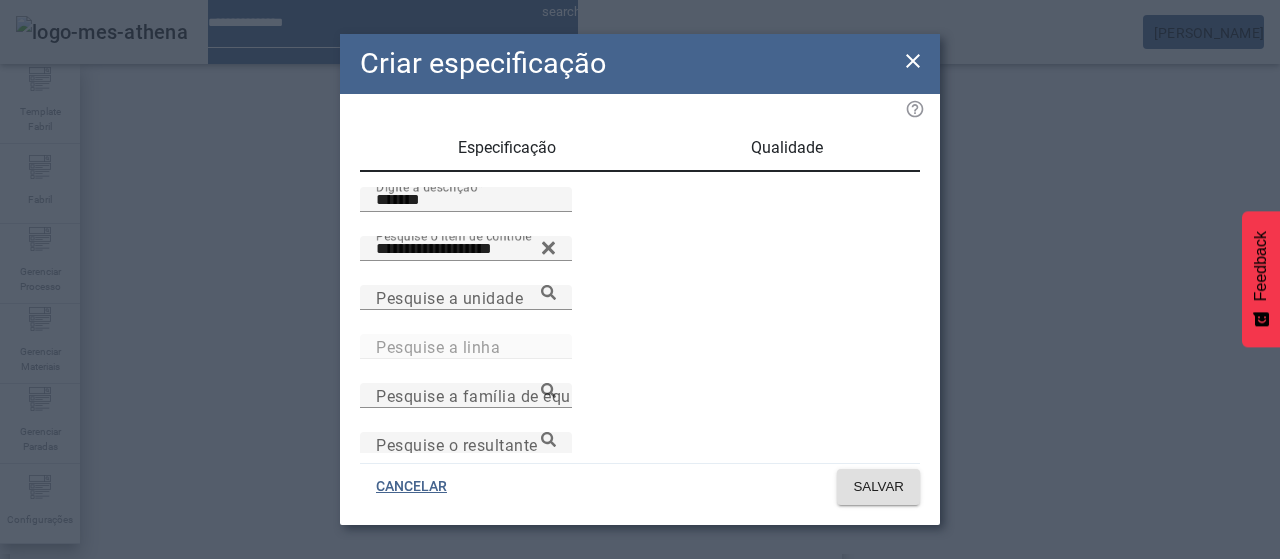 click on "Qualidade" at bounding box center [787, 148] 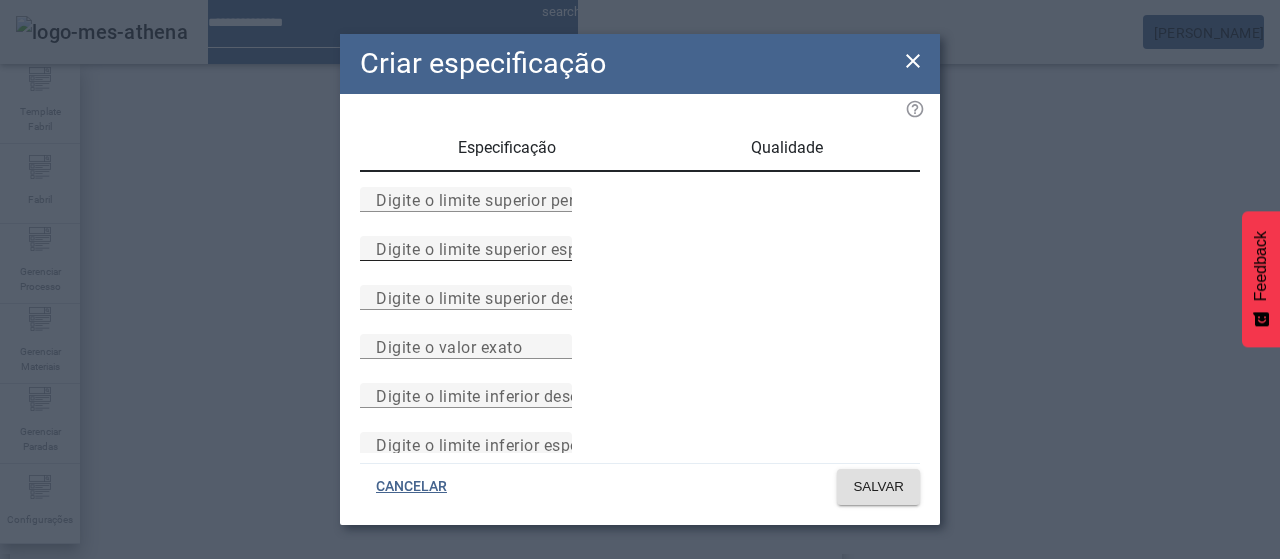 click on "Digite o limite superior especificado" at bounding box center (511, 248) 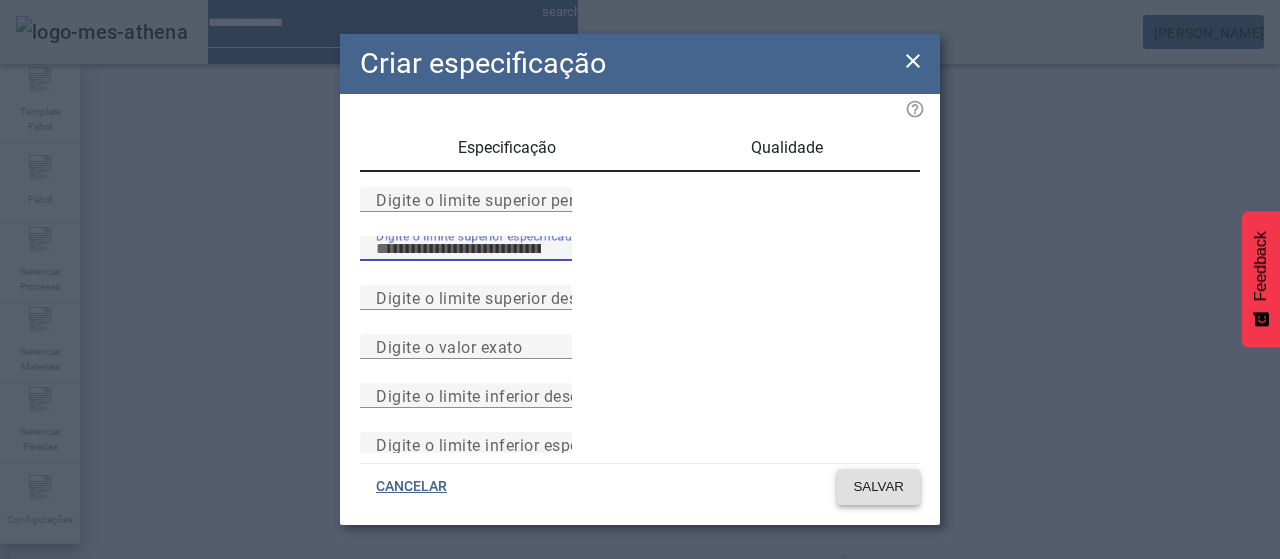 type on "***" 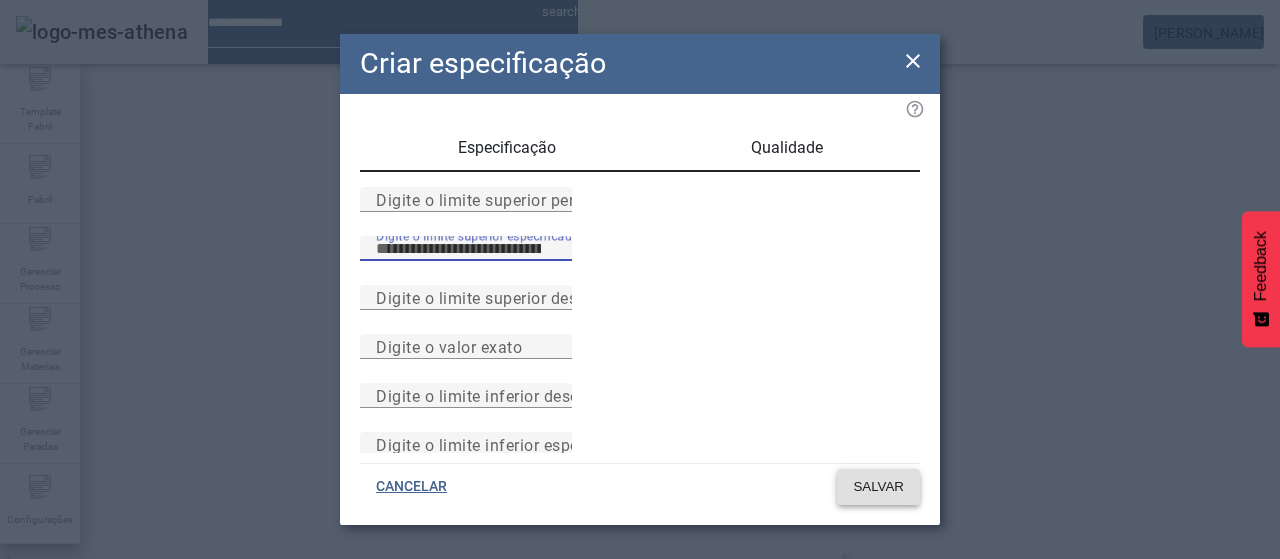 click 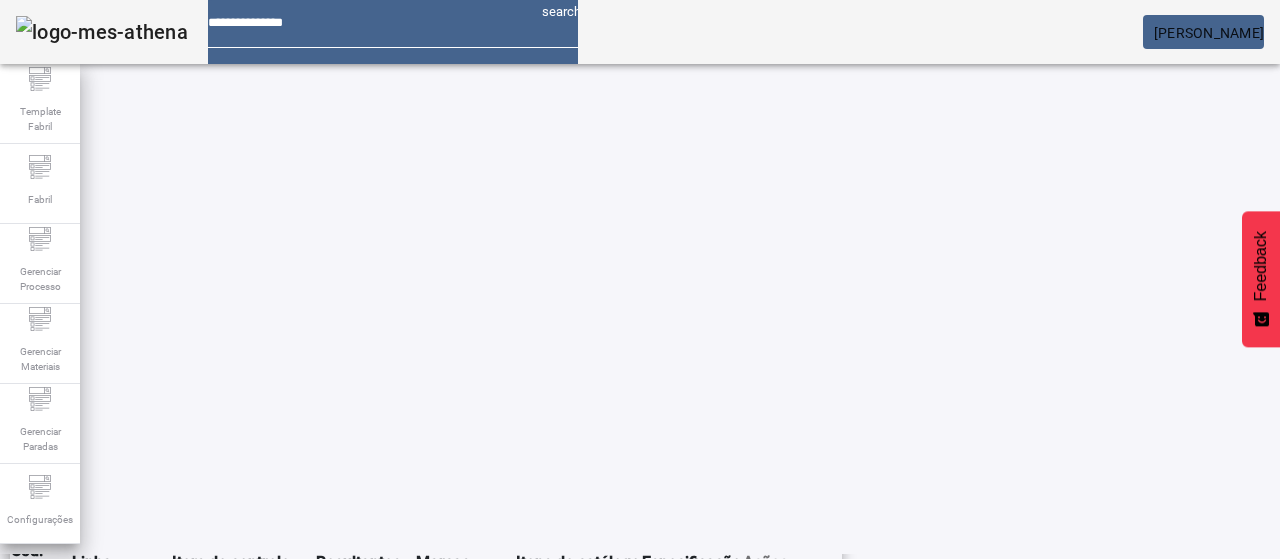 scroll, scrollTop: 0, scrollLeft: 0, axis: both 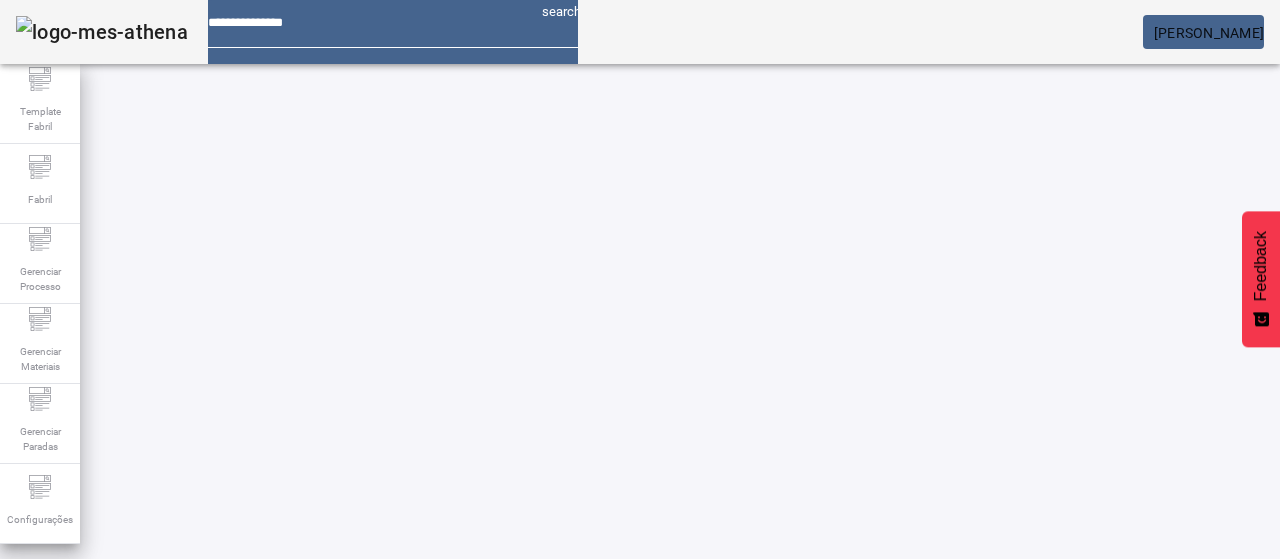 click 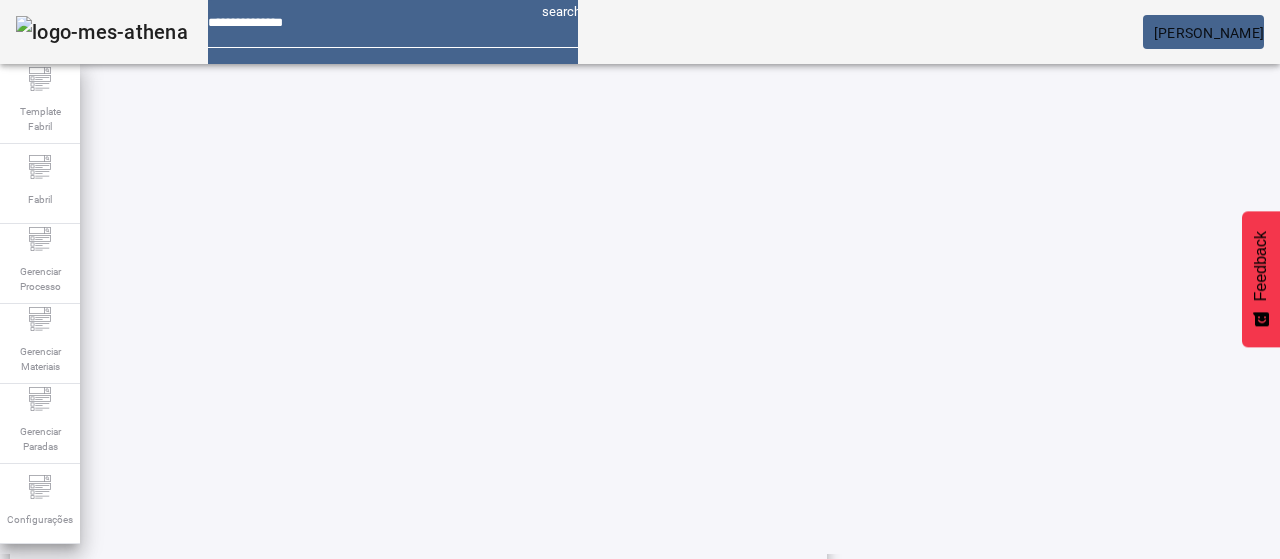 scroll, scrollTop: 696, scrollLeft: 0, axis: vertical 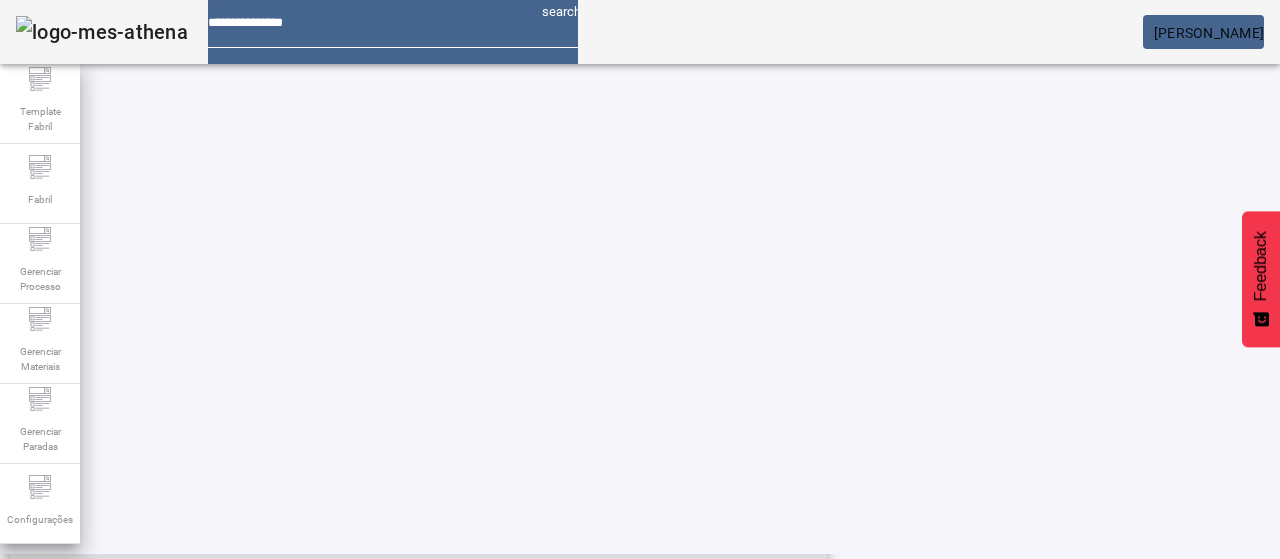 click on "Extrato aparente da Cerveja Recuperada 513" at bounding box center (213, 539) 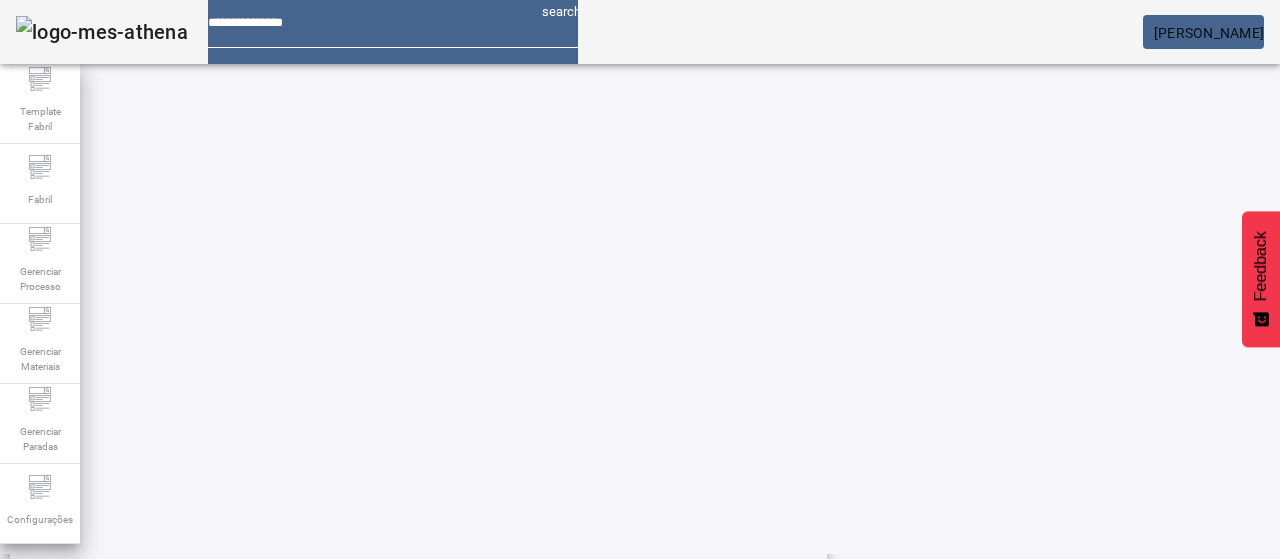 scroll, scrollTop: 223, scrollLeft: 0, axis: vertical 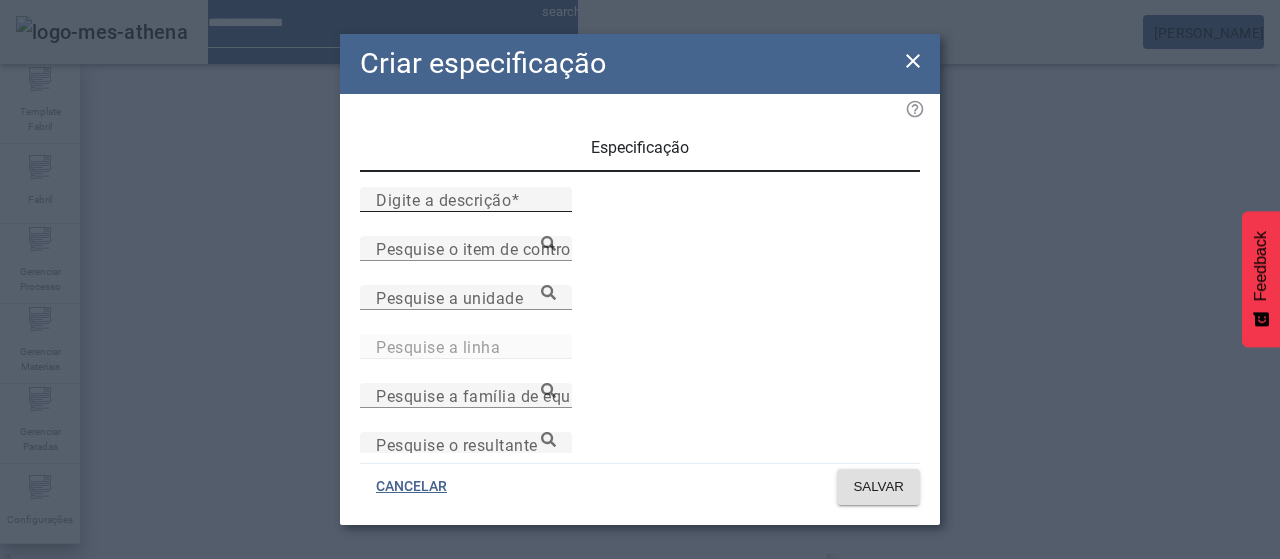 click on "Digite a descrição" at bounding box center (443, 199) 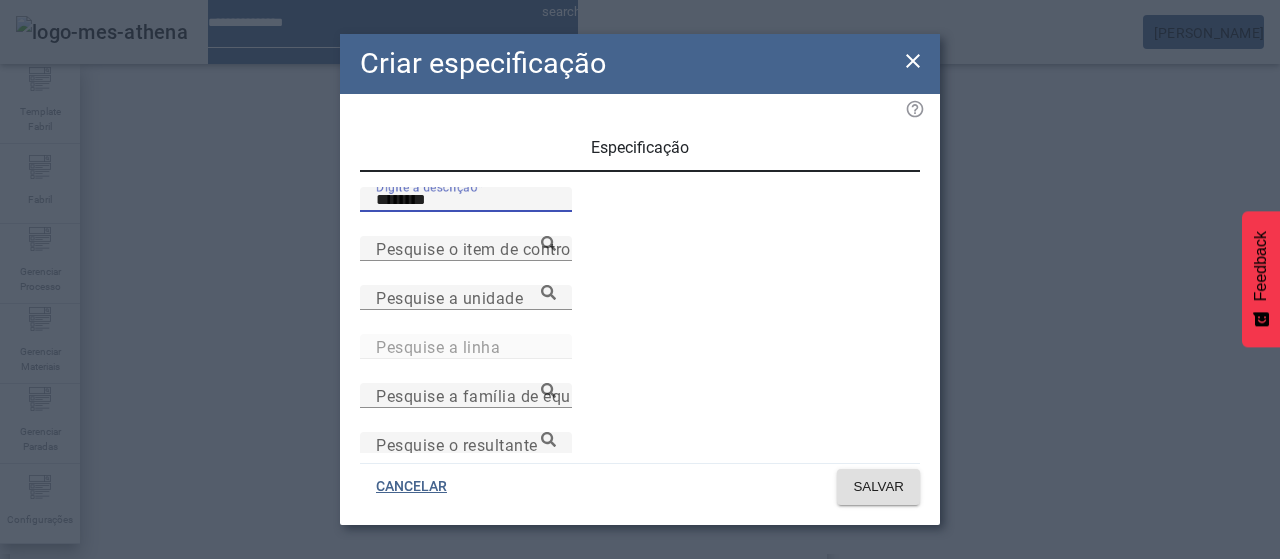 type on "********" 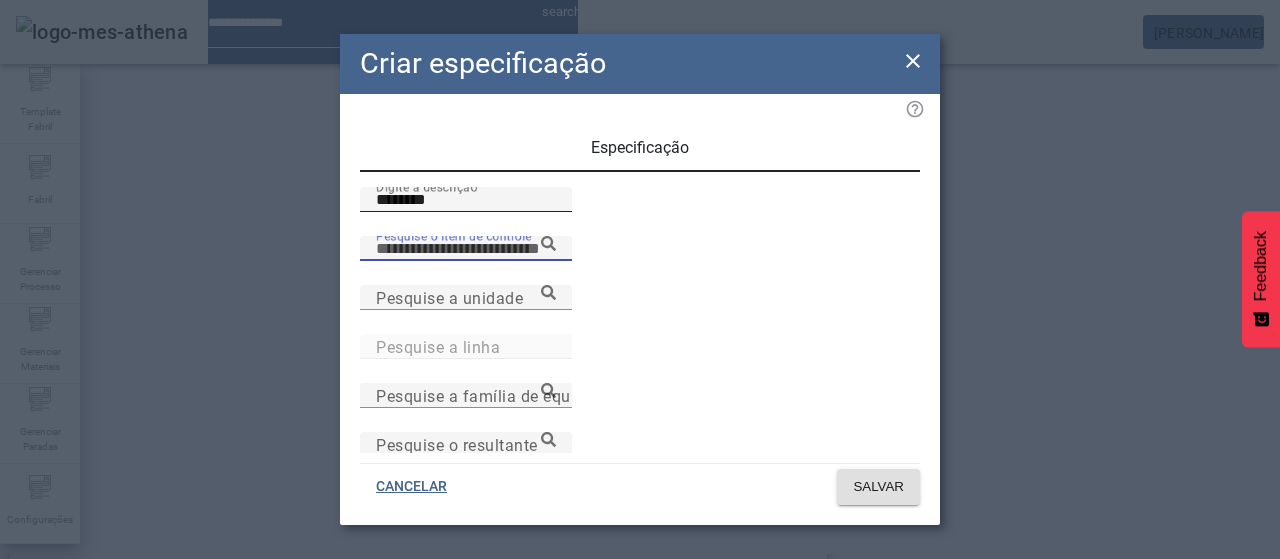 paste on "**********" 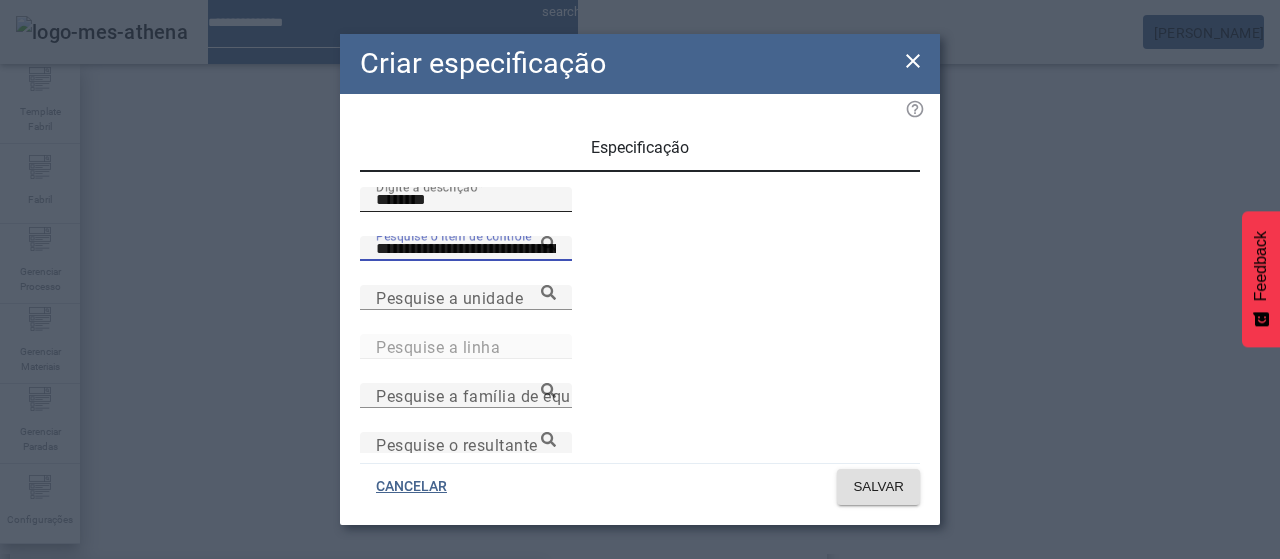 type on "**********" 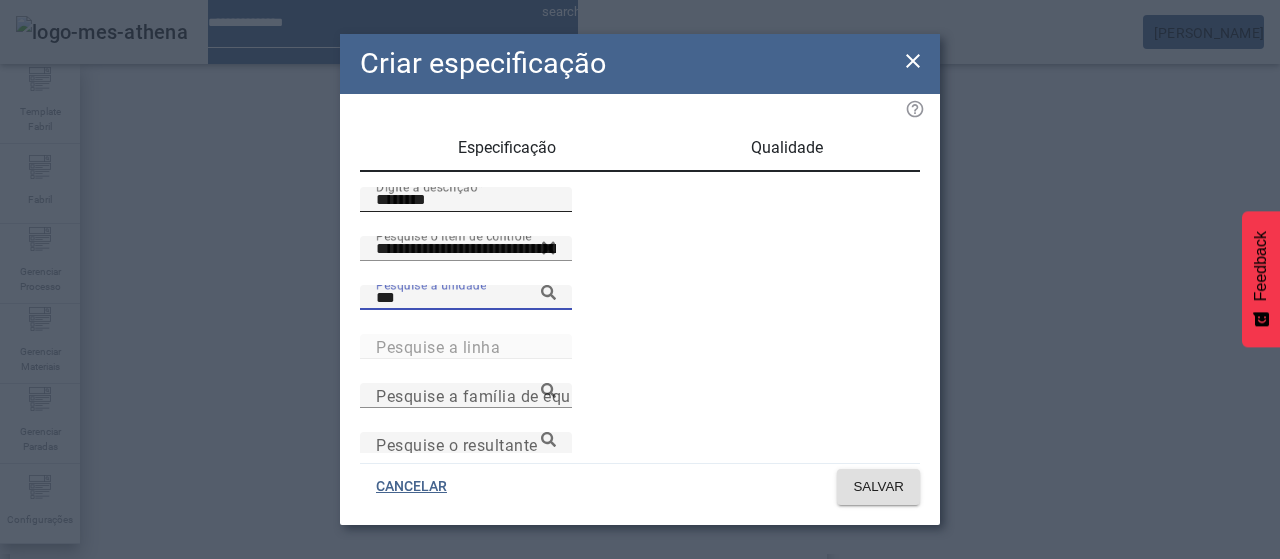 type on "***" 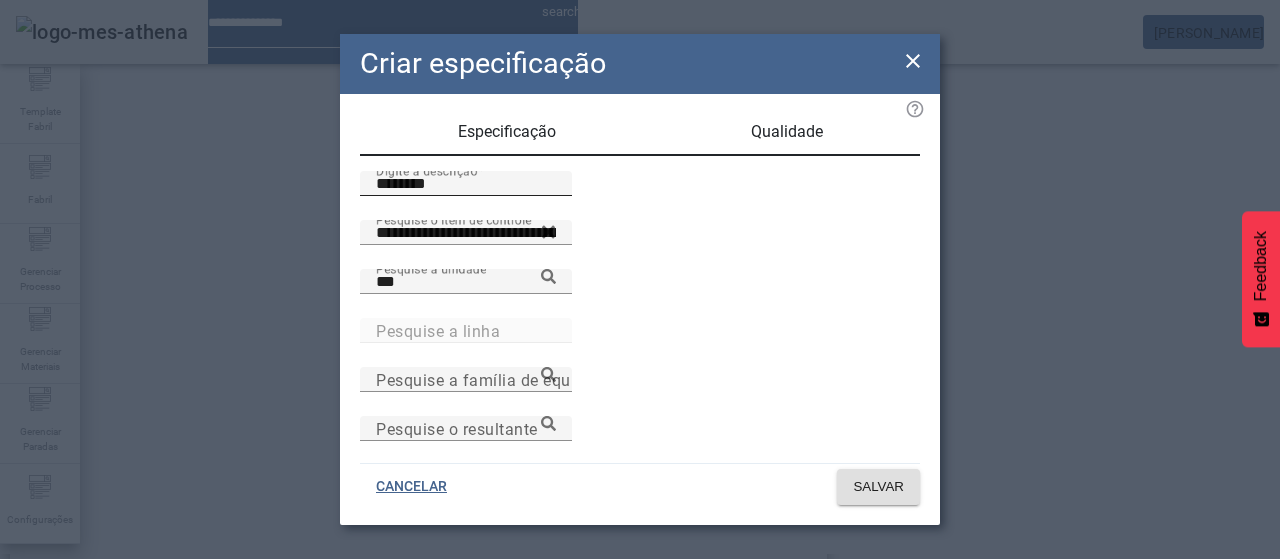 scroll, scrollTop: 206, scrollLeft: 0, axis: vertical 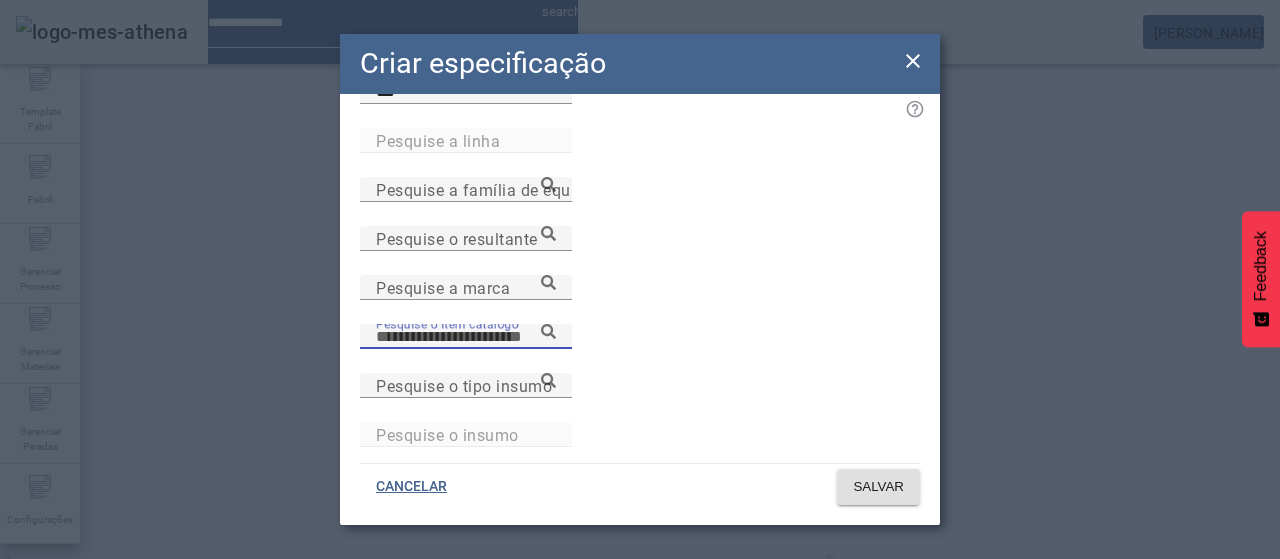 paste on "**********" 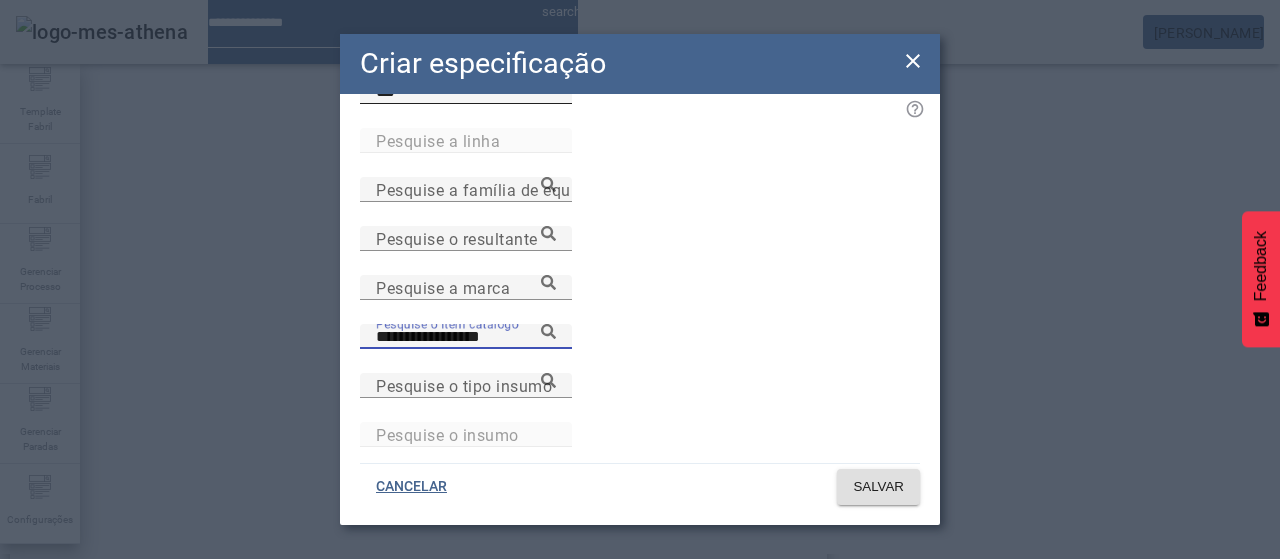 type on "**********" 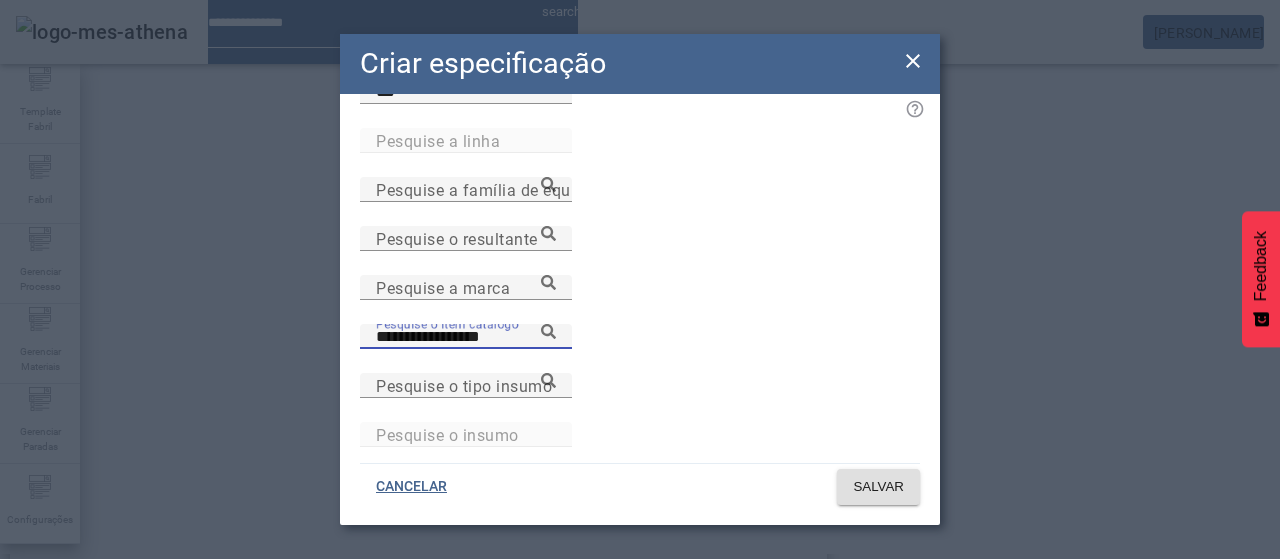 drag, startPoint x: 610, startPoint y: 167, endPoint x: 635, endPoint y: 184, distance: 30.232433 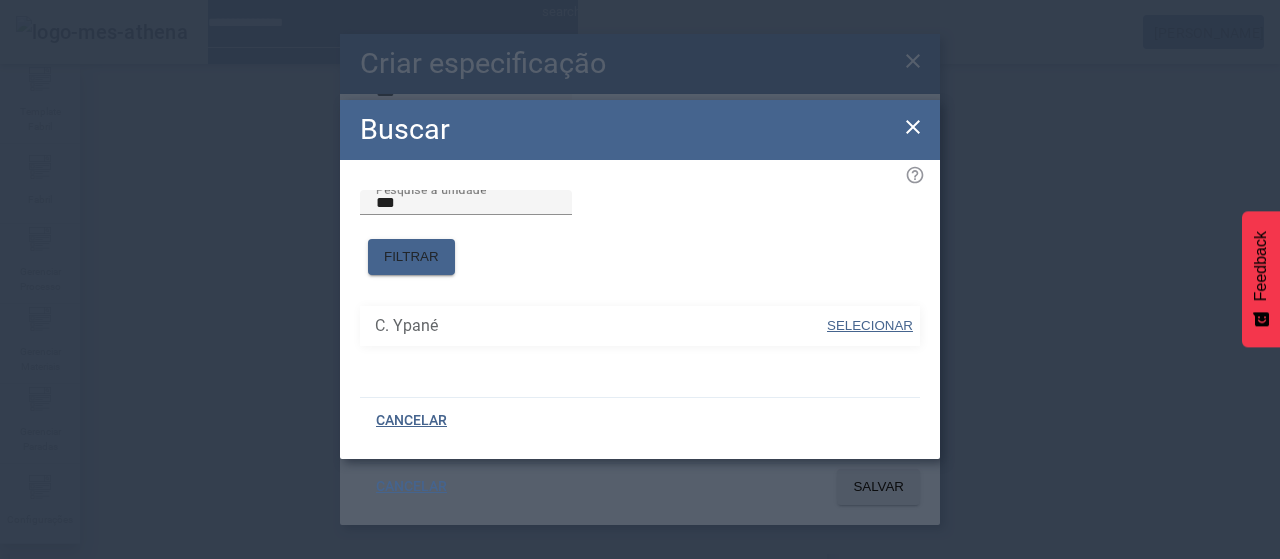 drag, startPoint x: 850, startPoint y: 307, endPoint x: 877, endPoint y: 311, distance: 27.294687 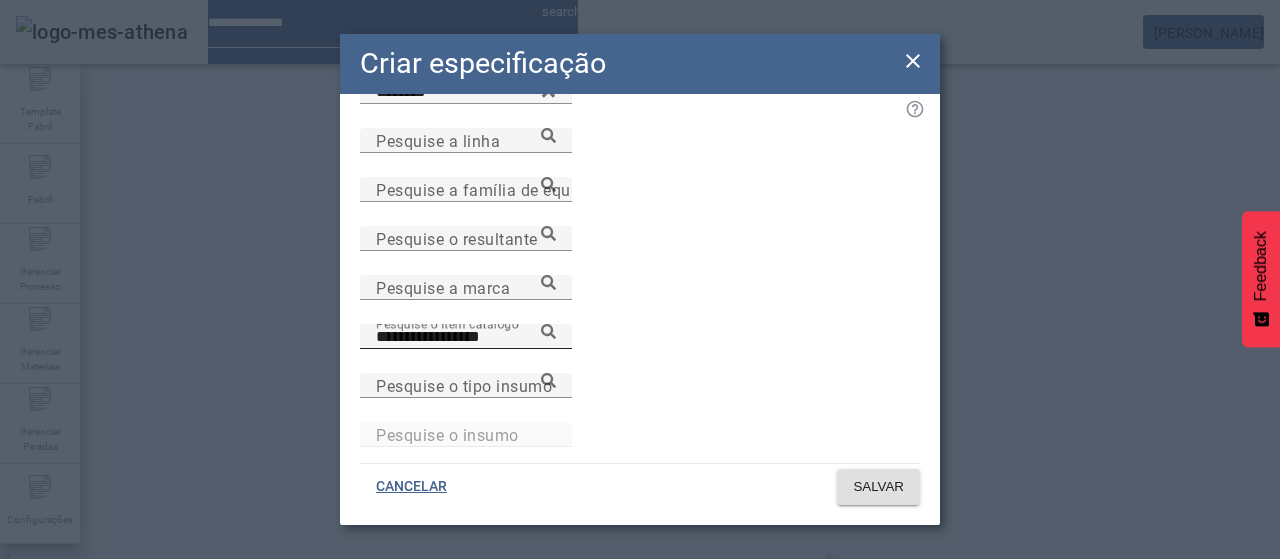 click 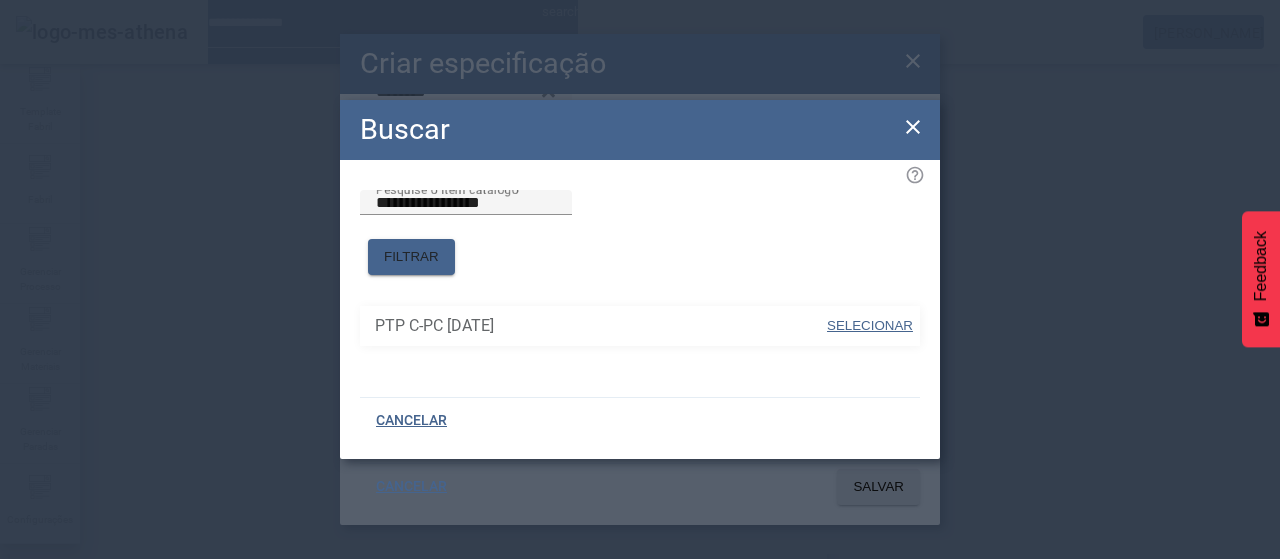 click on "SELECIONAR" at bounding box center [870, 325] 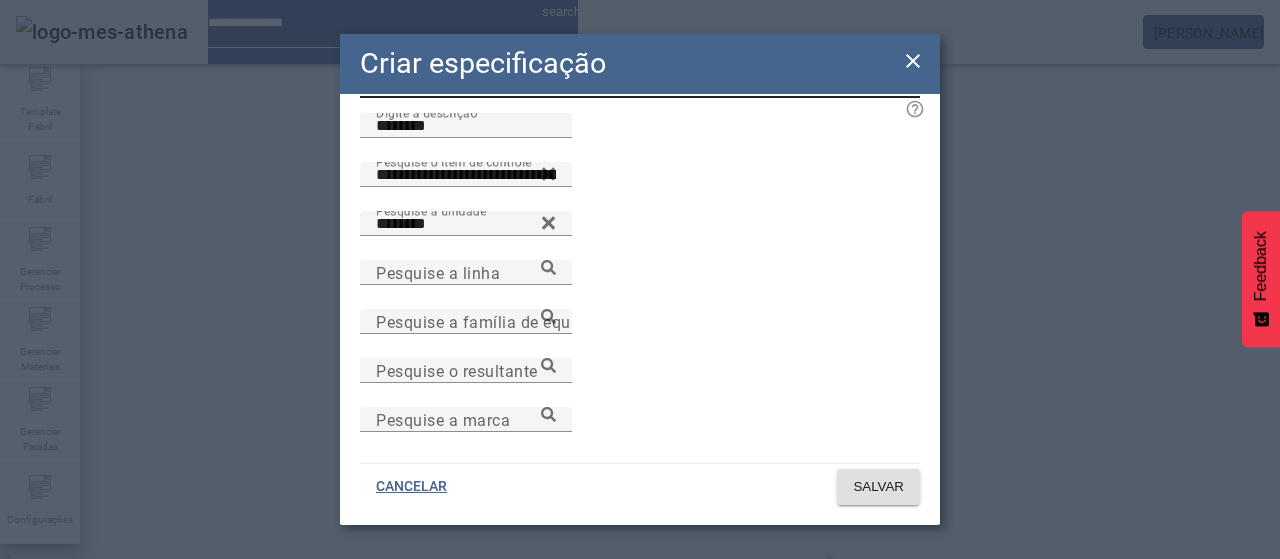 scroll, scrollTop: 0, scrollLeft: 0, axis: both 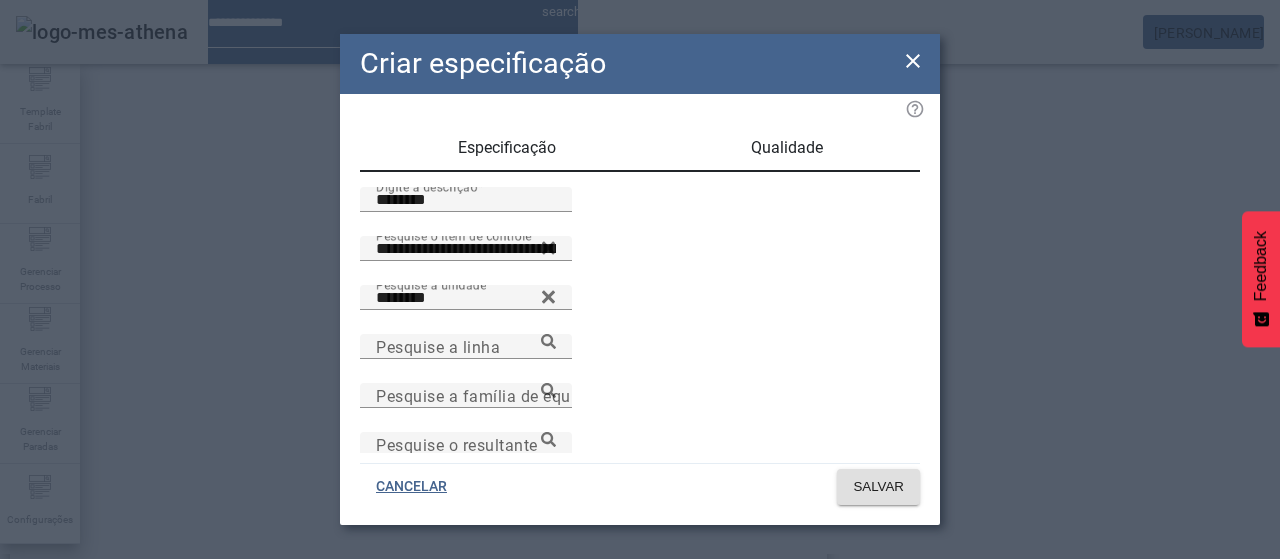click on "Qualidade" at bounding box center [787, 148] 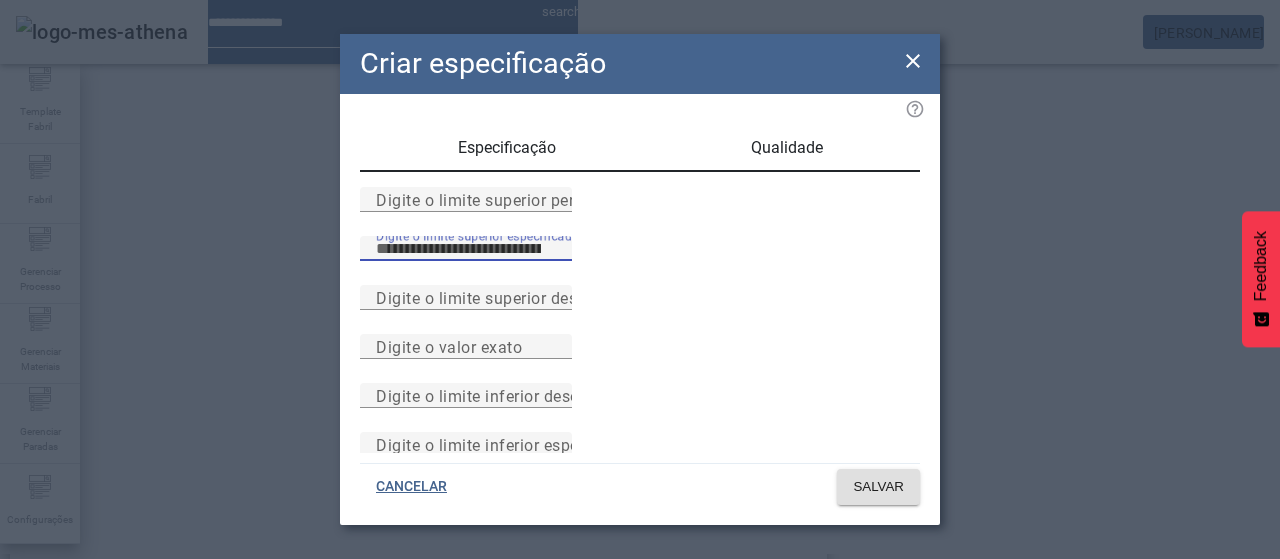 click on "Digite o limite superior especificado" at bounding box center [466, 249] 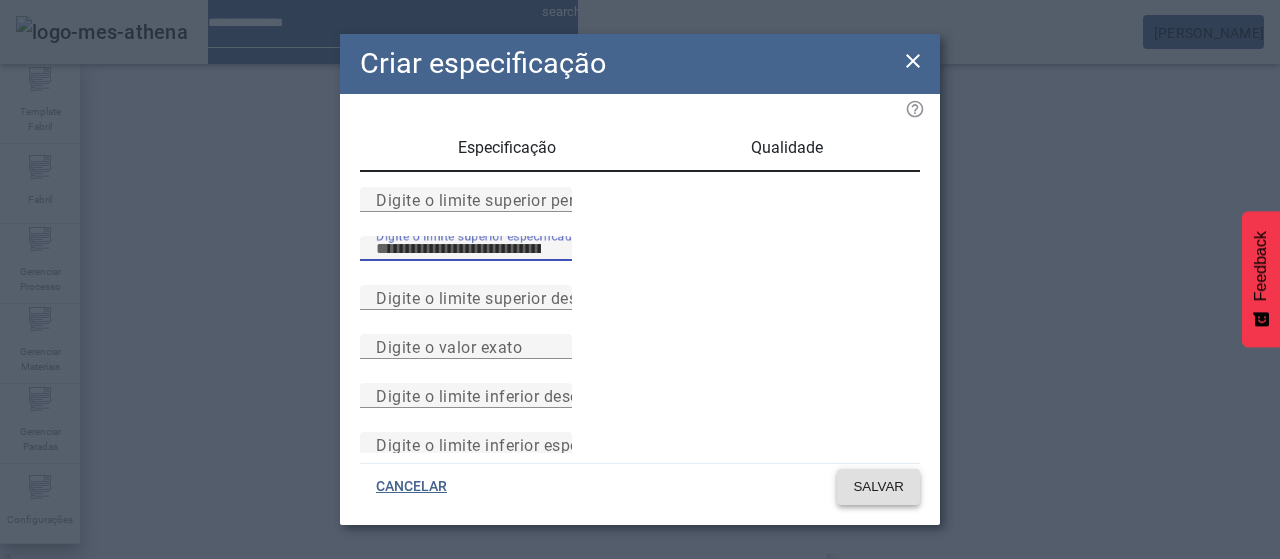 type on "***" 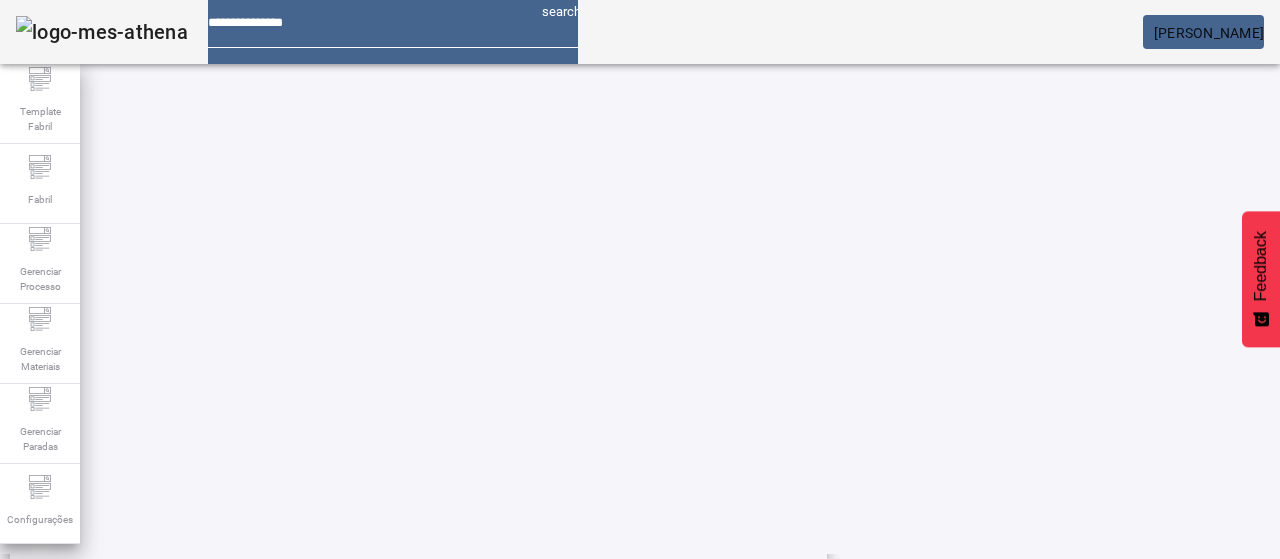 scroll, scrollTop: 423, scrollLeft: 0, axis: vertical 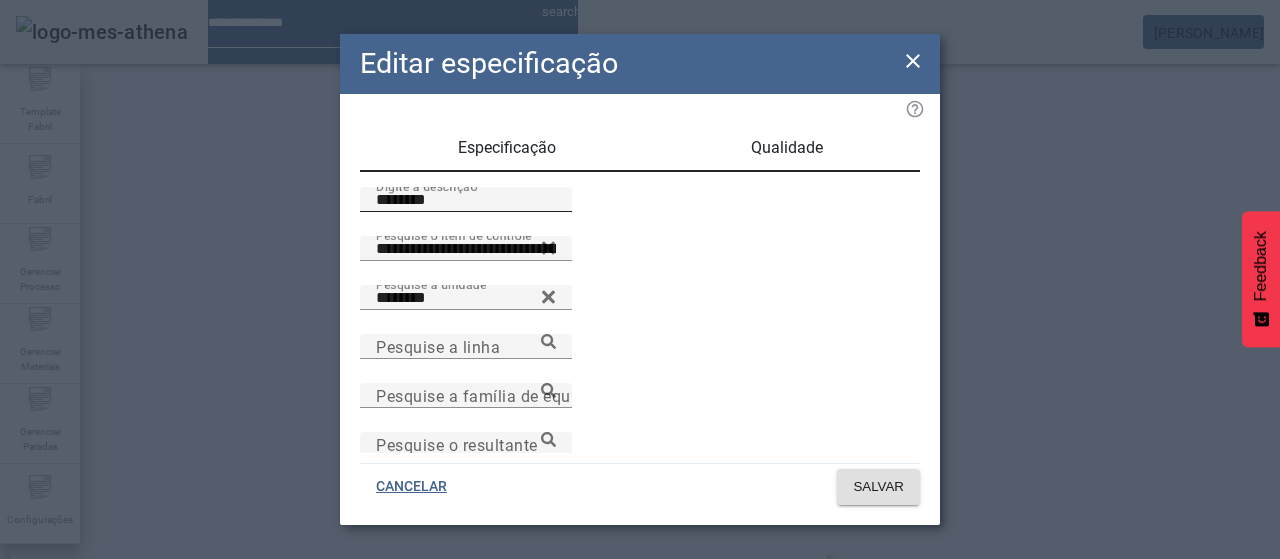 click on "********" at bounding box center (466, 200) 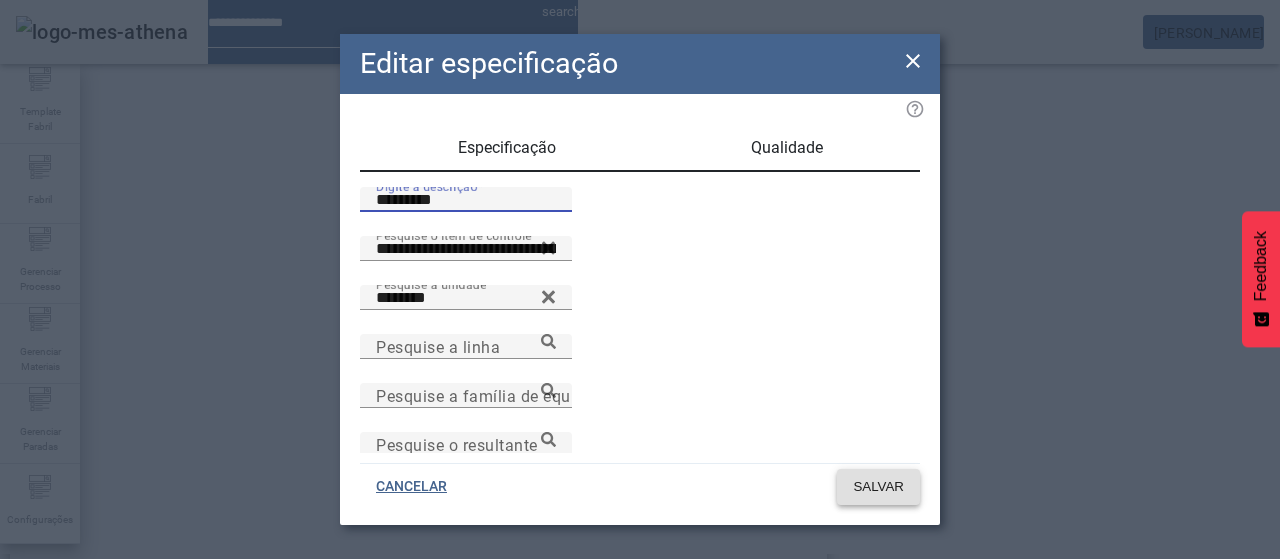 type on "*********" 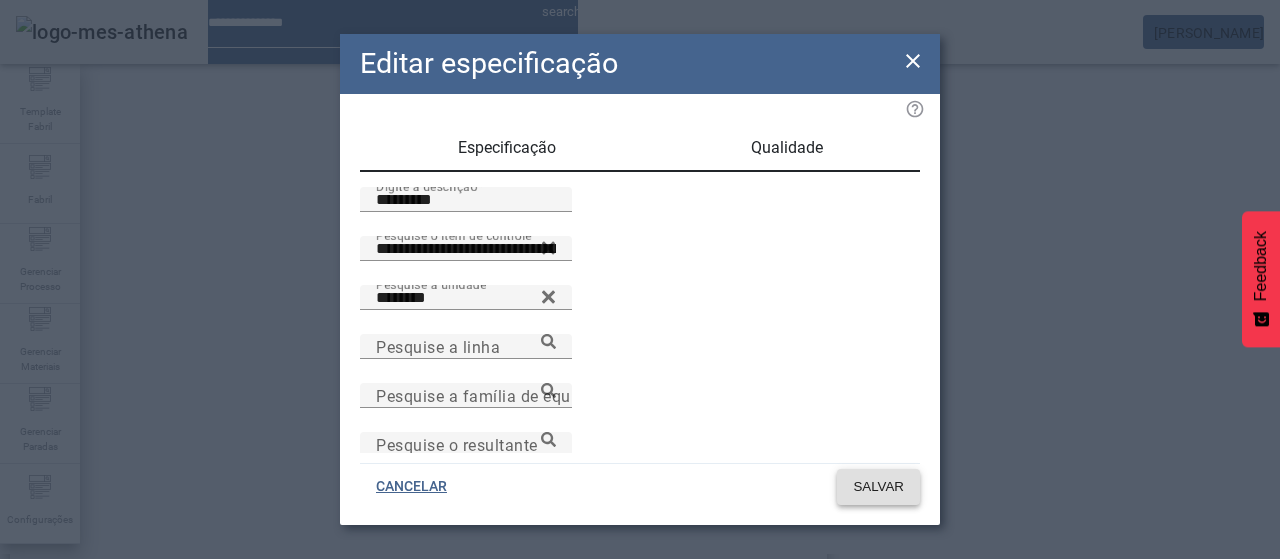 click on "SALVAR" 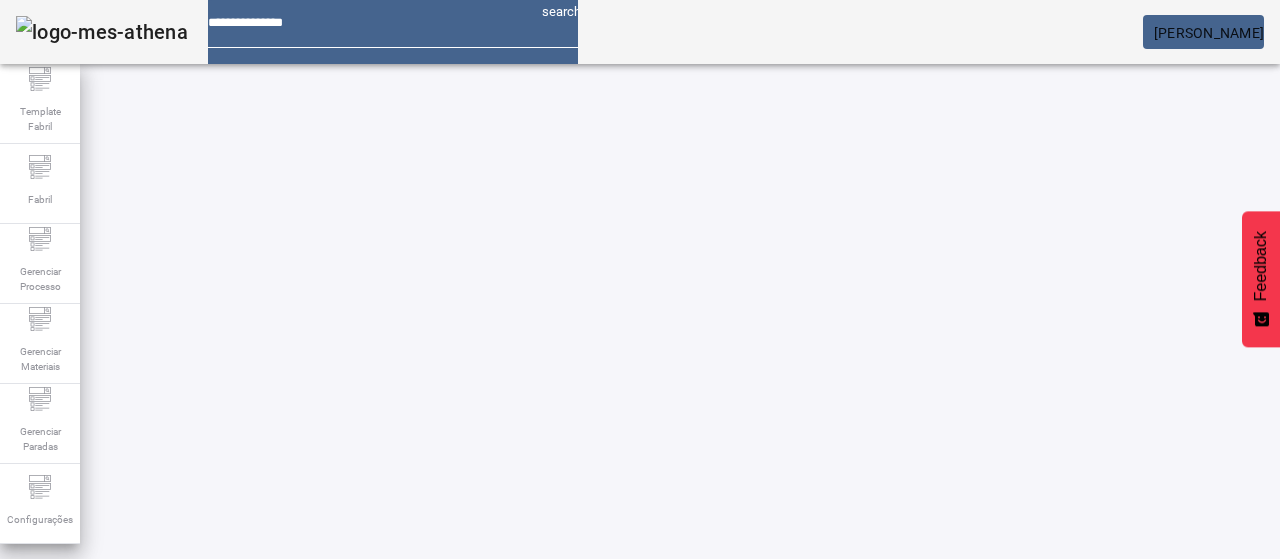 scroll, scrollTop: 0, scrollLeft: 0, axis: both 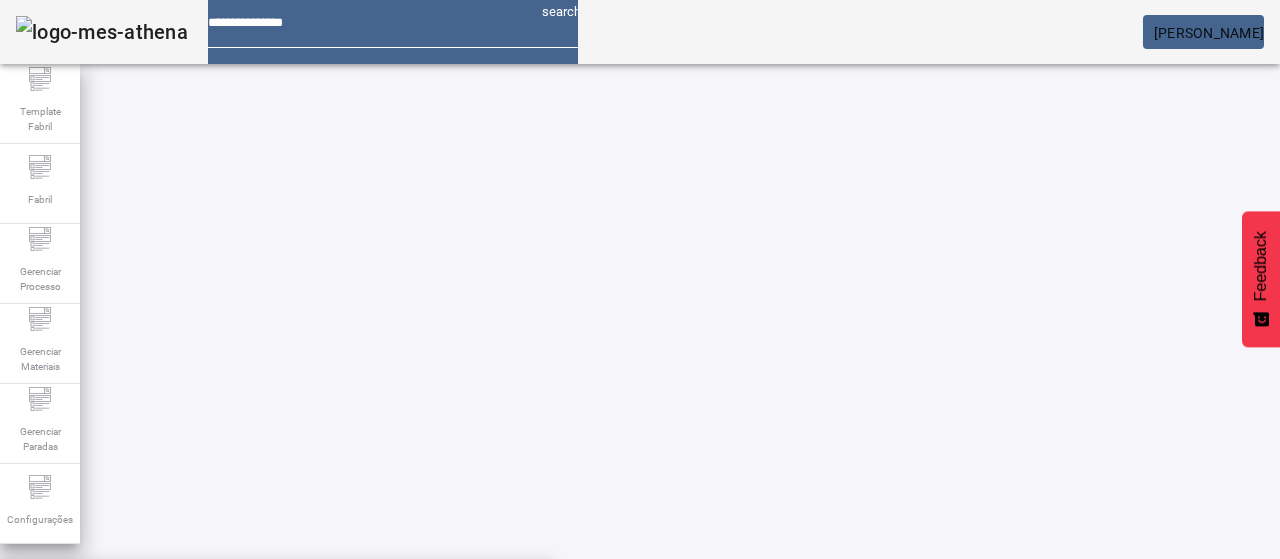paste on "**********" 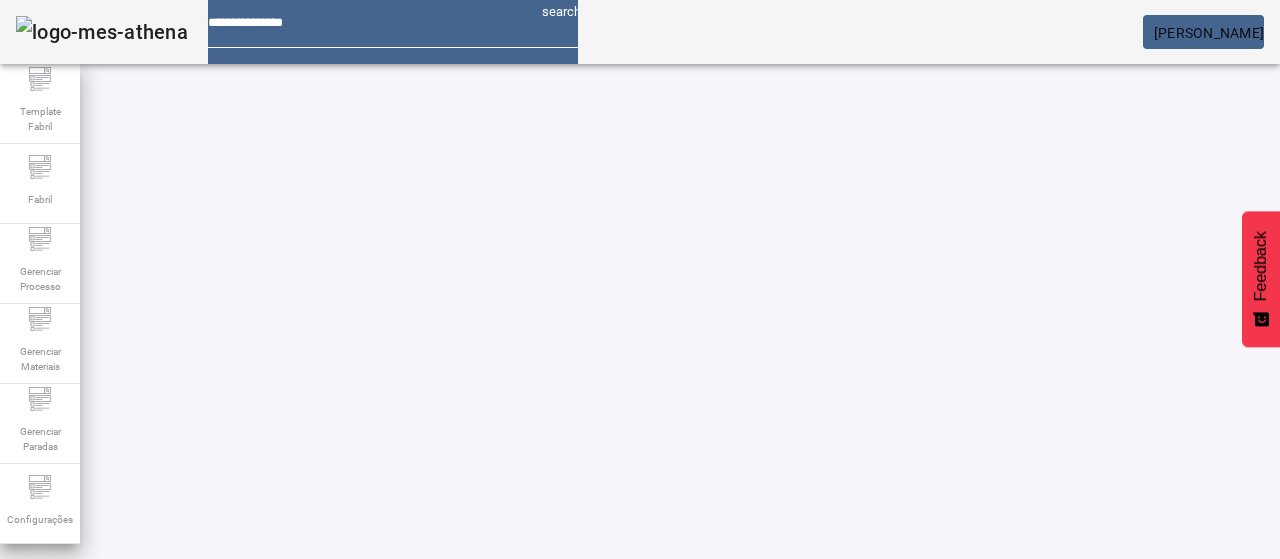 click 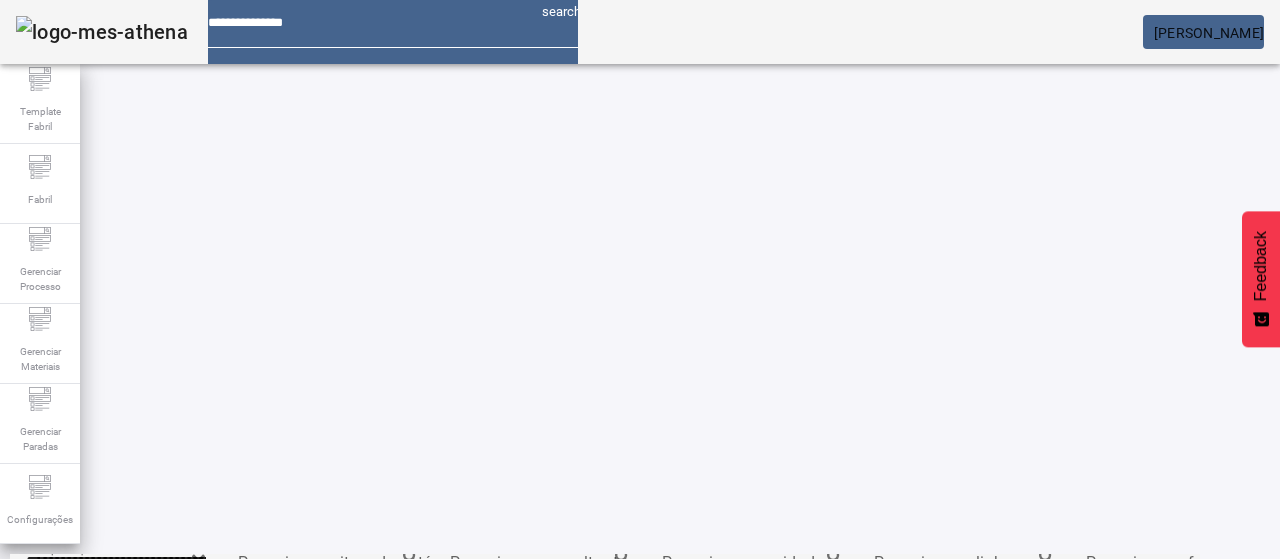 scroll, scrollTop: 340, scrollLeft: 0, axis: vertical 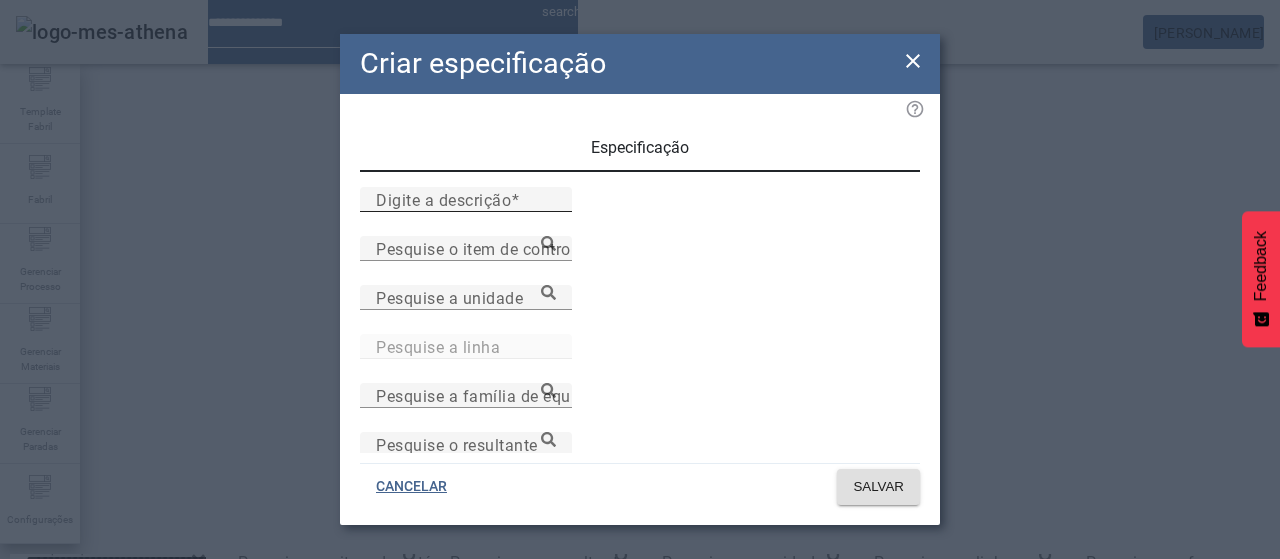 click on "Digite a descrição" at bounding box center (466, 200) 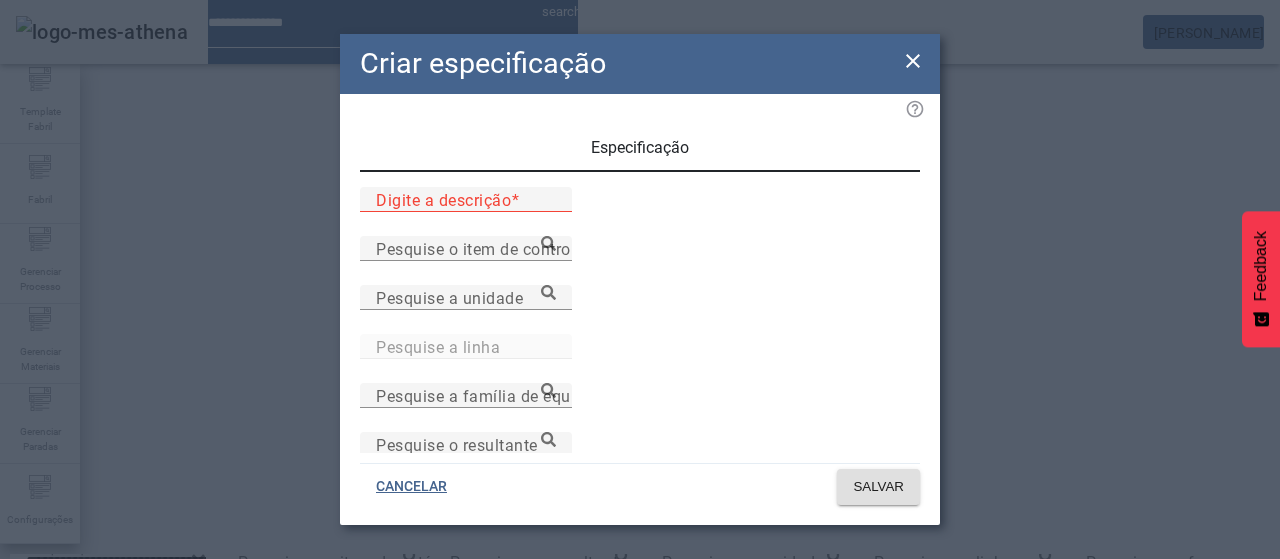 paste on "*********" 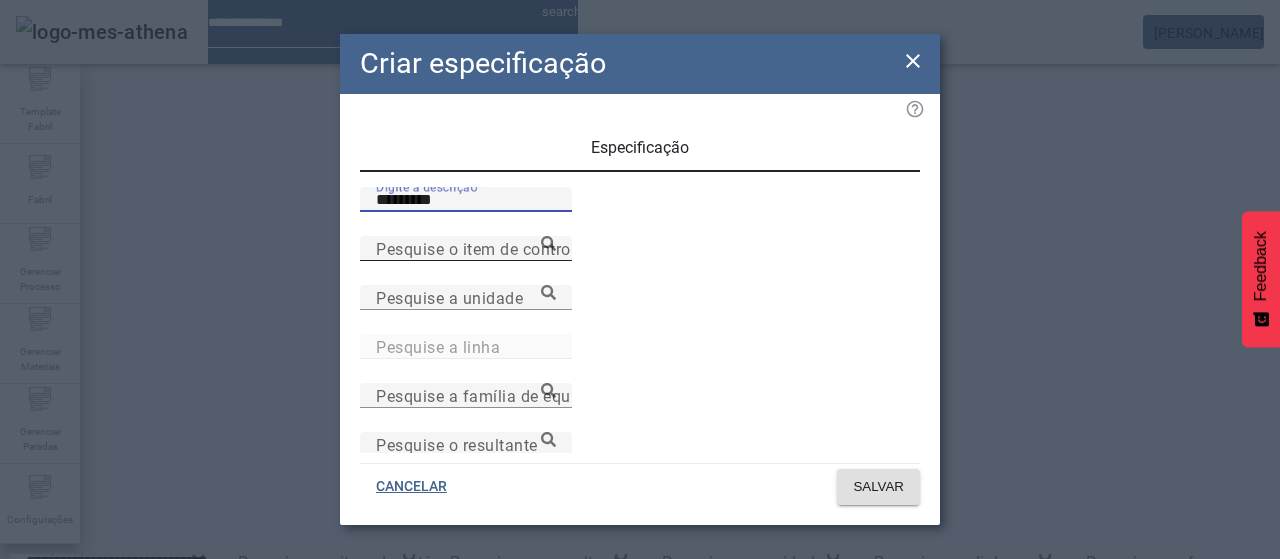 type on "*********" 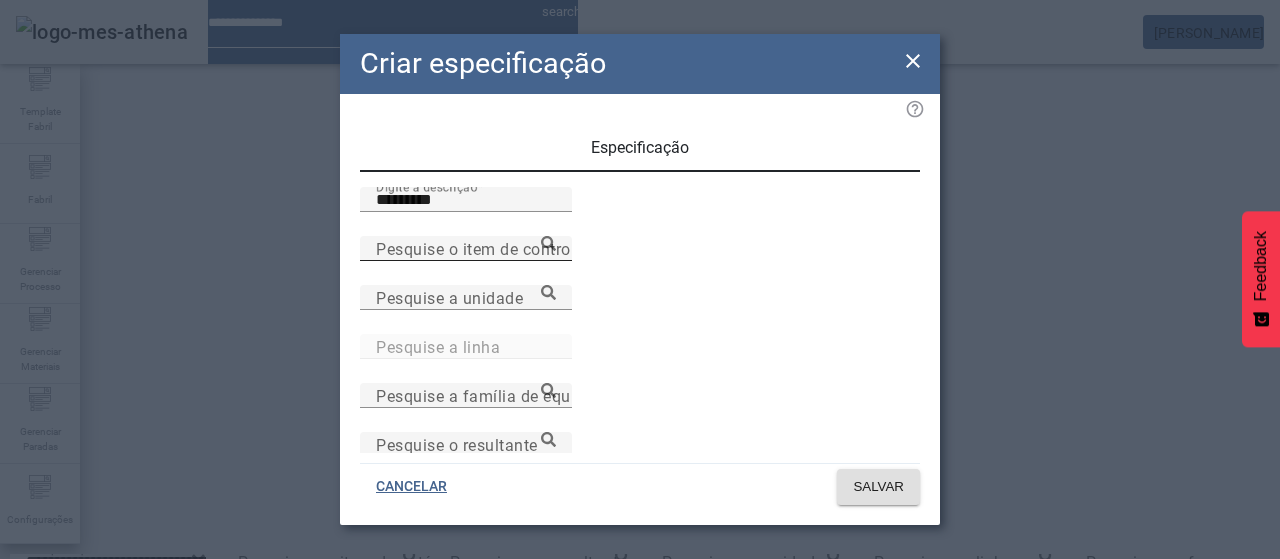 click on "Pesquise o item de controle" at bounding box center (480, 248) 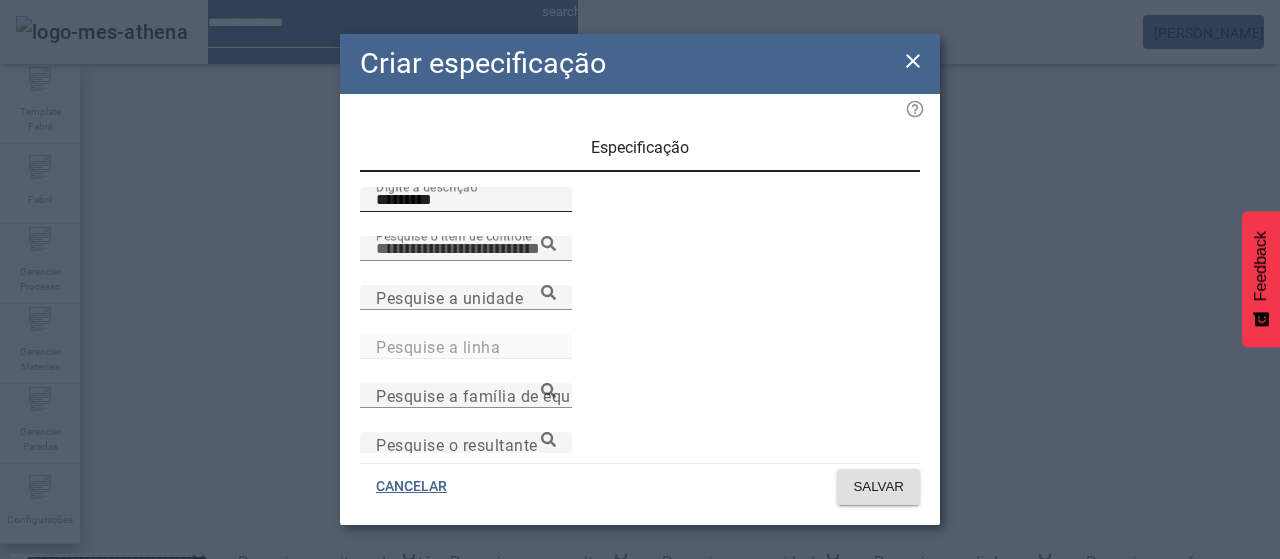 paste on "**********" 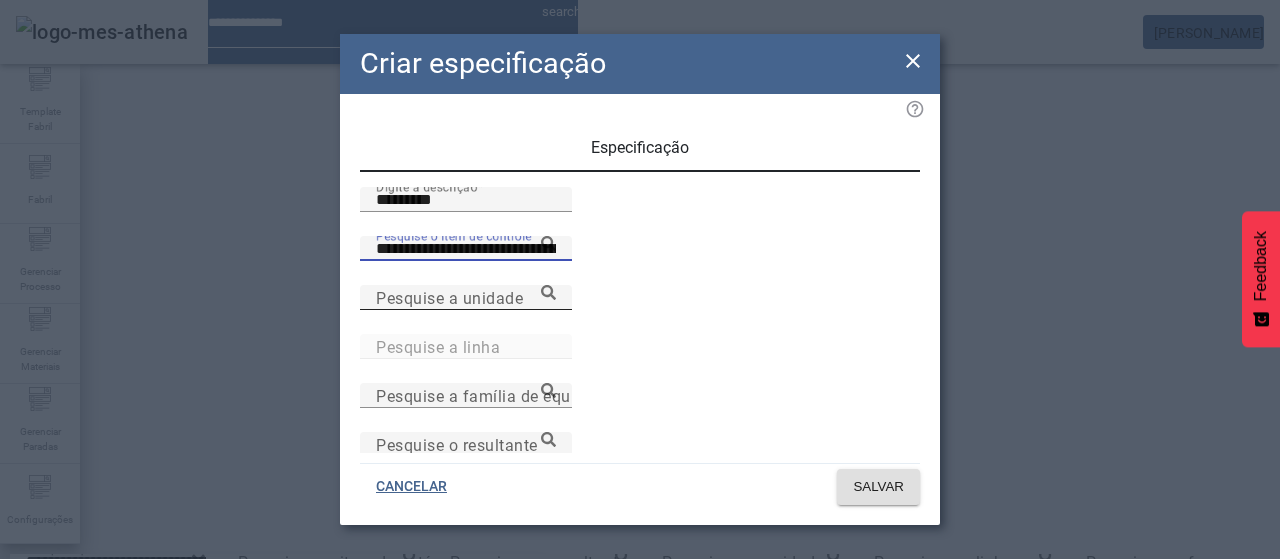 type on "**********" 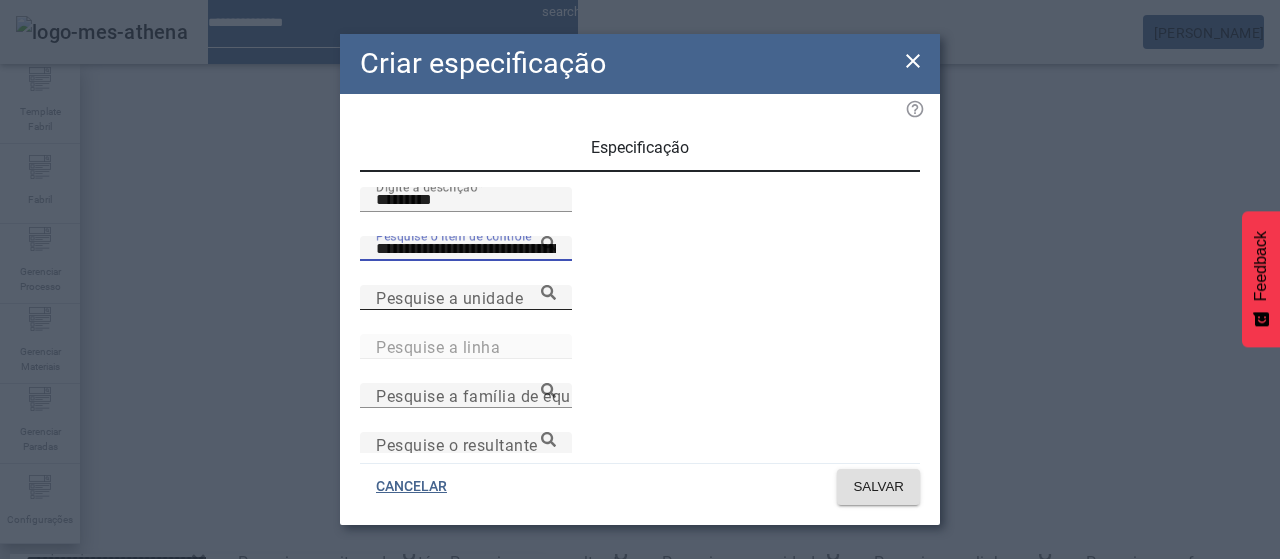 click on "Extrato primitivo da Cerveja Recuperada 513" at bounding box center [183, 591] 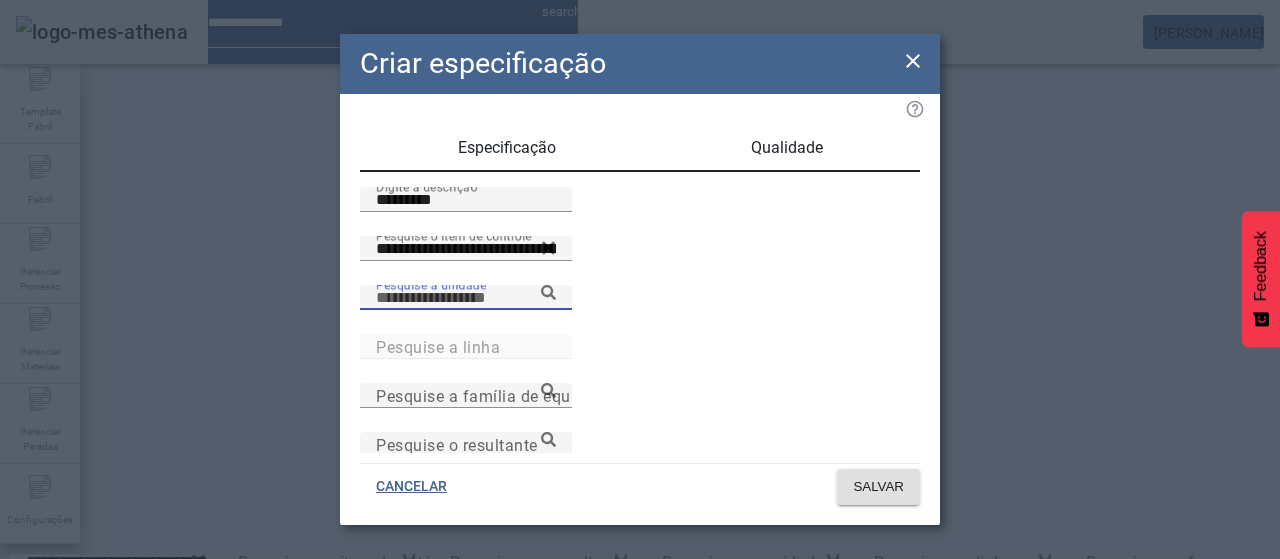 click on "Pesquise a unidade" at bounding box center [466, 298] 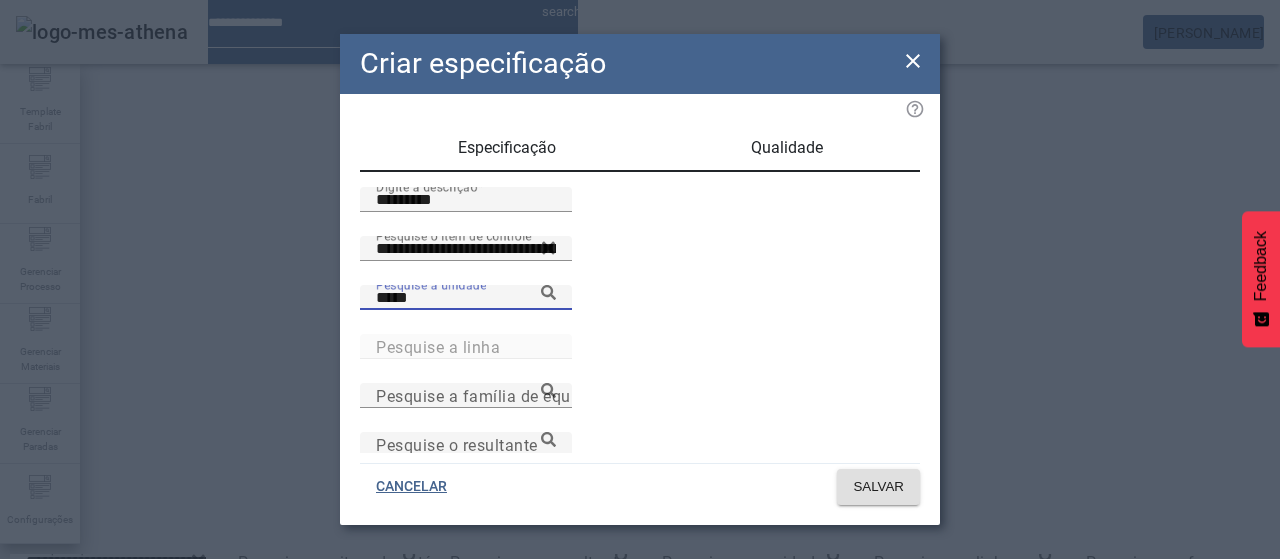 type on "*****" 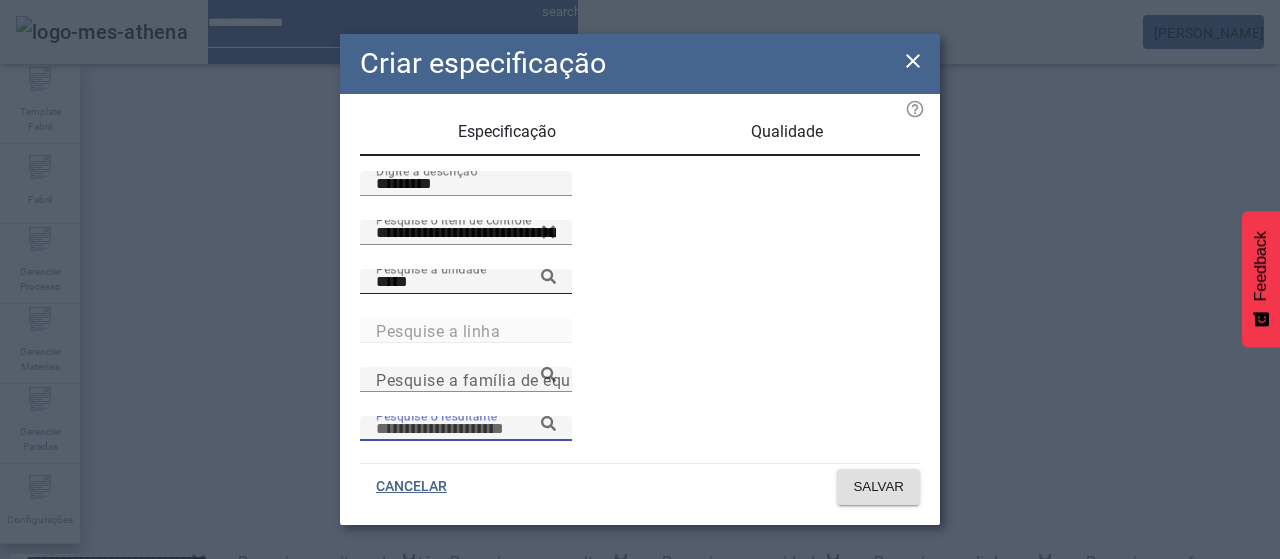 scroll, scrollTop: 206, scrollLeft: 0, axis: vertical 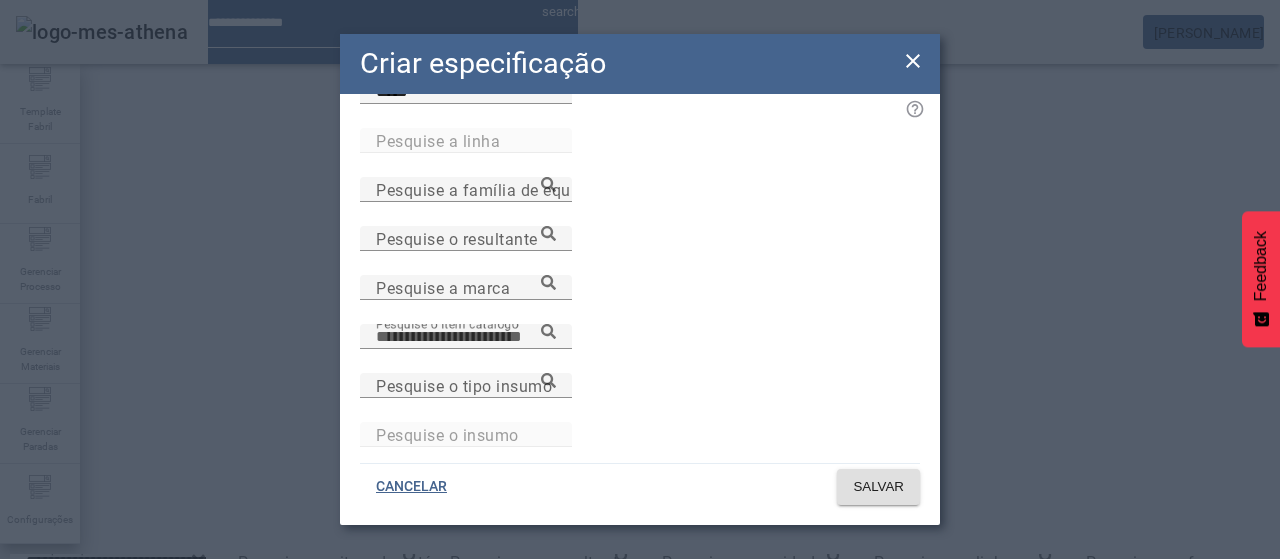 paste on "**********" 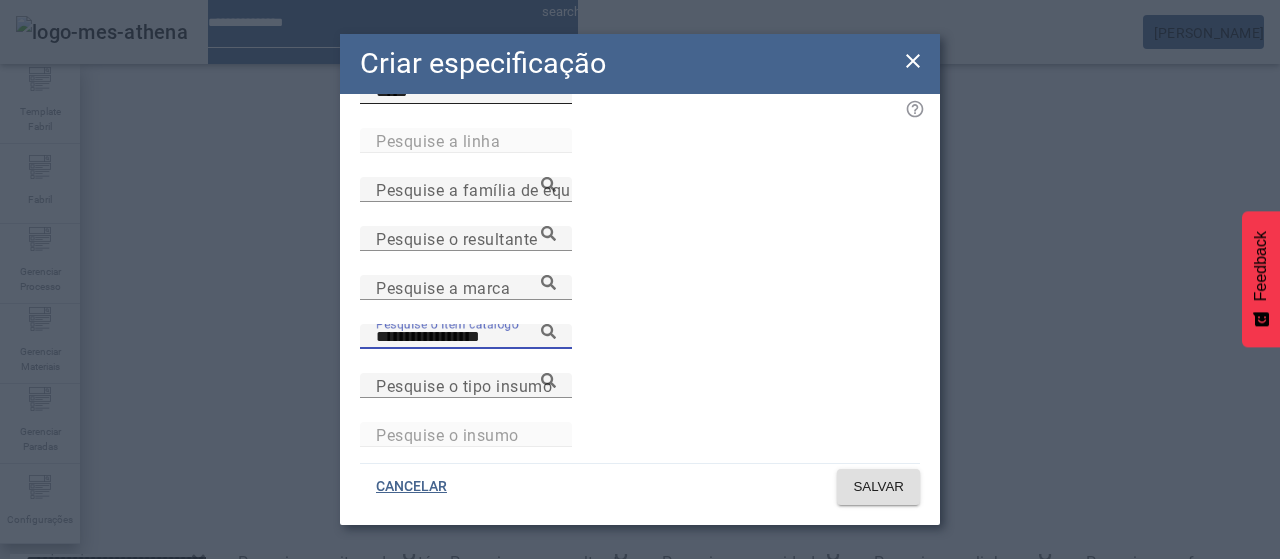 type on "**********" 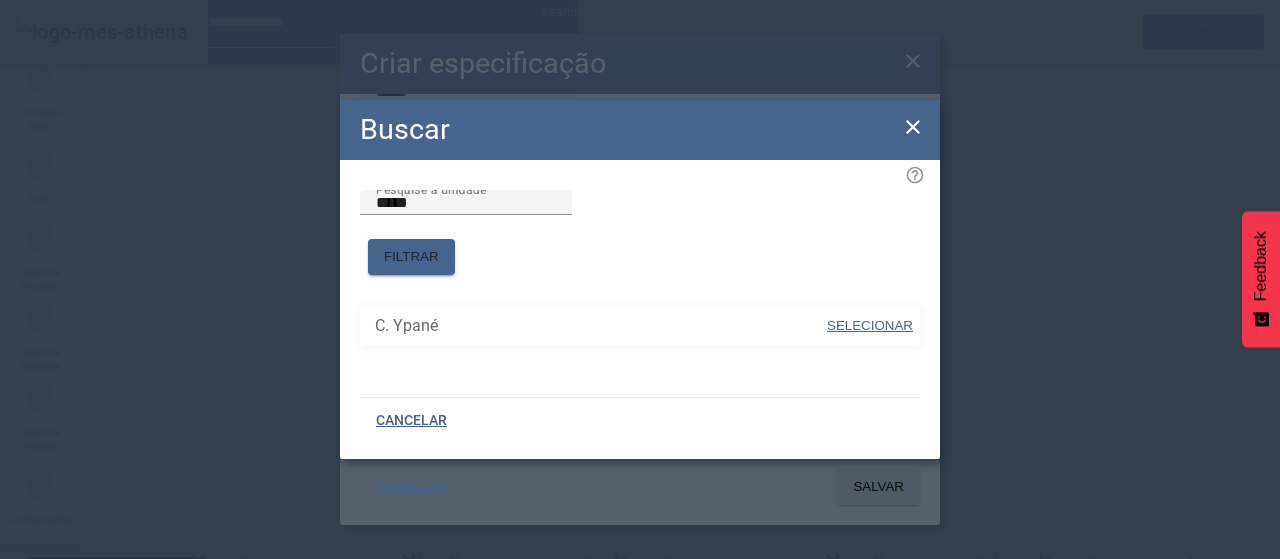 click on "SELECIONAR" at bounding box center (870, 325) 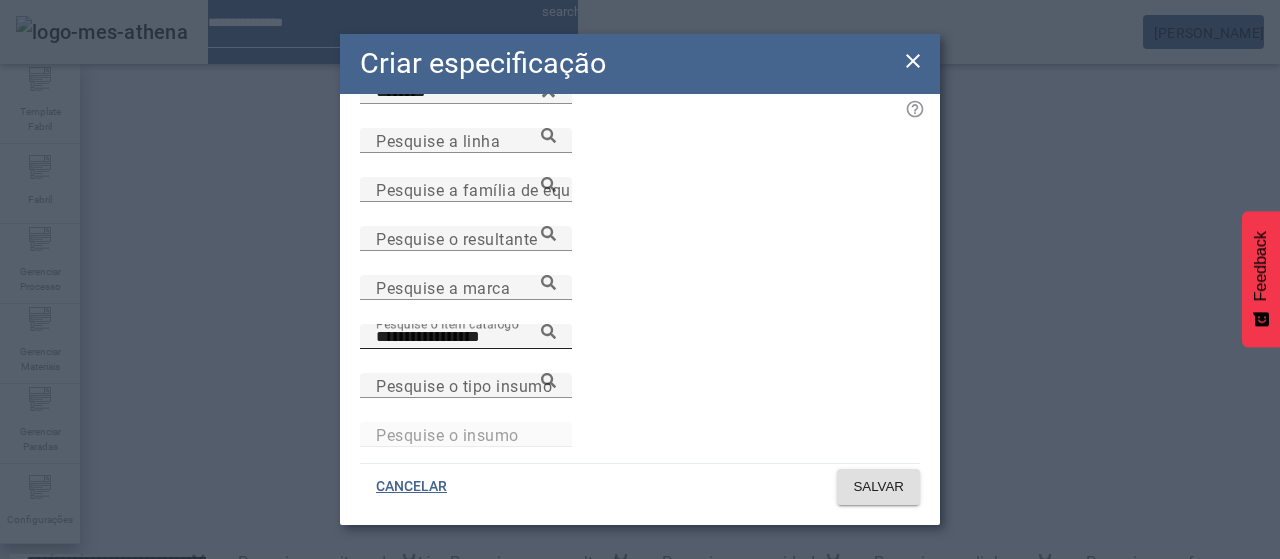 click 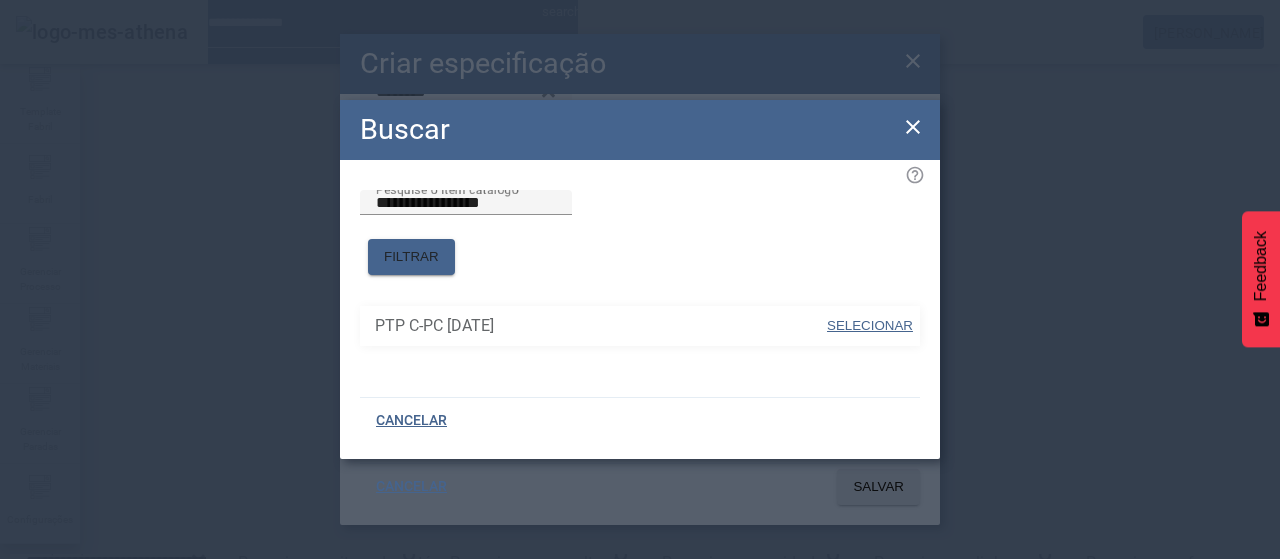 click on "SELECIONAR" at bounding box center (870, 325) 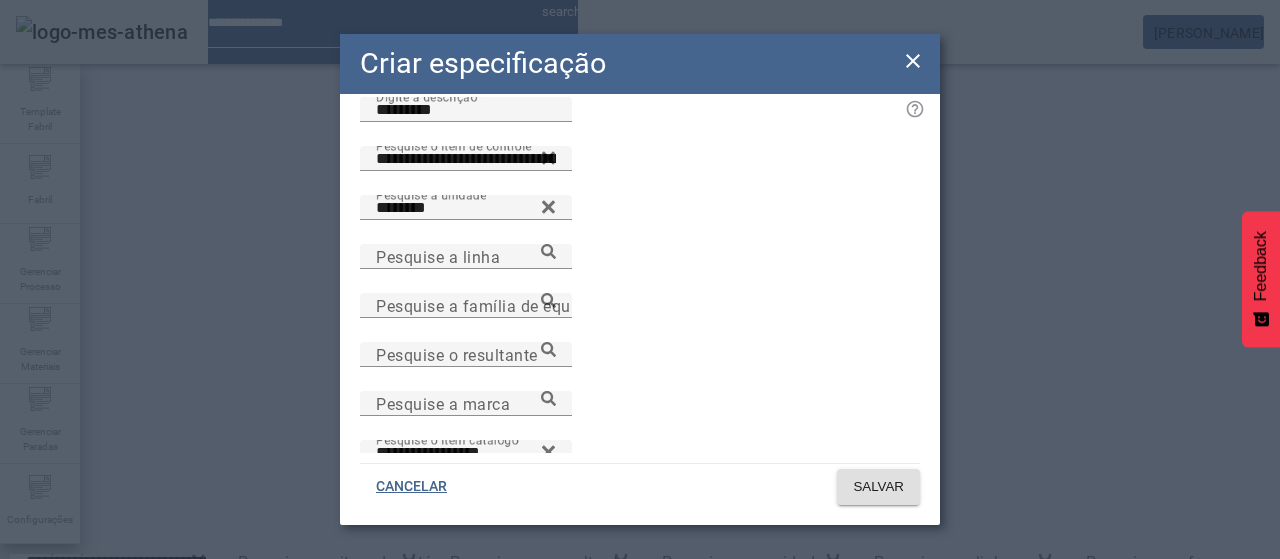 scroll, scrollTop: 0, scrollLeft: 0, axis: both 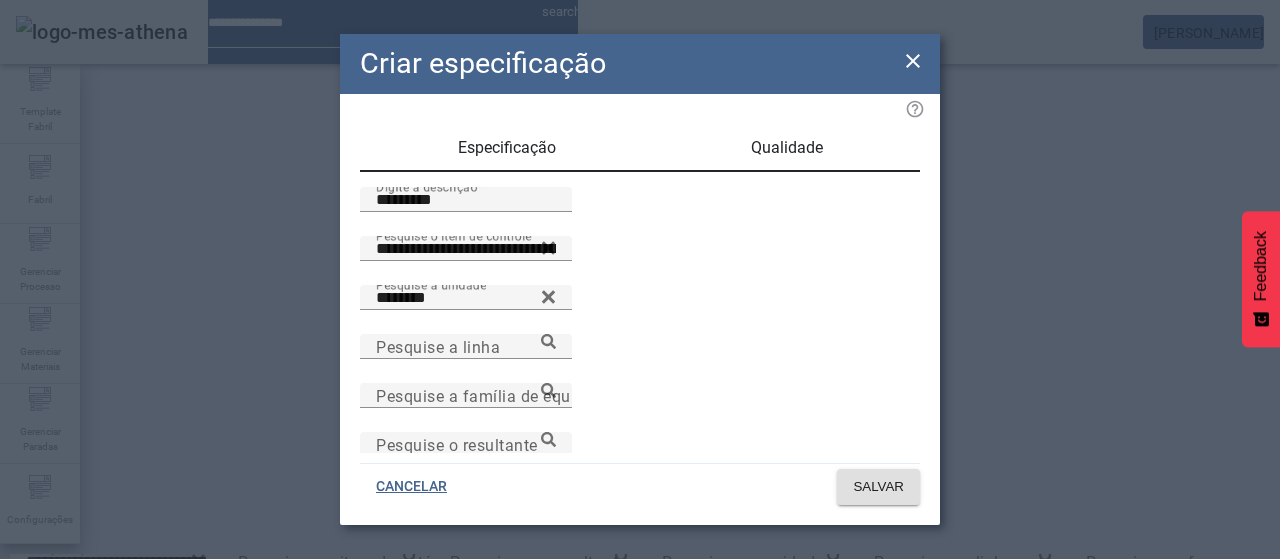 click on "Qualidade" at bounding box center [787, 148] 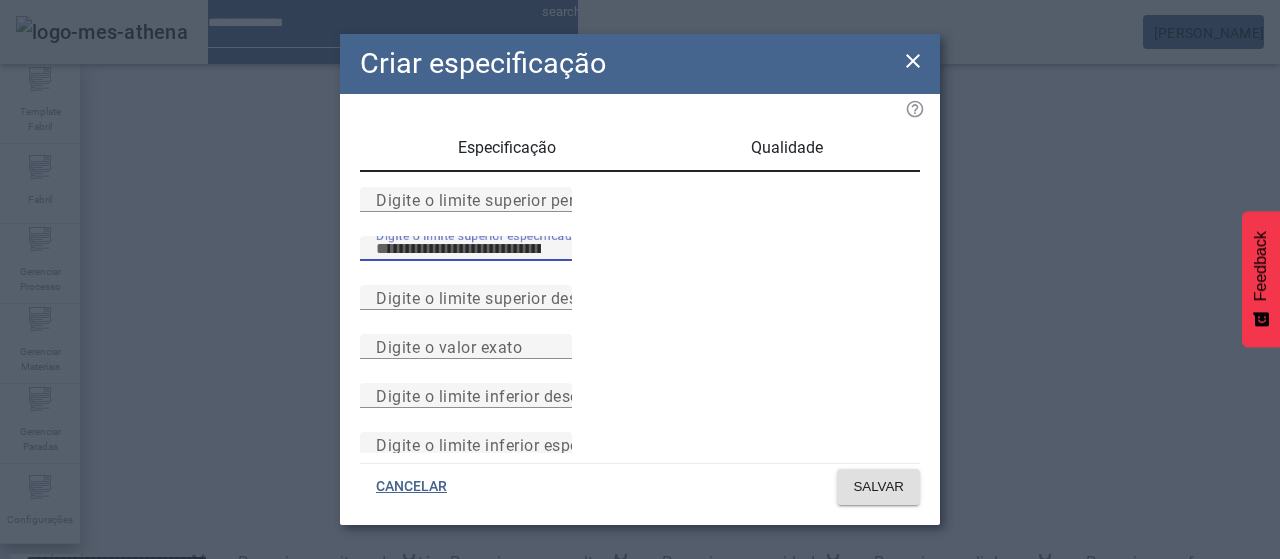click on "Digite o limite superior especificado" at bounding box center [466, 249] 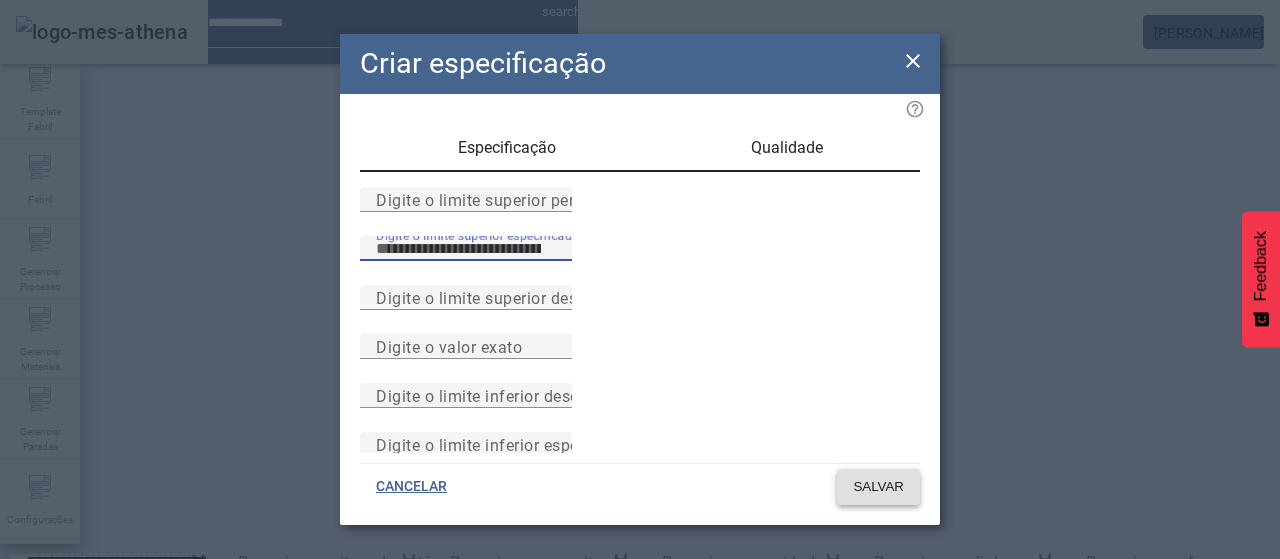 type on "***" 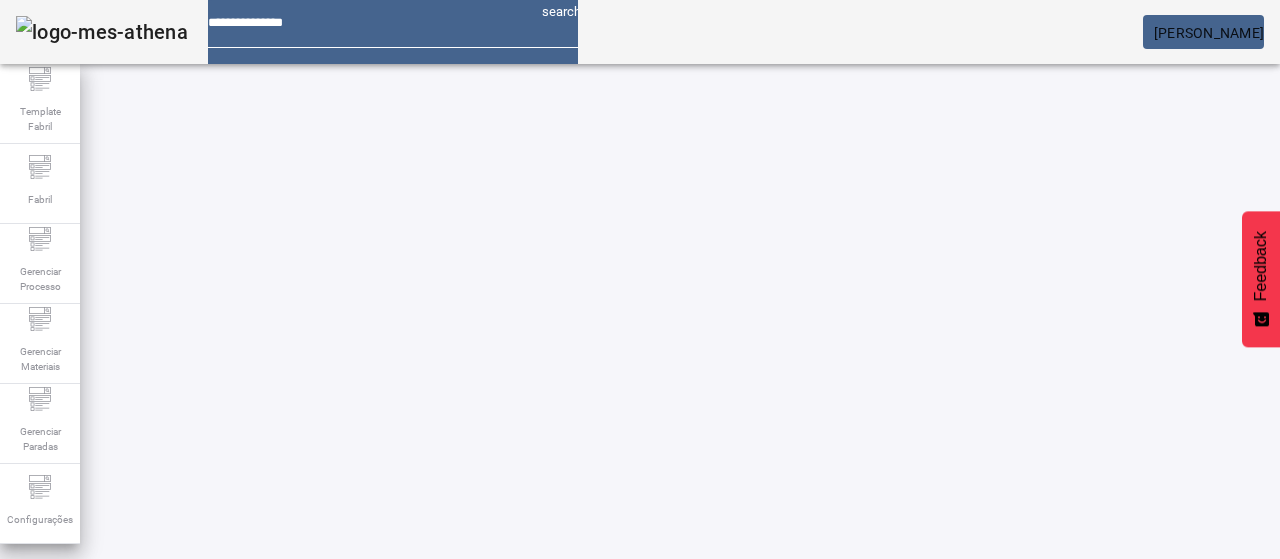 scroll, scrollTop: 0, scrollLeft: 0, axis: both 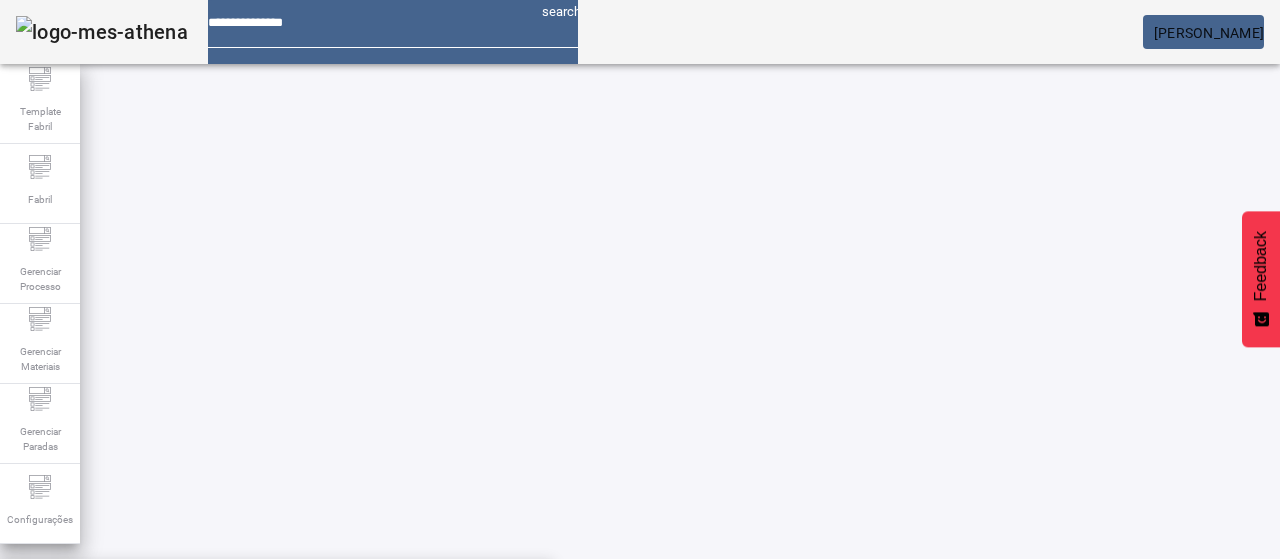 paste on "**********" 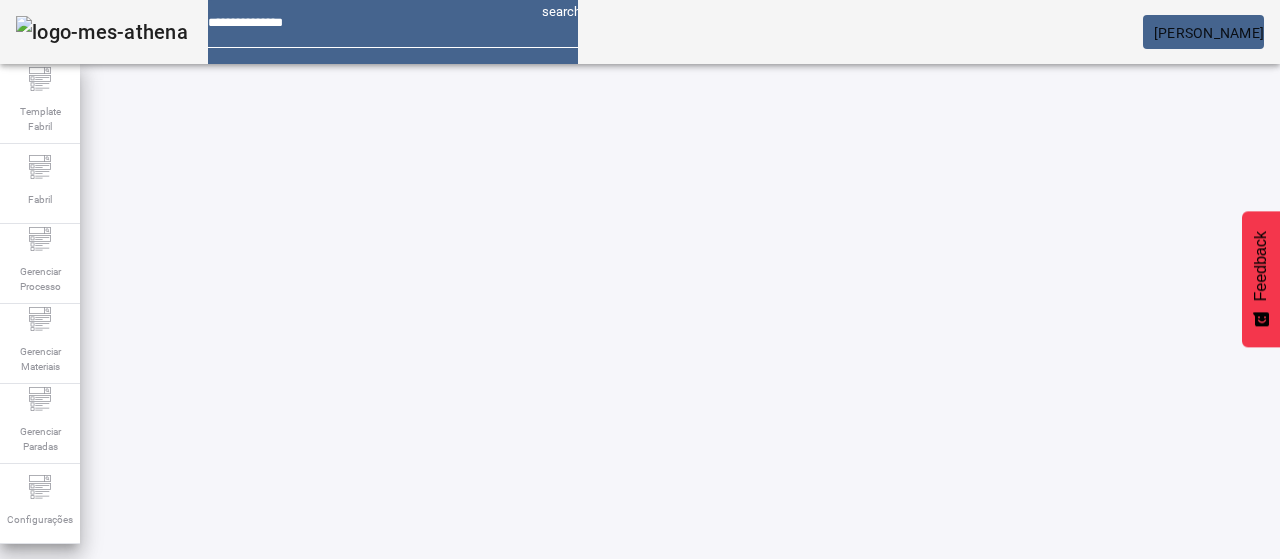 click on "FILTRAR" 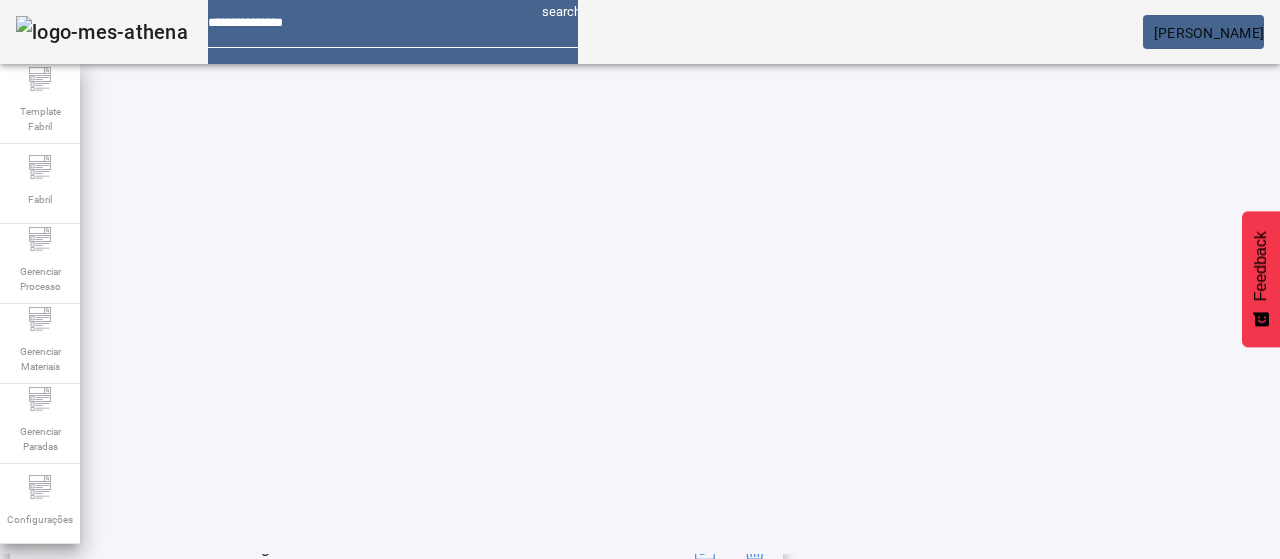 scroll, scrollTop: 423, scrollLeft: 0, axis: vertical 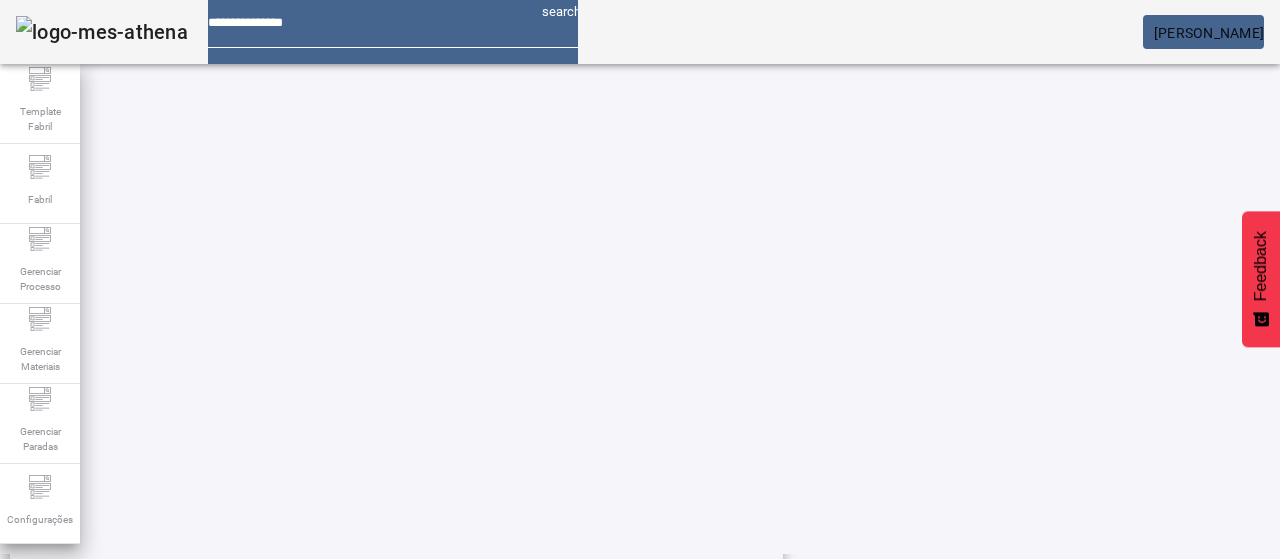 click 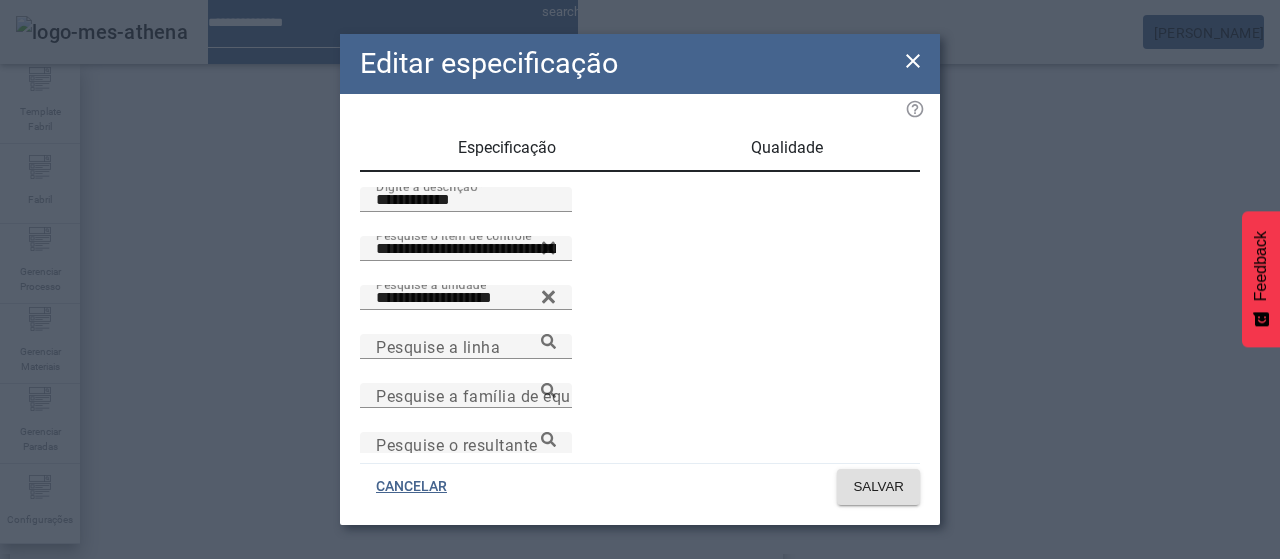 click 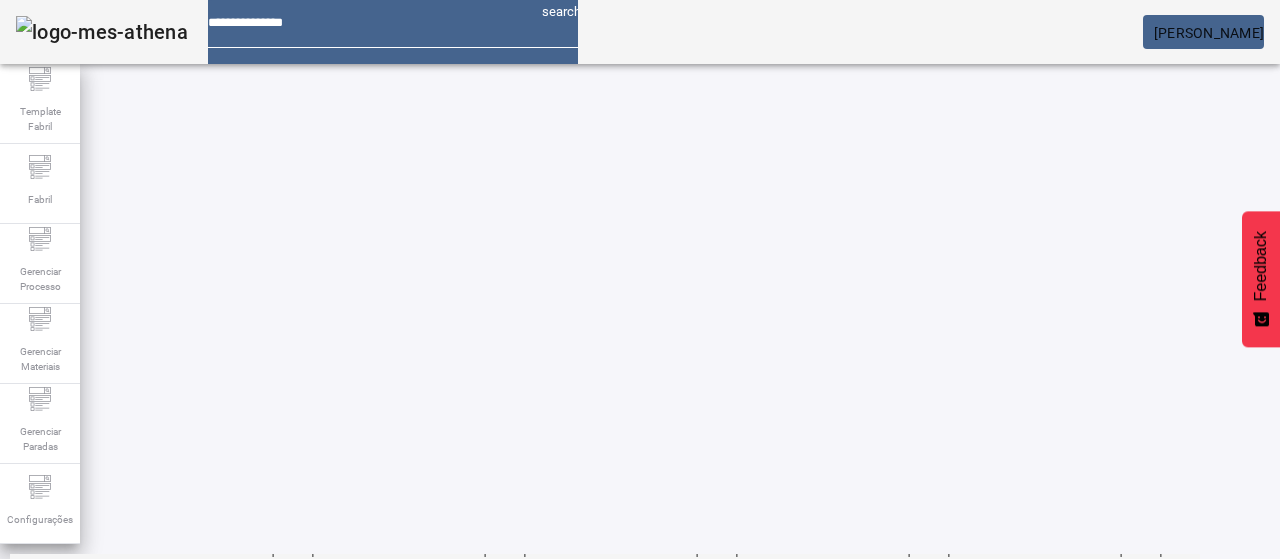 scroll, scrollTop: 0, scrollLeft: 0, axis: both 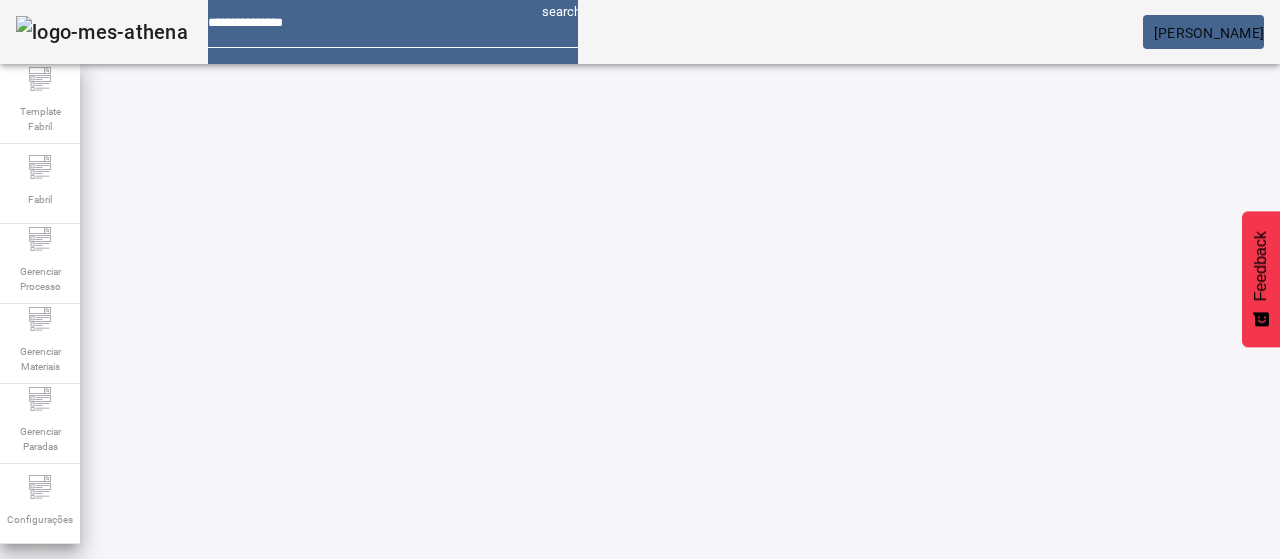 click 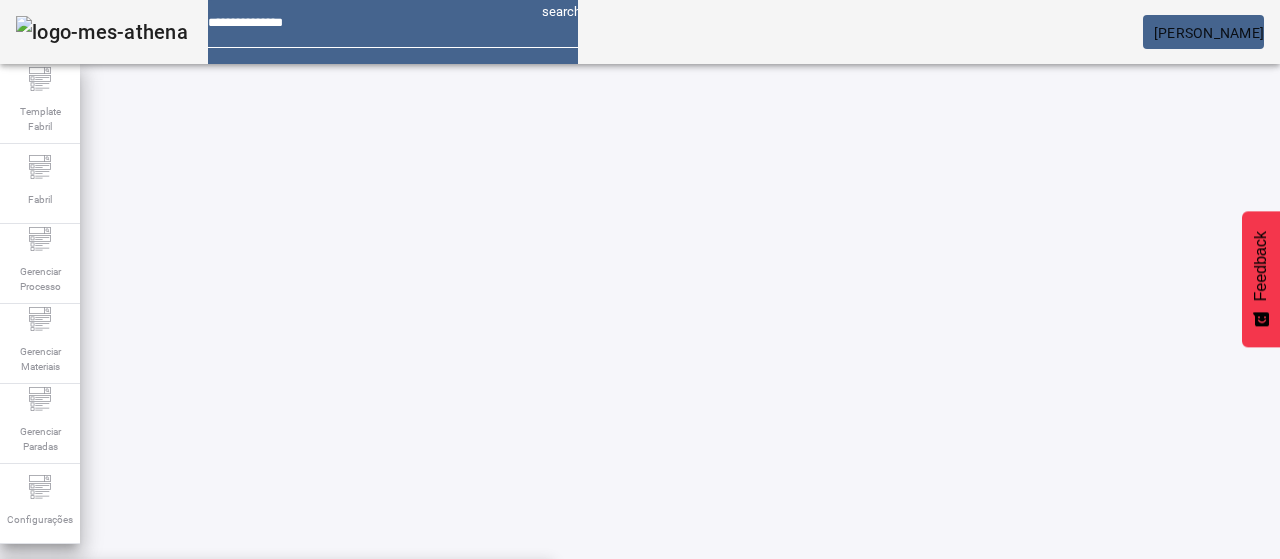 click on "Pesquise por item de catálogo" at bounding box center (352, 600) 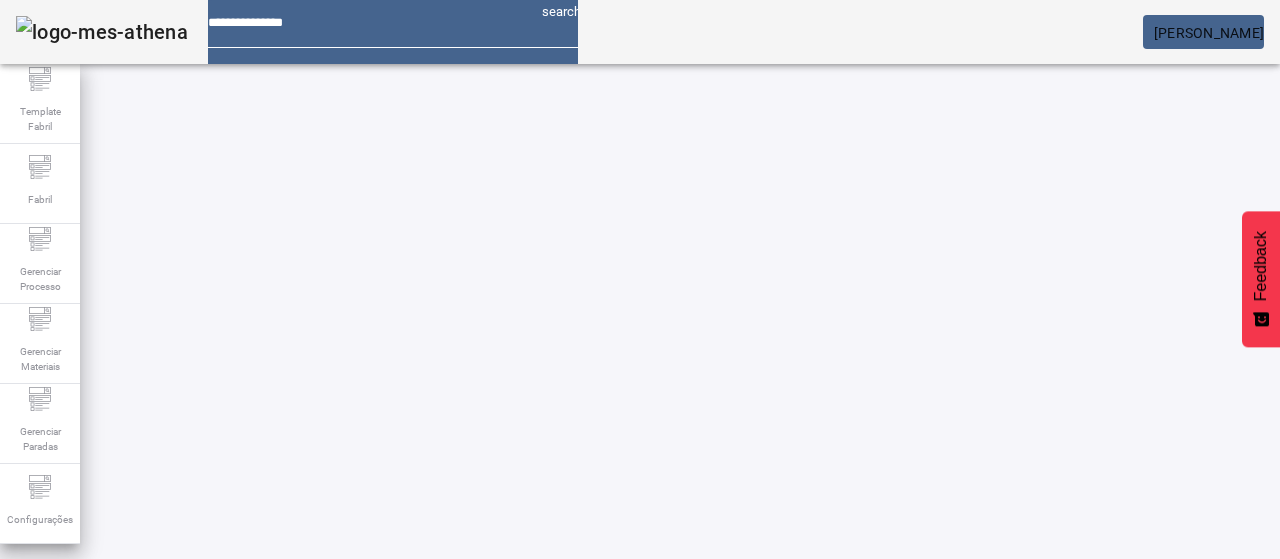 click on "FILTRAR" 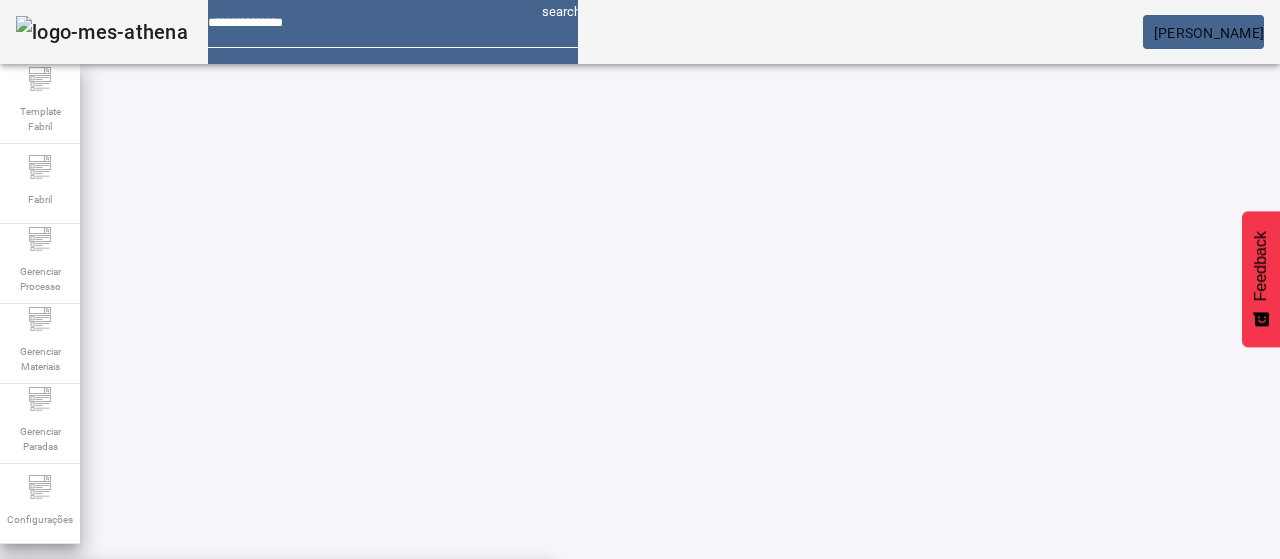 type on "**********" 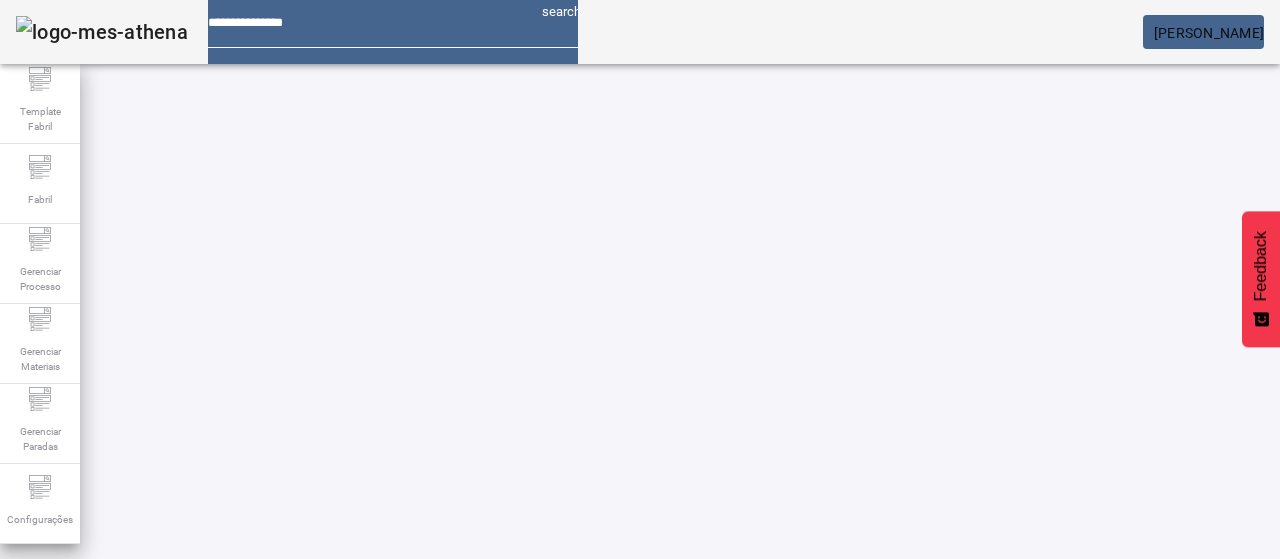 scroll, scrollTop: 240, scrollLeft: 0, axis: vertical 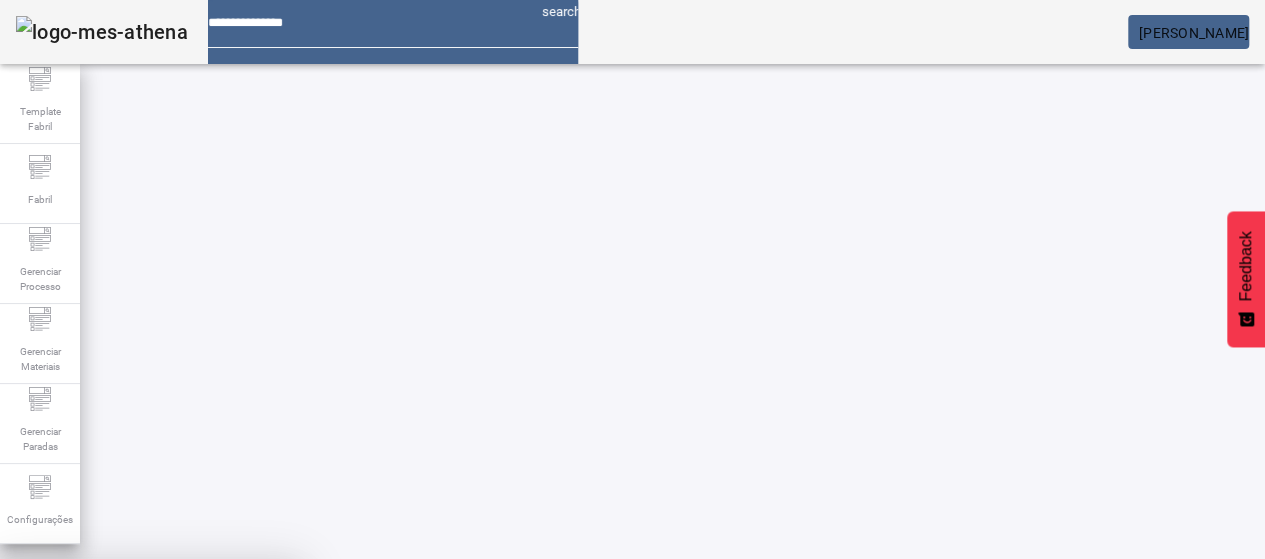 click at bounding box center [248, 707] 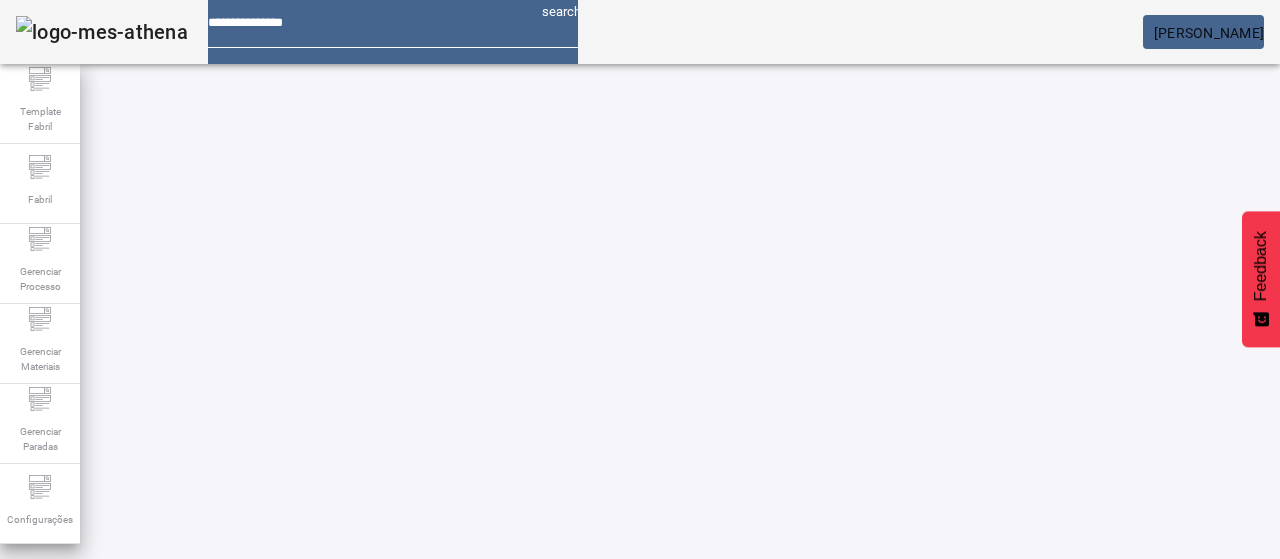 scroll, scrollTop: 0, scrollLeft: 0, axis: both 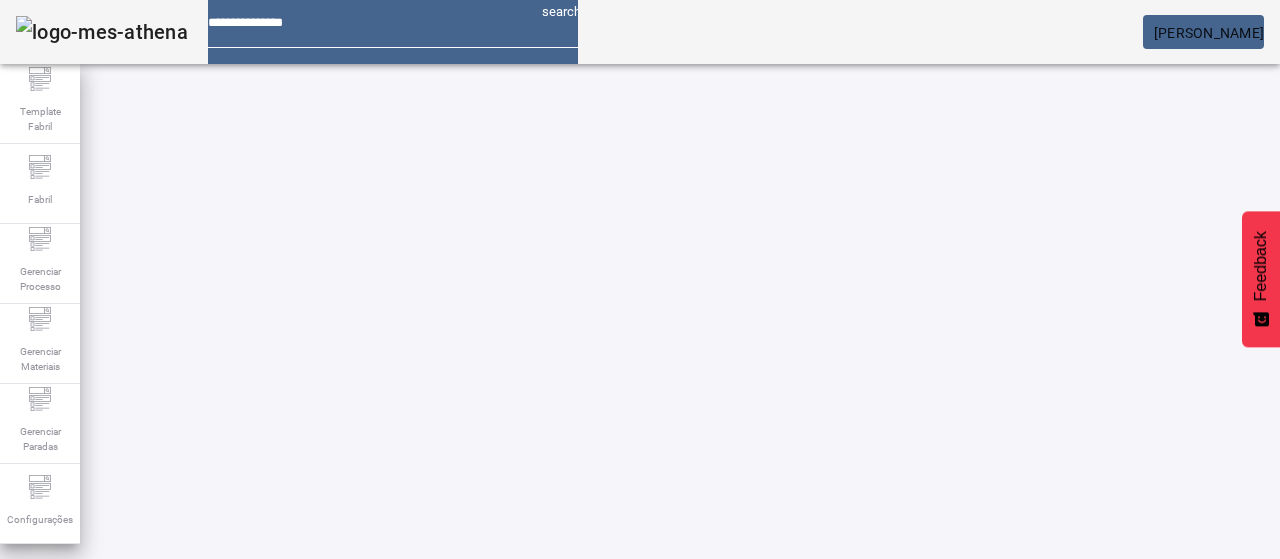 click 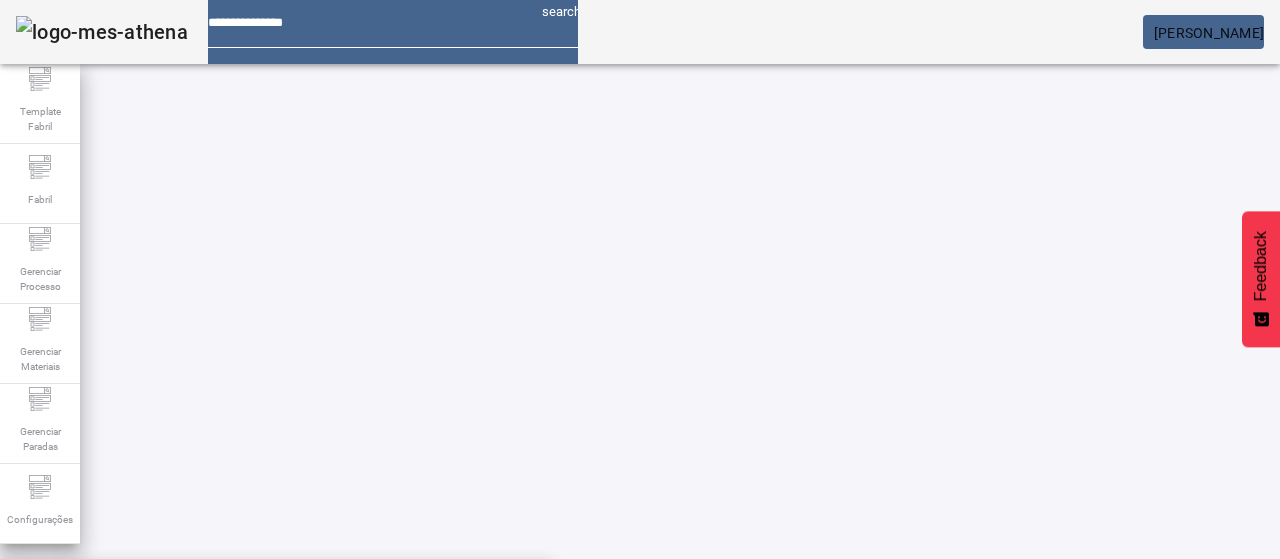 click on "Pesquise por item de controle" at bounding box center [116, 601] 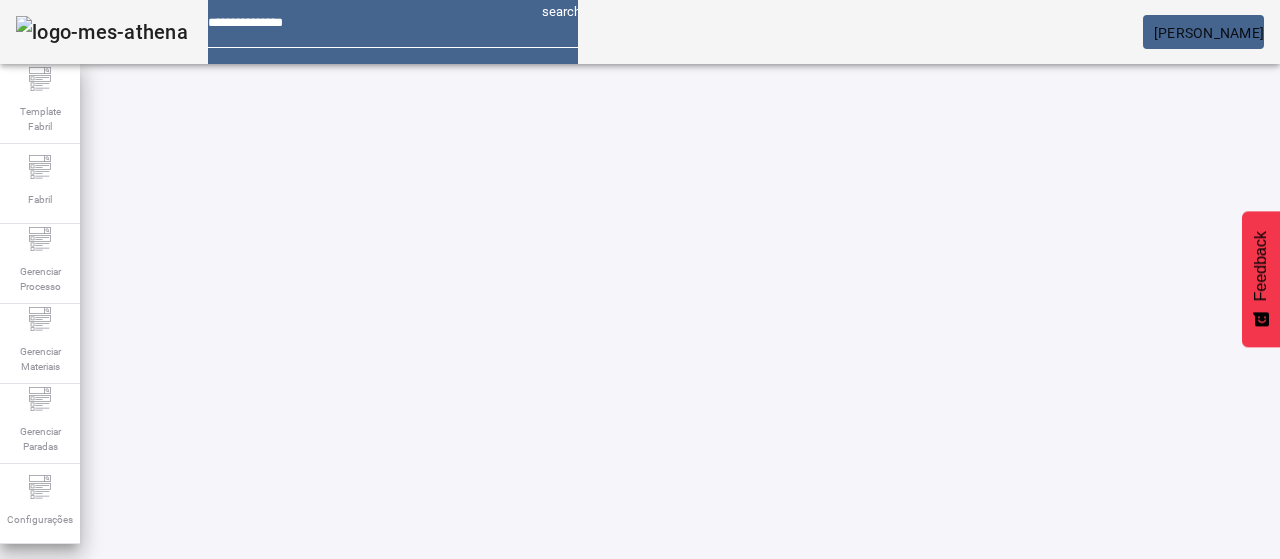 paste on "**********" 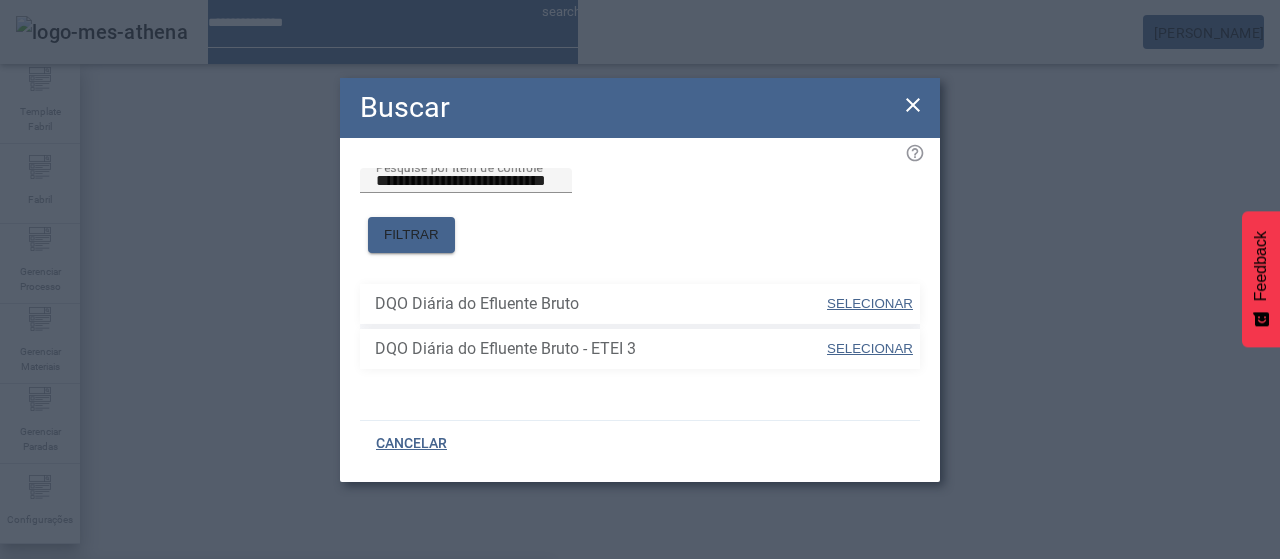 click on "SELECIONAR" at bounding box center (870, 303) 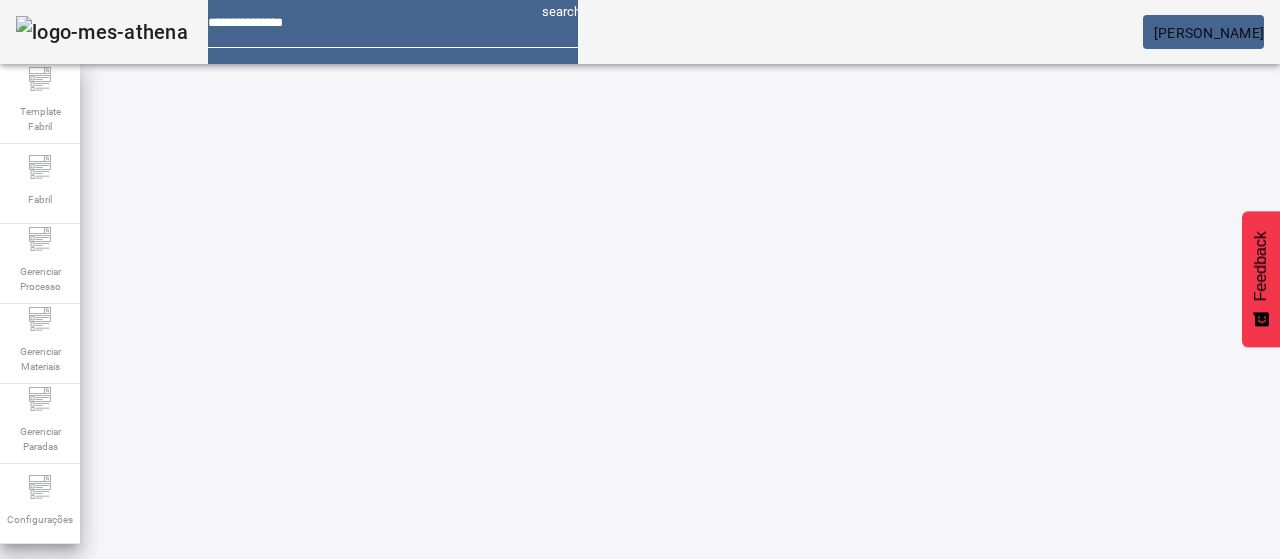 drag, startPoint x: 1166, startPoint y: 487, endPoint x: 1160, endPoint y: 475, distance: 13.416408 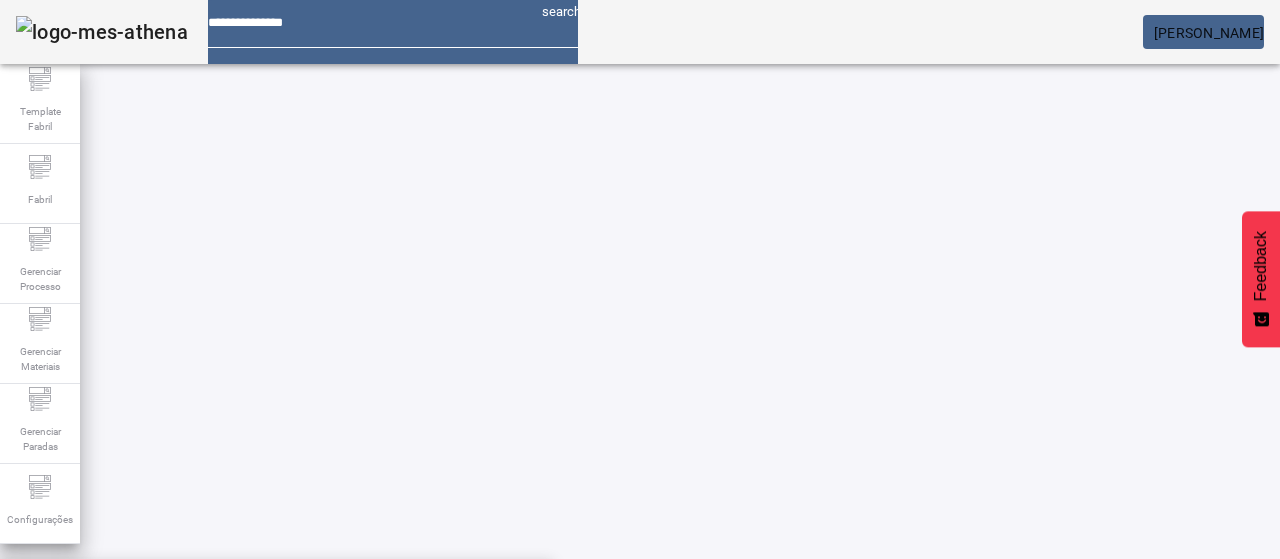 click on "Pesquise por item de catálogo" at bounding box center [352, 600] 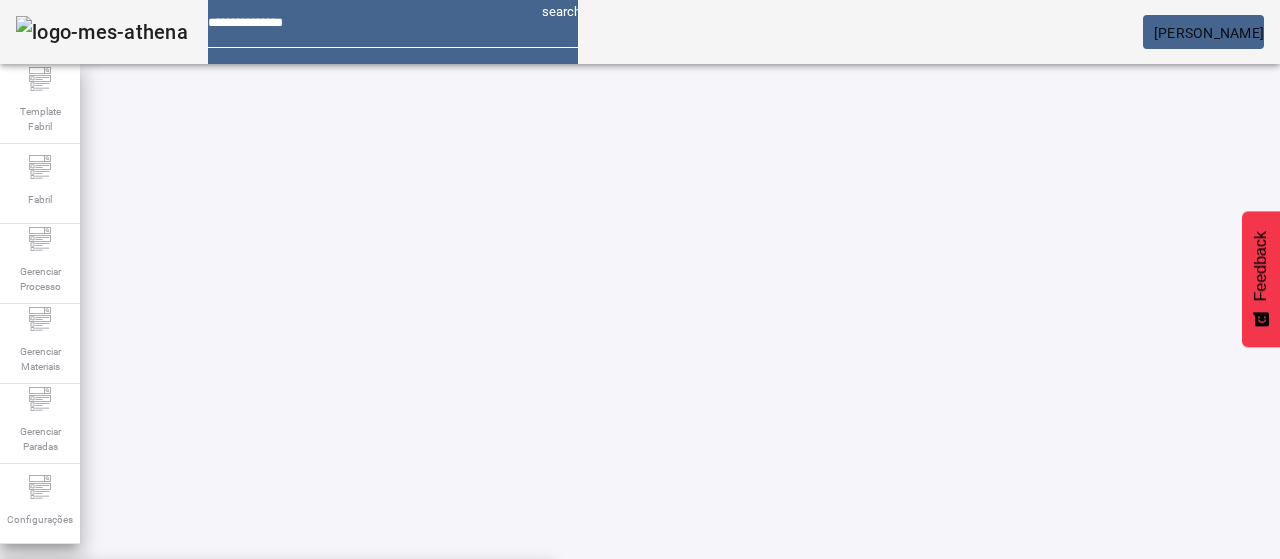 drag, startPoint x: 813, startPoint y: 194, endPoint x: 848, endPoint y: 219, distance: 43.011627 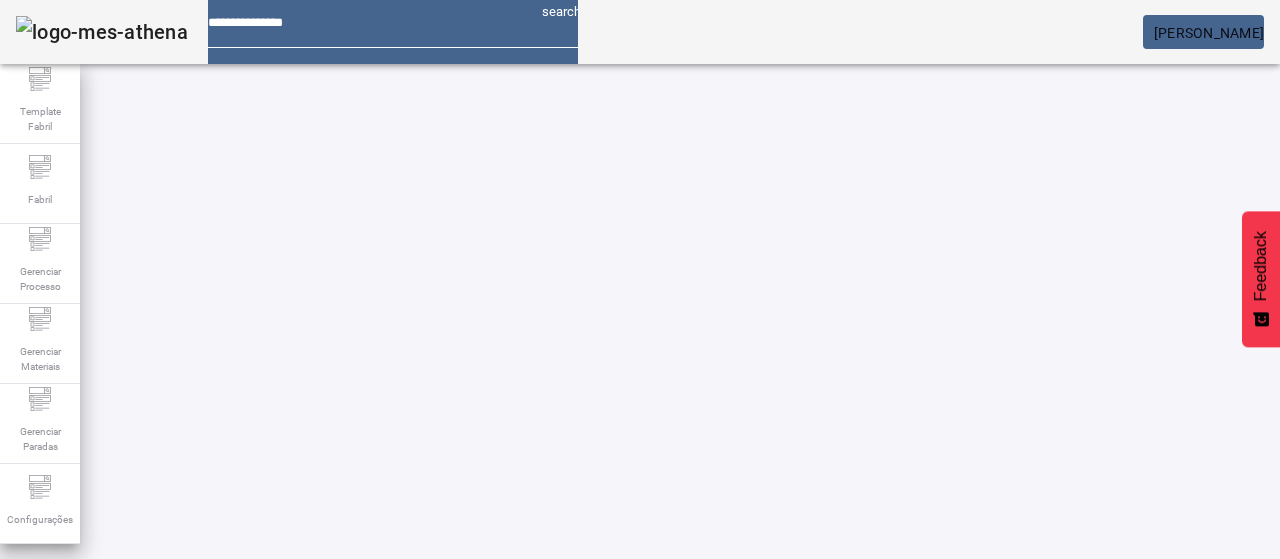 click on "FILTRAR" 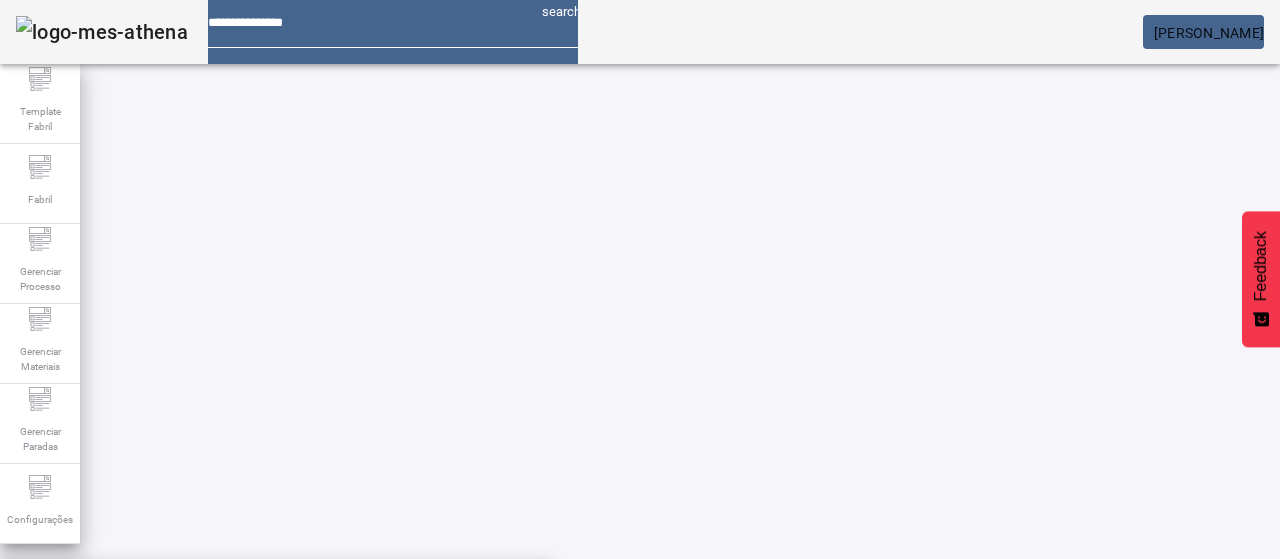 drag, startPoint x: 878, startPoint y: 149, endPoint x: 1108, endPoint y: 156, distance: 230.10649 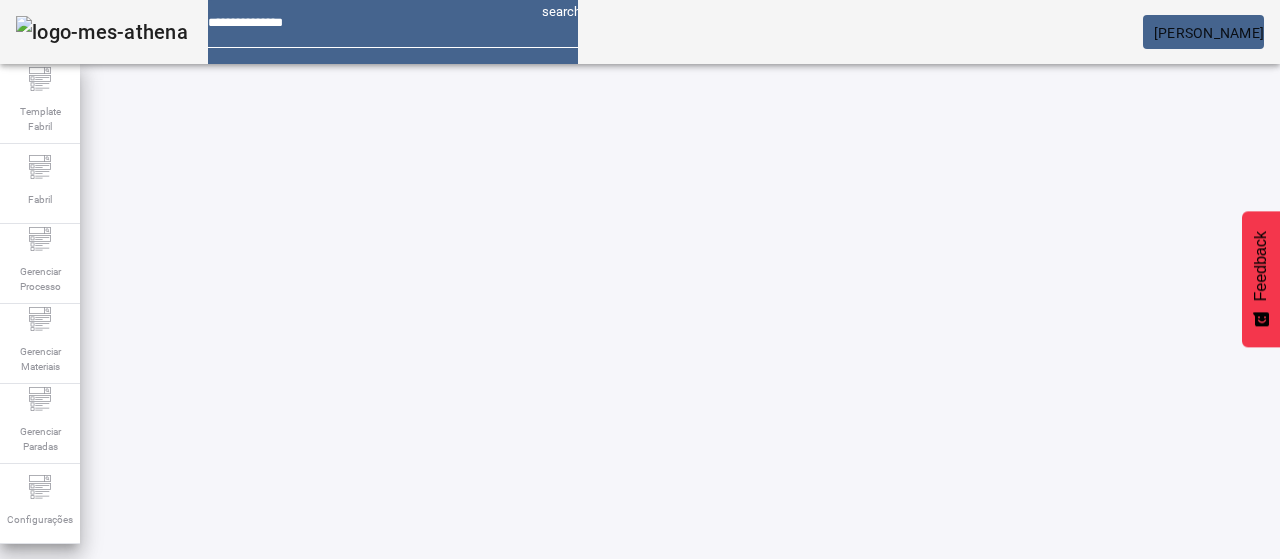 type on "**********" 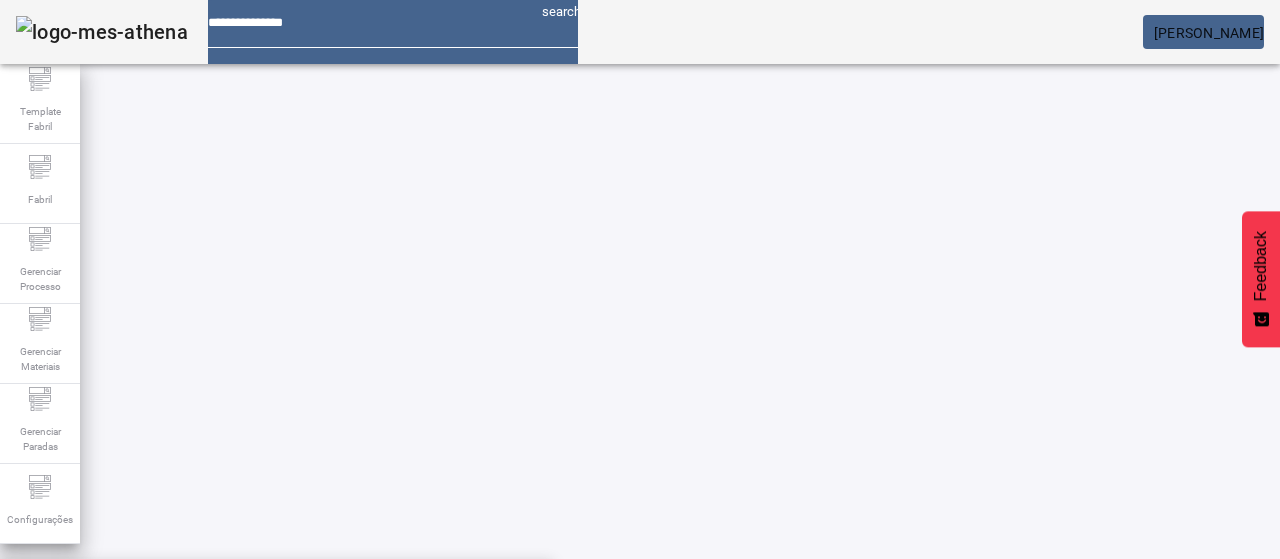 click on "Oxigênio Dissolvido no Tanque de Aeração (mg O2/L) - 2" at bounding box center (230, 639) 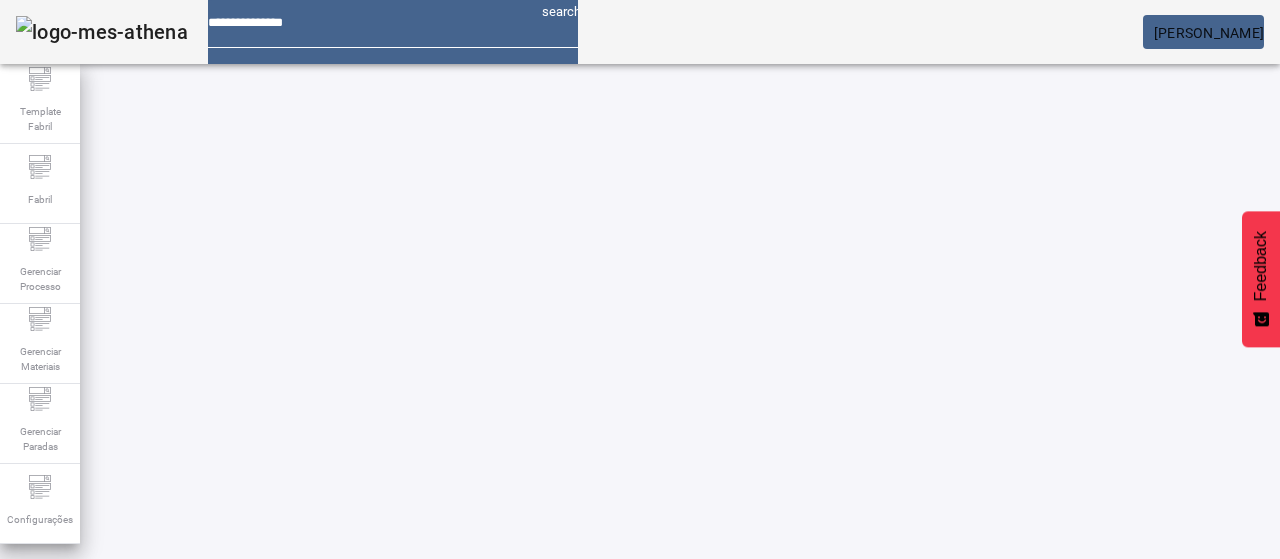 click on "FILTRAR" 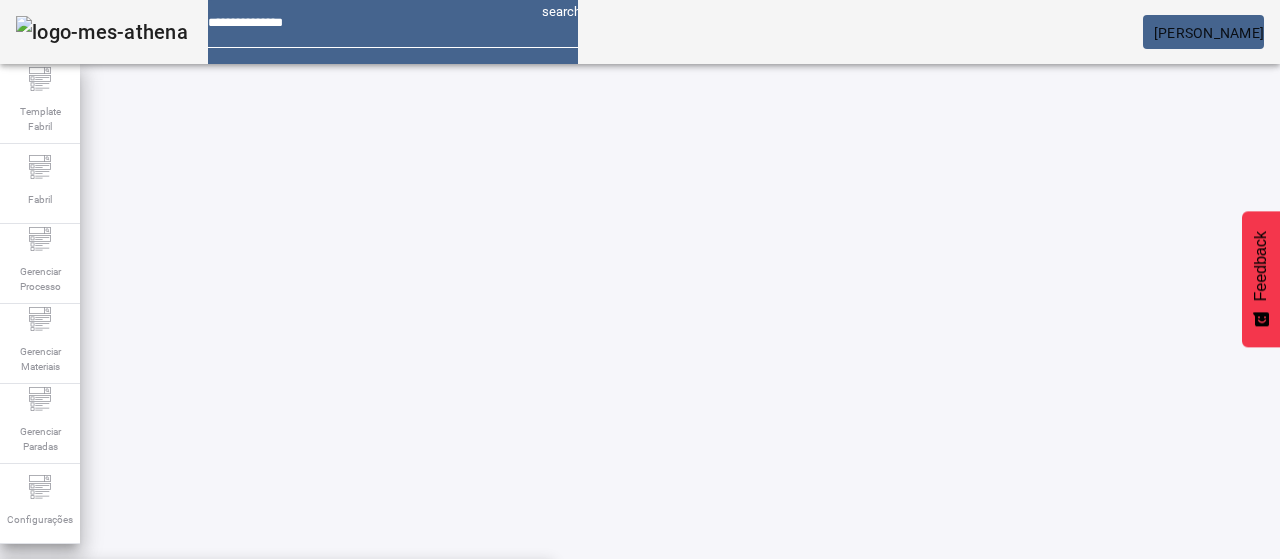 click on "Pesquise por item de catálogo" at bounding box center [352, 600] 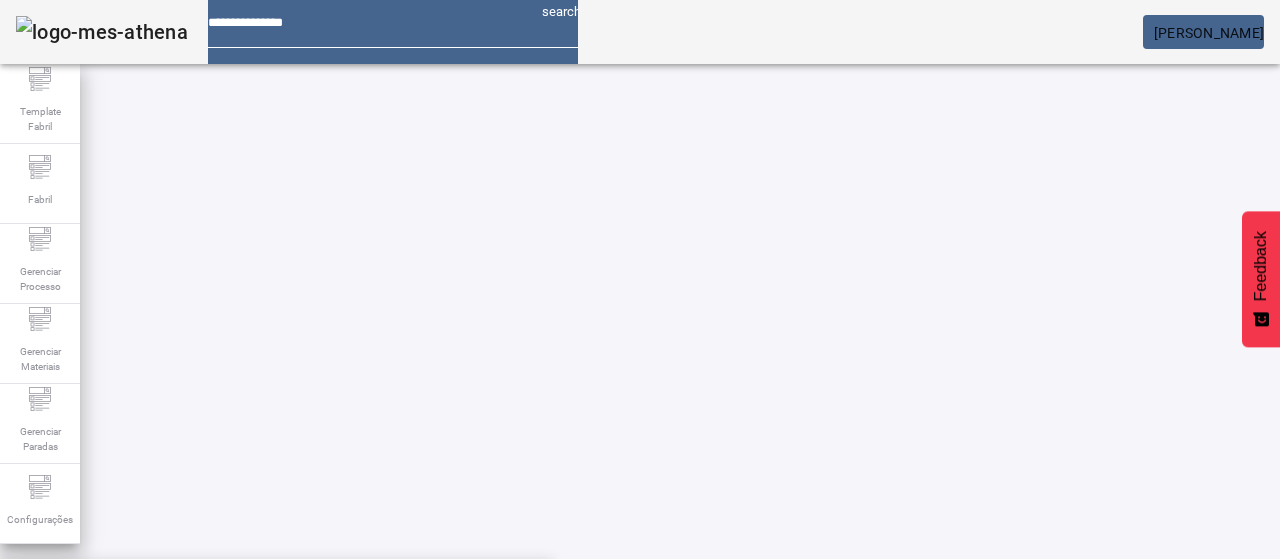 click on "PTU G PC 3.4" at bounding box center (276, 783) 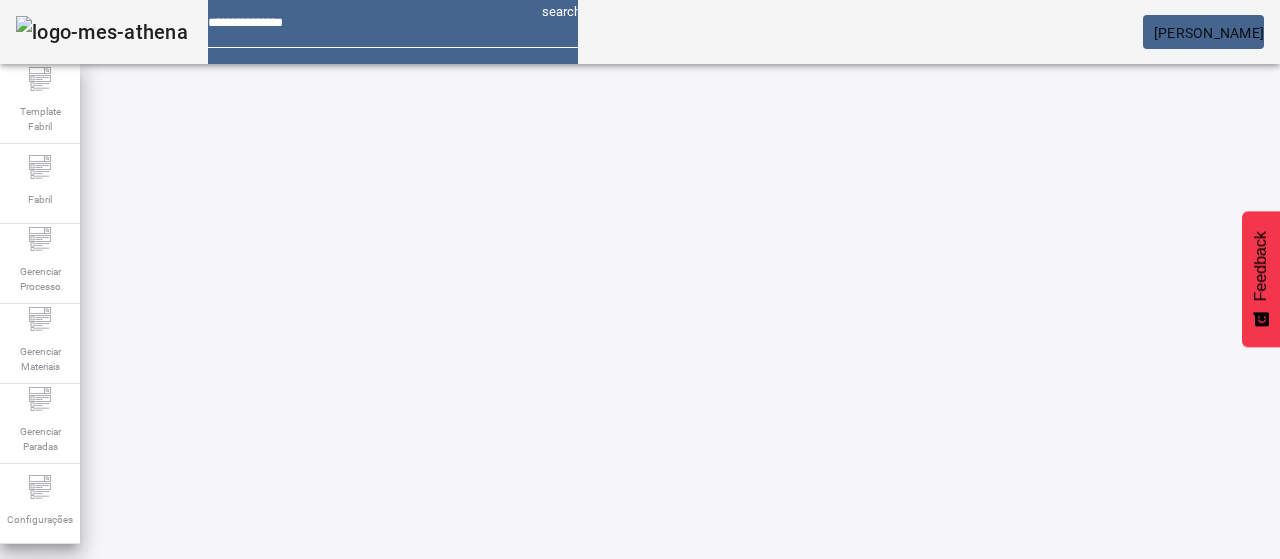 click on "FILTRAR" 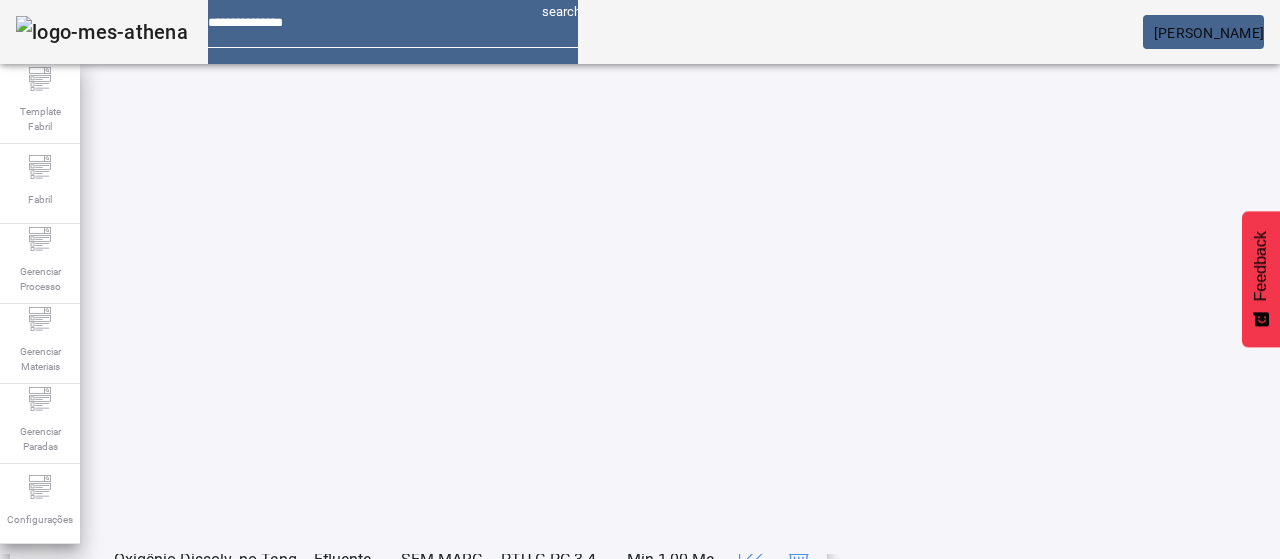 scroll, scrollTop: 423, scrollLeft: 0, axis: vertical 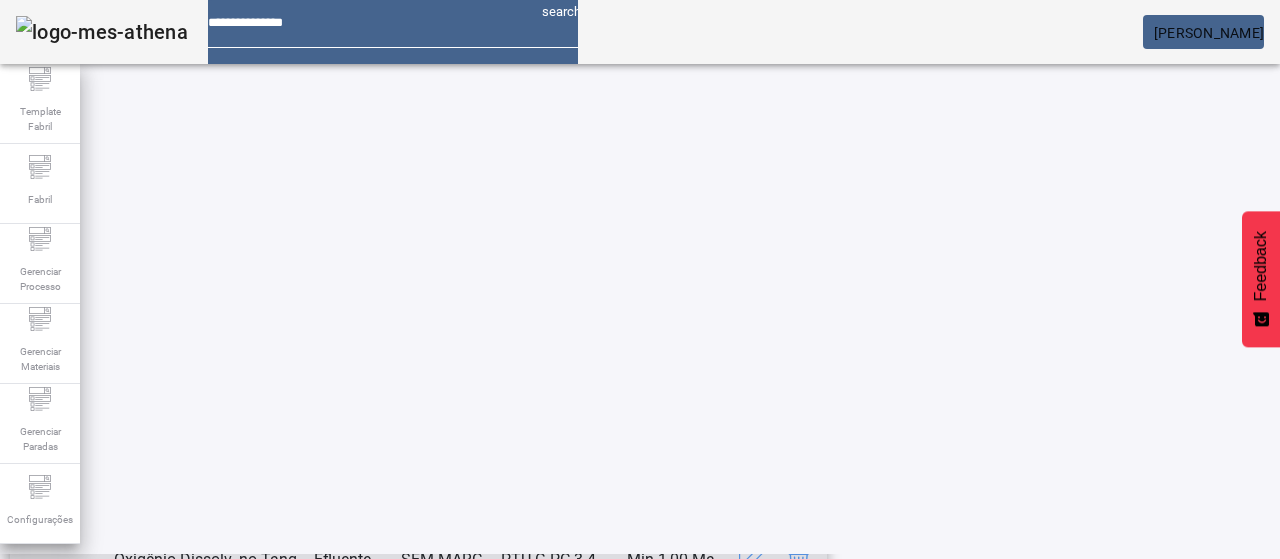 click on "Oxigênio Dissolv. no Tanque Aeração-Aeração superfic. - TQ" at bounding box center (213, 560) 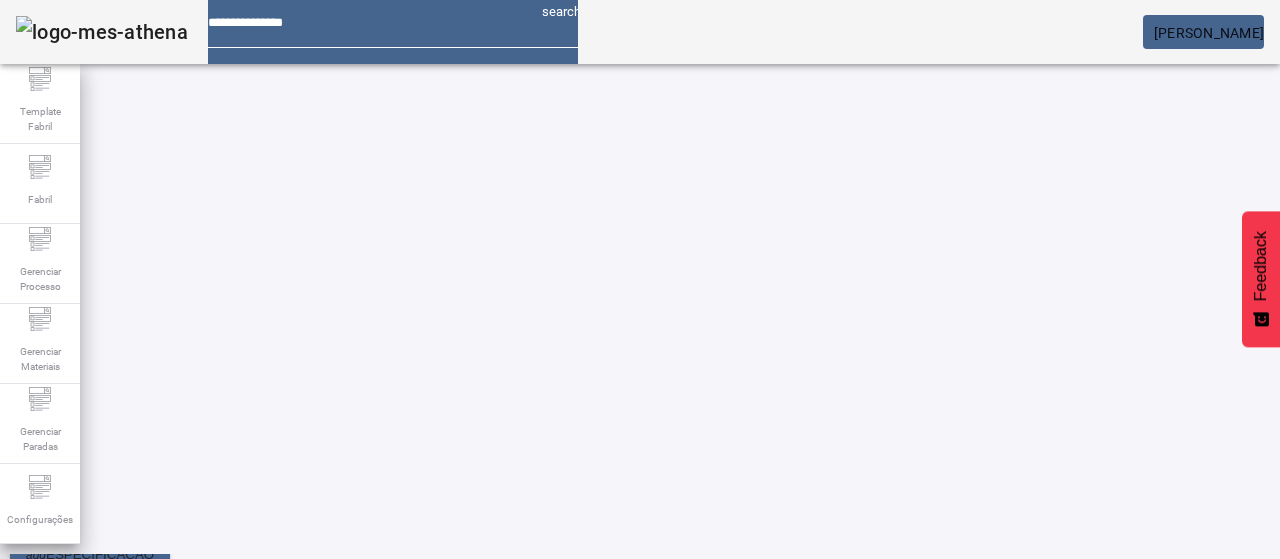 scroll, scrollTop: 40, scrollLeft: 0, axis: vertical 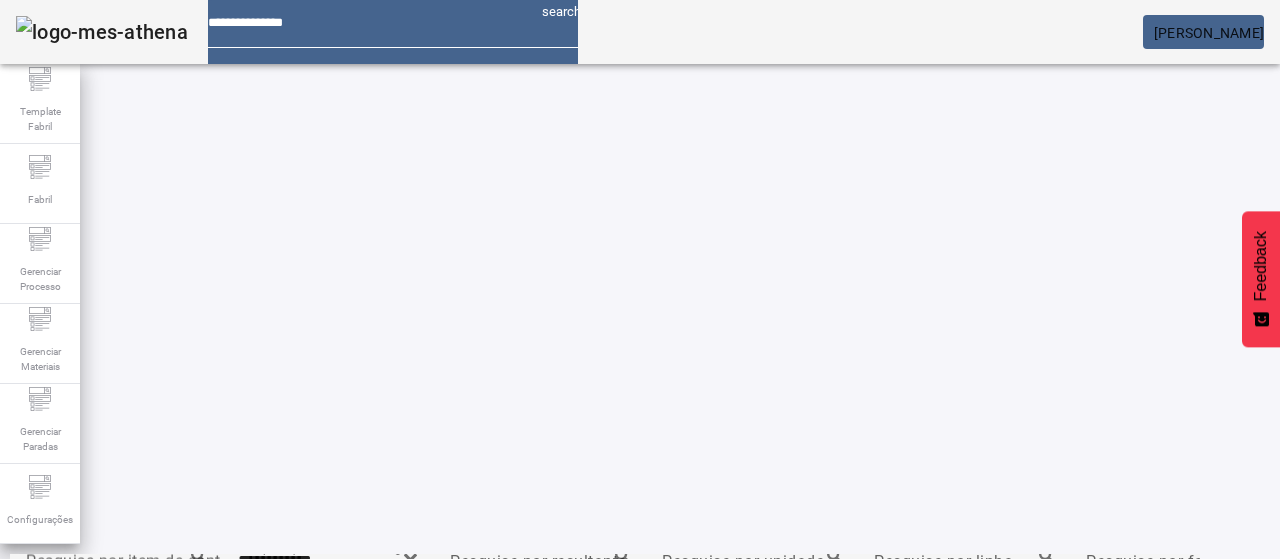 drag, startPoint x: 1232, startPoint y: 107, endPoint x: 1222, endPoint y: 109, distance: 10.198039 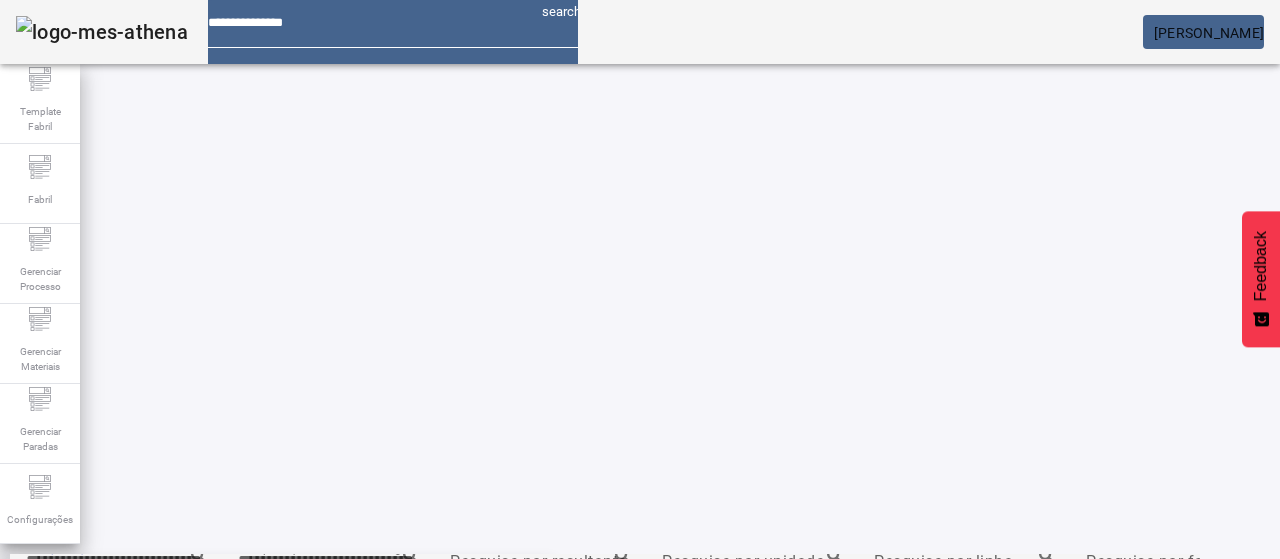 click on "Pesquise por item de controle" at bounding box center [116, 561] 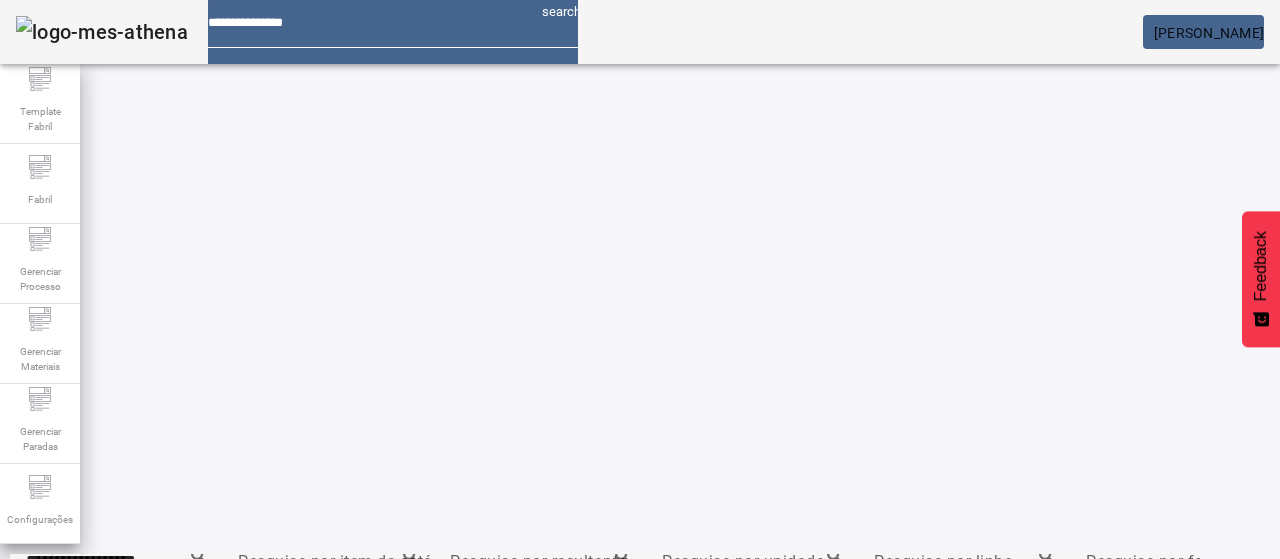 drag, startPoint x: 139, startPoint y: 95, endPoint x: 438, endPoint y: 55, distance: 301.66373 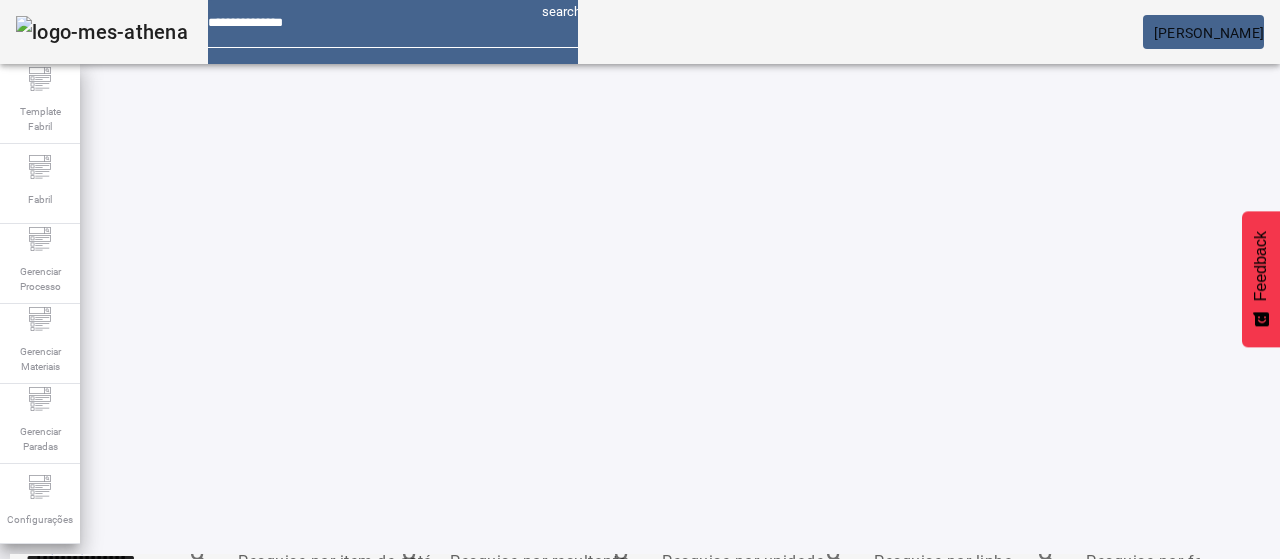 scroll, scrollTop: 0, scrollLeft: 0, axis: both 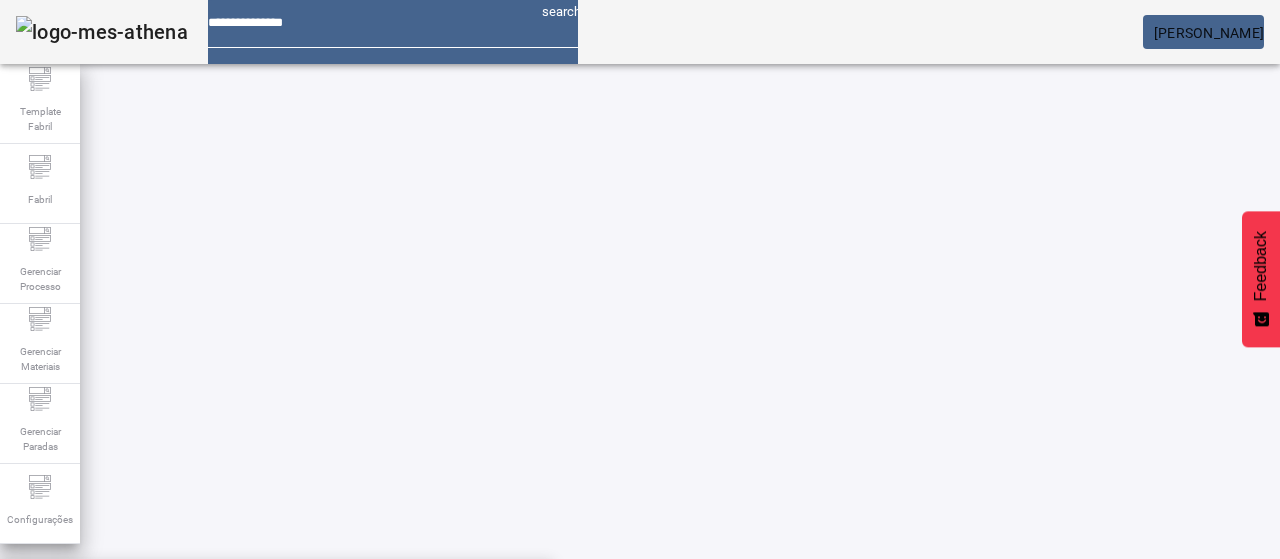 drag, startPoint x: 340, startPoint y: 191, endPoint x: 466, endPoint y: 231, distance: 132.19682 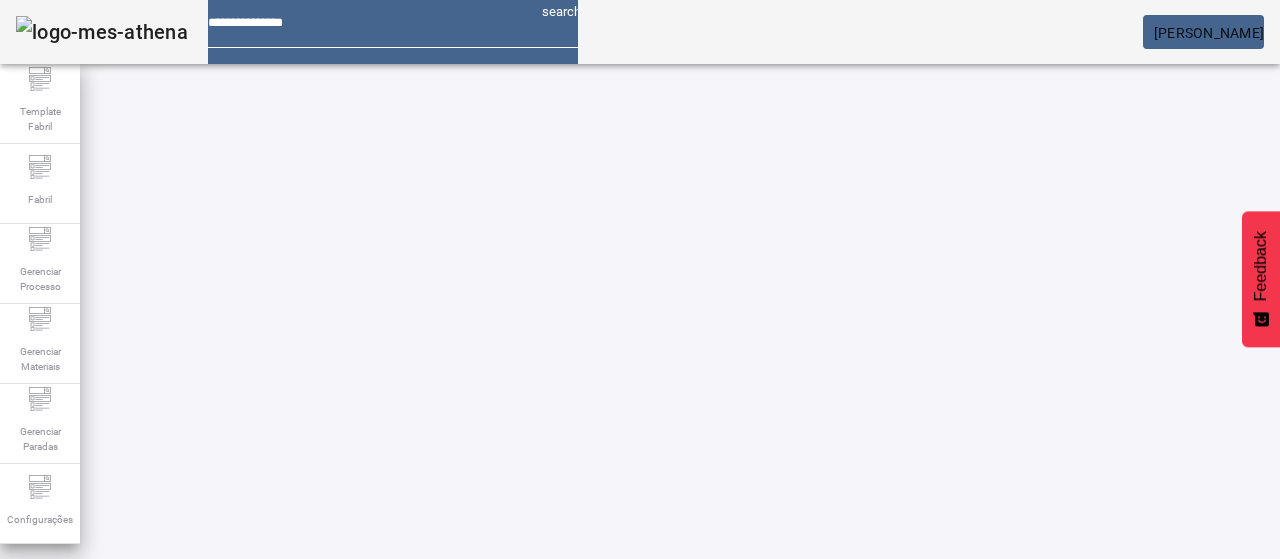 click on "FILTRAR" 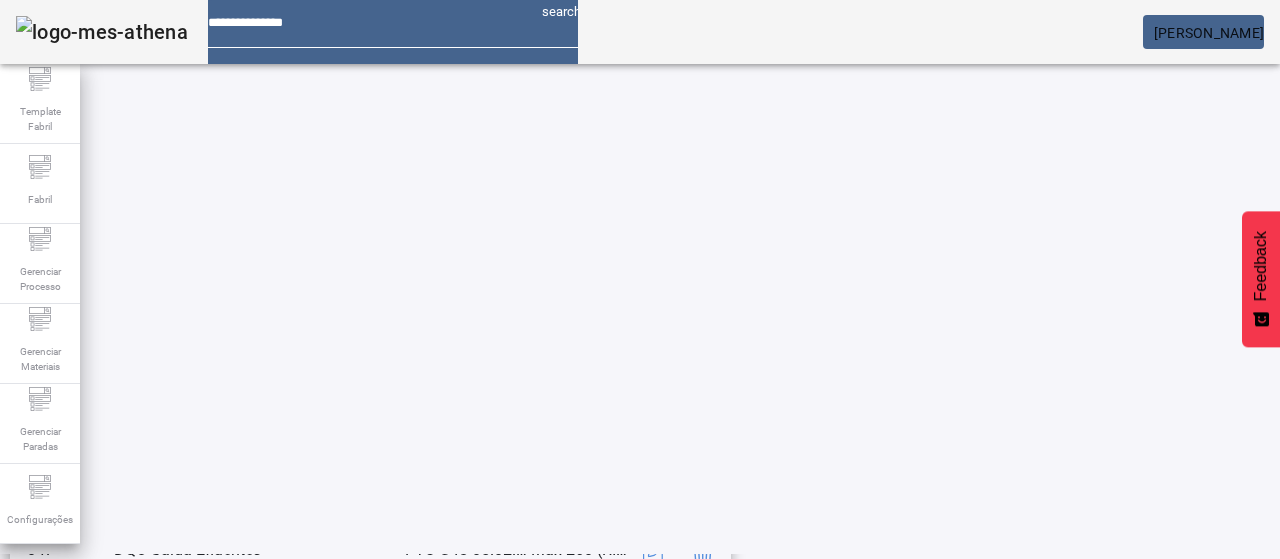 scroll, scrollTop: 423, scrollLeft: 0, axis: vertical 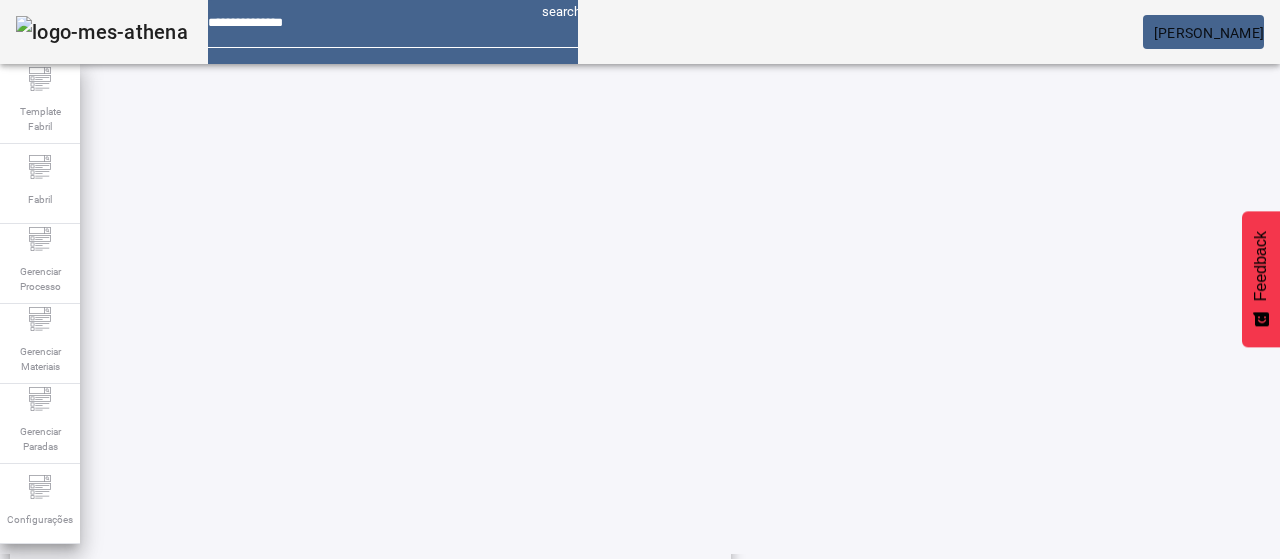 click on "2" 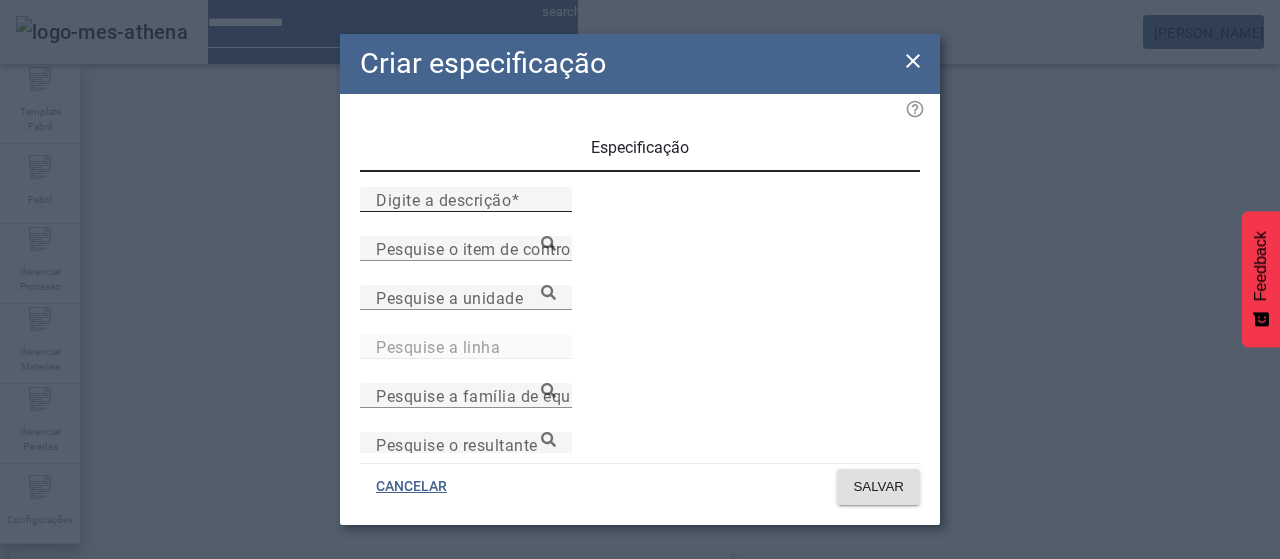 click on "Digite a descrição" at bounding box center (466, 199) 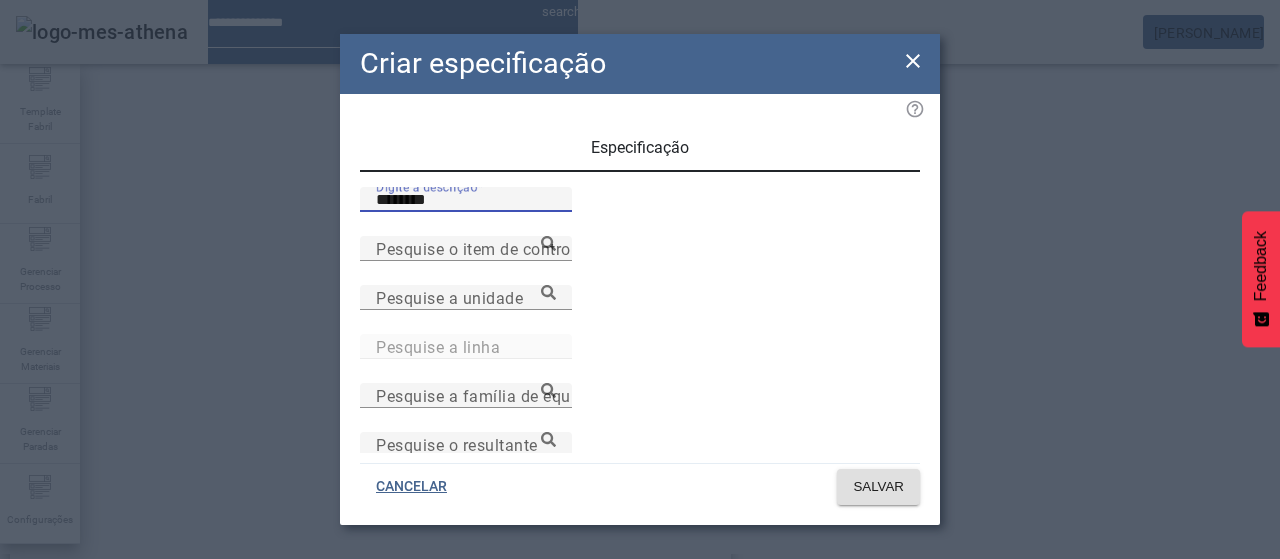 type on "********" 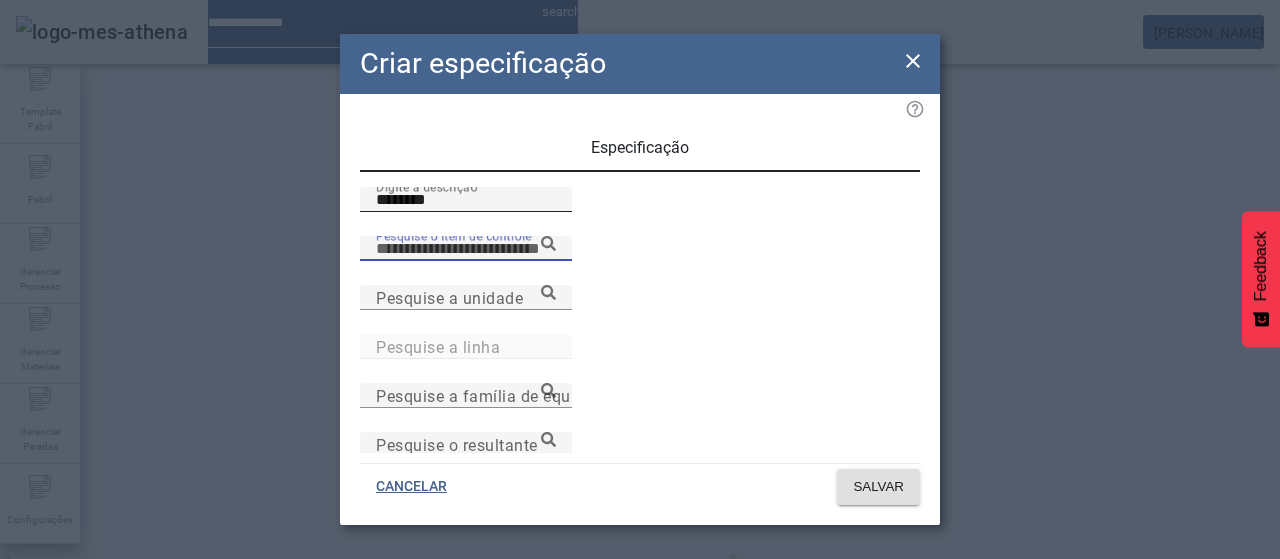 paste on "**********" 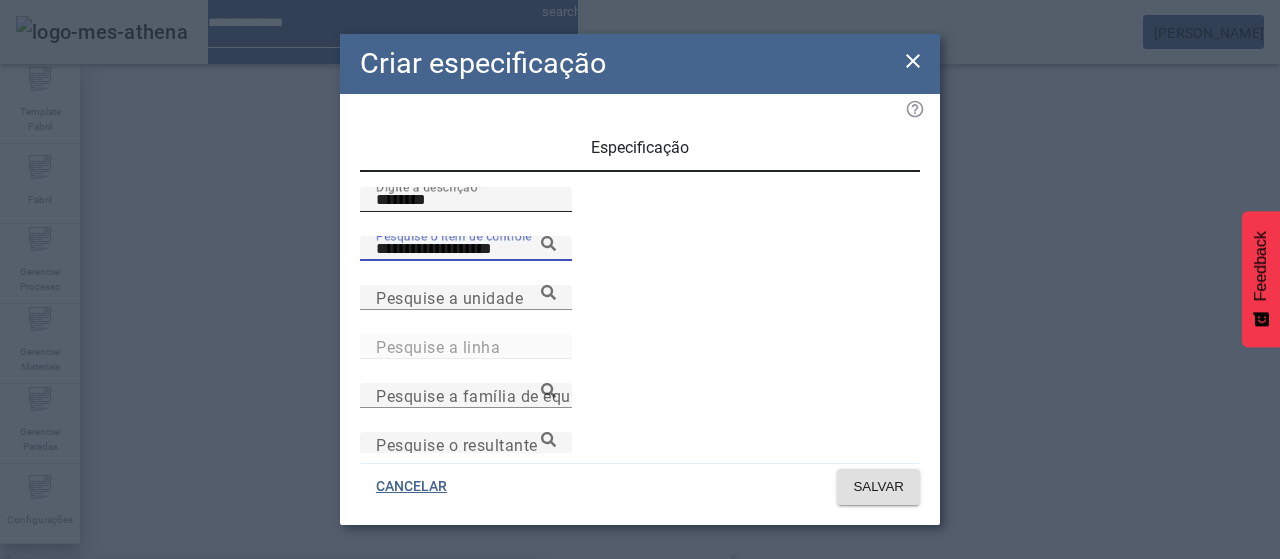 type on "**********" 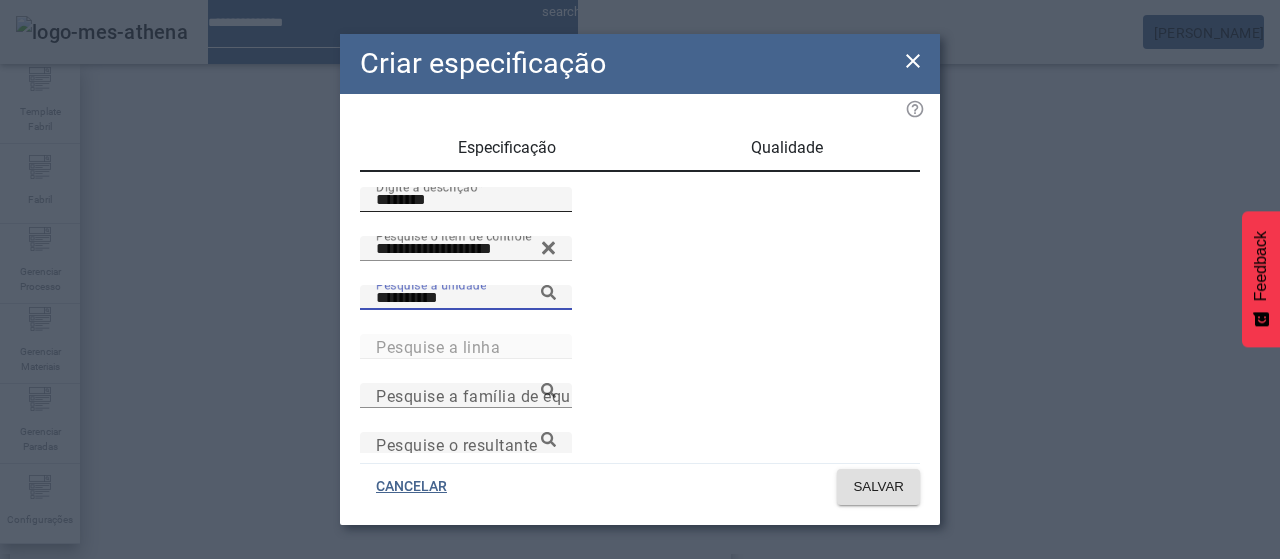 type on "**********" 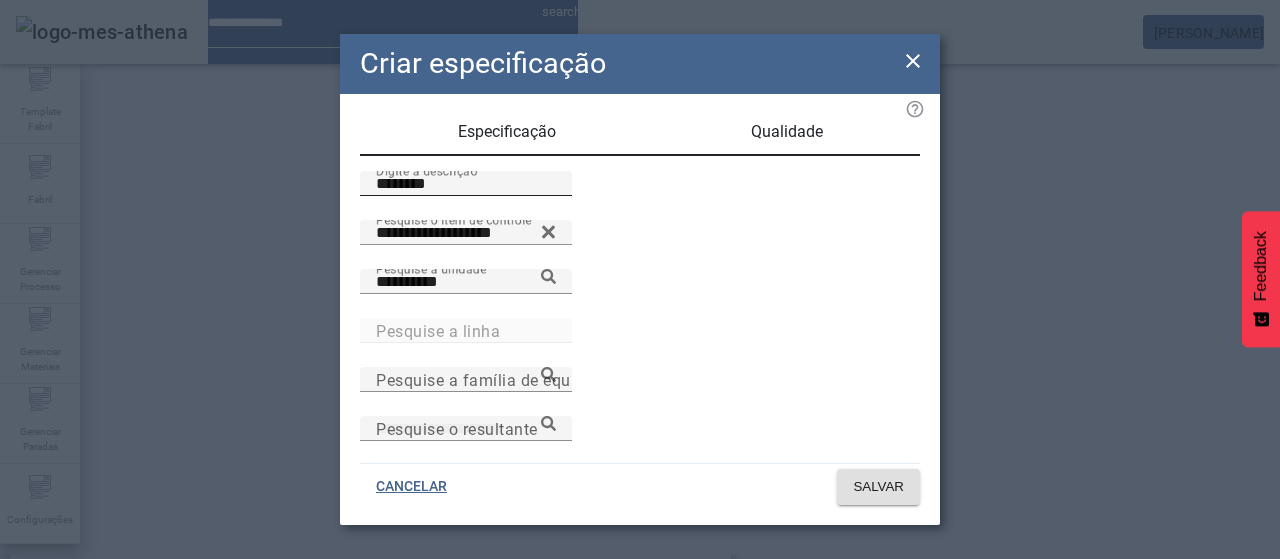 scroll, scrollTop: 206, scrollLeft: 0, axis: vertical 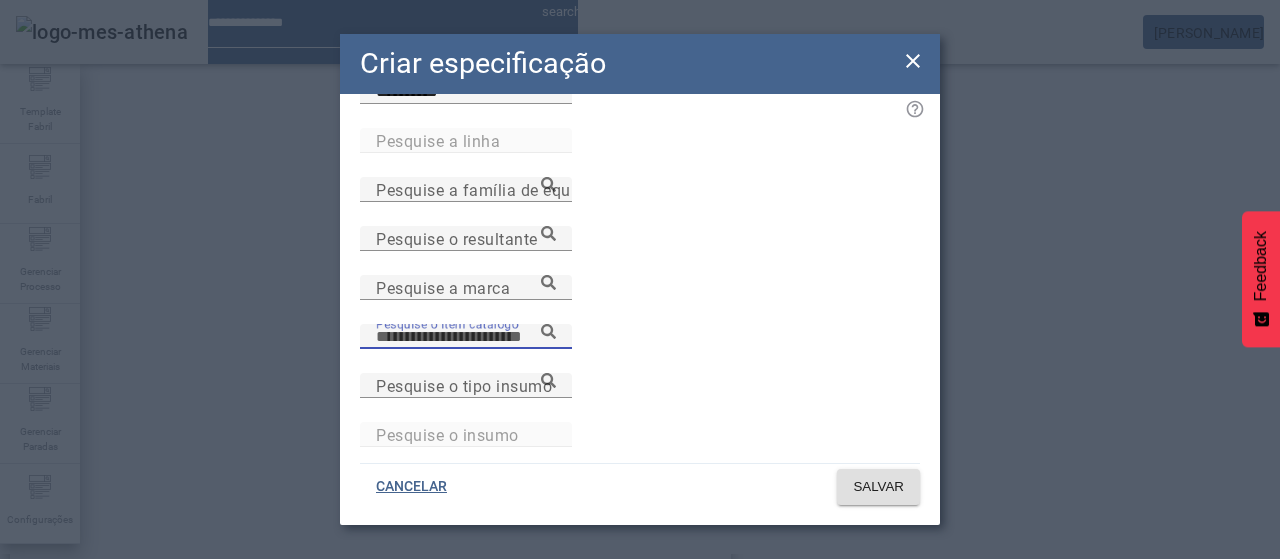 paste on "**********" 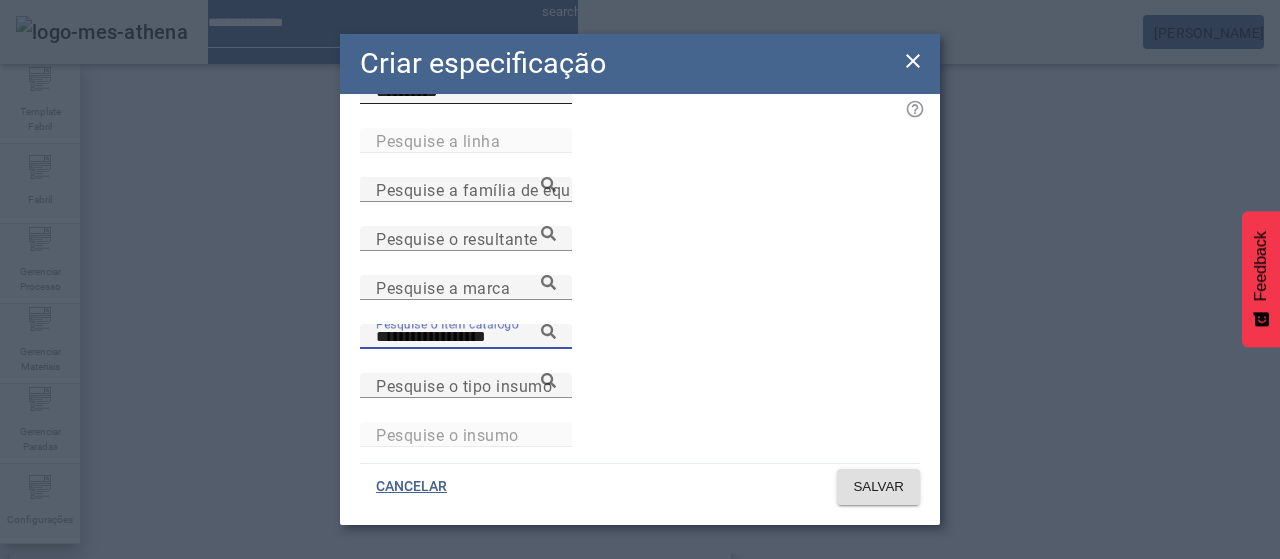 type on "**********" 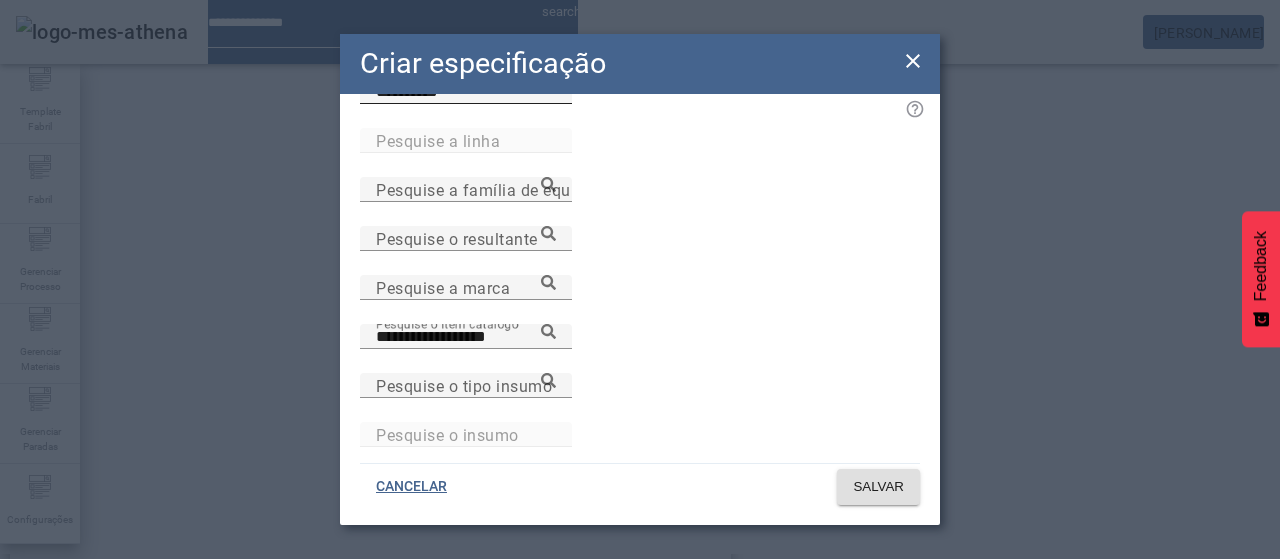 click 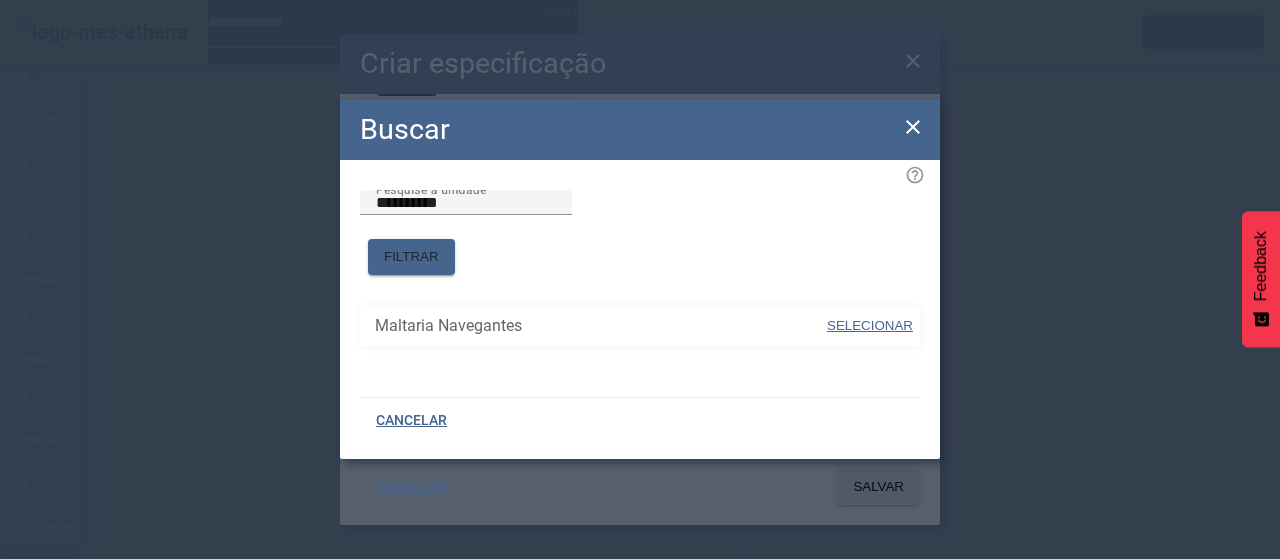 click on "SELECIONAR" at bounding box center (870, 325) 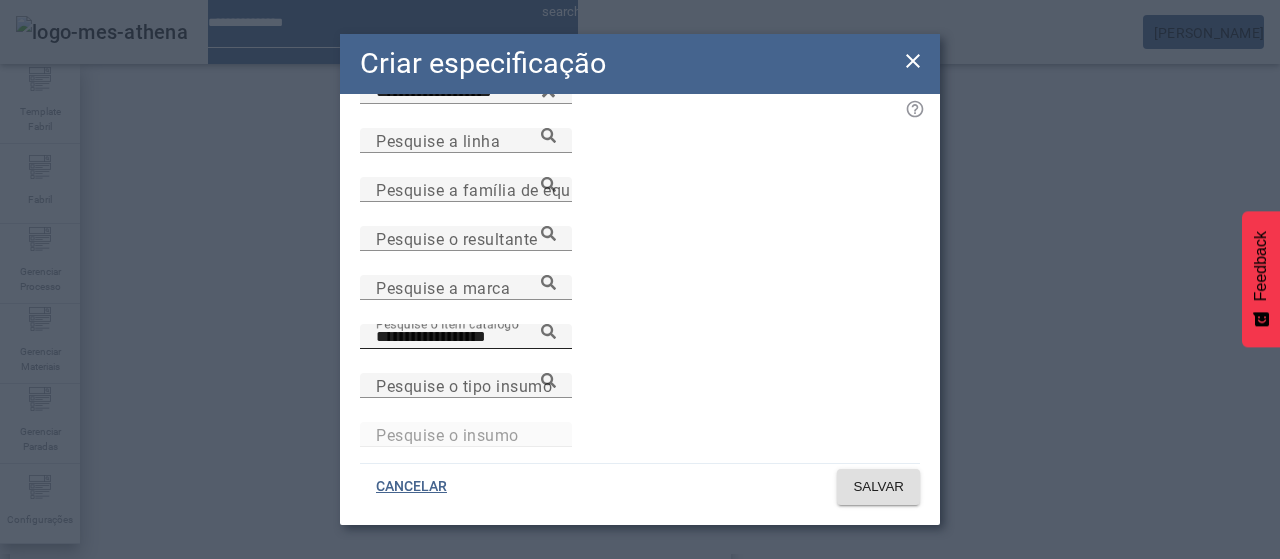 click 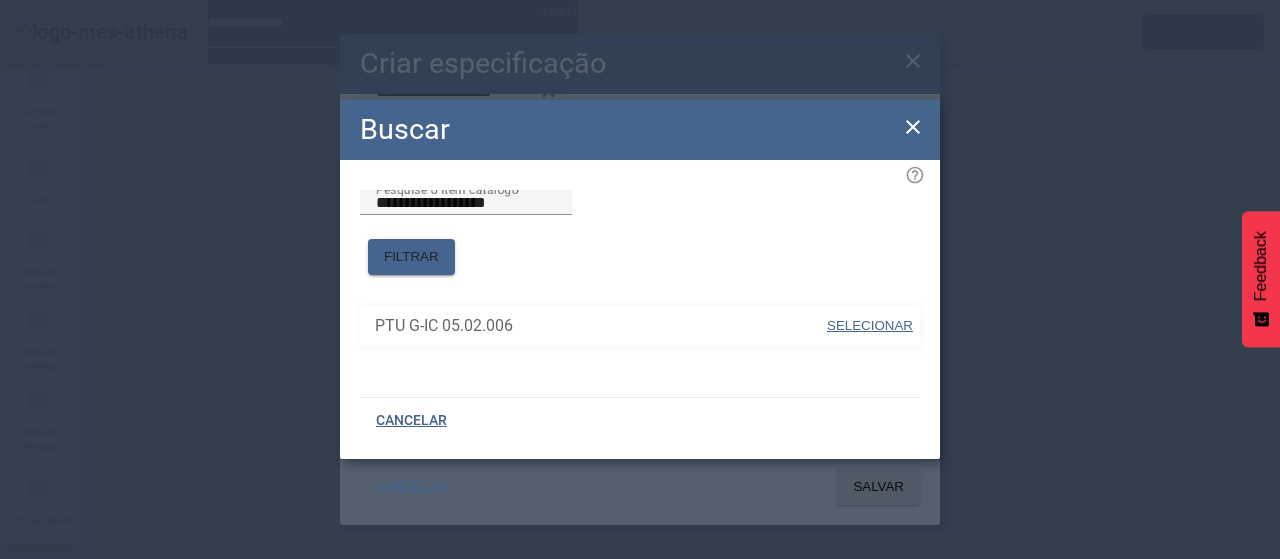drag, startPoint x: 896, startPoint y: 319, endPoint x: 858, endPoint y: 317, distance: 38.052597 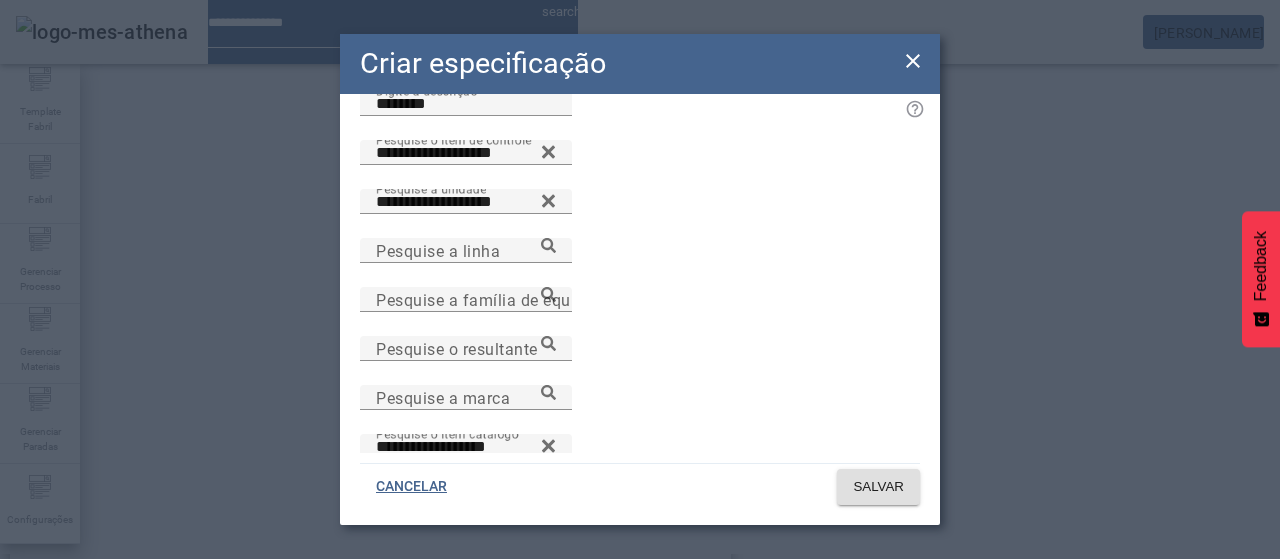 scroll, scrollTop: 0, scrollLeft: 0, axis: both 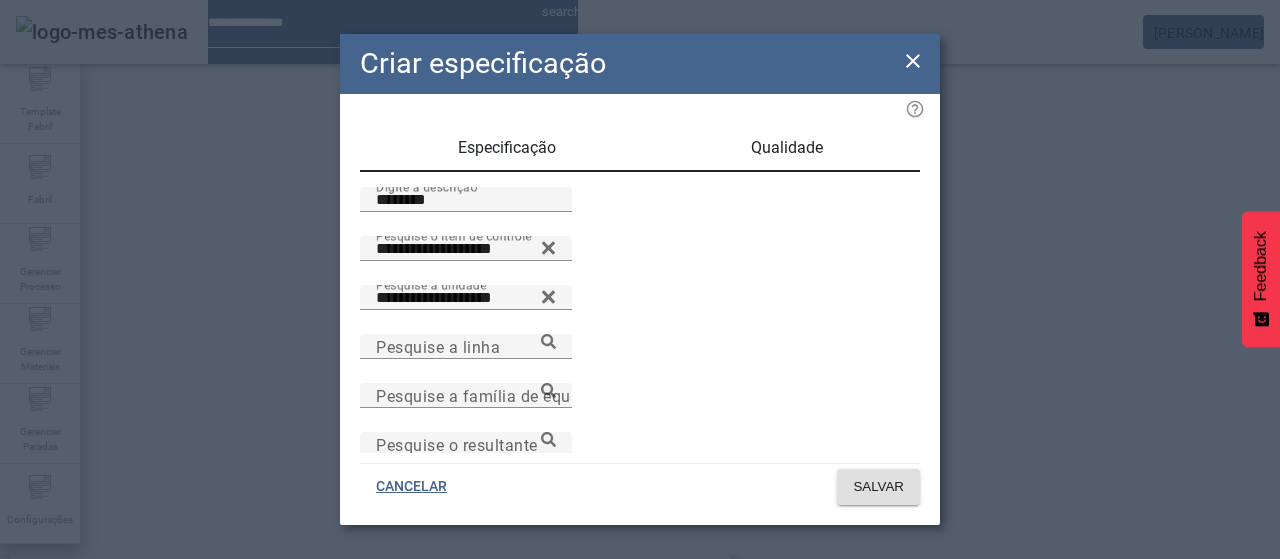 click on "Qualidade" at bounding box center (787, 148) 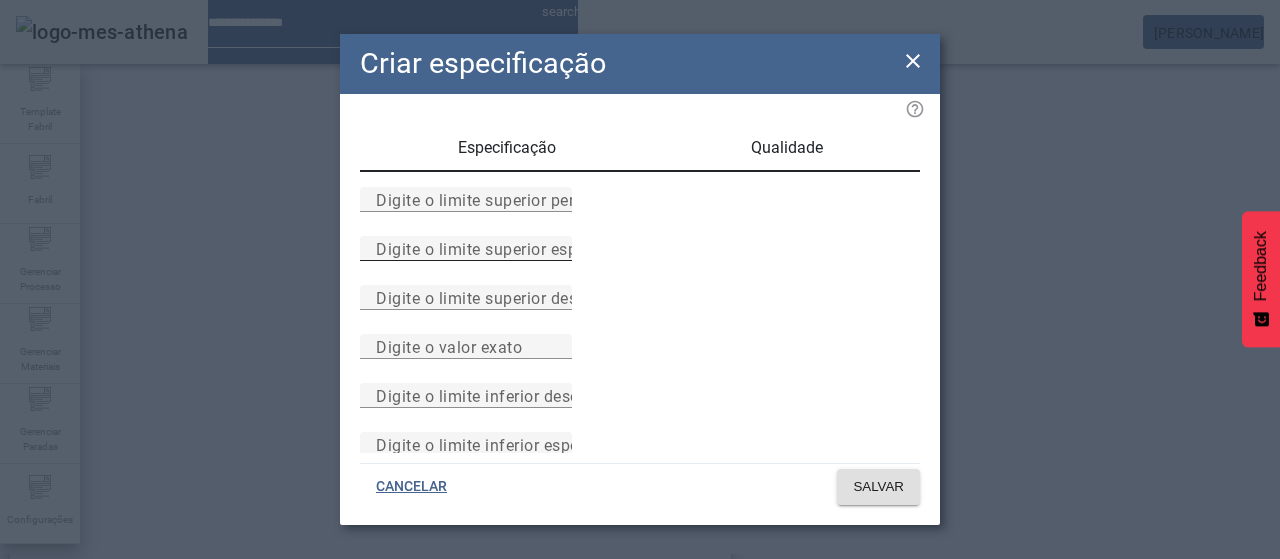 click on "Digite o limite superior especificado" at bounding box center (511, 248) 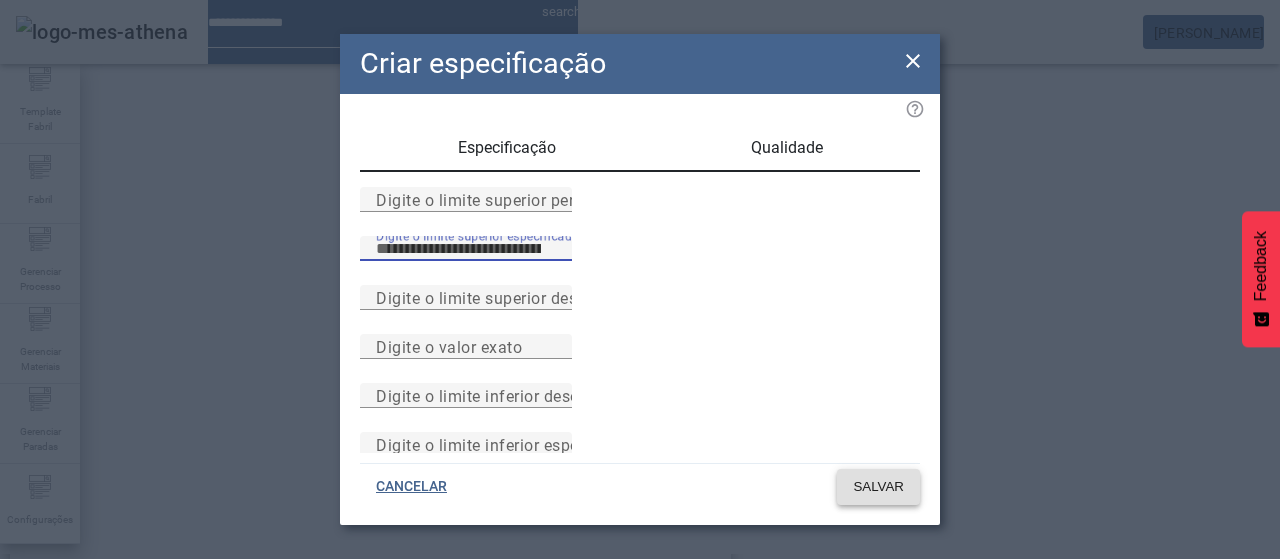 type on "***" 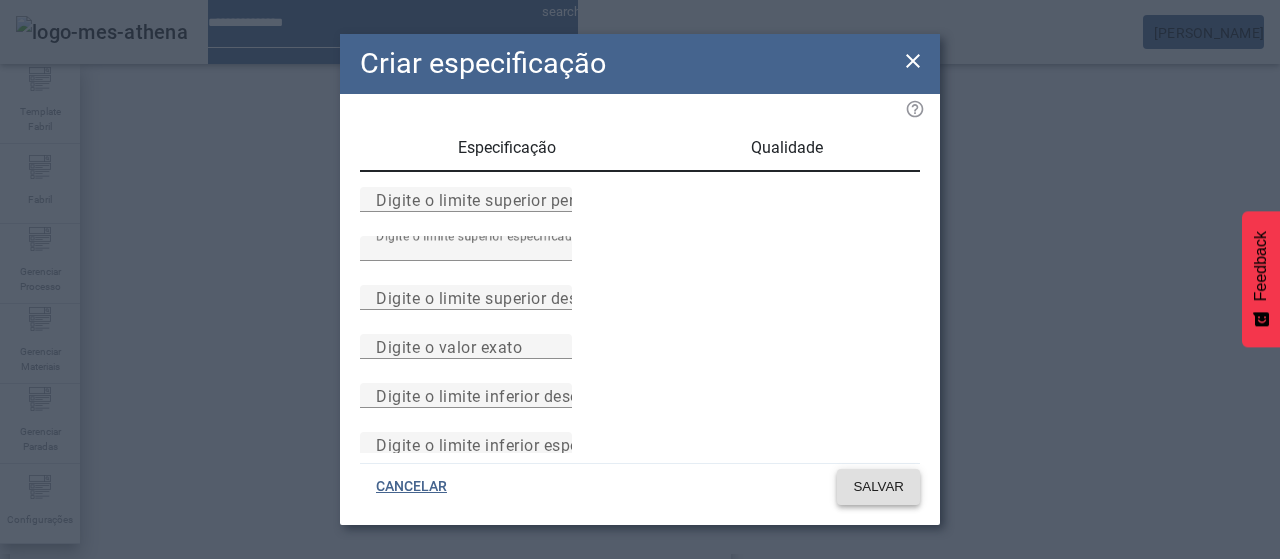 click on "SALVAR" 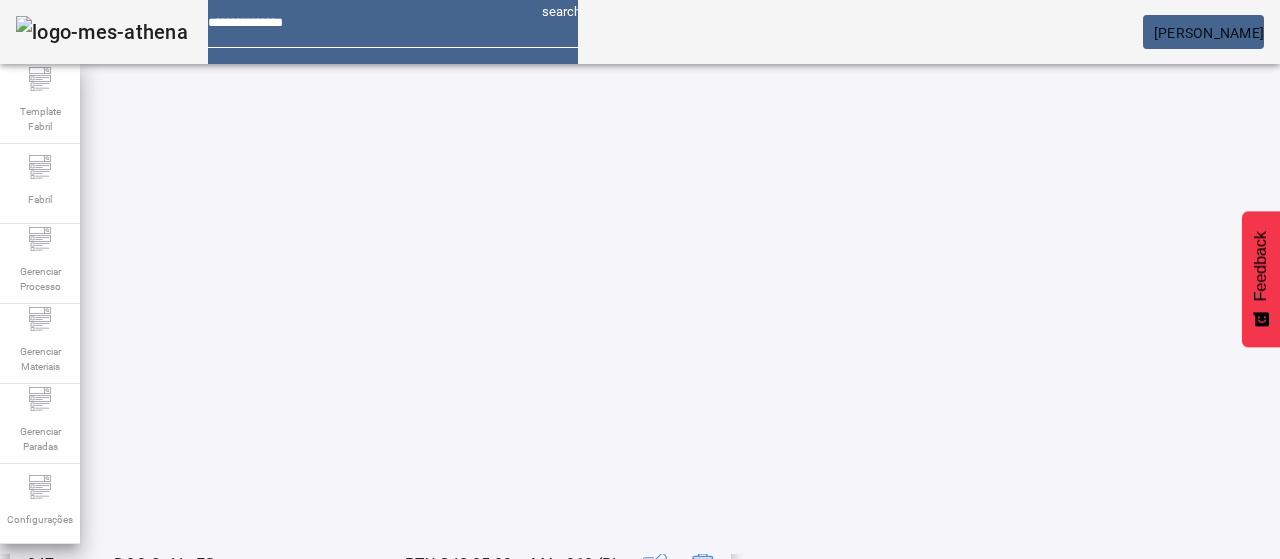 scroll, scrollTop: 423, scrollLeft: 0, axis: vertical 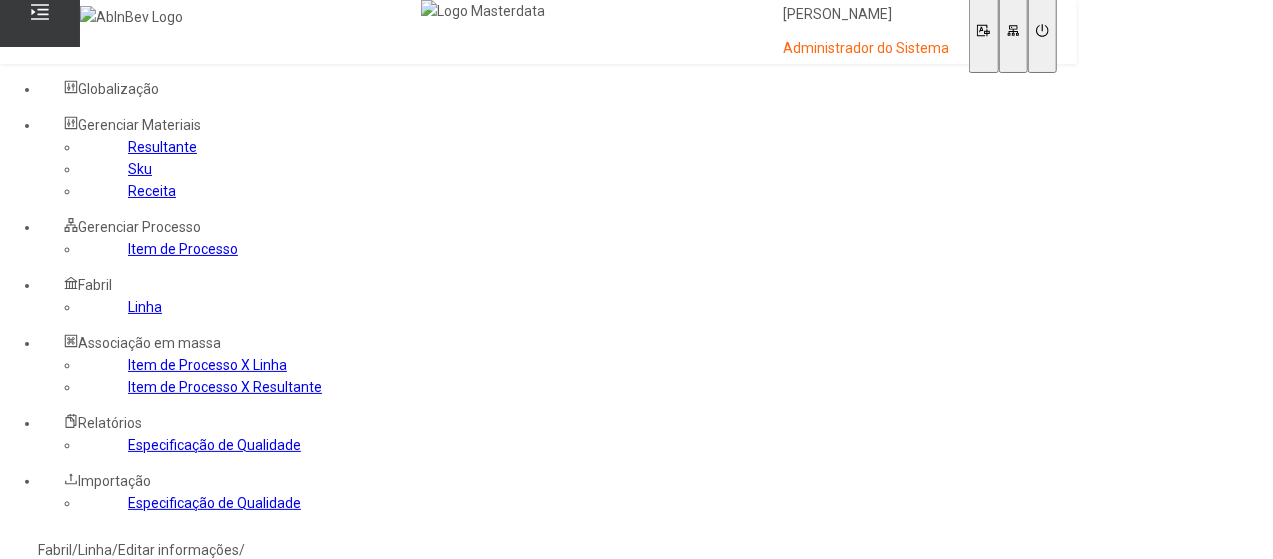 click 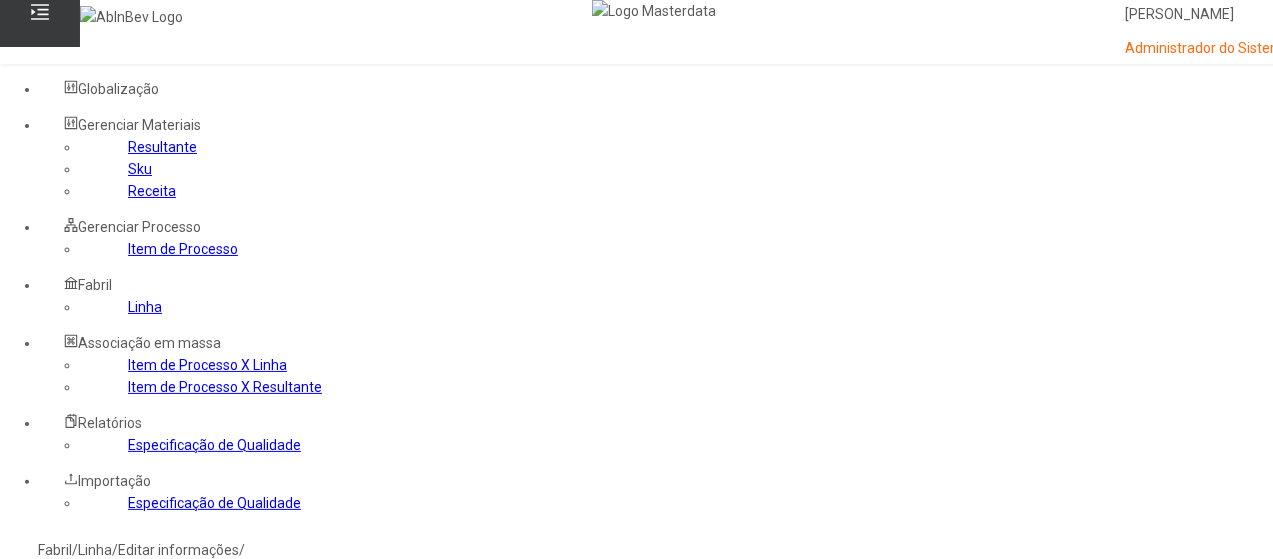 click 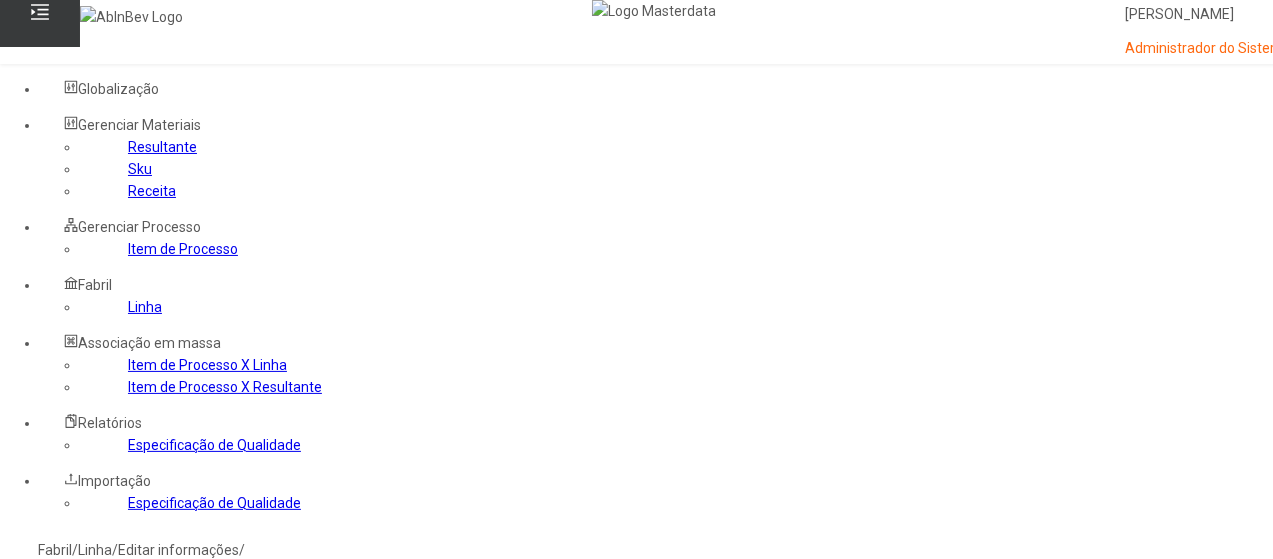 type on "****" 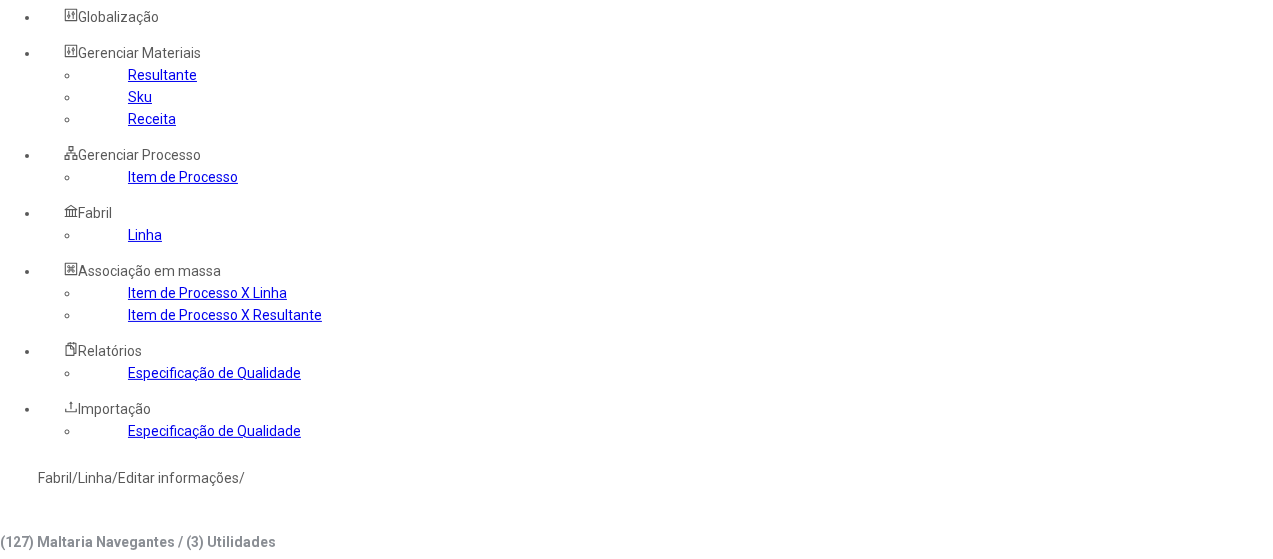 scroll, scrollTop: 100, scrollLeft: 0, axis: vertical 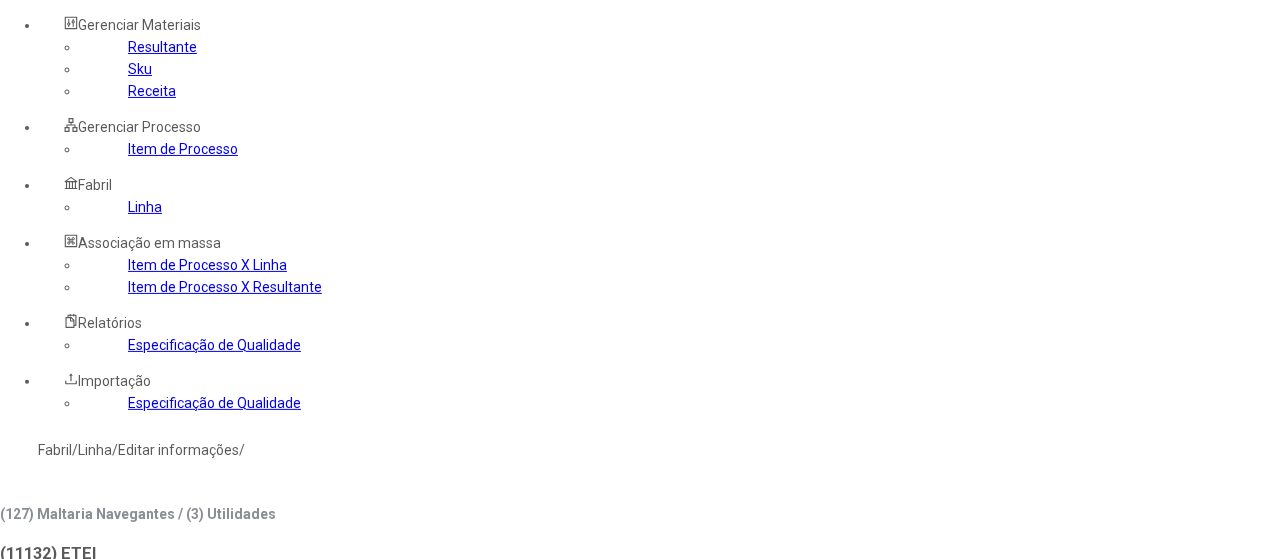 click 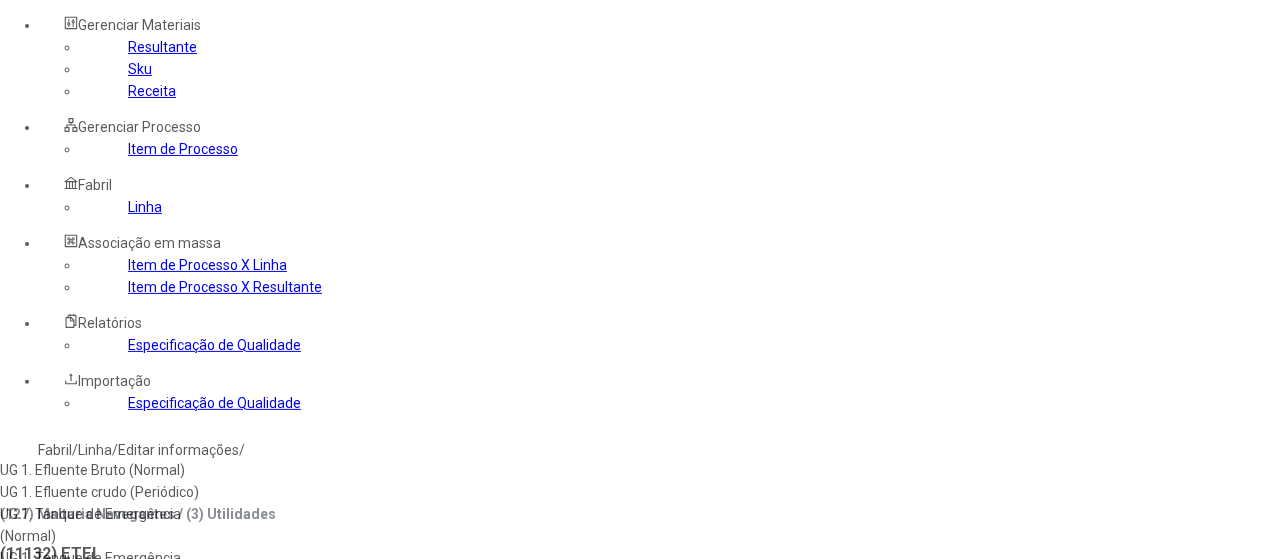 click on "UG 1. Efluente Bruto (Normal)" at bounding box center (115, 470) 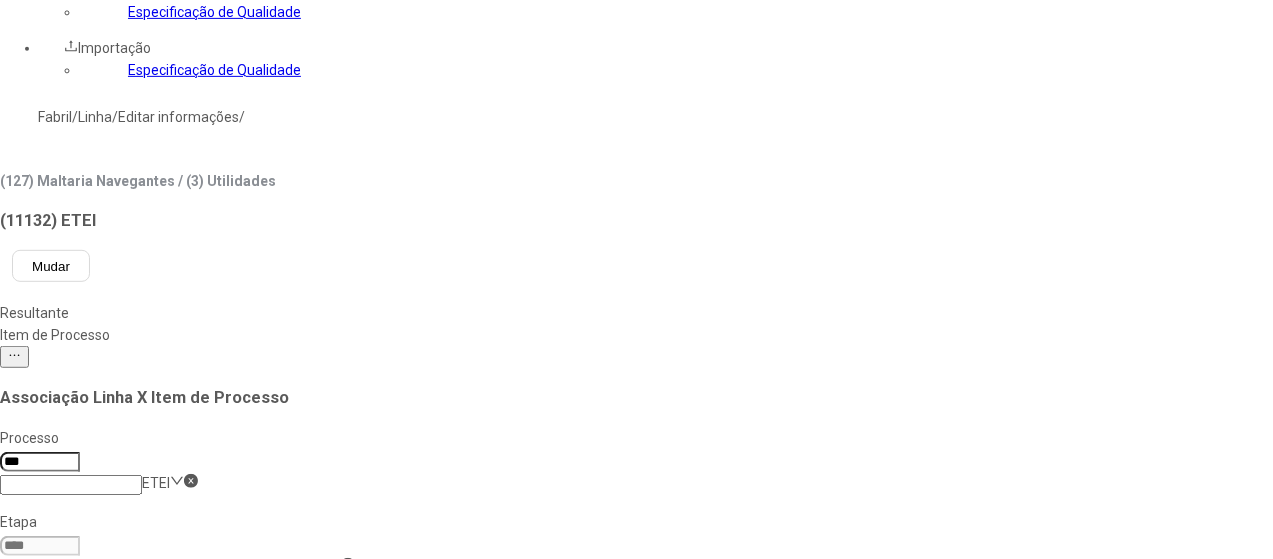 scroll, scrollTop: 500, scrollLeft: 0, axis: vertical 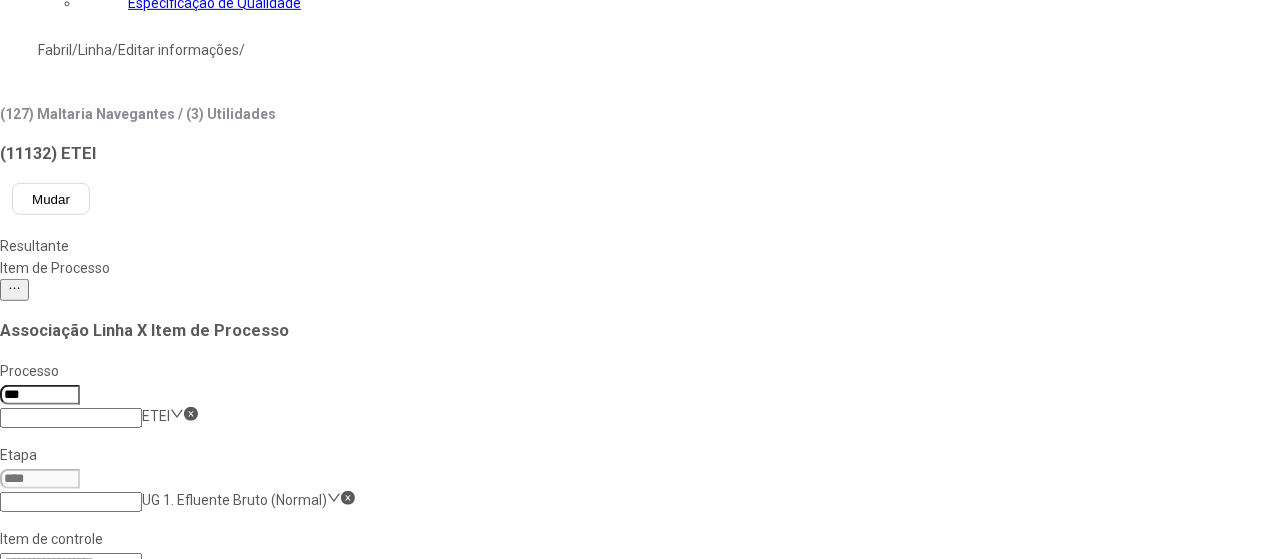 click on "DQO Diária do Efluente Final" 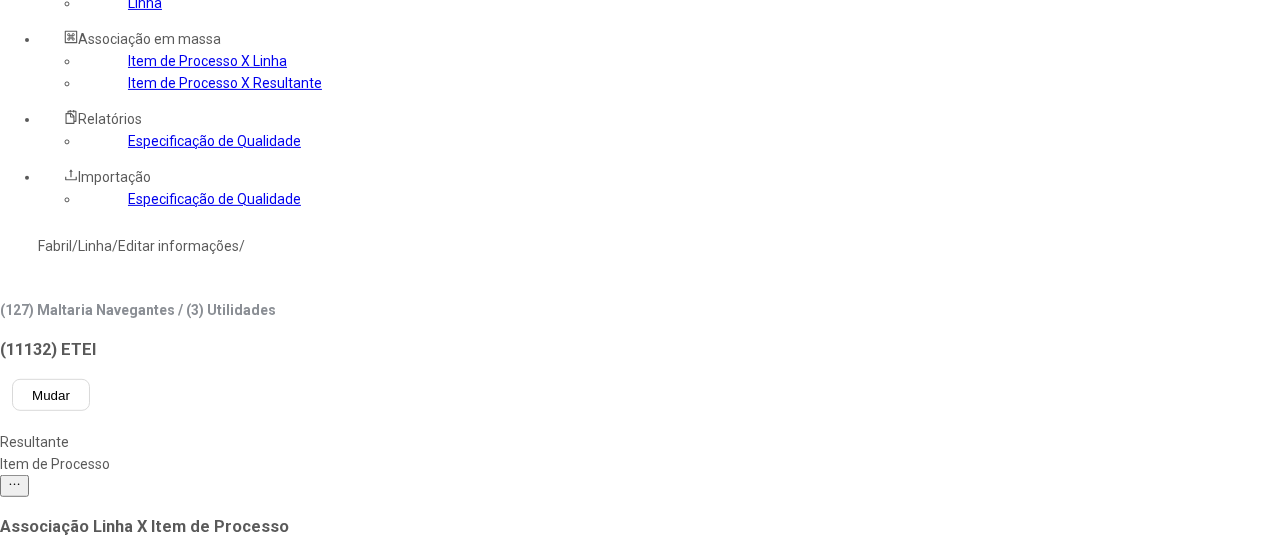 scroll, scrollTop: 300, scrollLeft: 0, axis: vertical 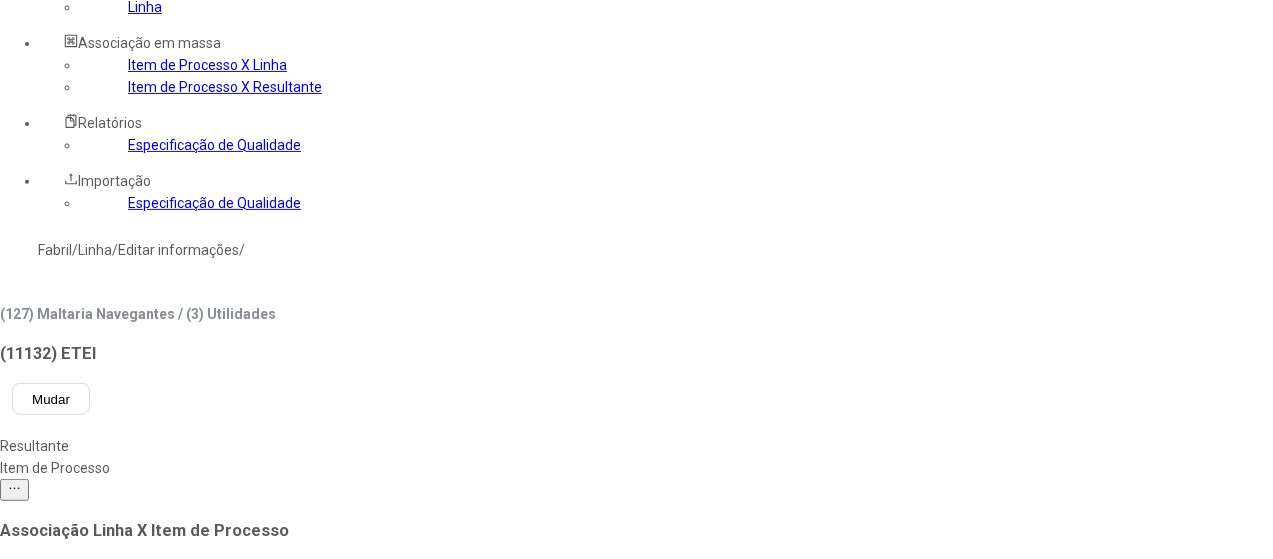 click on "UG 1. Efluente Bruto (Normal)" 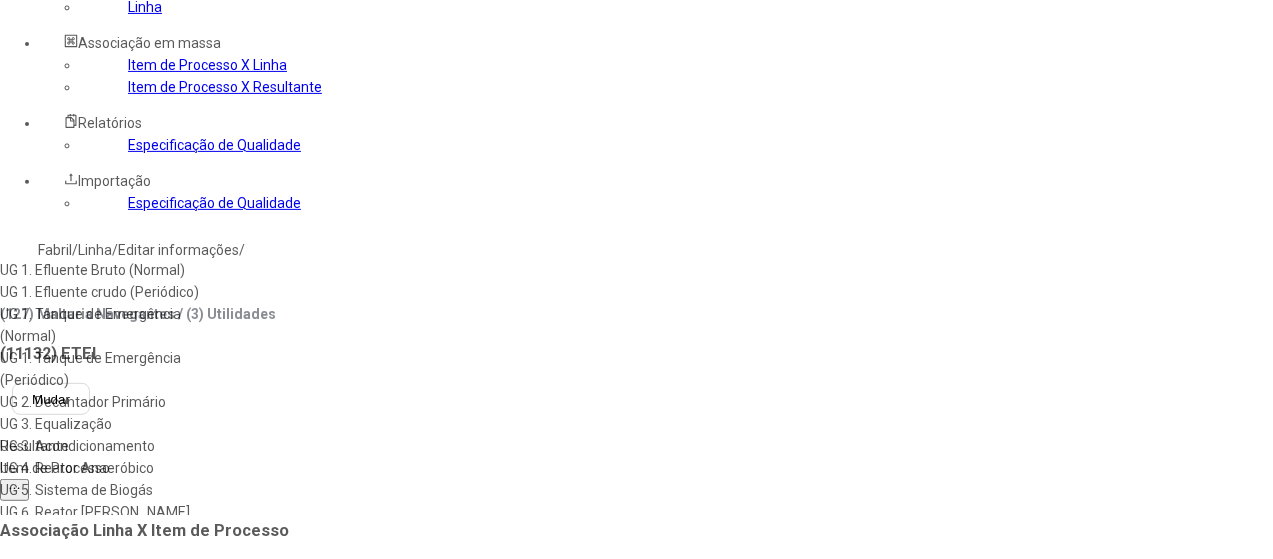 click on "UG 2. Decantador Primário" at bounding box center (115, 402) 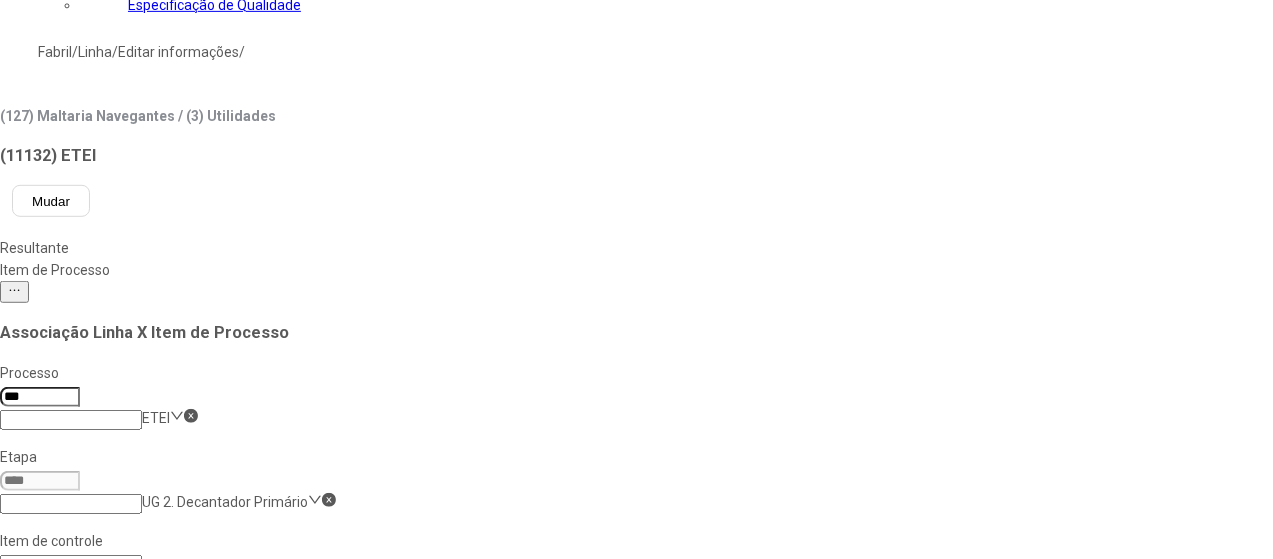 scroll, scrollTop: 500, scrollLeft: 0, axis: vertical 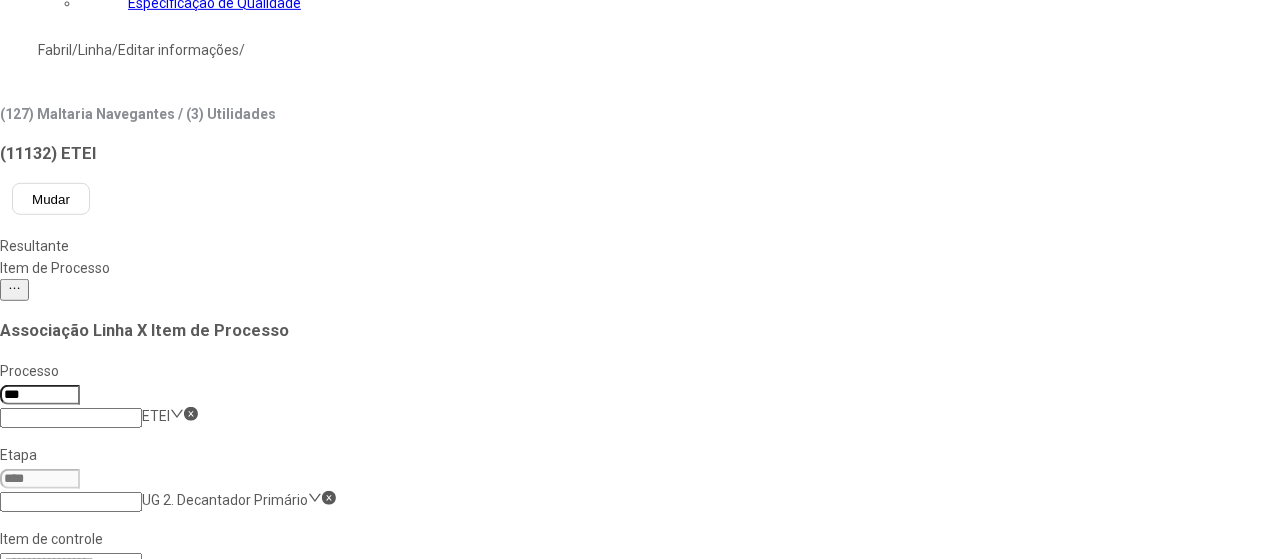 click 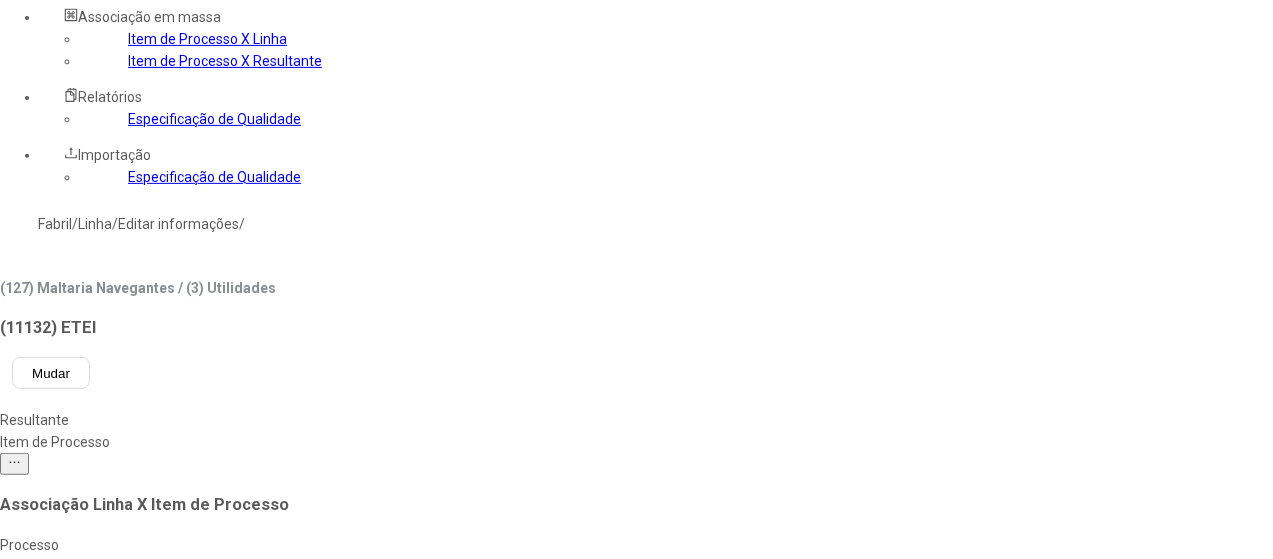scroll, scrollTop: 300, scrollLeft: 0, axis: vertical 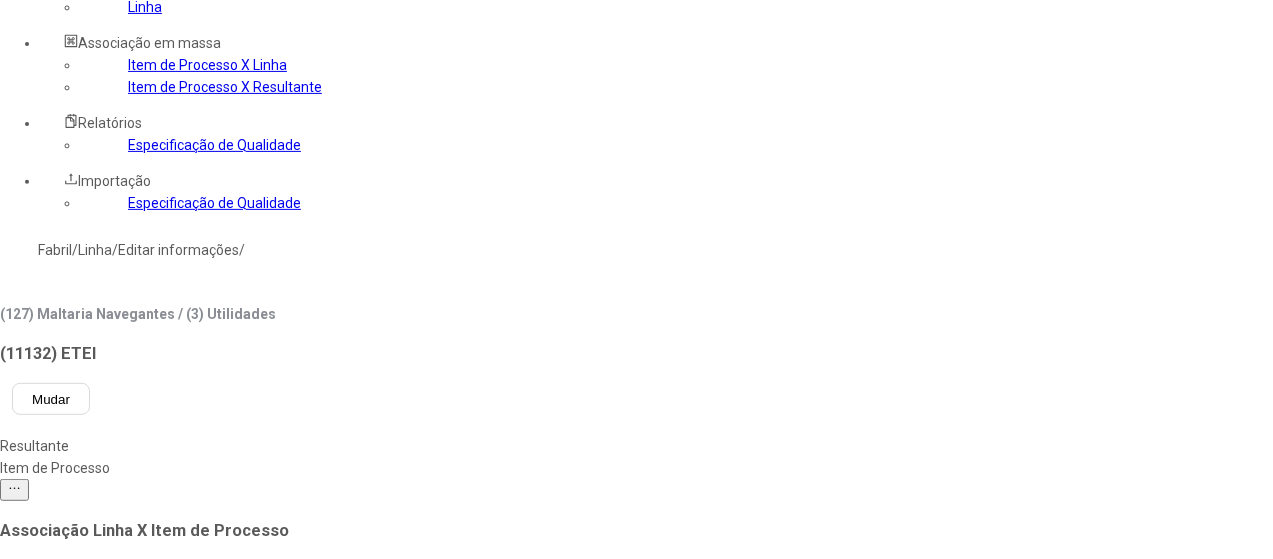 click on "UG 2. Decantador Primário" 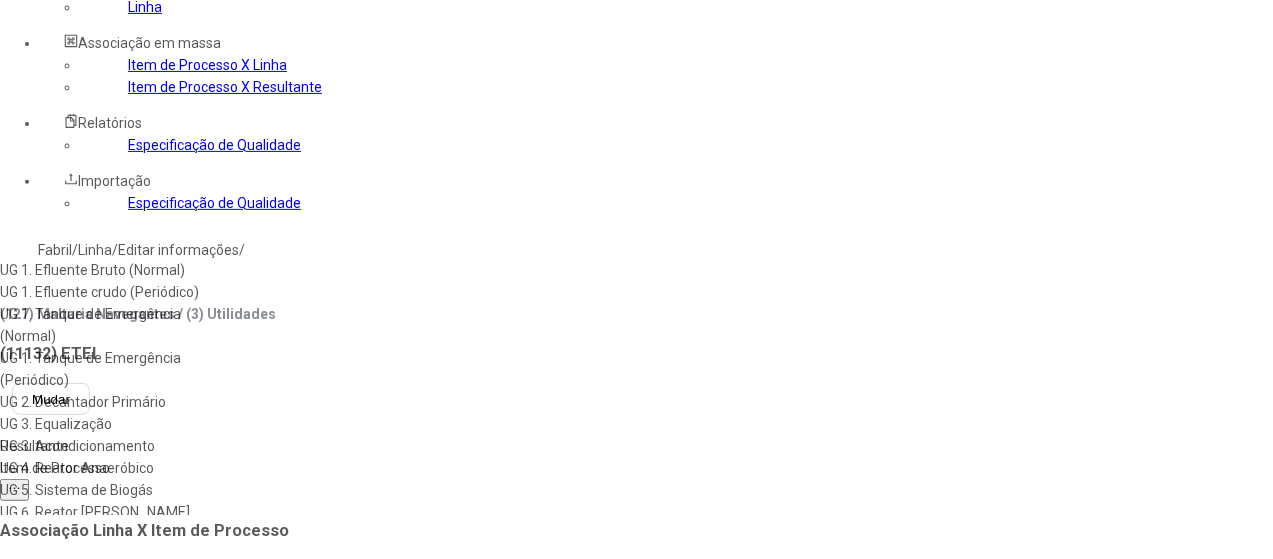 click on "UG 3. Equalização" at bounding box center (115, 424) 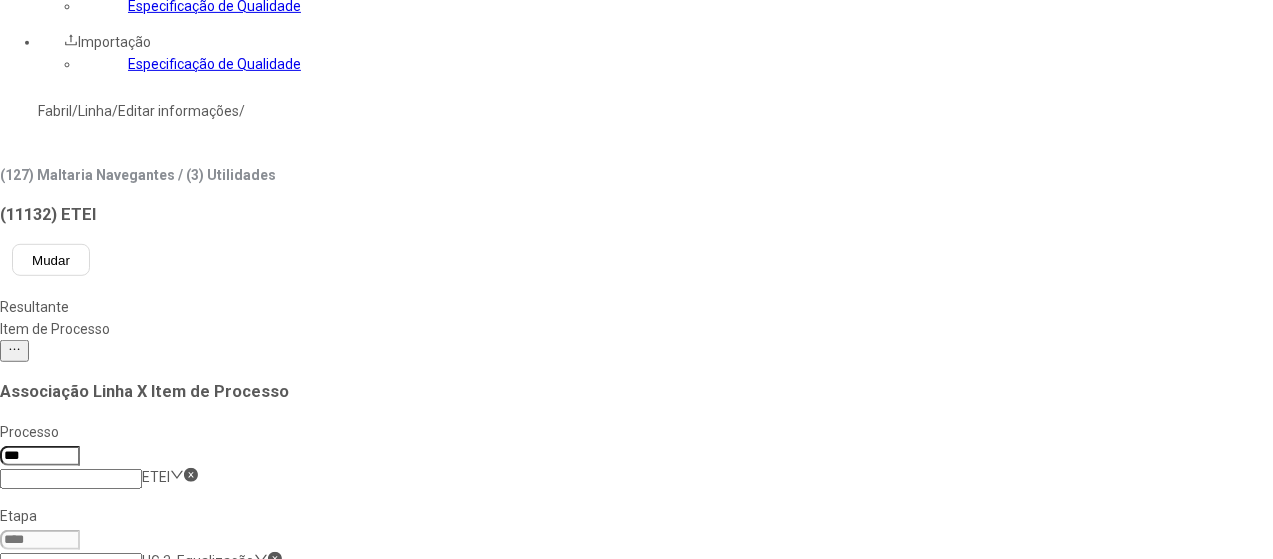 scroll, scrollTop: 500, scrollLeft: 0, axis: vertical 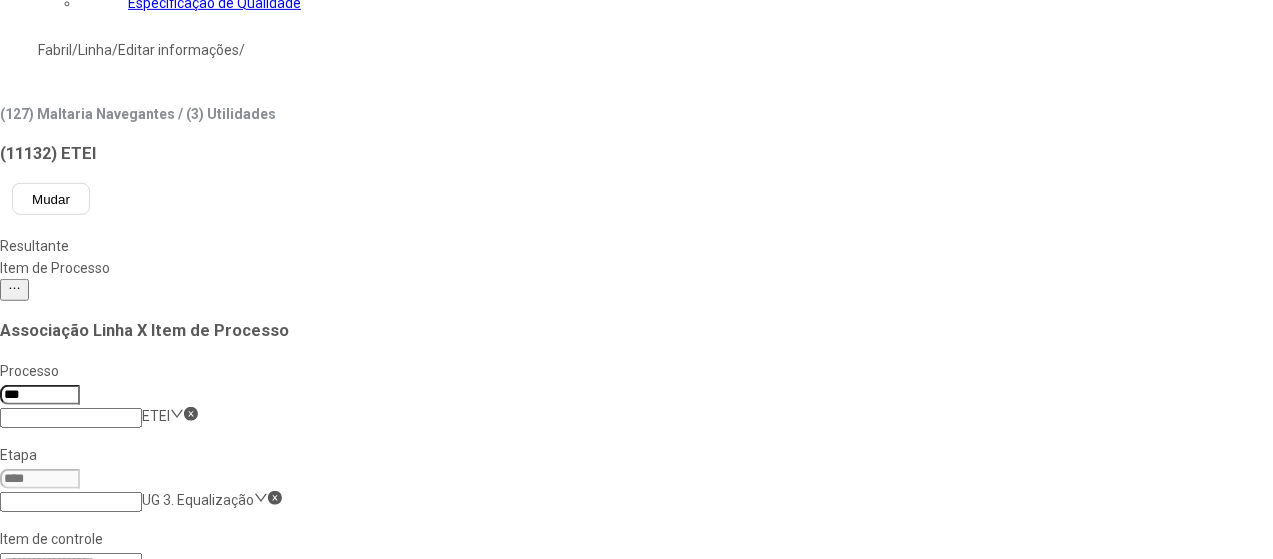 click on "Condutividade - Equalização" 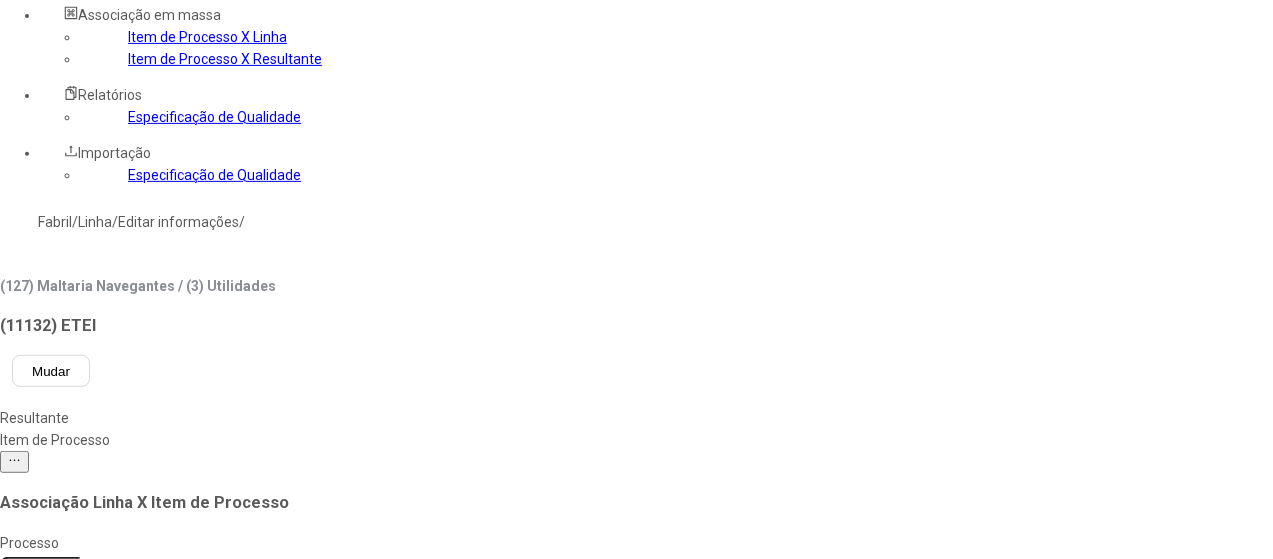 scroll, scrollTop: 200, scrollLeft: 0, axis: vertical 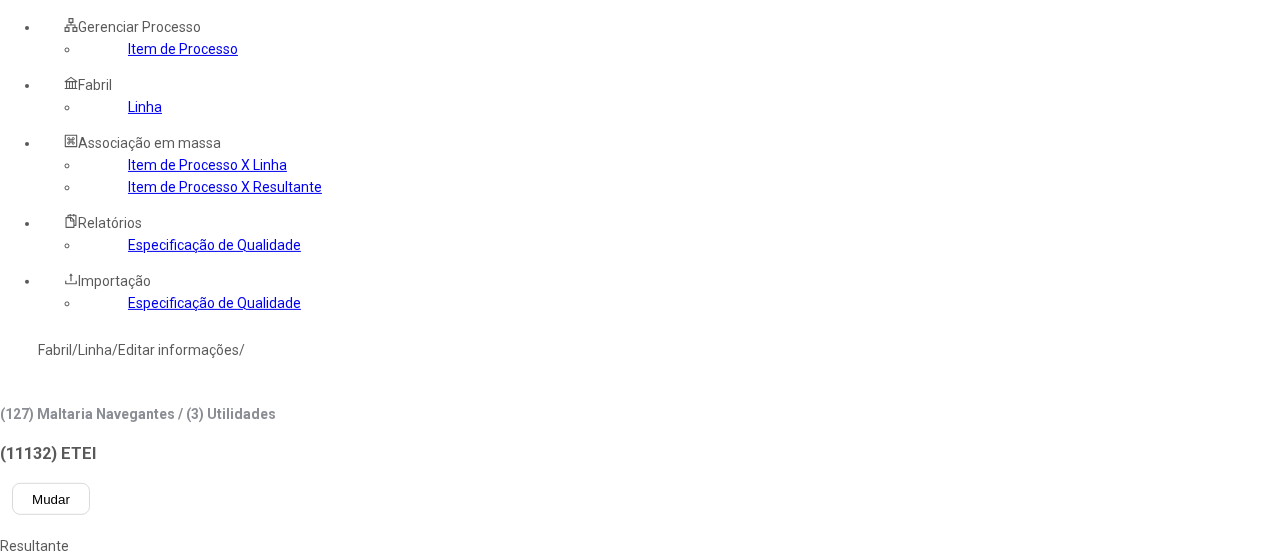 click on "UG 3. Equalização" 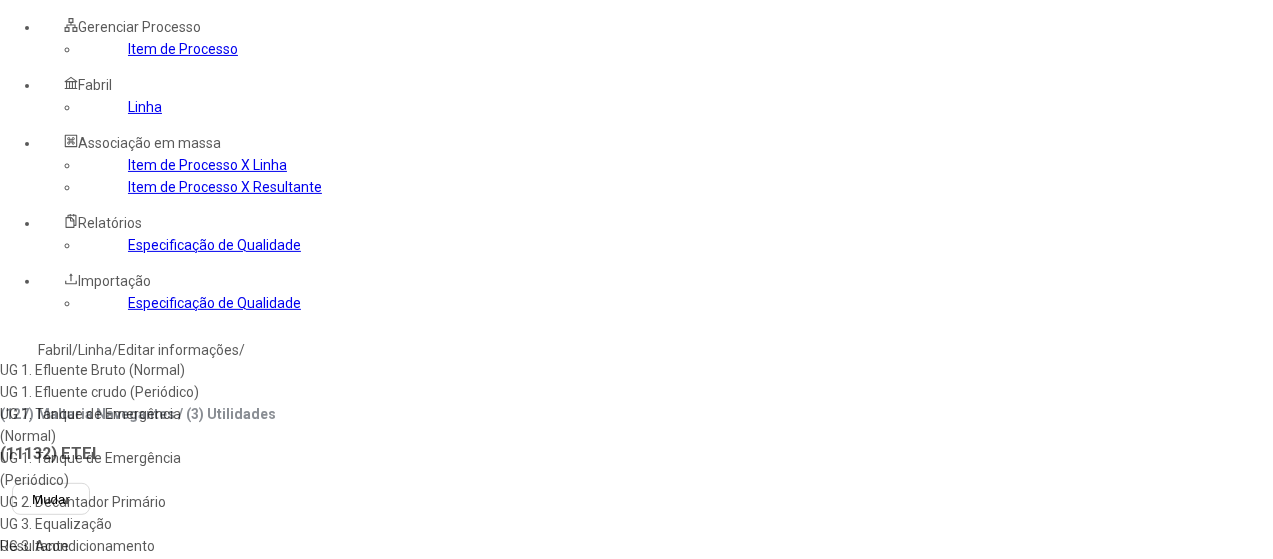 click on "UG 3. Acondicionamento" at bounding box center [115, 546] 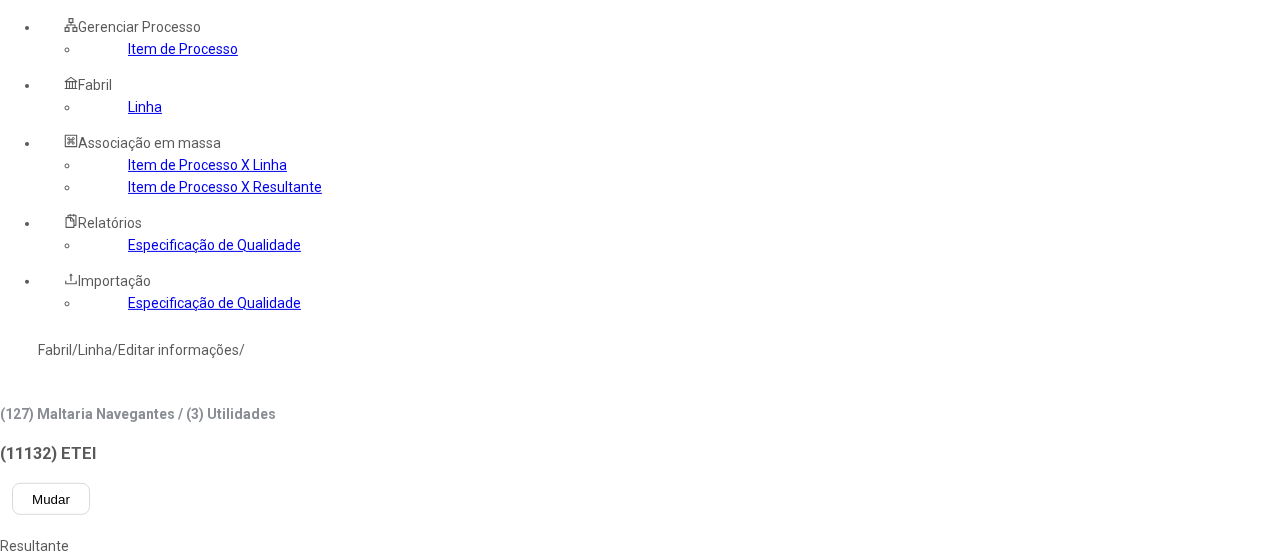 scroll, scrollTop: 0, scrollLeft: 0, axis: both 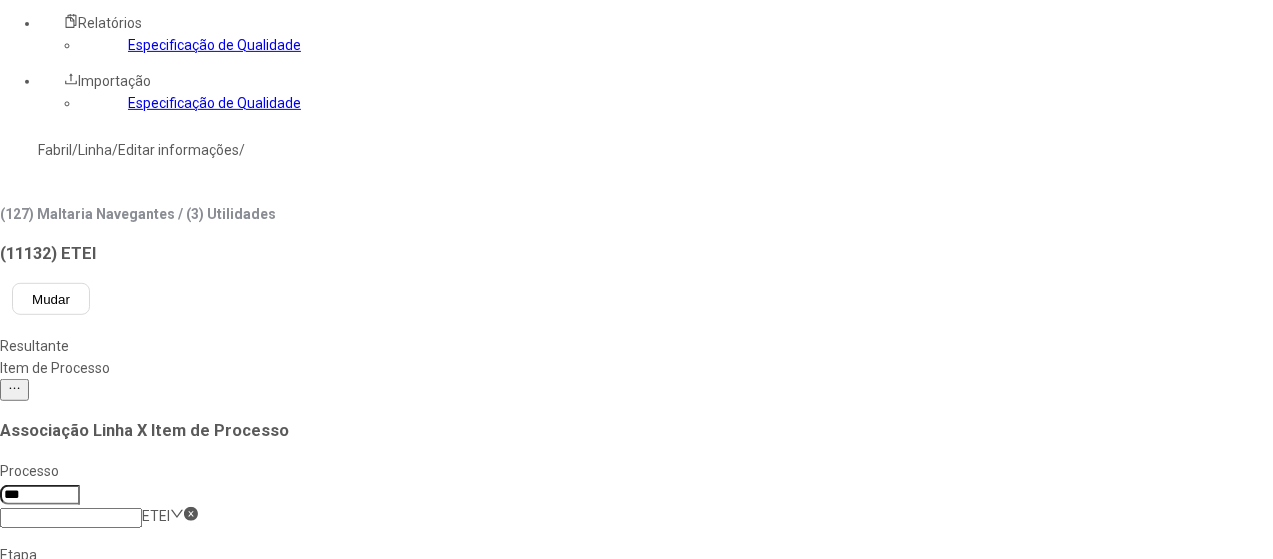 click 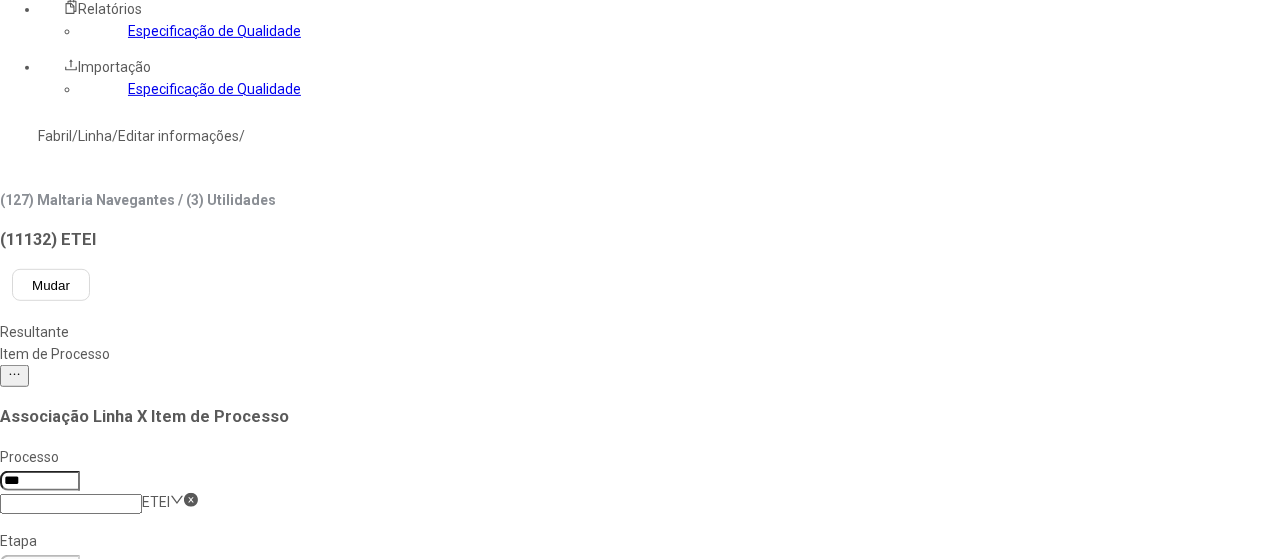 scroll, scrollTop: 500, scrollLeft: 0, axis: vertical 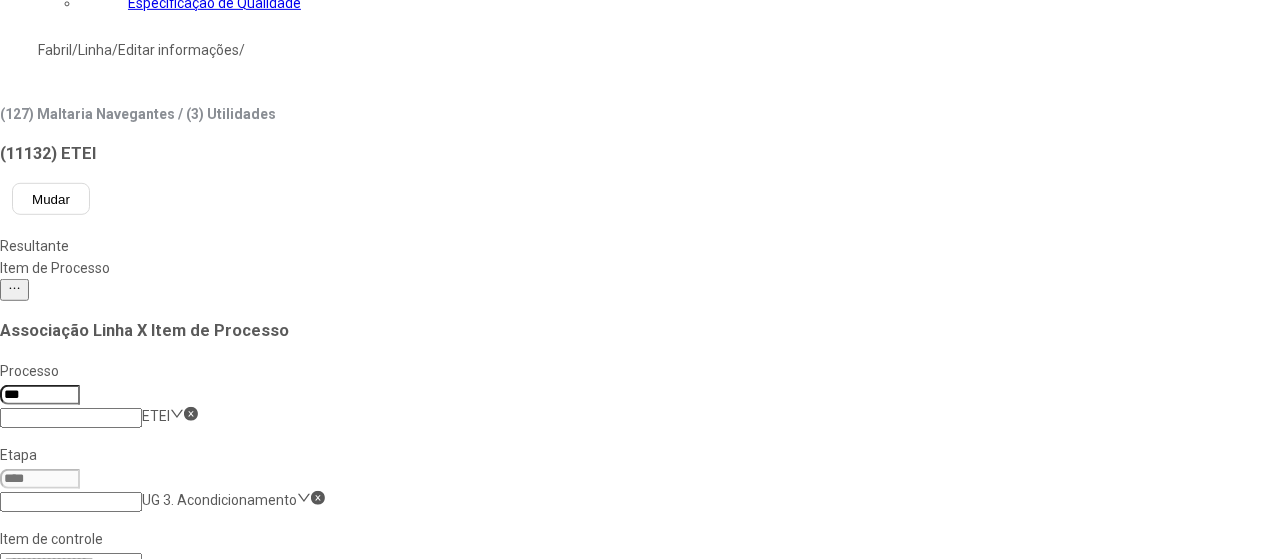 click on "Salvar Alterações" 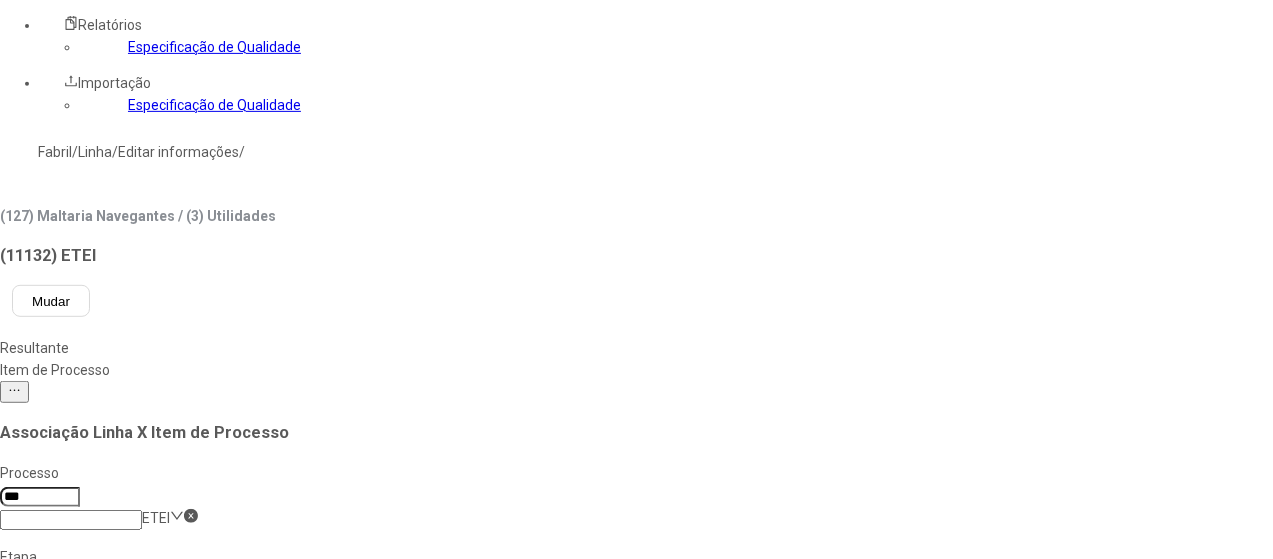 scroll, scrollTop: 300, scrollLeft: 0, axis: vertical 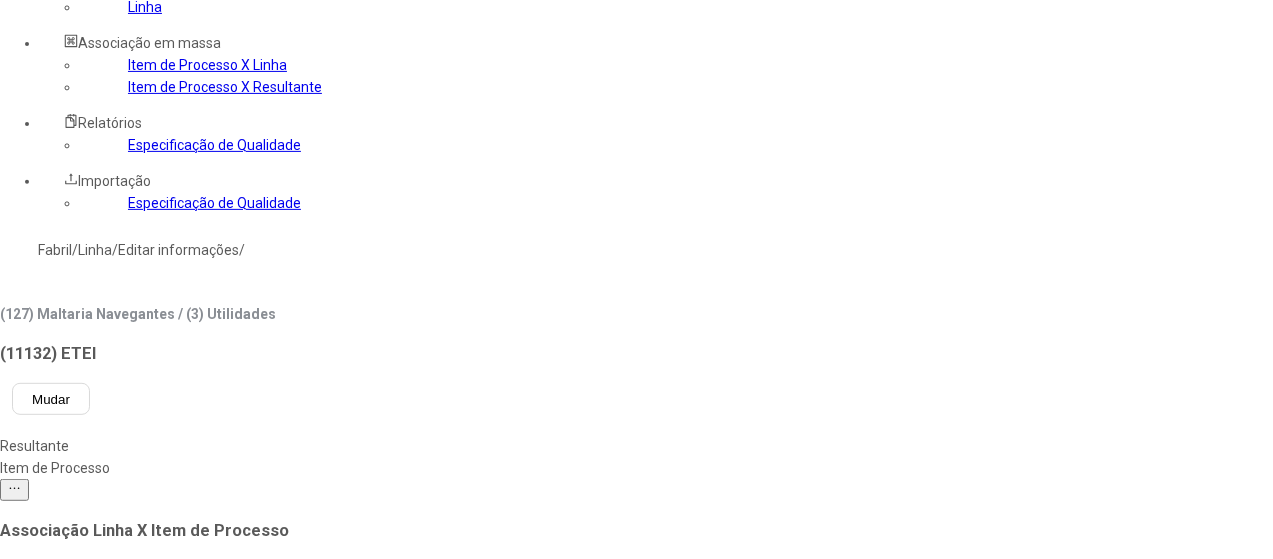 click on "UG 3. Acondicionamento" 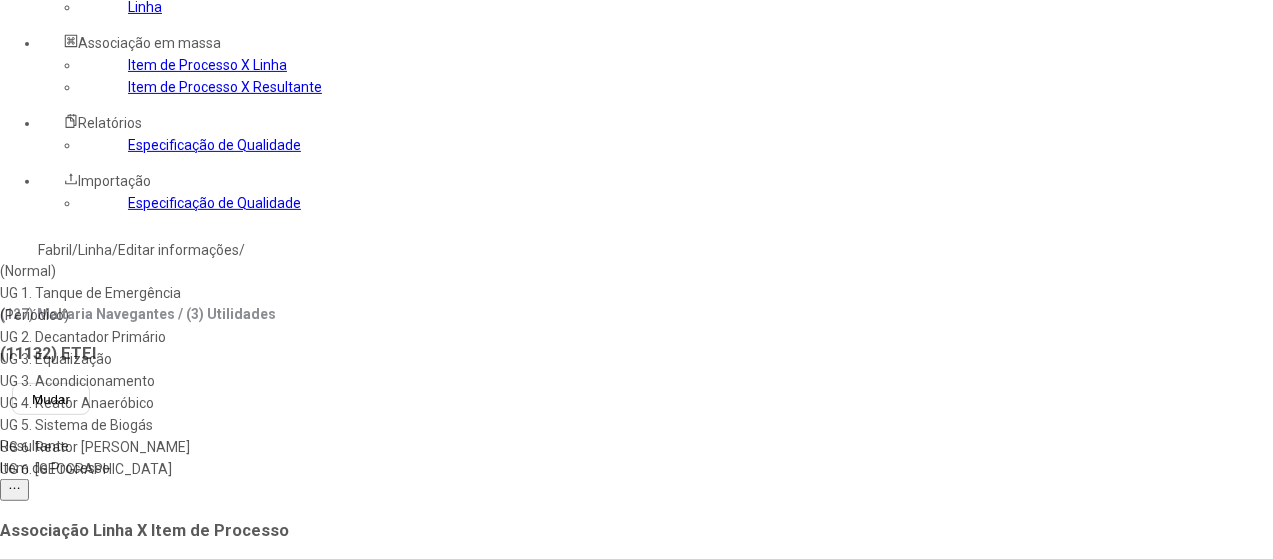scroll, scrollTop: 96, scrollLeft: 0, axis: vertical 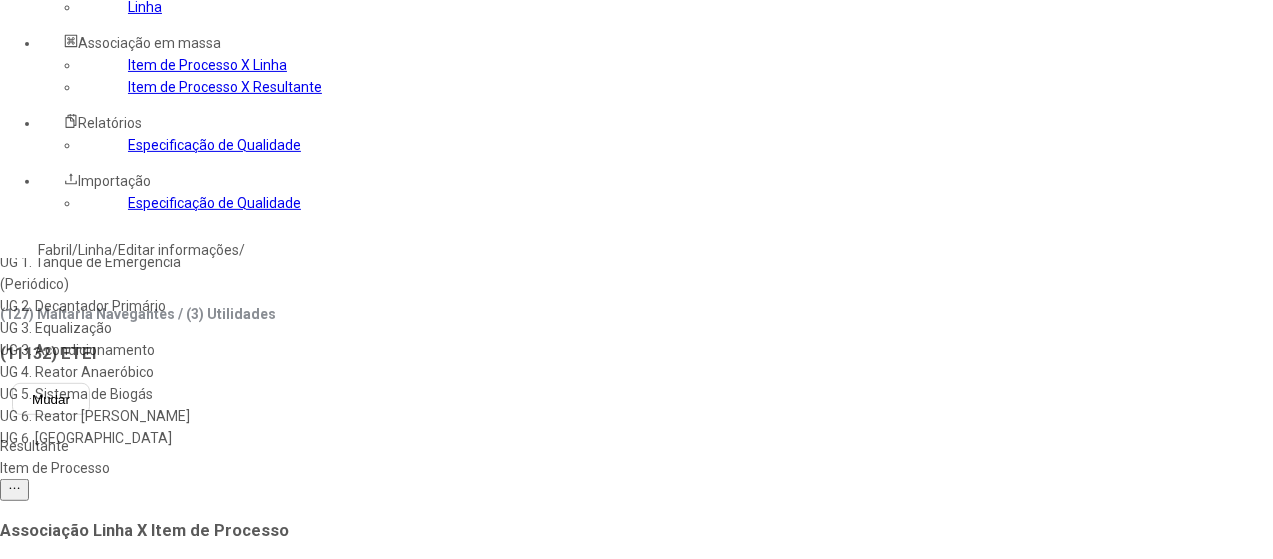 click on "UG 5. Sistema de Biogás" at bounding box center [115, 394] 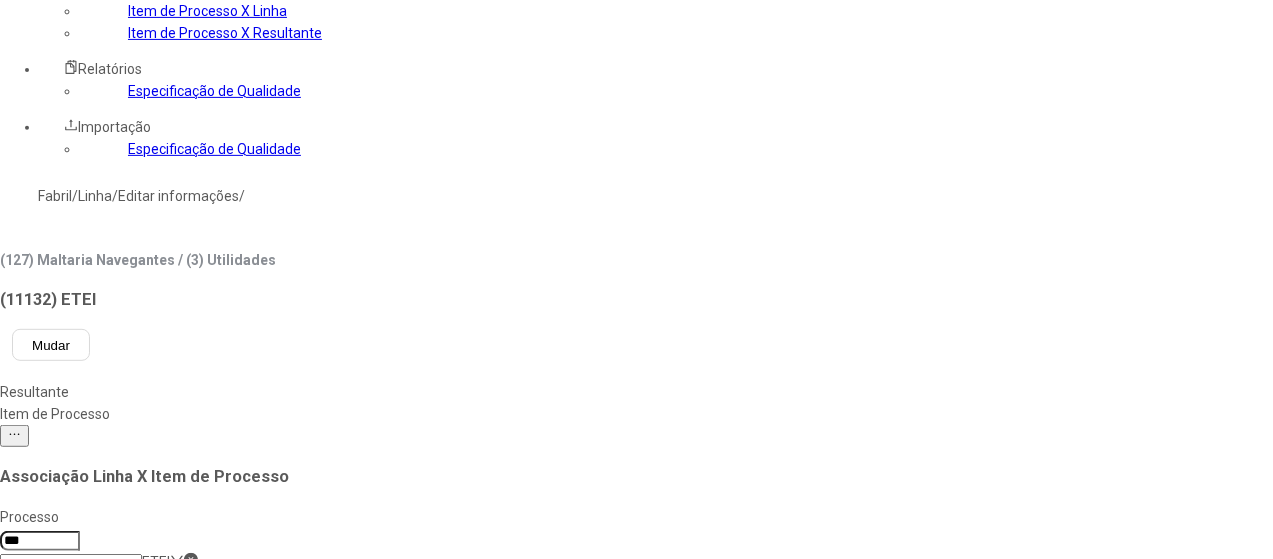 scroll, scrollTop: 400, scrollLeft: 0, axis: vertical 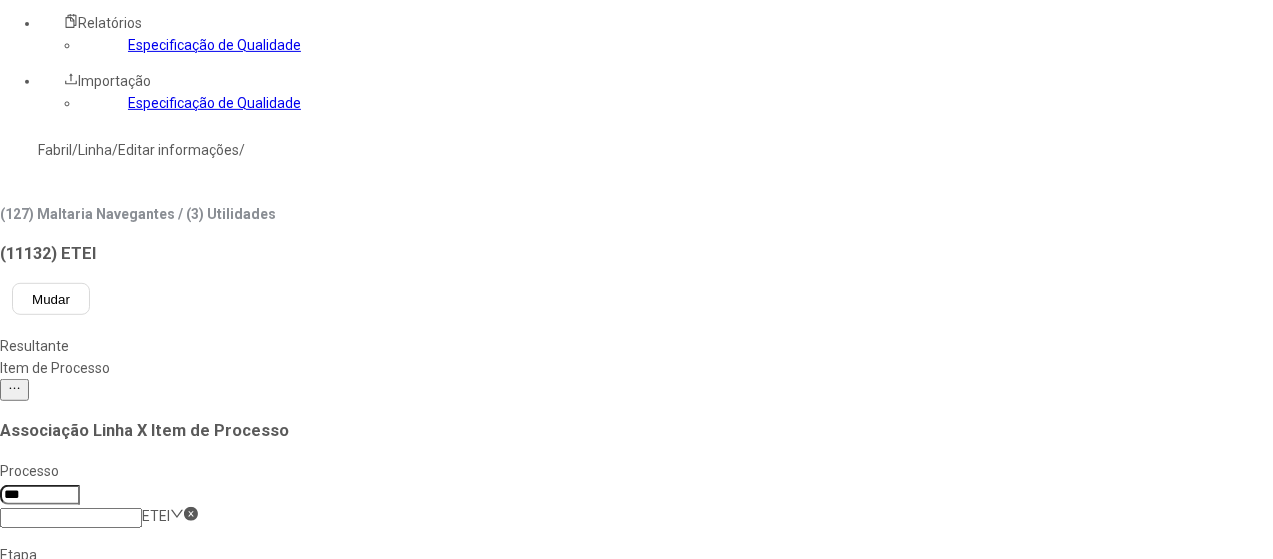 click on "61205" 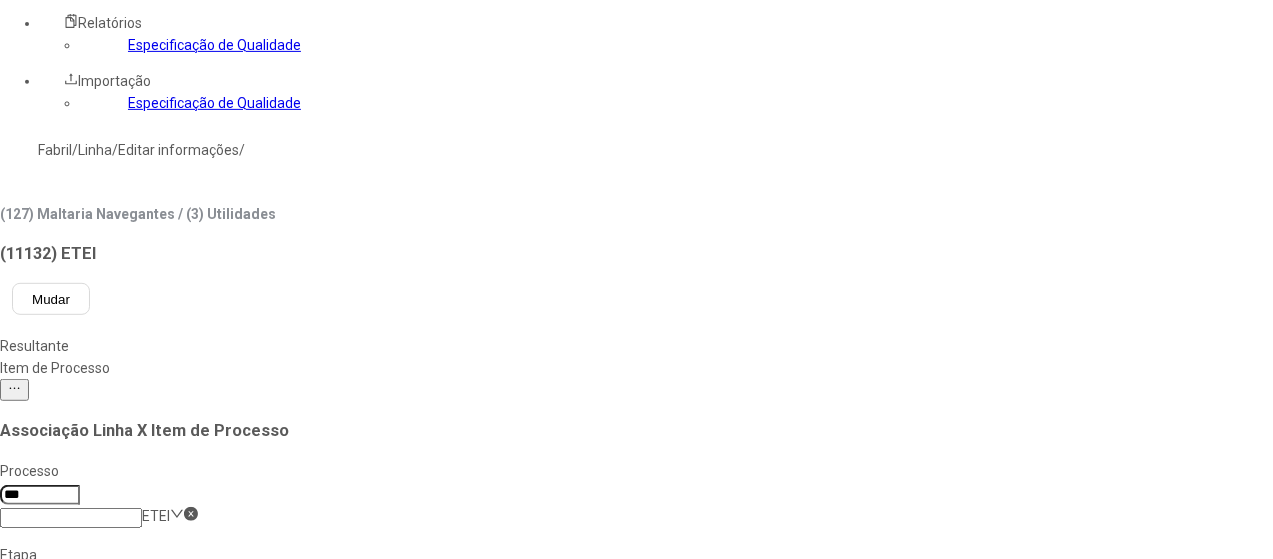 scroll, scrollTop: 100, scrollLeft: 0, axis: vertical 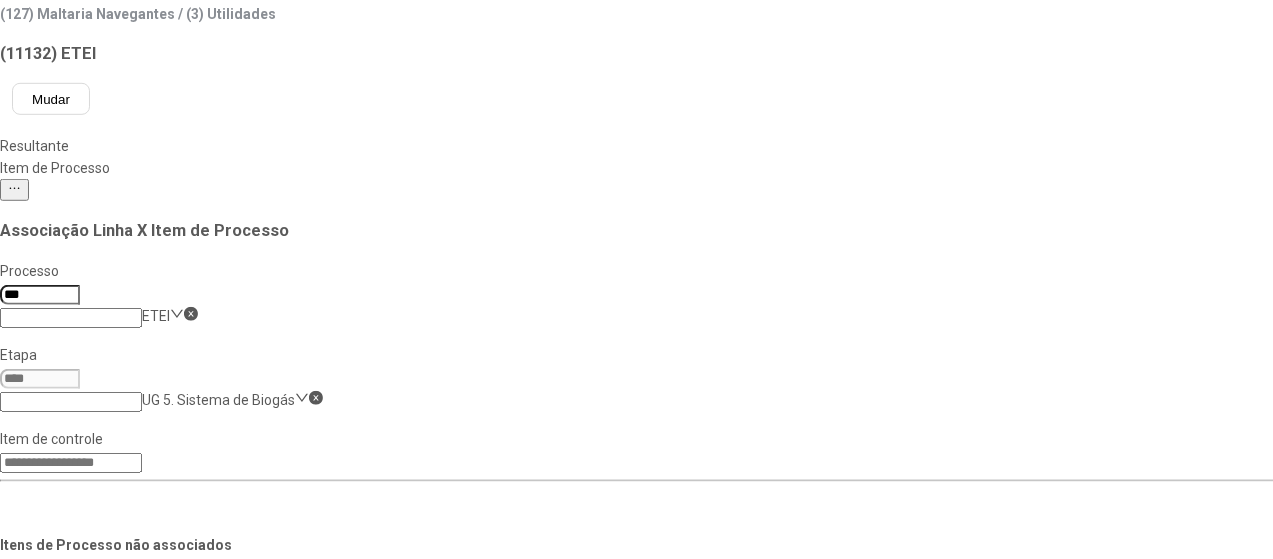 click on "Salvar Alterações" 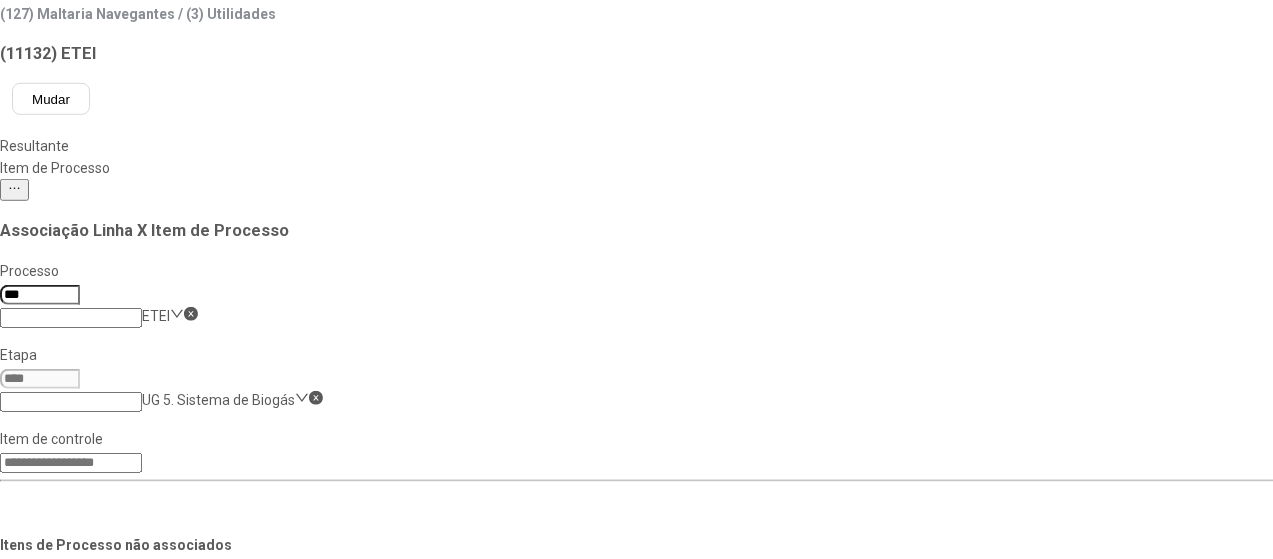 scroll, scrollTop: 0, scrollLeft: 0, axis: both 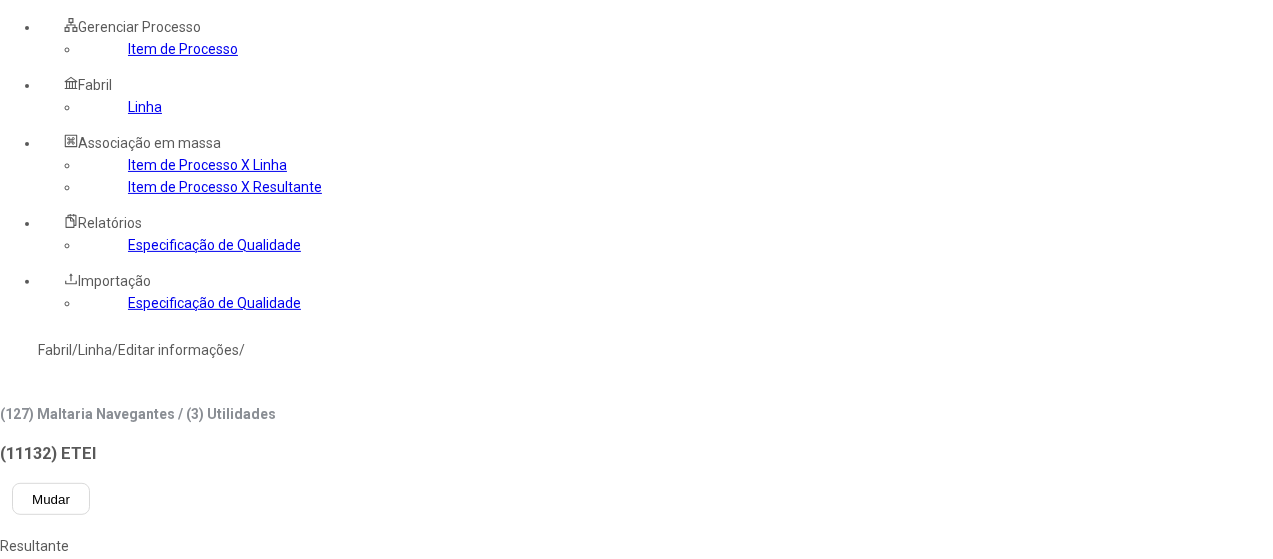 click on "UG 5. Sistema de Biogás" 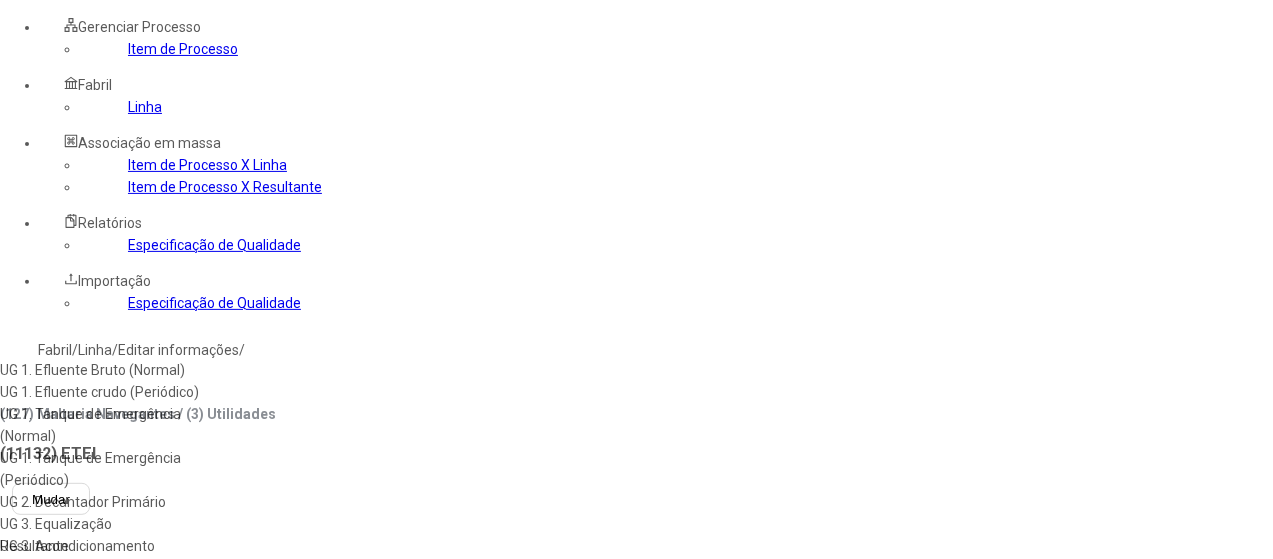 scroll, scrollTop: 96, scrollLeft: 0, axis: vertical 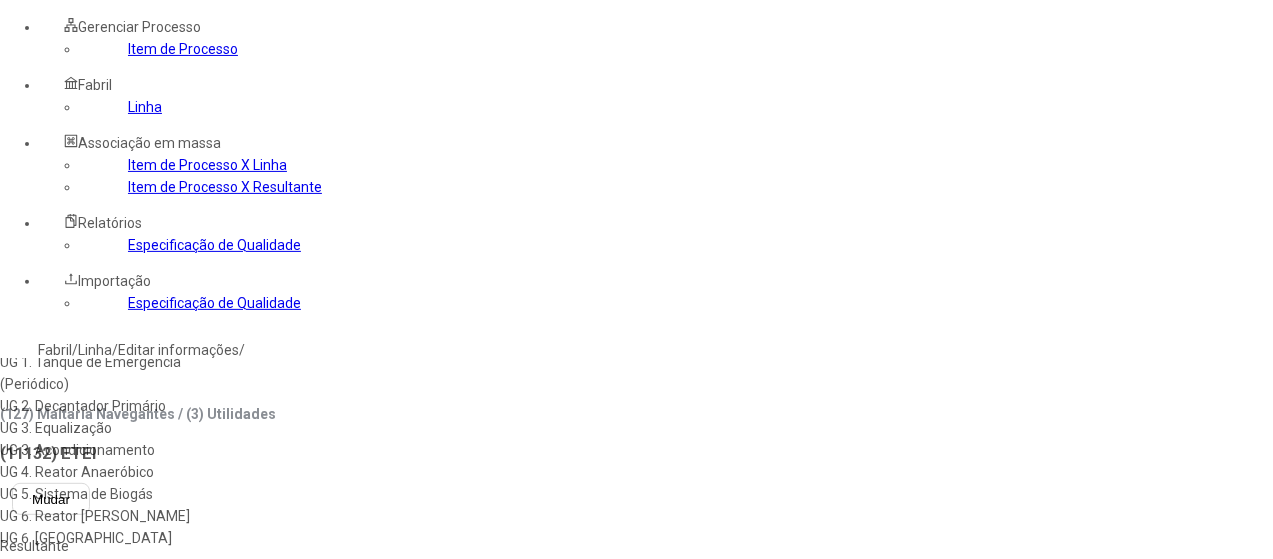 click on "UG 6. Reator [PERSON_NAME]" at bounding box center [115, 516] 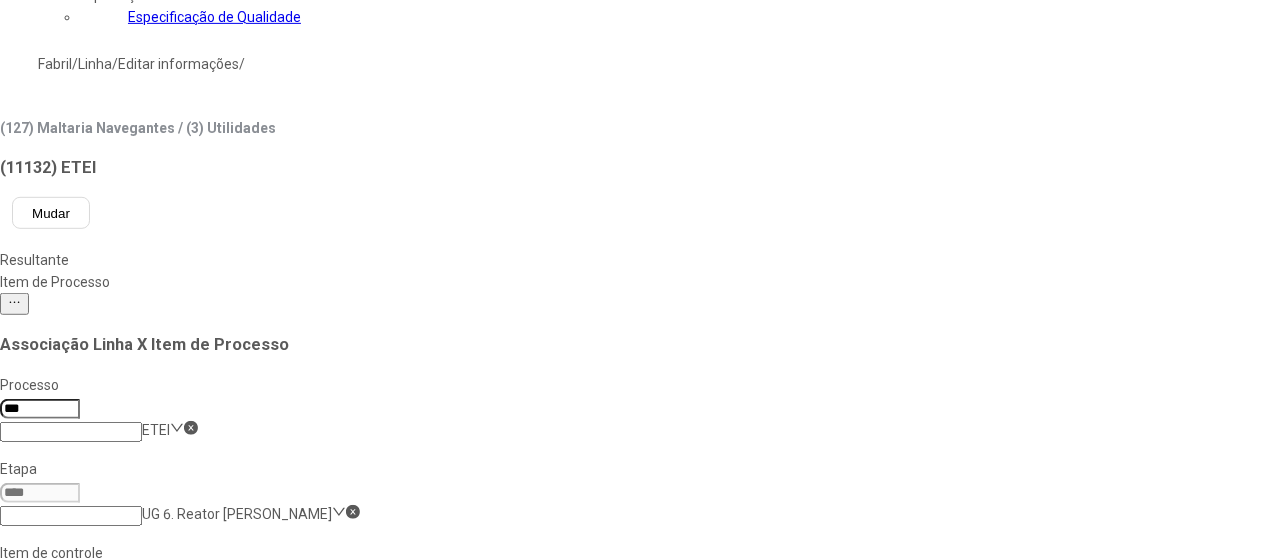 scroll, scrollTop: 600, scrollLeft: 0, axis: vertical 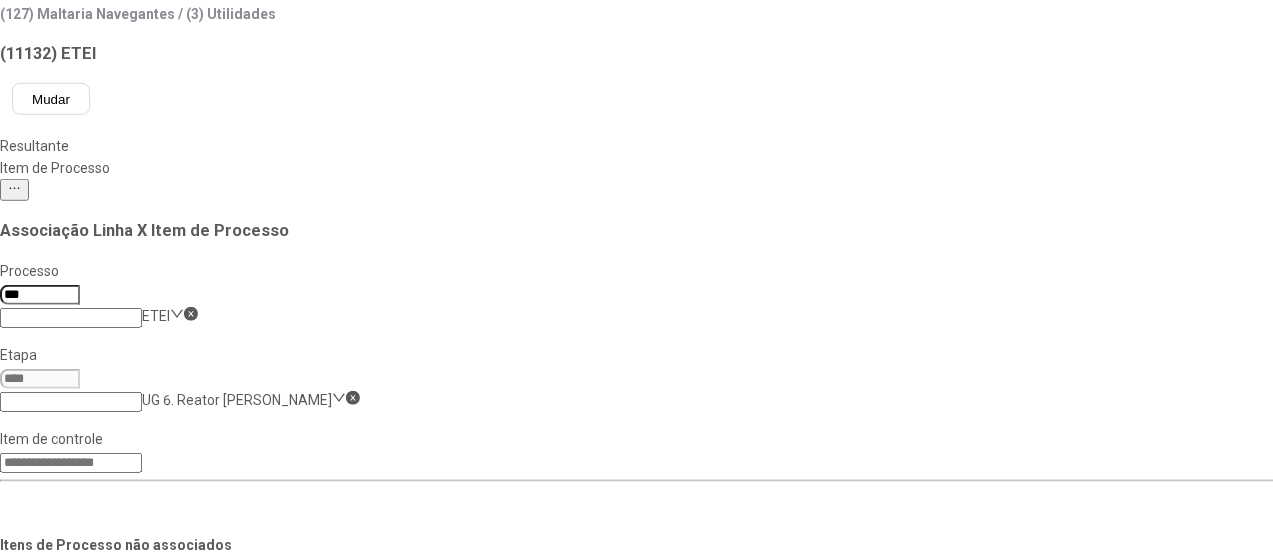 drag, startPoint x: 840, startPoint y: 119, endPoint x: 846, endPoint y: 134, distance: 16.155495 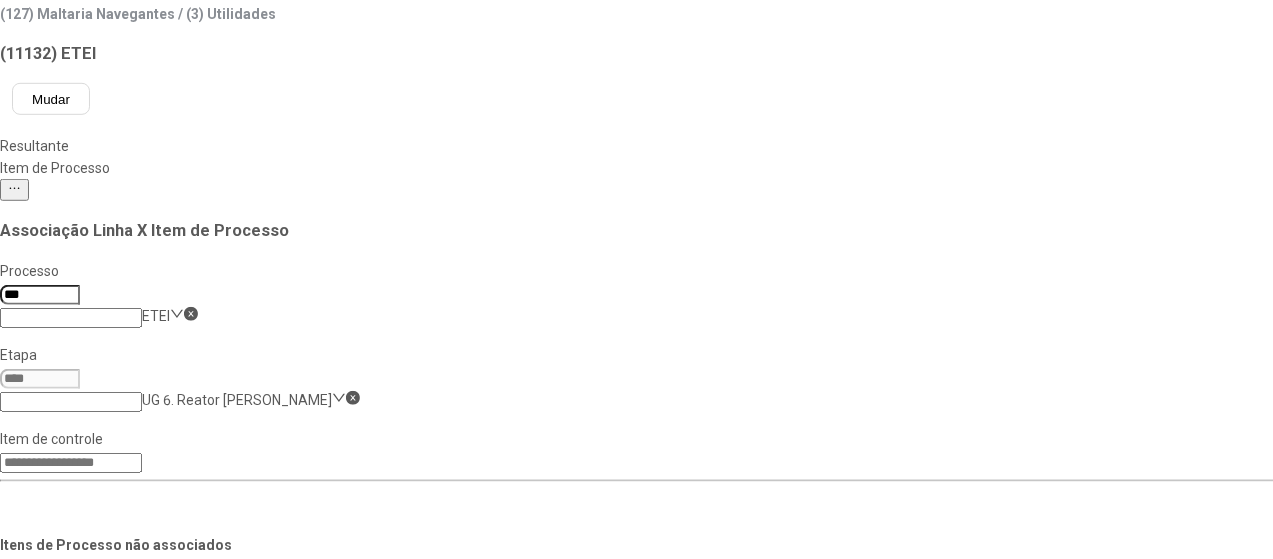 scroll, scrollTop: 200, scrollLeft: 0, axis: vertical 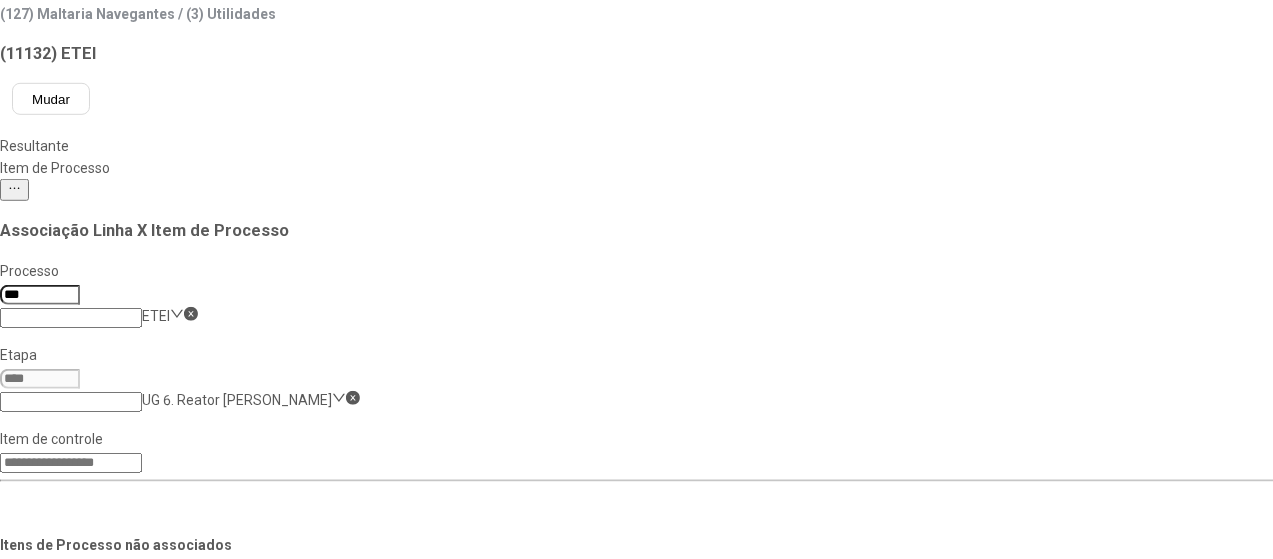 click on "61226" 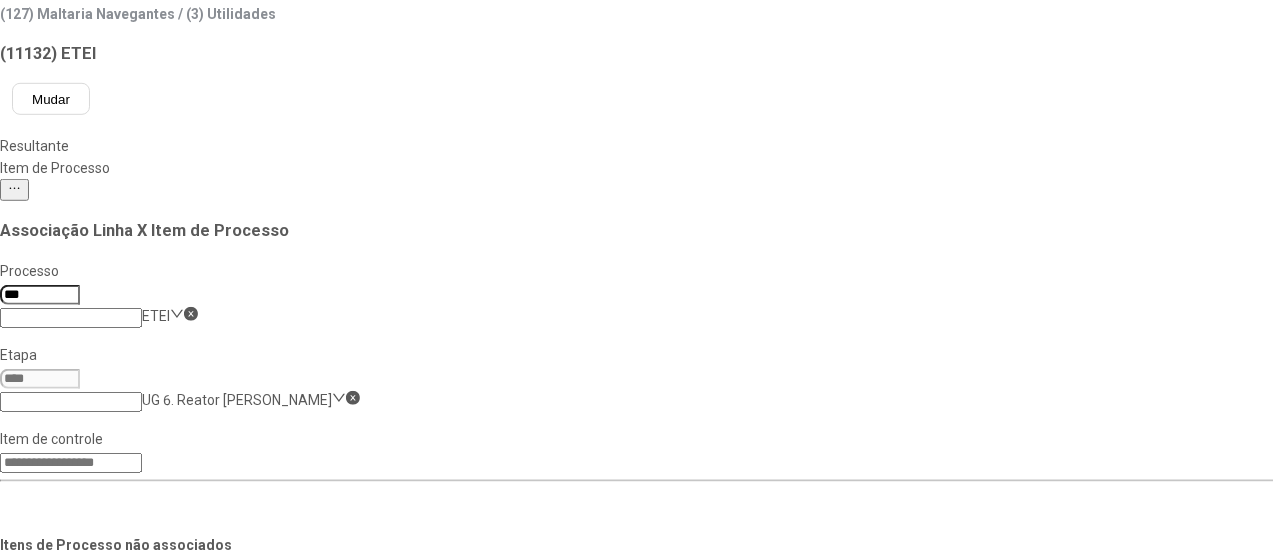 scroll, scrollTop: 0, scrollLeft: 0, axis: both 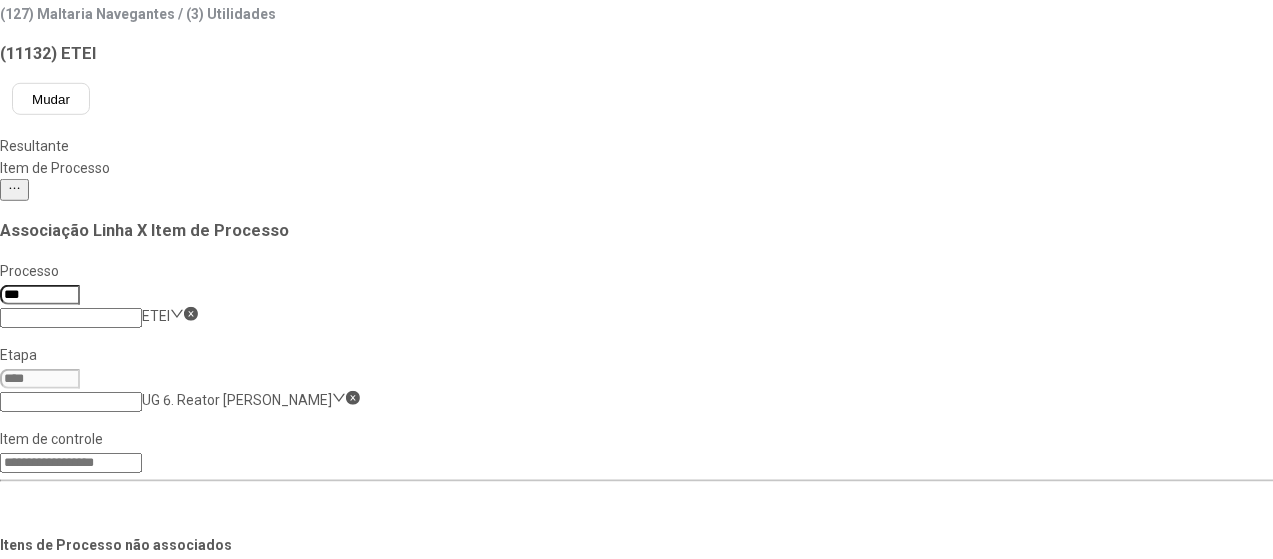 drag, startPoint x: 1006, startPoint y: 188, endPoint x: 988, endPoint y: 185, distance: 18.248287 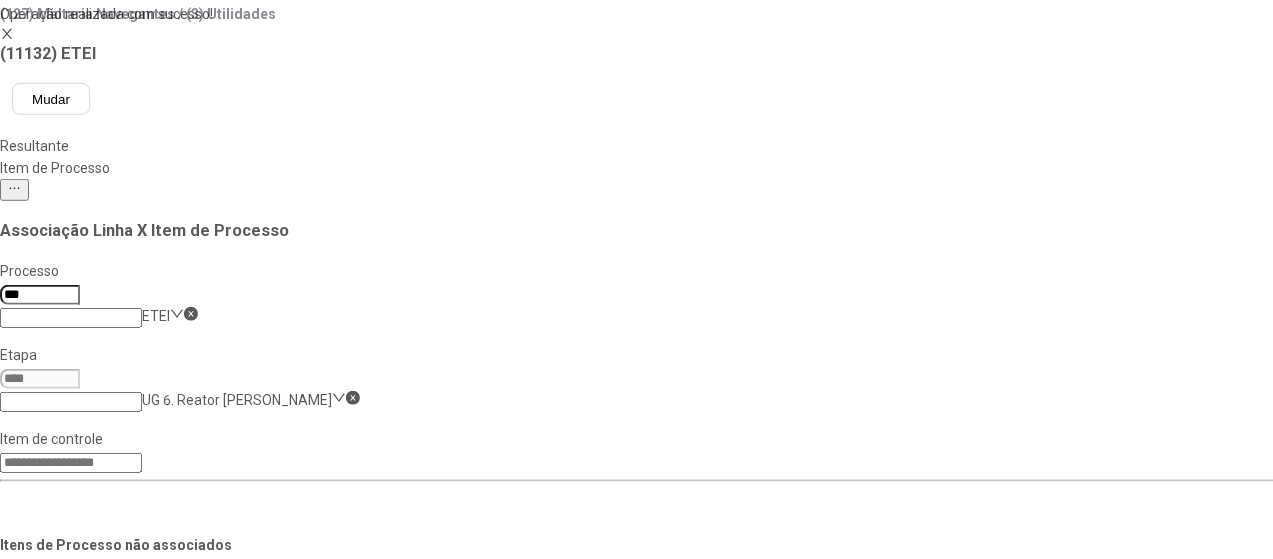 scroll, scrollTop: 300, scrollLeft: 0, axis: vertical 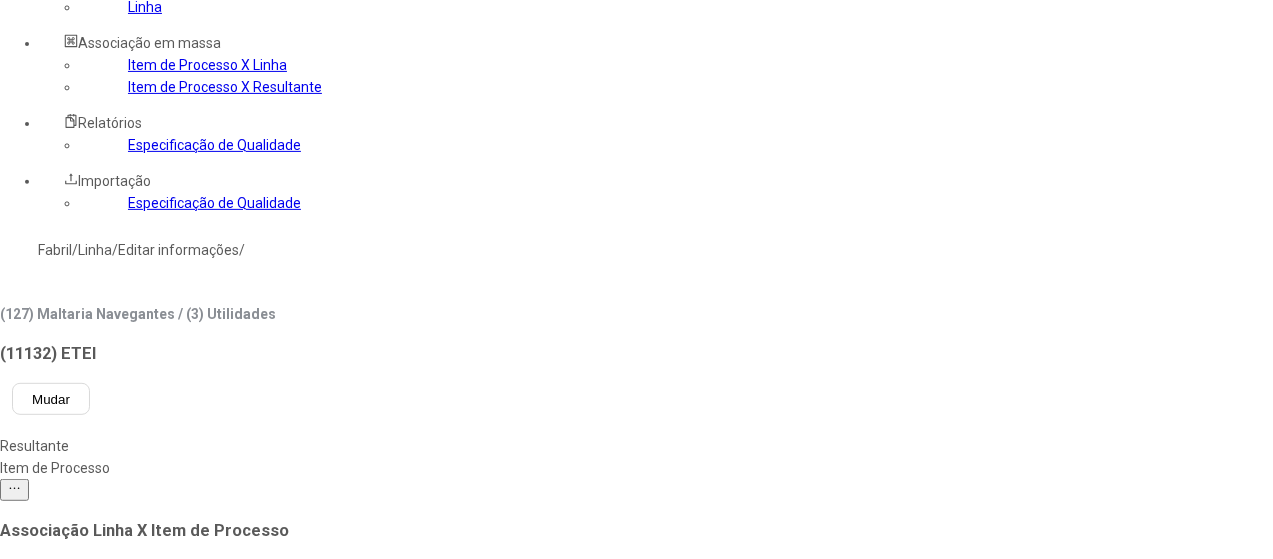 click on "UG 6. Reator [PERSON_NAME]" 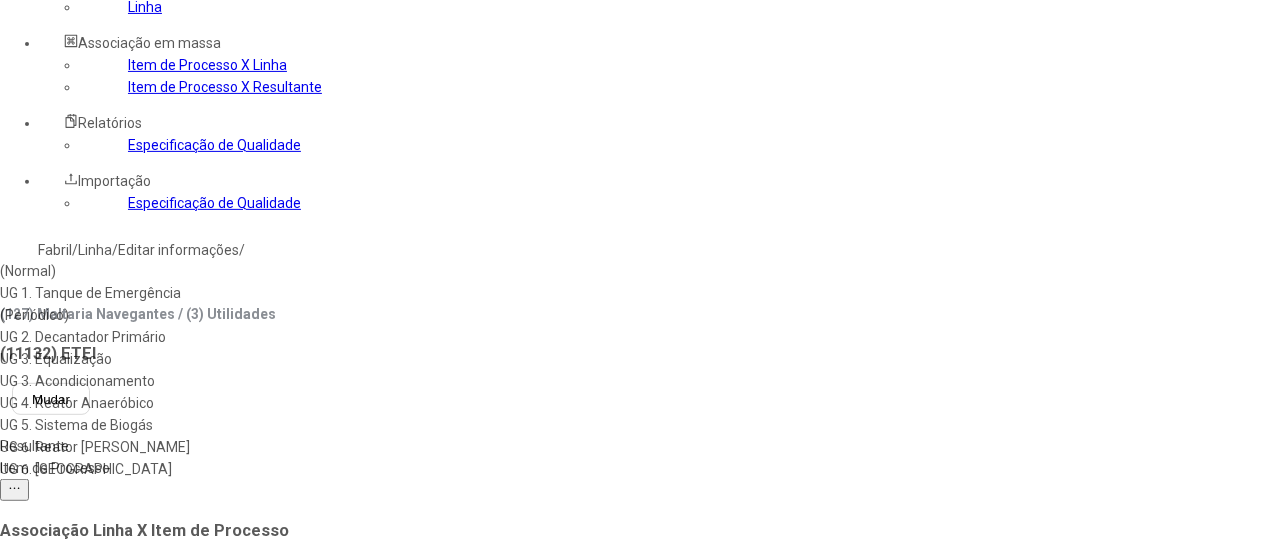 scroll, scrollTop: 96, scrollLeft: 0, axis: vertical 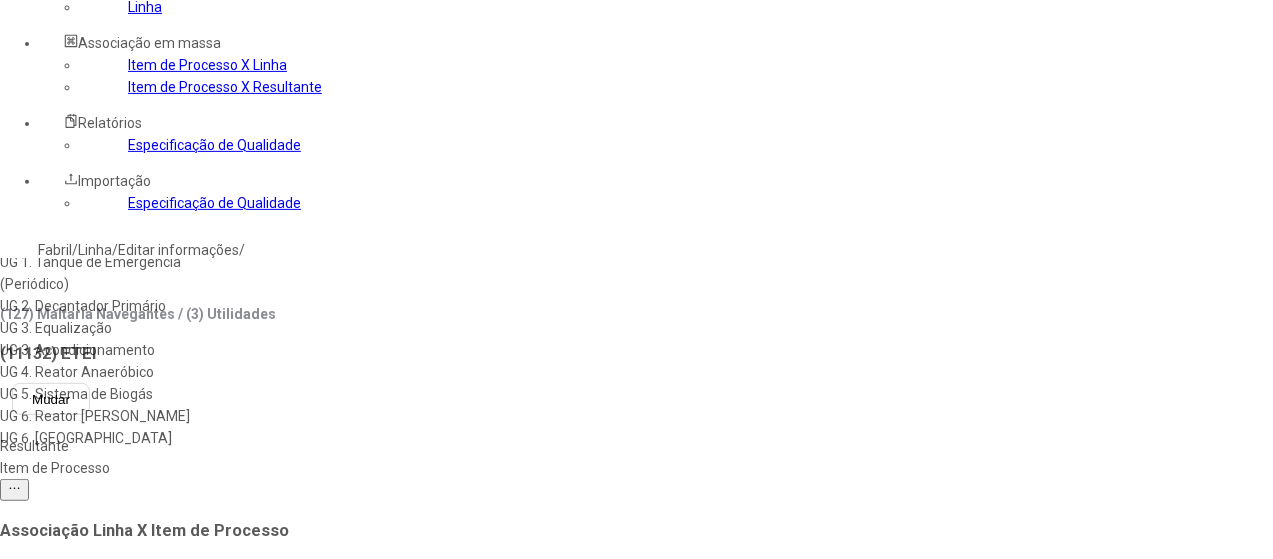 click on "UG 6. [GEOGRAPHIC_DATA]" at bounding box center (115, 438) 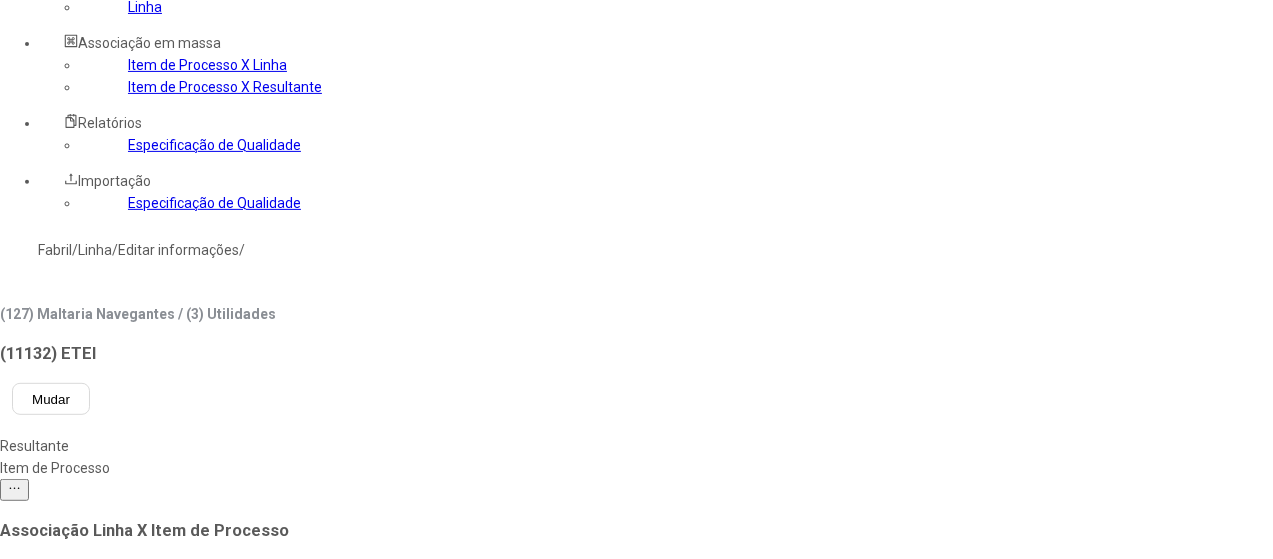 scroll, scrollTop: 122, scrollLeft: 0, axis: vertical 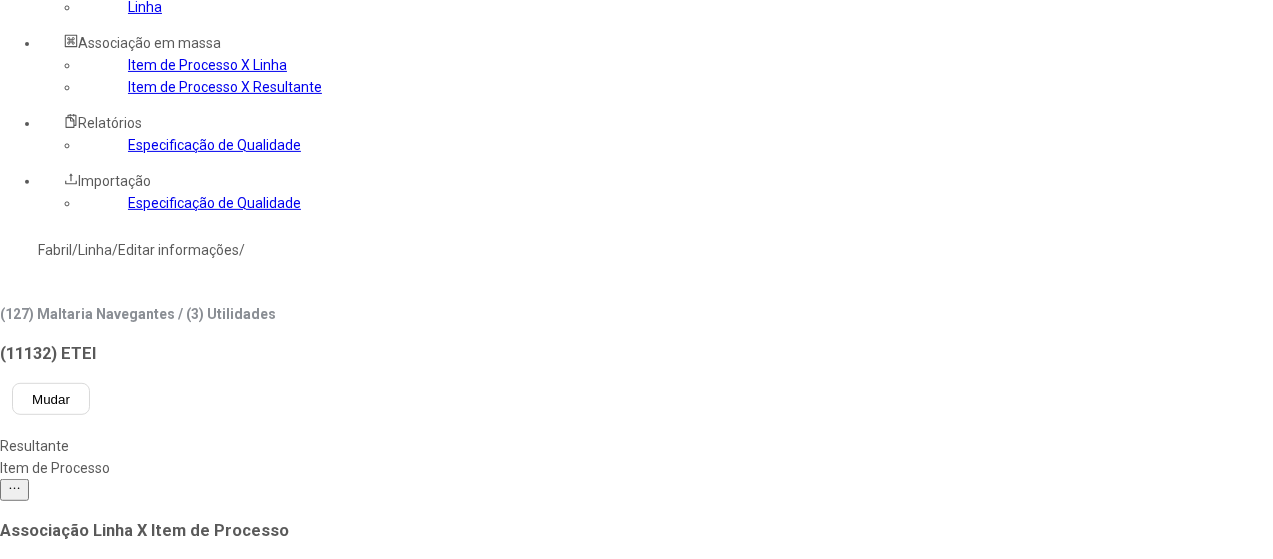 click 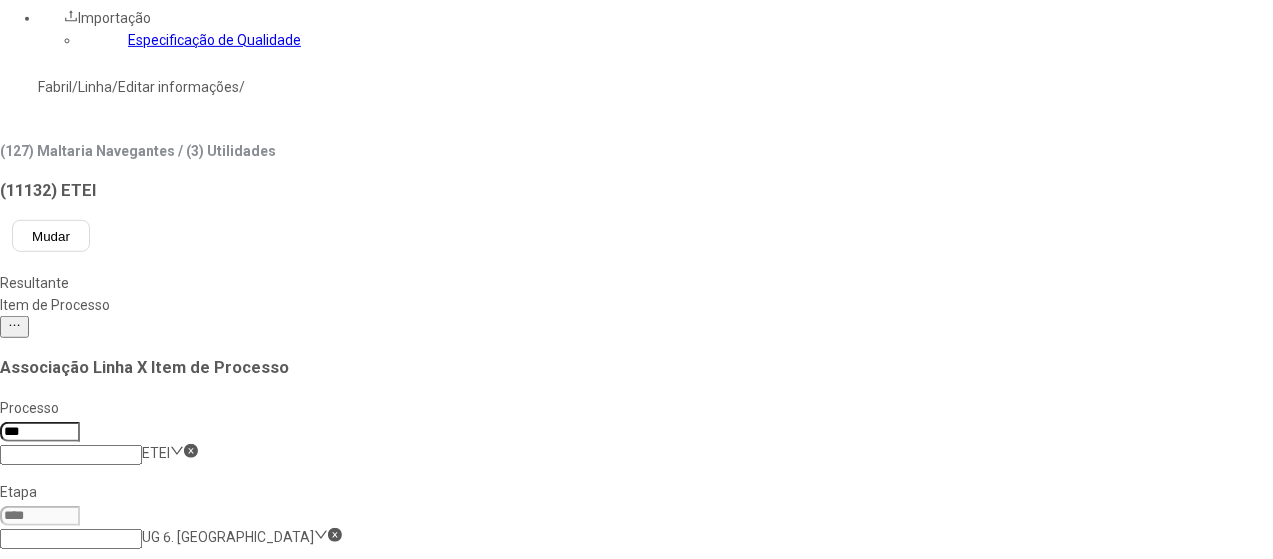 scroll, scrollTop: 600, scrollLeft: 0, axis: vertical 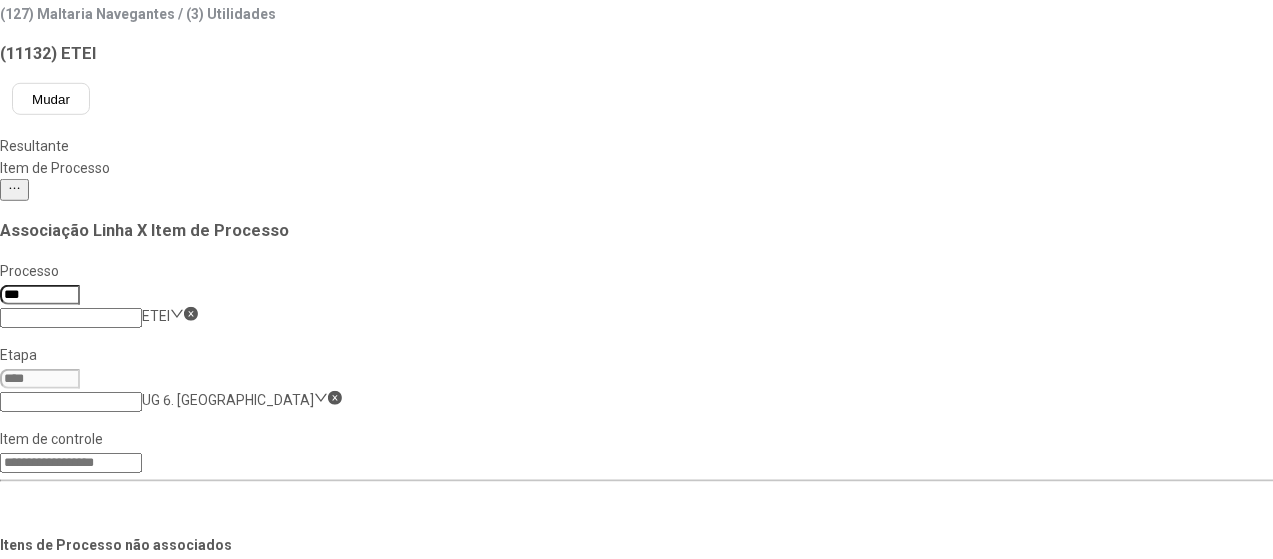 click on "Salvar Alterações" 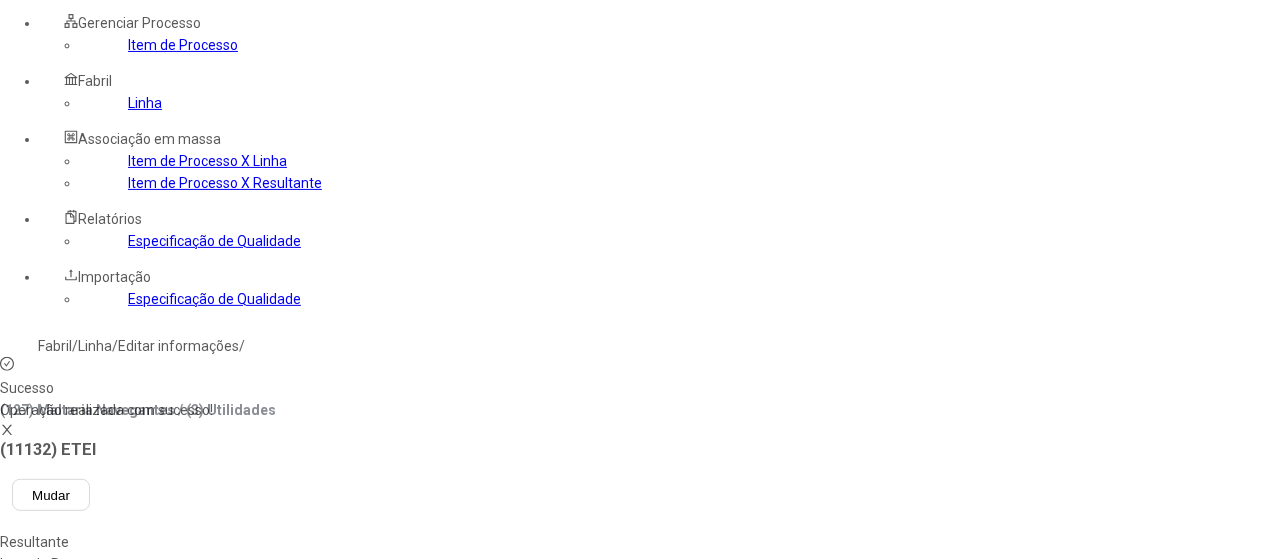 scroll, scrollTop: 200, scrollLeft: 0, axis: vertical 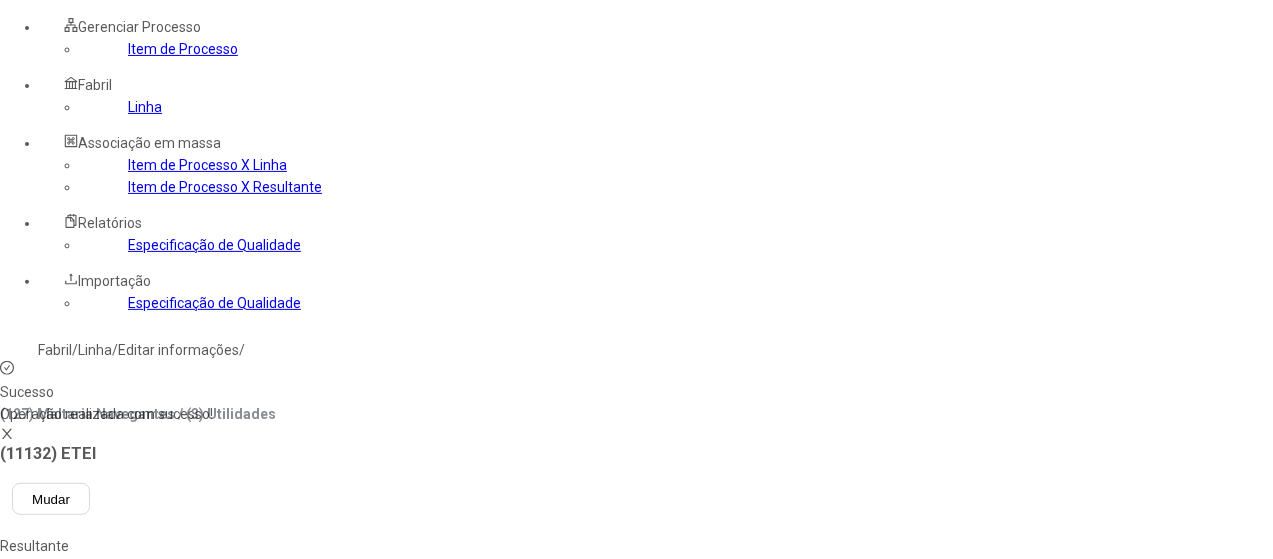 click on "UG 6. [GEOGRAPHIC_DATA]" 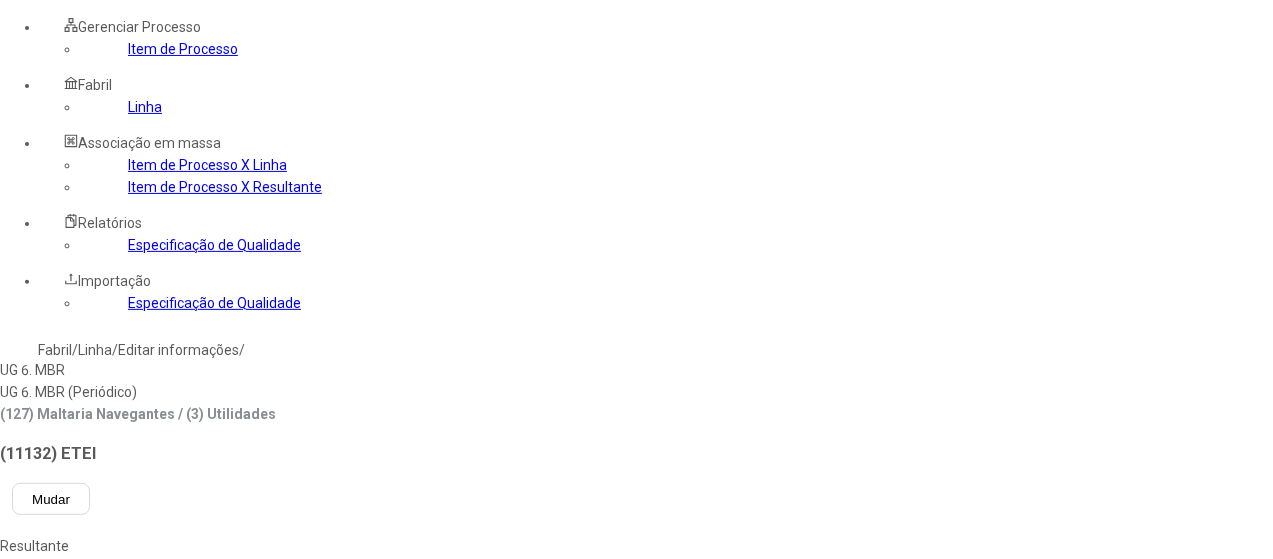 type on "***" 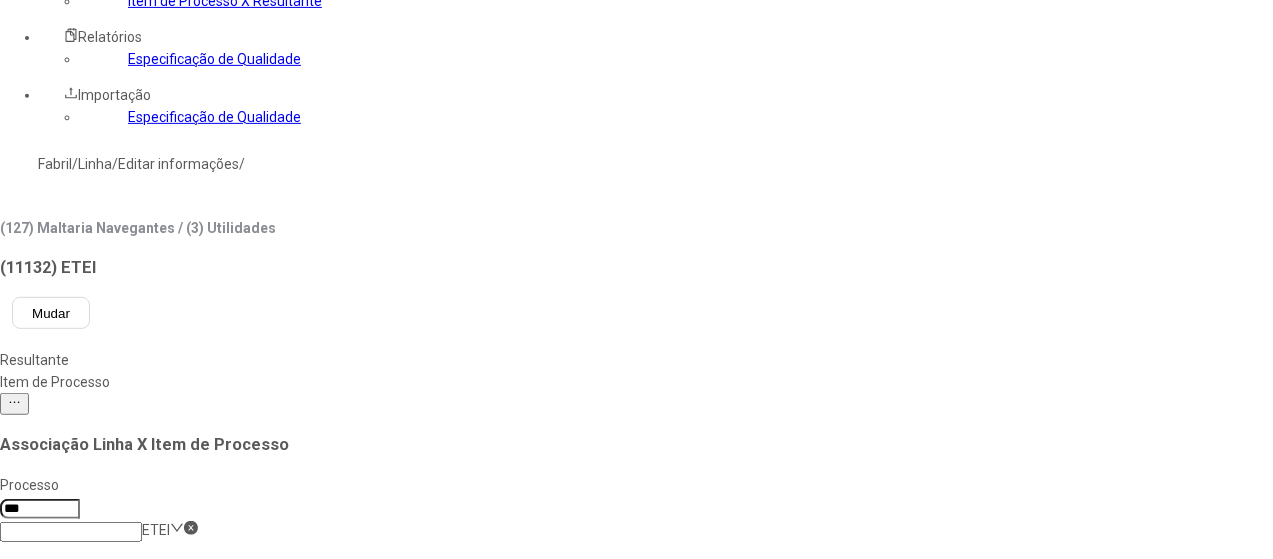 scroll, scrollTop: 400, scrollLeft: 0, axis: vertical 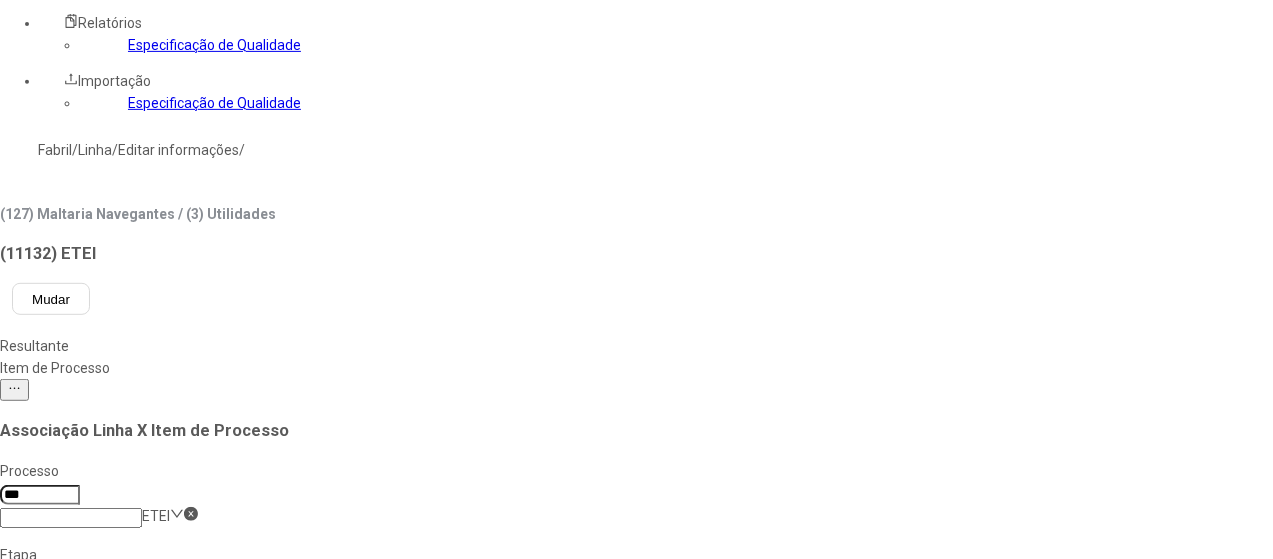 click 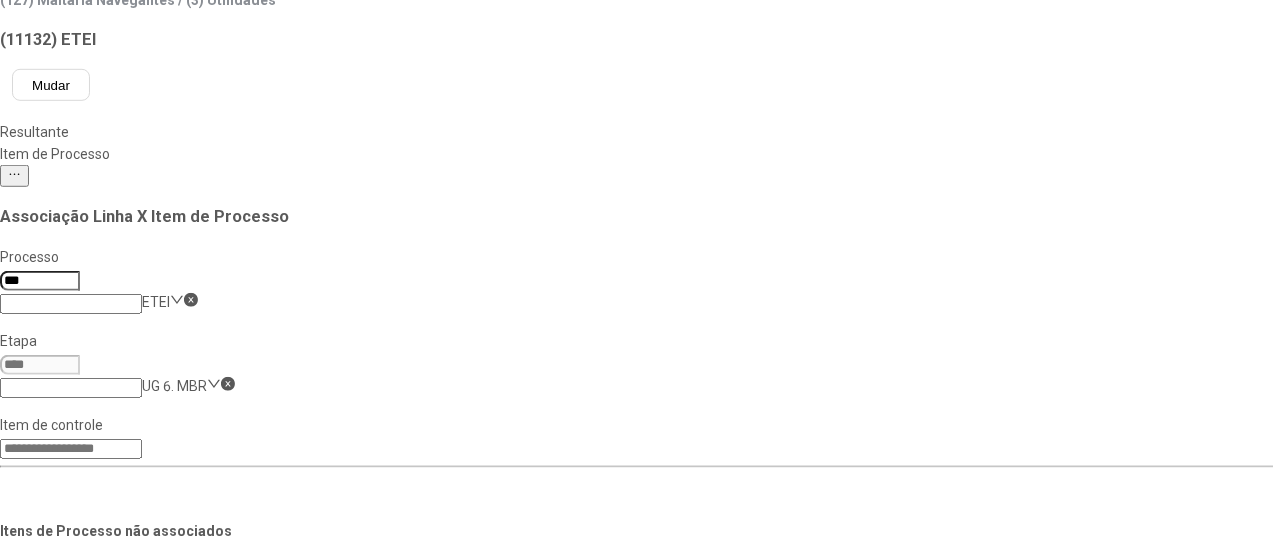 scroll, scrollTop: 700, scrollLeft: 0, axis: vertical 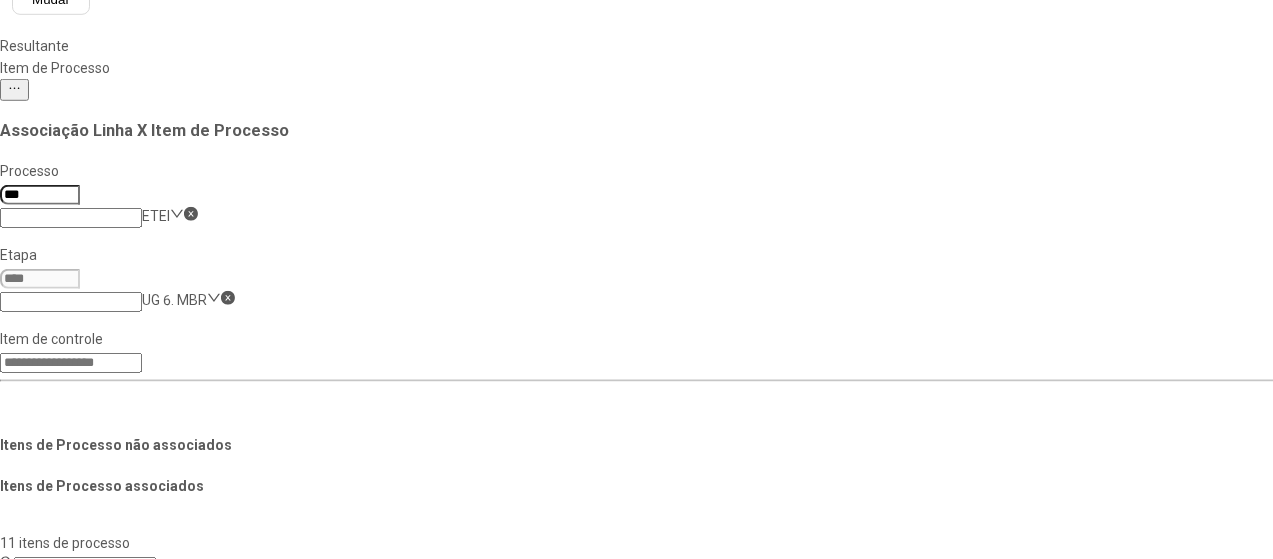 click on "Salvar Alterações" 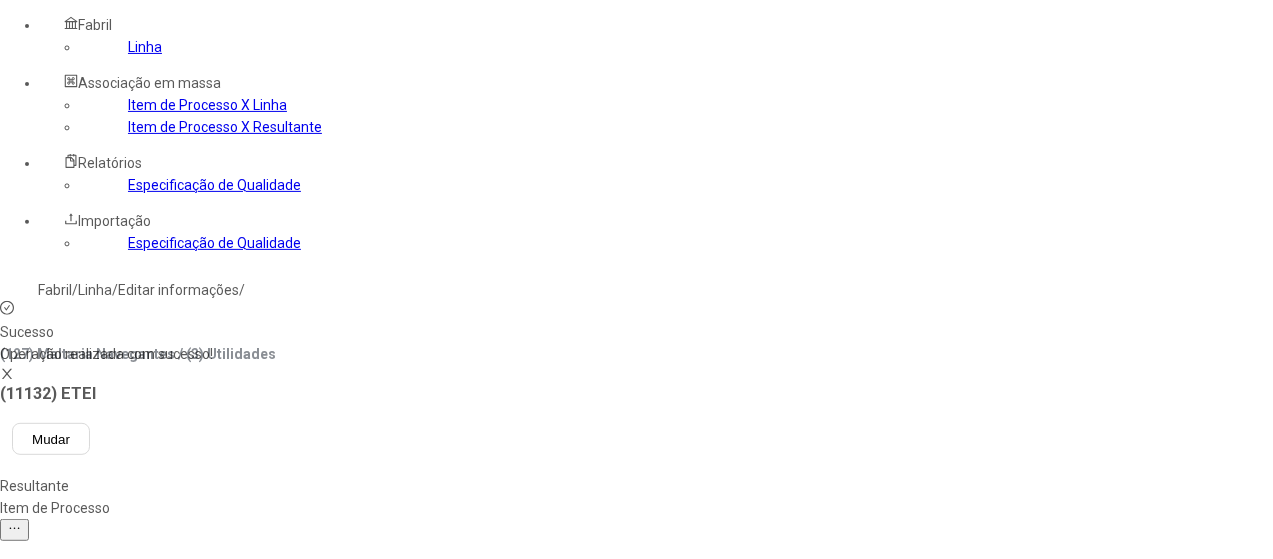 scroll, scrollTop: 200, scrollLeft: 0, axis: vertical 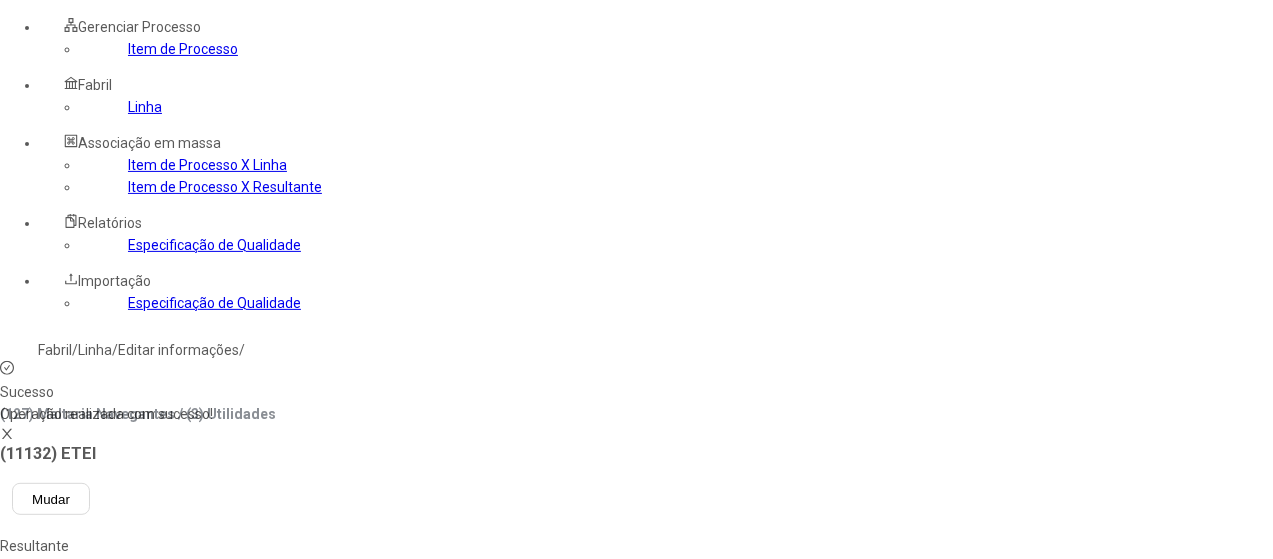 click on "UG 6. MBR" 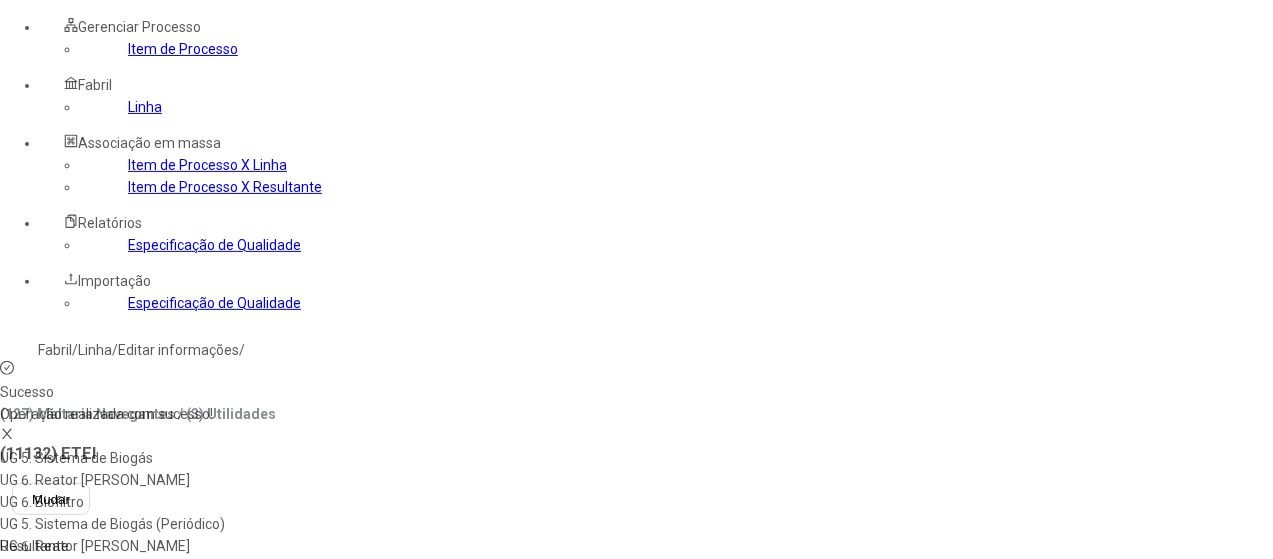 type on "***" 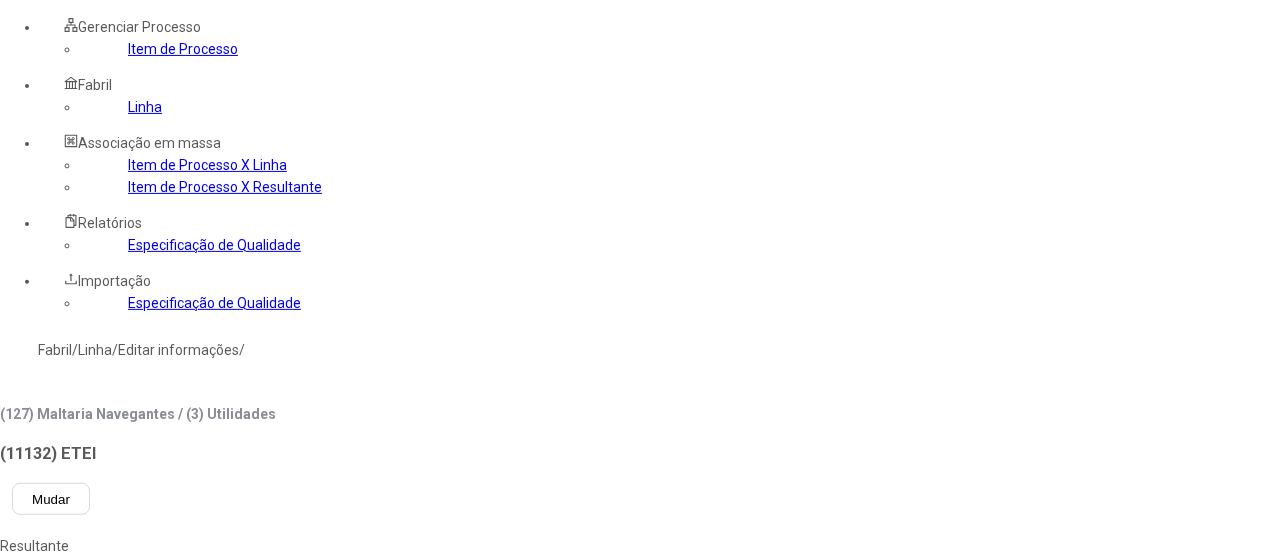 drag, startPoint x: 768, startPoint y: 515, endPoint x: 756, endPoint y: 481, distance: 36.05551 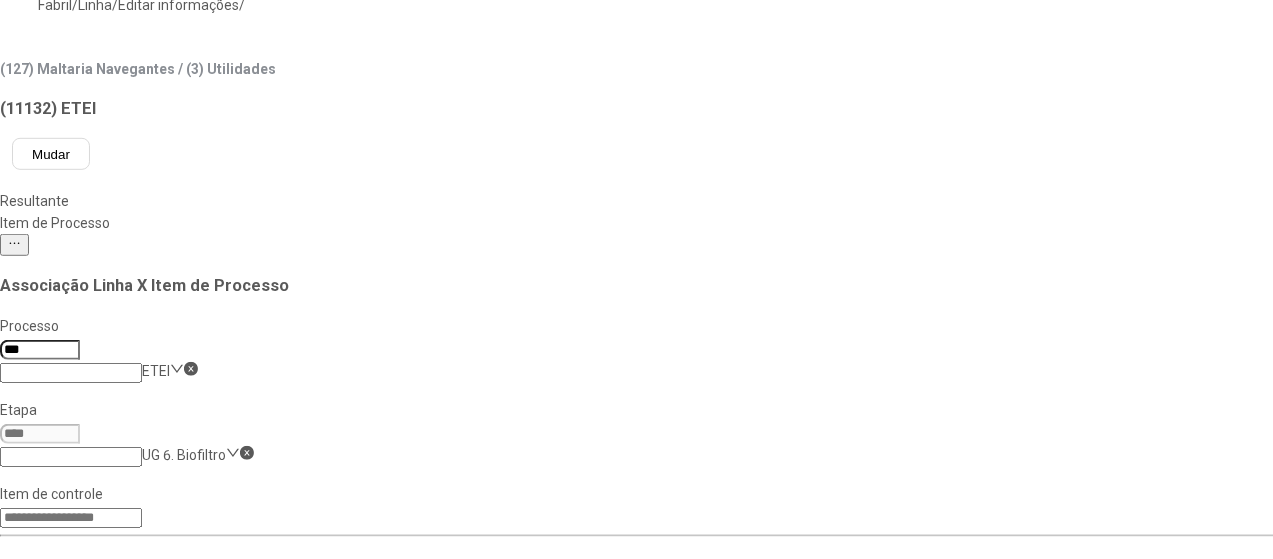 scroll, scrollTop: 600, scrollLeft: 0, axis: vertical 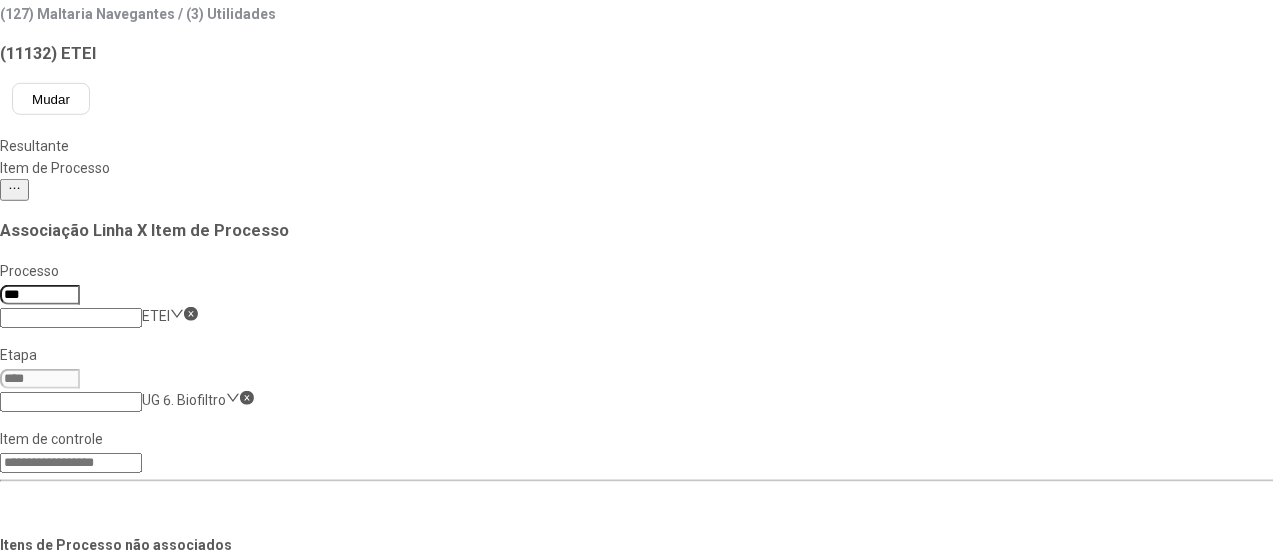drag, startPoint x: 1168, startPoint y: 427, endPoint x: 1186, endPoint y: 434, distance: 19.313208 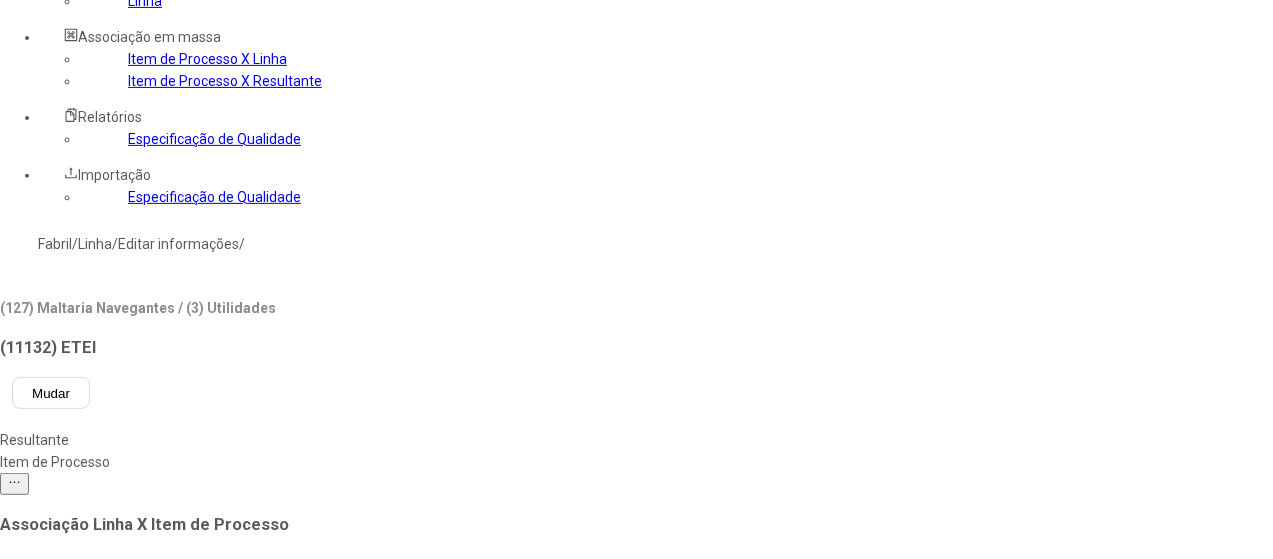 scroll, scrollTop: 300, scrollLeft: 0, axis: vertical 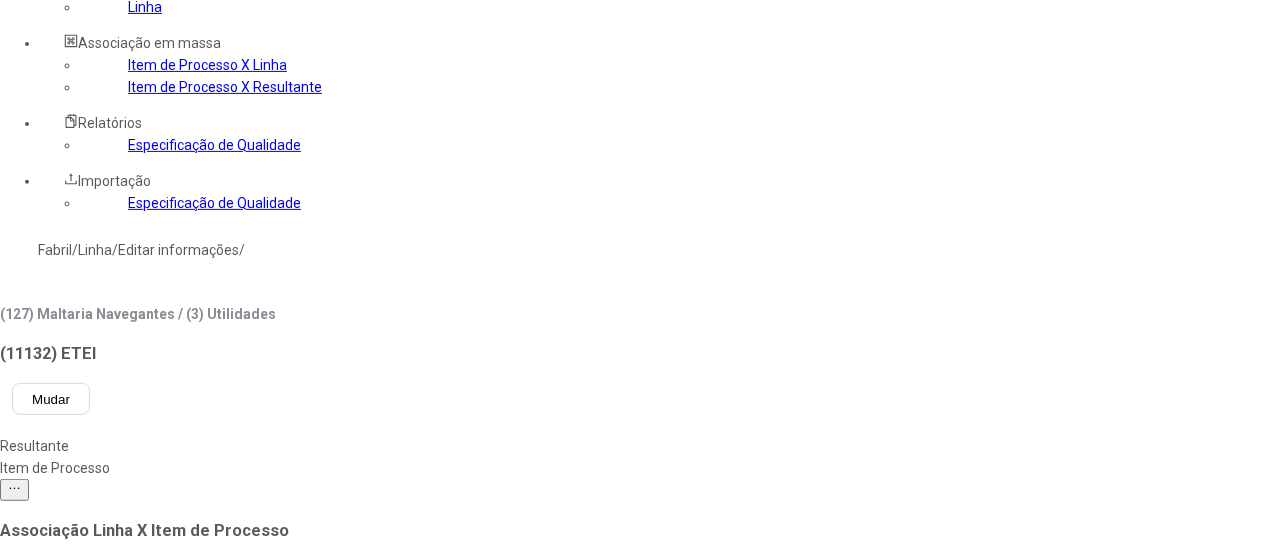 click on "UG 6. Biofiltro" 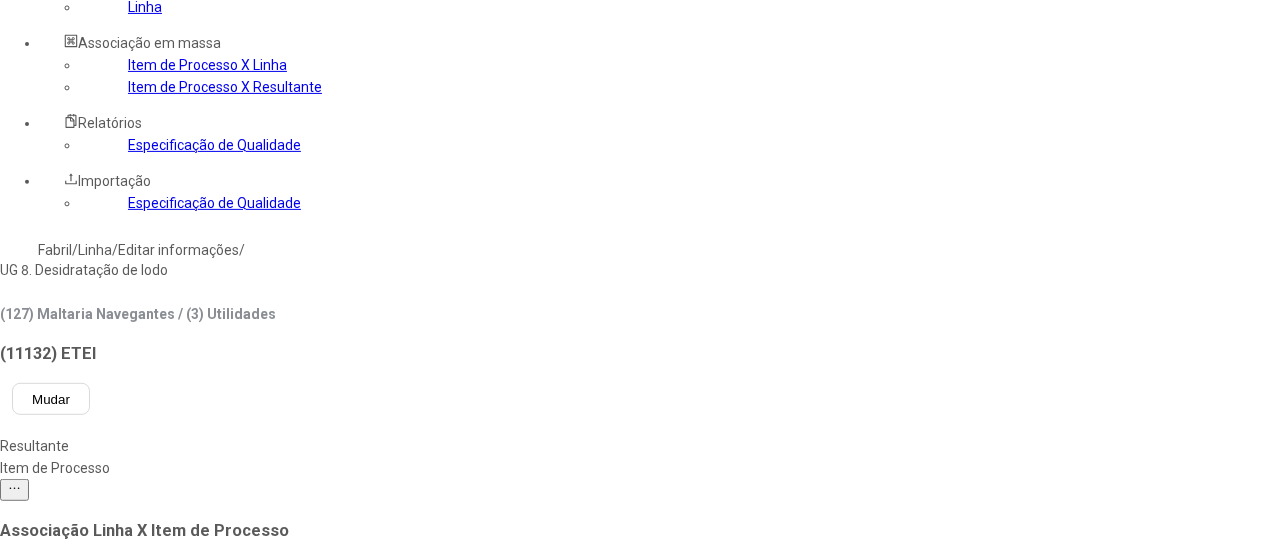 type on "***" 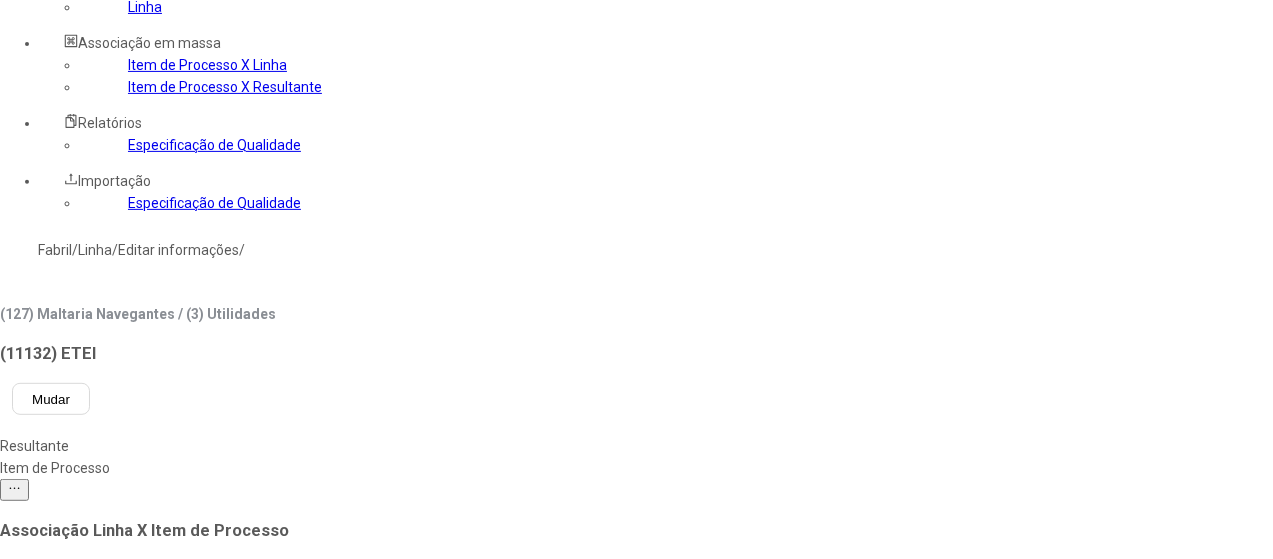 drag, startPoint x: 766, startPoint y: 424, endPoint x: 770, endPoint y: 363, distance: 61.13101 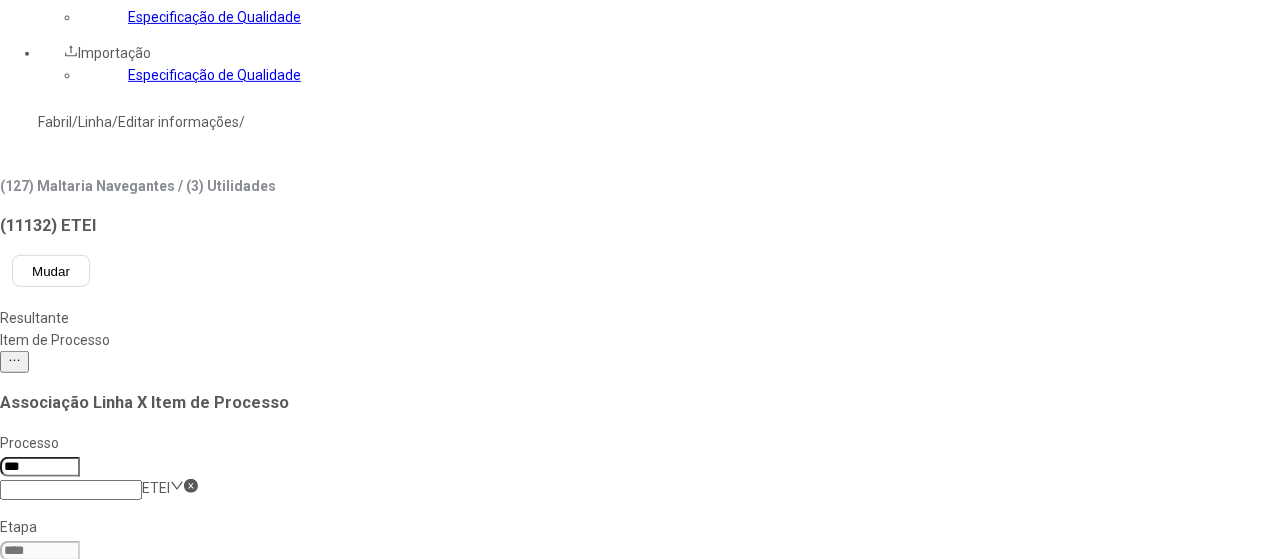 scroll, scrollTop: 500, scrollLeft: 0, axis: vertical 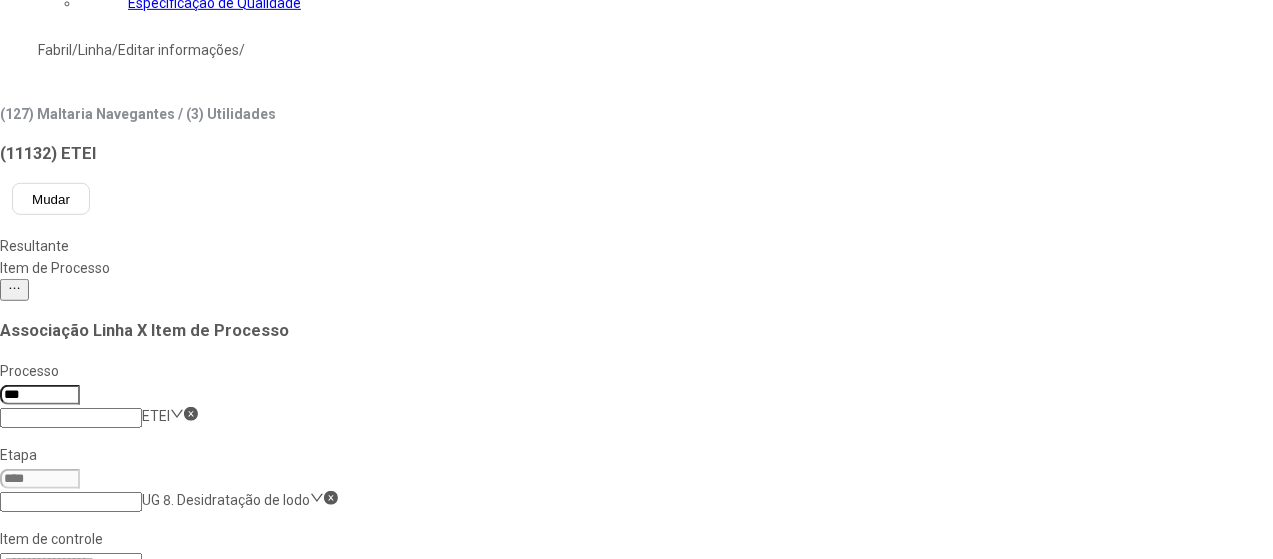 click on "Salvar Alterações" 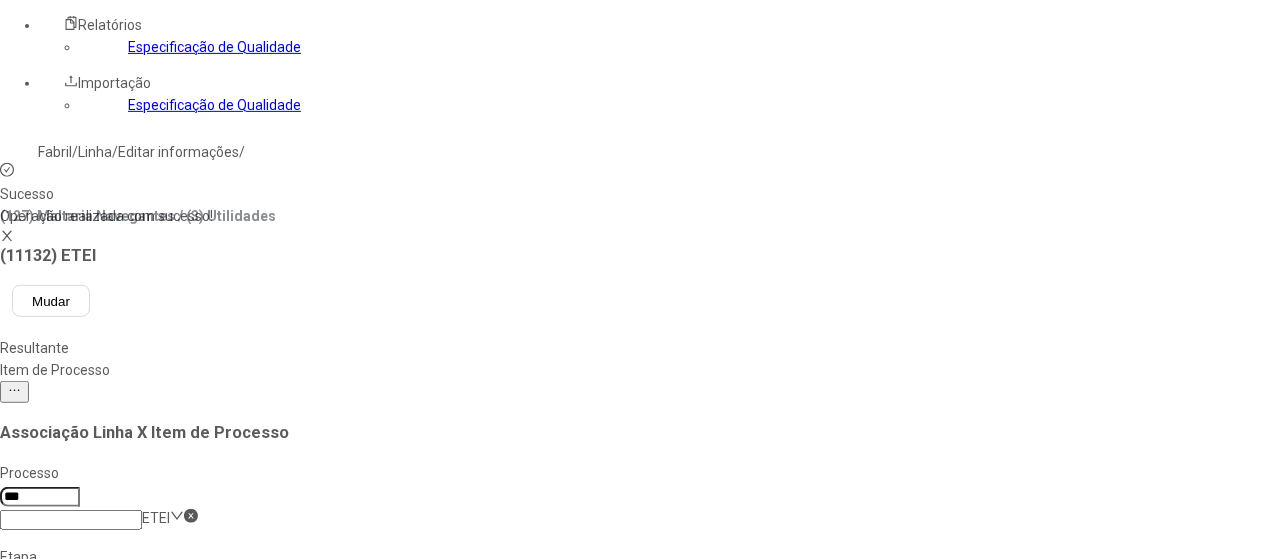 scroll, scrollTop: 300, scrollLeft: 0, axis: vertical 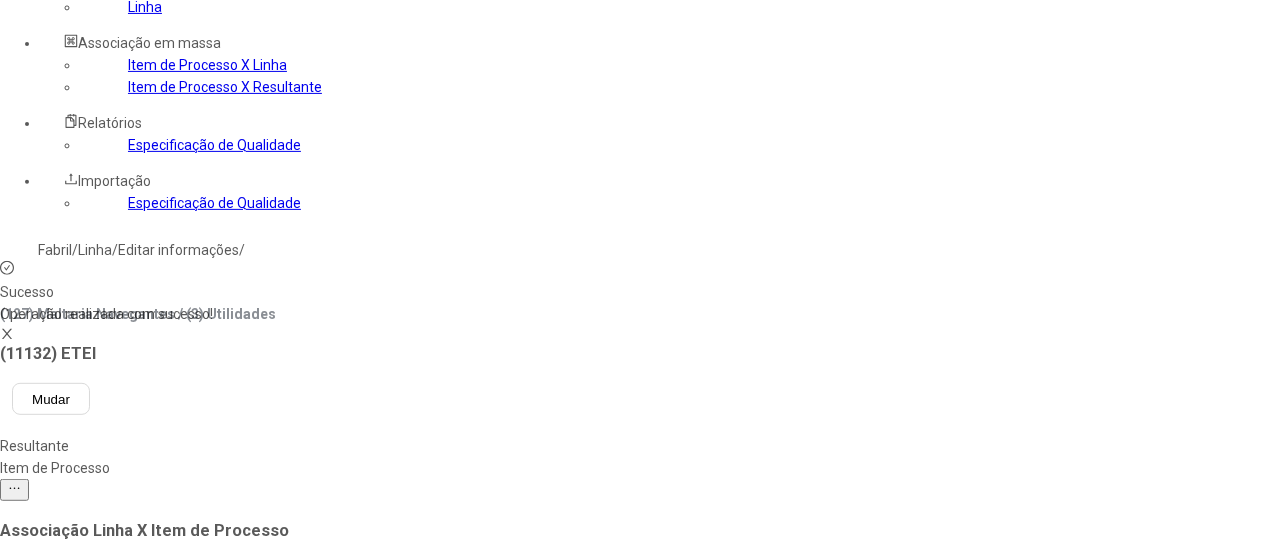 click on "UG 8. Desidratação de Iodo" 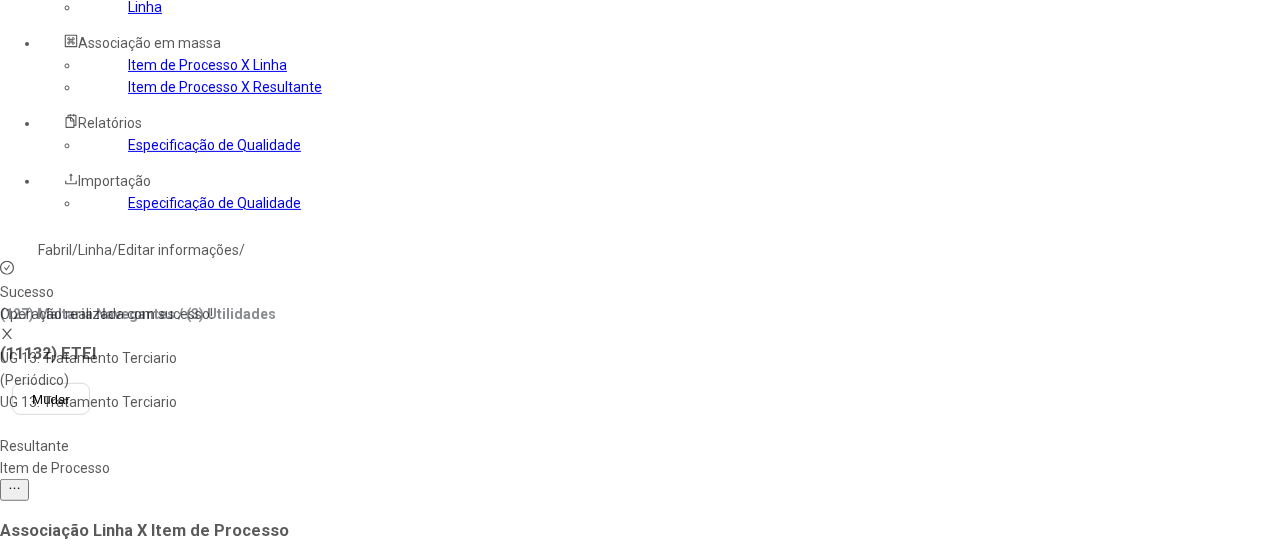 type on "****" 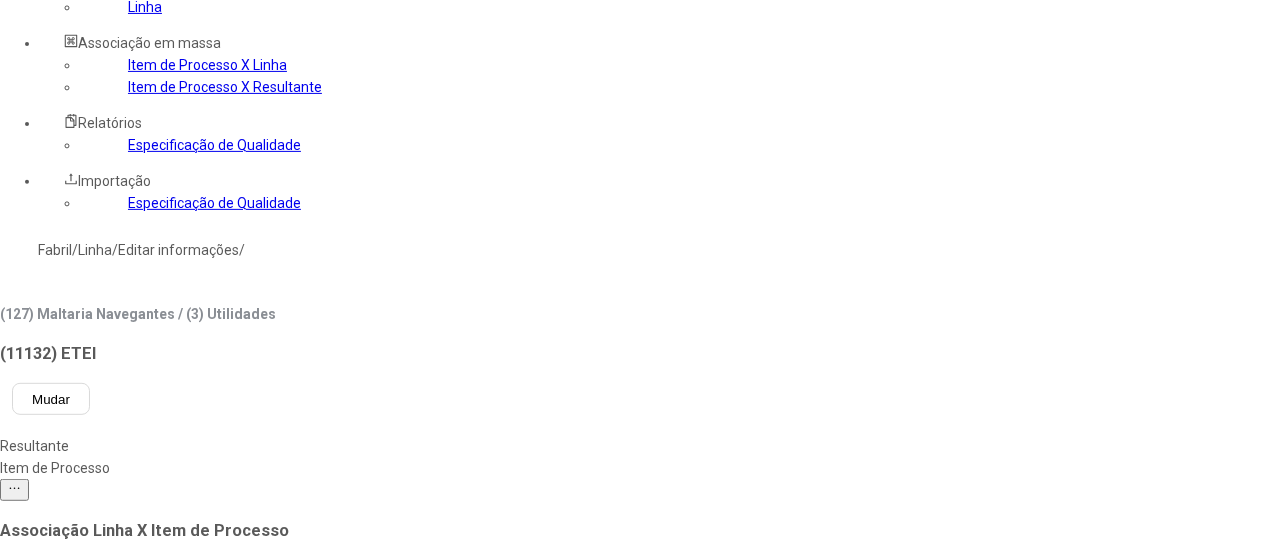 click 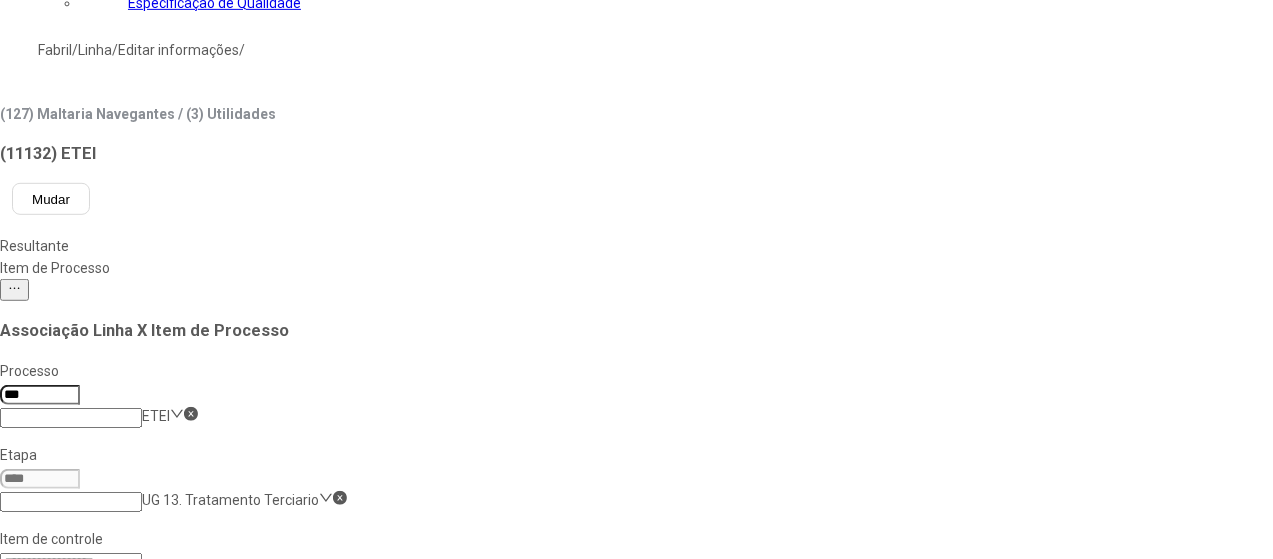 click on "Salvar Alterações" 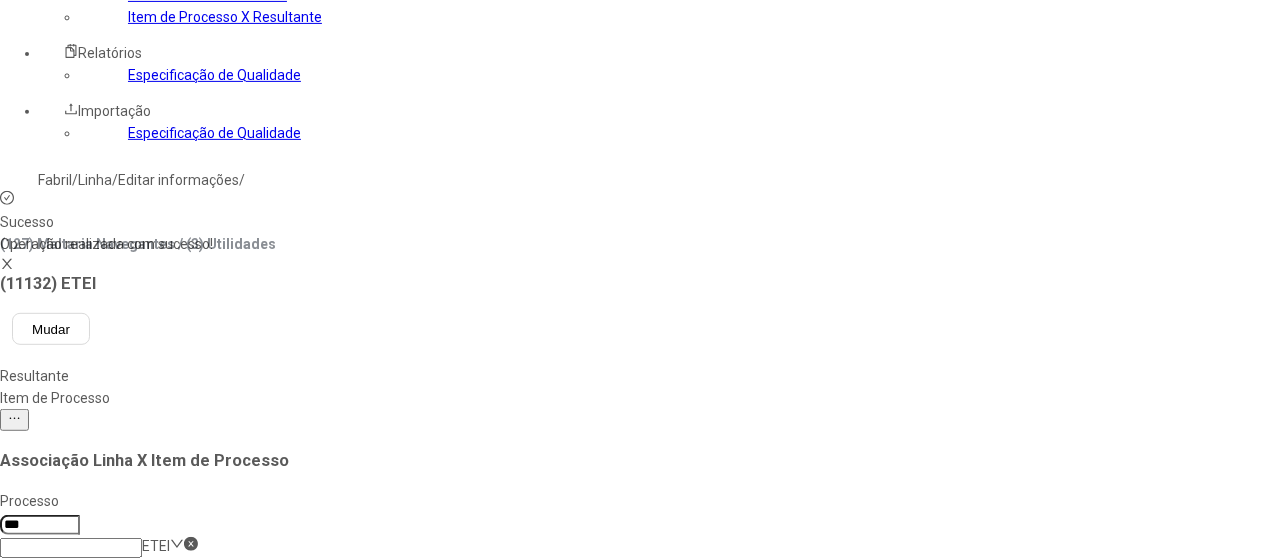 scroll, scrollTop: 300, scrollLeft: 0, axis: vertical 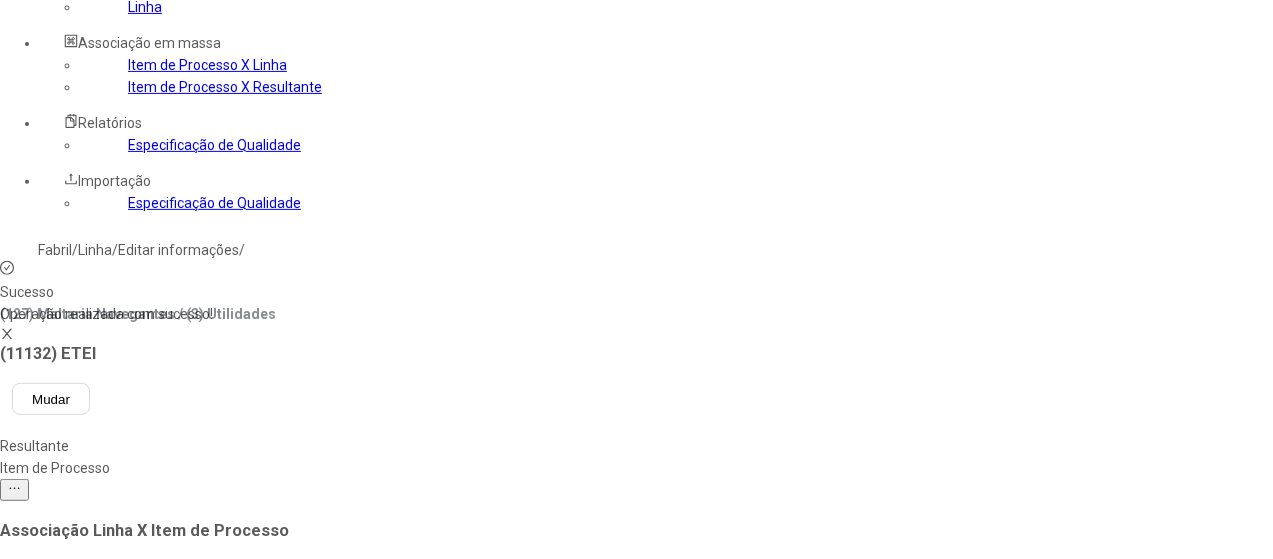 click on "UG 13. Tratamento Terciario" 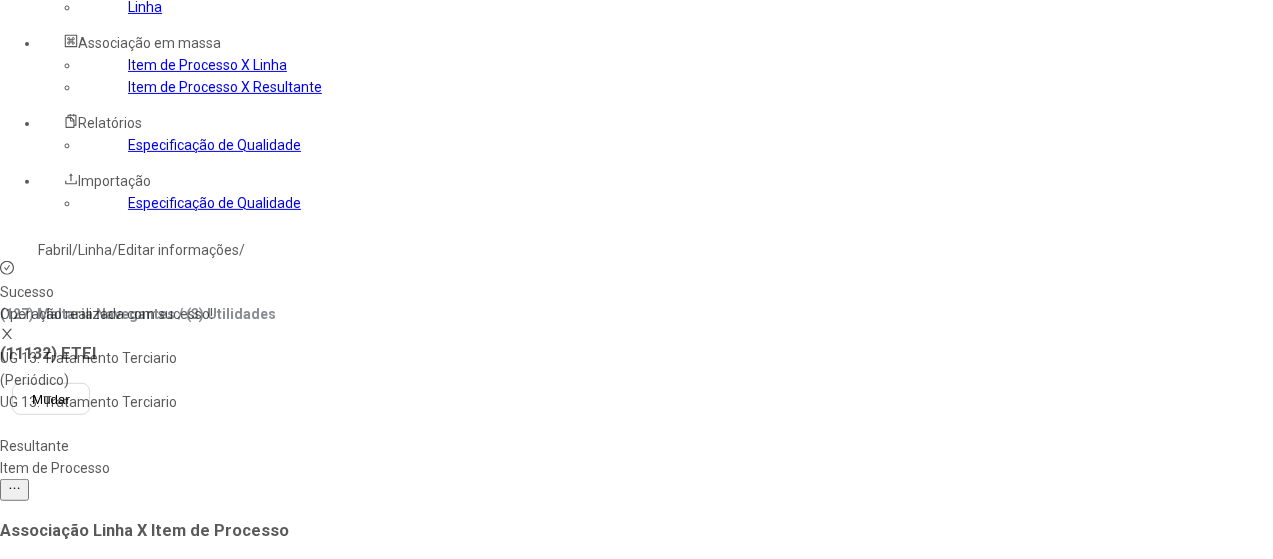 type on "***" 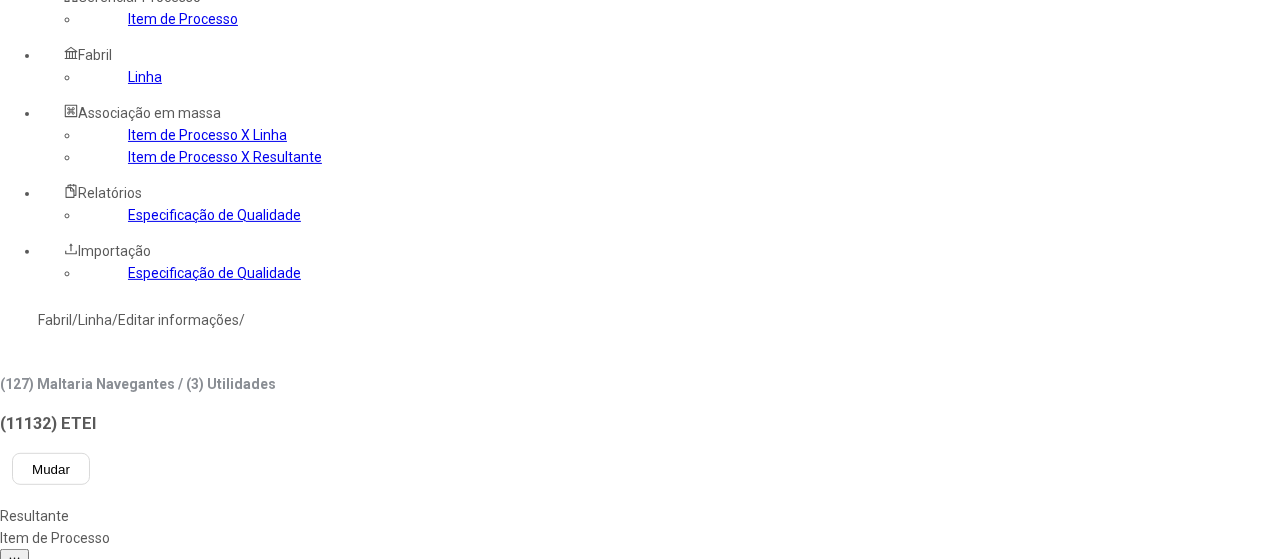 scroll, scrollTop: 200, scrollLeft: 0, axis: vertical 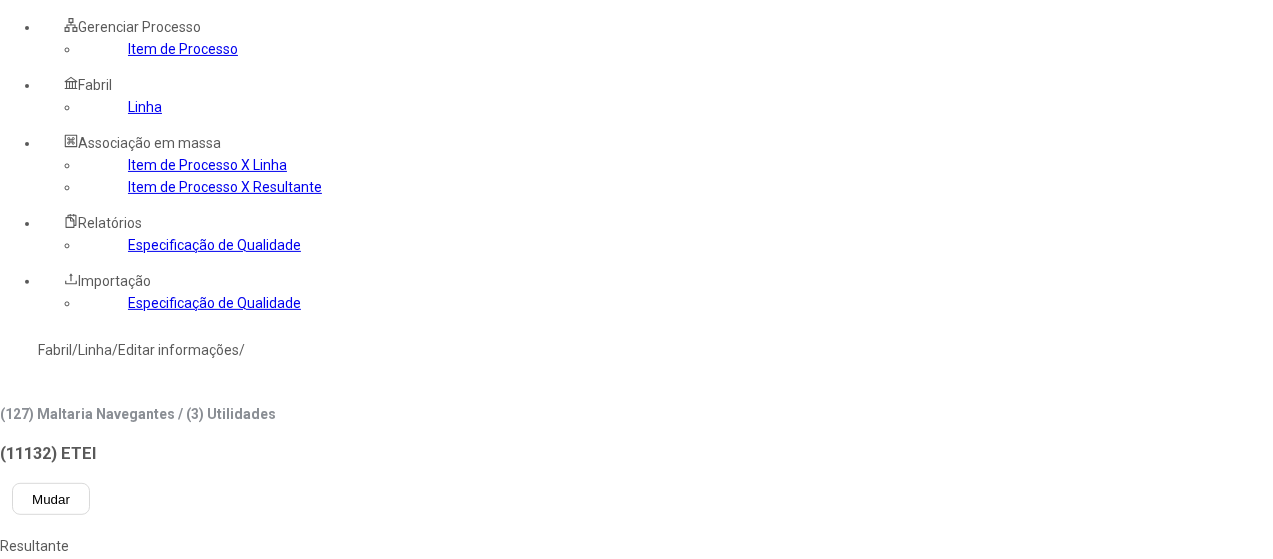 click on "Etapa UG 13. Tratamento Terciario" 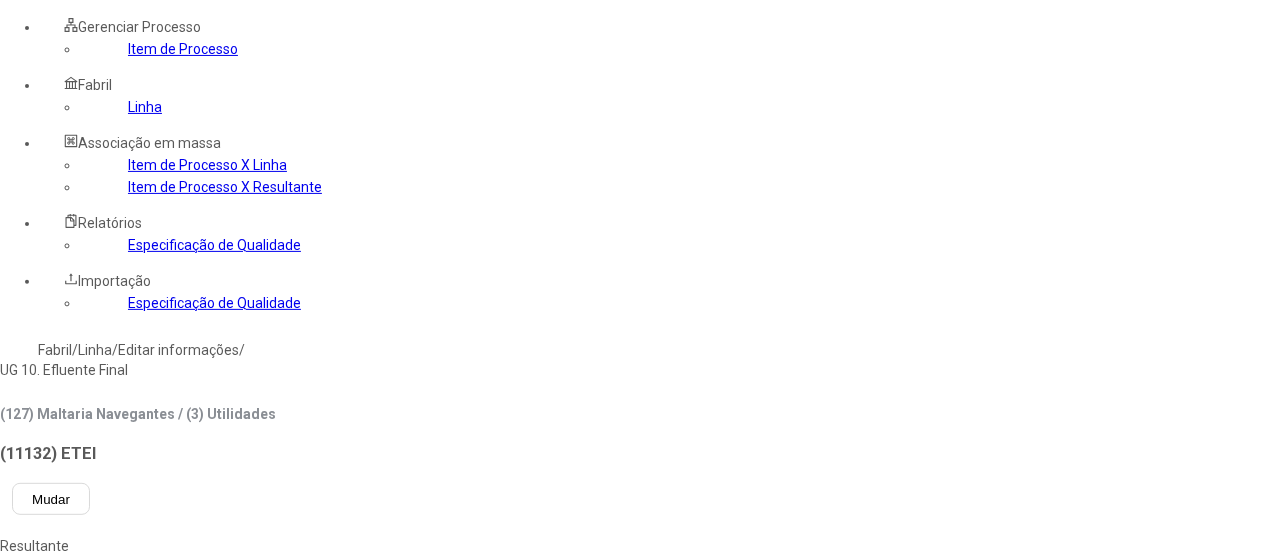 type on "*****" 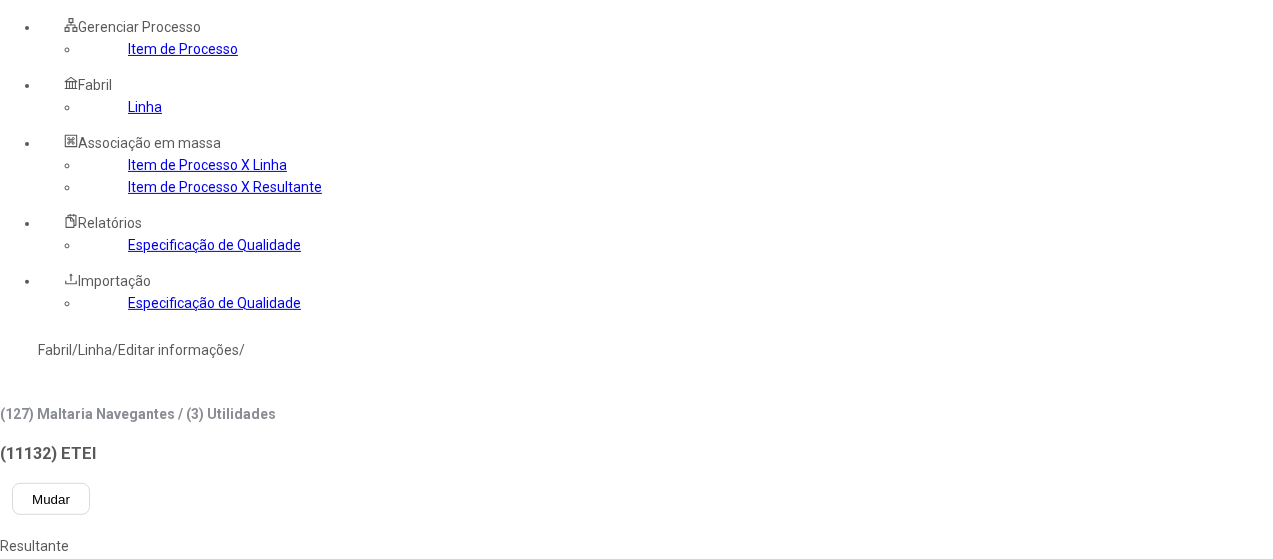 click on "UG 10. Efluente Final" 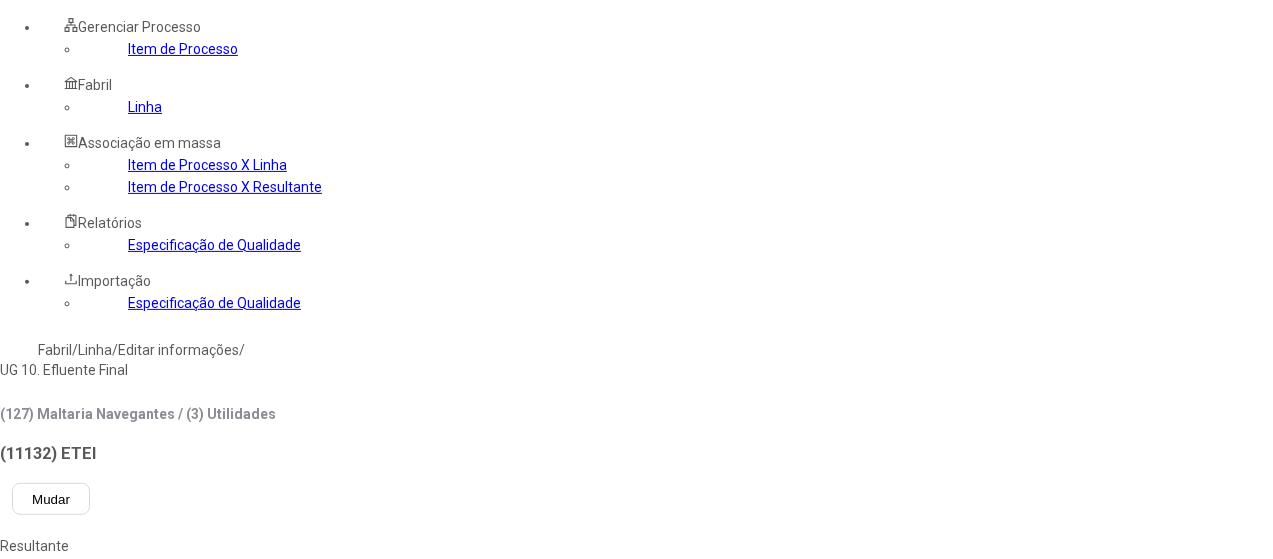 type on "*****" 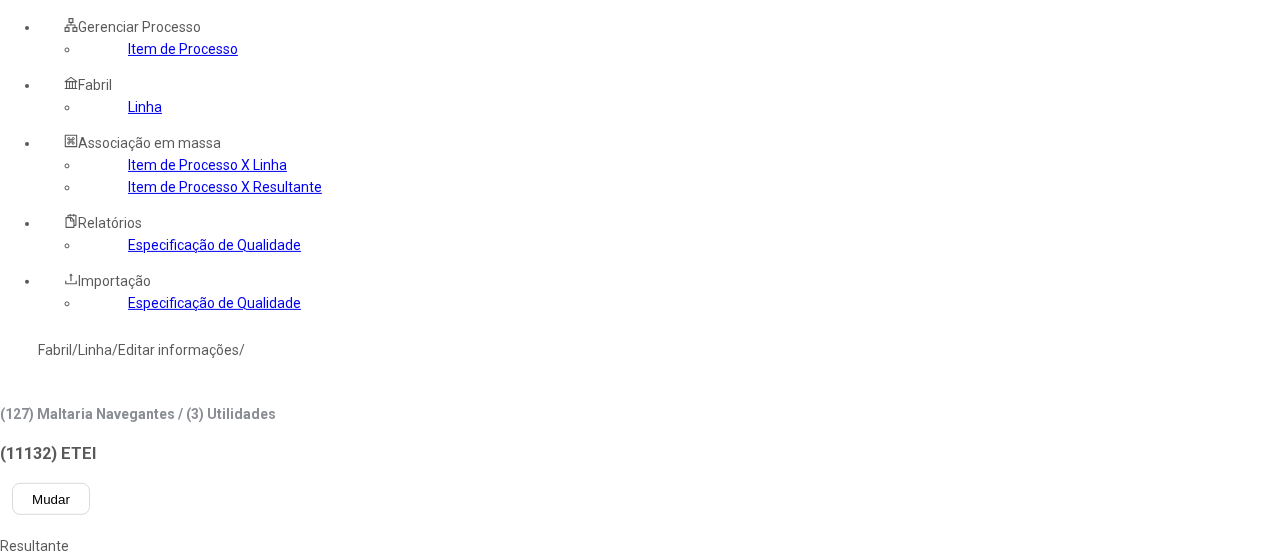 type 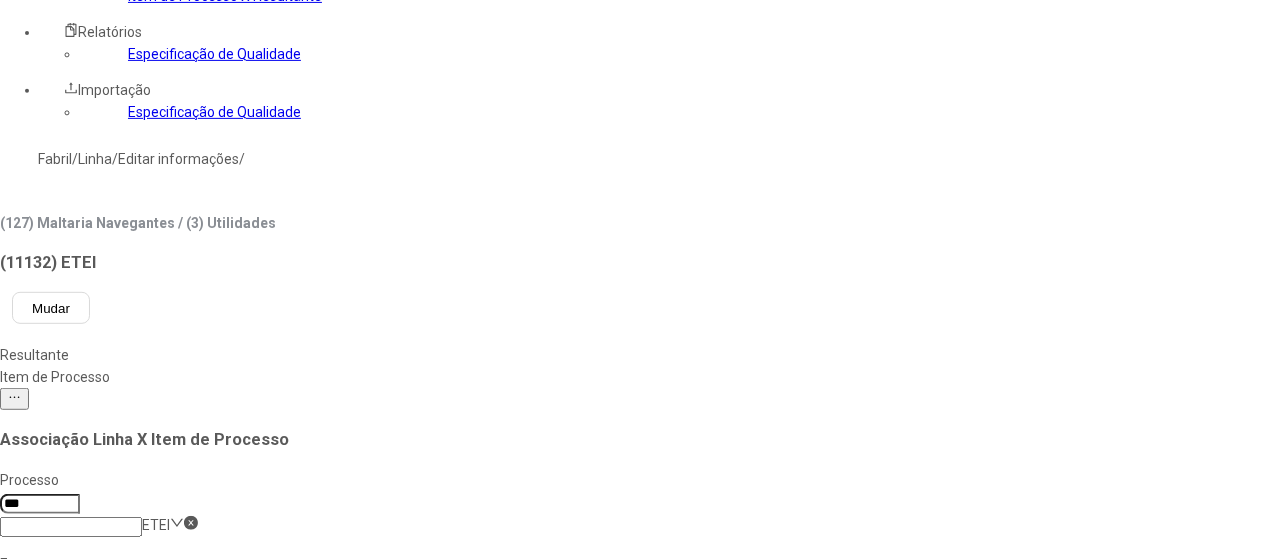 scroll, scrollTop: 400, scrollLeft: 0, axis: vertical 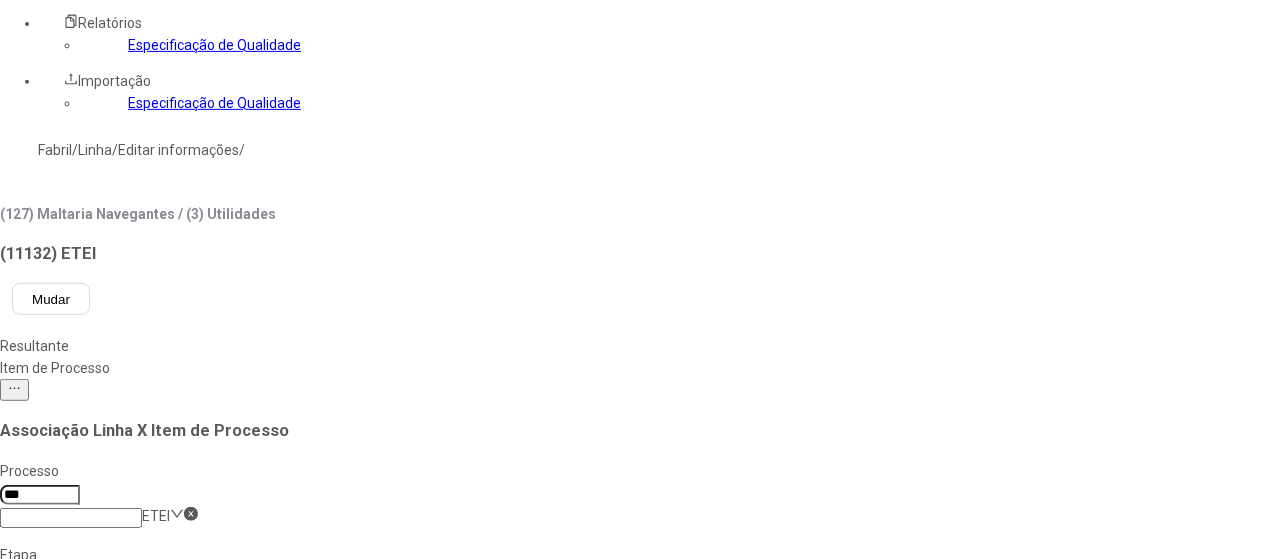 click on "61310" 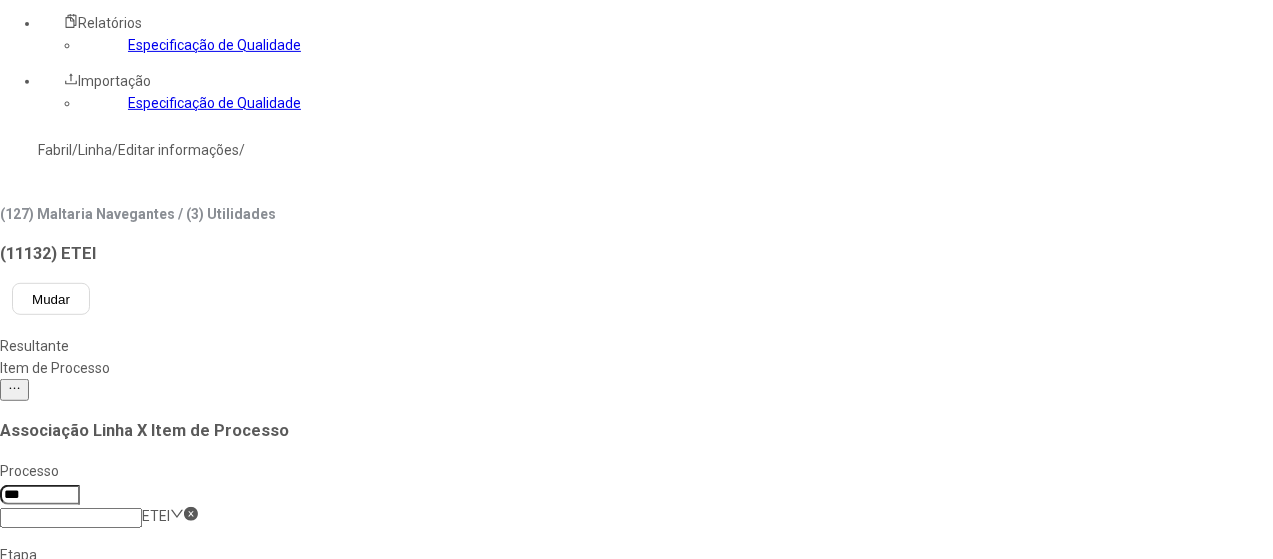 scroll, scrollTop: 400, scrollLeft: 0, axis: vertical 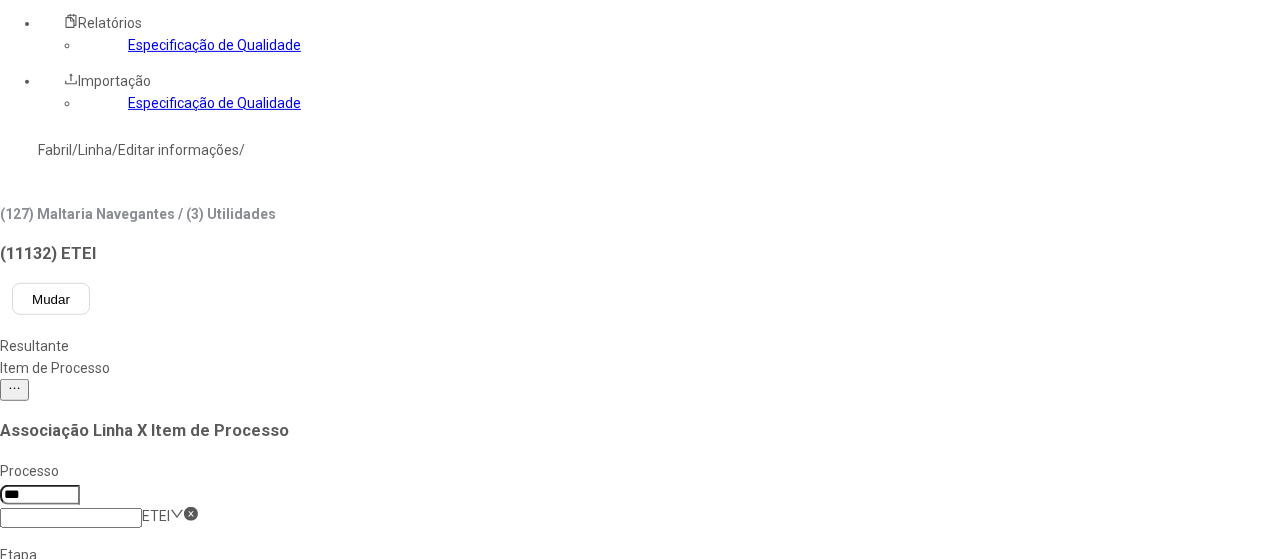 click on "61318" 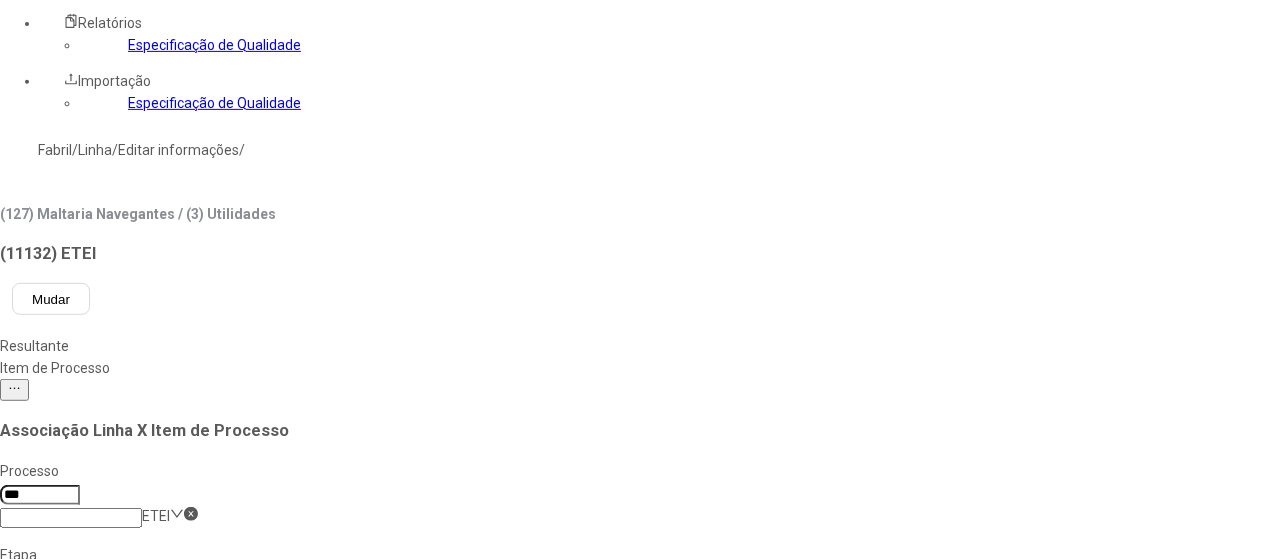 scroll, scrollTop: 300, scrollLeft: 0, axis: vertical 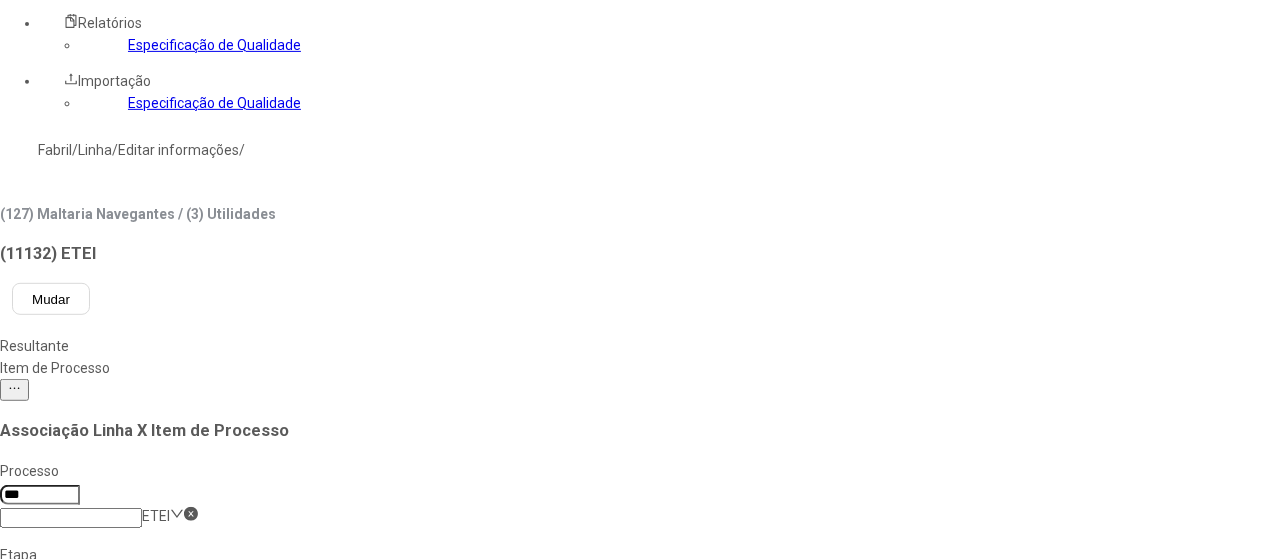 drag, startPoint x: 918, startPoint y: 479, endPoint x: 912, endPoint y: 462, distance: 18.027756 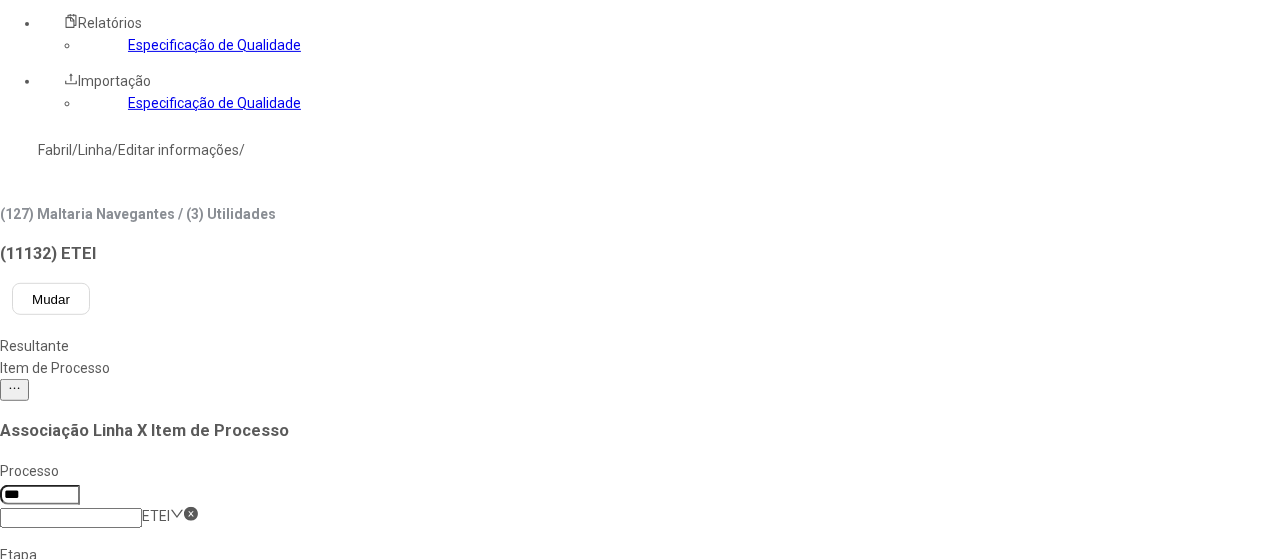 scroll, scrollTop: 900, scrollLeft: 0, axis: vertical 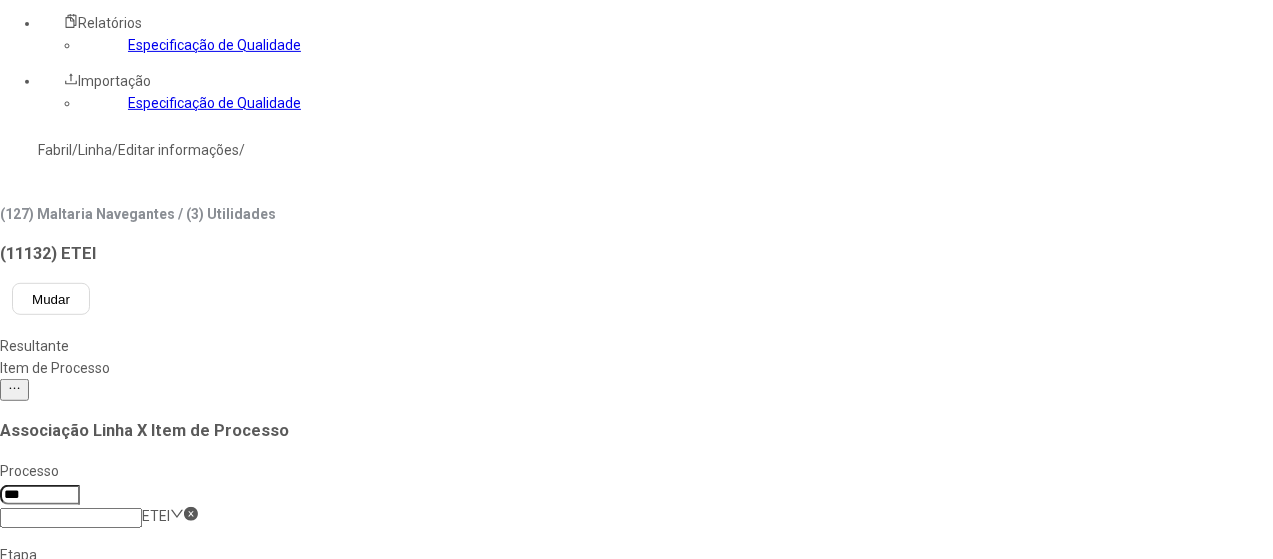 click on "61338" 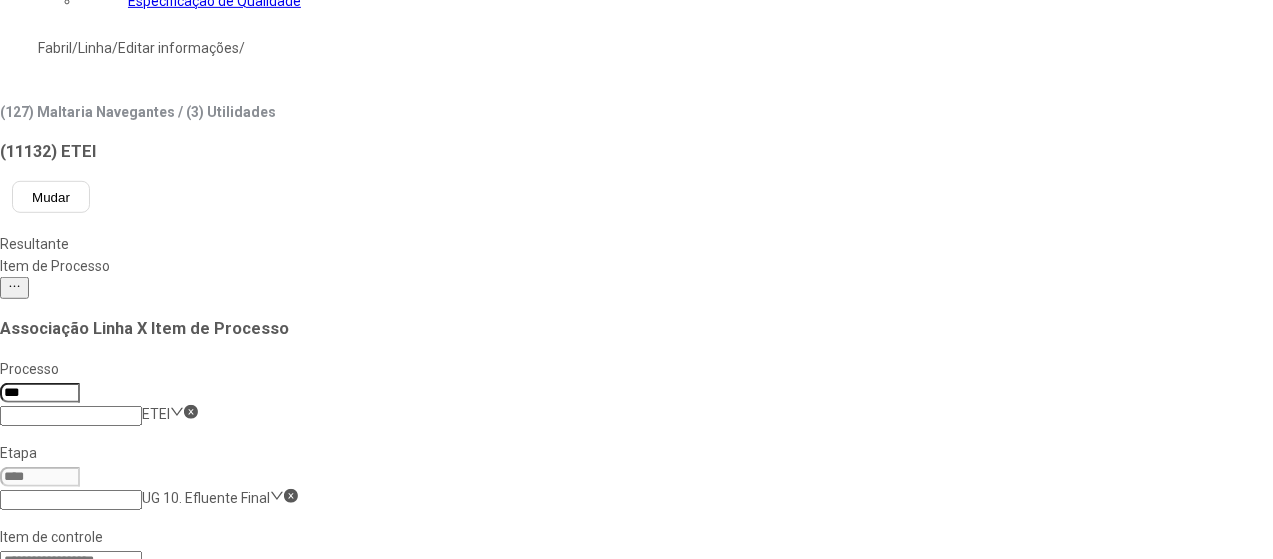 scroll, scrollTop: 600, scrollLeft: 0, axis: vertical 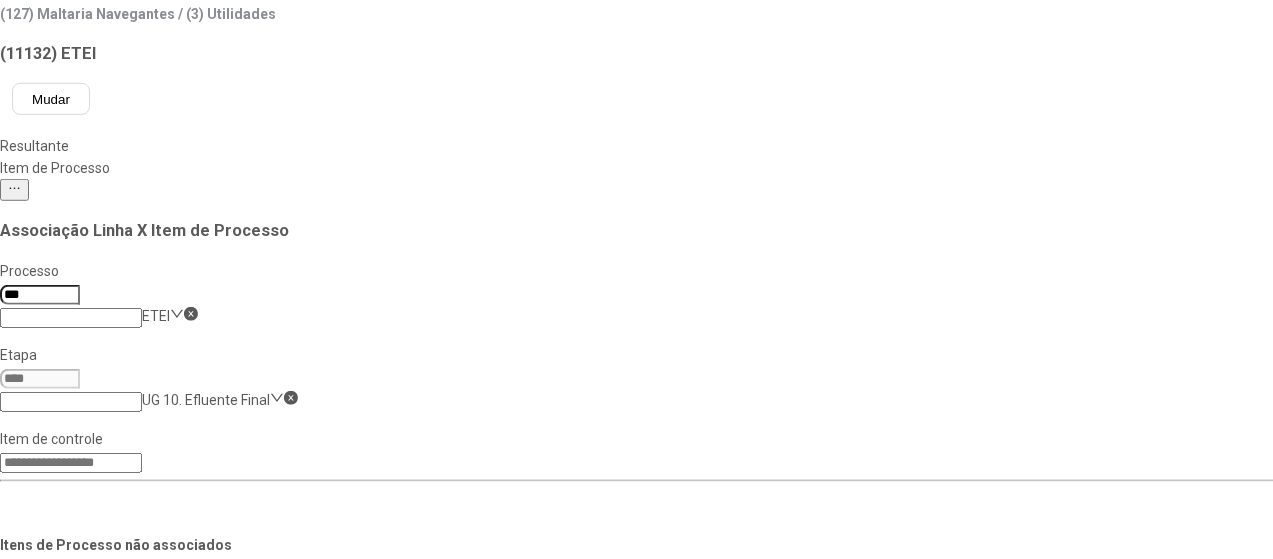 click on "Salvar Alterações" 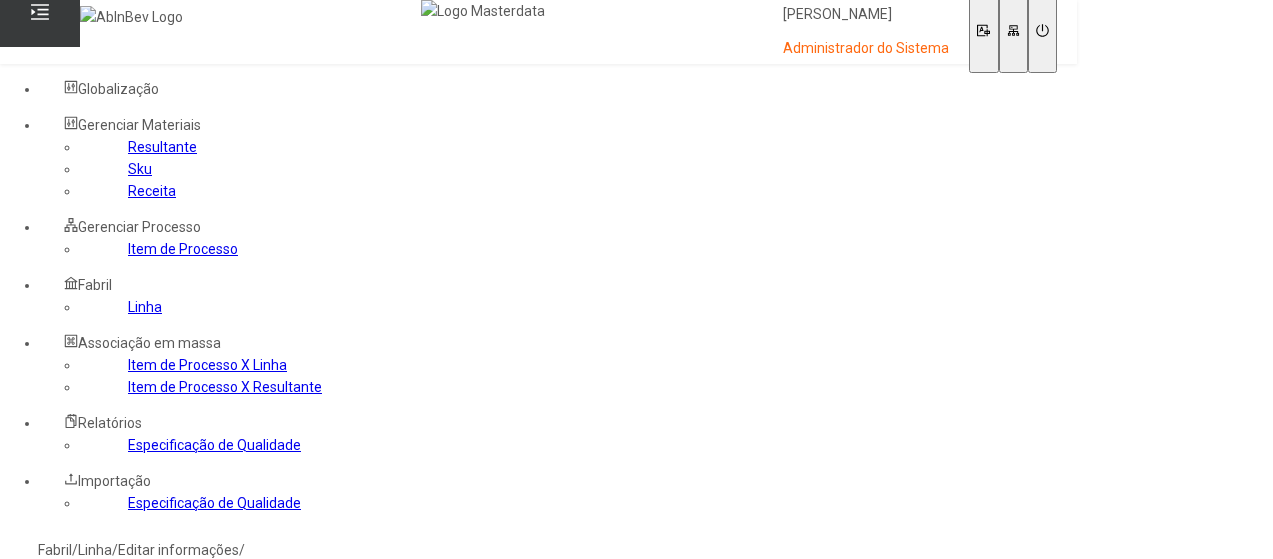 scroll, scrollTop: 0, scrollLeft: 0, axis: both 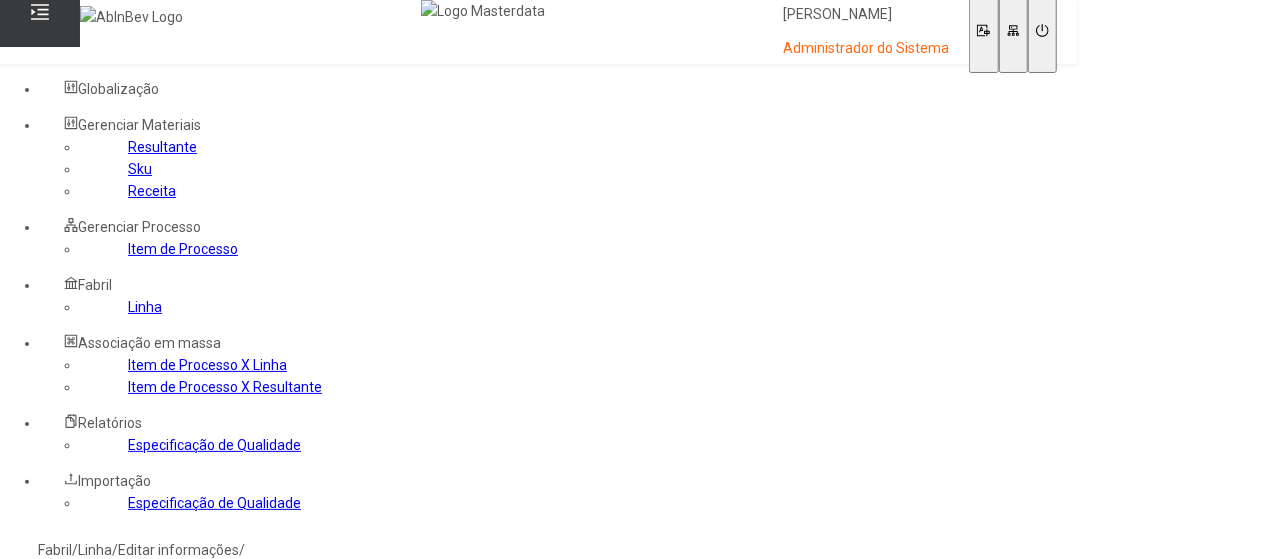 drag, startPoint x: 94, startPoint y: 380, endPoint x: 128, endPoint y: 375, distance: 34.36568 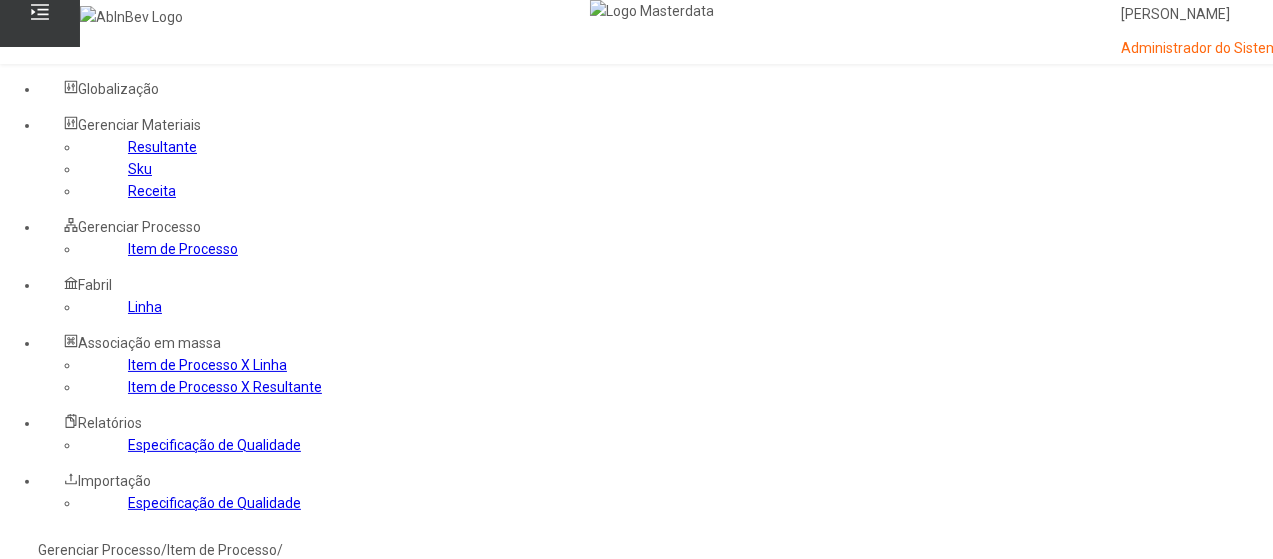 click 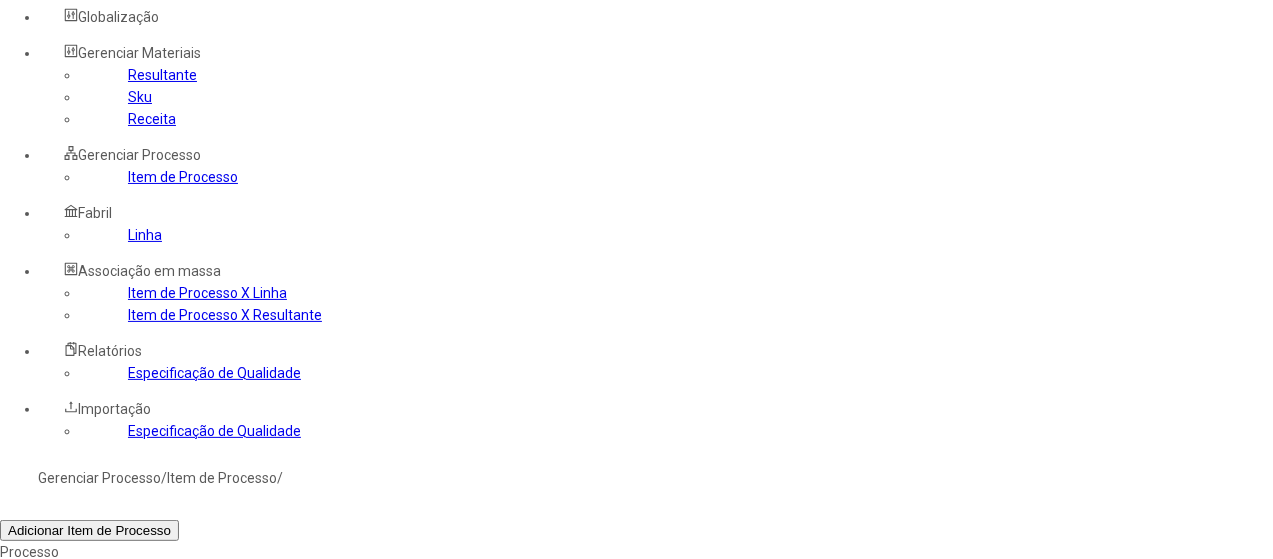 scroll, scrollTop: 200, scrollLeft: 0, axis: vertical 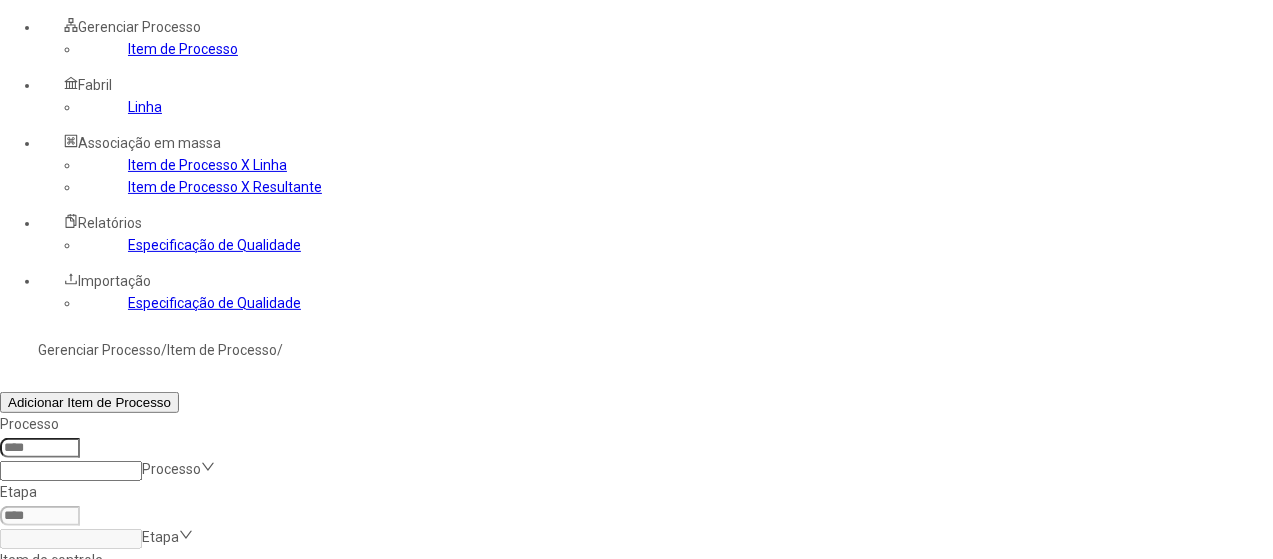 click 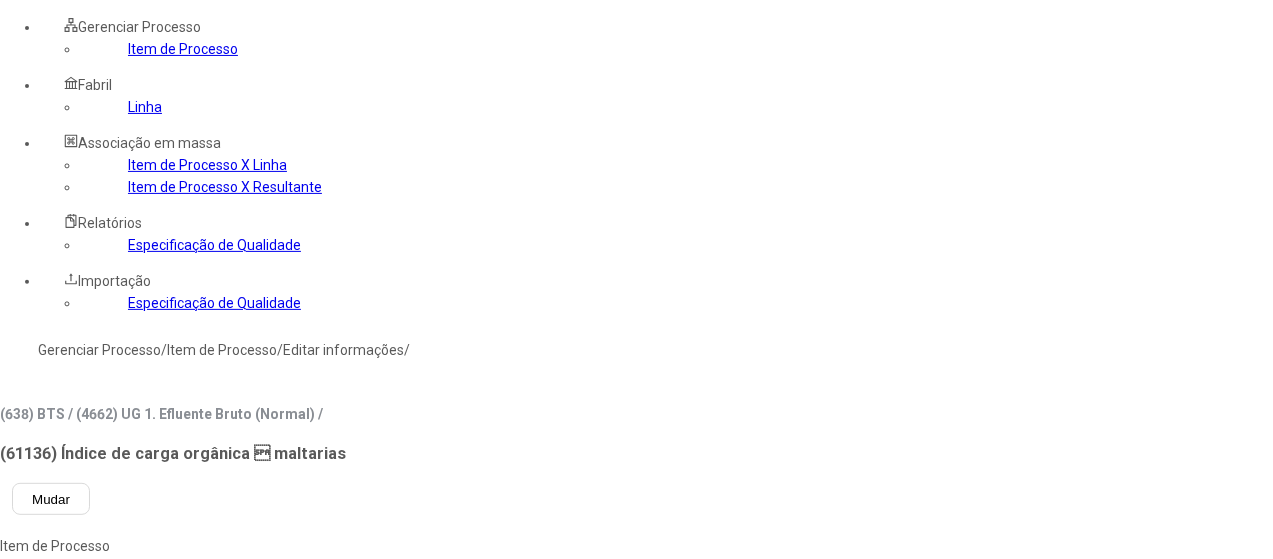 type on "****" 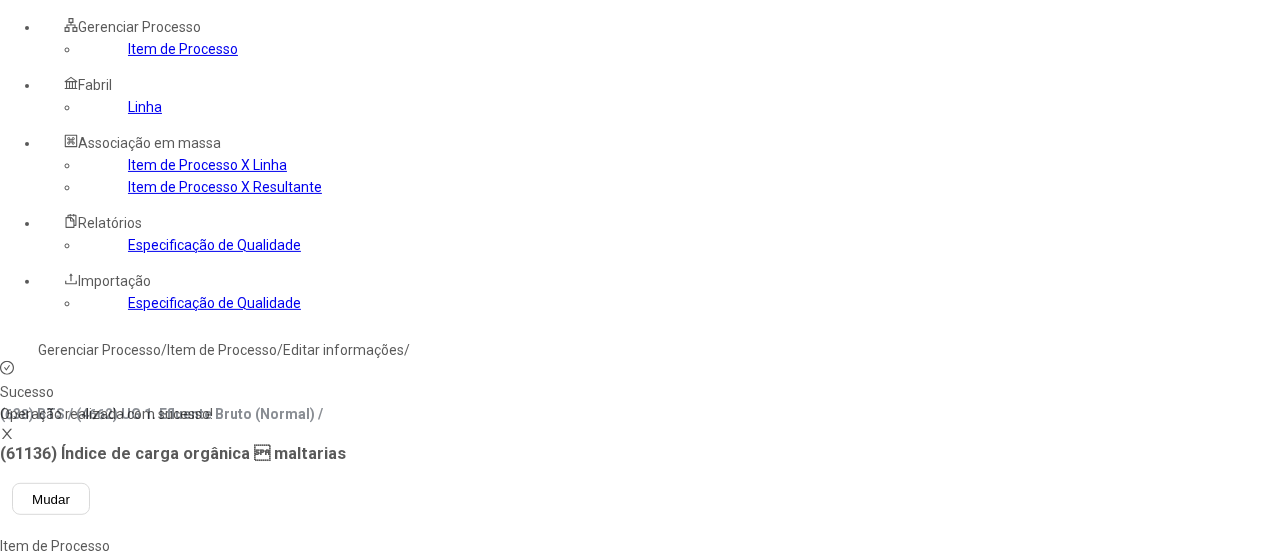 click on "pt-BR" 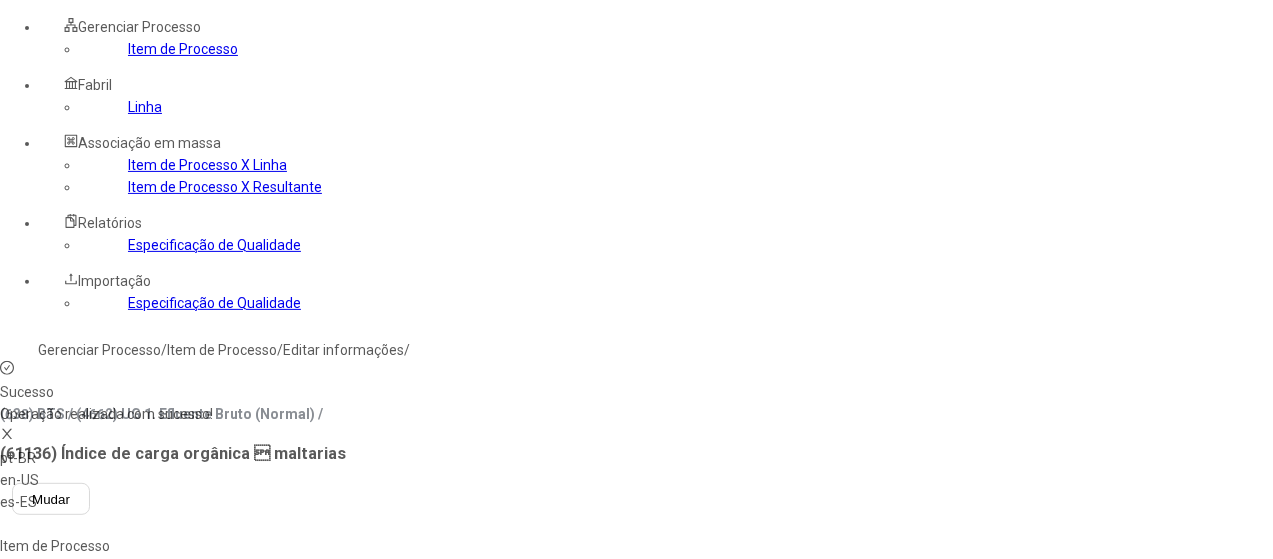 click on "es-ES" at bounding box center [57, 502] 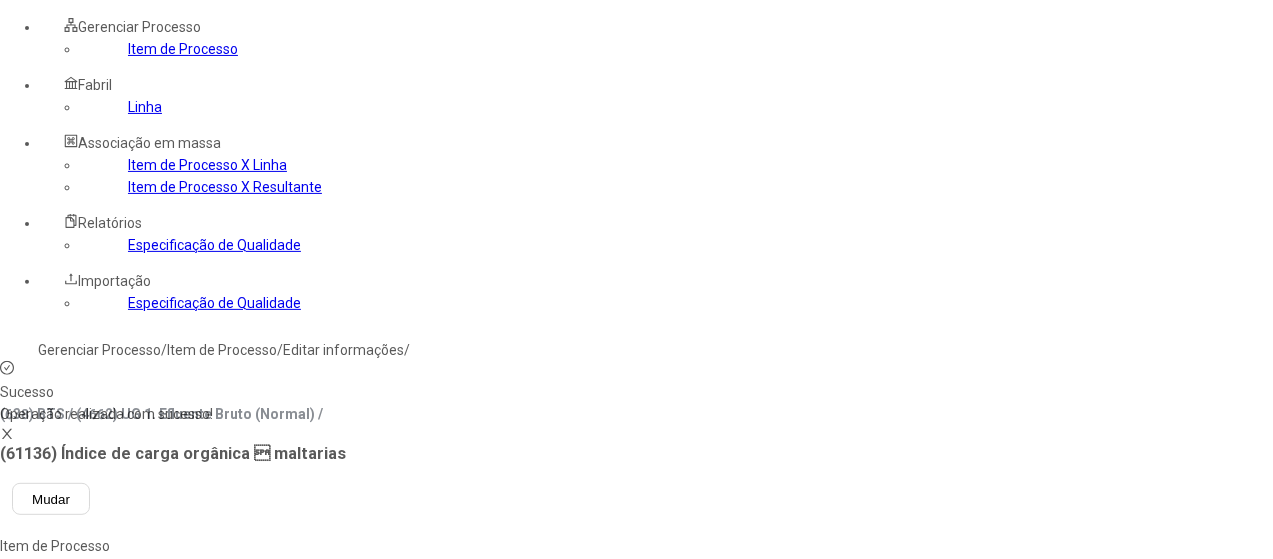 type 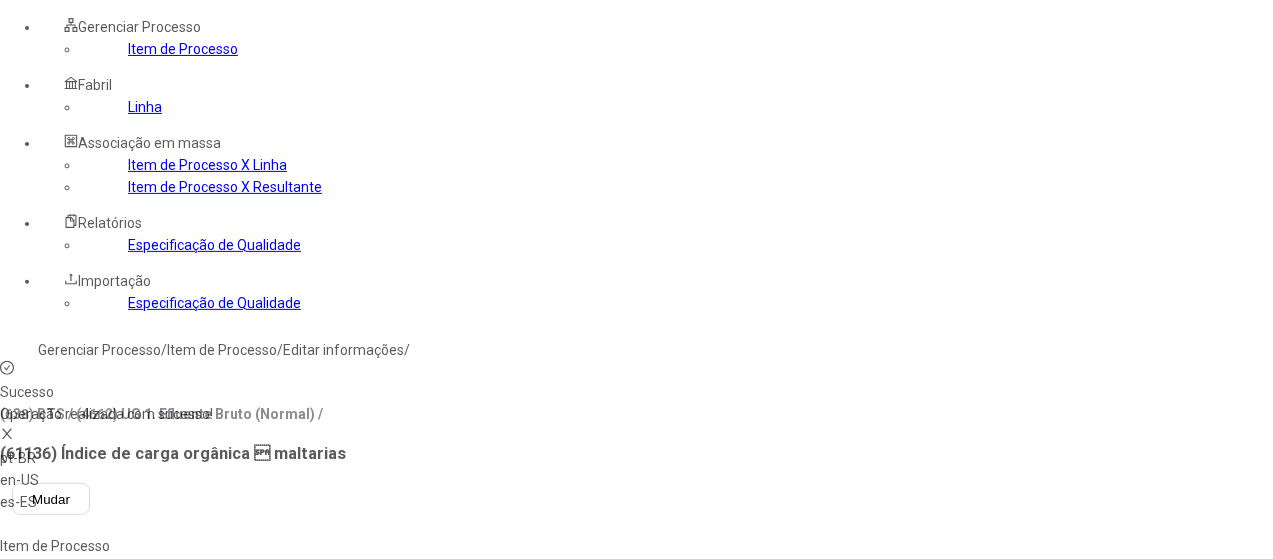click on "es-ES" 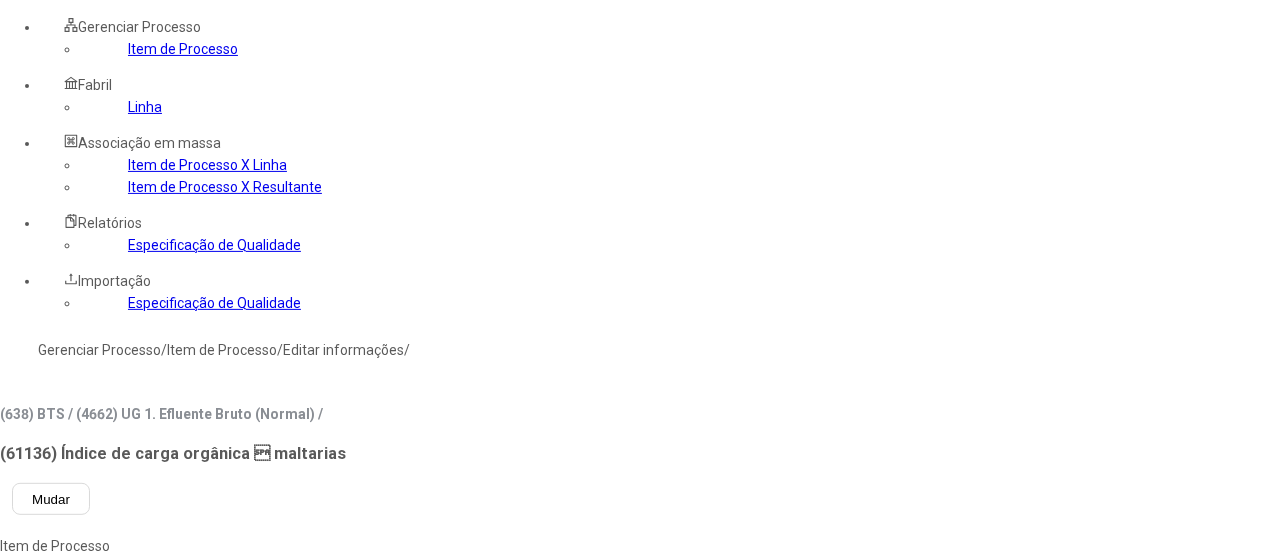 click on "Obrigatório fechamento" 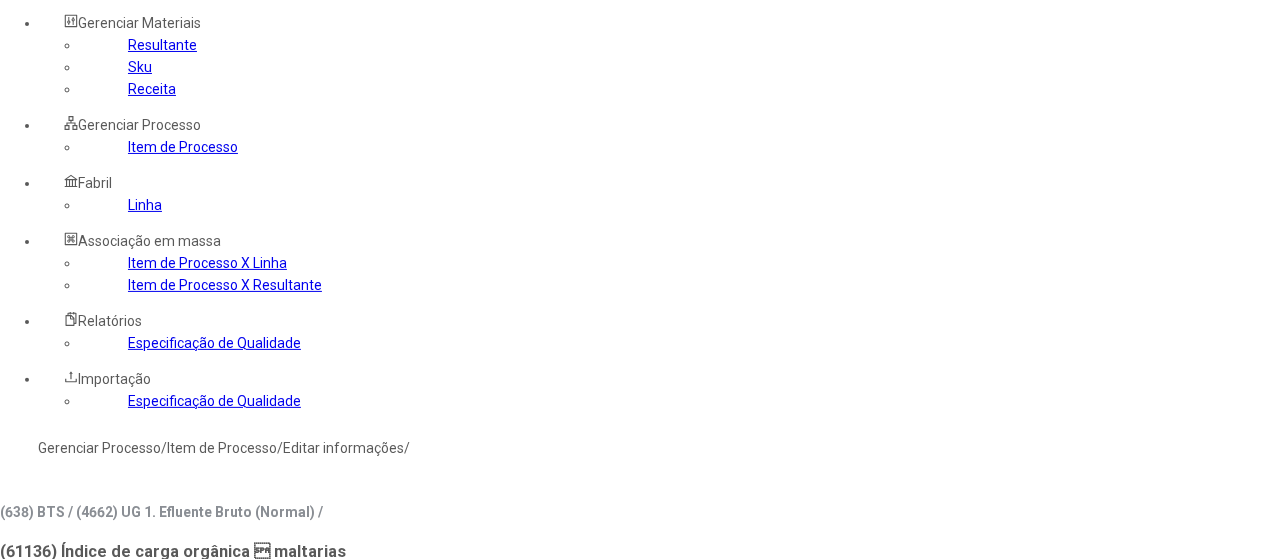 scroll, scrollTop: 0, scrollLeft: 0, axis: both 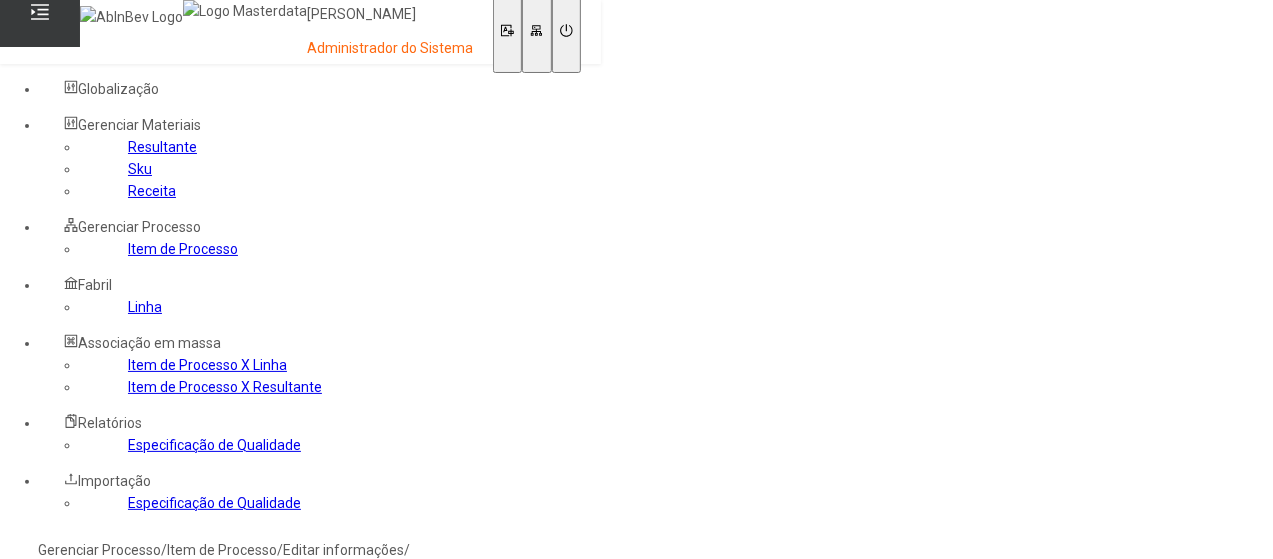 click on "Gerenciar Processo" 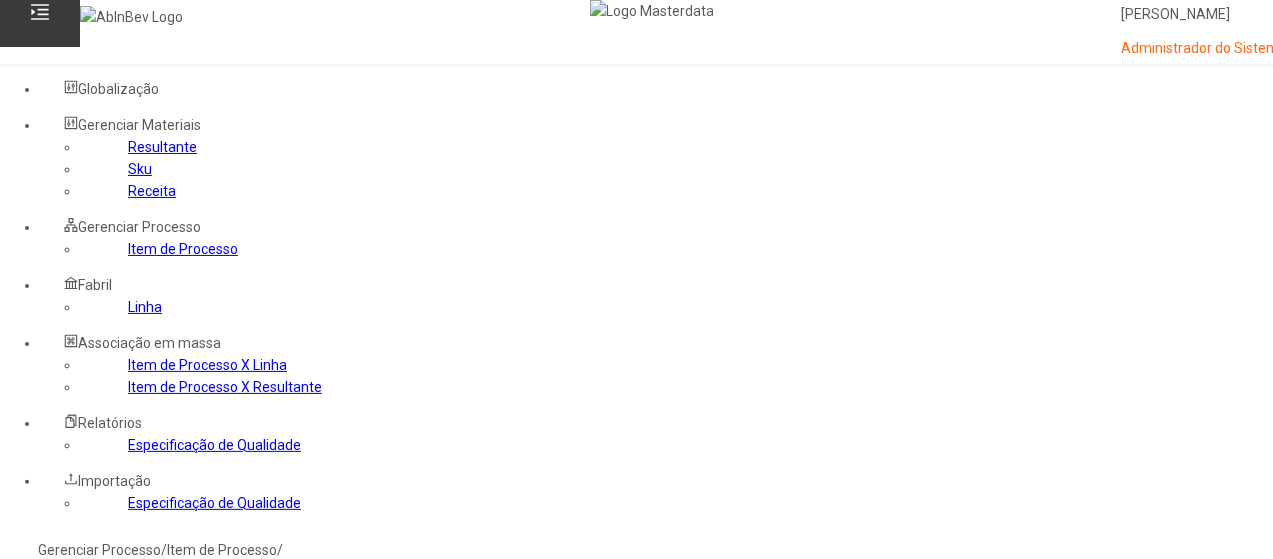 click 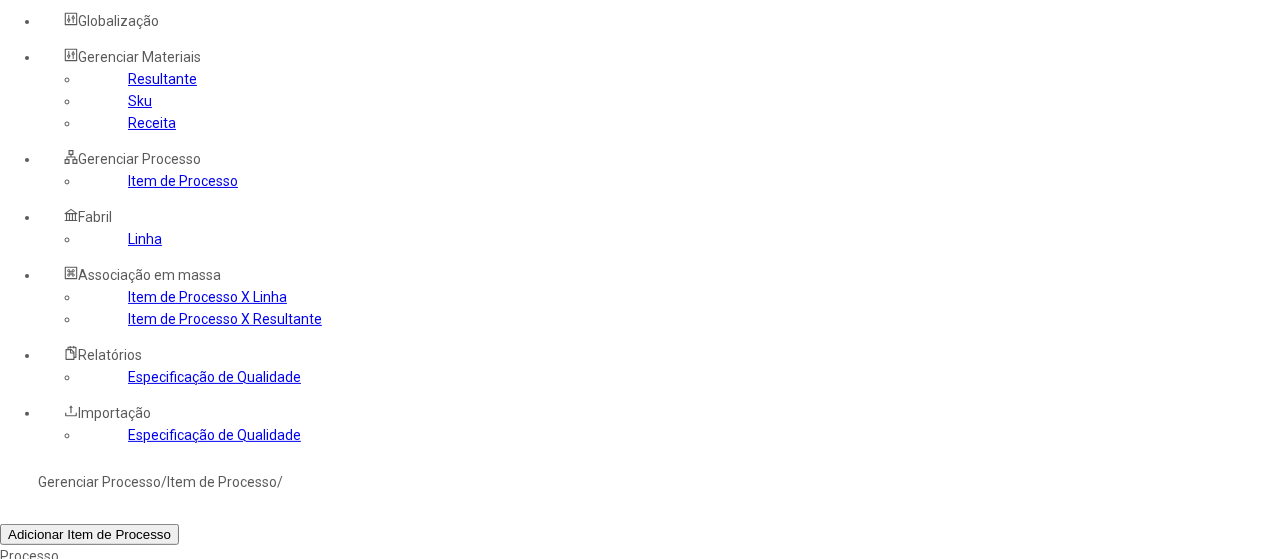 scroll, scrollTop: 100, scrollLeft: 0, axis: vertical 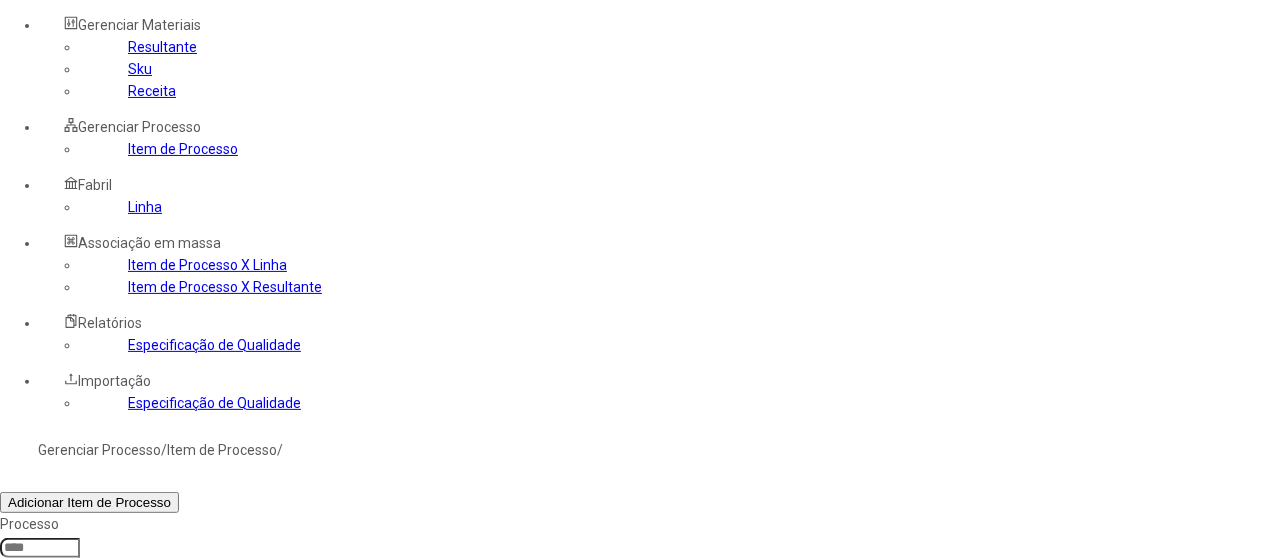 drag, startPoint x: 868, startPoint y: 437, endPoint x: 766, endPoint y: 405, distance: 106.901825 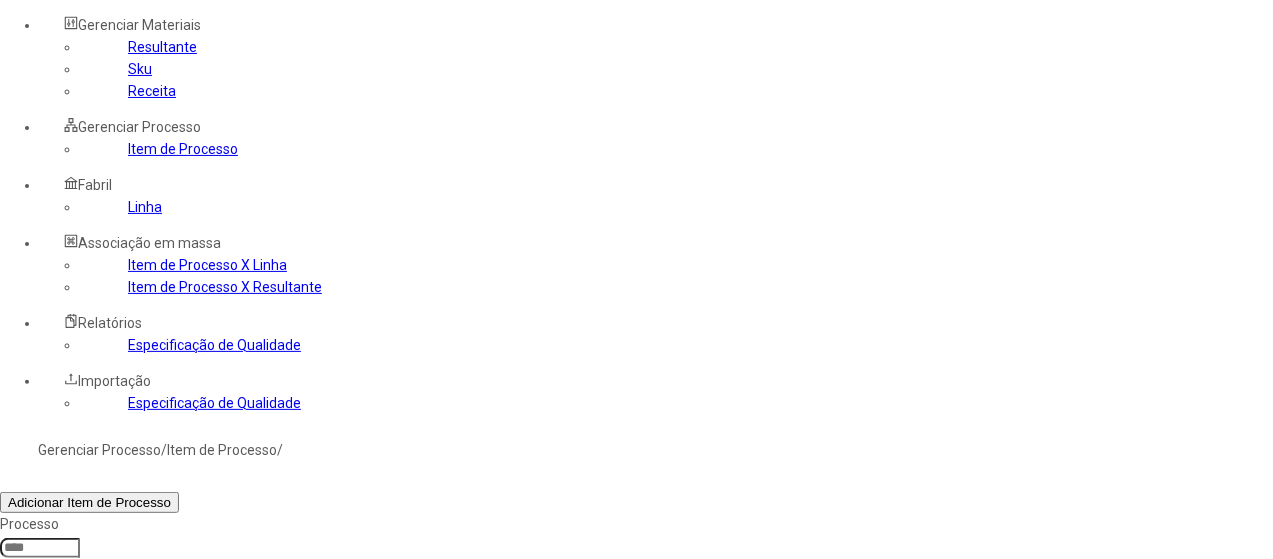 type on "*****" 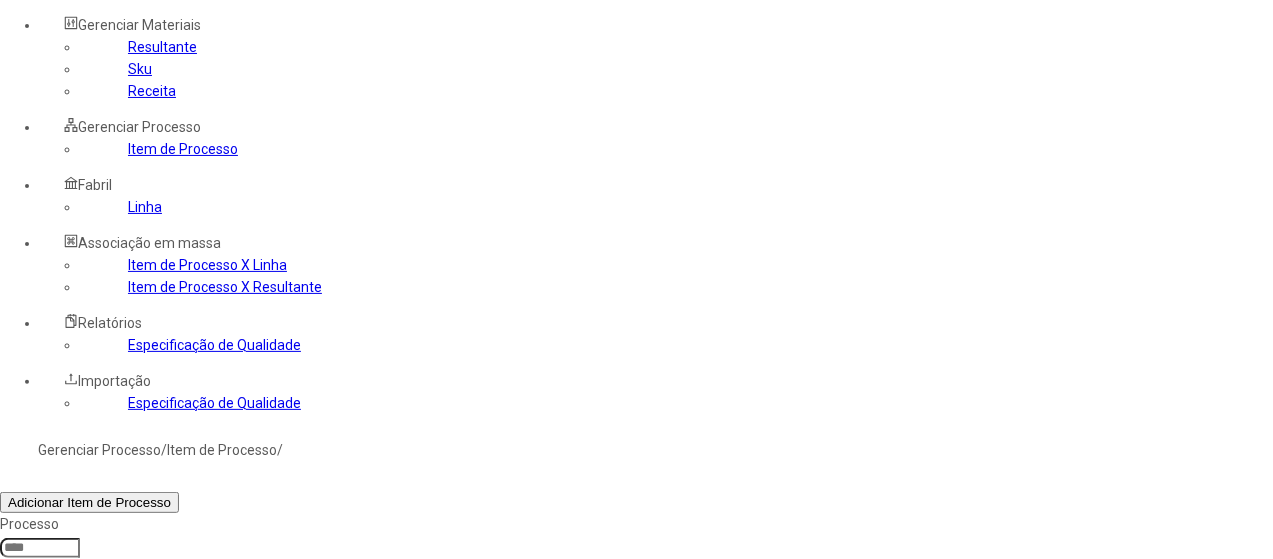 click on "Filtrar" 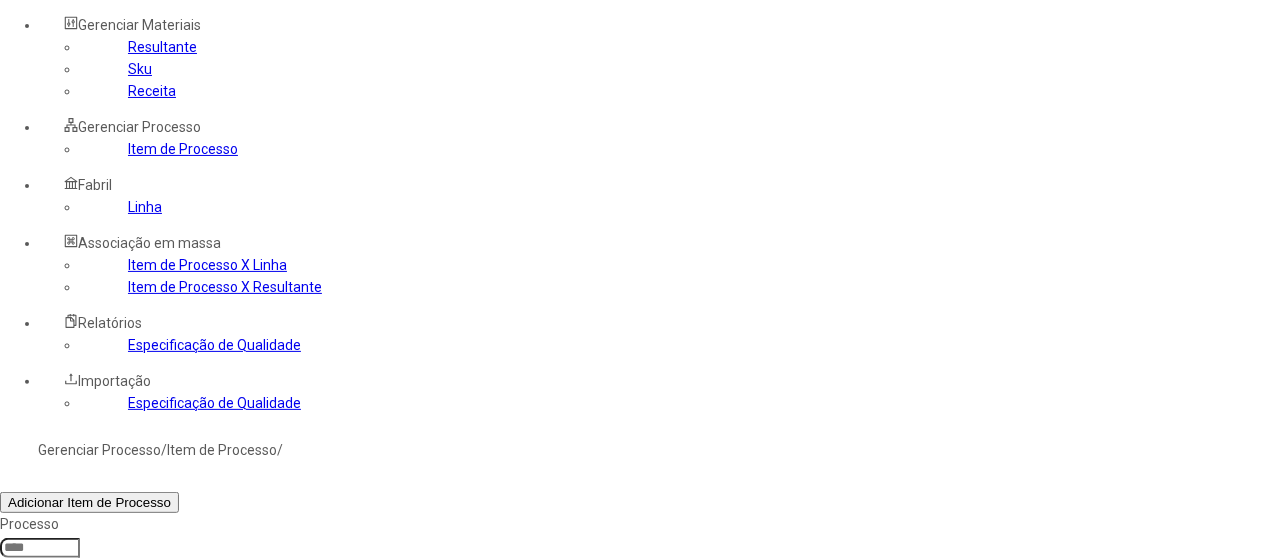 drag, startPoint x: 732, startPoint y: 424, endPoint x: 604, endPoint y: 423, distance: 128.0039 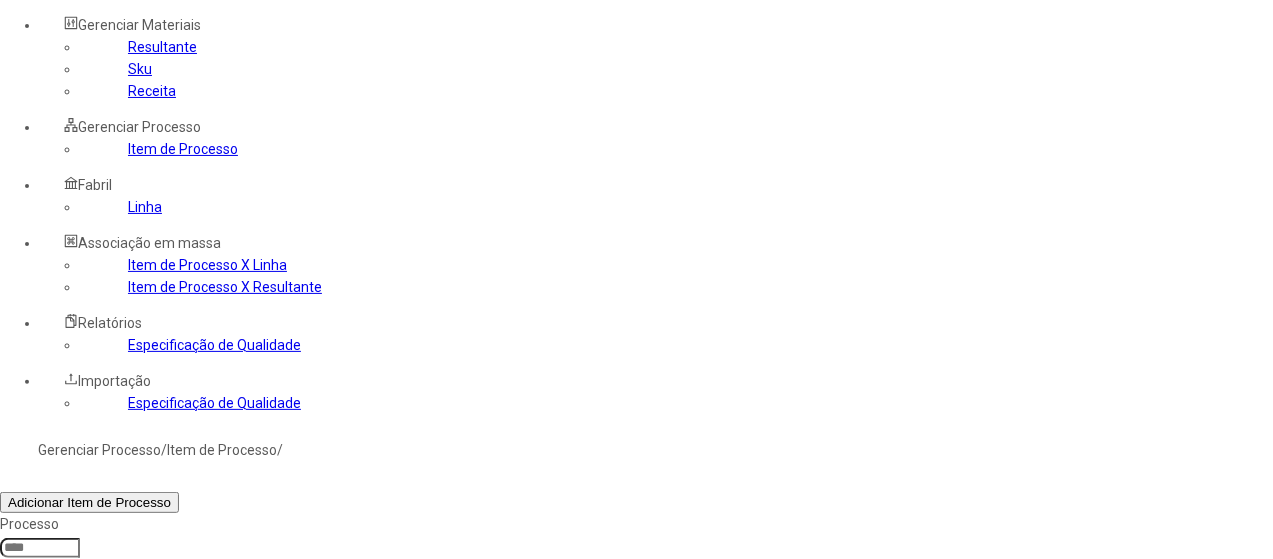 click on "DQO Efluente Final" 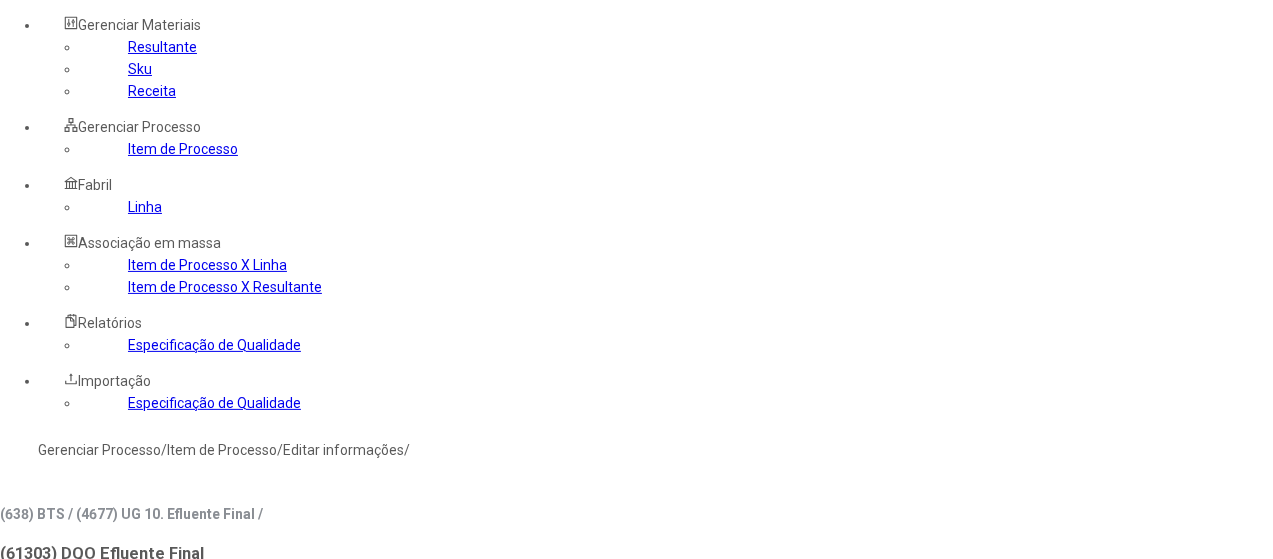 type on "****" 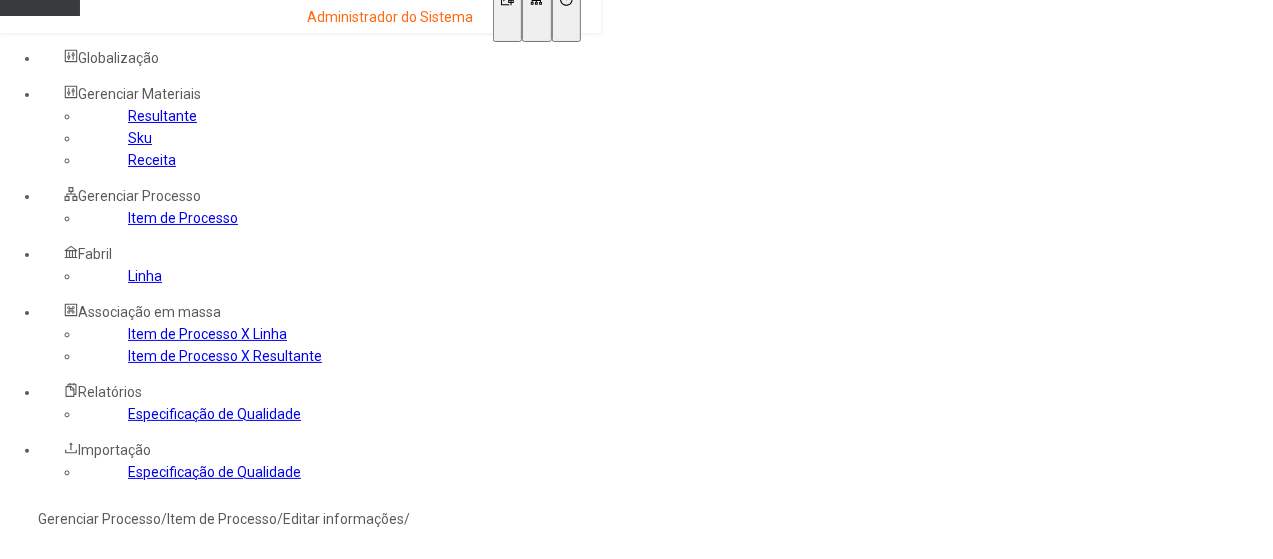 scroll, scrollTop: 0, scrollLeft: 0, axis: both 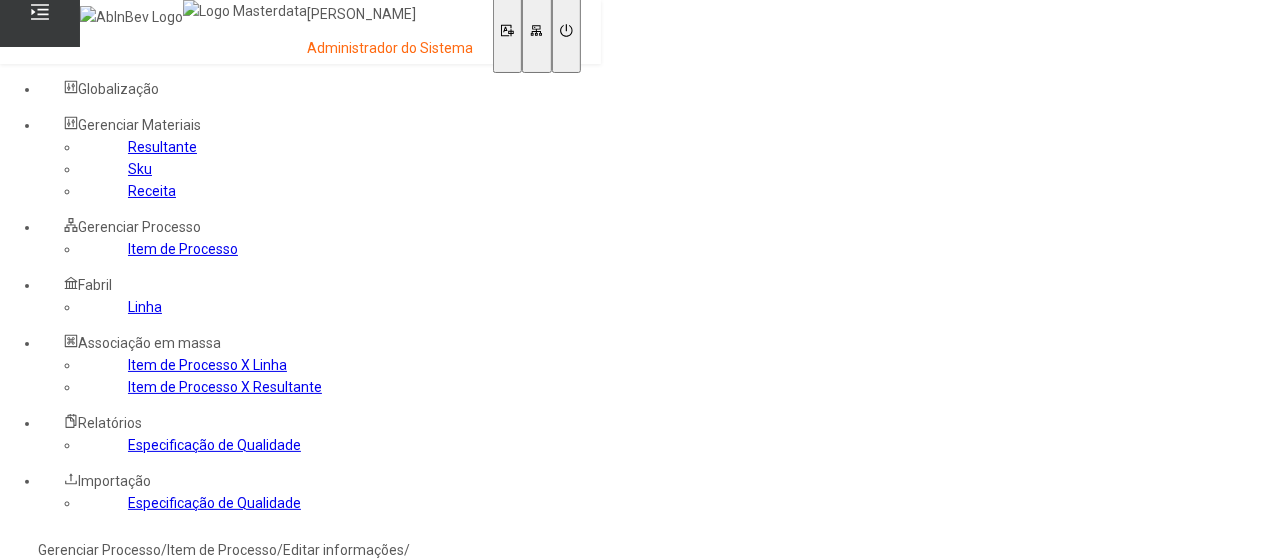 click on "Gerenciar Processo" 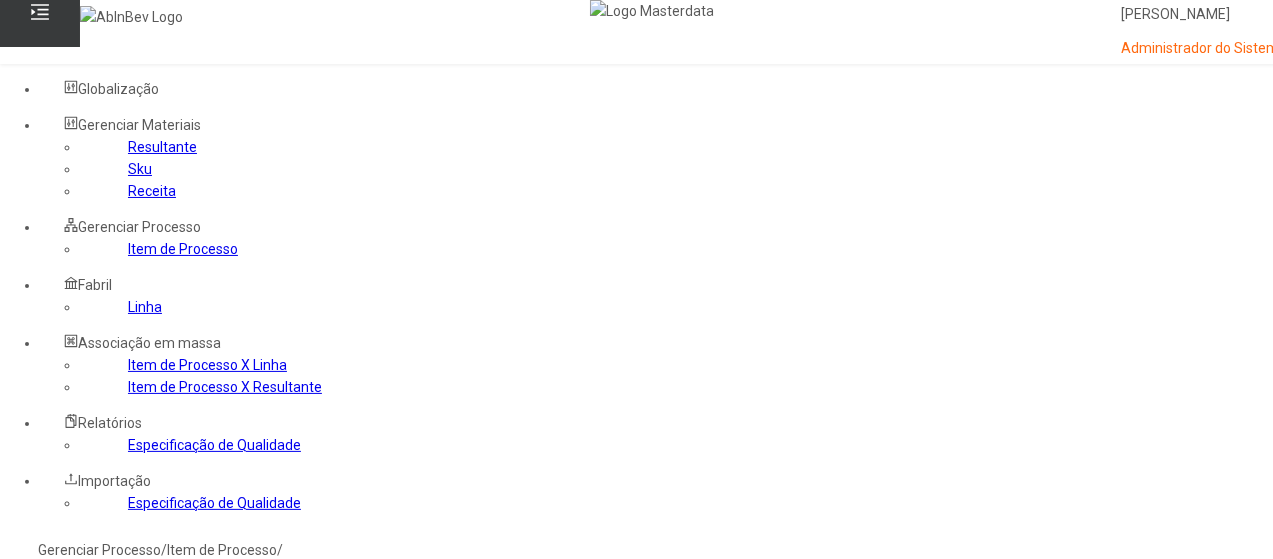 click 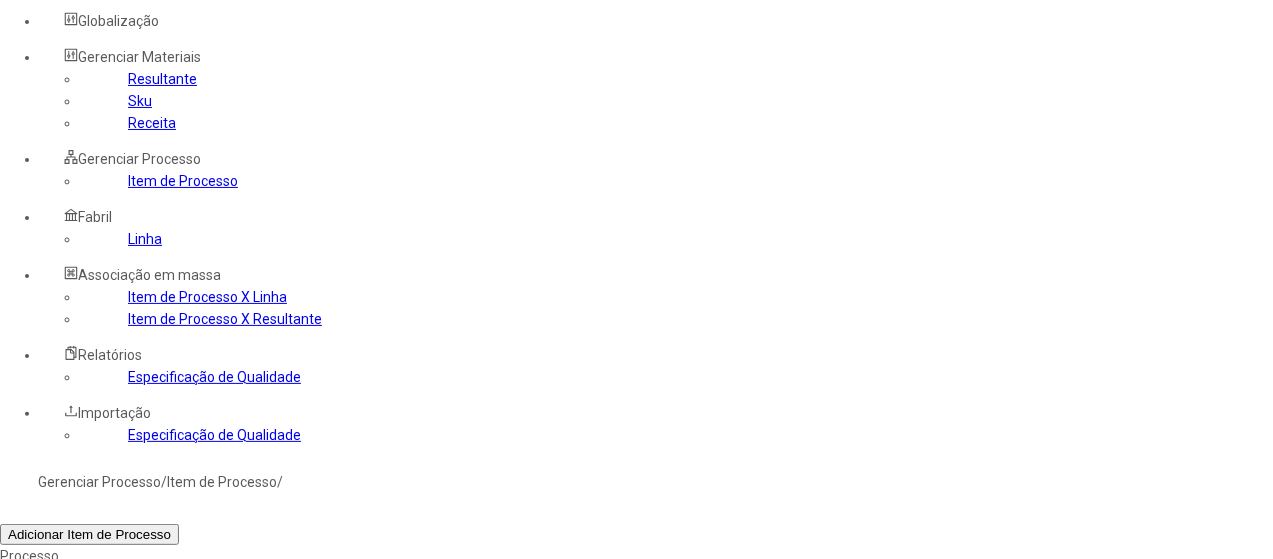 scroll, scrollTop: 100, scrollLeft: 0, axis: vertical 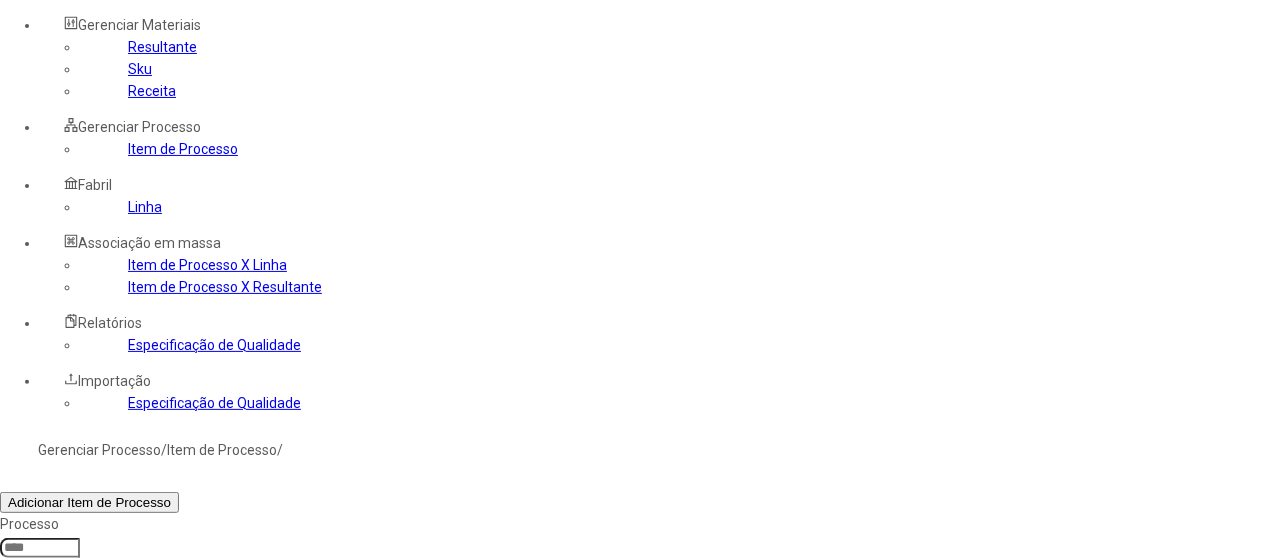click at bounding box center (1302, 814) 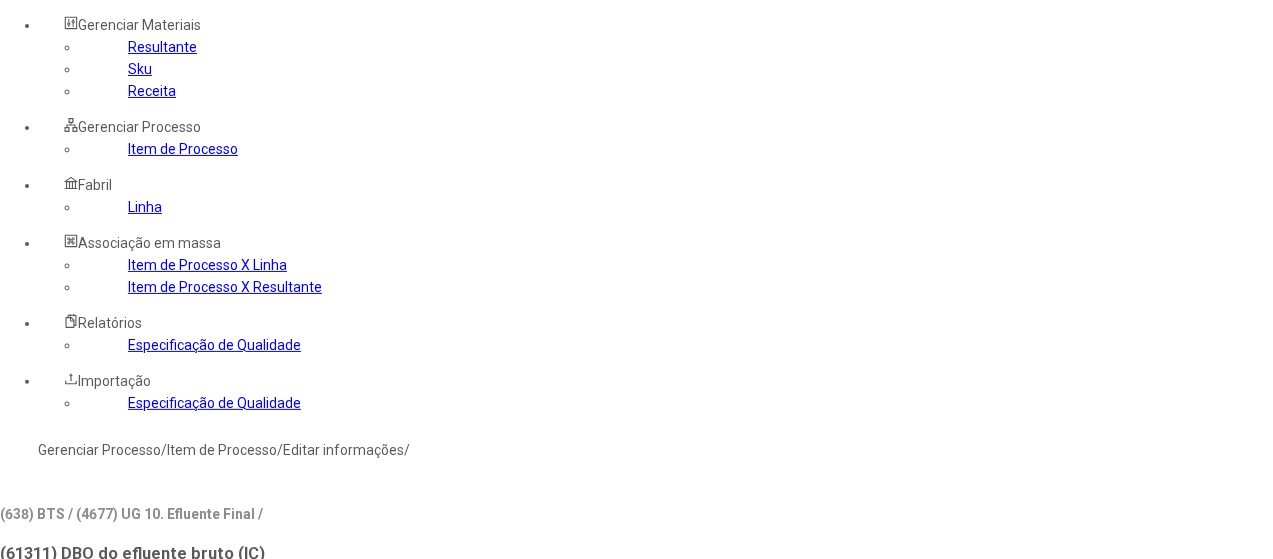 type on "*****" 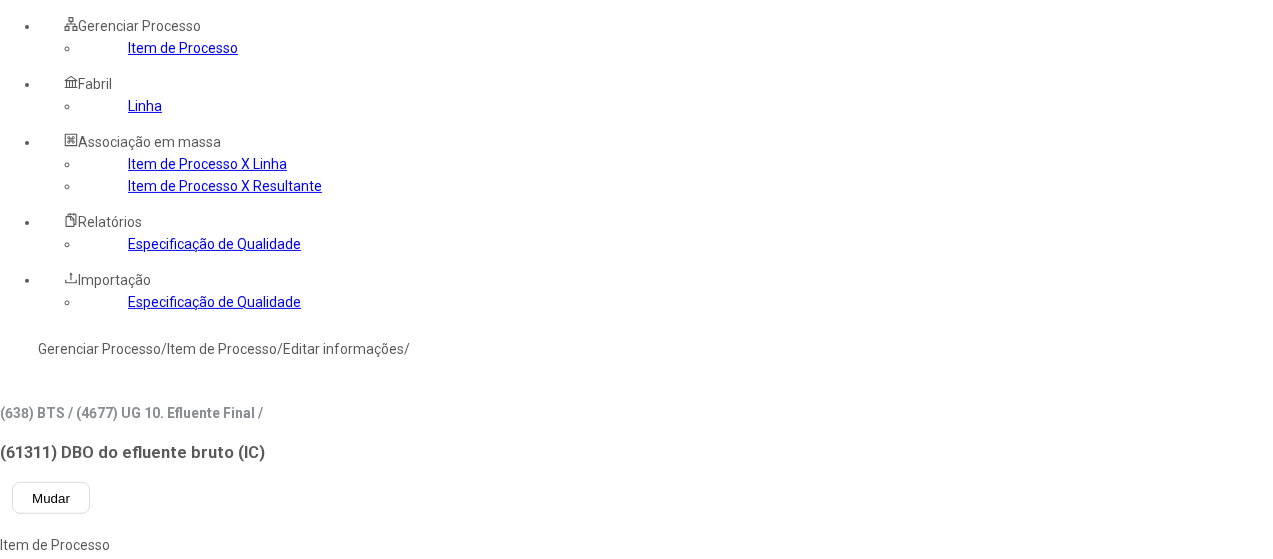 scroll, scrollTop: 300, scrollLeft: 0, axis: vertical 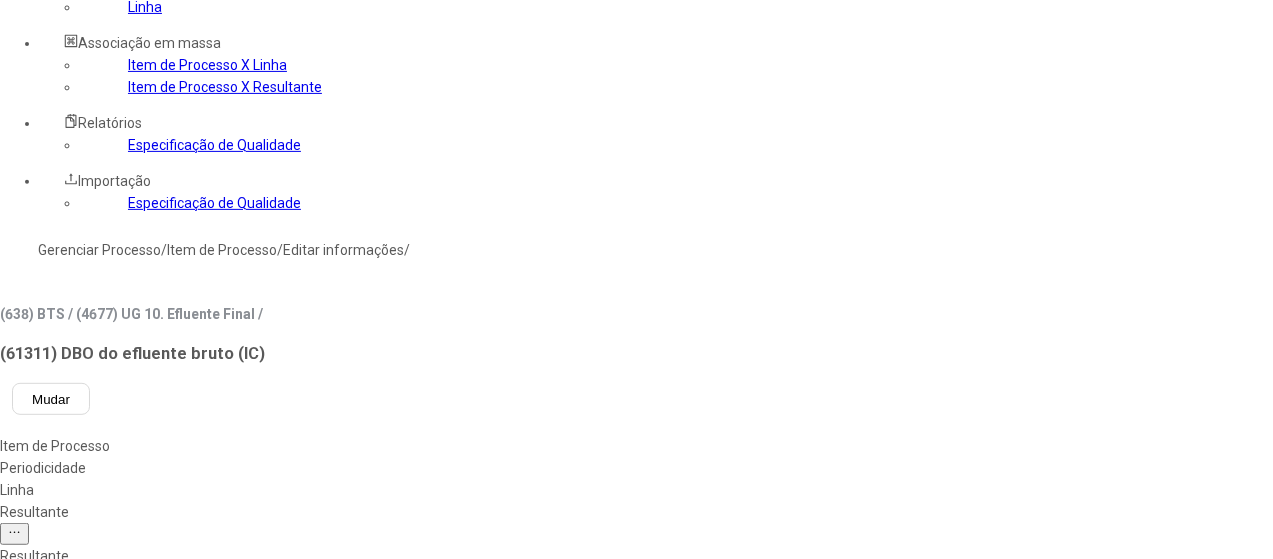 click 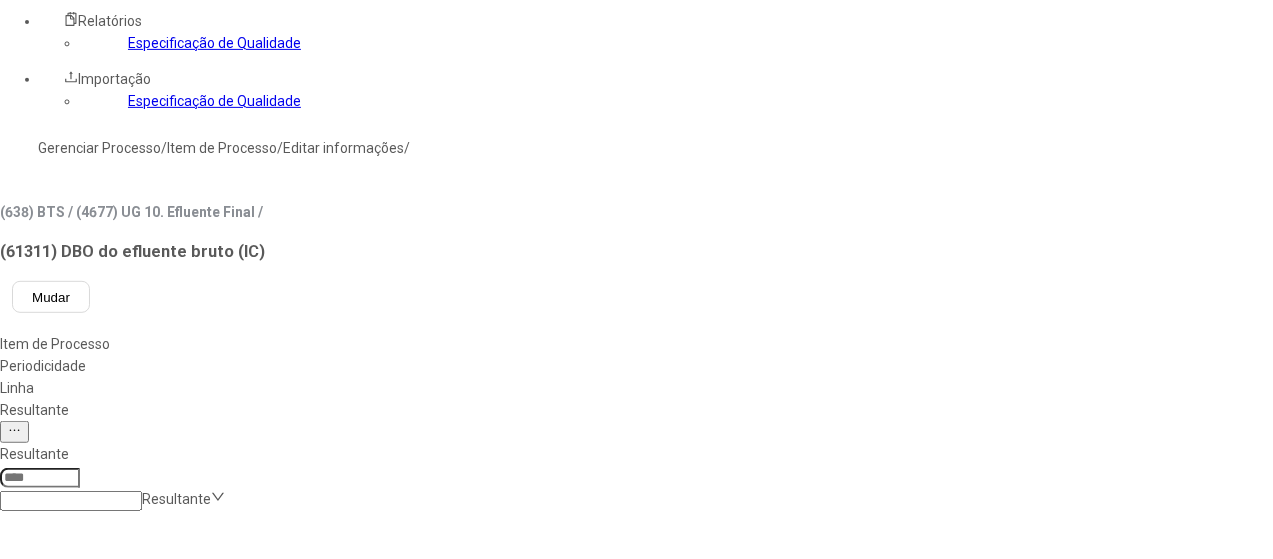 scroll, scrollTop: 500, scrollLeft: 0, axis: vertical 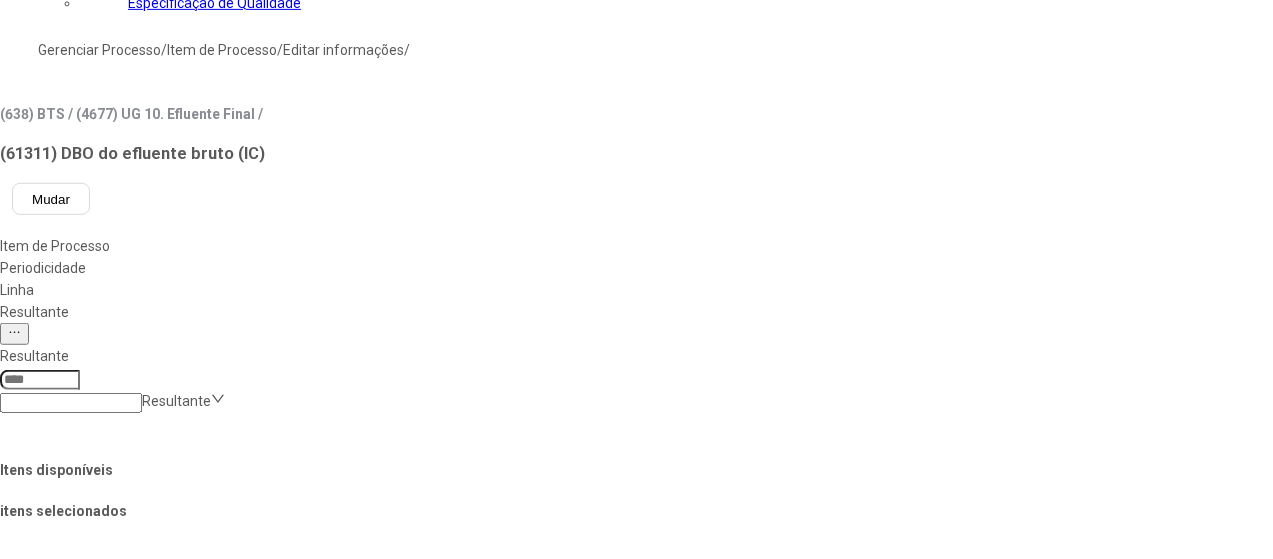 click on "Concluir associação" at bounding box center [124, 1467] 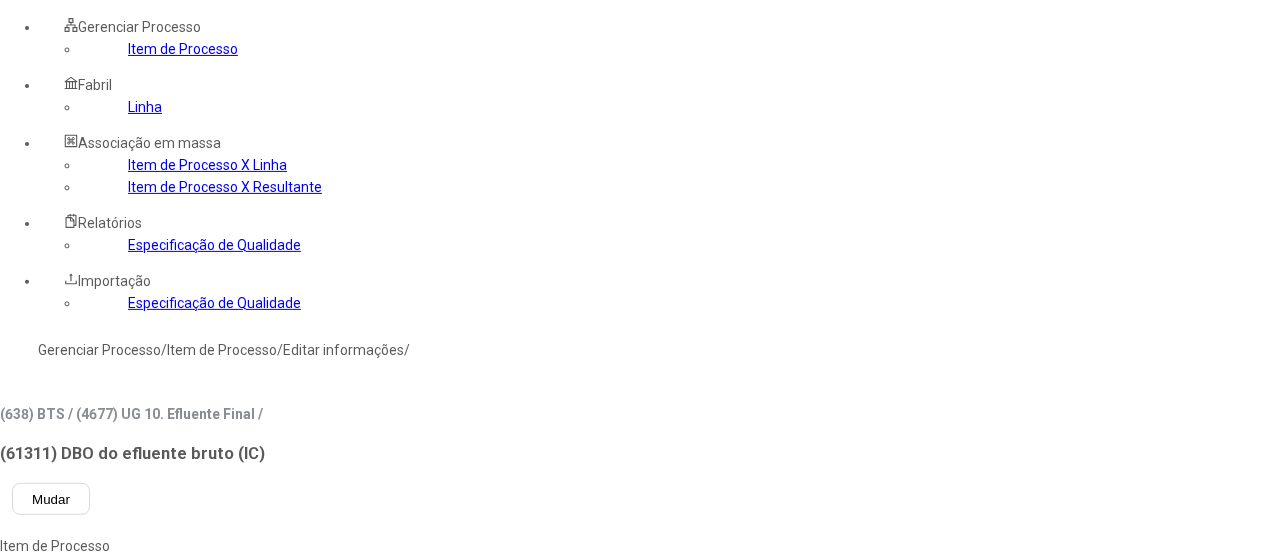 click on "Item de Processo" 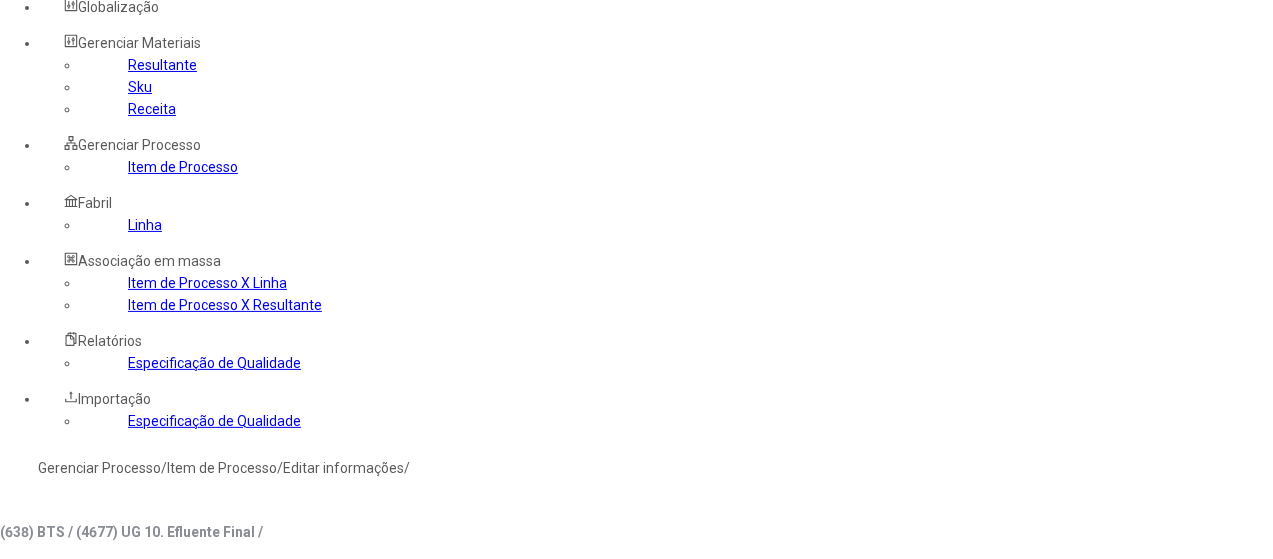 scroll, scrollTop: 0, scrollLeft: 0, axis: both 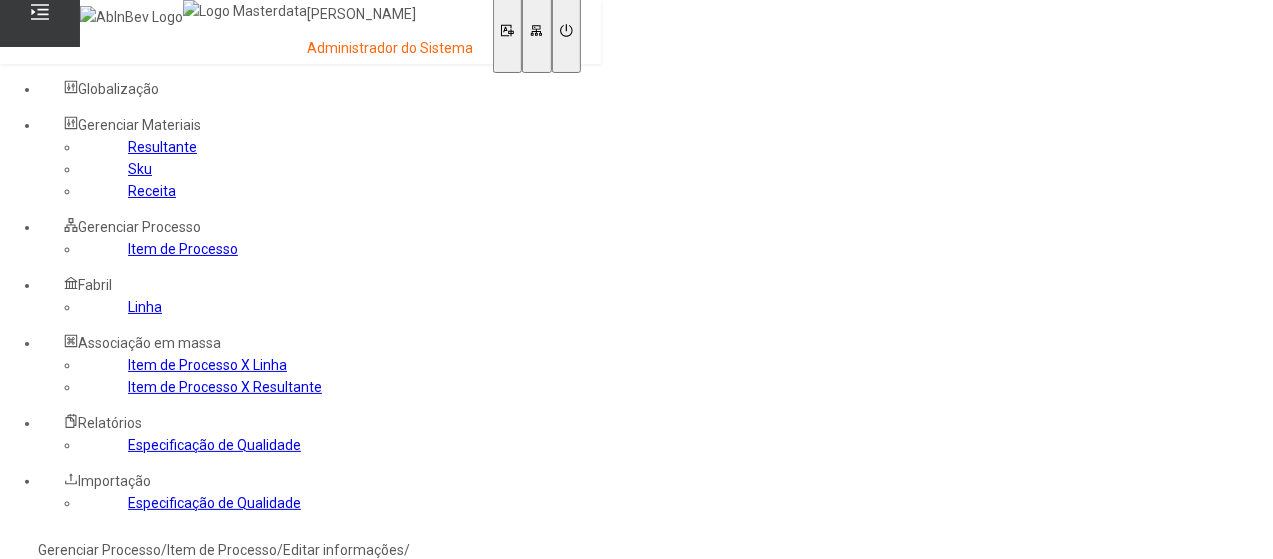 click on "Gerenciar Processo" 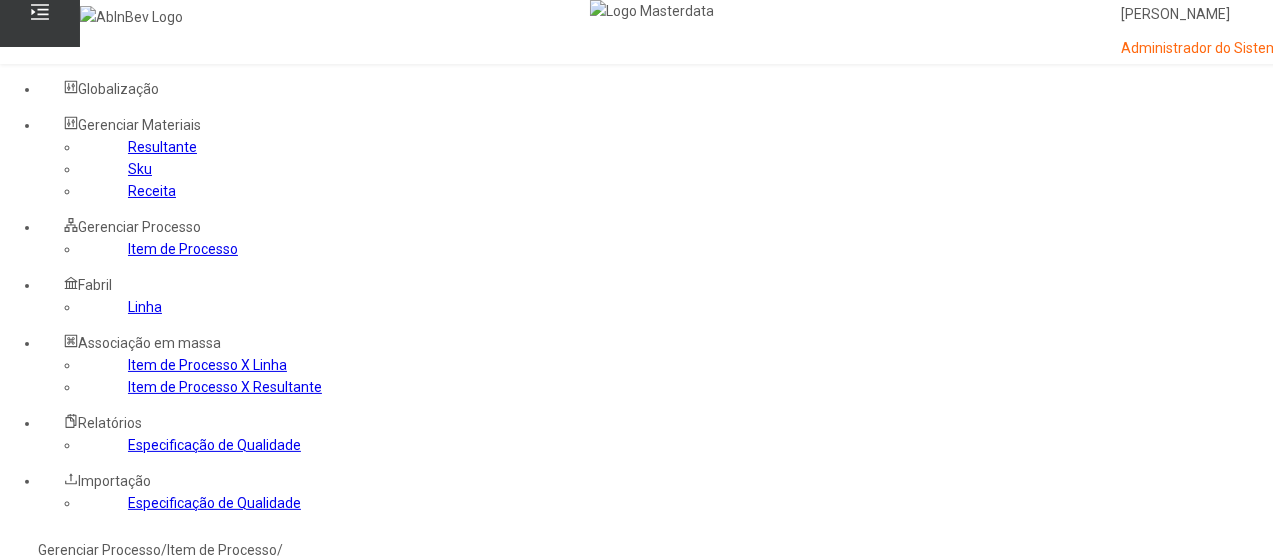 click 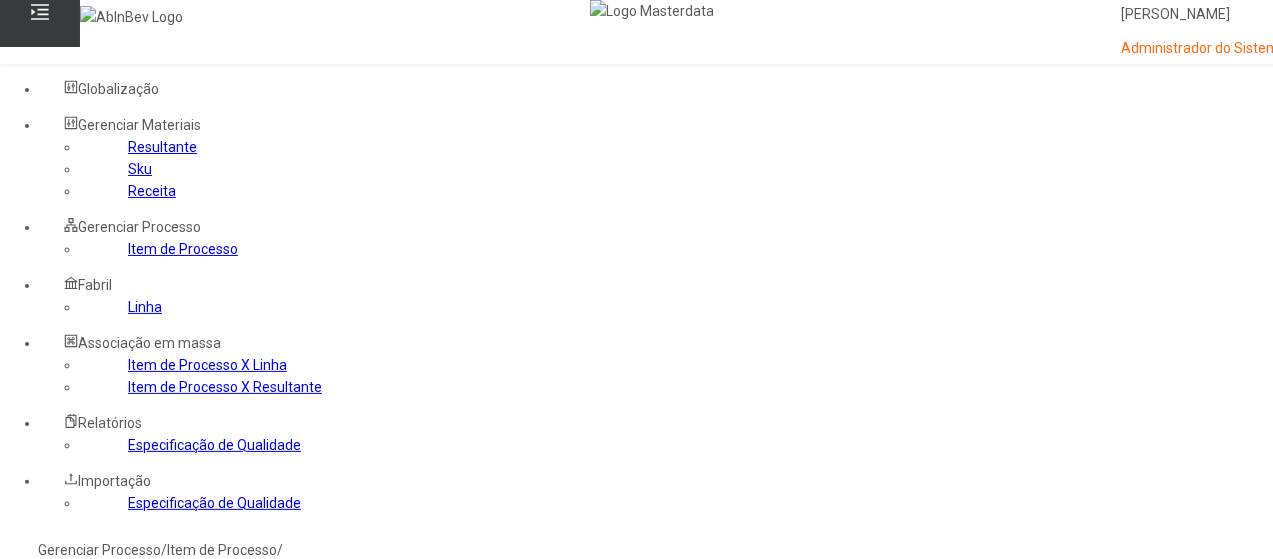 type on "*****" 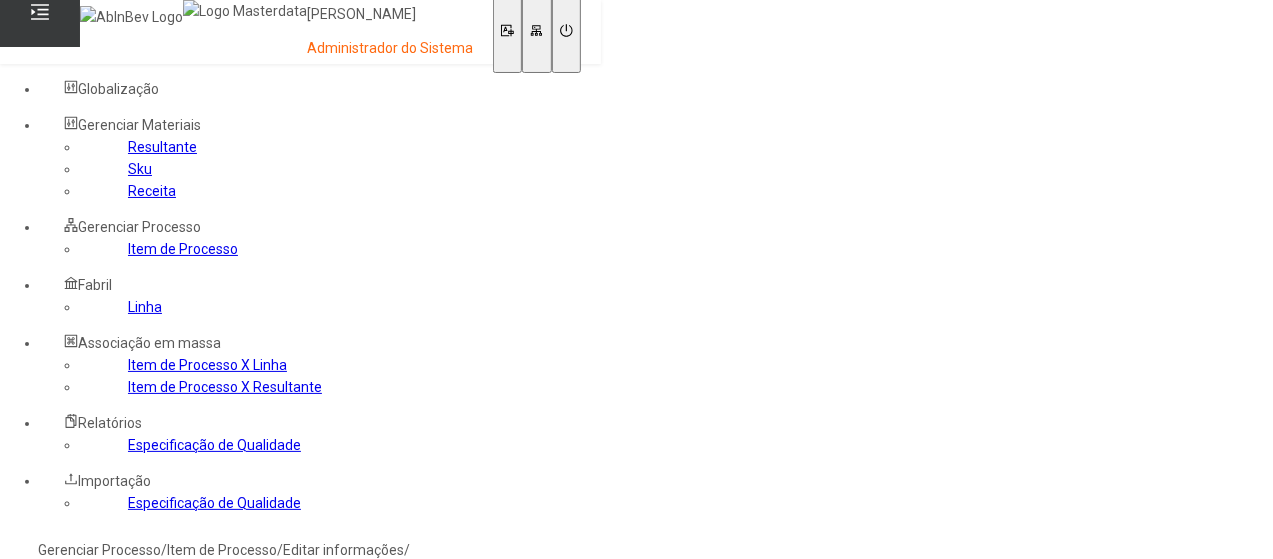 type on "****" 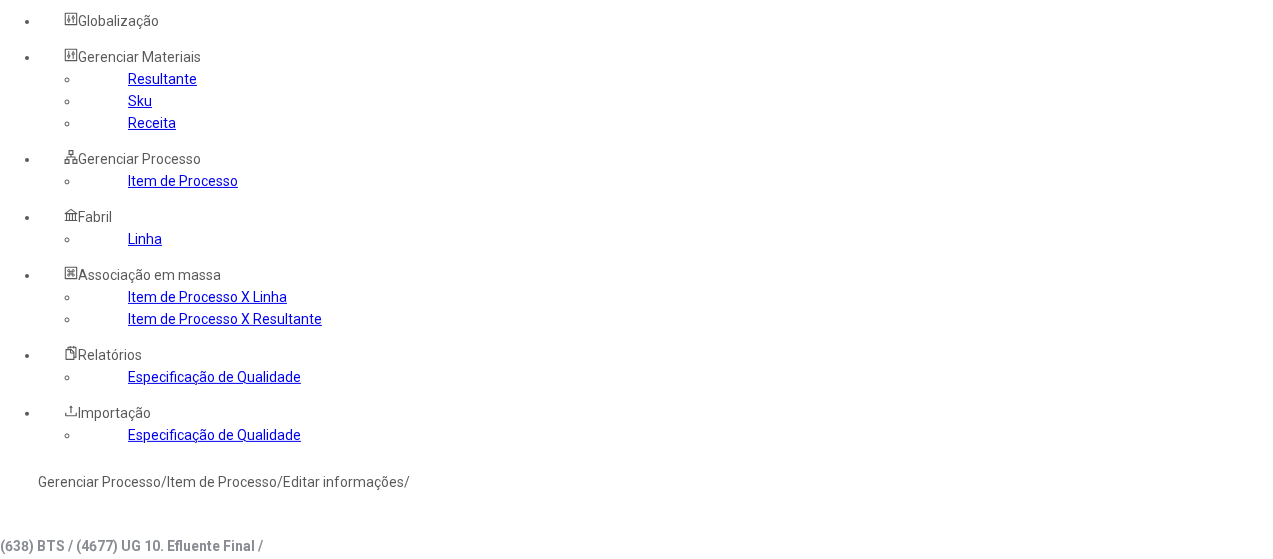scroll, scrollTop: 100, scrollLeft: 0, axis: vertical 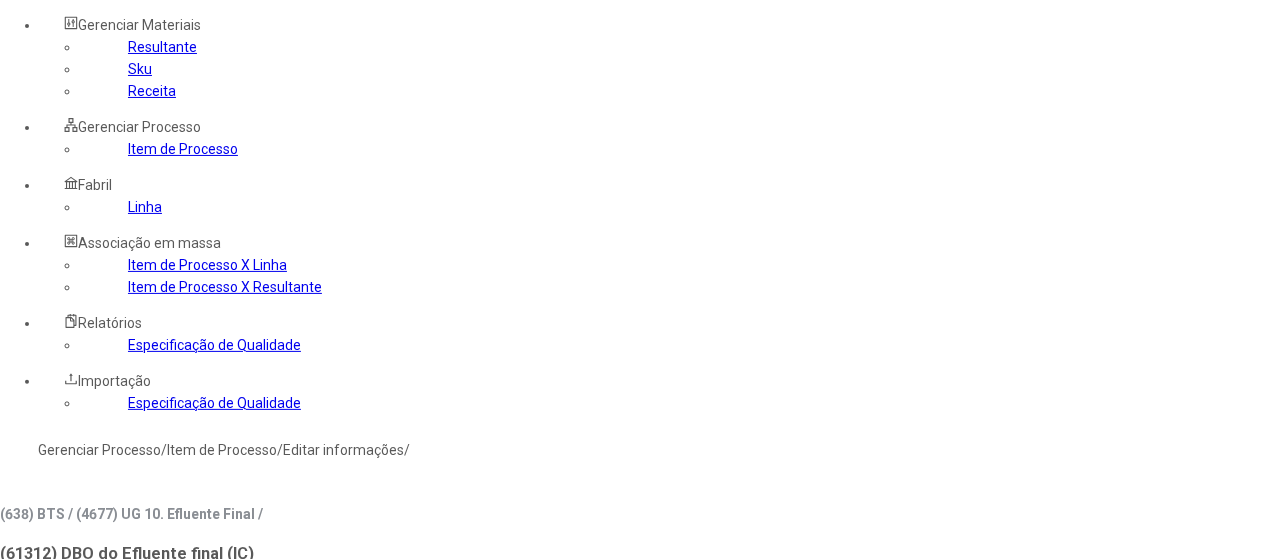 click on "9149" 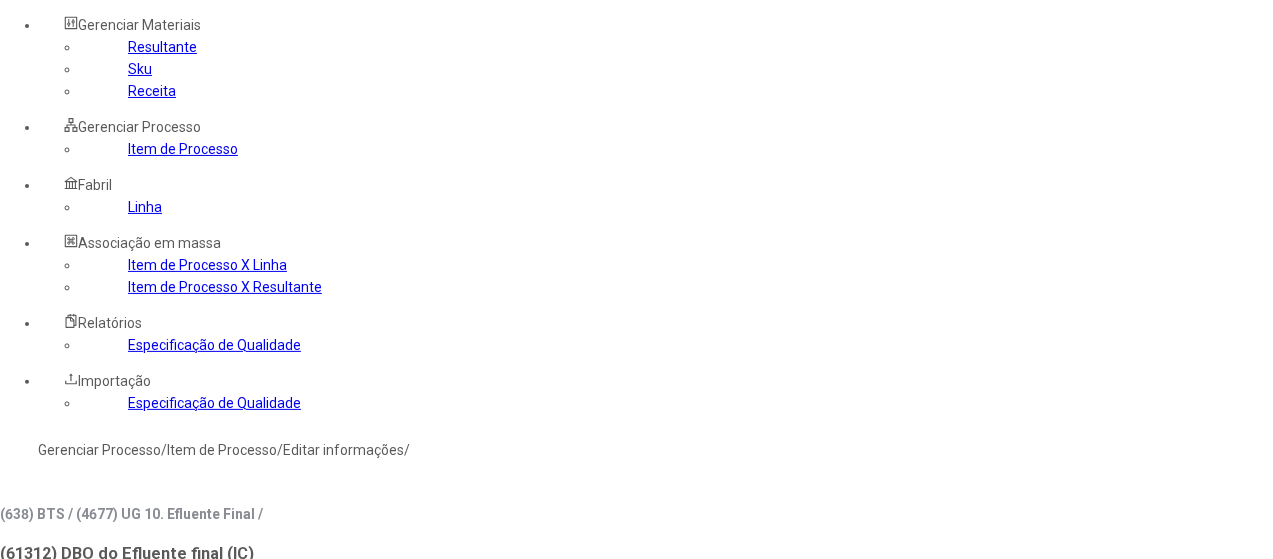 click 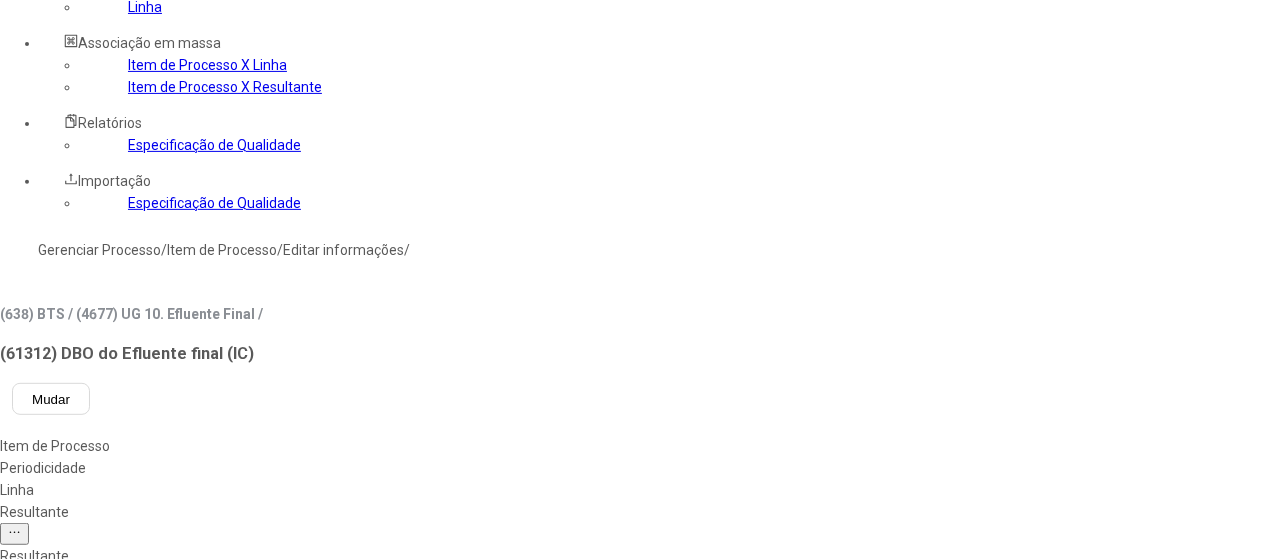 drag, startPoint x: 615, startPoint y: 299, endPoint x: 702, endPoint y: 335, distance: 94.15413 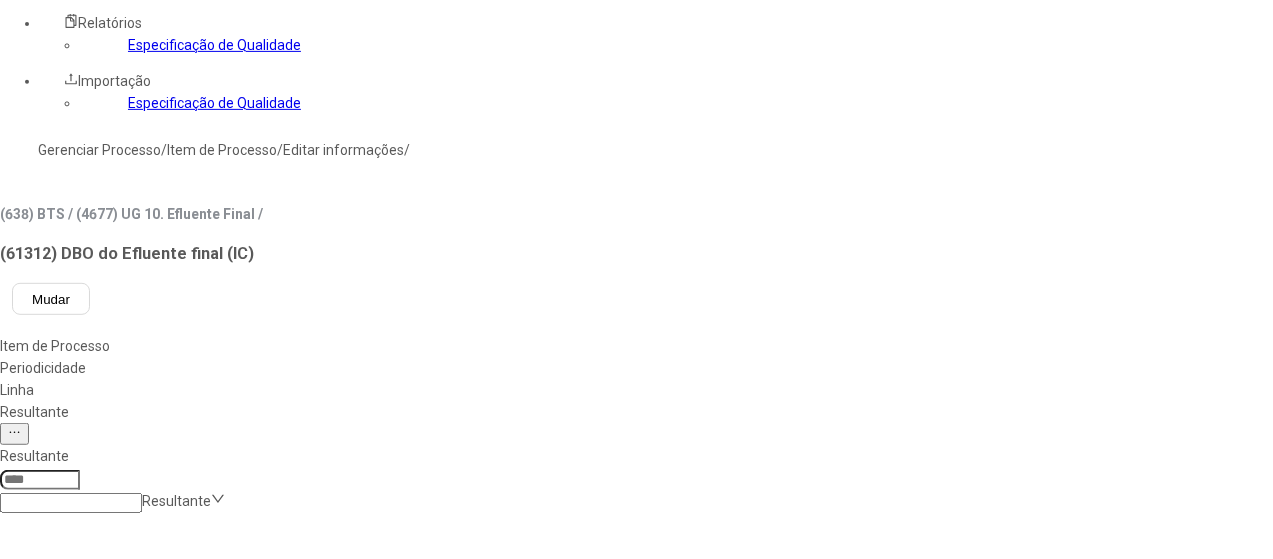 click on "Concluir associação" at bounding box center (124, 1567) 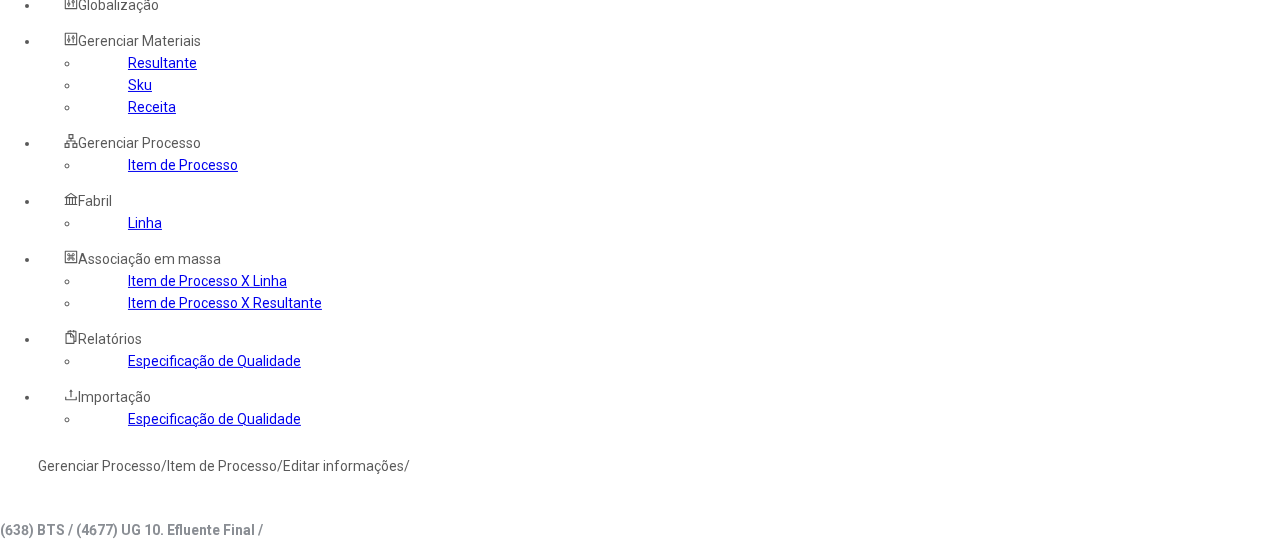 scroll, scrollTop: 200, scrollLeft: 0, axis: vertical 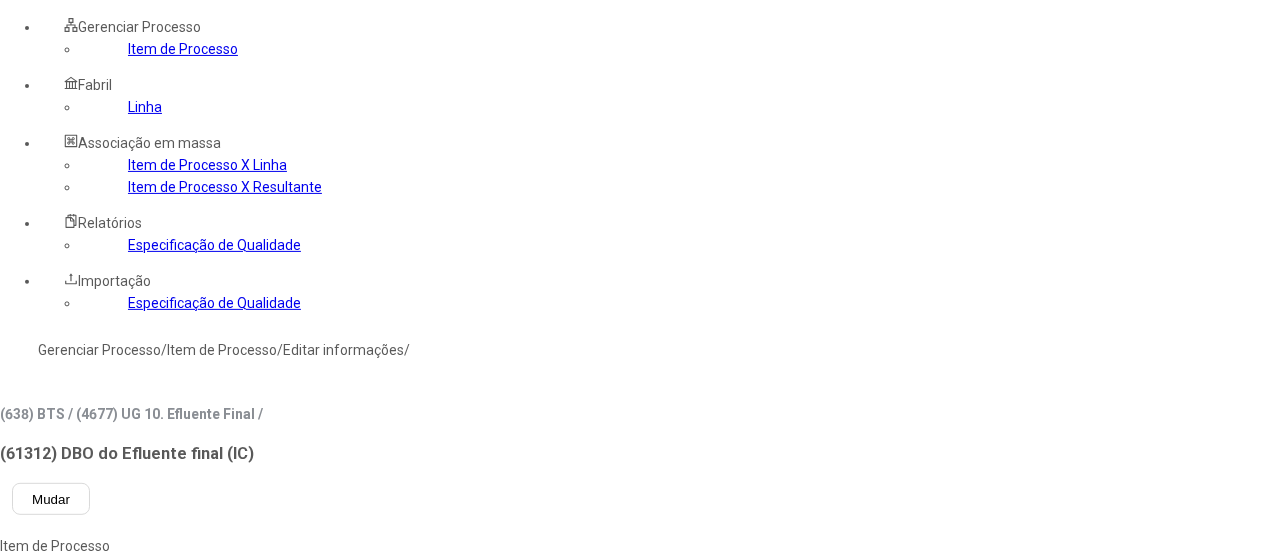 drag, startPoint x: 968, startPoint y: 403, endPoint x: 883, endPoint y: 401, distance: 85.02353 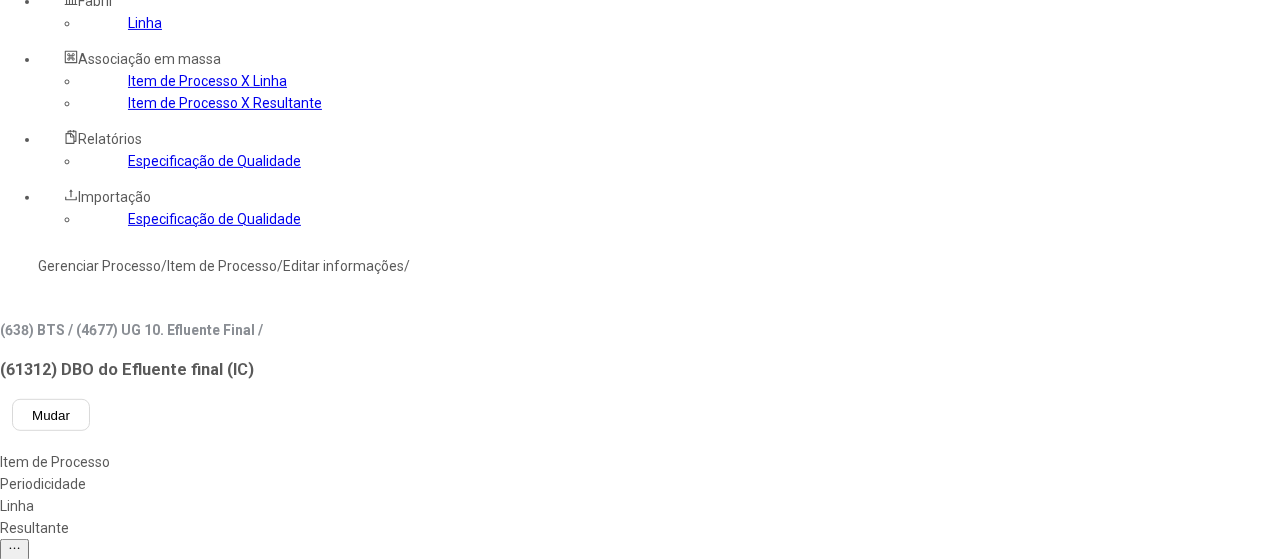scroll, scrollTop: 400, scrollLeft: 0, axis: vertical 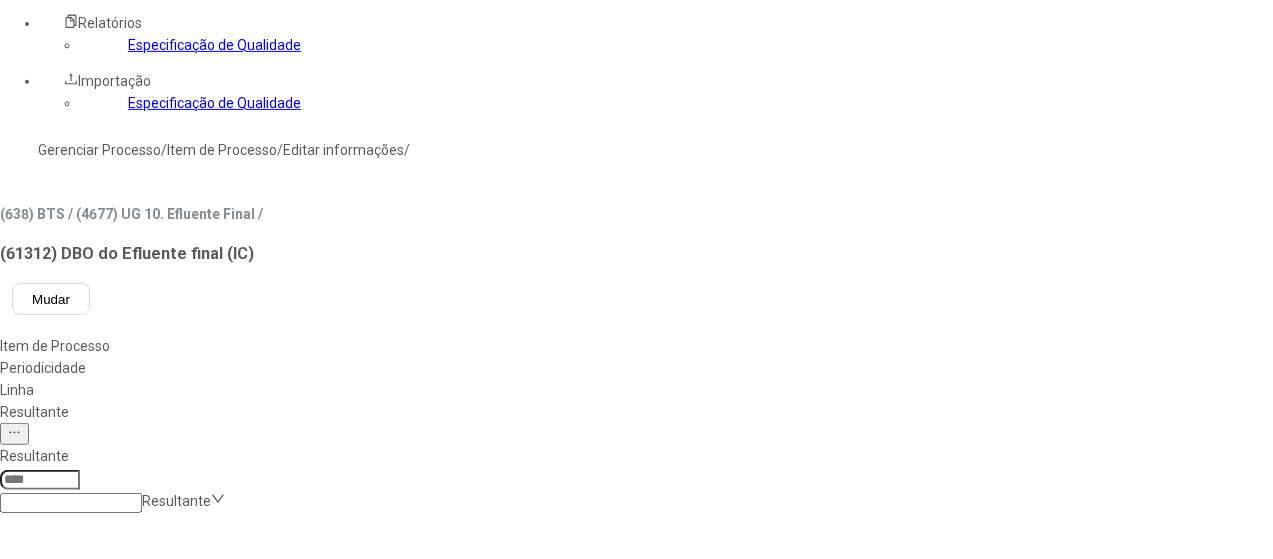 type on "******" 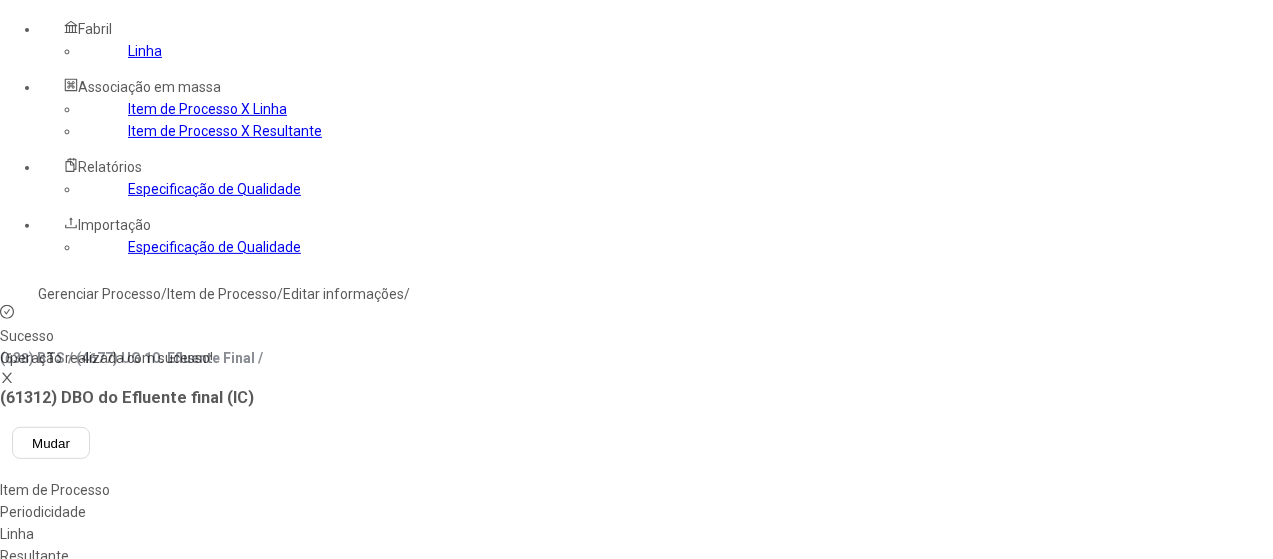 scroll, scrollTop: 0, scrollLeft: 0, axis: both 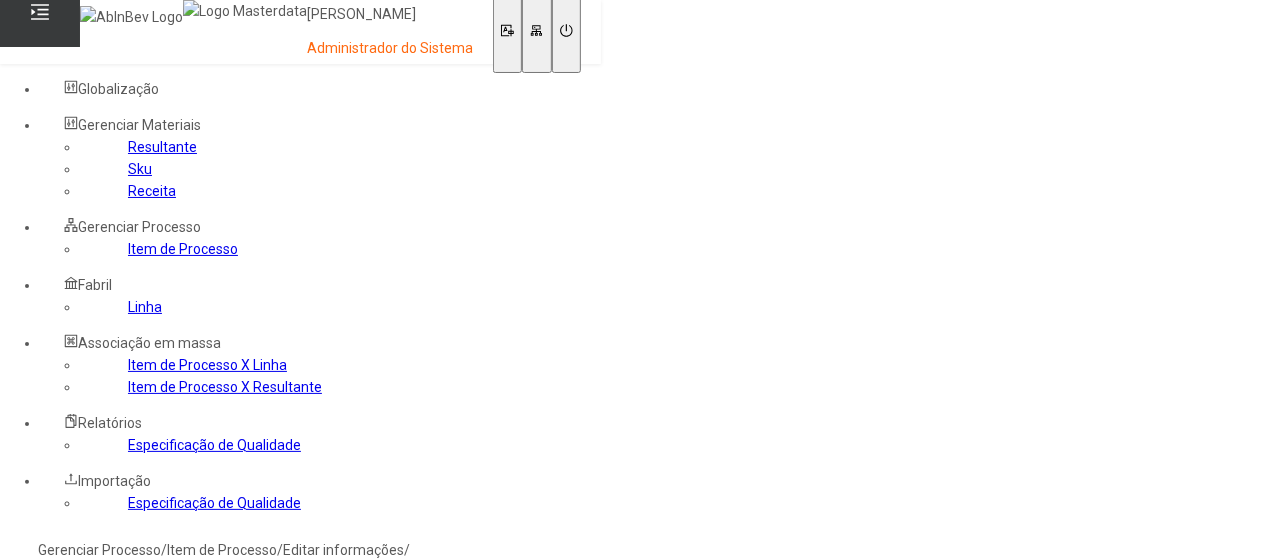 click on "Resultante" 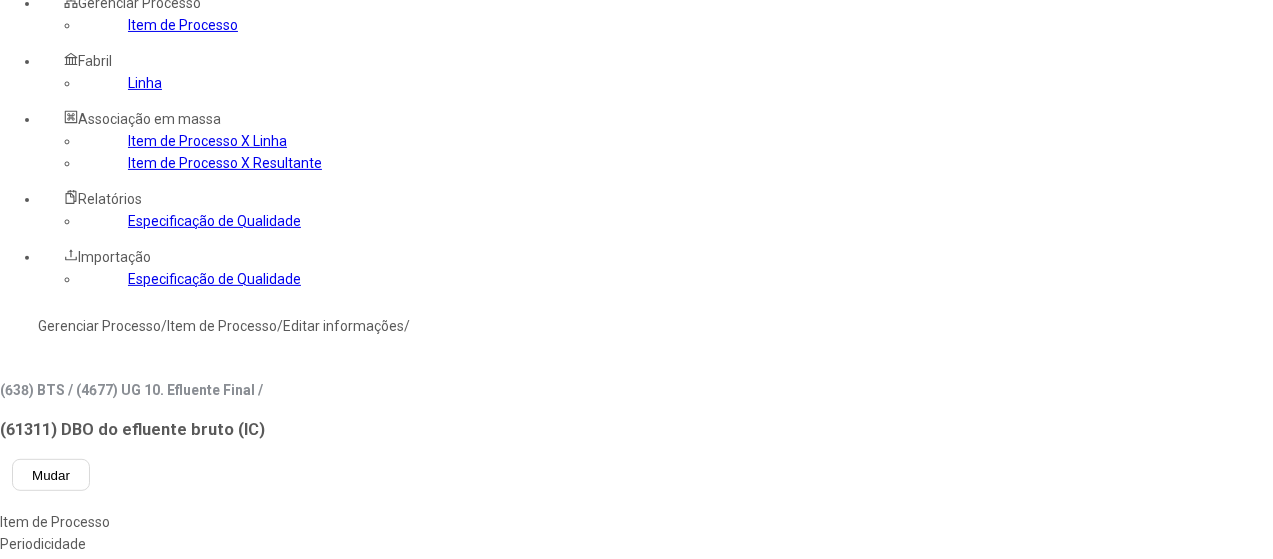 scroll, scrollTop: 0, scrollLeft: 0, axis: both 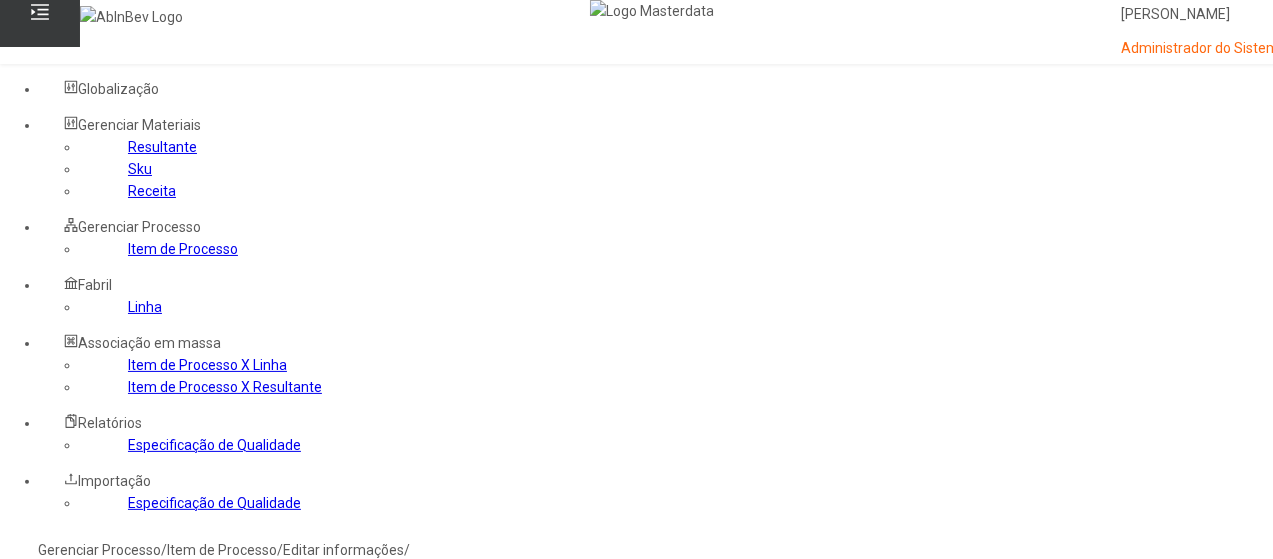 click on "Gerenciar Processo" 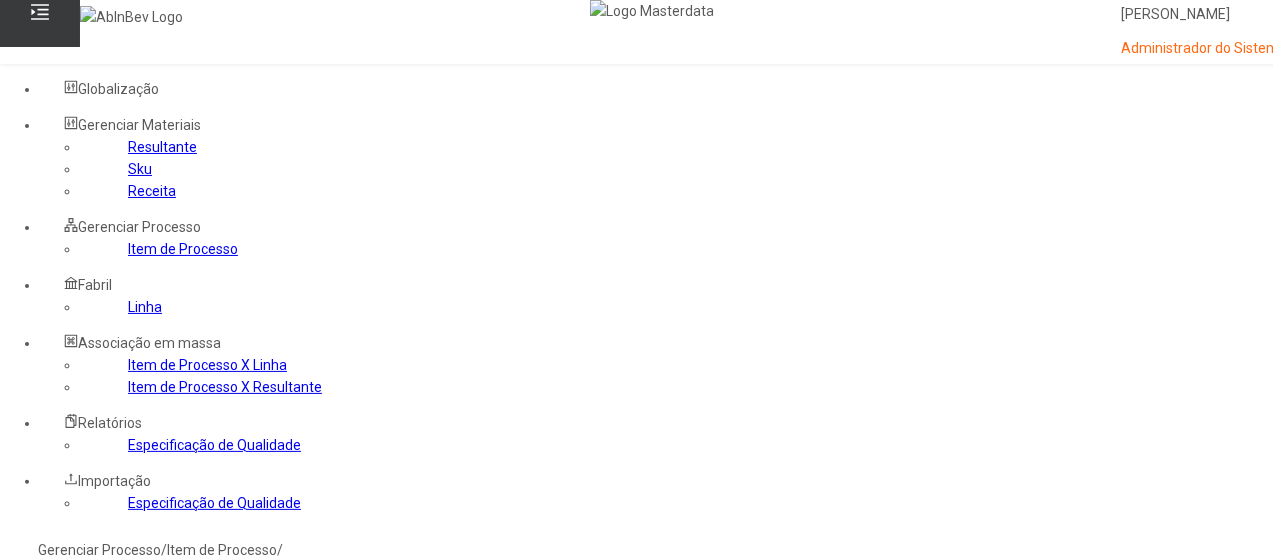 click 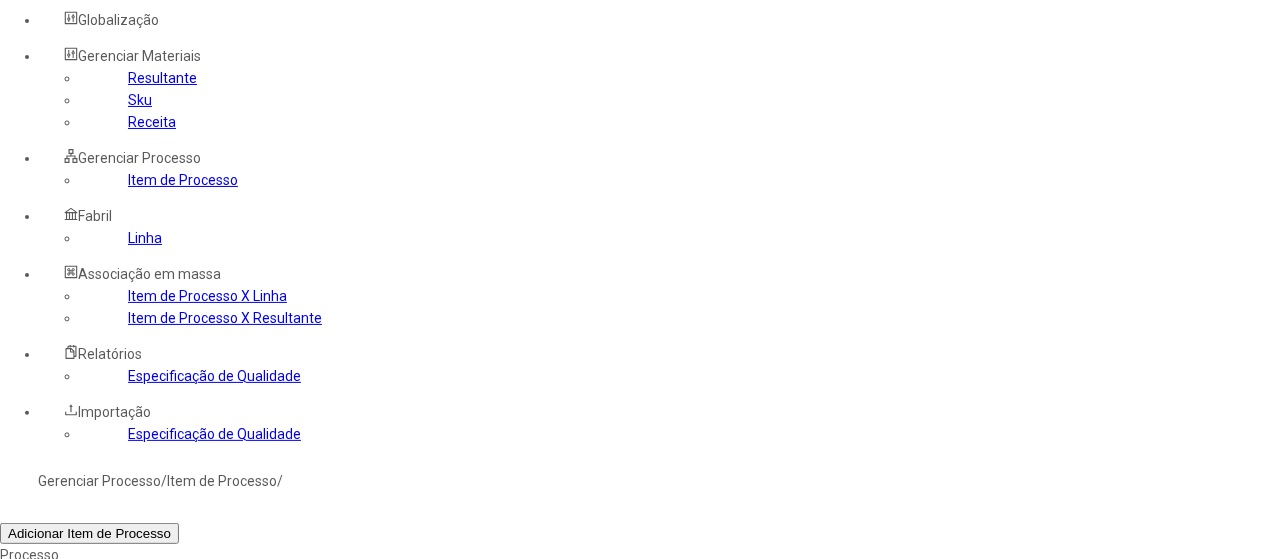 scroll, scrollTop: 100, scrollLeft: 0, axis: vertical 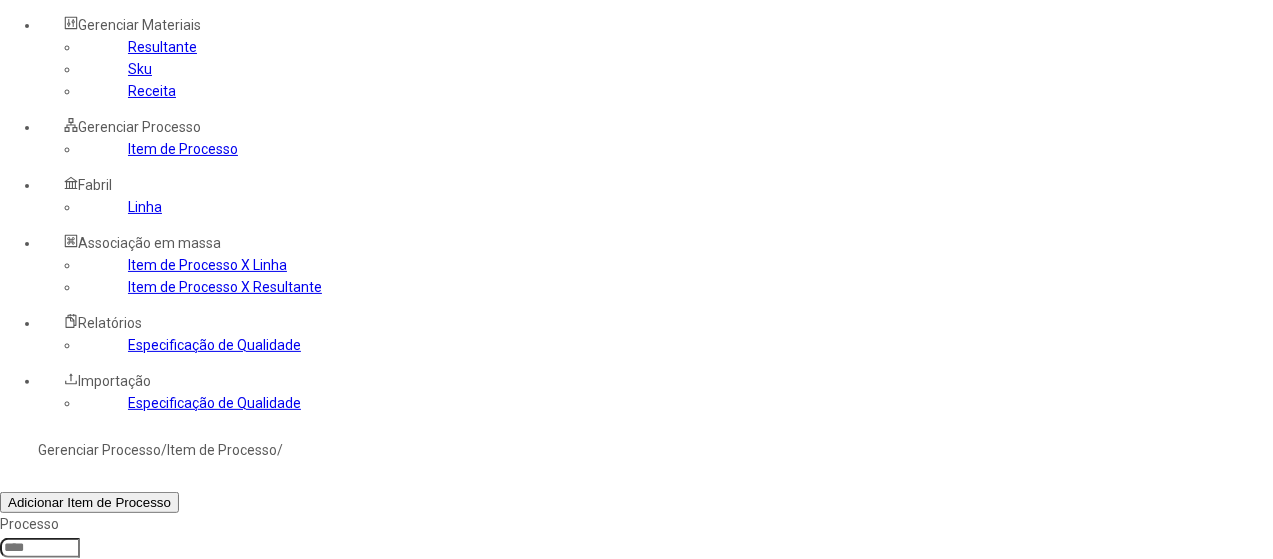 click 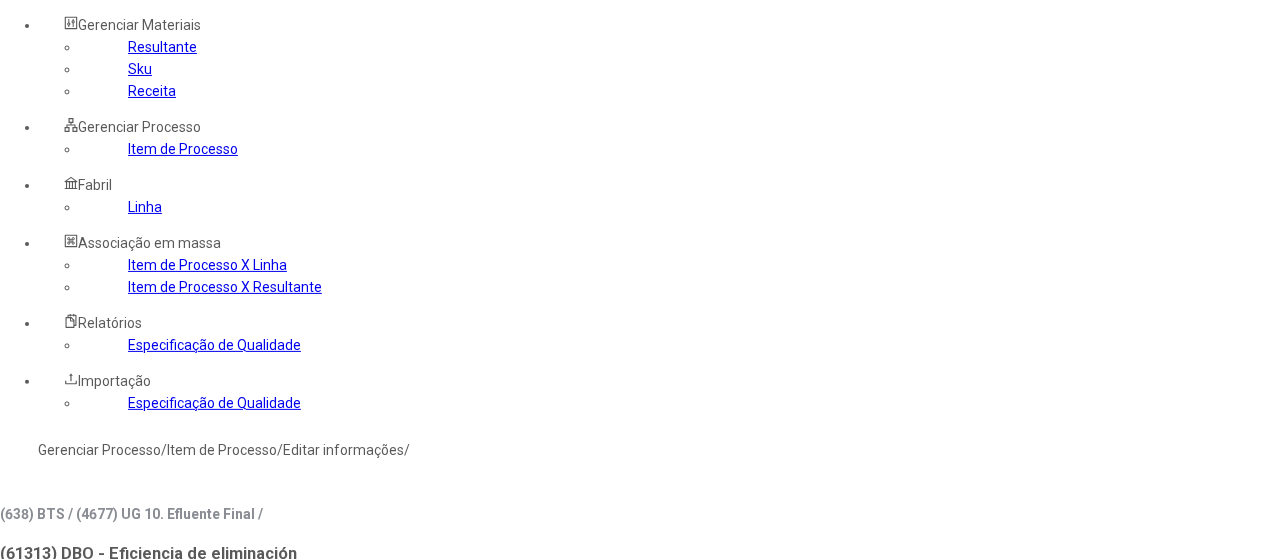 click on "Resultante" 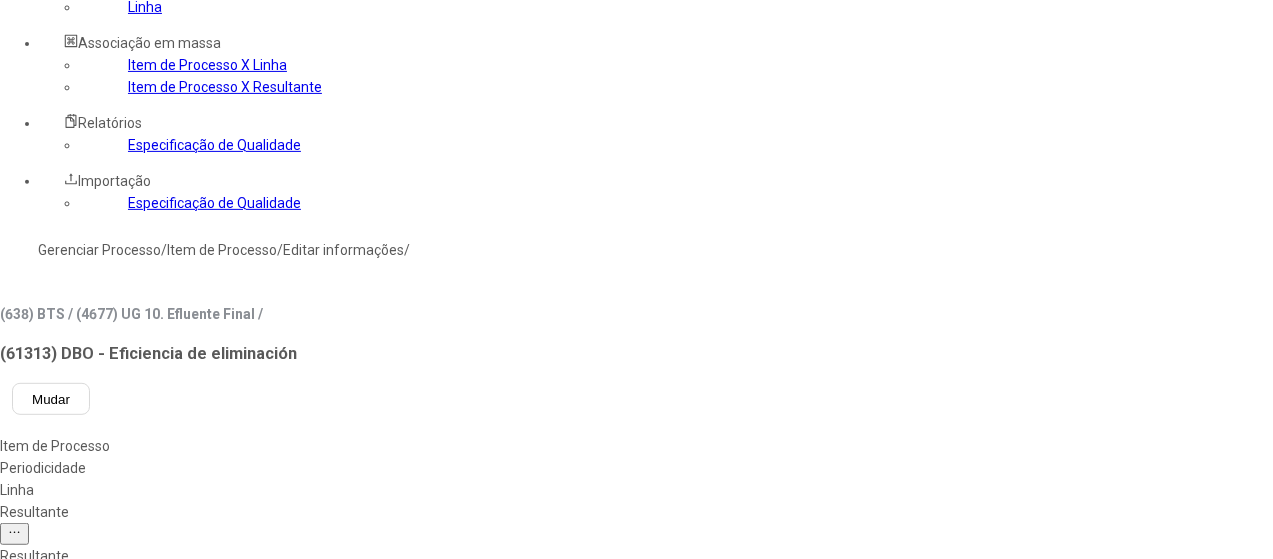 drag, startPoint x: 857, startPoint y: 296, endPoint x: 847, endPoint y: 295, distance: 10.049875 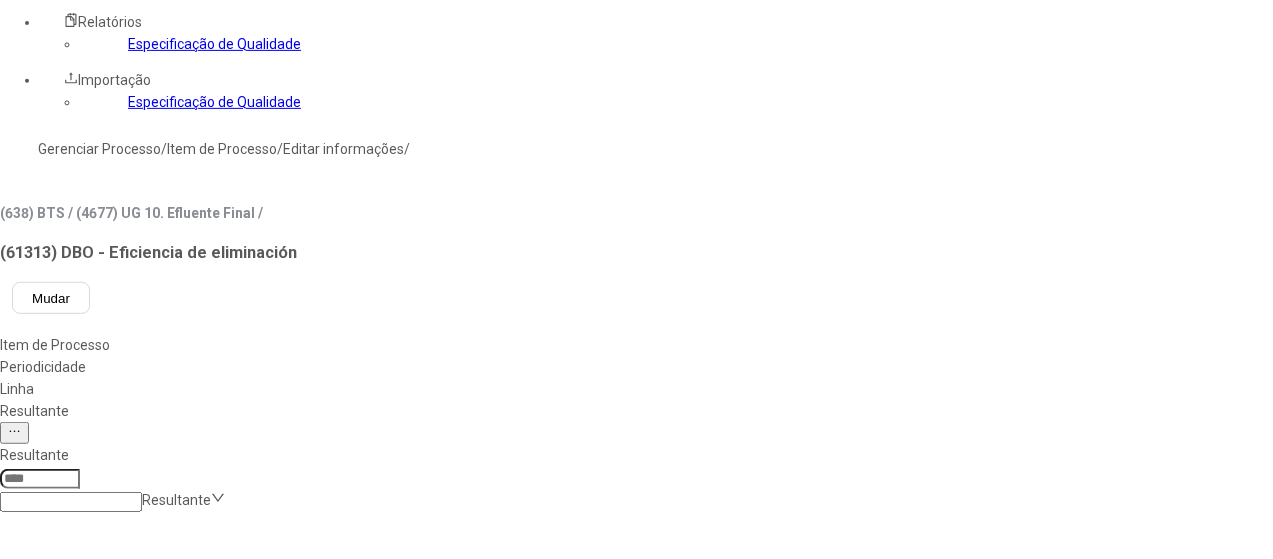 scroll, scrollTop: 500, scrollLeft: 0, axis: vertical 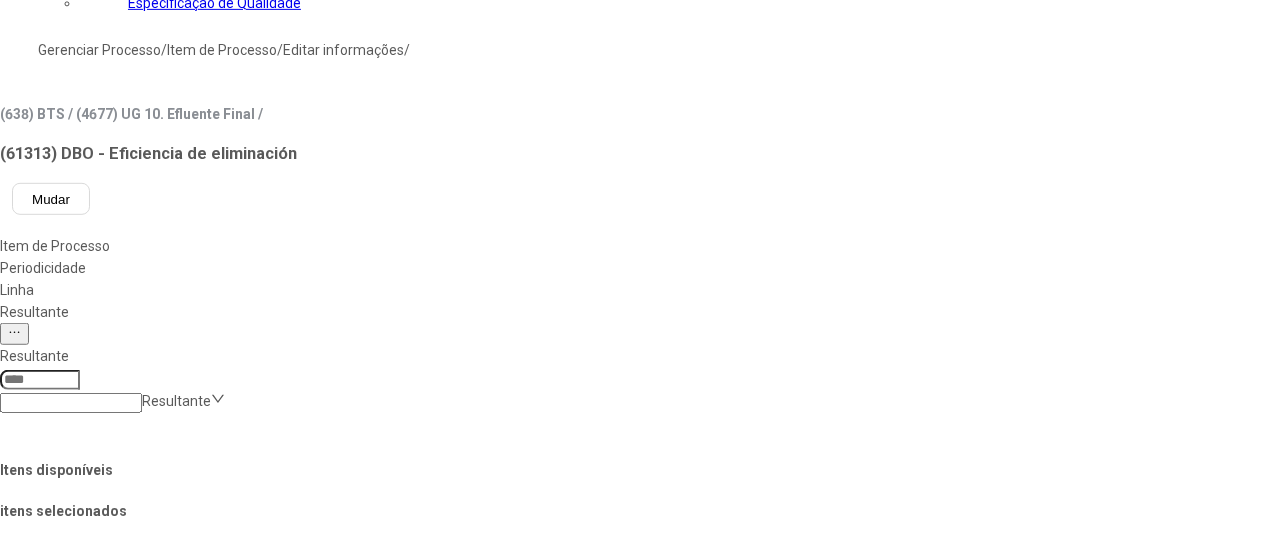 click on "Concluir associação" at bounding box center [124, 1299] 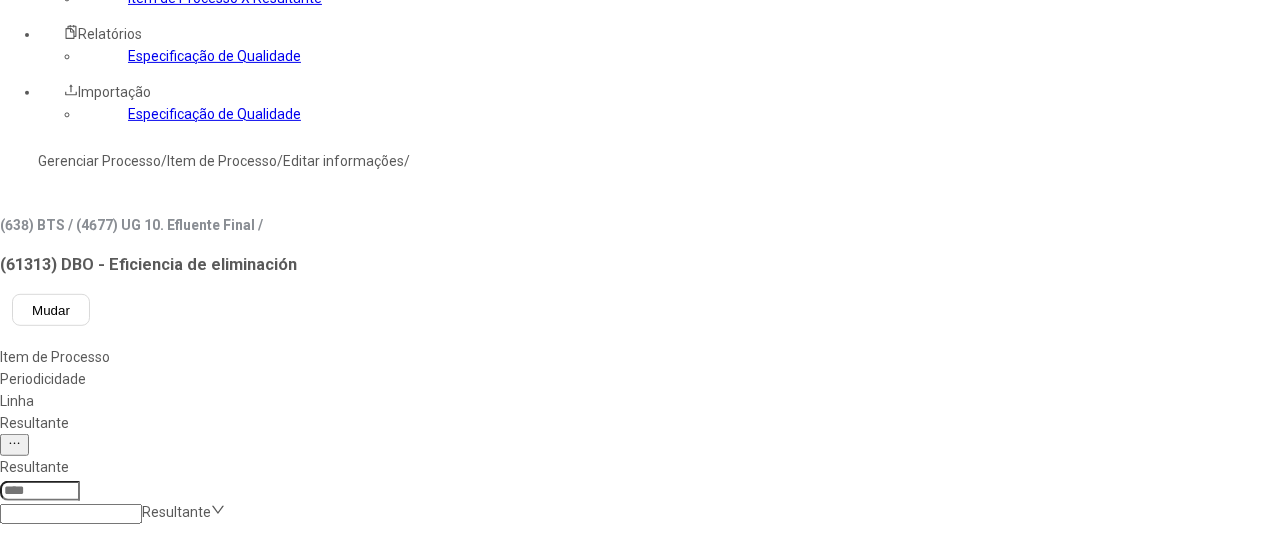 scroll, scrollTop: 300, scrollLeft: 0, axis: vertical 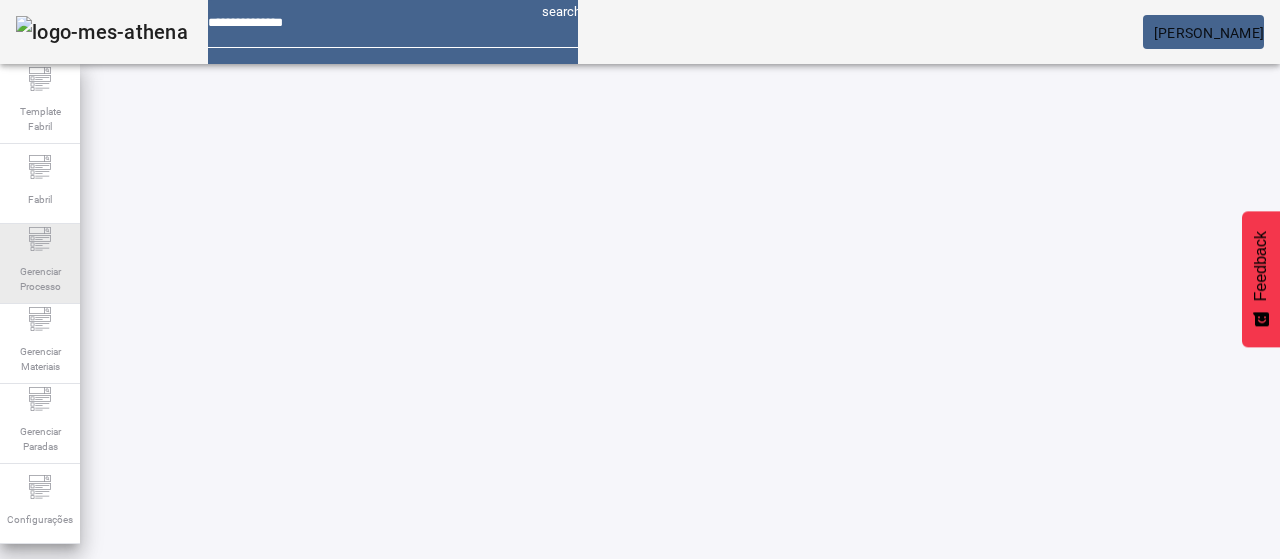 click on "Fabril" 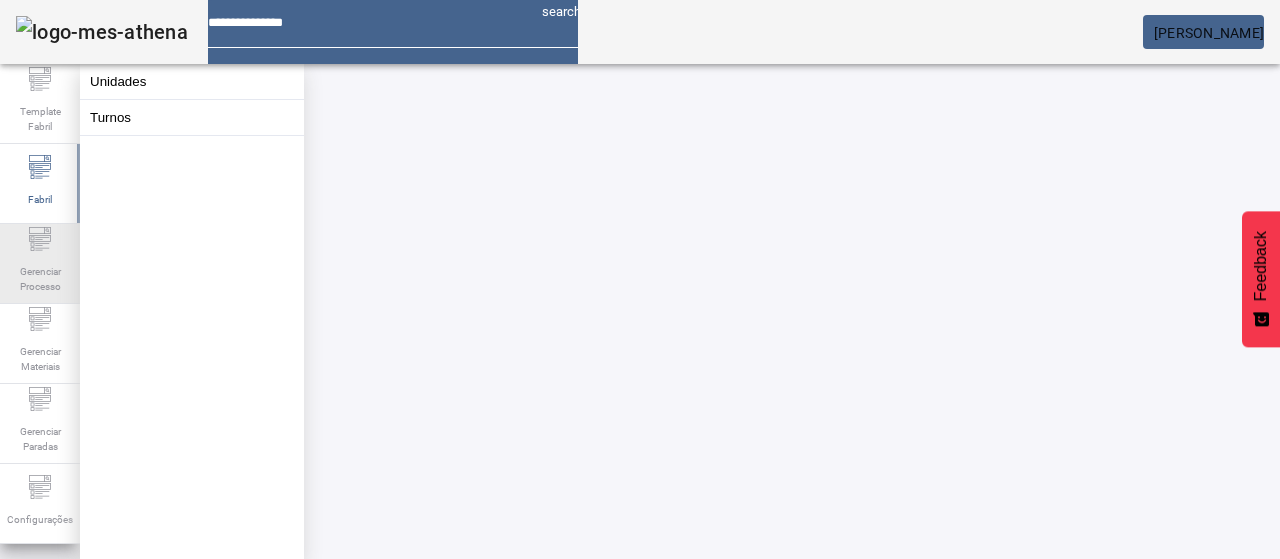 click on "Gerenciar Processo" 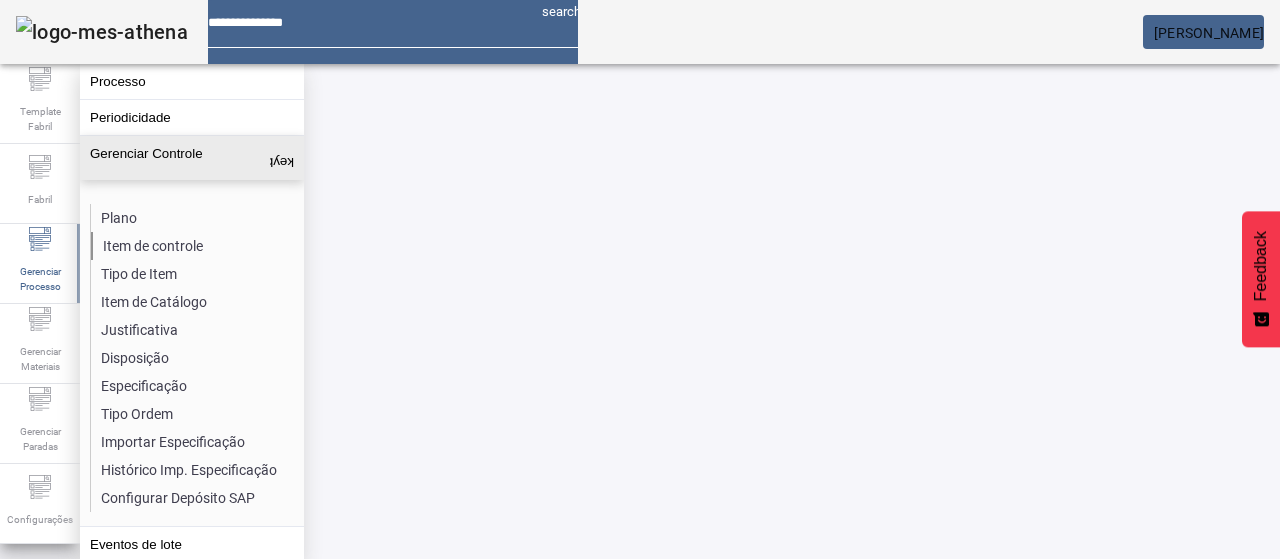 click on "Item de controle" 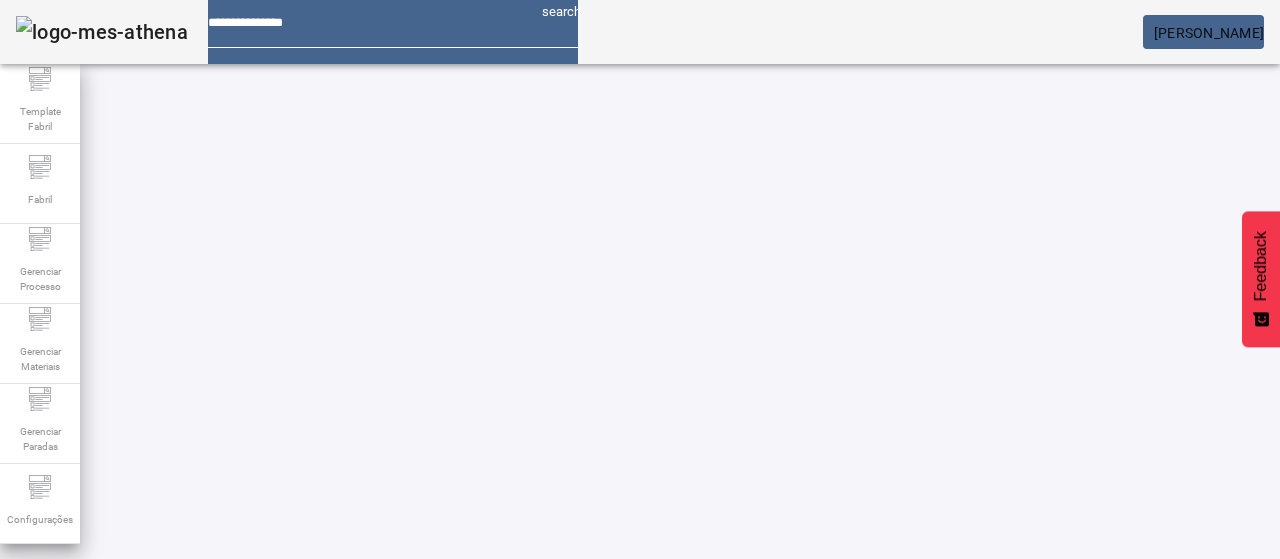 drag, startPoint x: 1120, startPoint y: 97, endPoint x: 892, endPoint y: 139, distance: 231.83615 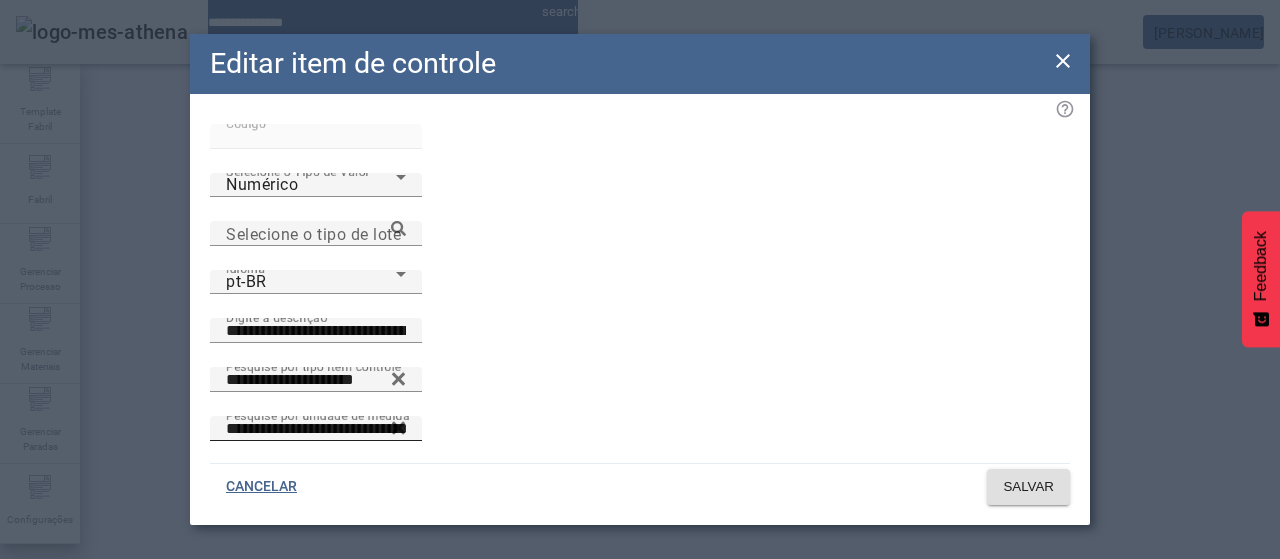 click 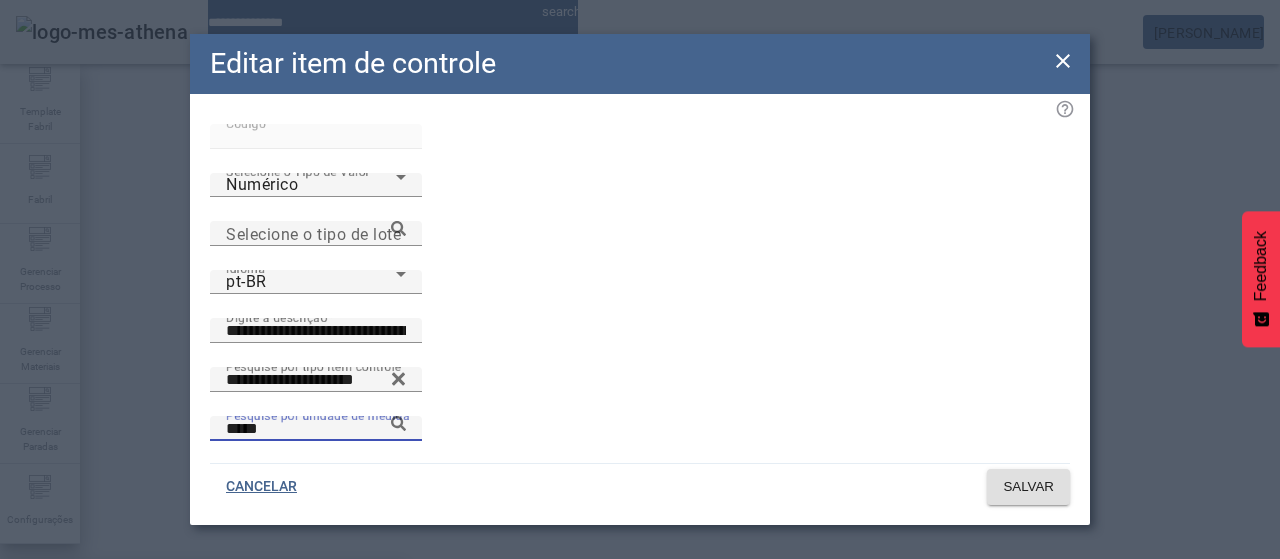type on "*****" 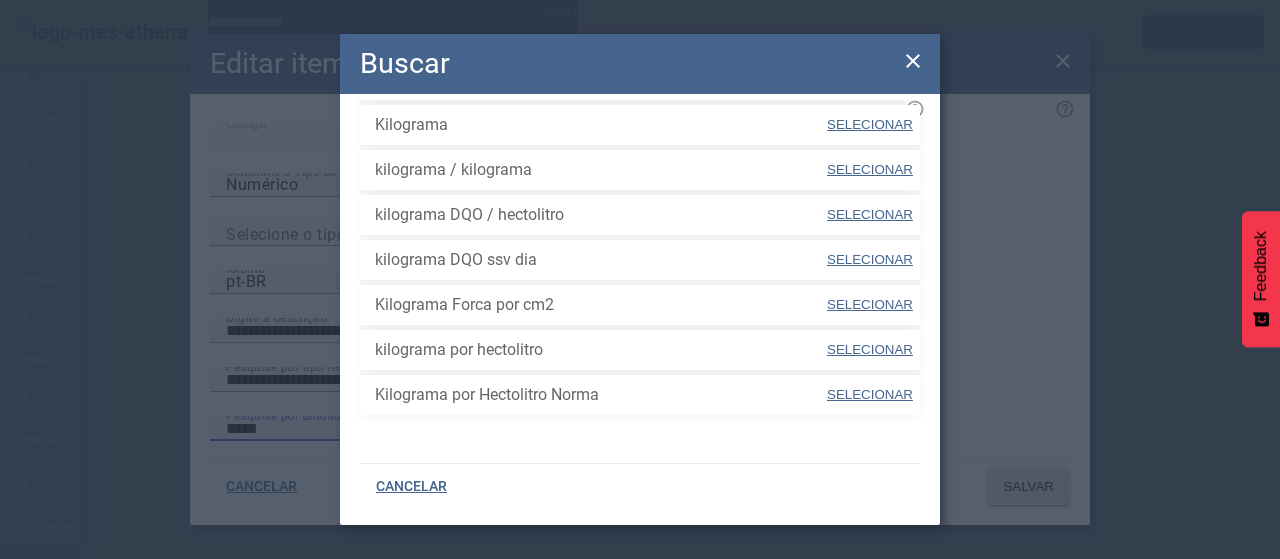 scroll, scrollTop: 300, scrollLeft: 0, axis: vertical 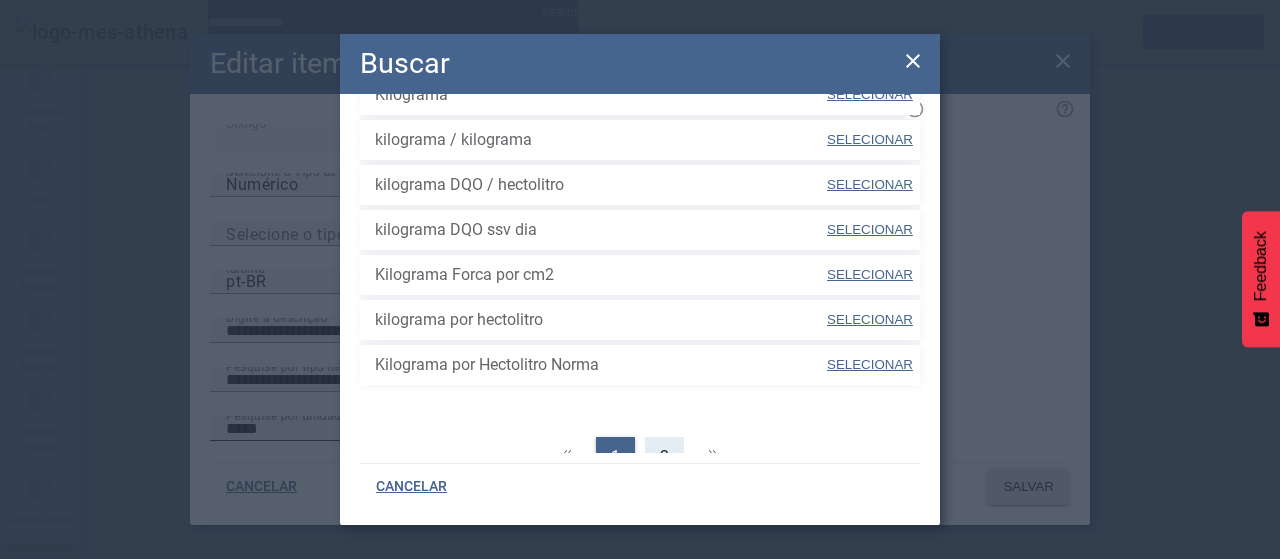 click on "2" 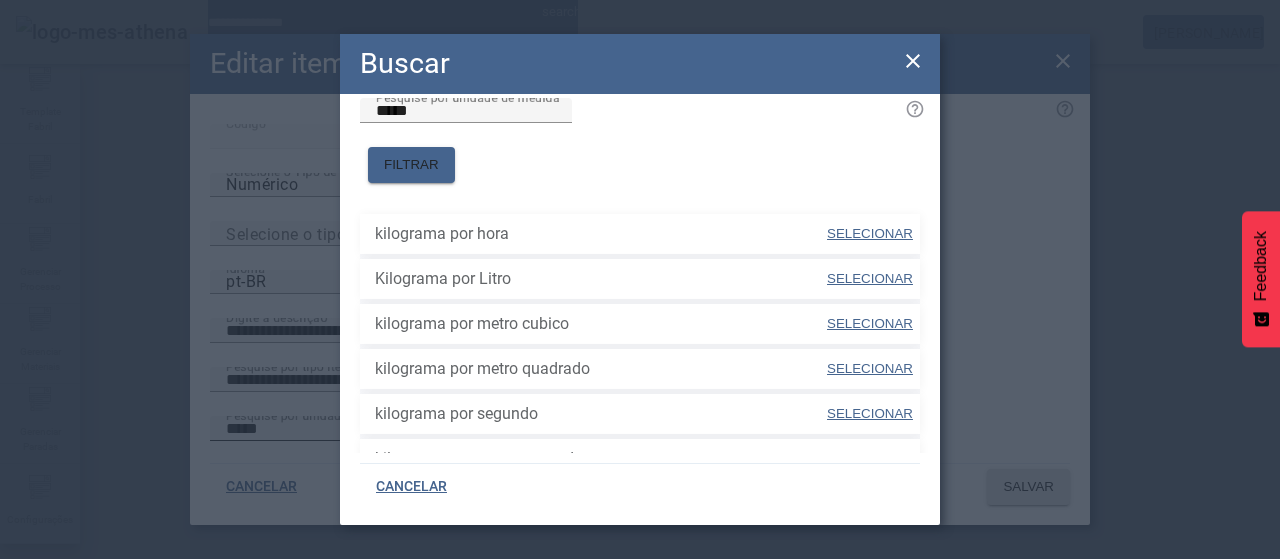 scroll, scrollTop: 0, scrollLeft: 0, axis: both 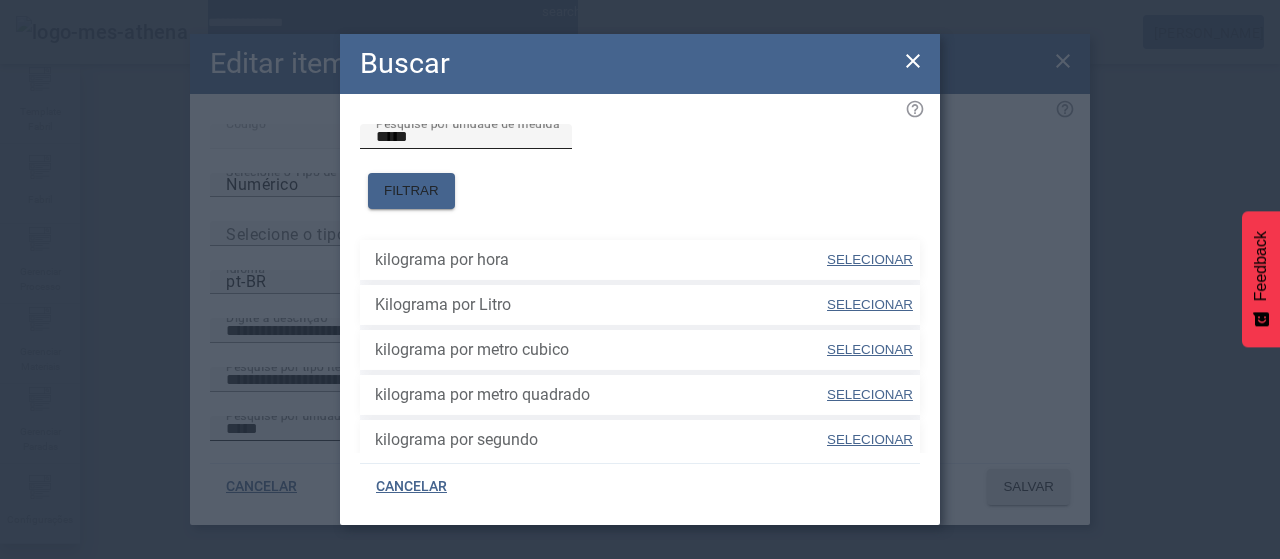 click on "Pesquise por unidade de medida *****" 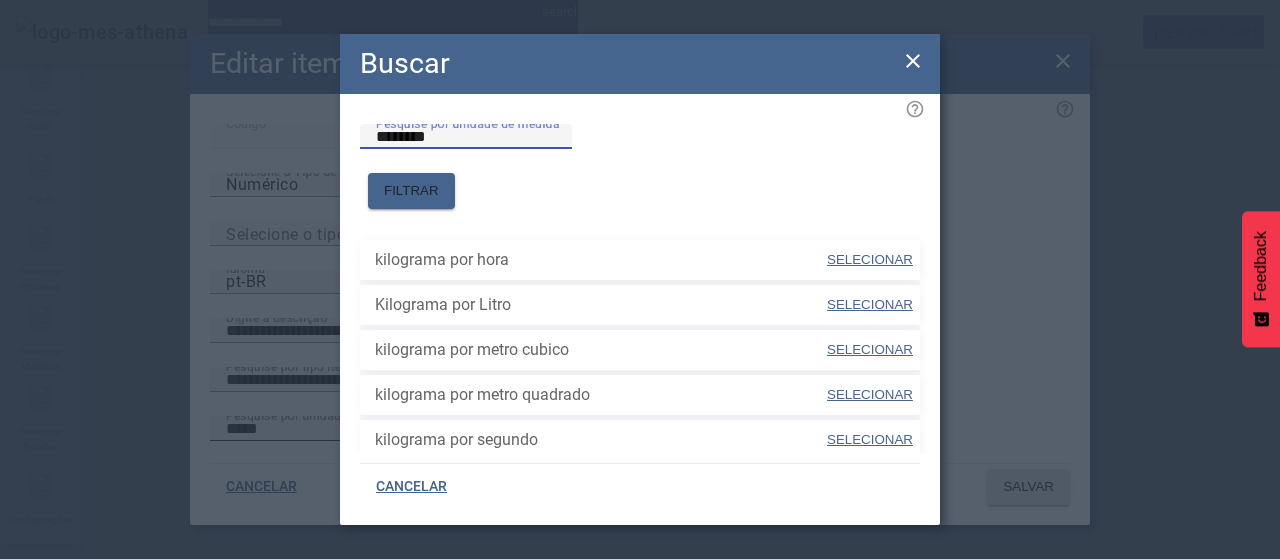 type on "********" 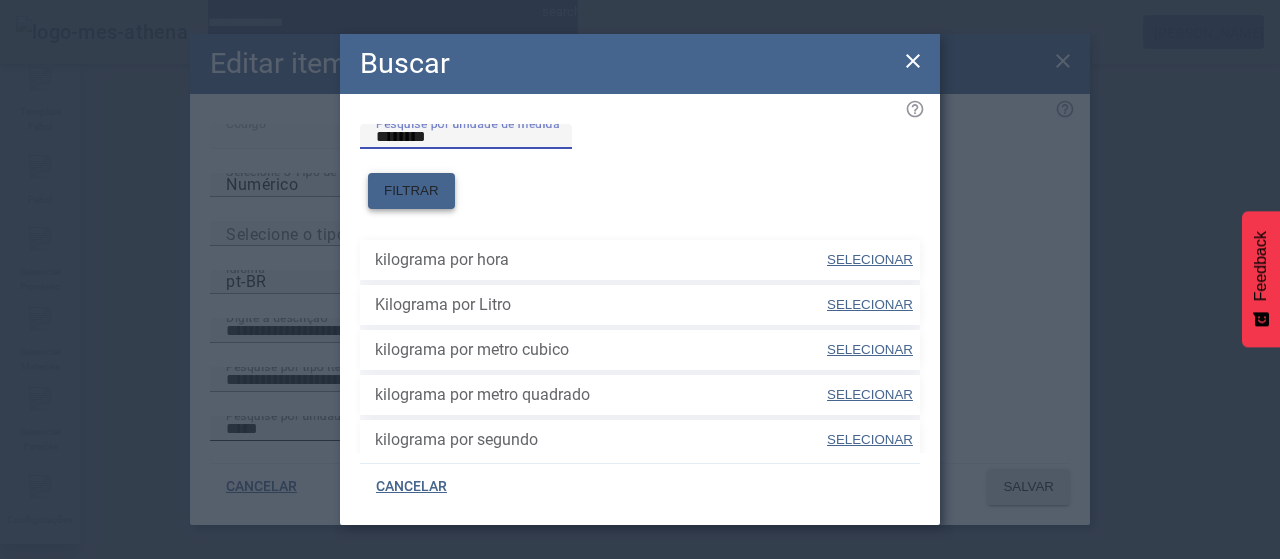 click on "FILTRAR" 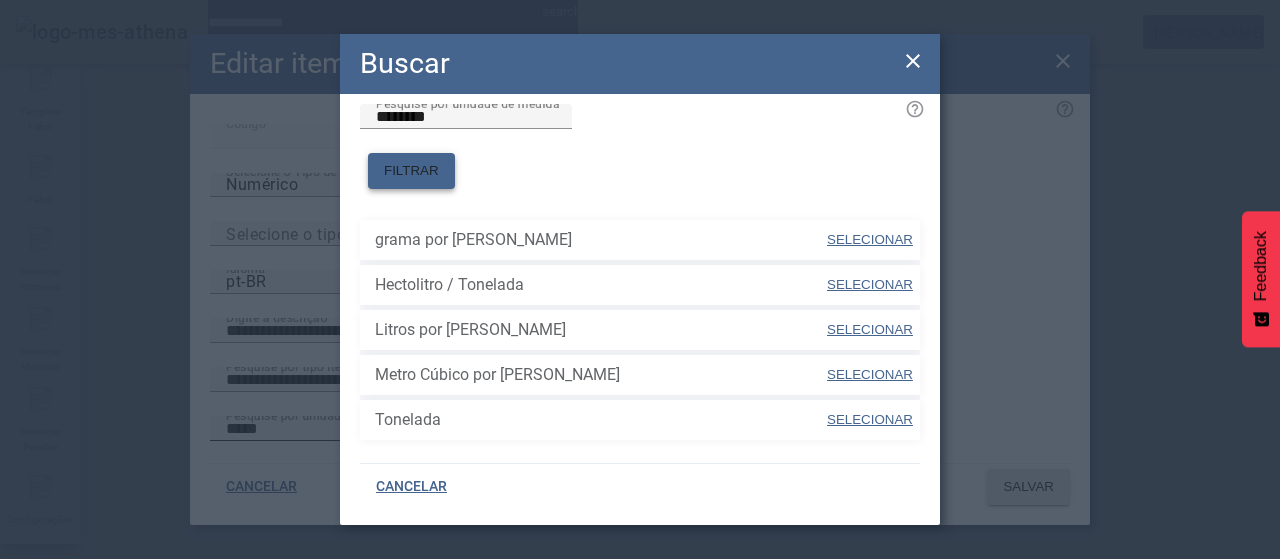 scroll, scrollTop: 40, scrollLeft: 0, axis: vertical 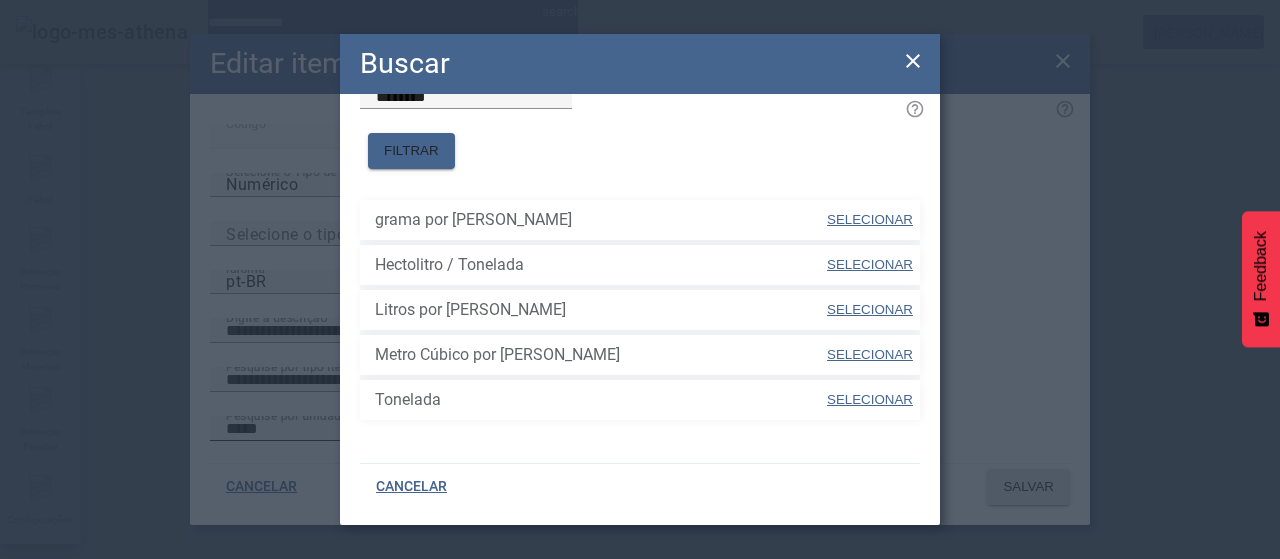 drag, startPoint x: 904, startPoint y: 57, endPoint x: 870, endPoint y: 23, distance: 48.08326 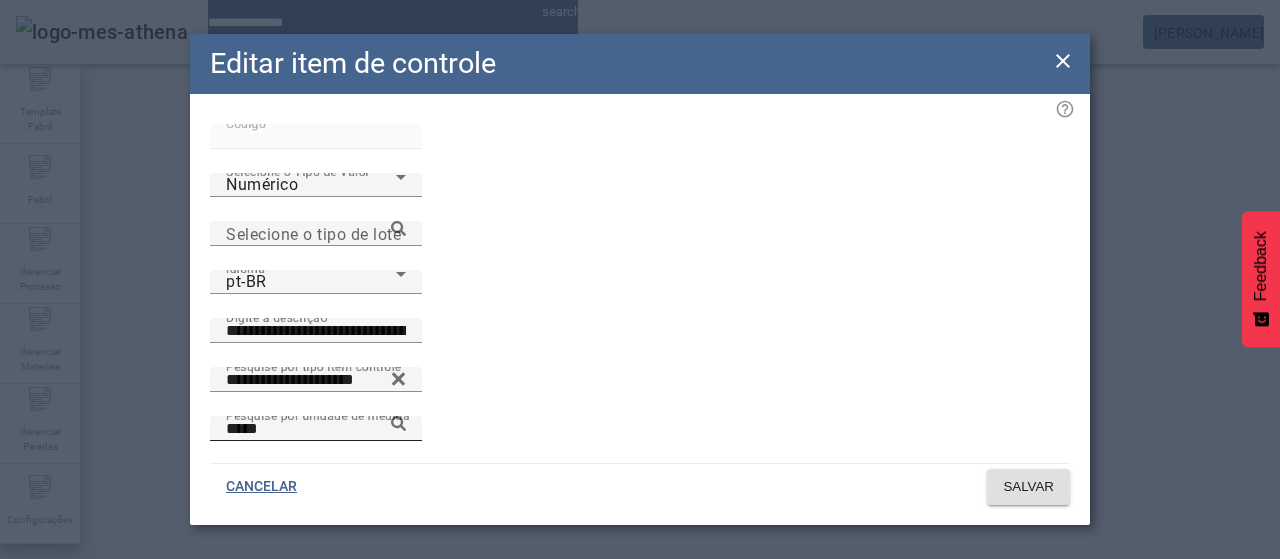 click 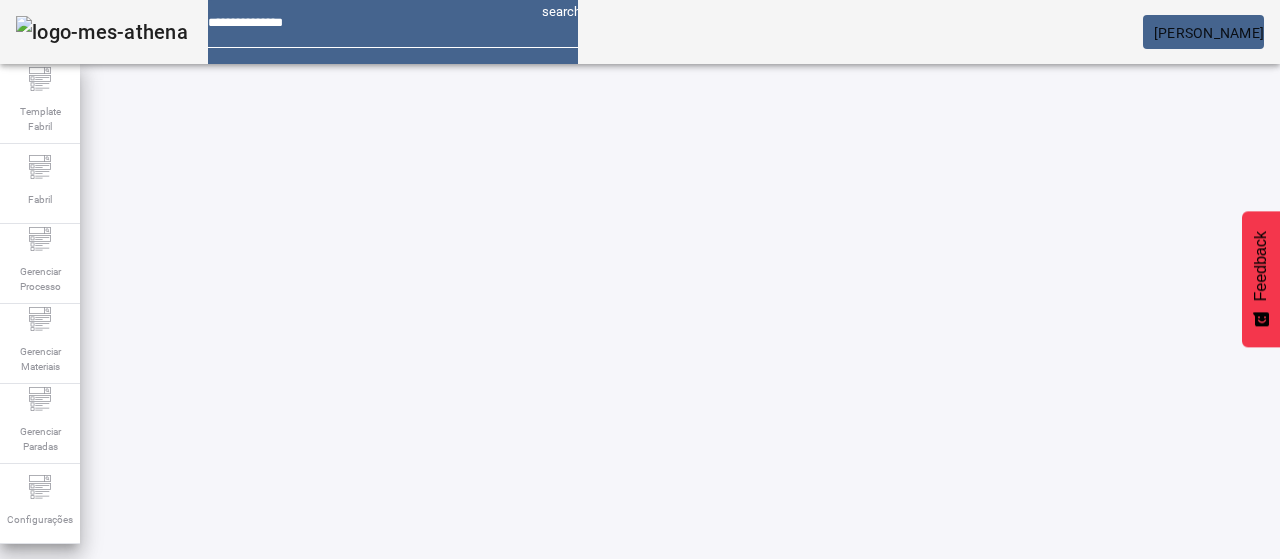 click on "LIMPAR" 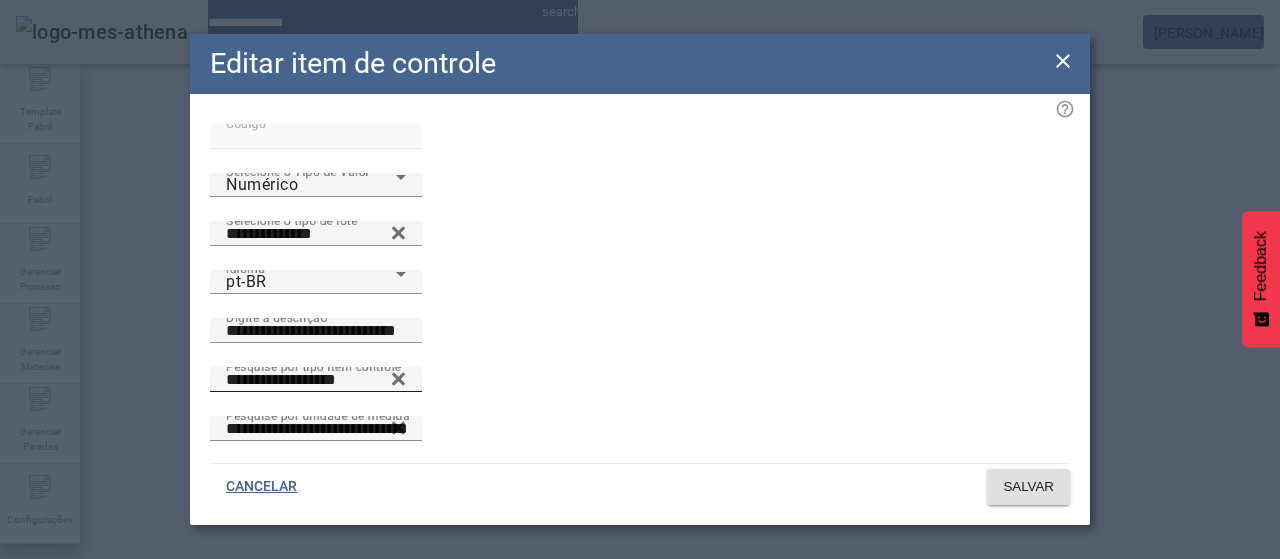 click 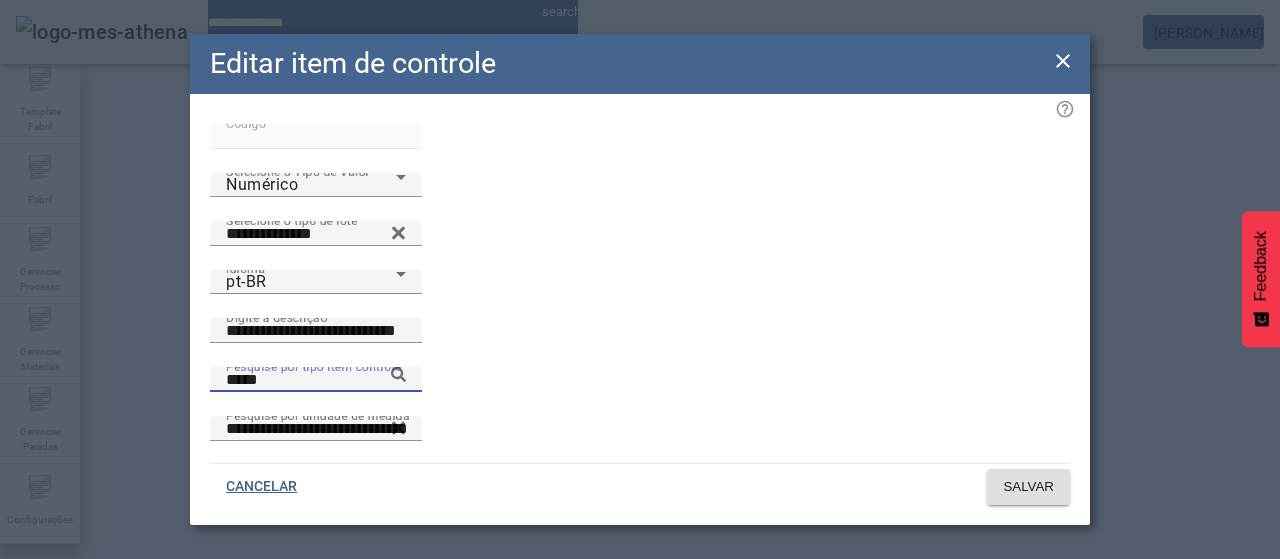 click 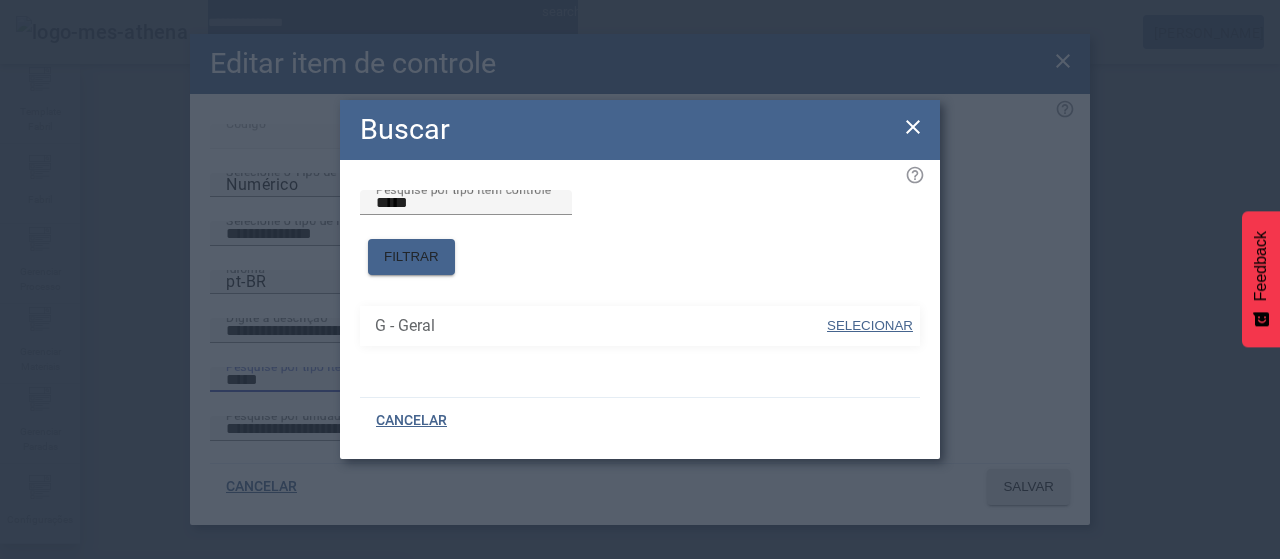 drag, startPoint x: 858, startPoint y: 308, endPoint x: 914, endPoint y: 399, distance: 106.850365 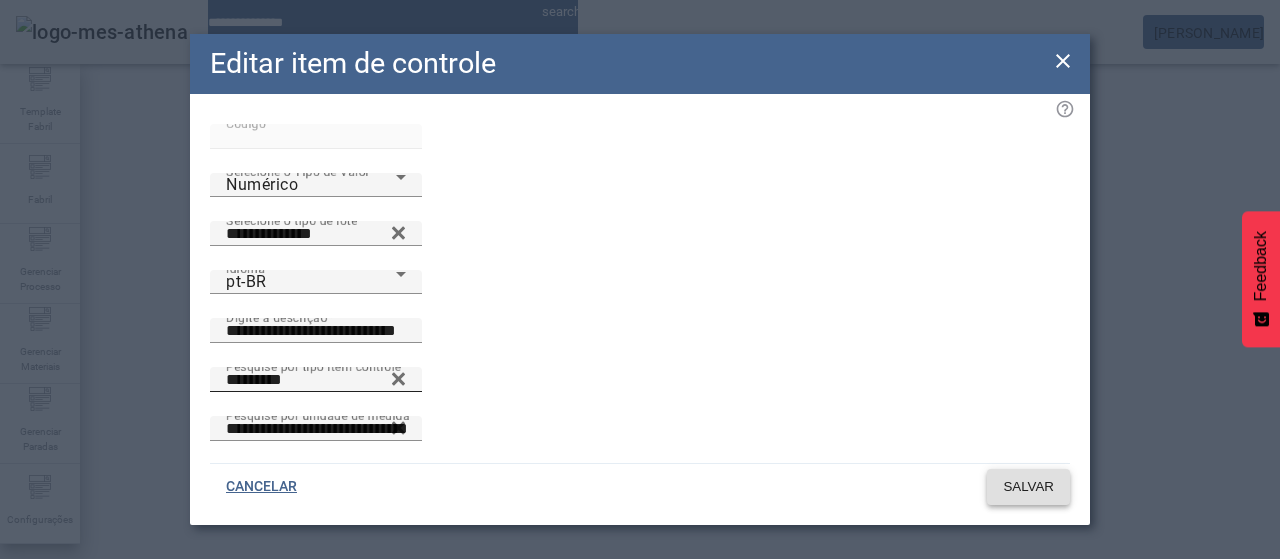 click on "SALVAR" 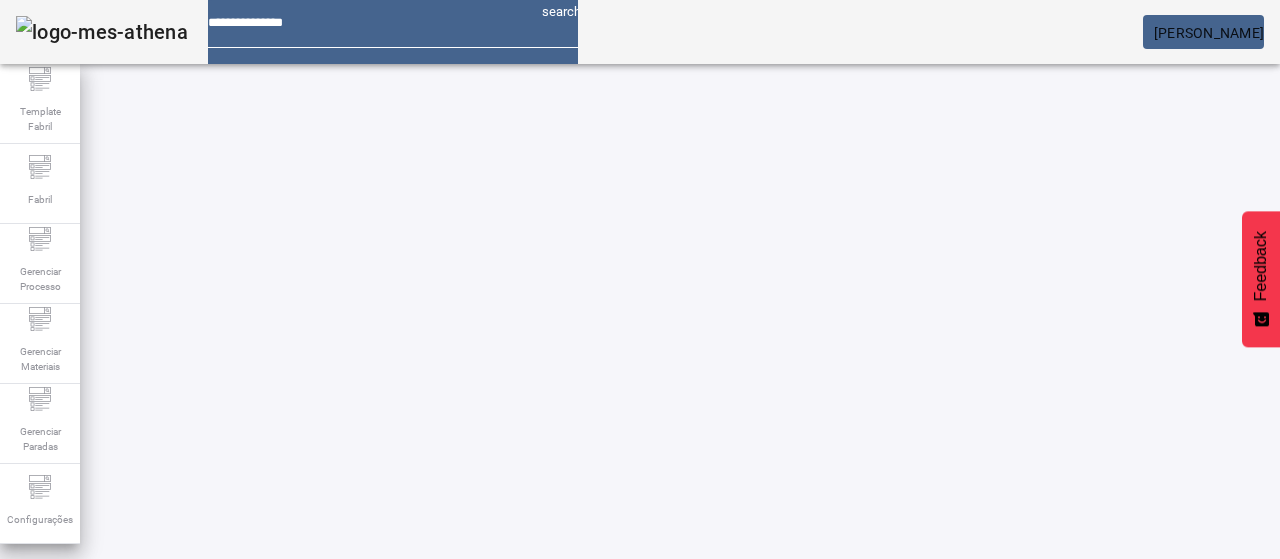 click on "EDITAR" at bounding box center [652, 828] 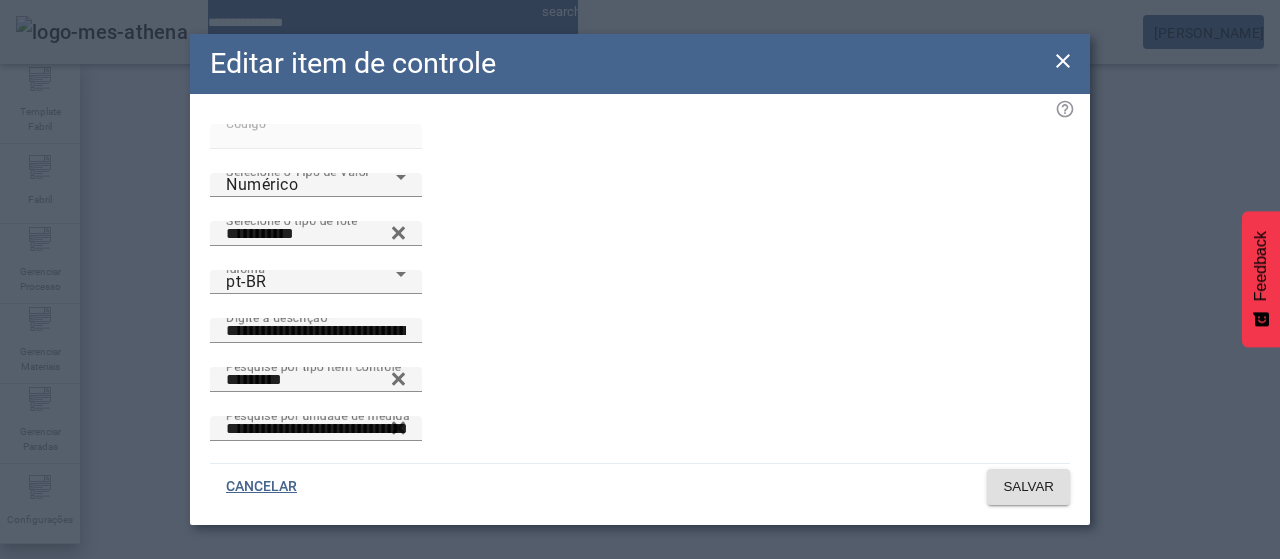 click 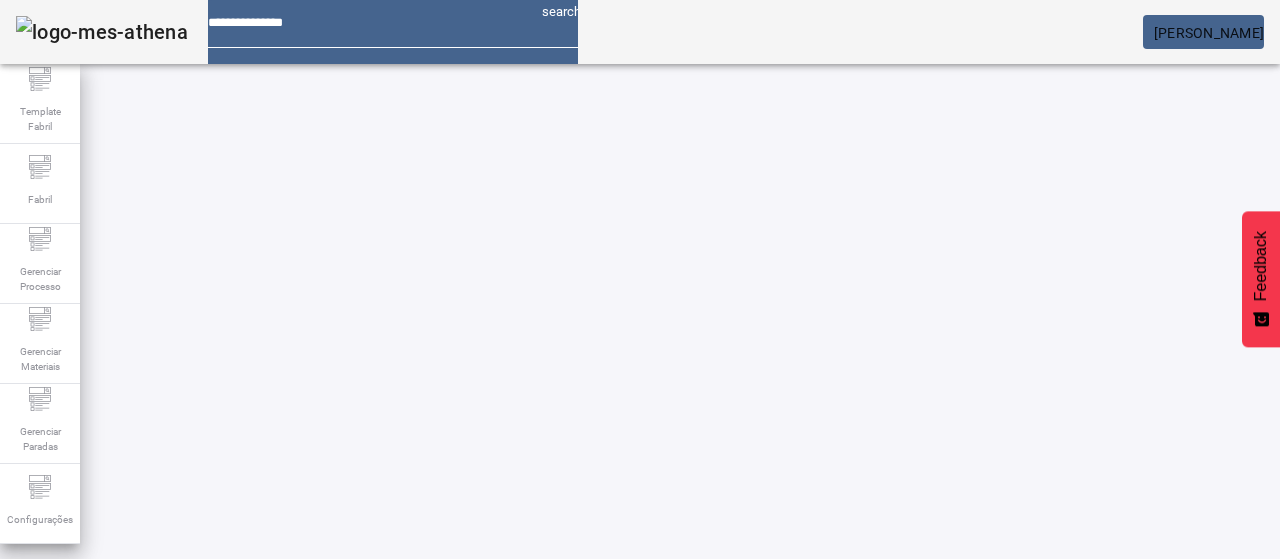 click on "**********" at bounding box center (328, 637) 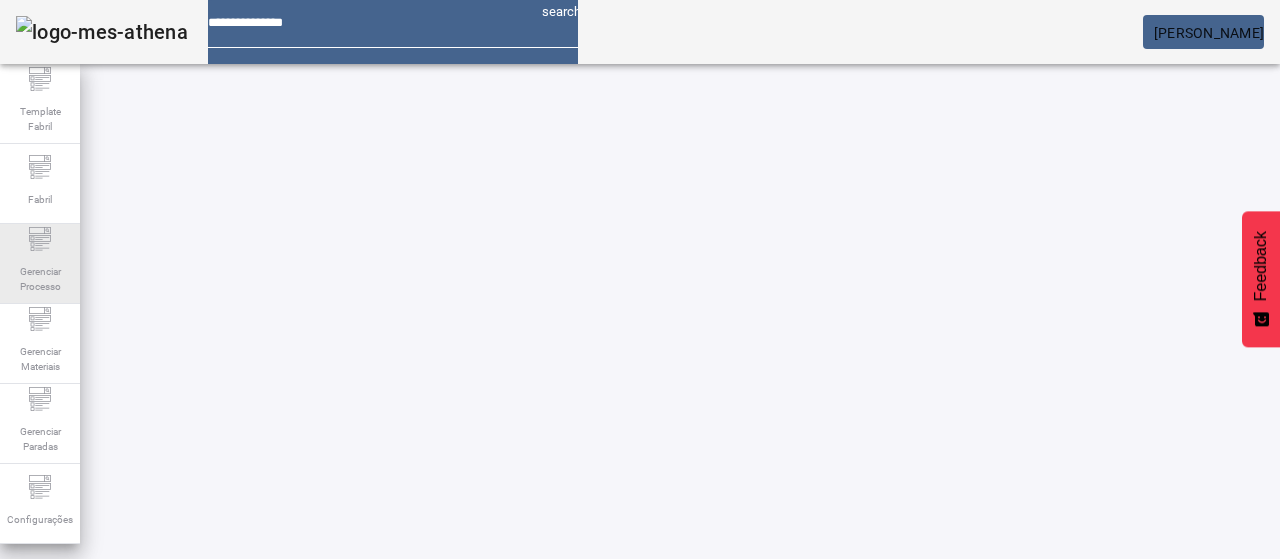drag, startPoint x: 50, startPoint y: 245, endPoint x: 78, endPoint y: 249, distance: 28.284271 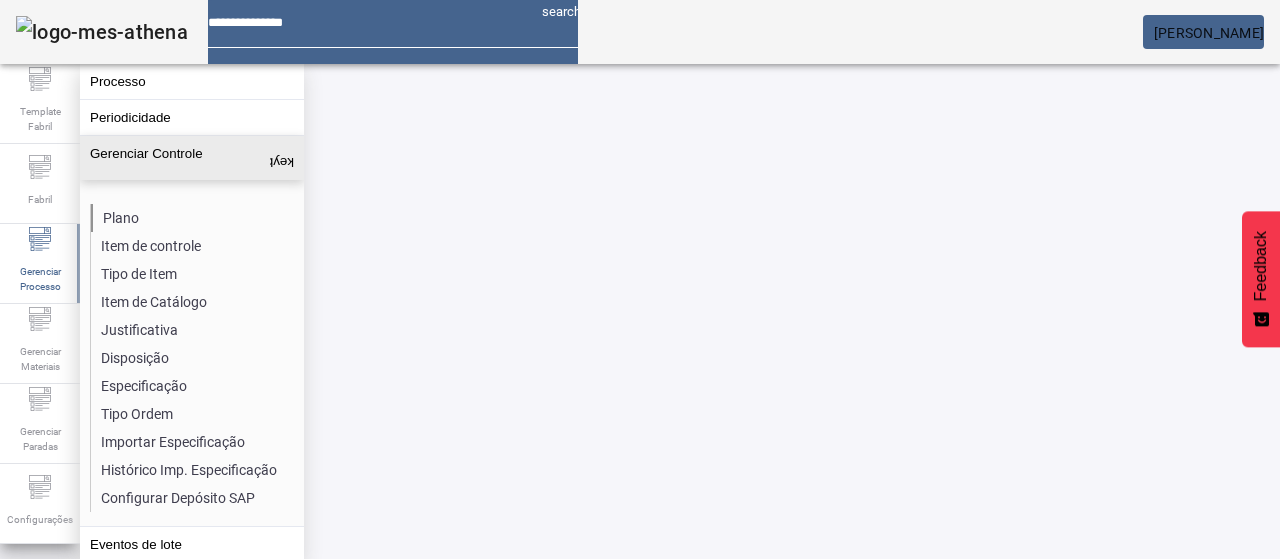 click on "Plano" 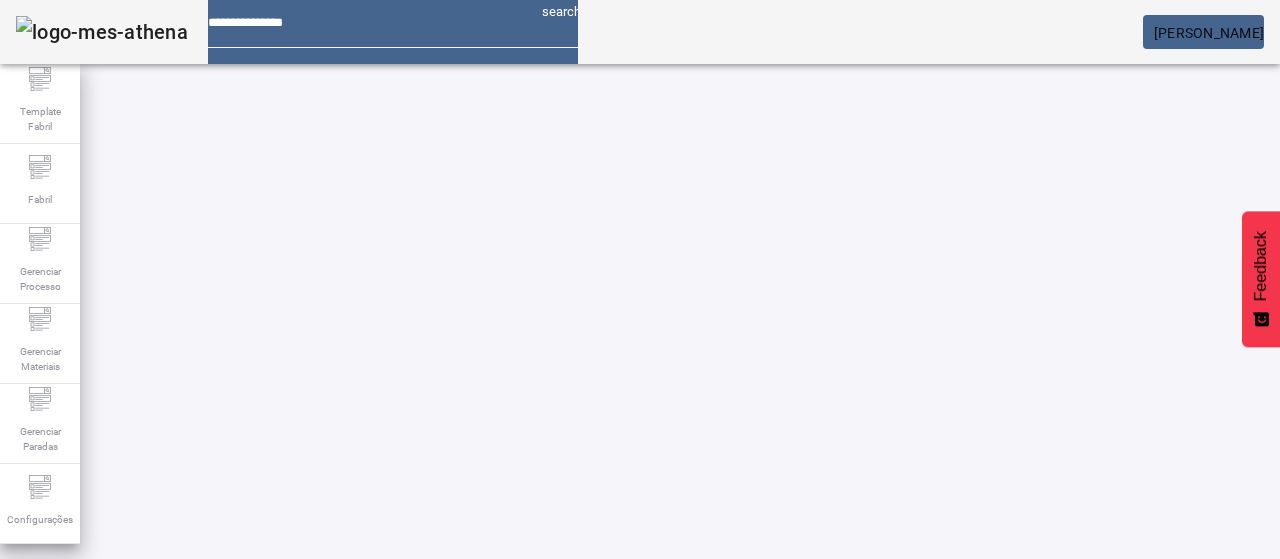 click 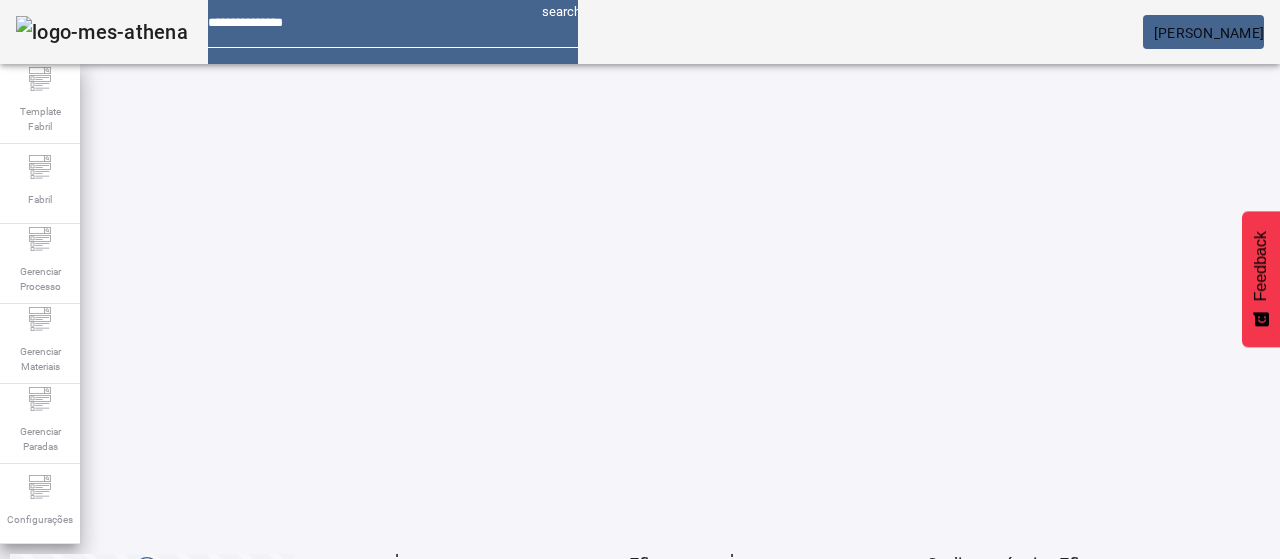 scroll, scrollTop: 160, scrollLeft: 0, axis: vertical 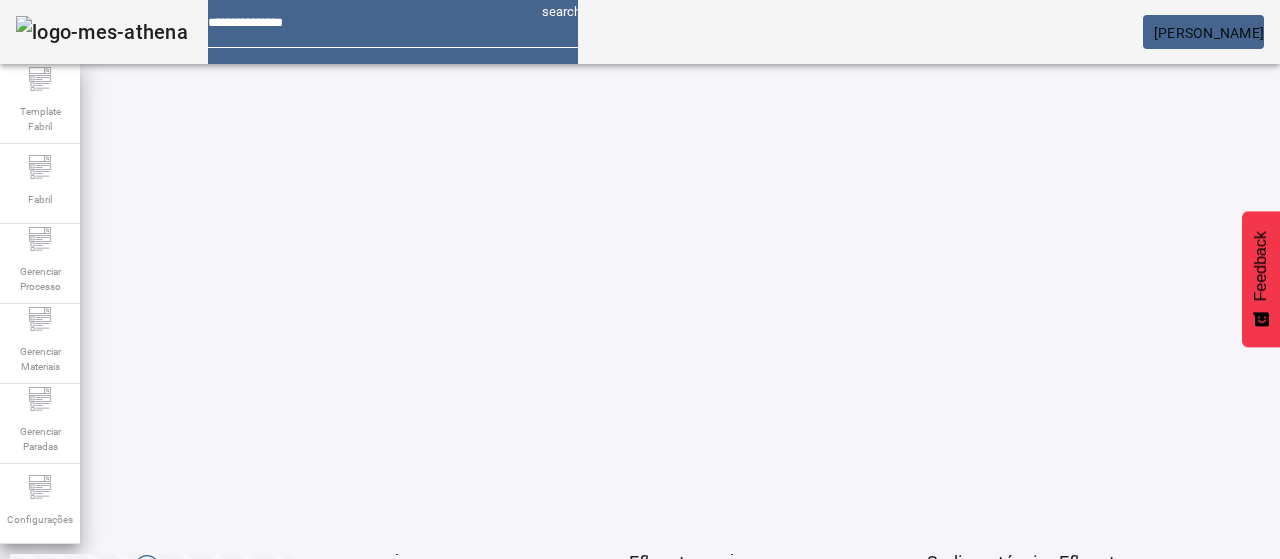 click on "3" 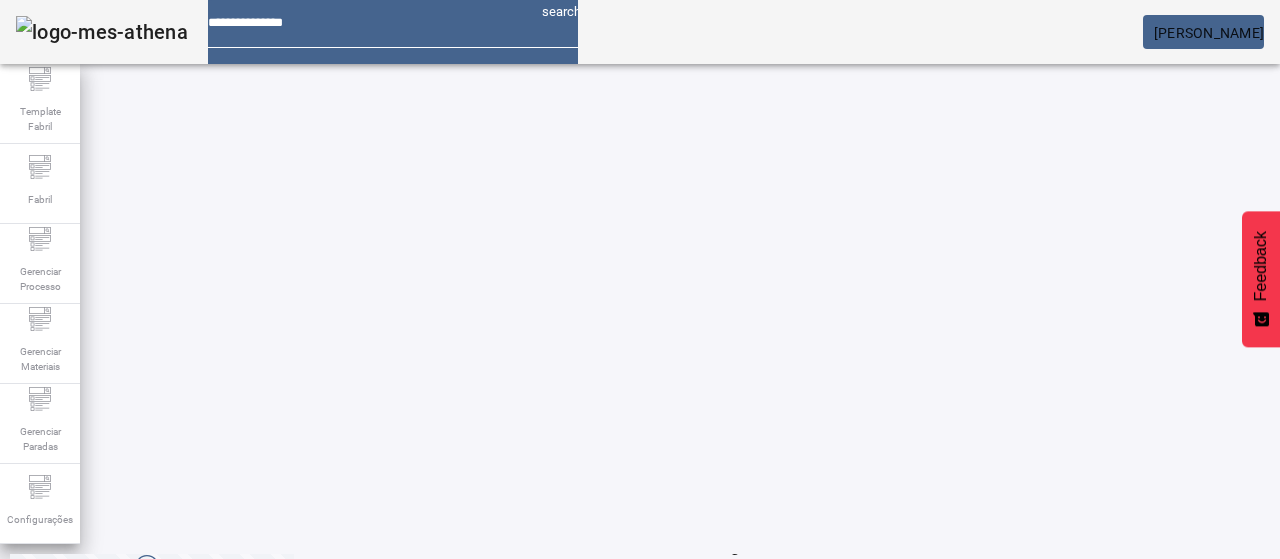 click on "1  2   3   4  ...  7" 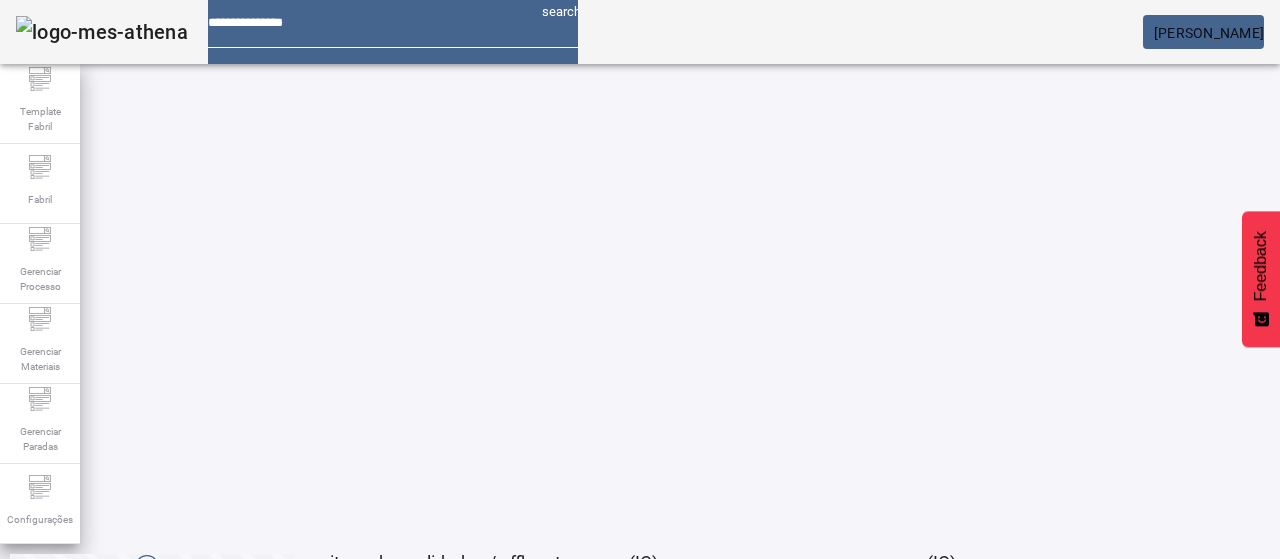 click at bounding box center (870, 769) 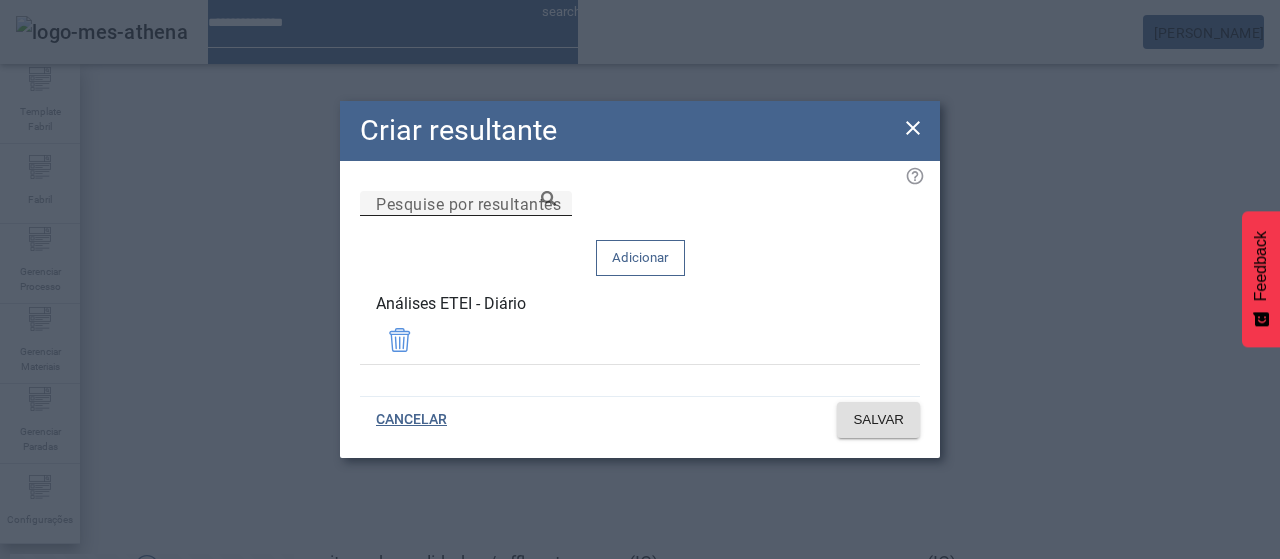 click on "Pesquise por resultantes" at bounding box center [466, 204] 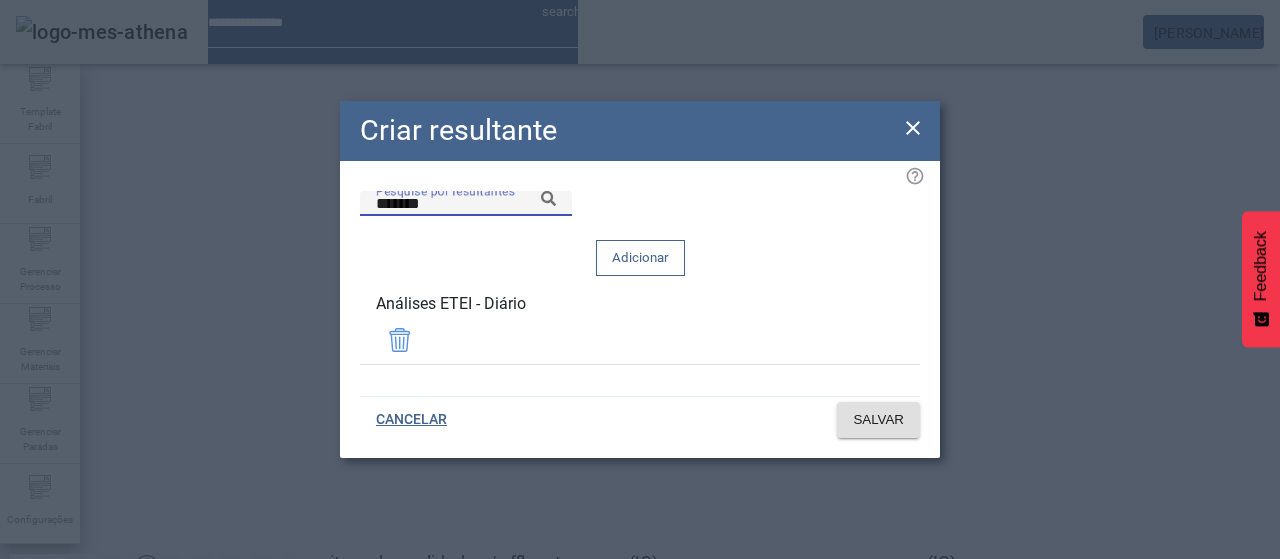 type on "*******" 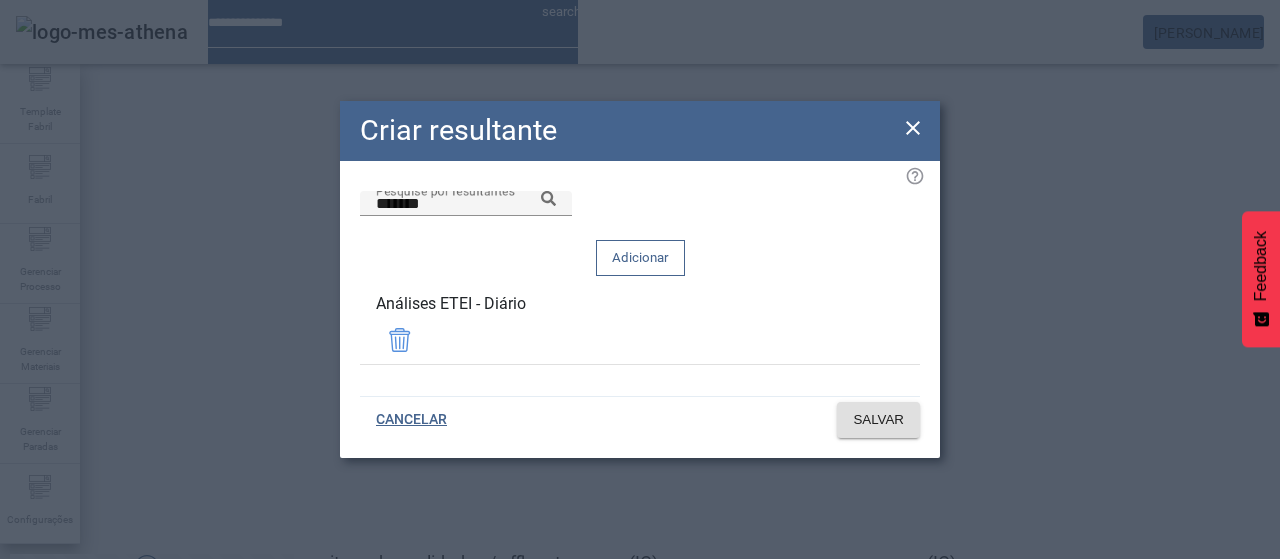 click 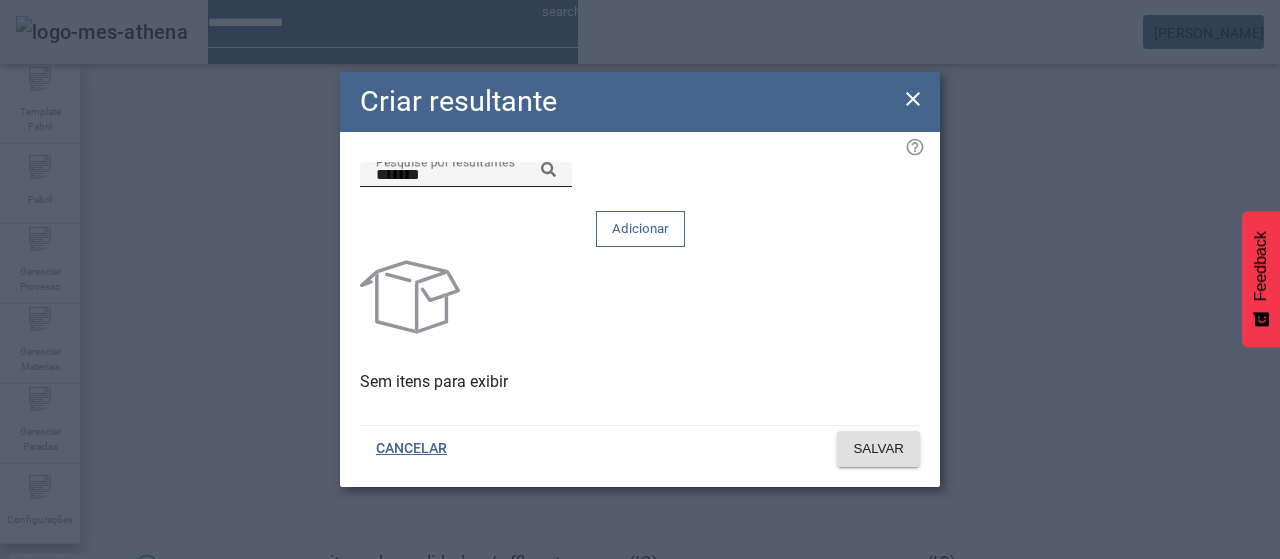 click on "Pesquise por resultantes *******" 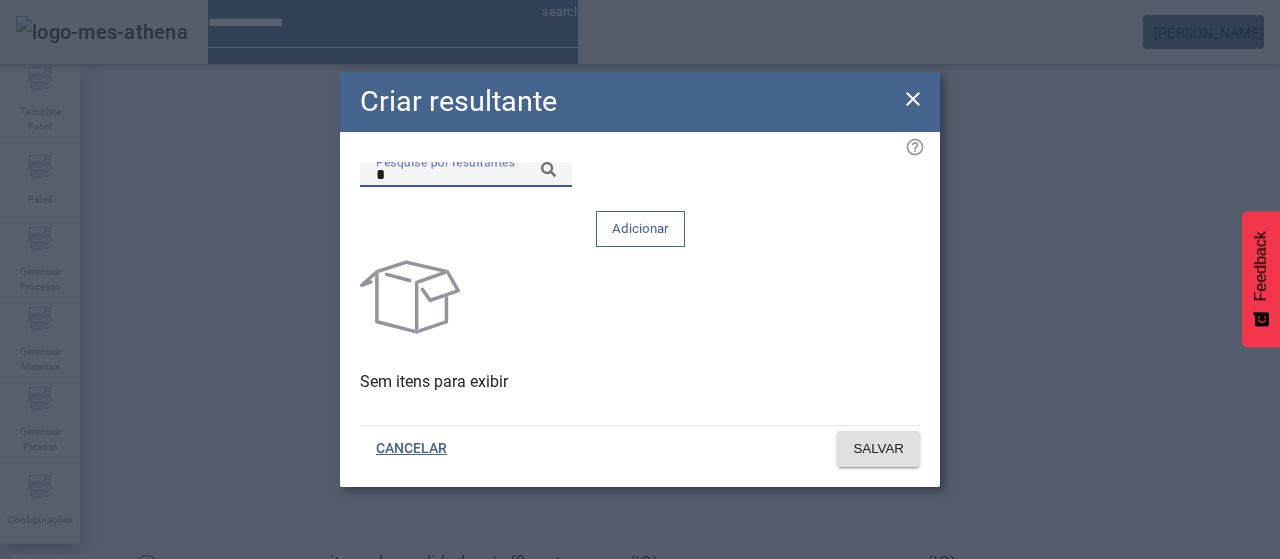paste on "*******" 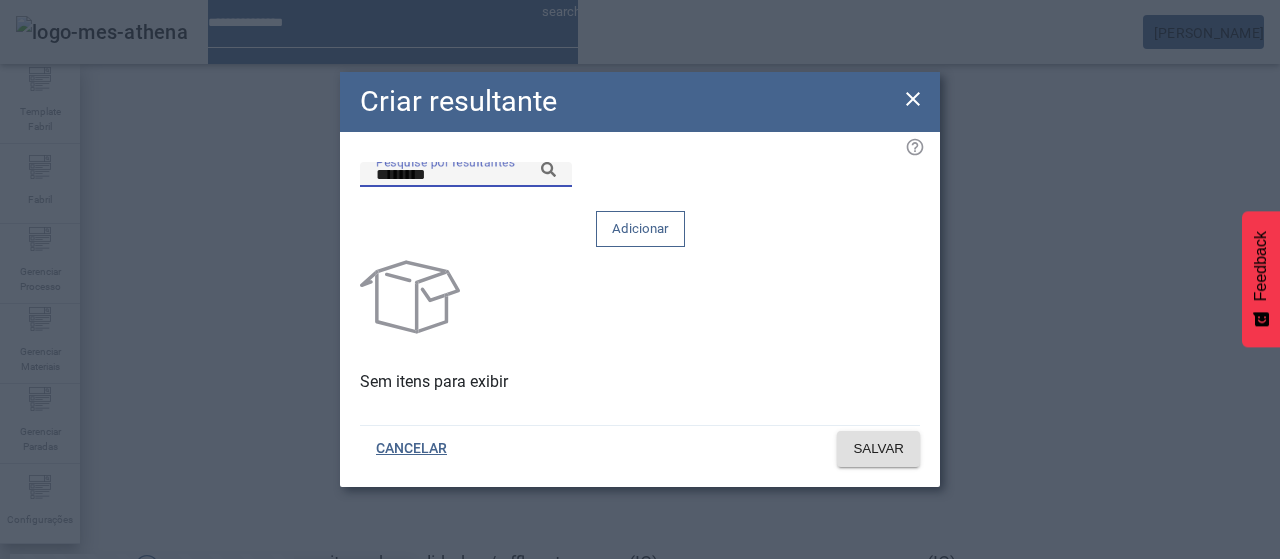 drag, startPoint x: 596, startPoint y: 270, endPoint x: 781, endPoint y: 227, distance: 189.93156 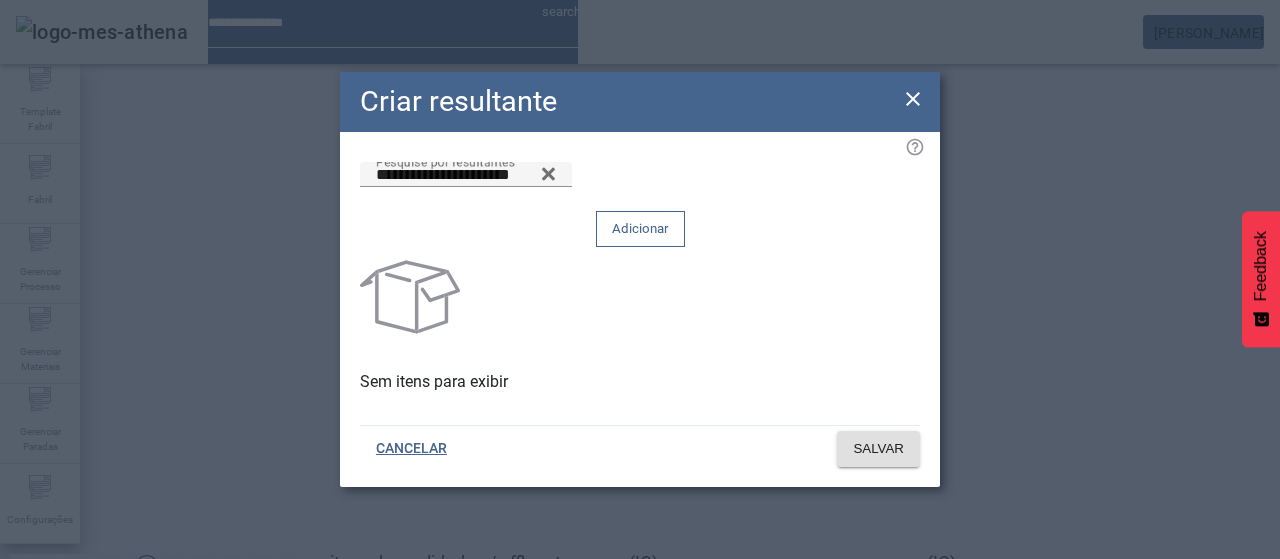 drag, startPoint x: 864, startPoint y: 209, endPoint x: 848, endPoint y: 267, distance: 60.166435 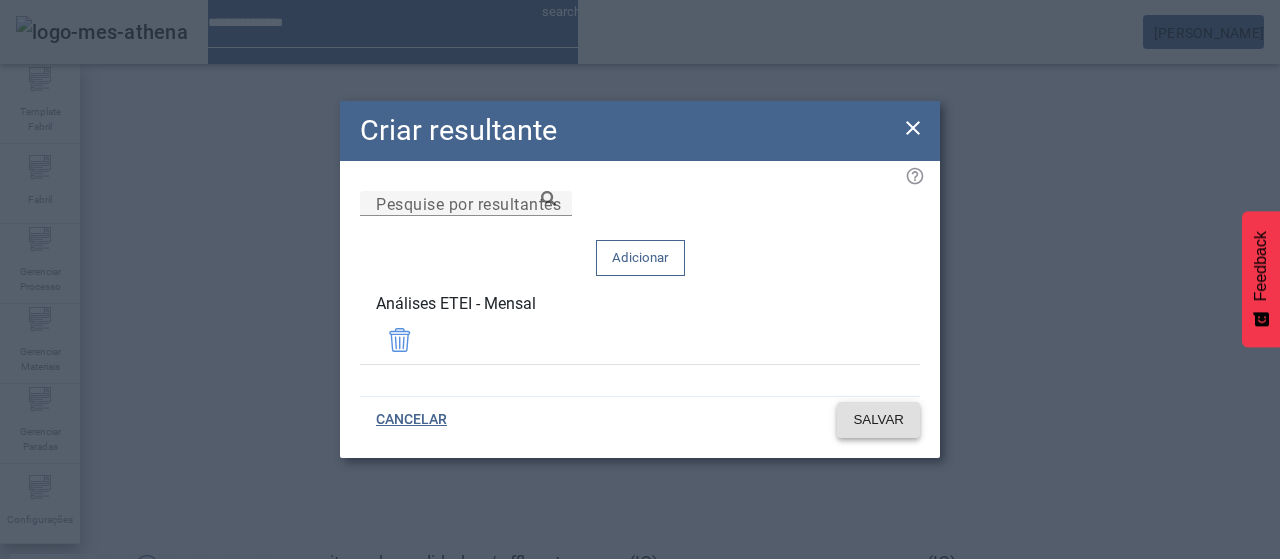 click 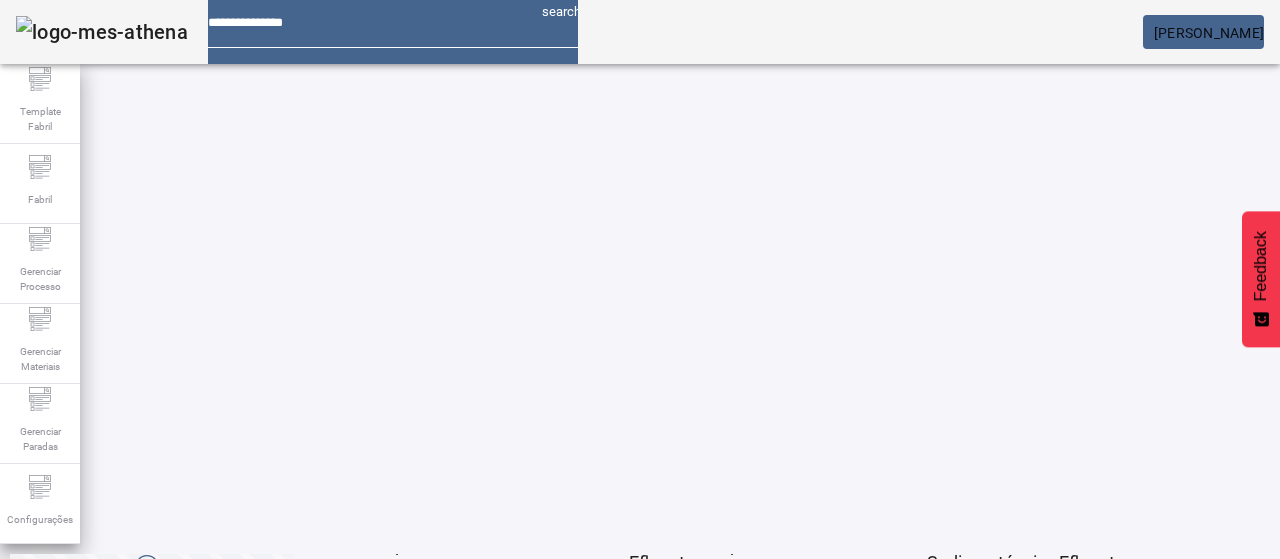 click on "2" 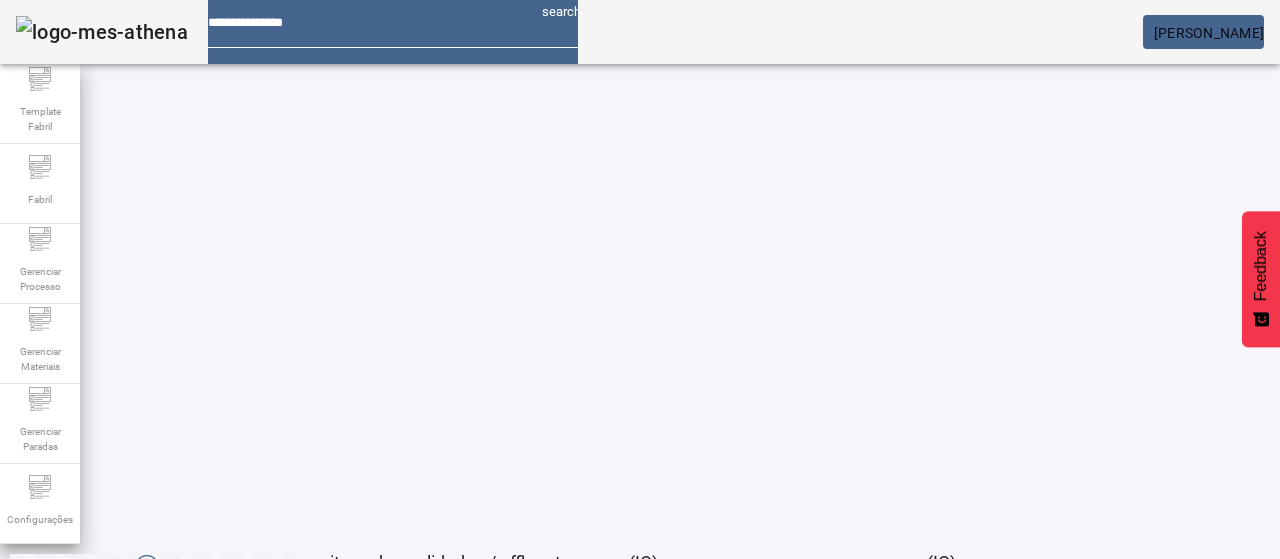 click at bounding box center (572, 619) 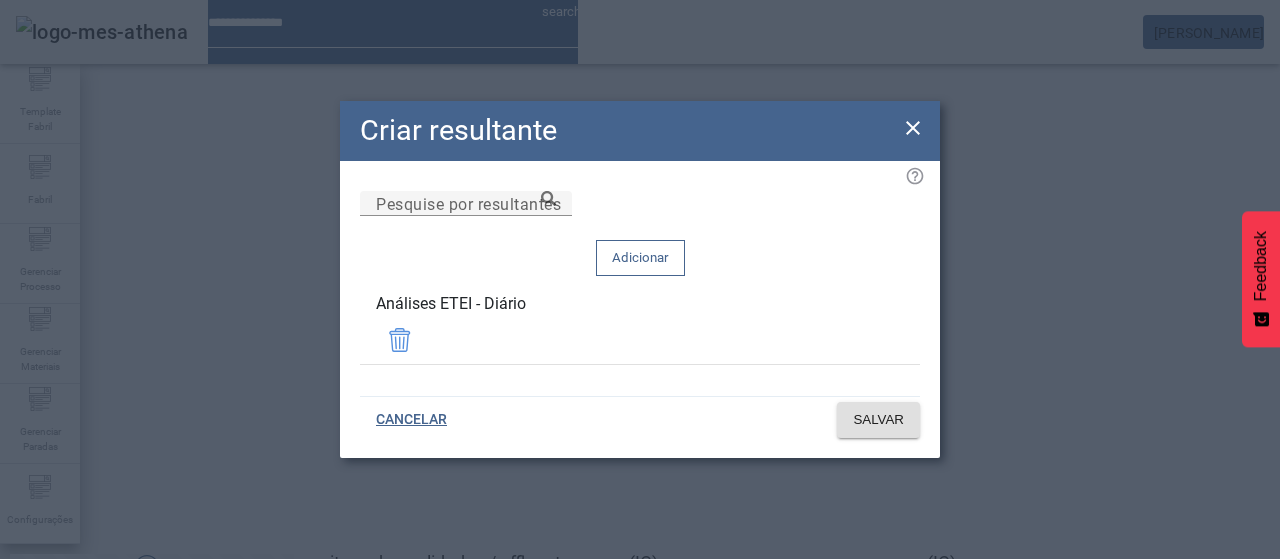 click 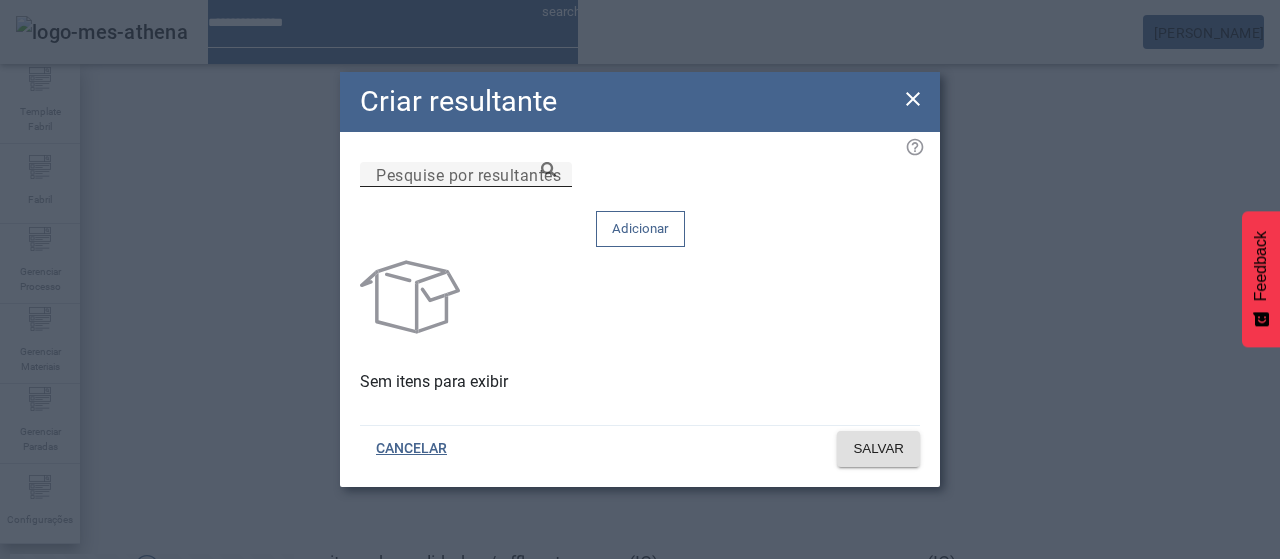 click on "Pesquise por resultantes" at bounding box center (466, 175) 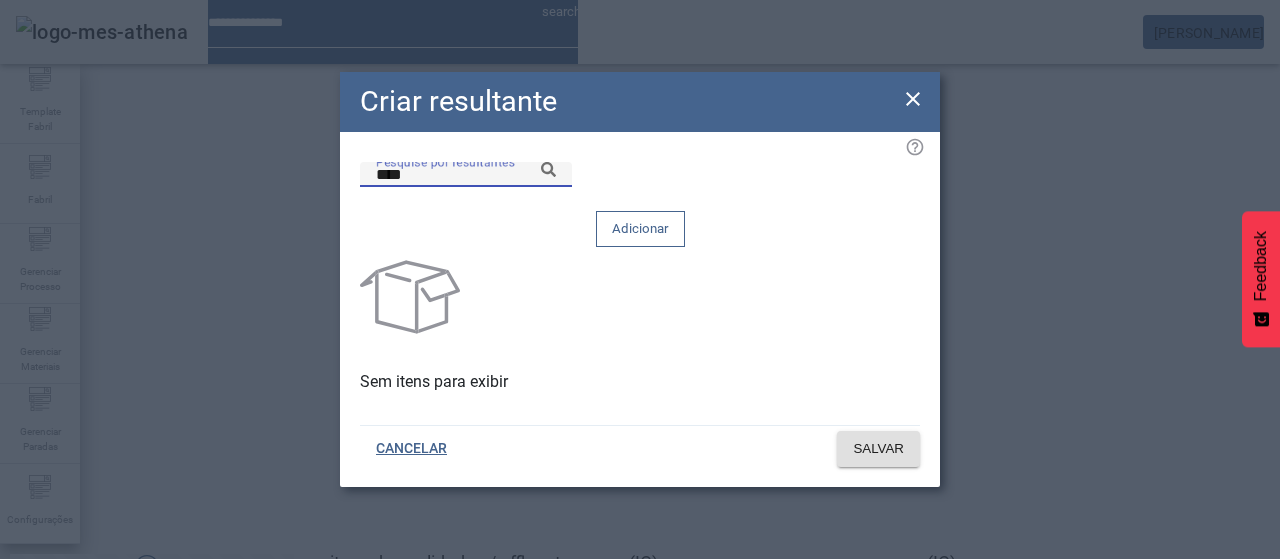 type on "*****" 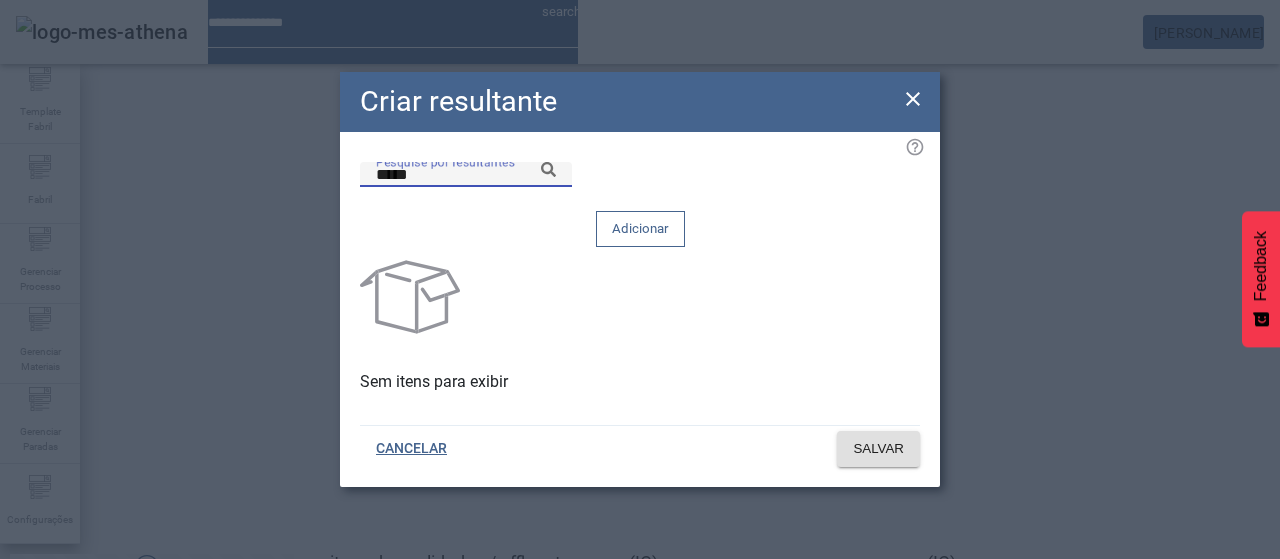 paste 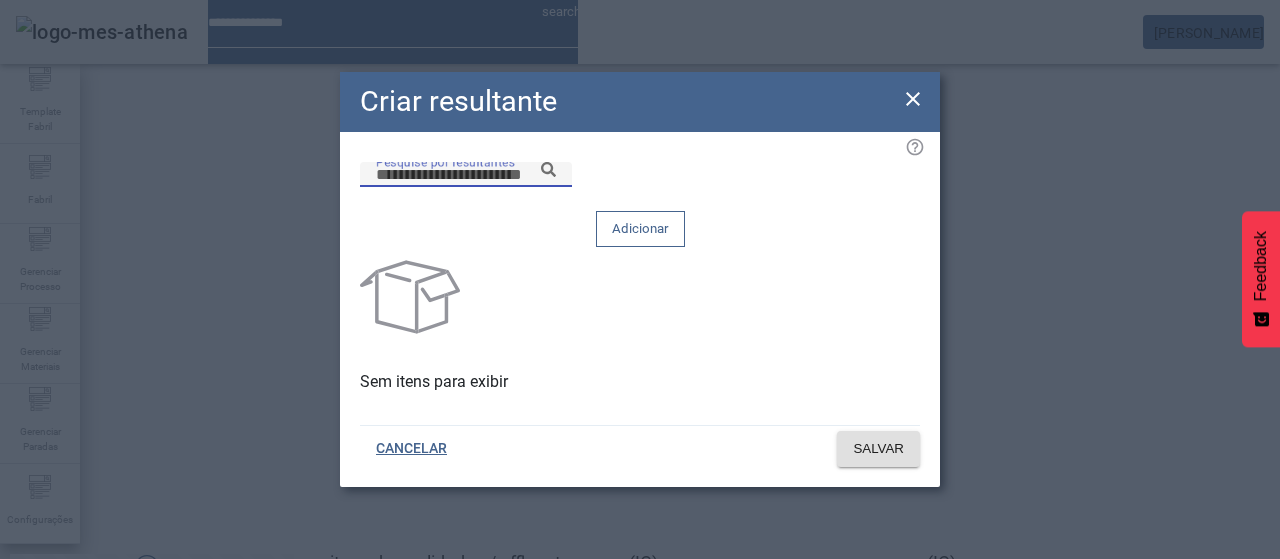 paste on "*******" 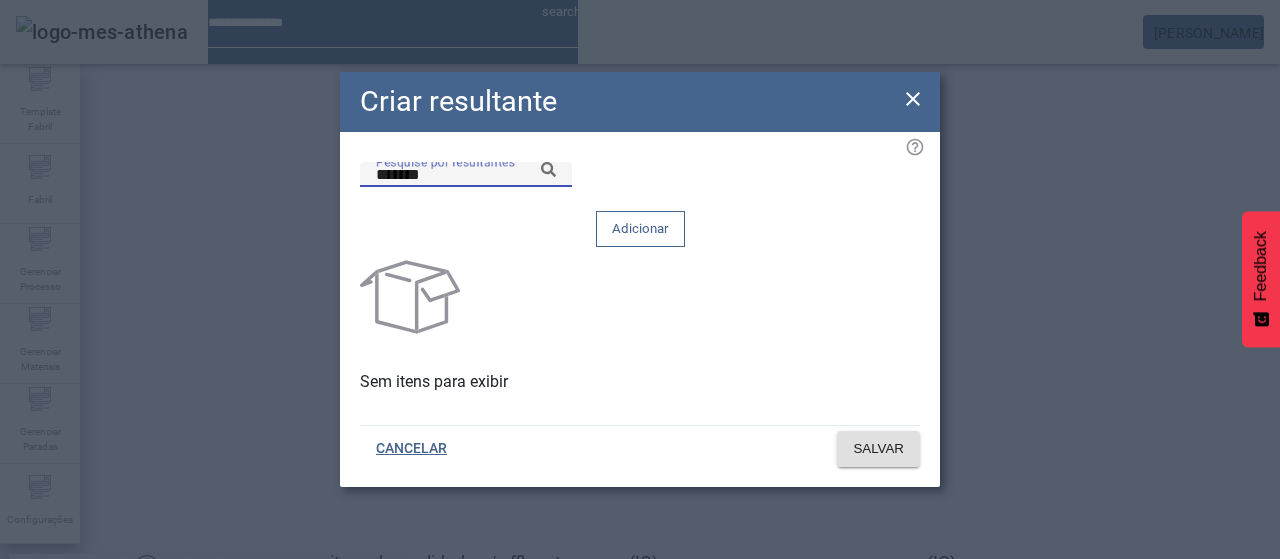 click on "Análises ETEI - Mensal" at bounding box center [206, 591] 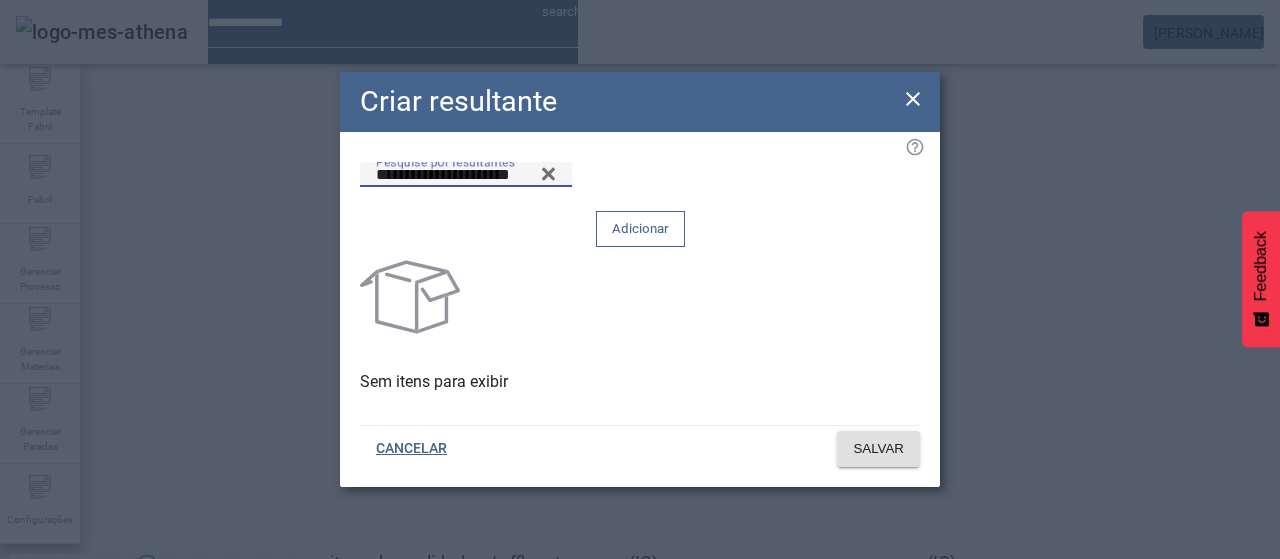click 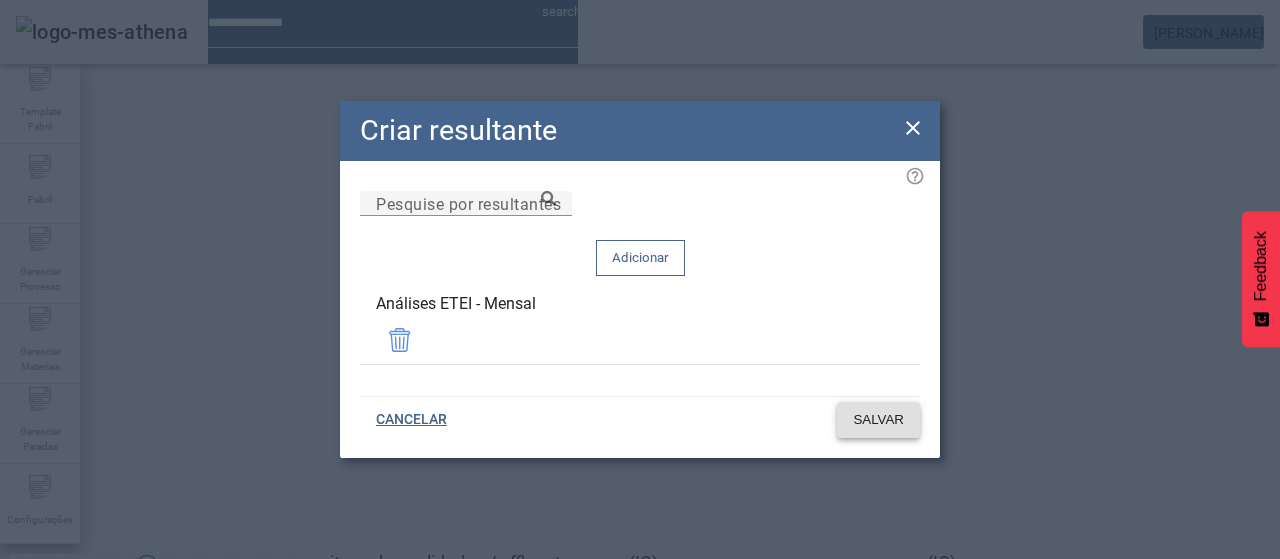 click 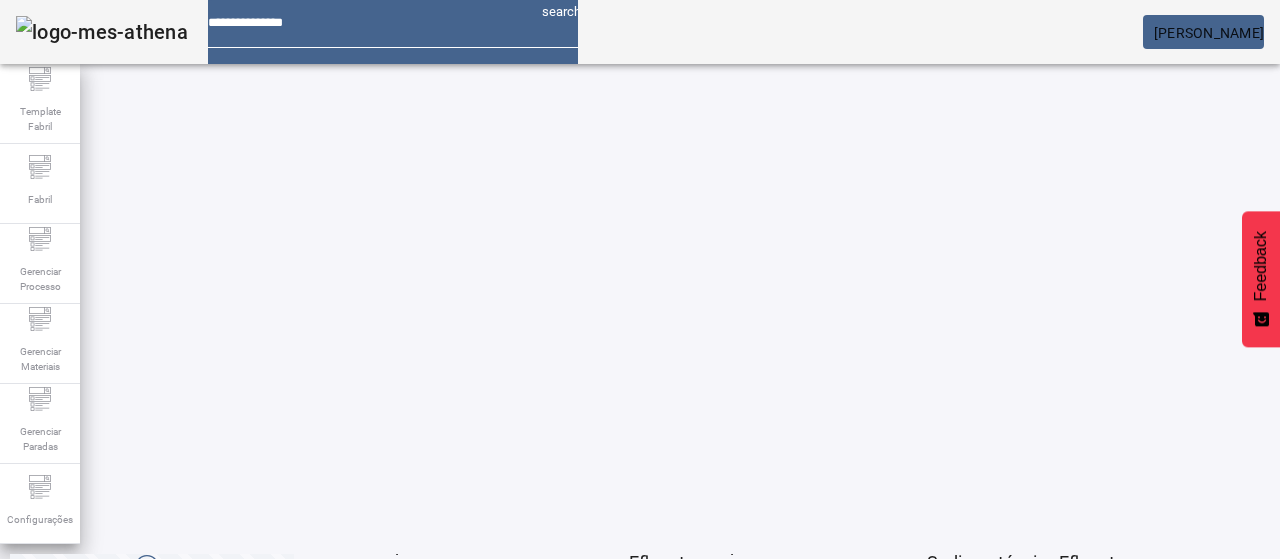 click on "2" 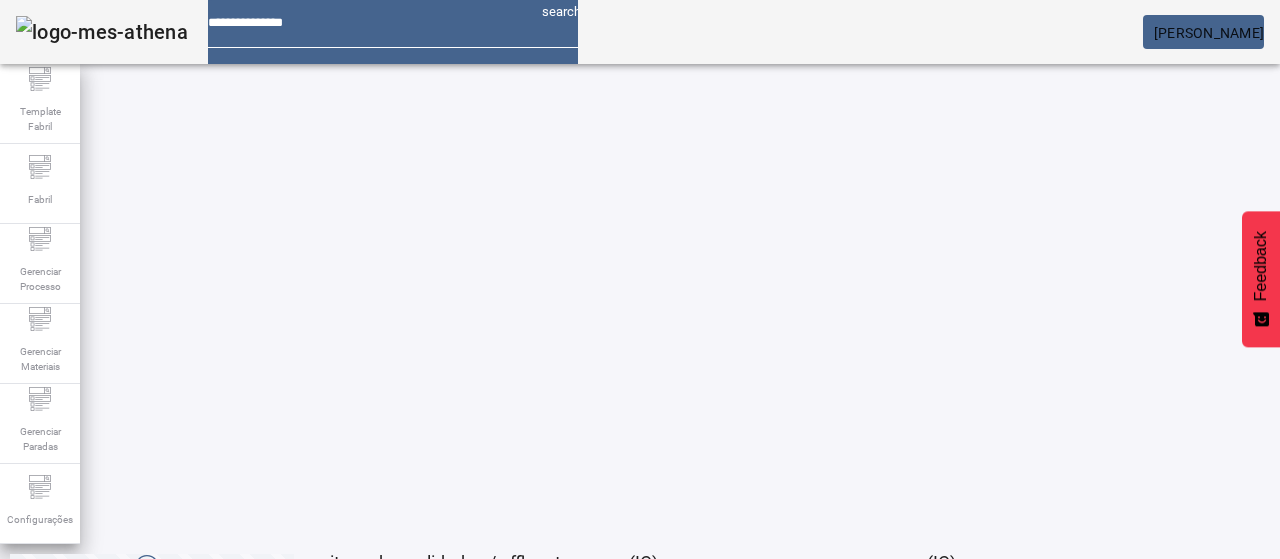 click at bounding box center [273, 919] 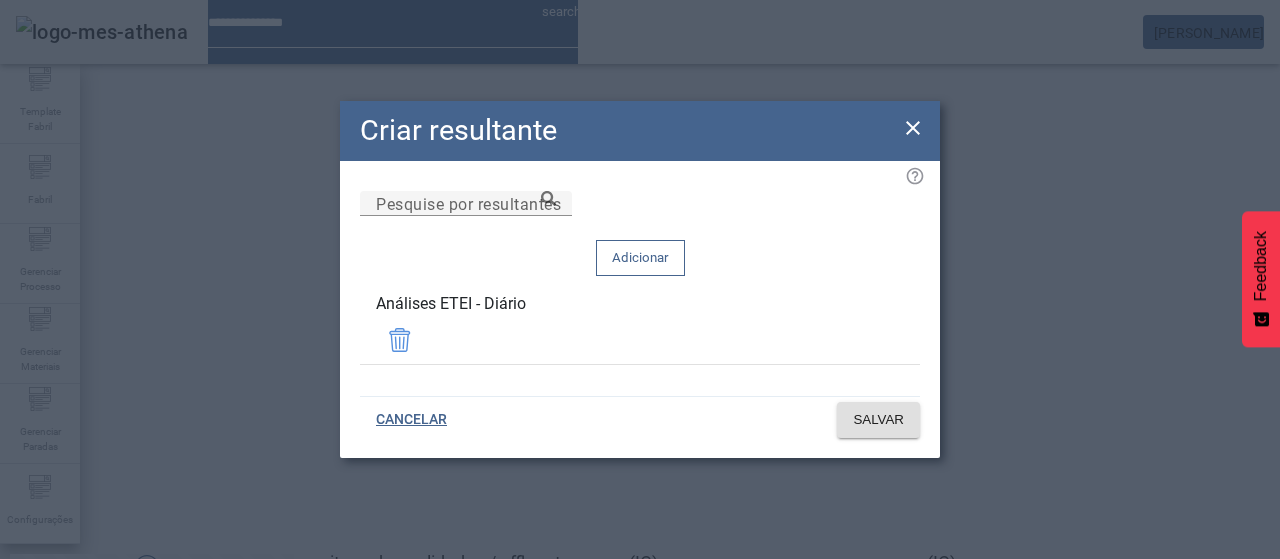 click 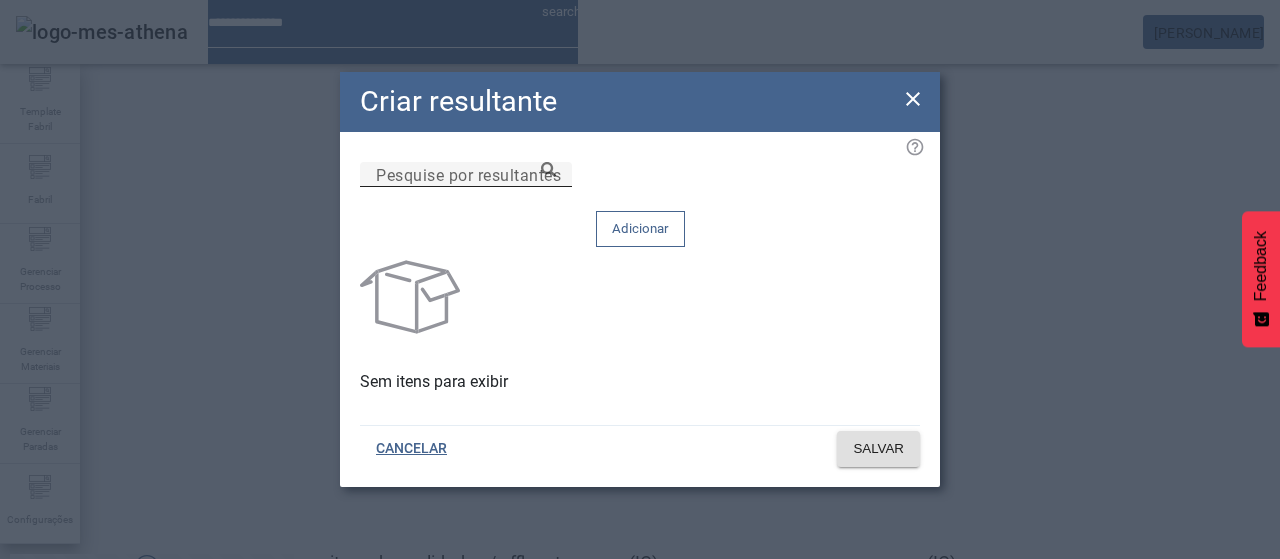 click on "Pesquise por resultantes" 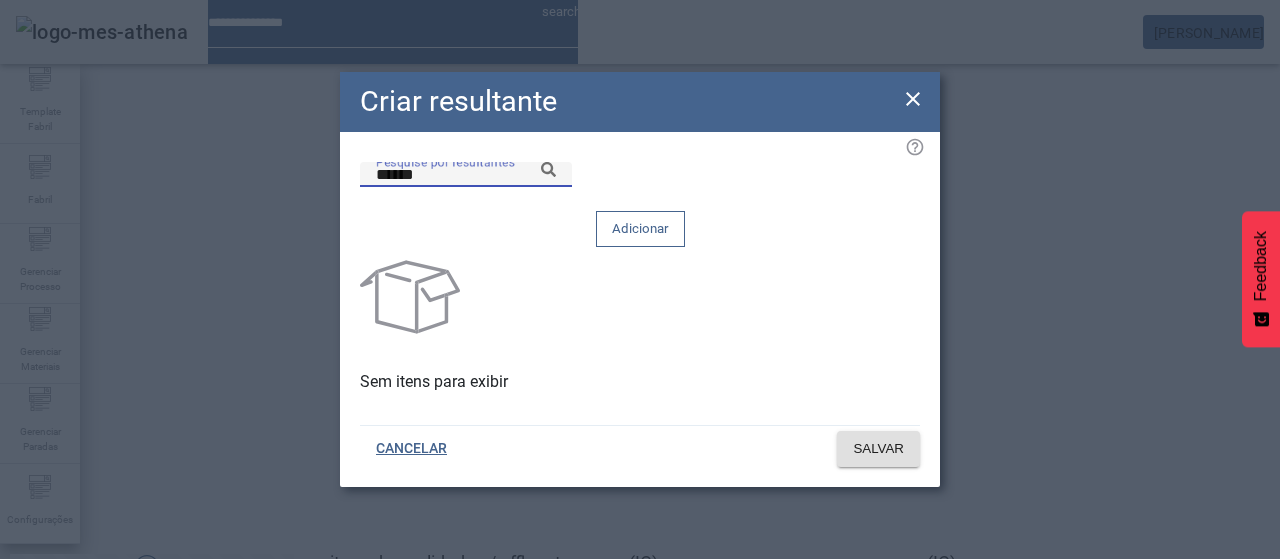 type on "******" 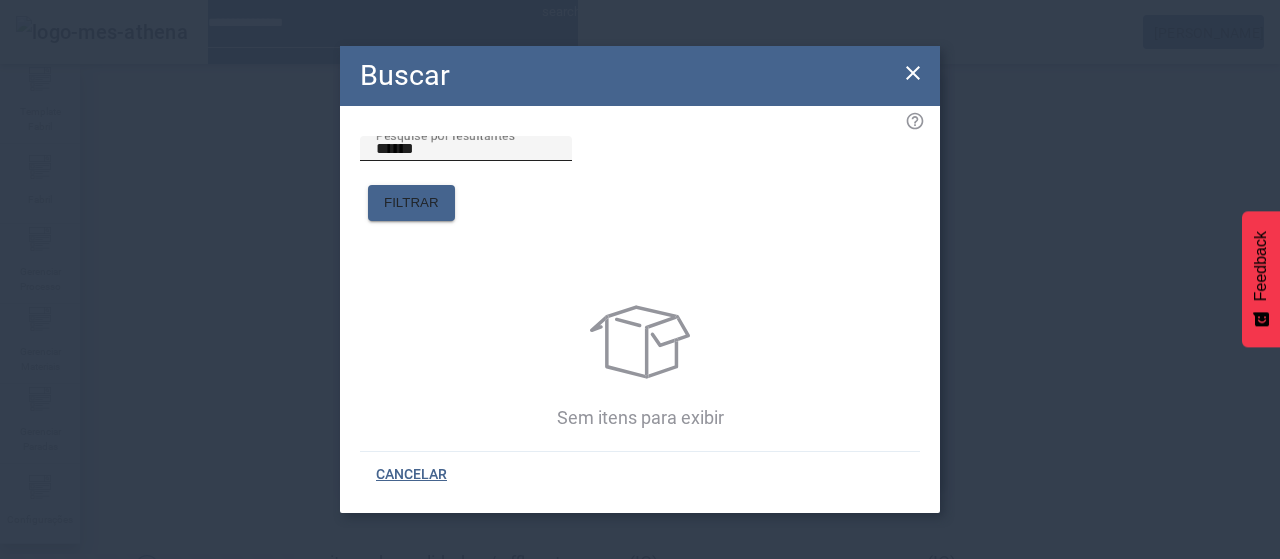 click on "******" at bounding box center (466, 149) 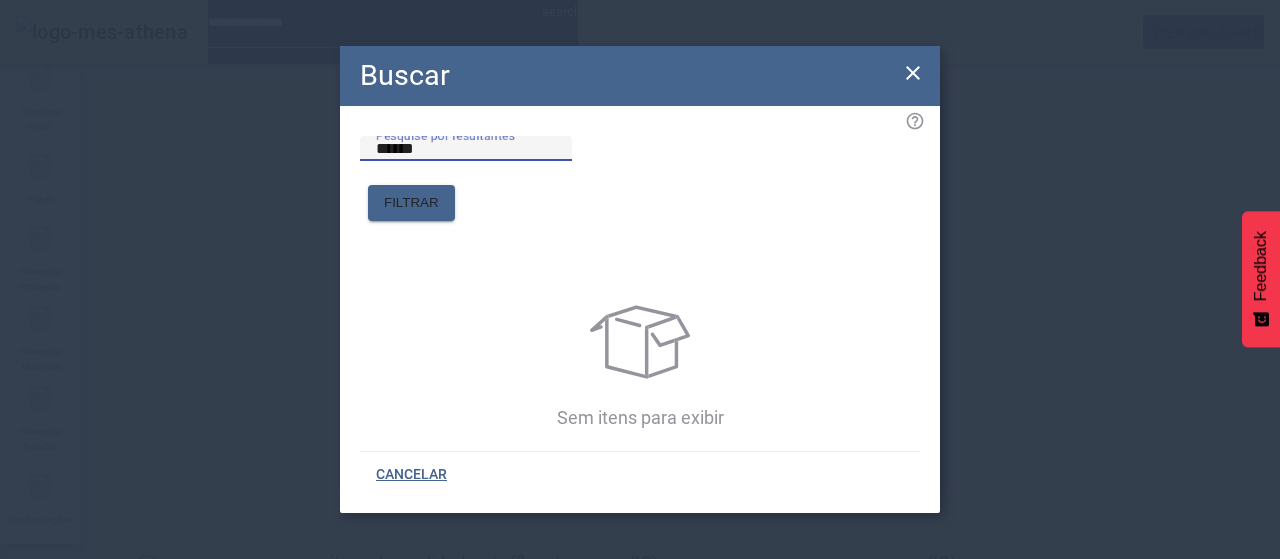 paste on "*" 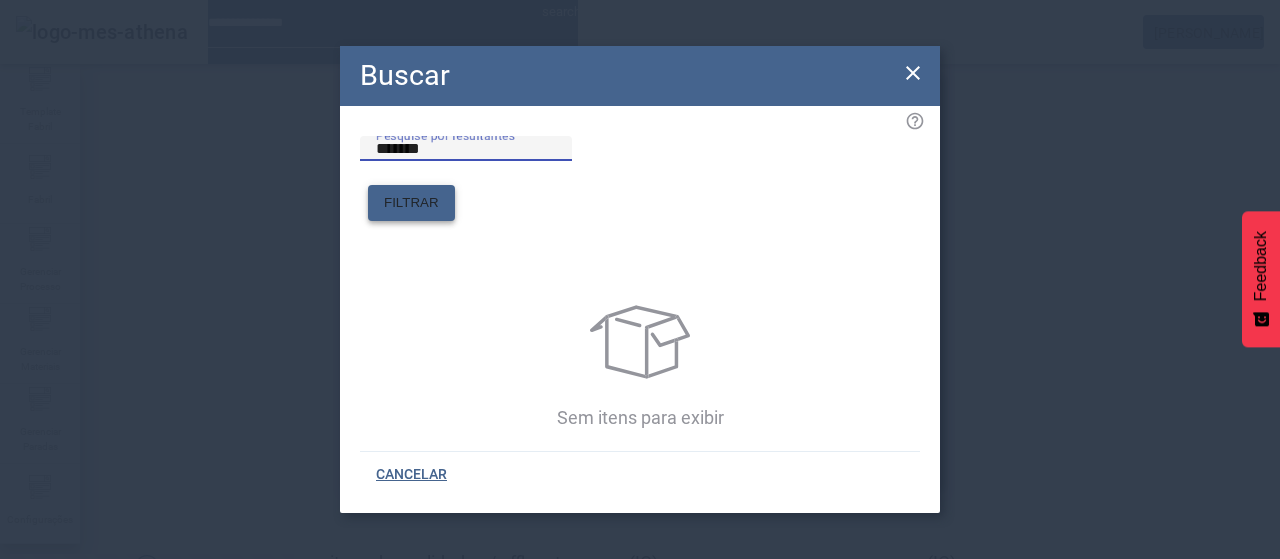 type on "*******" 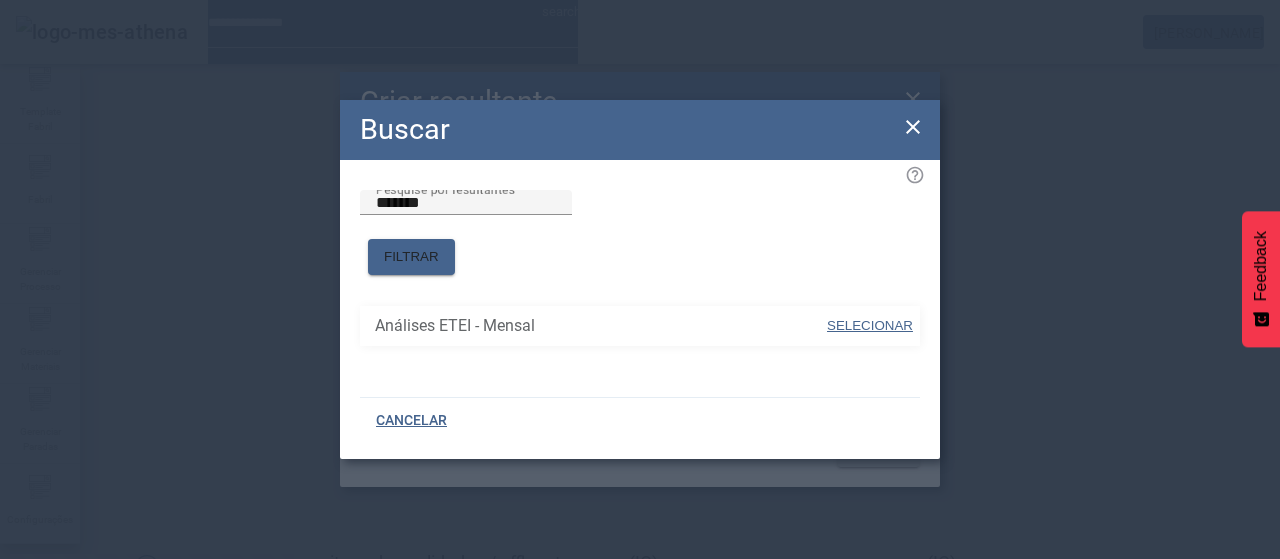 click on "SELECIONAR" at bounding box center (870, 325) 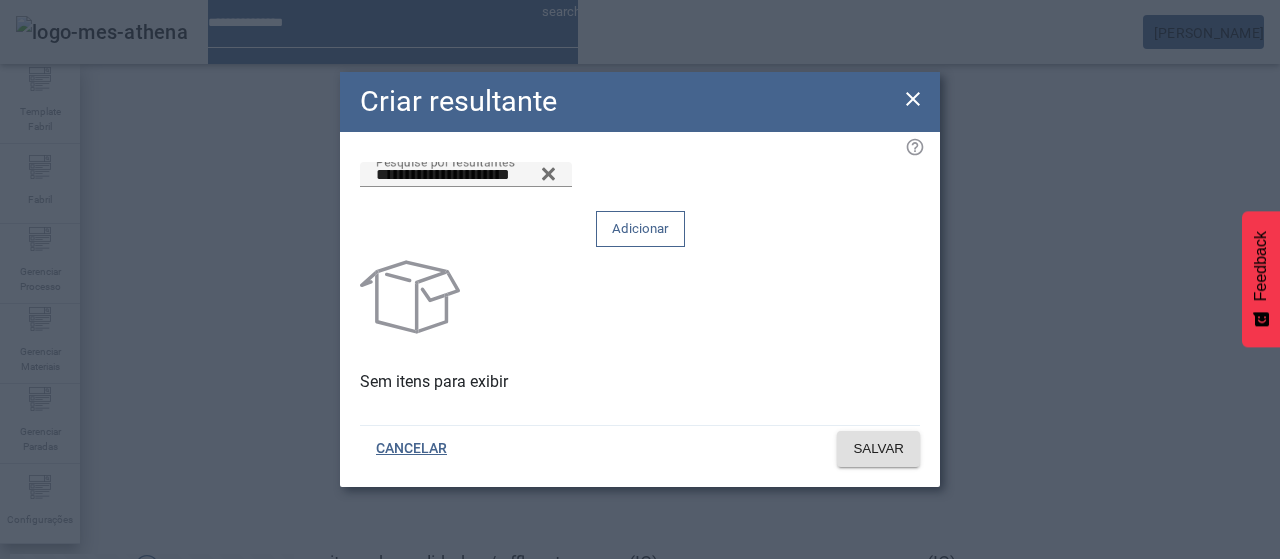 click 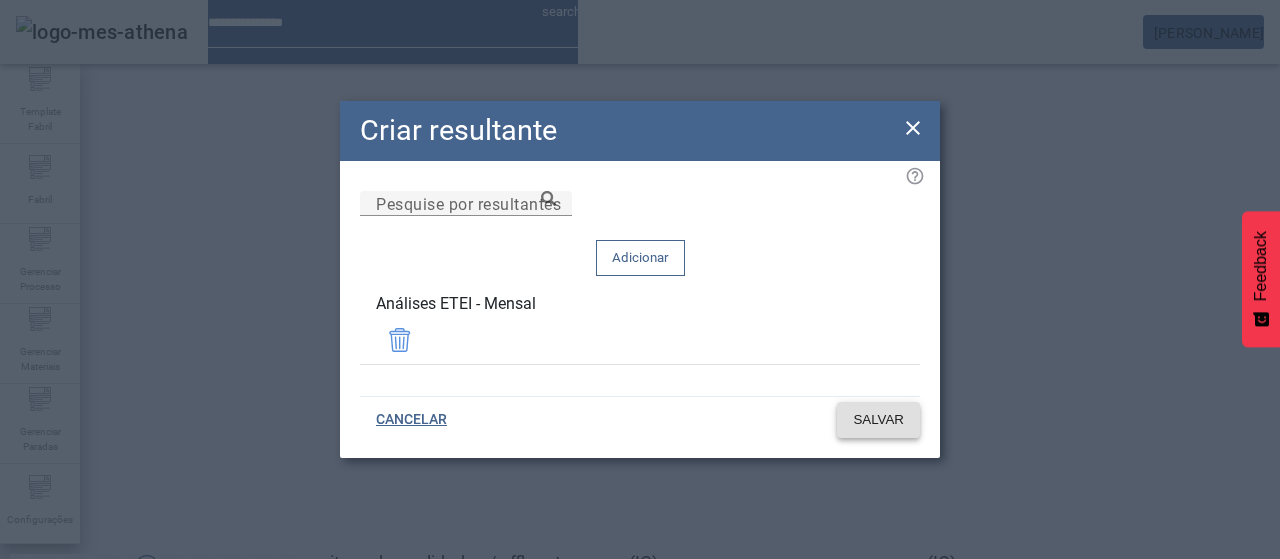 click on "SALVAR" 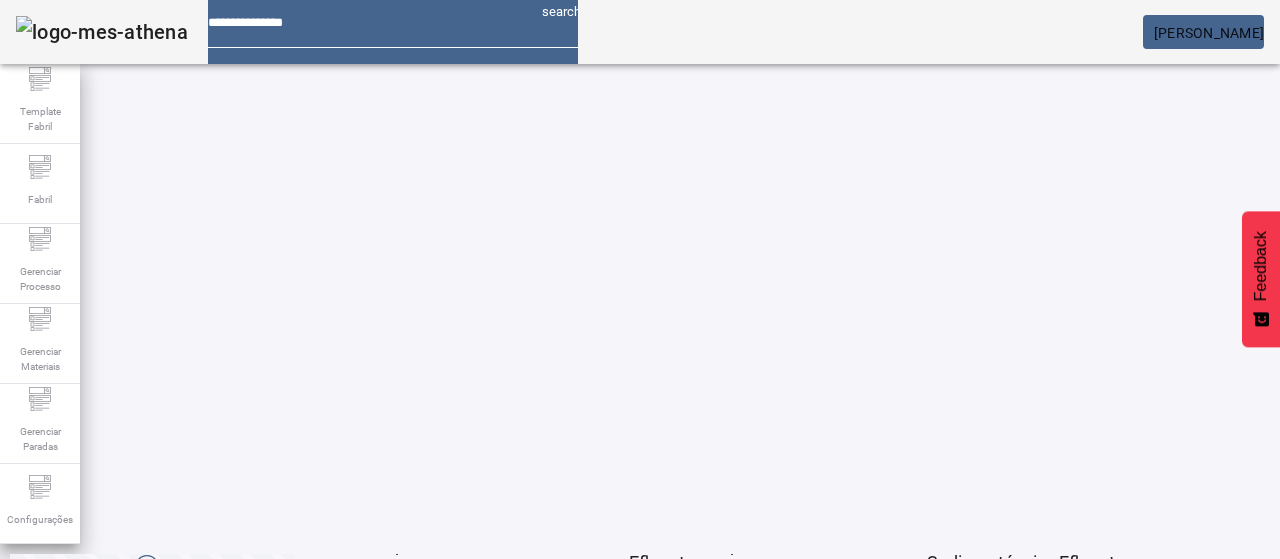 click on "1   2   3  ...  7" 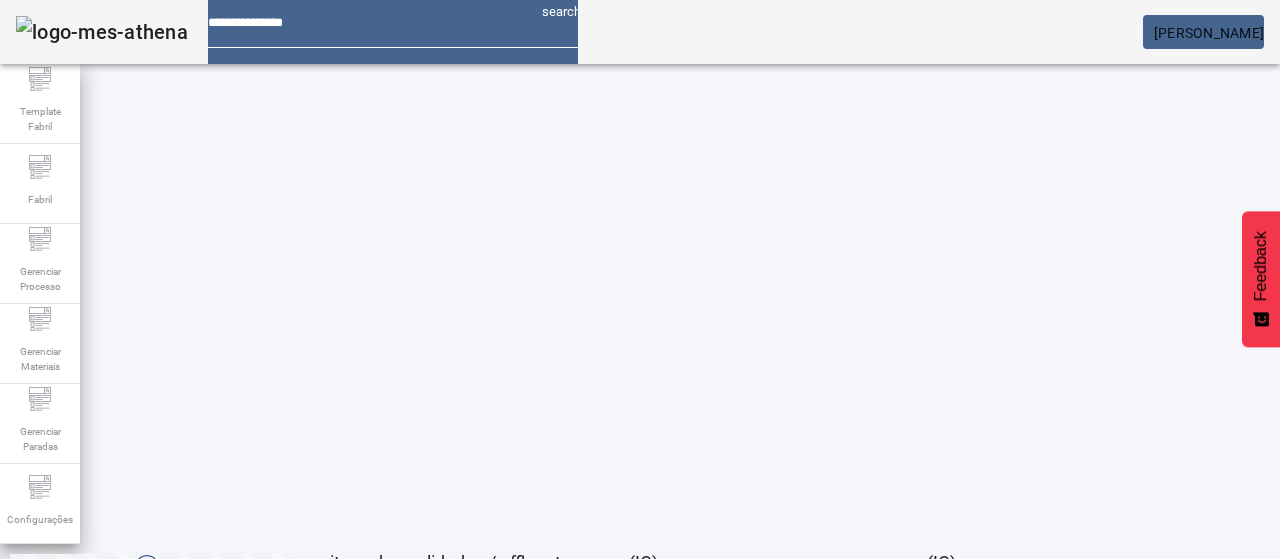 click at bounding box center [572, 619] 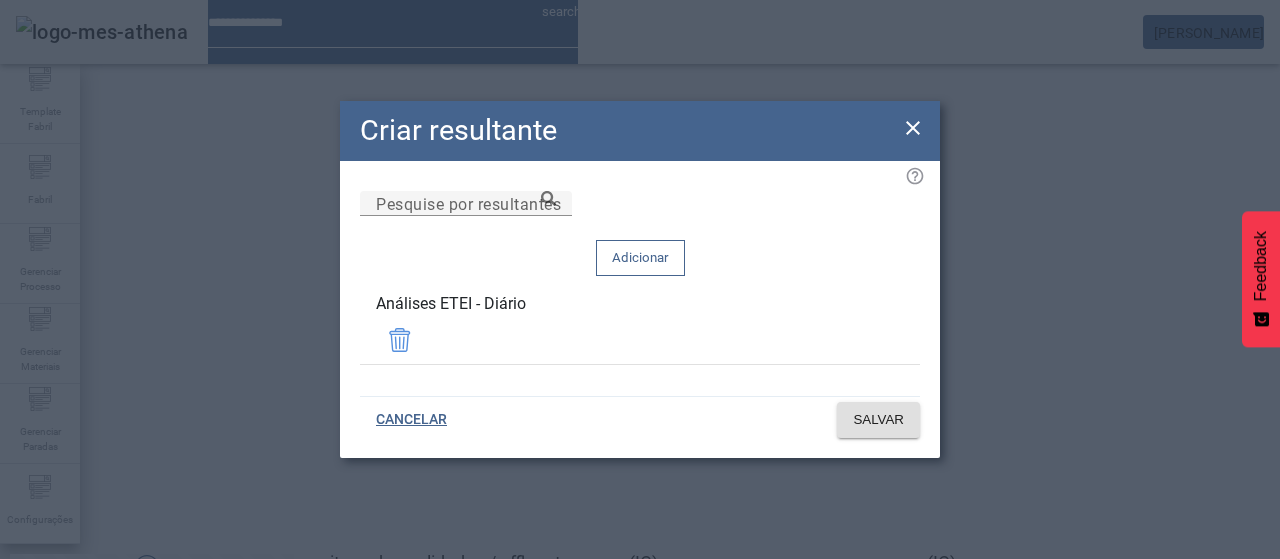 click 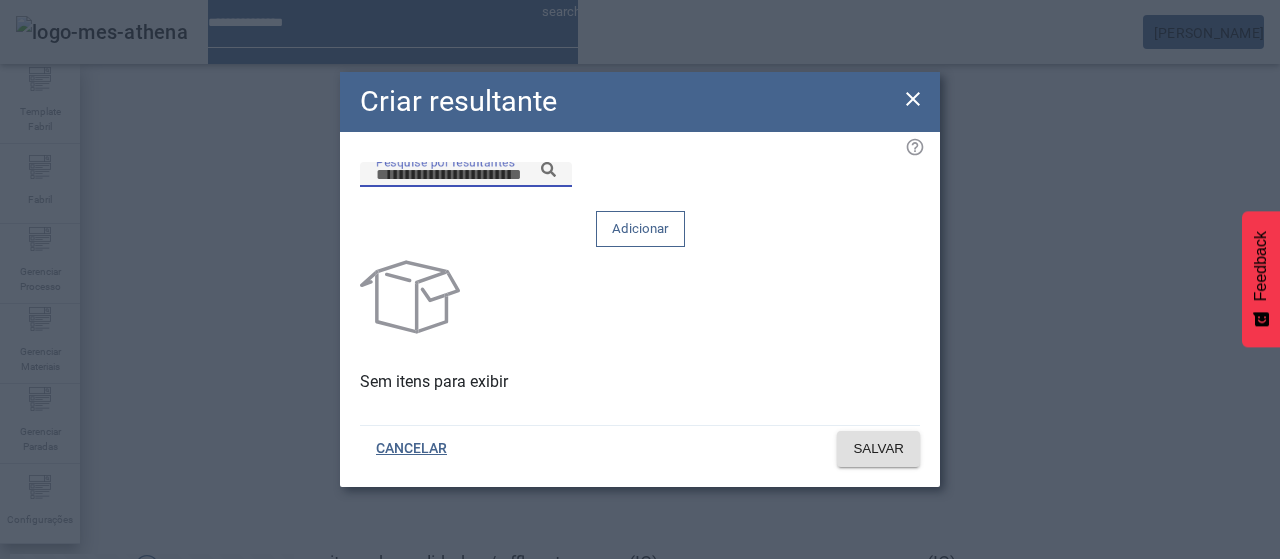 click on "Pesquise por resultantes" at bounding box center (466, 175) 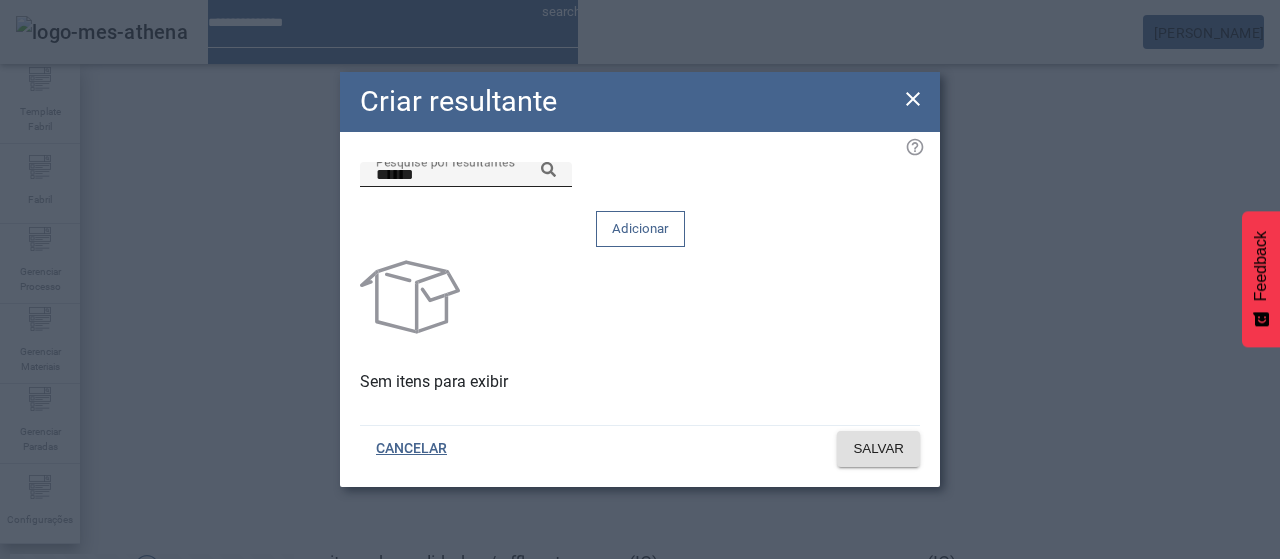click 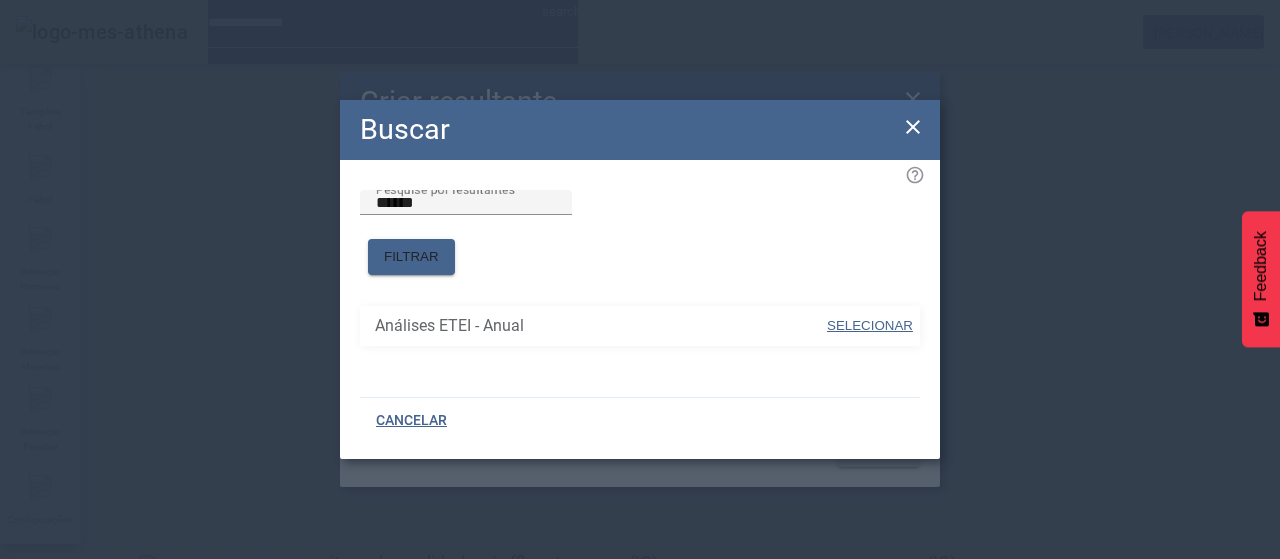 drag, startPoint x: 842, startPoint y: 313, endPoint x: 846, endPoint y: 296, distance: 17.464249 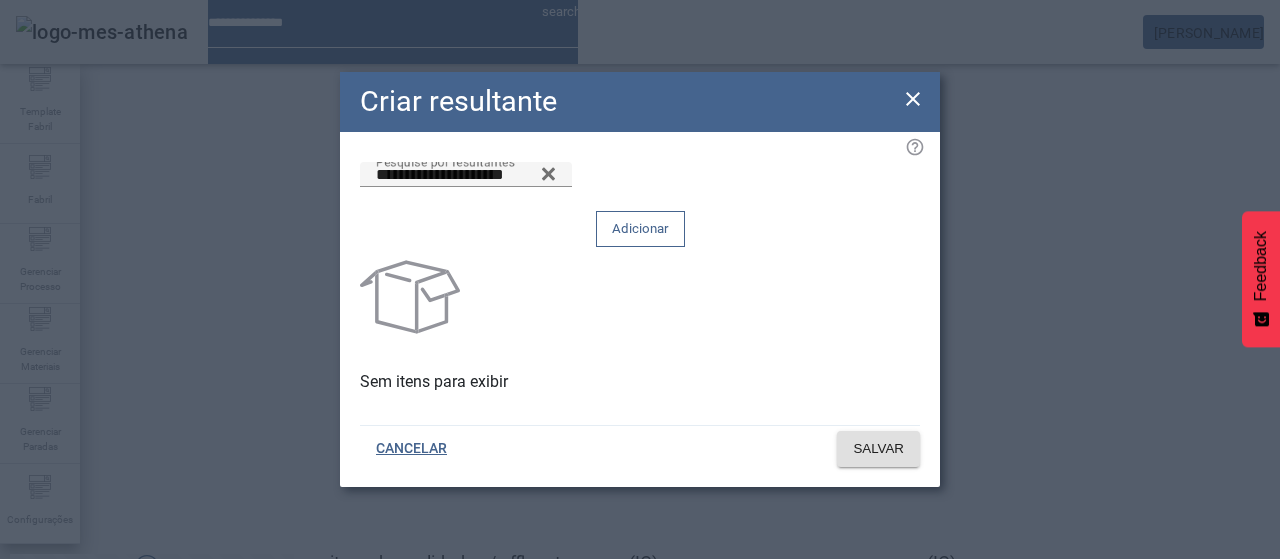 click 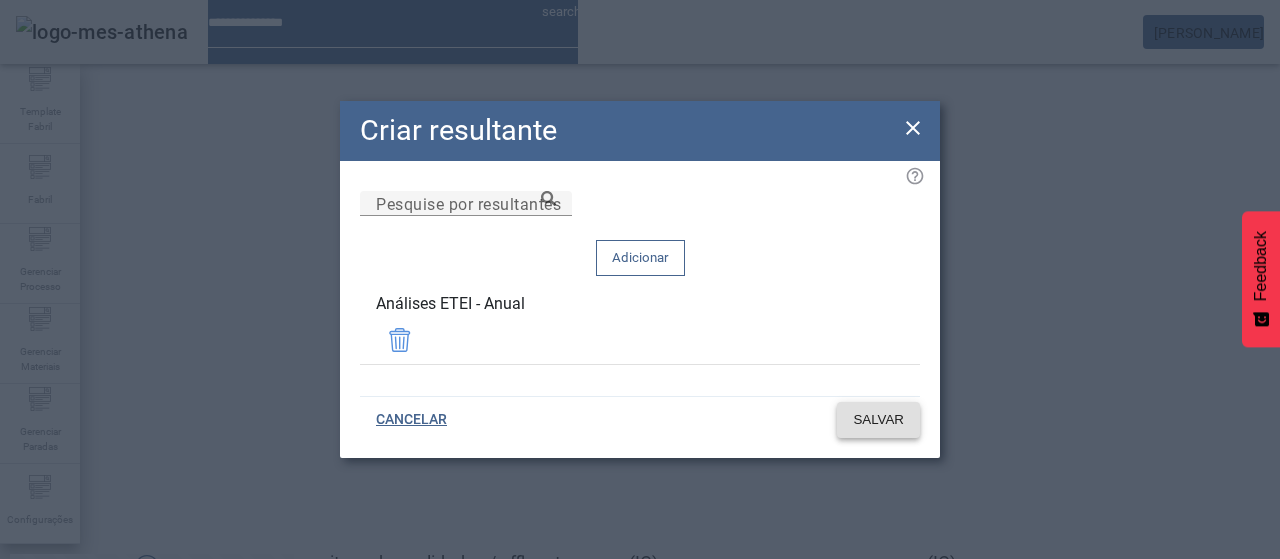 click on "SALVAR" 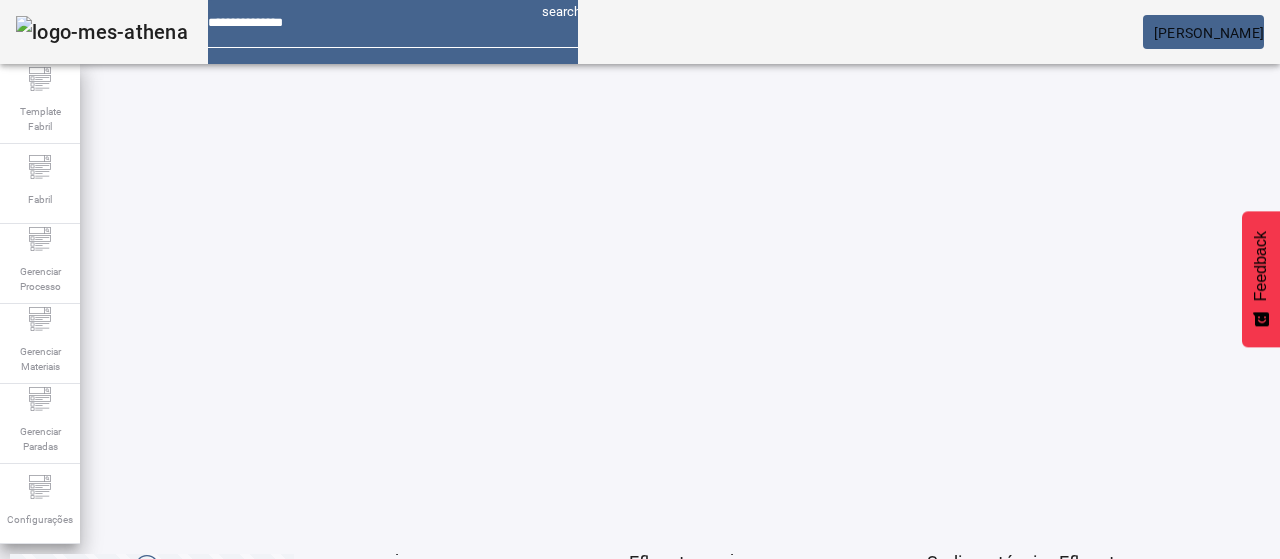 click on "2" 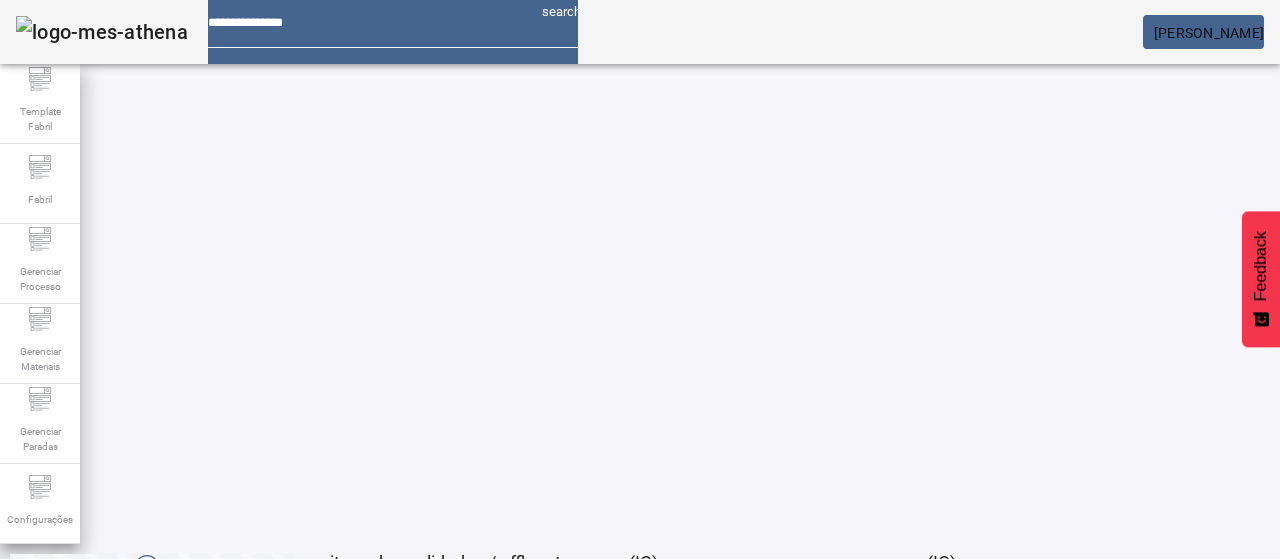 click at bounding box center (572, 619) 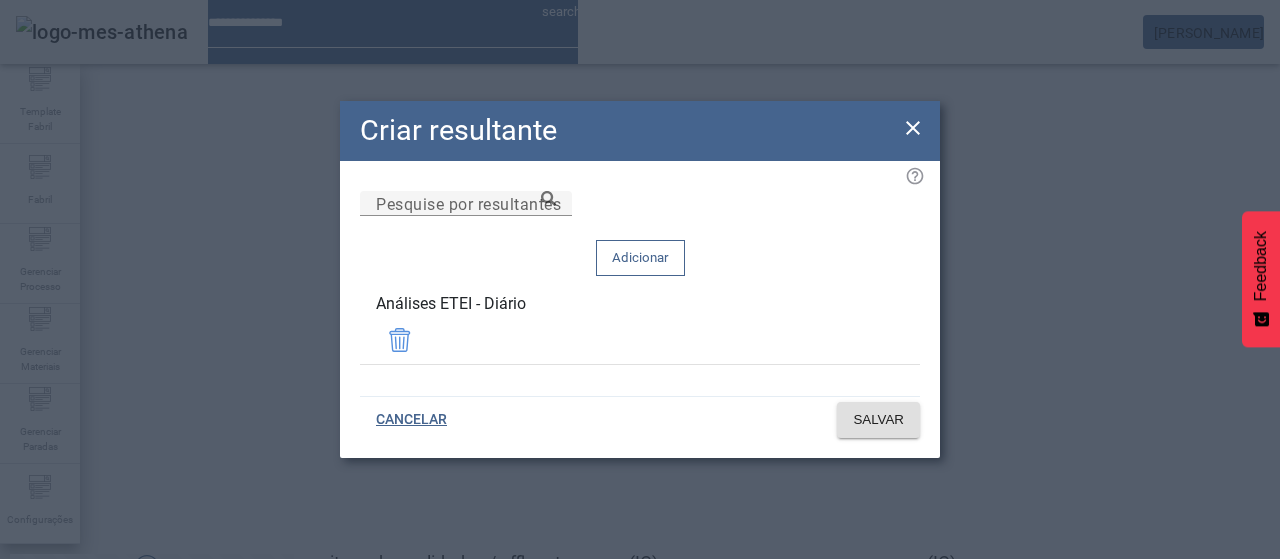 click 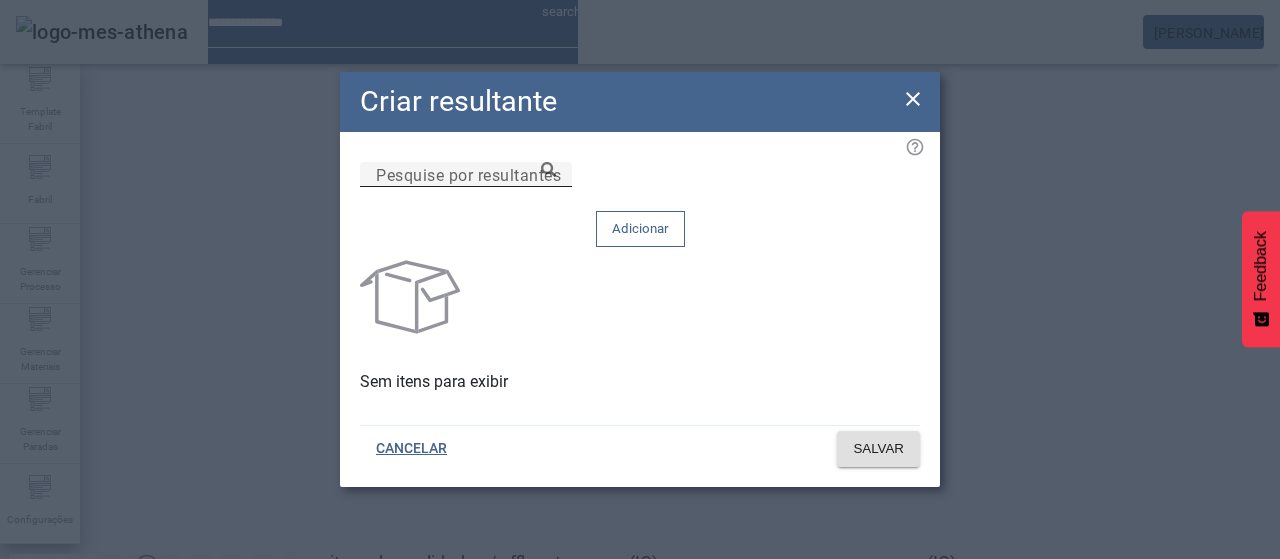 click on "Pesquise por resultantes" at bounding box center [466, 175] 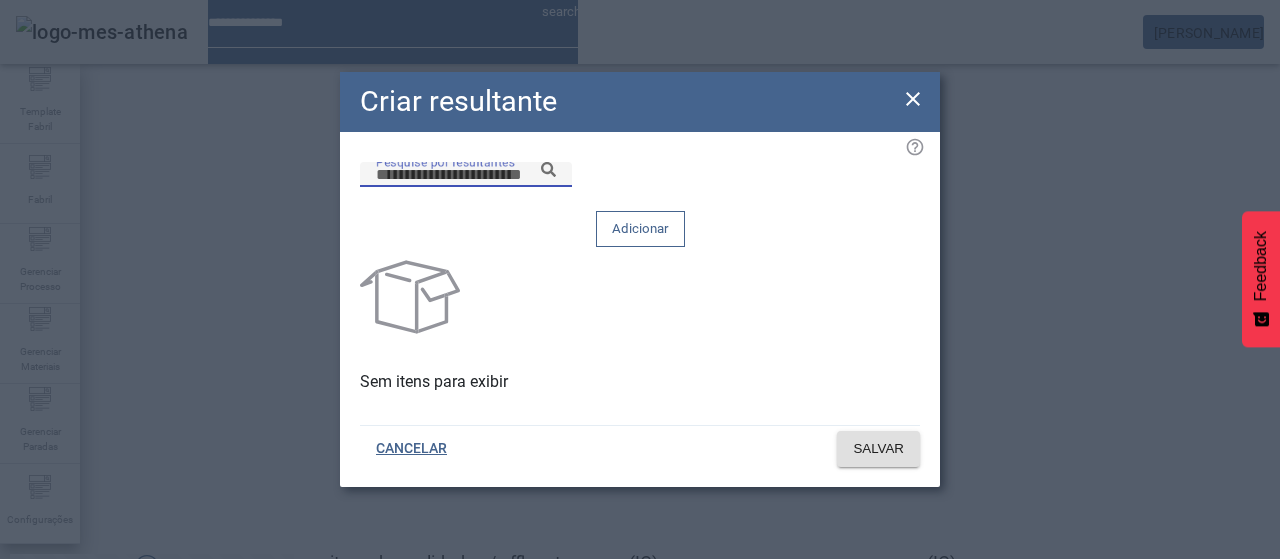 paste on "*******" 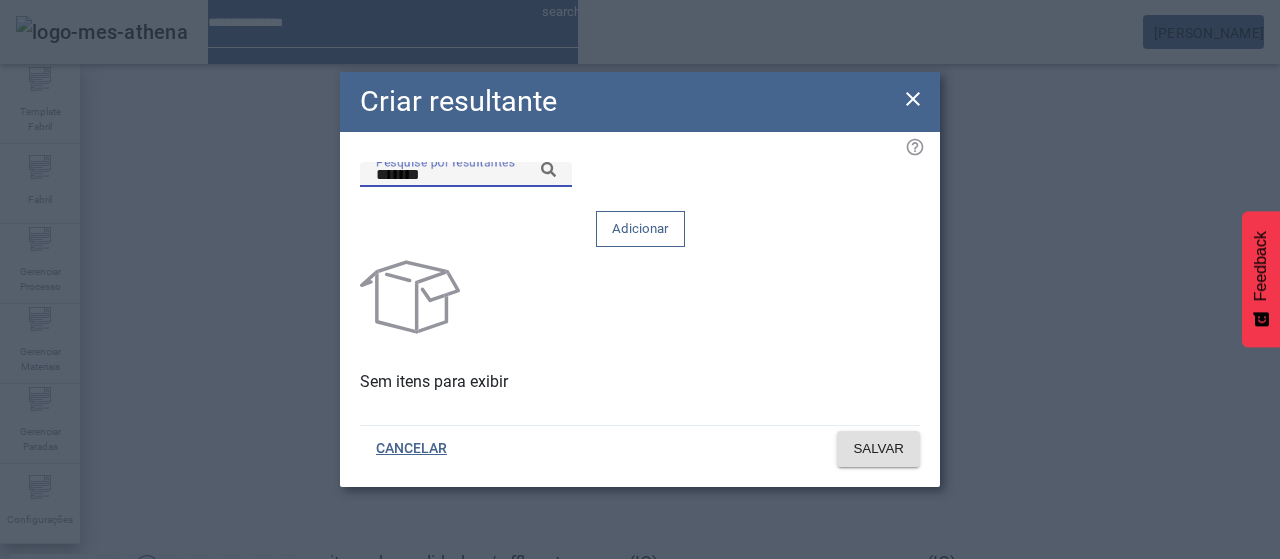 click 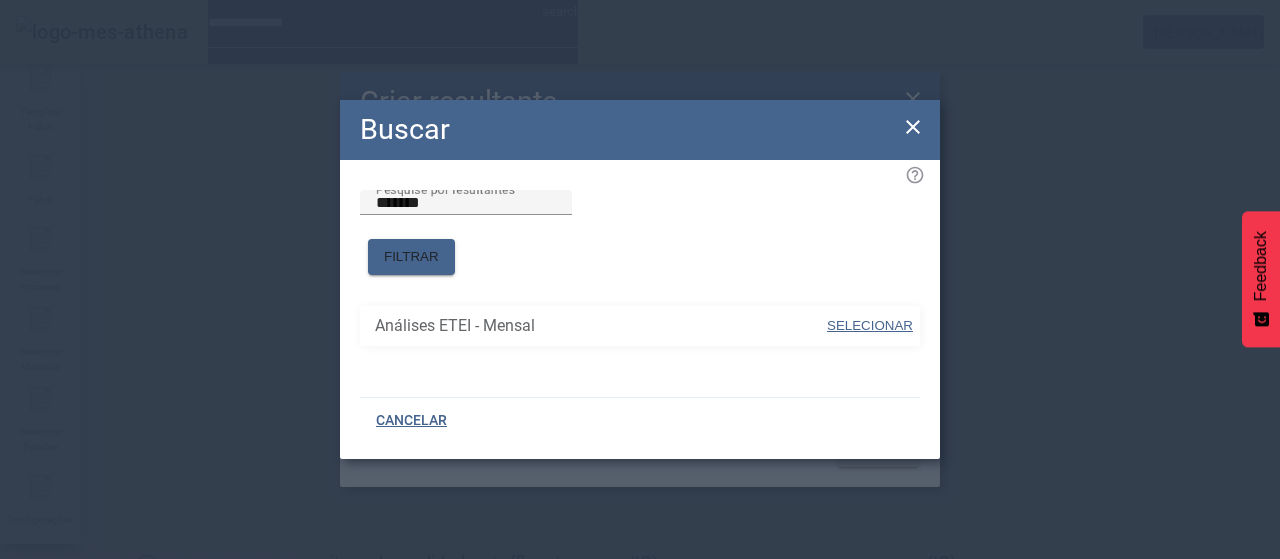 drag, startPoint x: 876, startPoint y: 311, endPoint x: 855, endPoint y: 245, distance: 69.260376 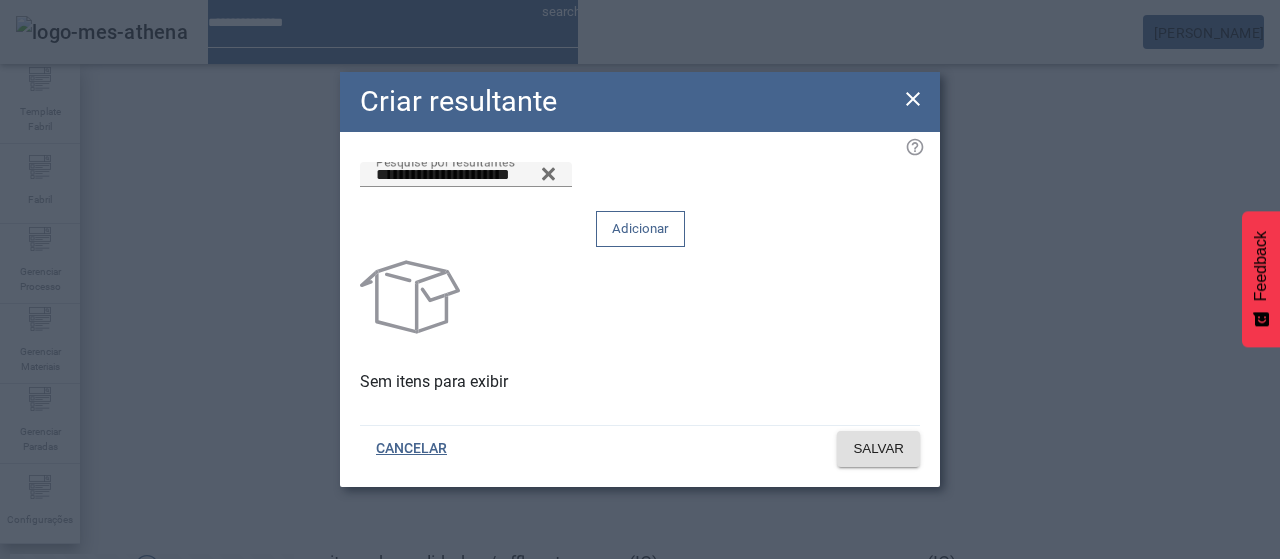 drag, startPoint x: 854, startPoint y: 215, endPoint x: 853, endPoint y: 241, distance: 26.019224 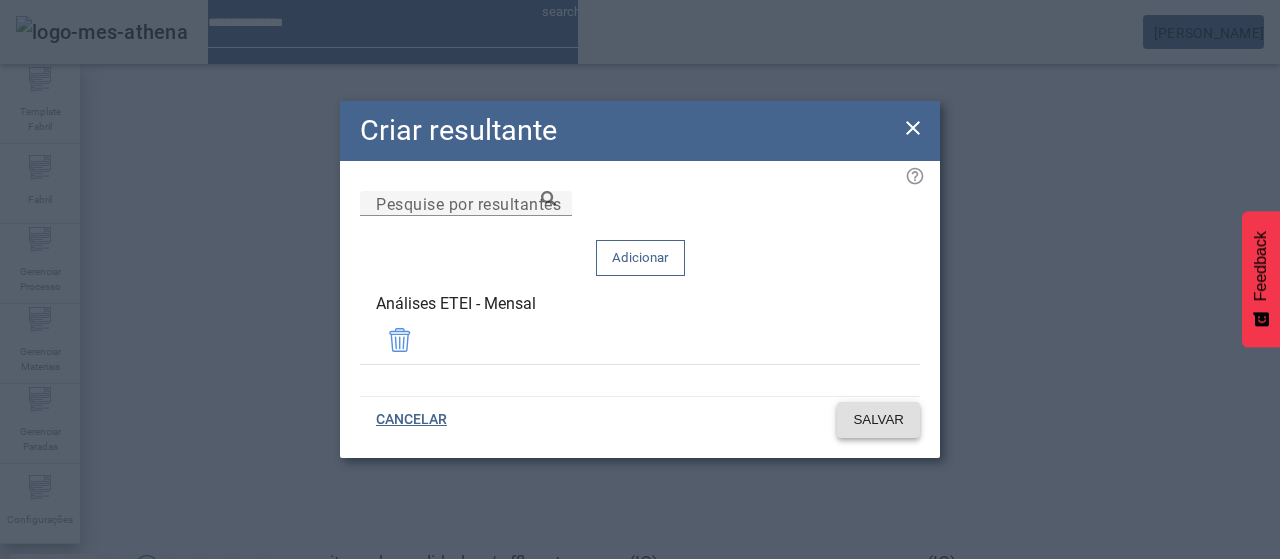 click on "SALVAR" 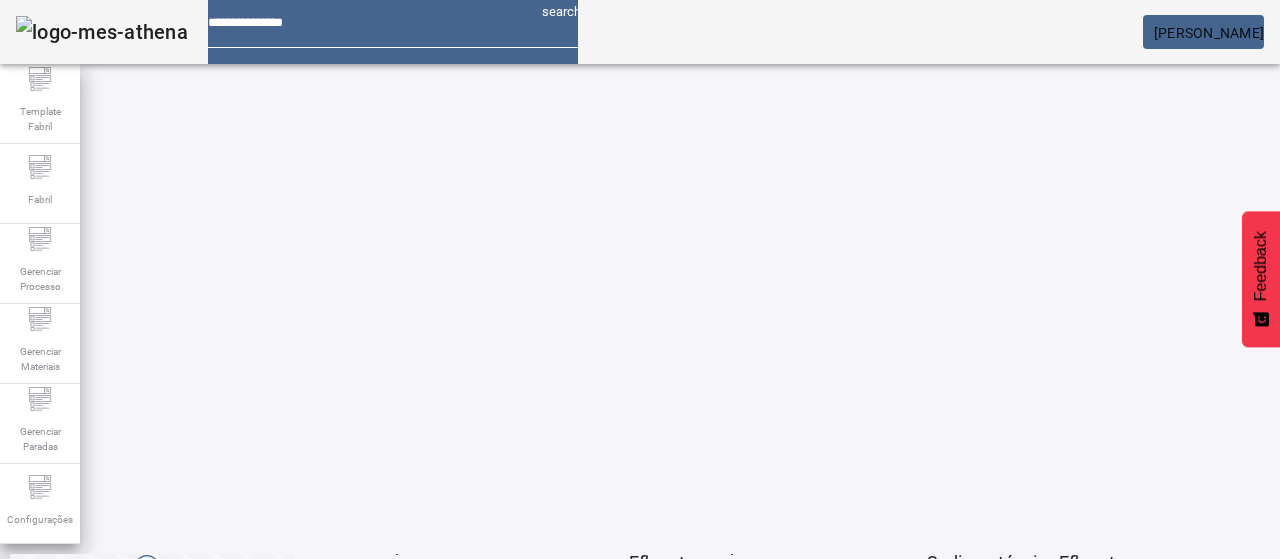 click on "2" 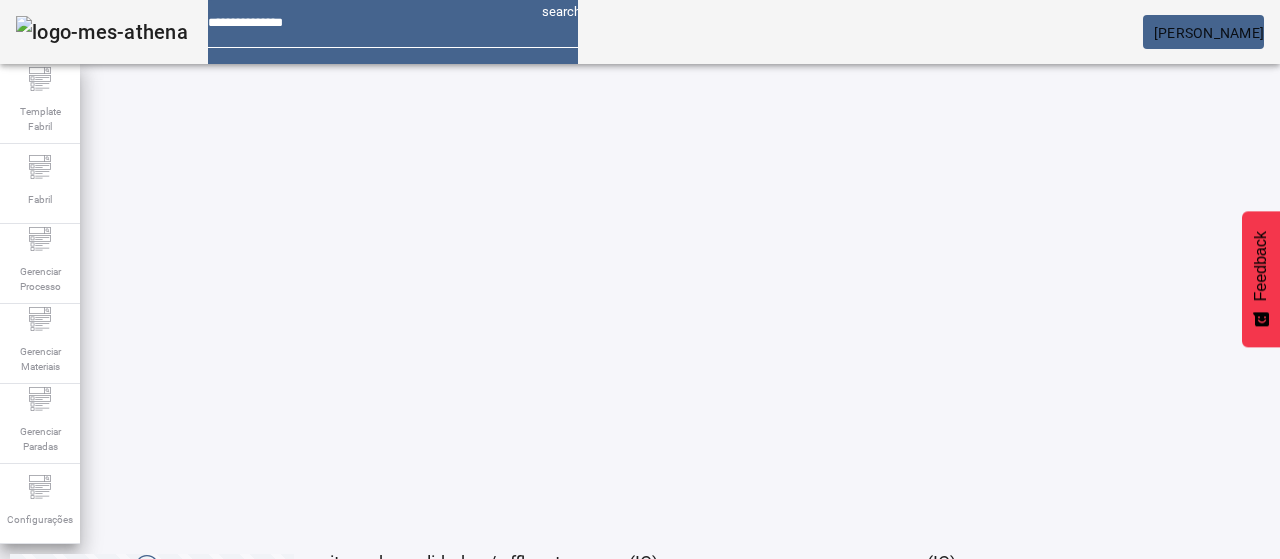 click at bounding box center [572, 619] 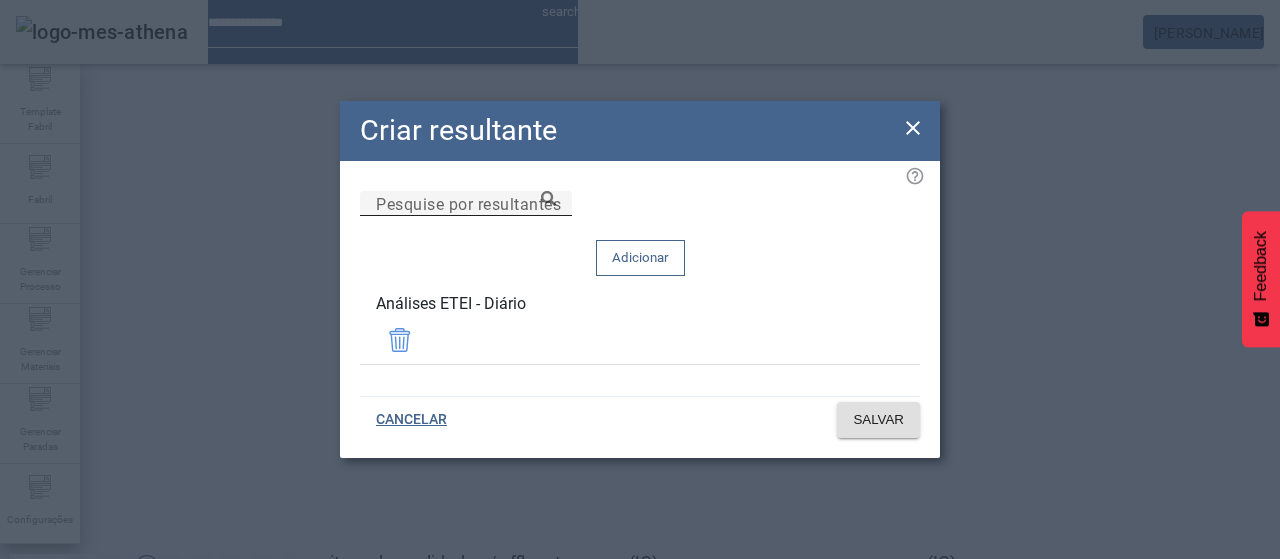 click on "Pesquise por resultantes" at bounding box center [466, 204] 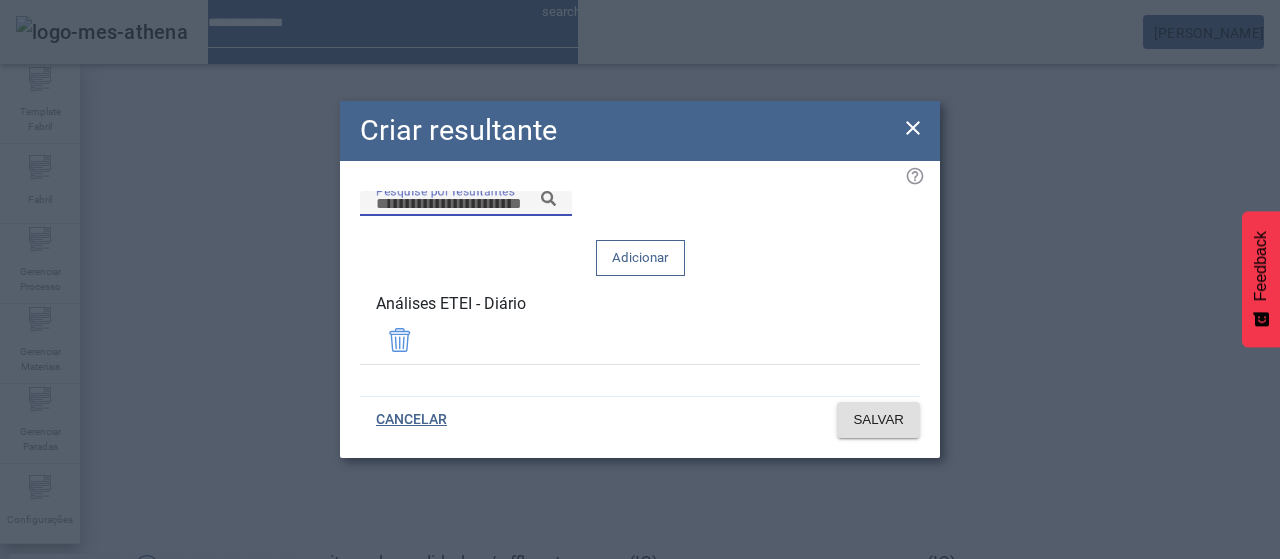 paste on "*******" 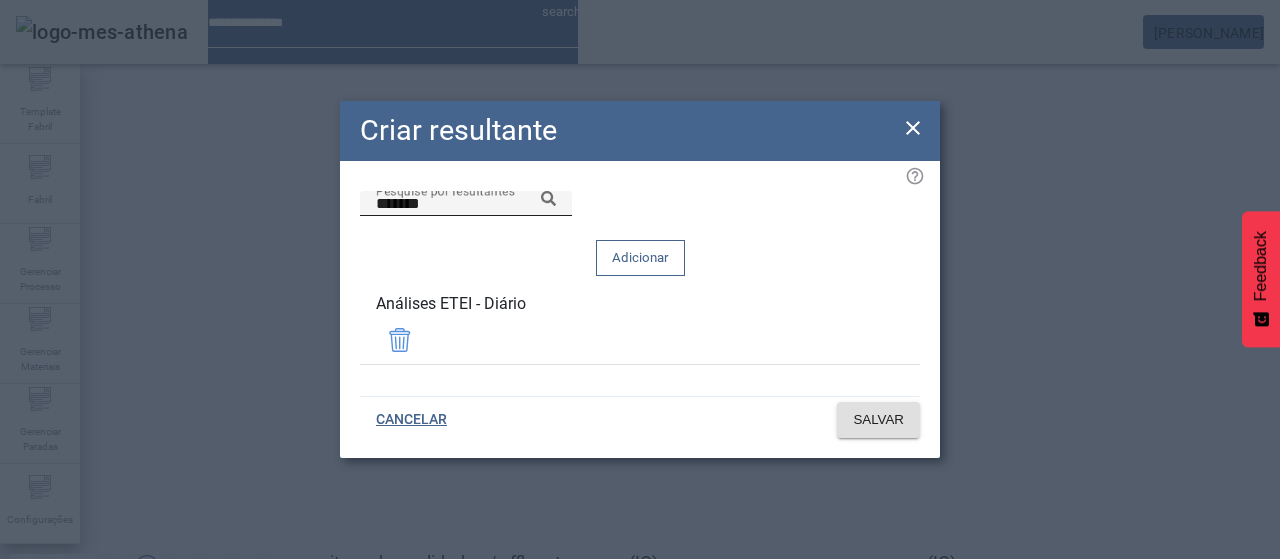 click 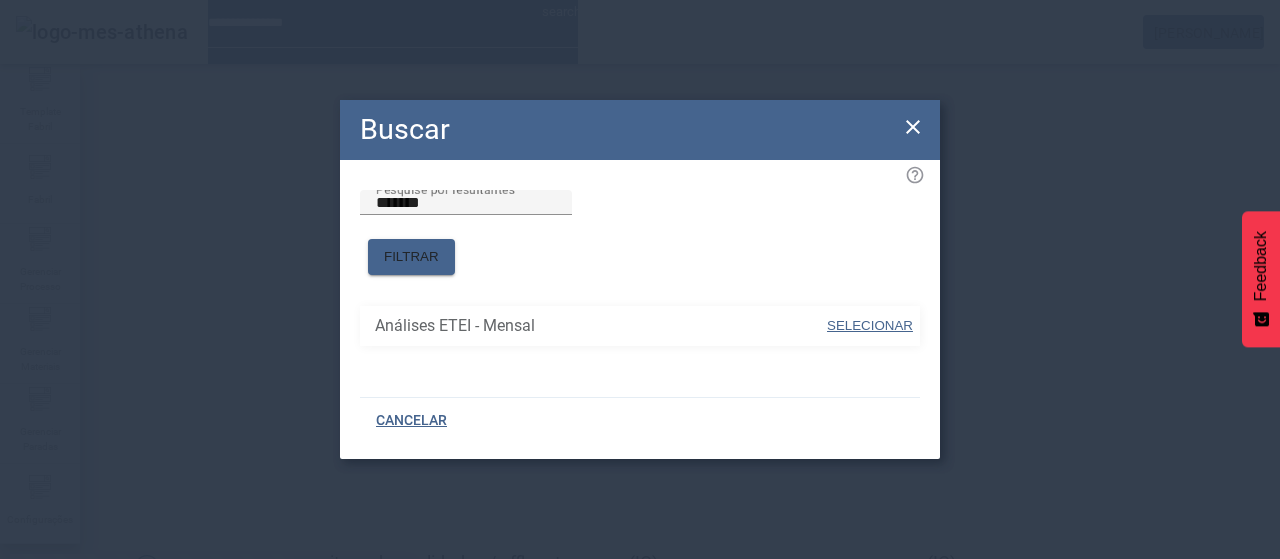 click on "SELECIONAR" at bounding box center (870, 325) 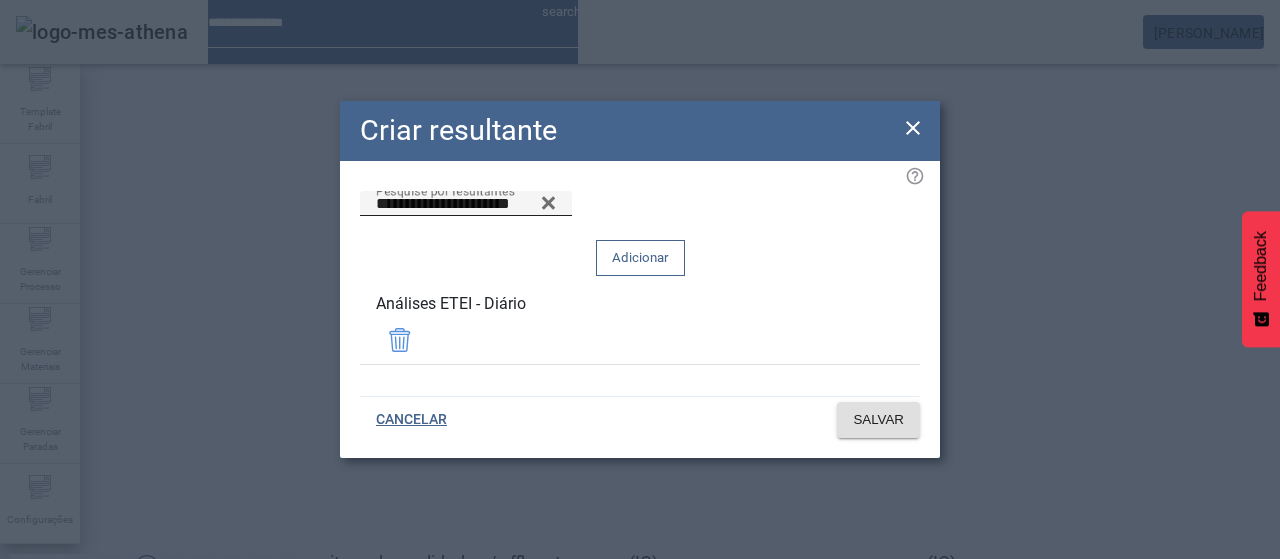drag, startPoint x: 842, startPoint y: 247, endPoint x: 859, endPoint y: 283, distance: 39.812057 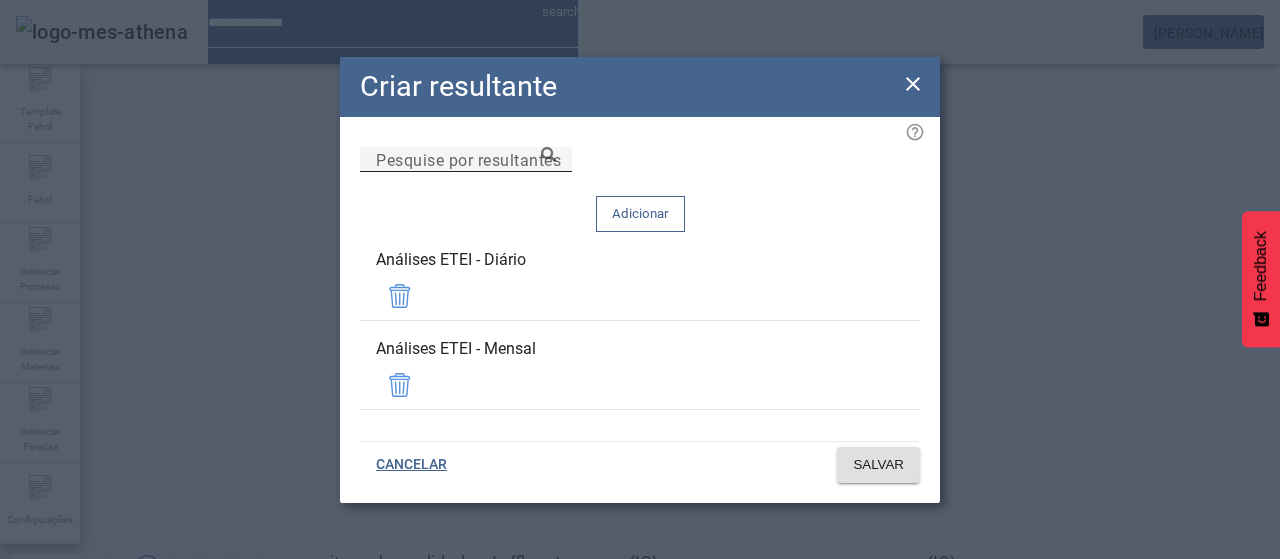 click 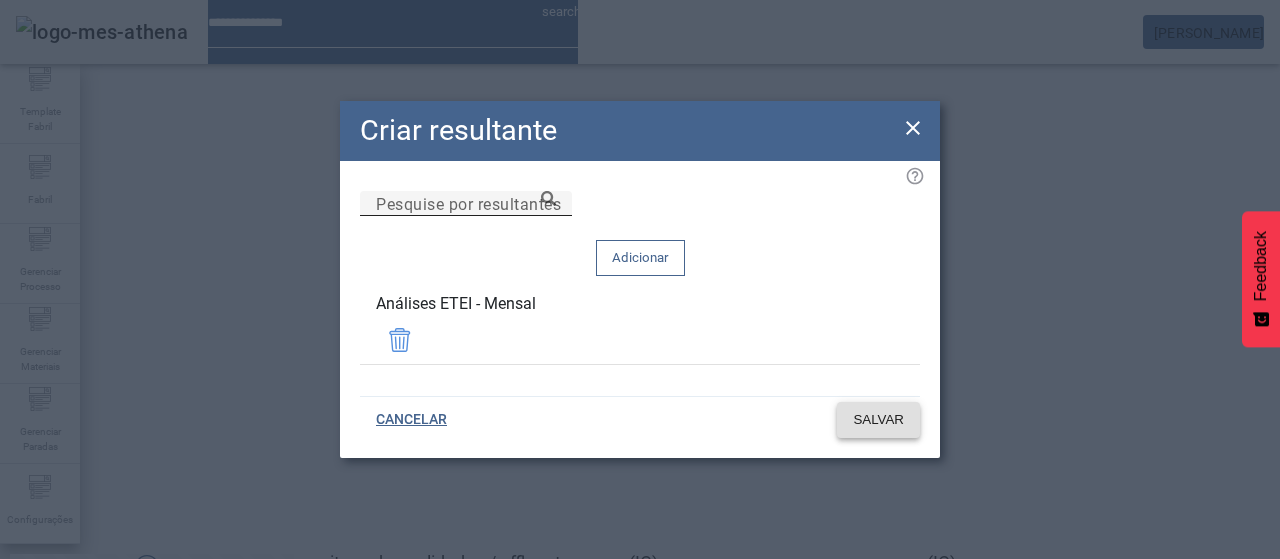 click on "SALVAR" 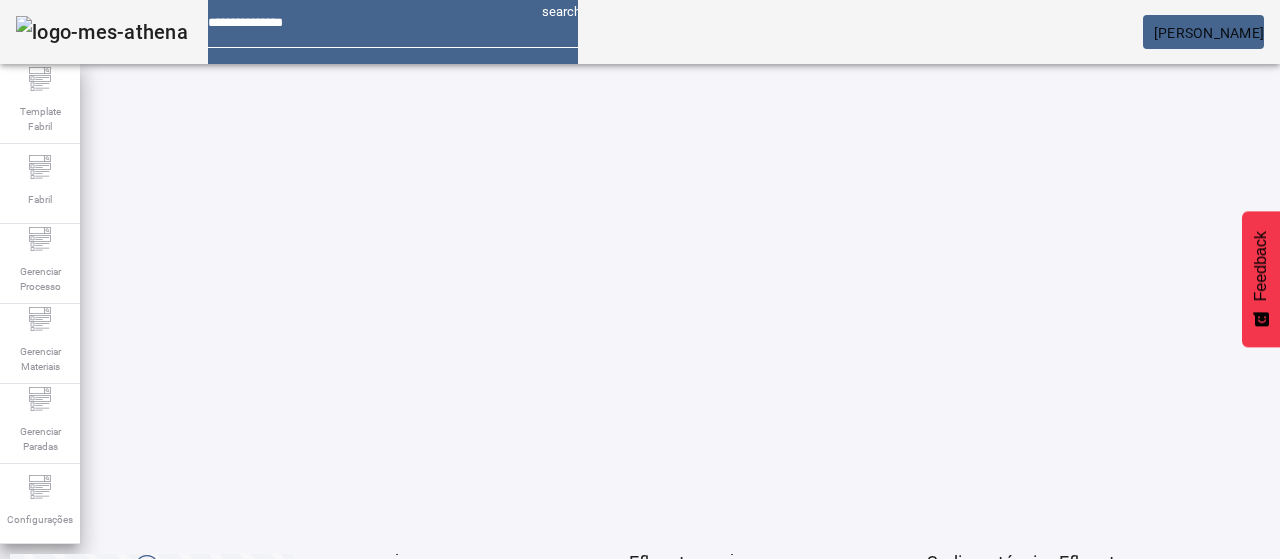 click on "3" 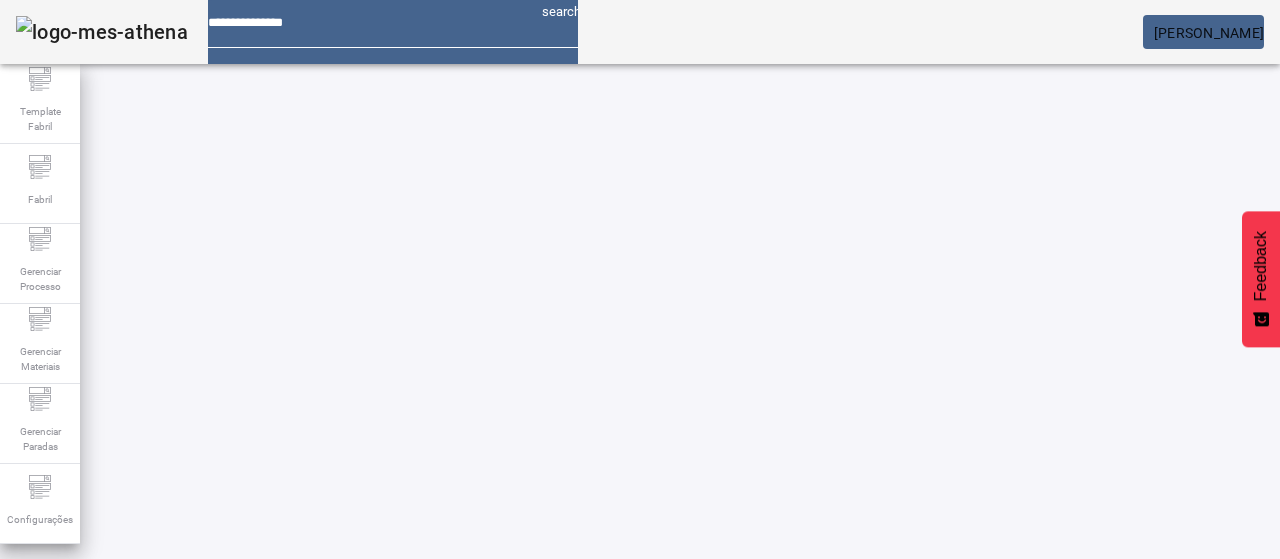 scroll, scrollTop: 0, scrollLeft: 0, axis: both 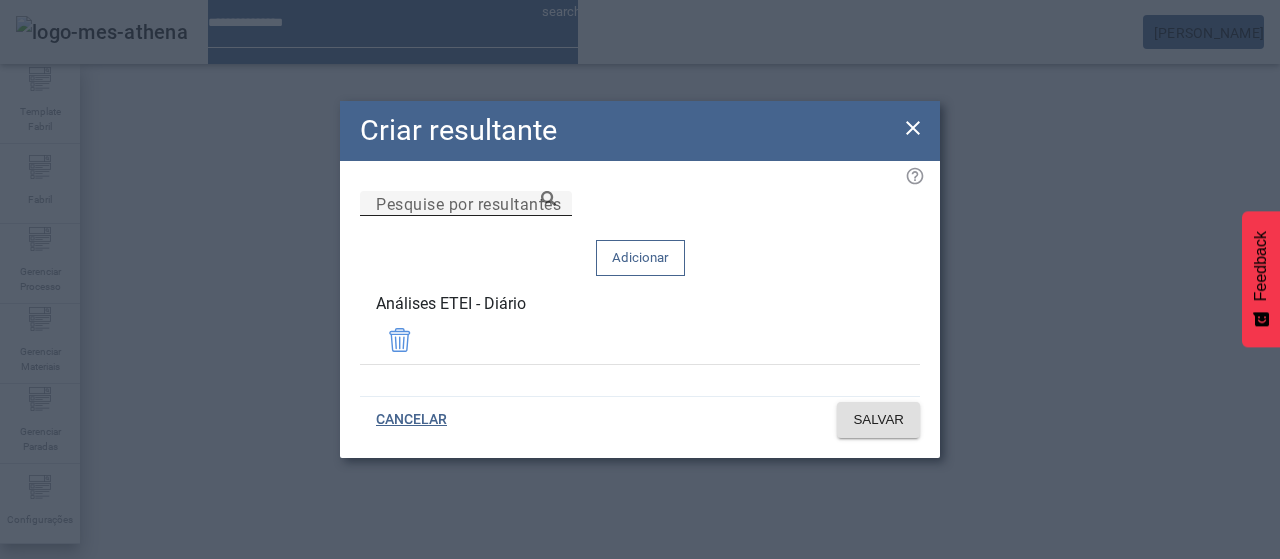click on "Pesquise por resultantes" at bounding box center [466, 204] 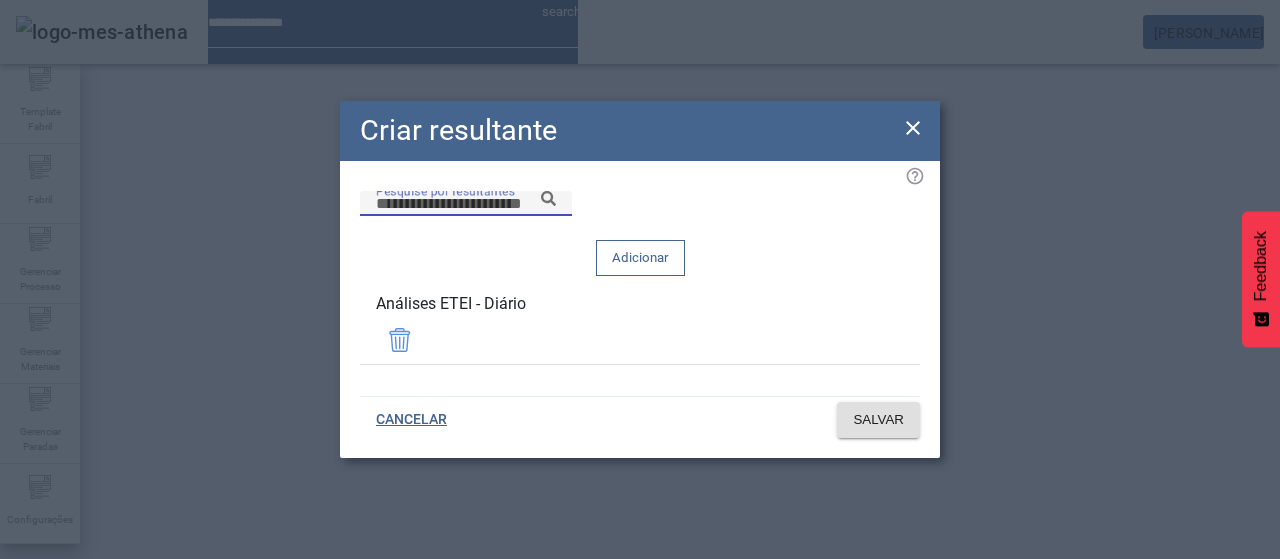 paste on "*******" 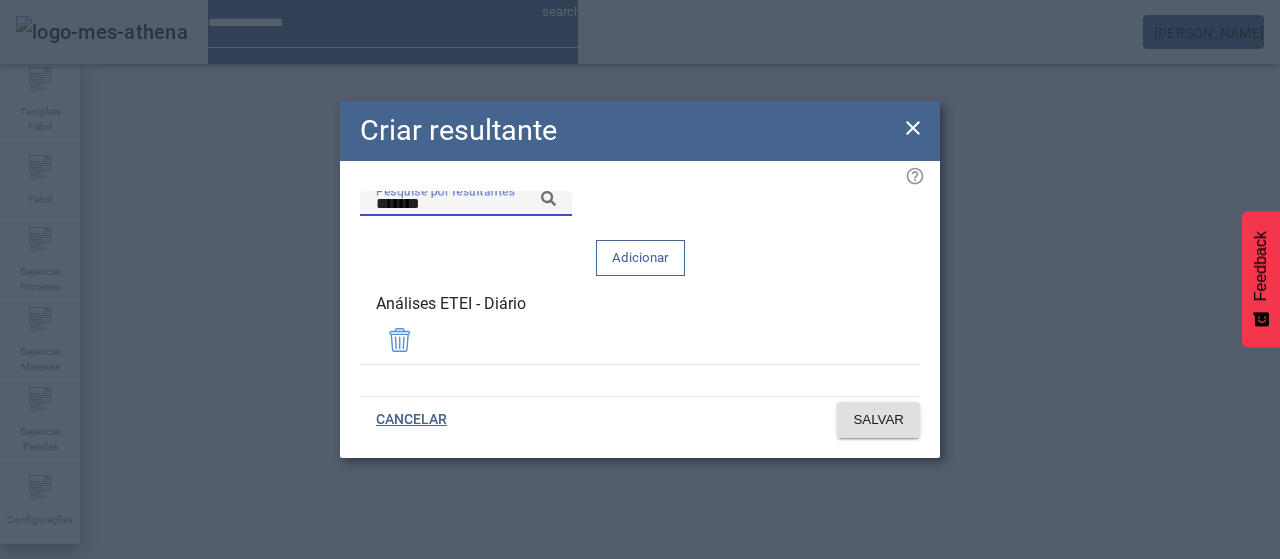 click 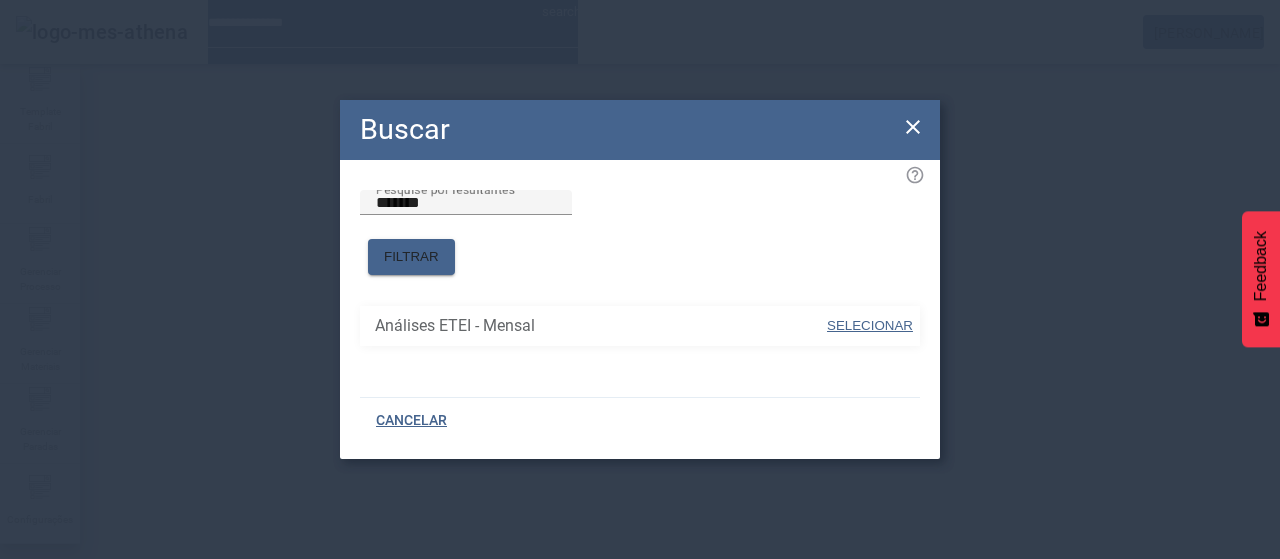 click on "SELECIONAR" at bounding box center [870, 325] 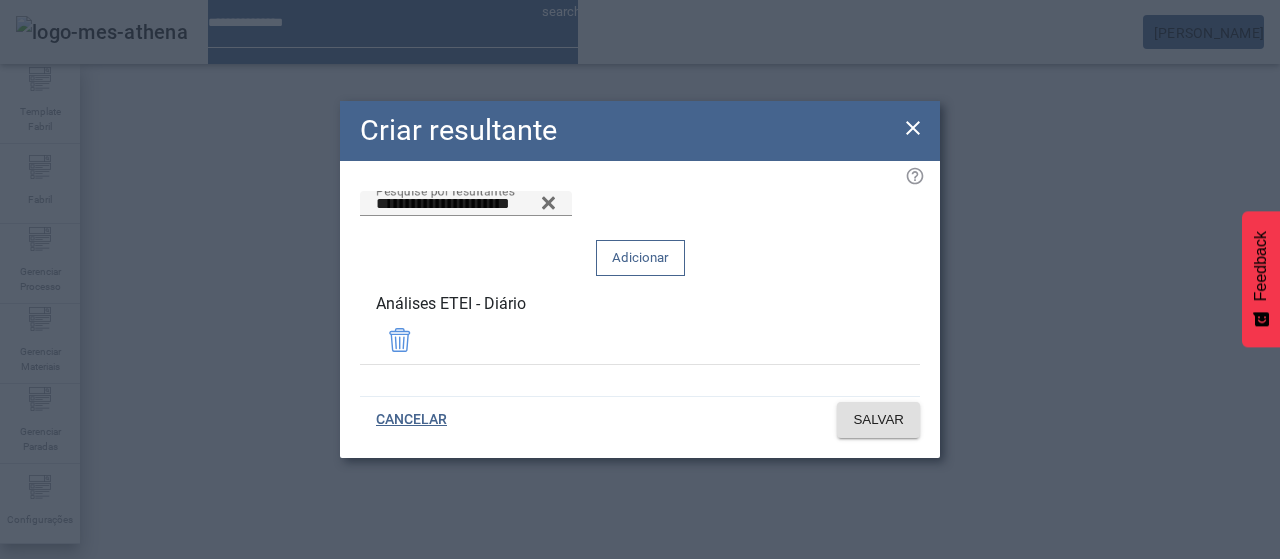 click on "Adicionar" 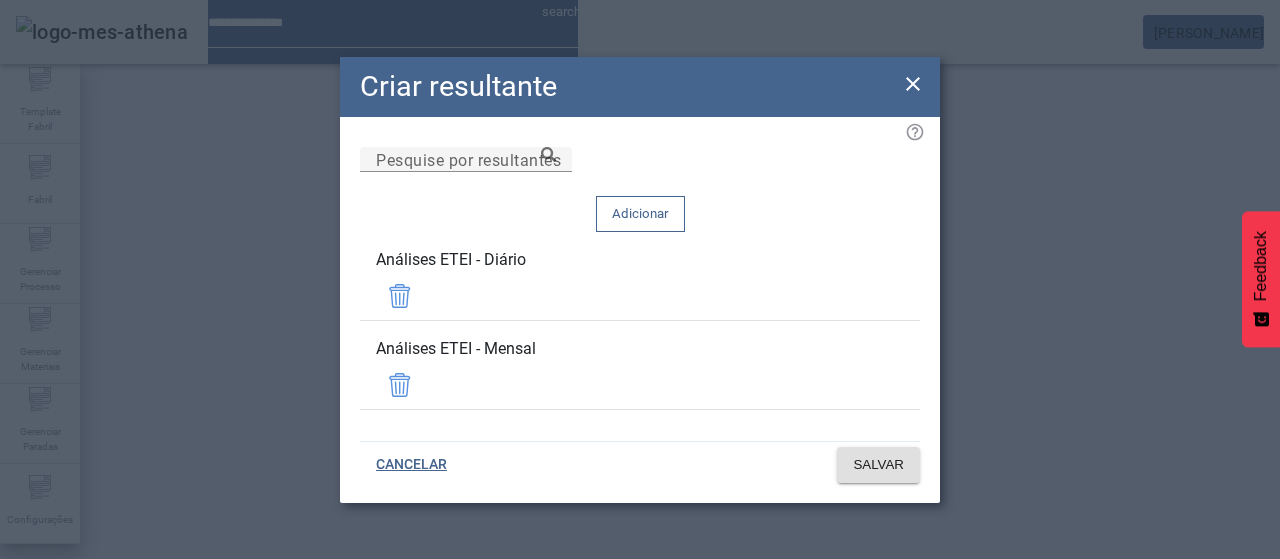 click 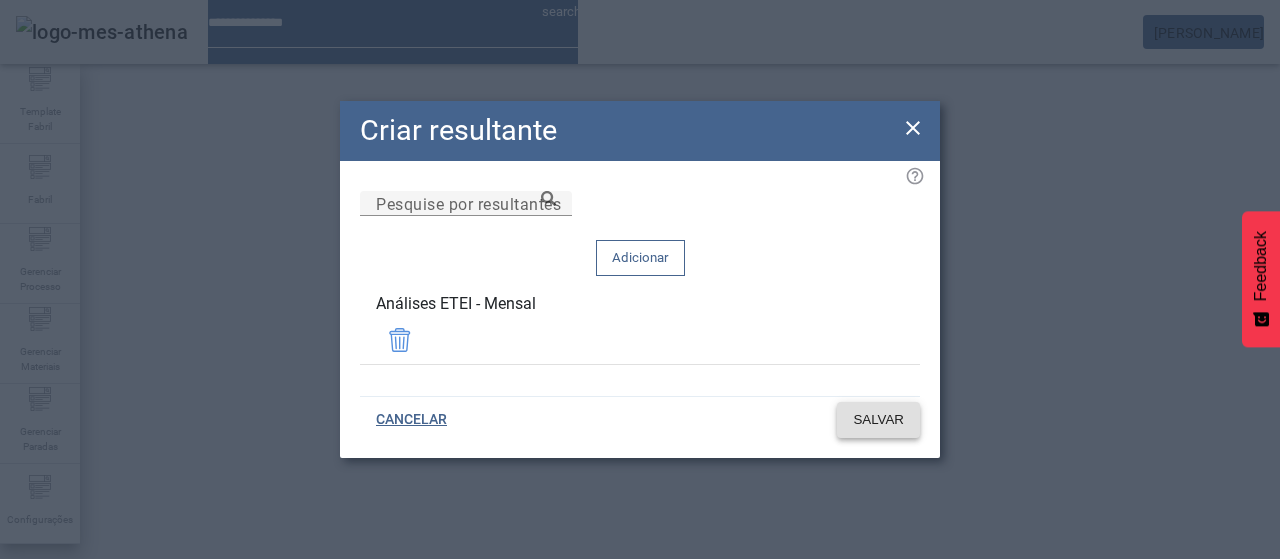click on "SALVAR" 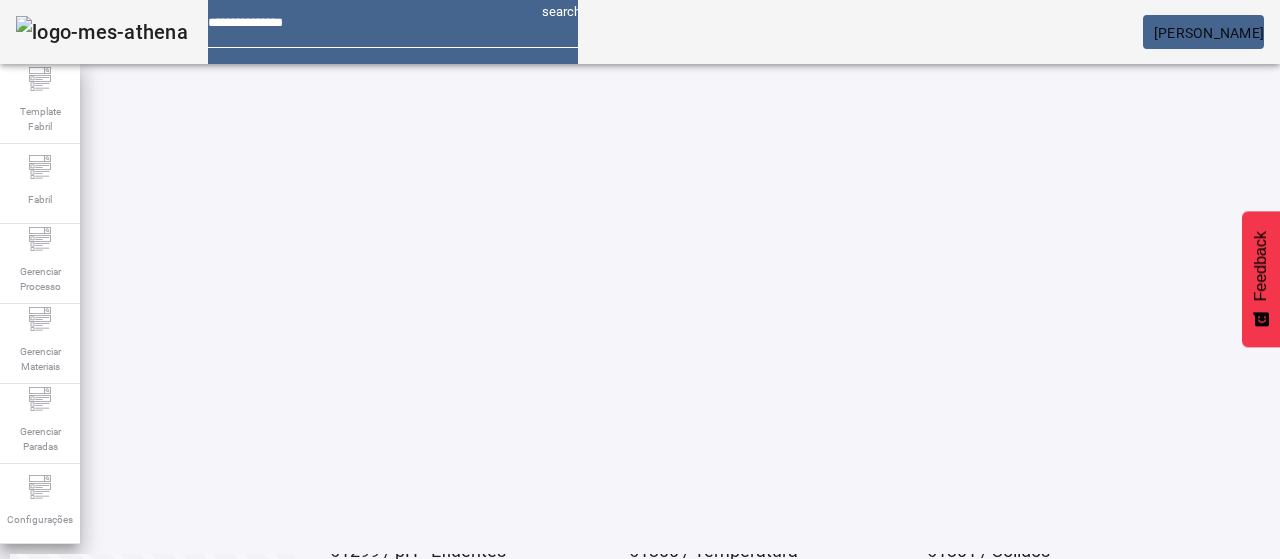 scroll, scrollTop: 160, scrollLeft: 0, axis: vertical 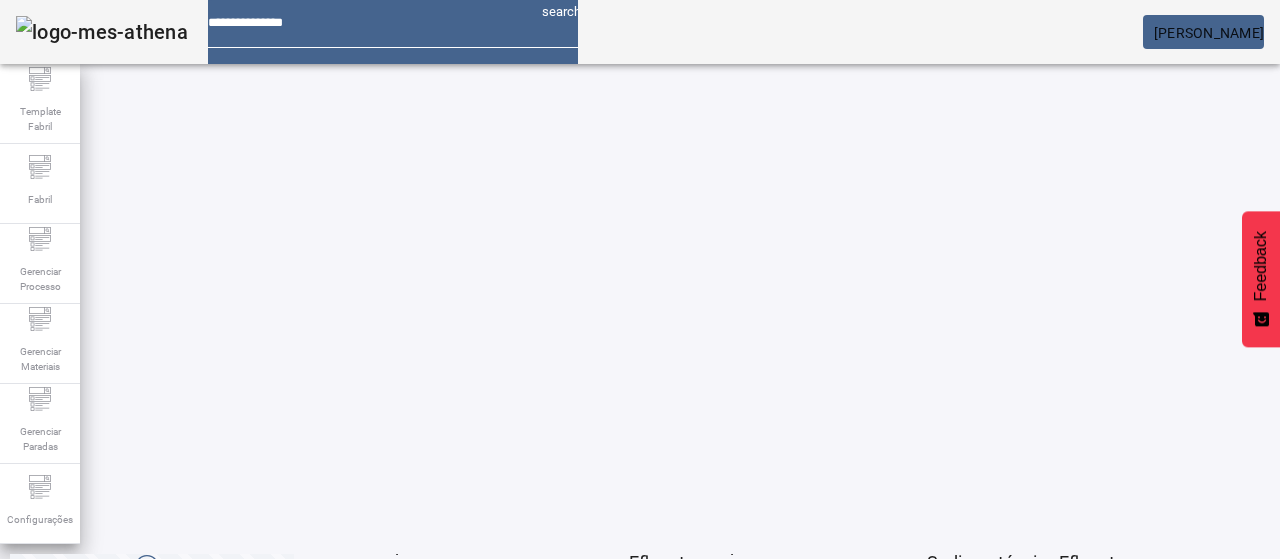 click on "2" 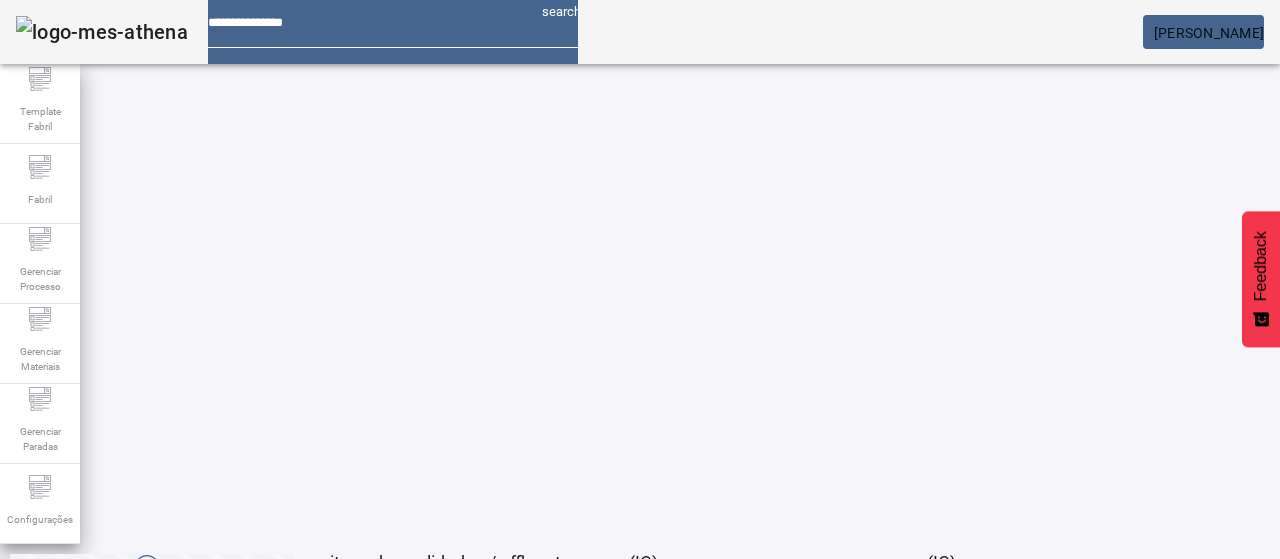 click on "3" 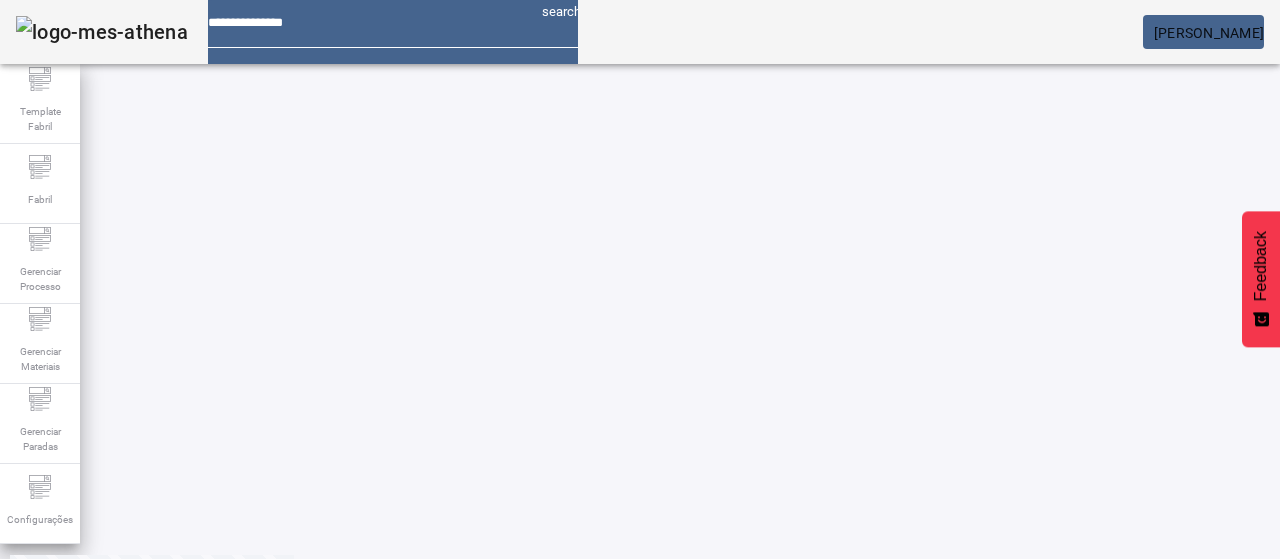 scroll, scrollTop: 60, scrollLeft: 0, axis: vertical 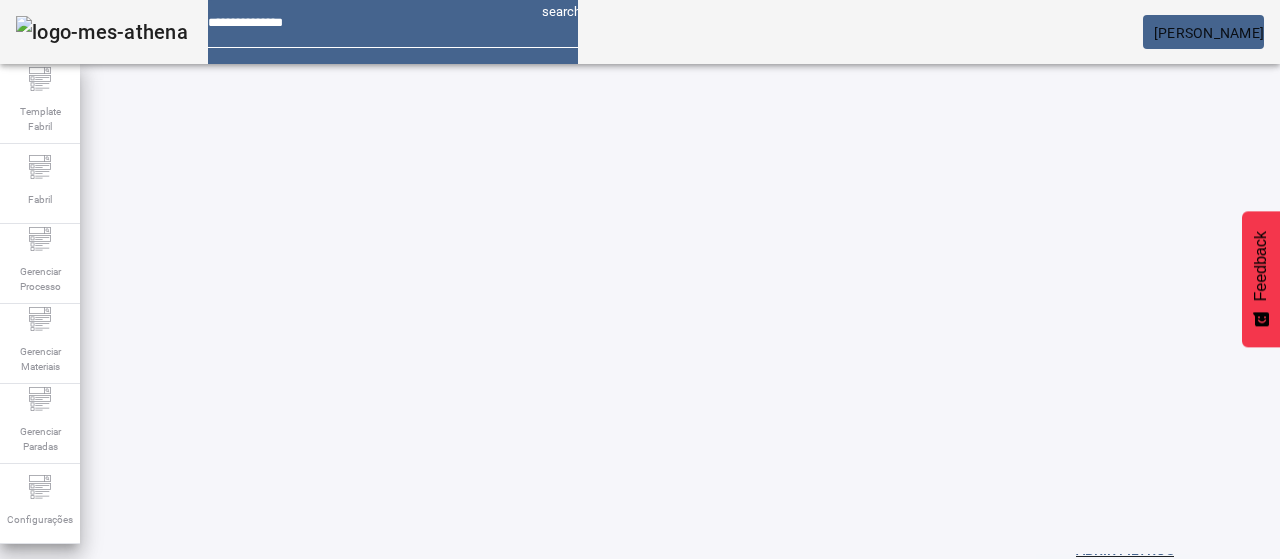 click at bounding box center [572, 719] 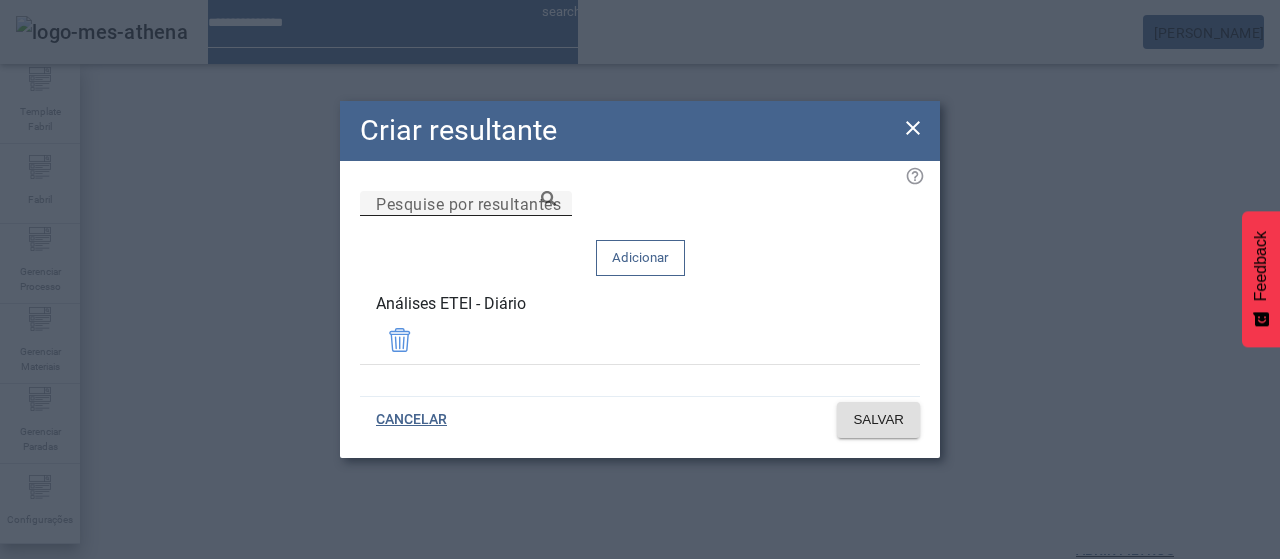 click on "Pesquise por resultantes" at bounding box center [466, 204] 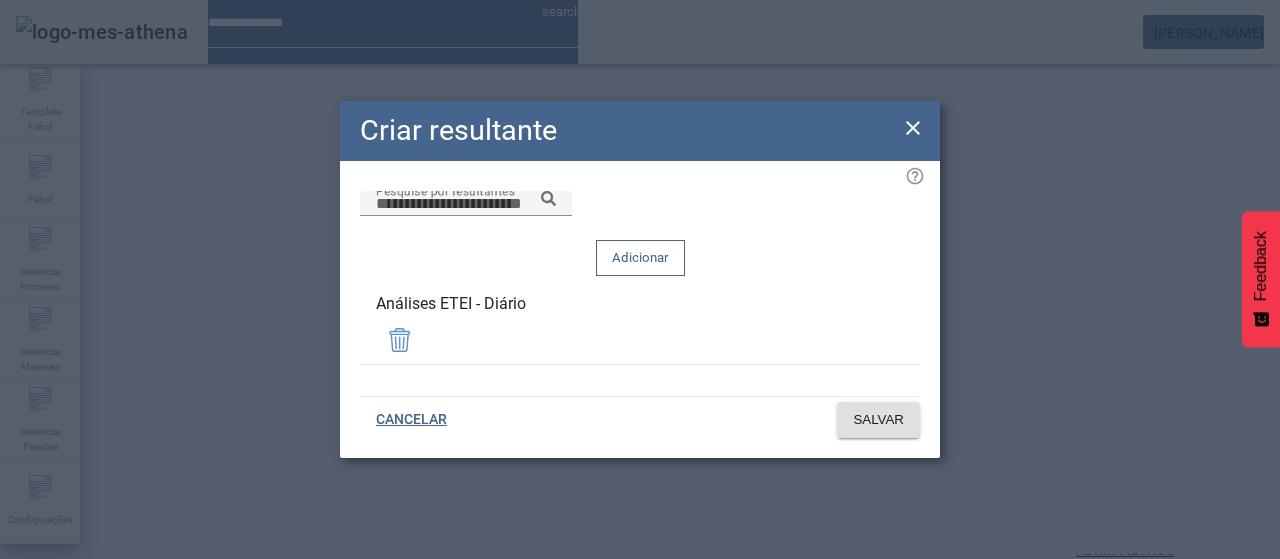 paste on "*******" 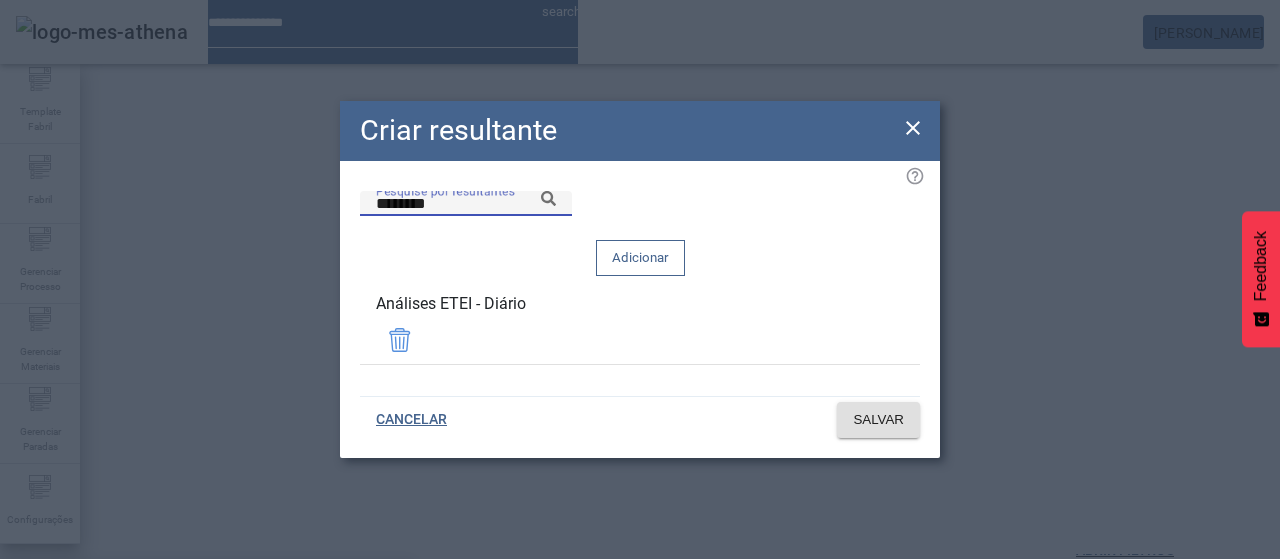 click on "Análises ETEI - Mensal" at bounding box center (206, 591) 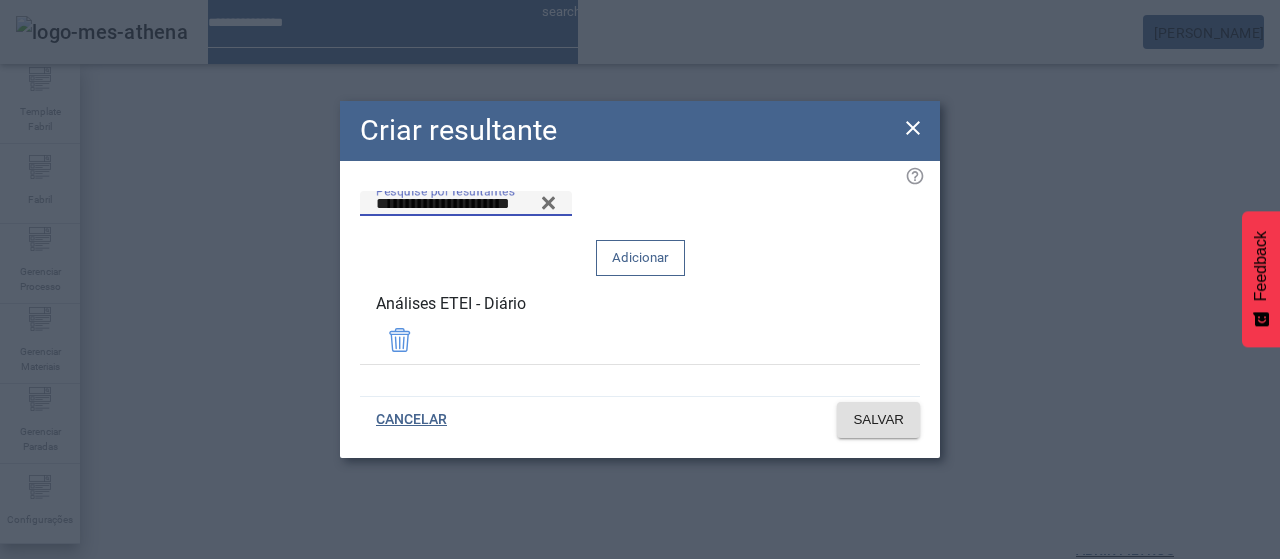 click 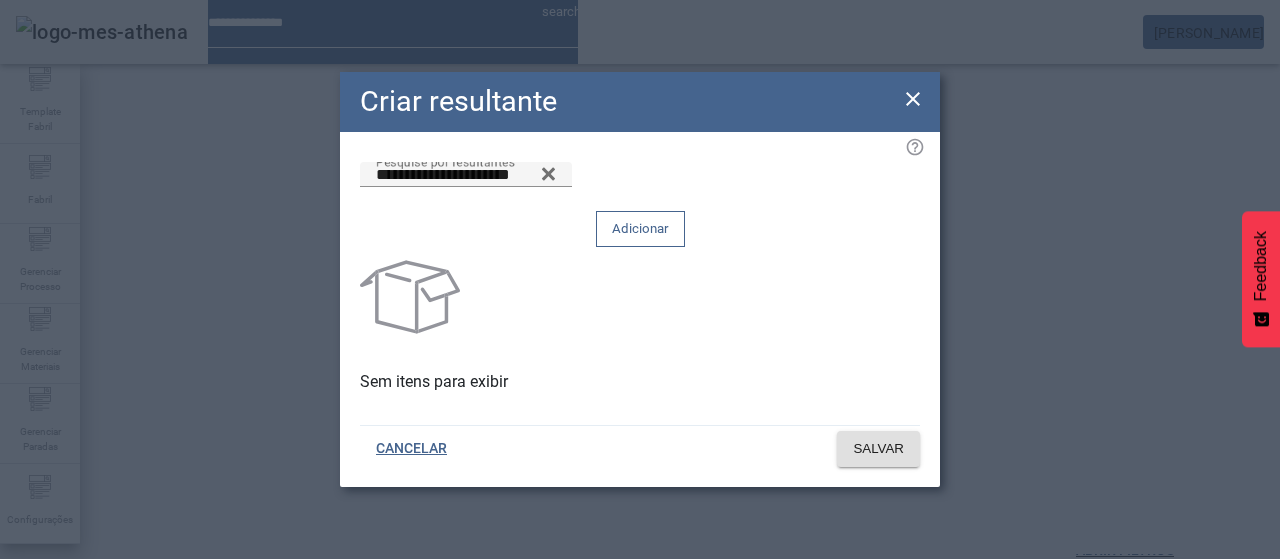 click on "Adicionar" 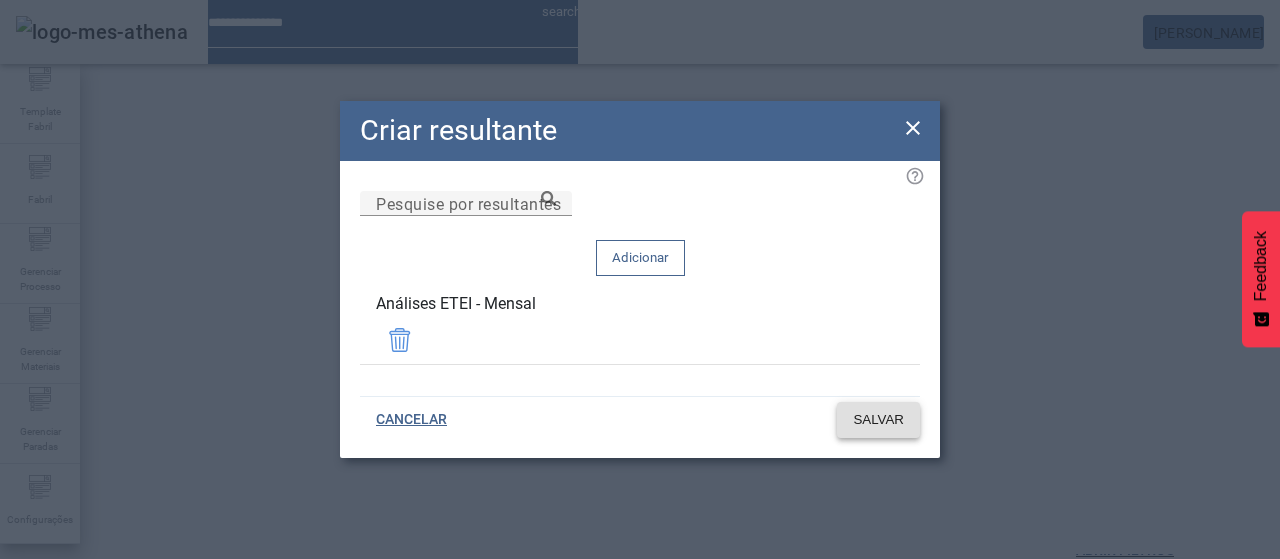 click on "SALVAR" 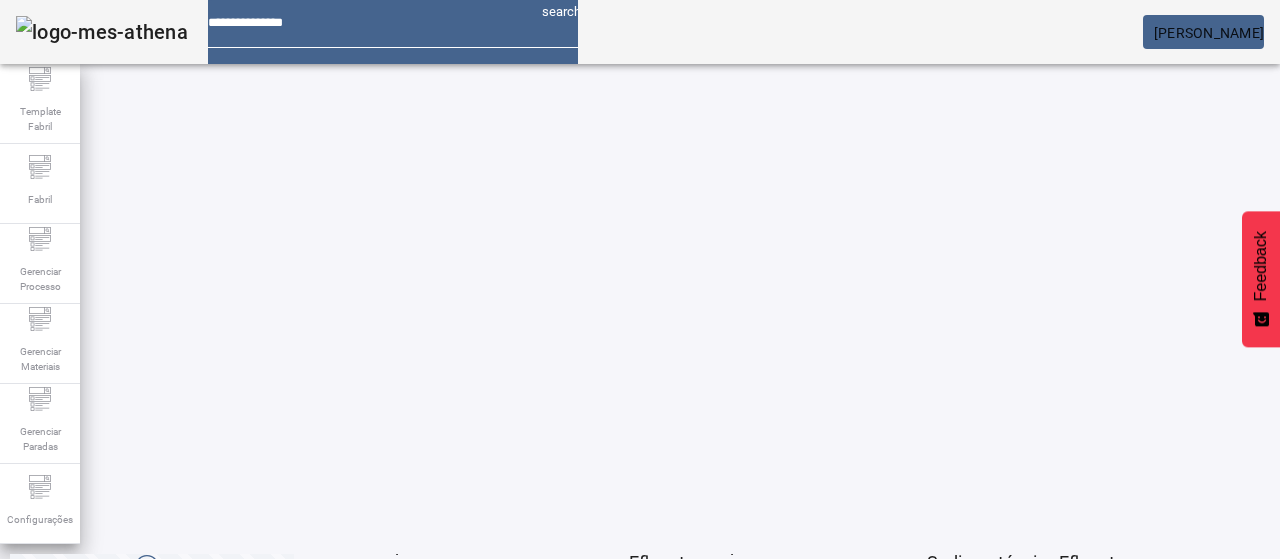 click on "3" 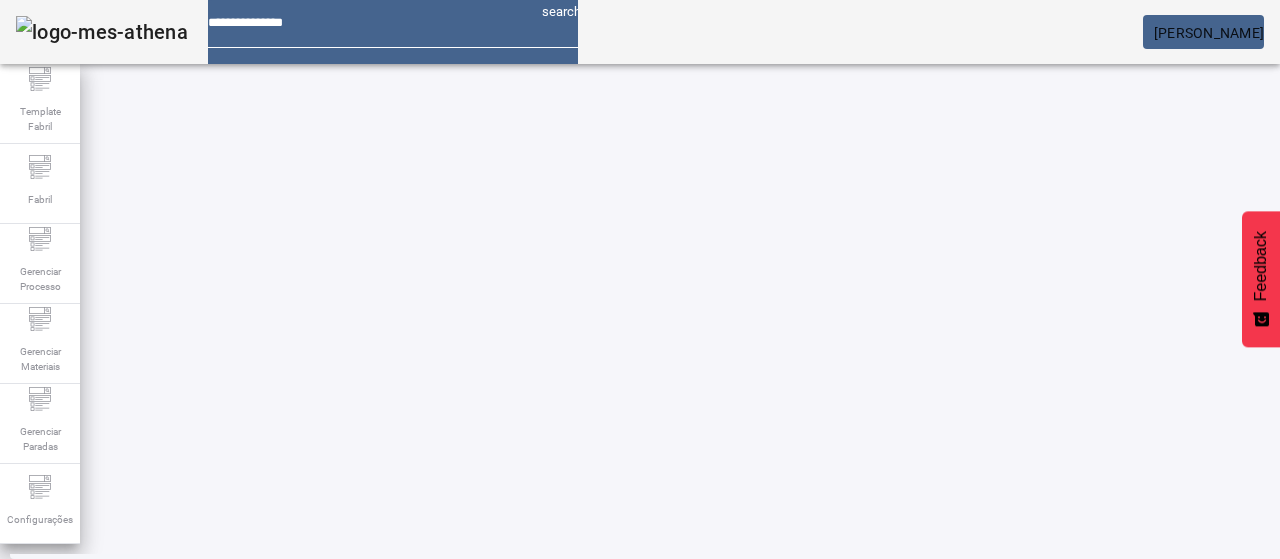 scroll, scrollTop: 60, scrollLeft: 0, axis: vertical 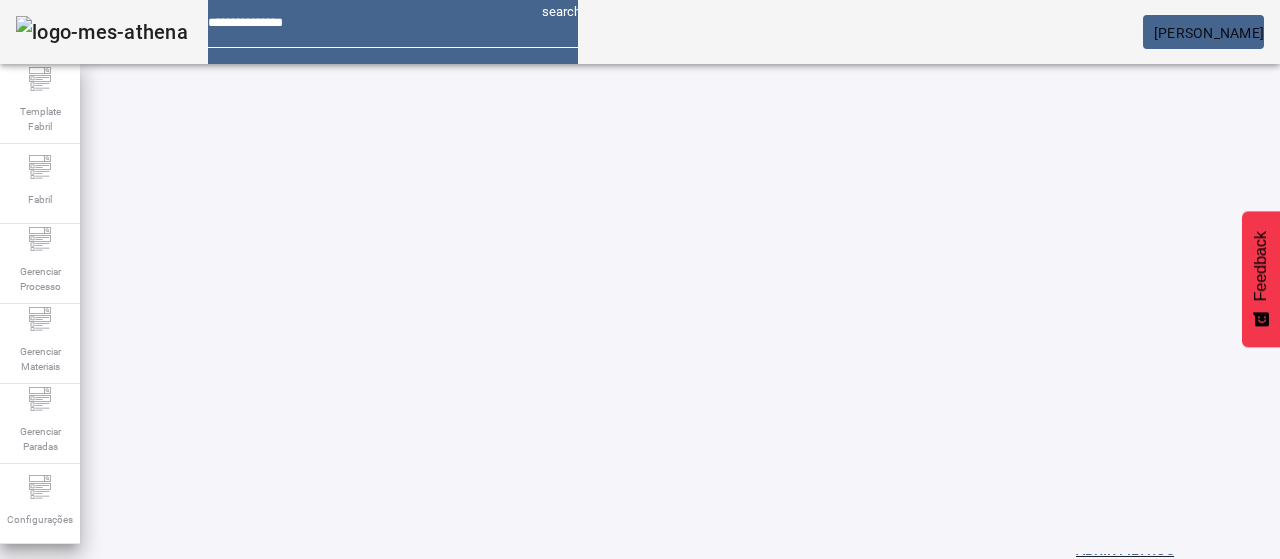 click at bounding box center [1169, 719] 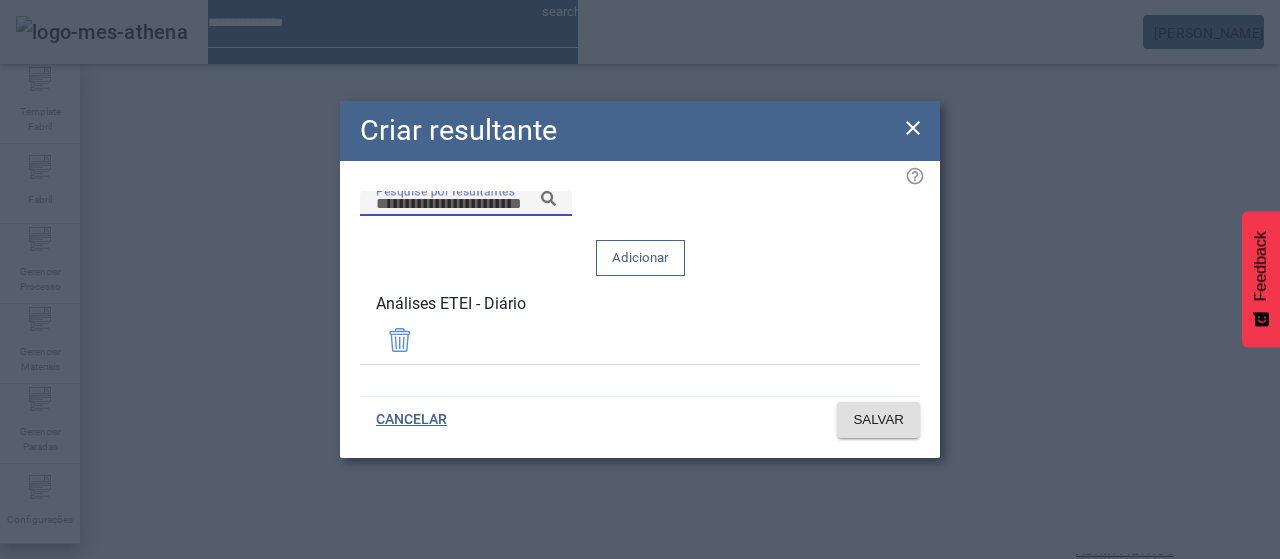 click on "Pesquise por resultantes" at bounding box center (466, 204) 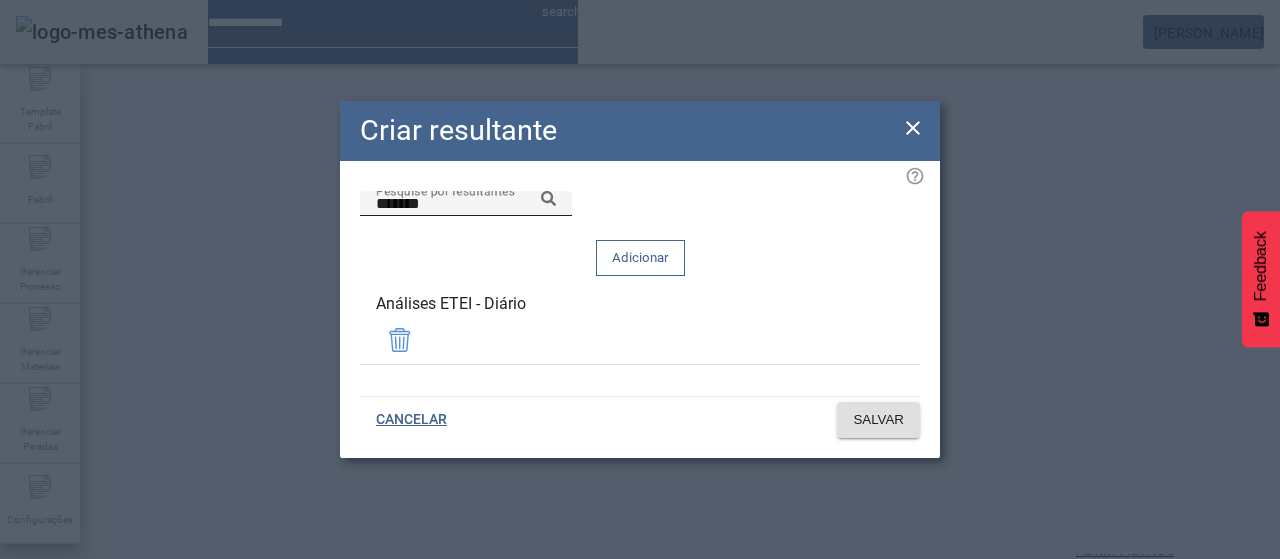 click 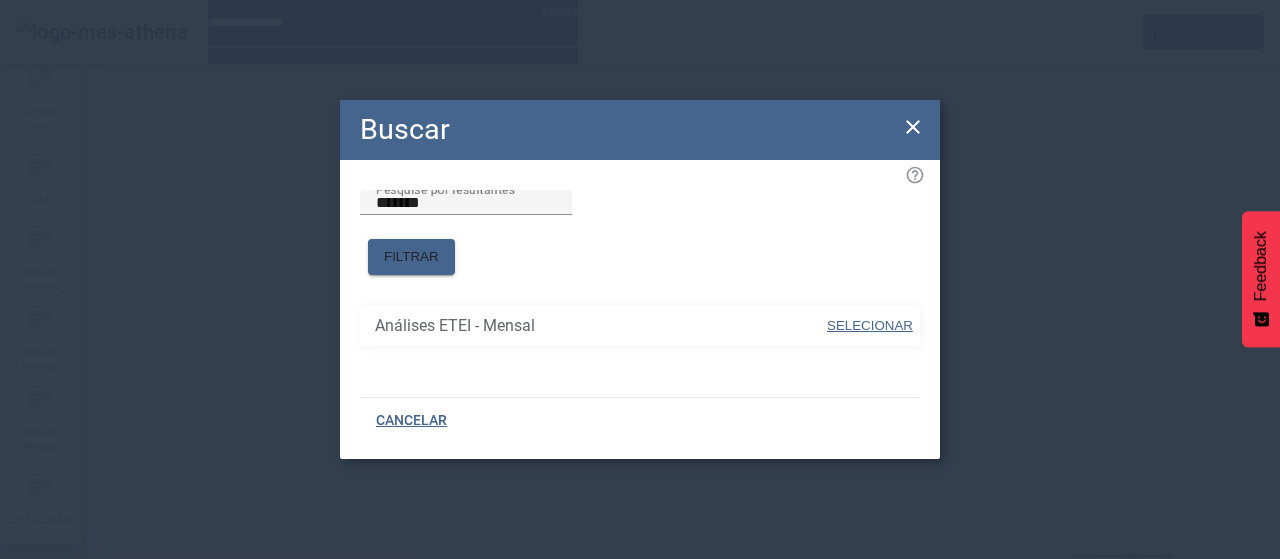 drag, startPoint x: 836, startPoint y: 312, endPoint x: 830, endPoint y: 281, distance: 31.575306 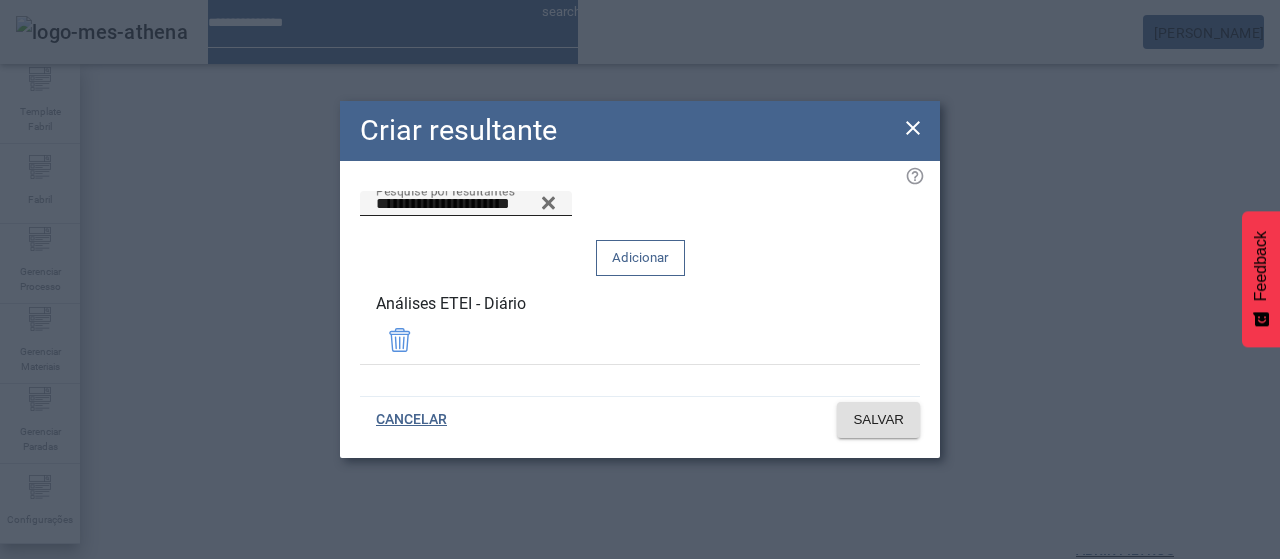 click on "Adicionar" 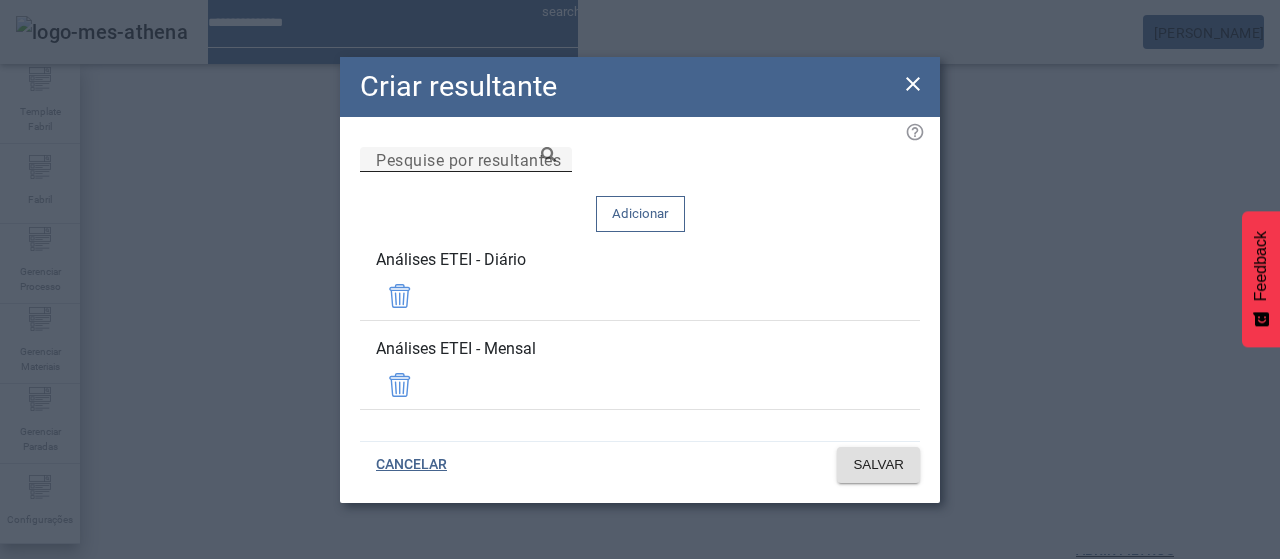 drag, startPoint x: 873, startPoint y: 292, endPoint x: 854, endPoint y: 347, distance: 58.189346 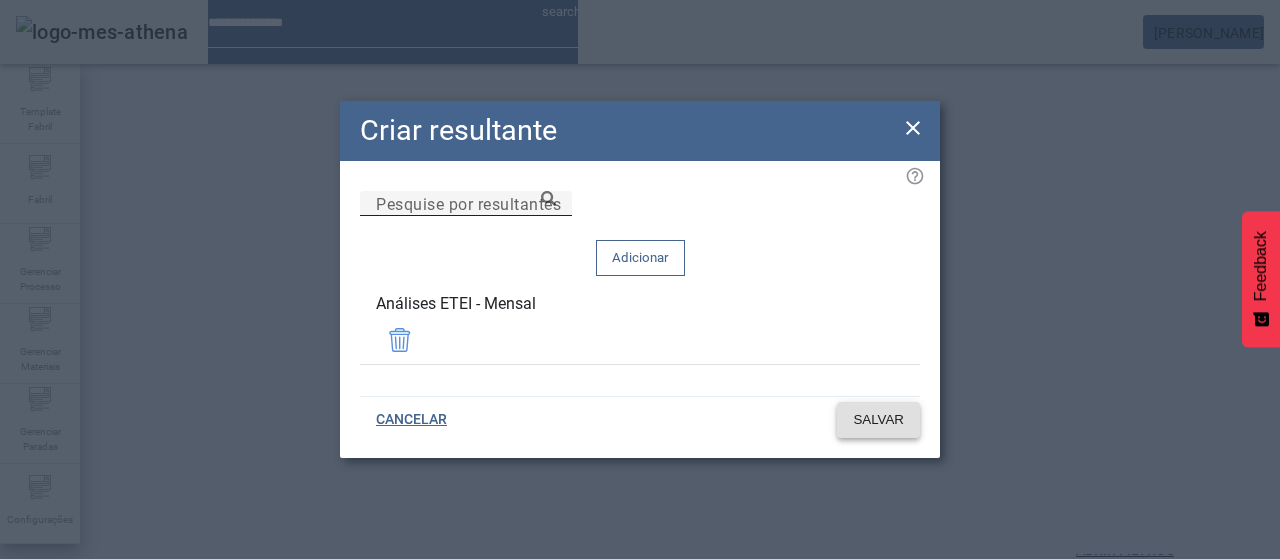 click 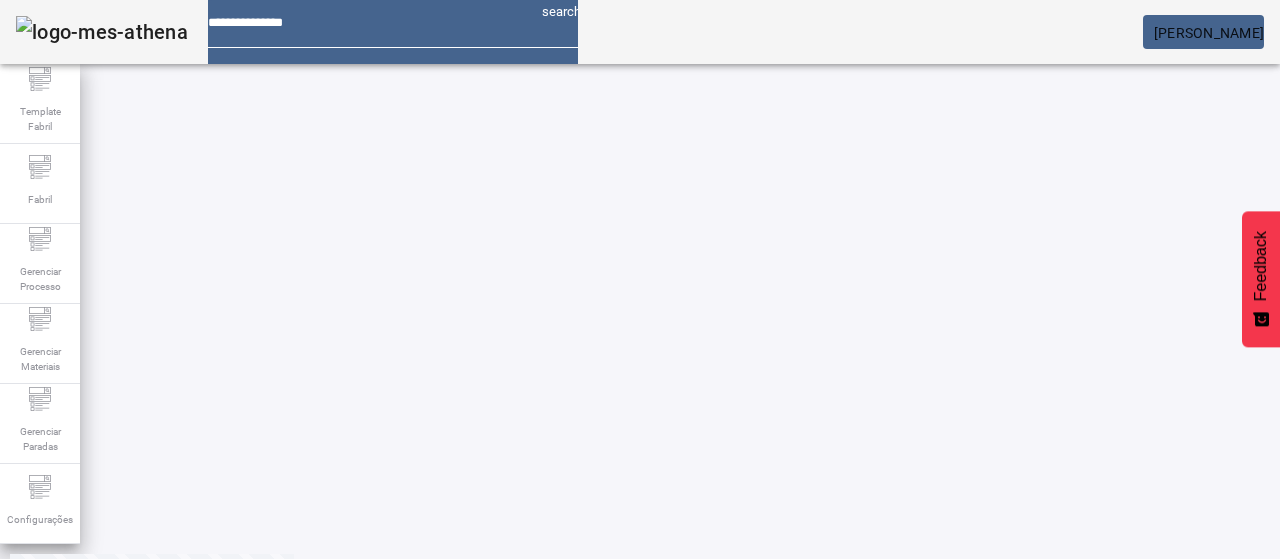 scroll, scrollTop: 160, scrollLeft: 0, axis: vertical 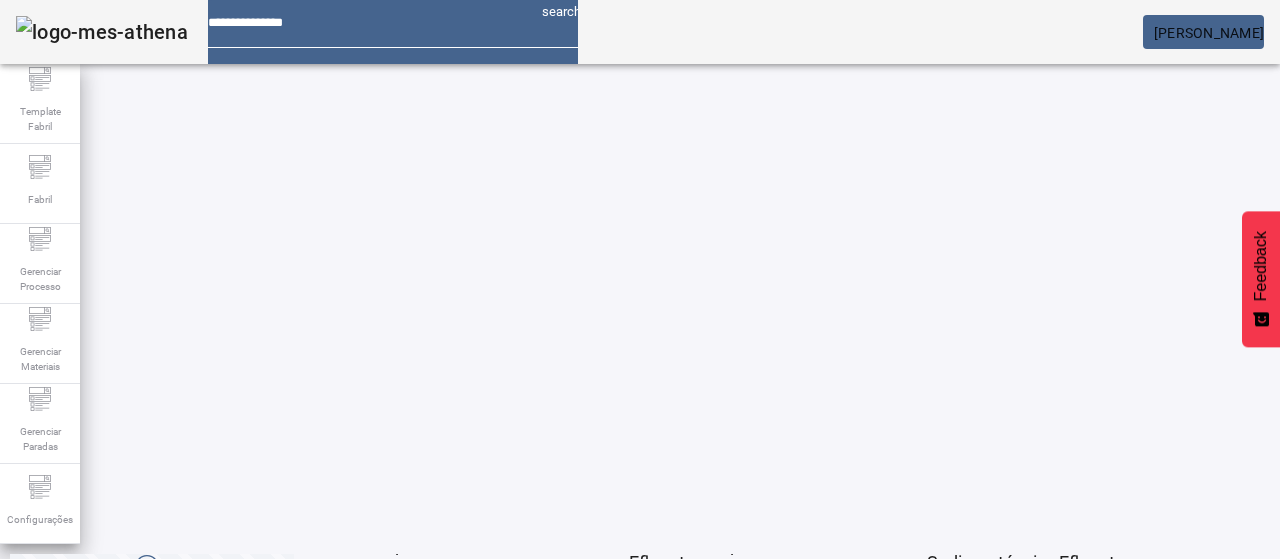 click on "3" 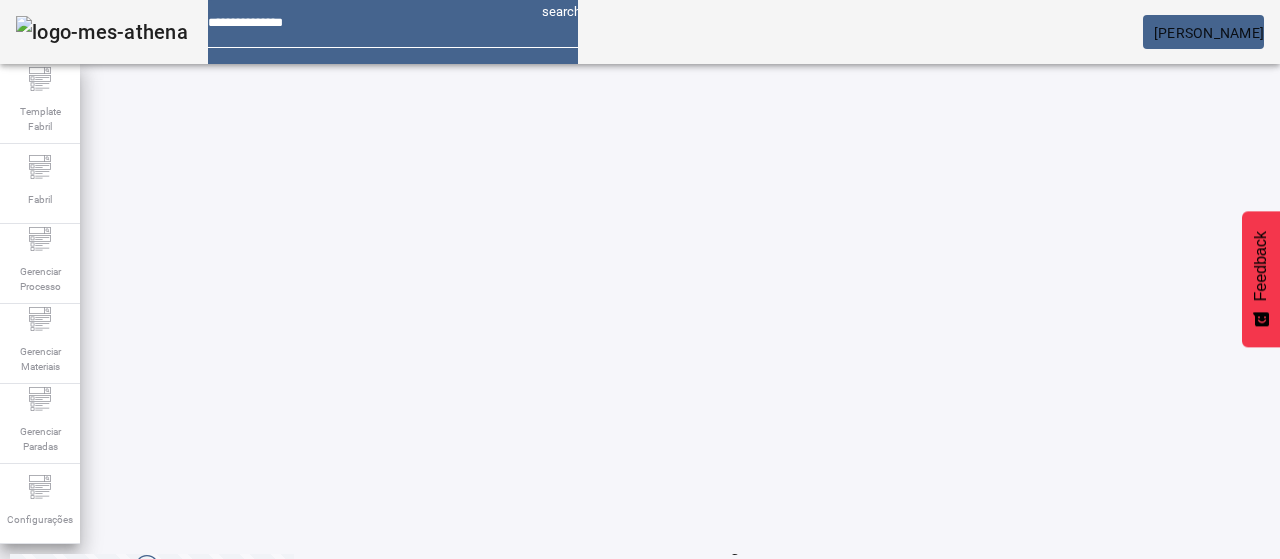 click at bounding box center (572, 619) 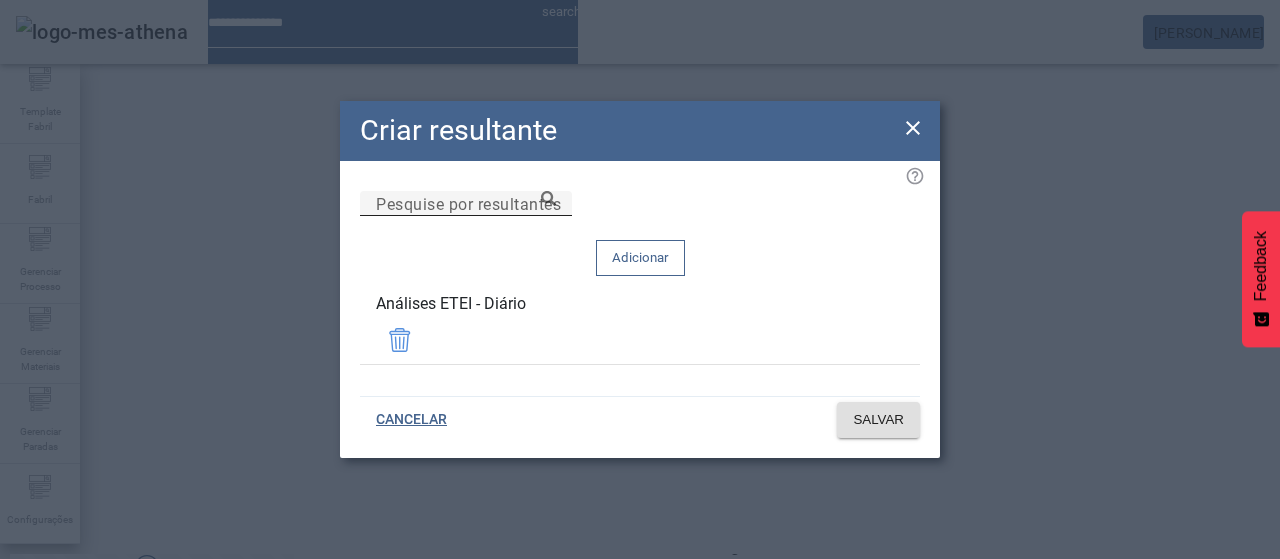 click on "Pesquise por resultantes" at bounding box center (468, 203) 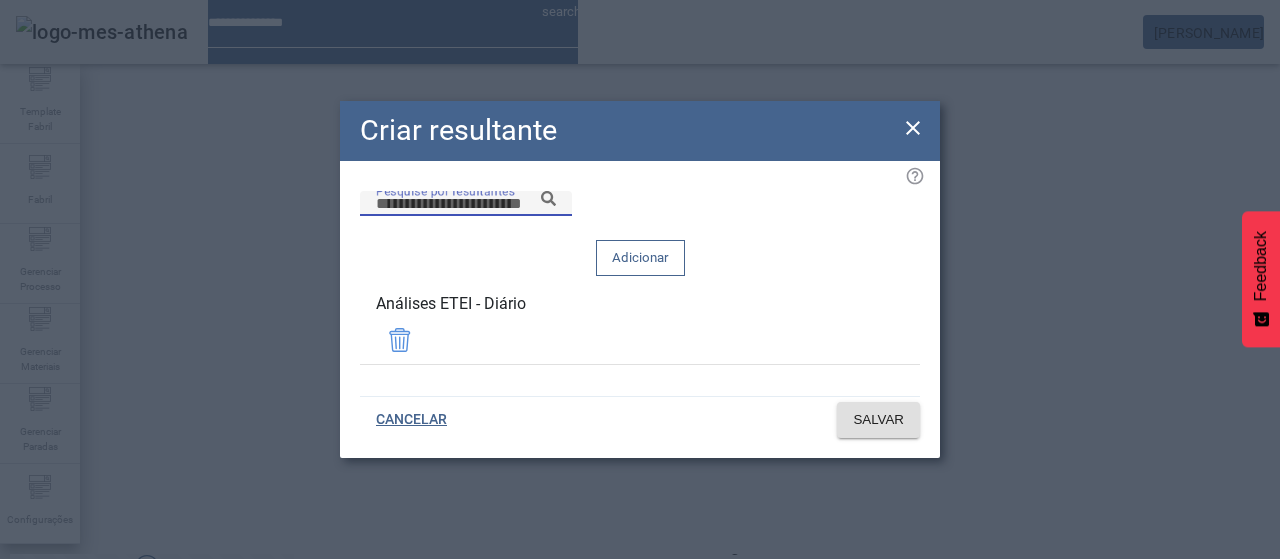 paste on "*******" 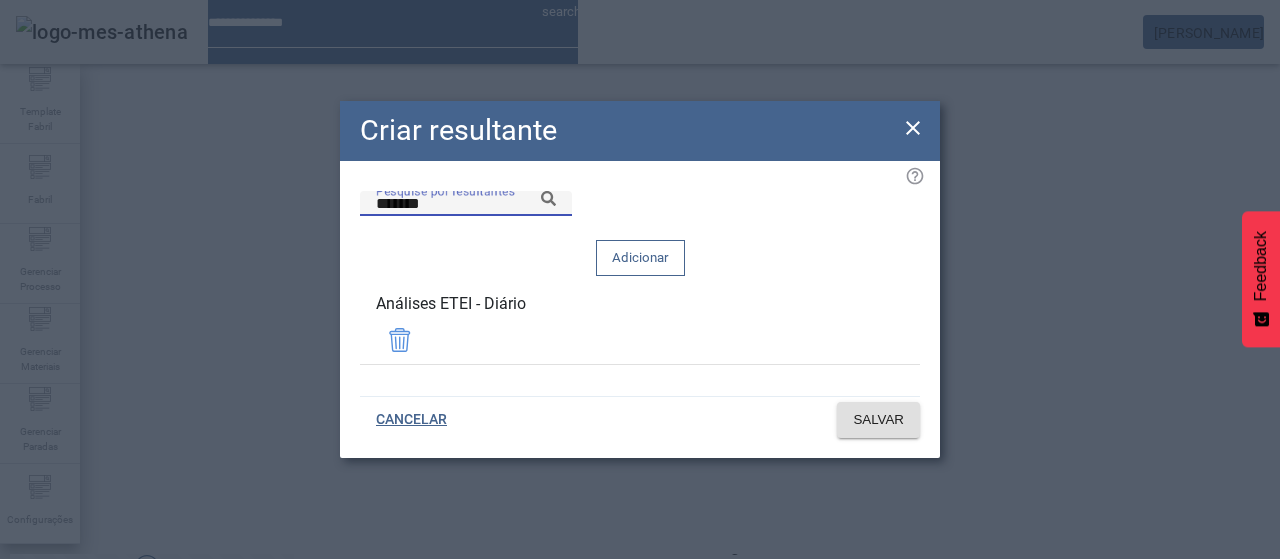 click 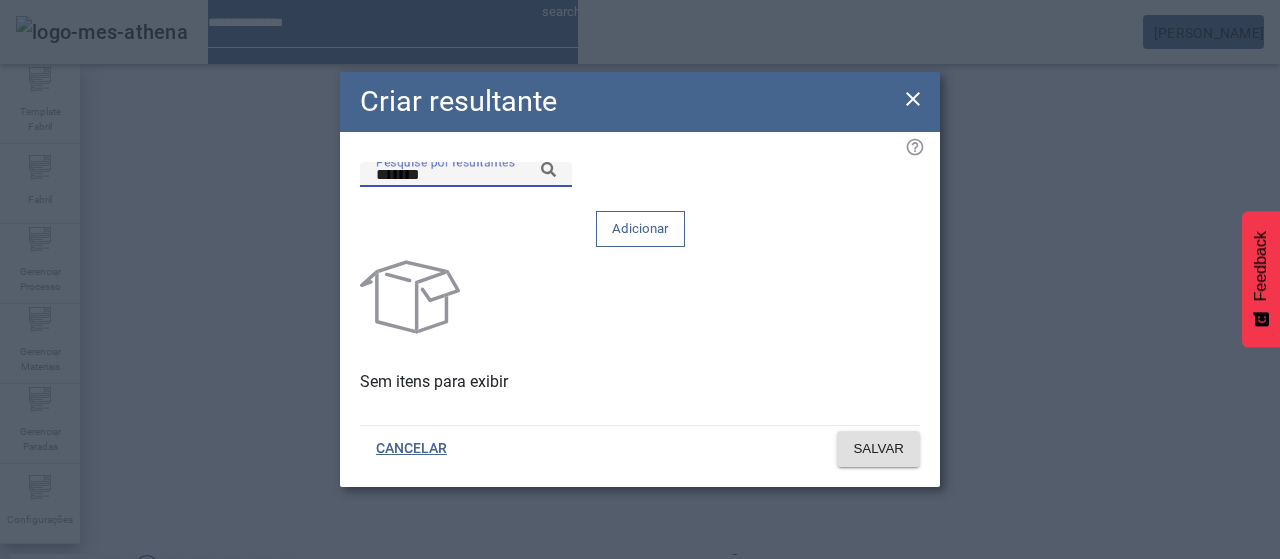 click on "*******" at bounding box center (466, 175) 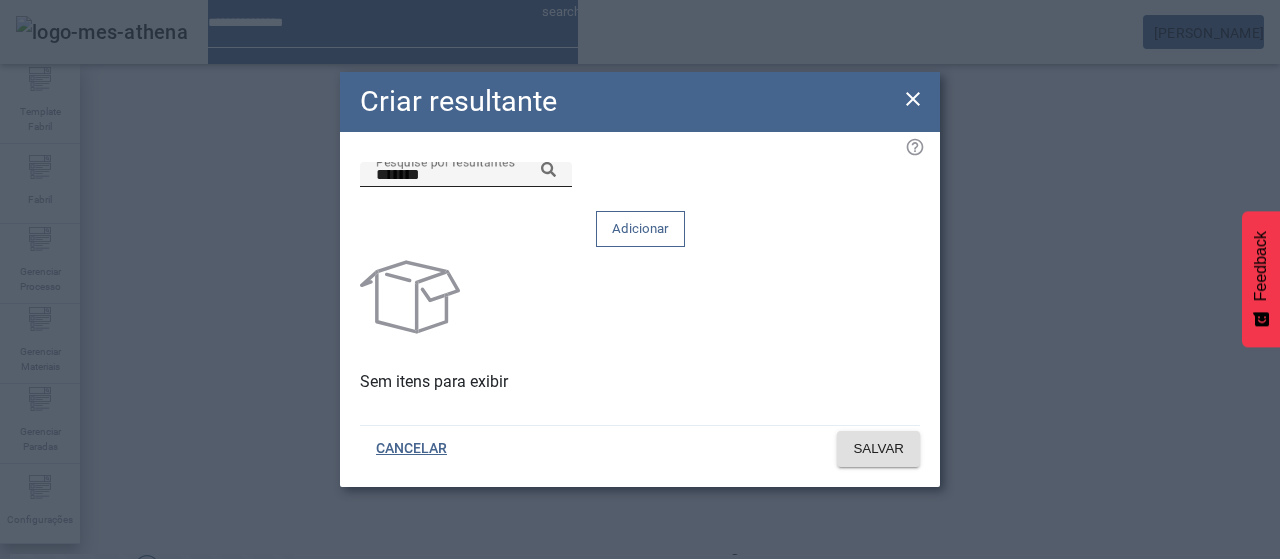 click 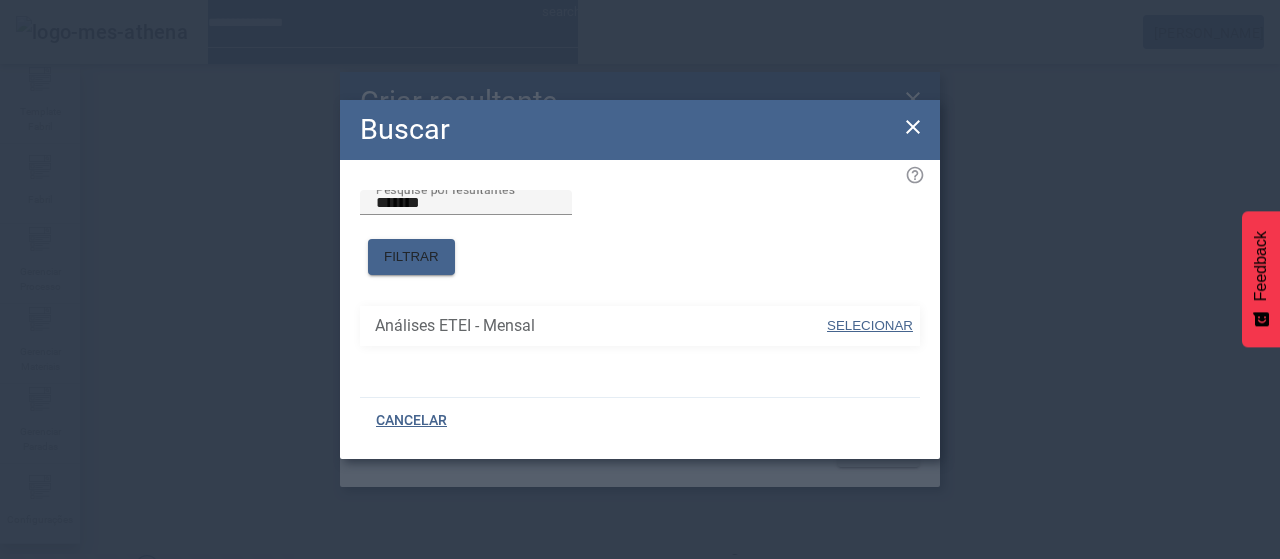 click on "SELECIONAR" at bounding box center [870, 325] 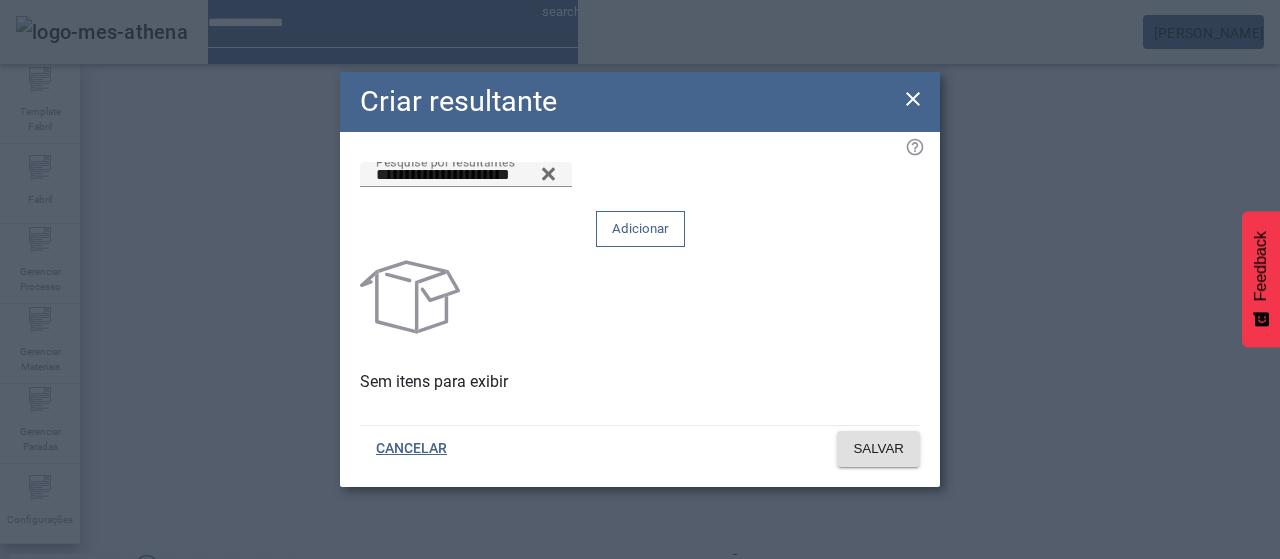 drag, startPoint x: 832, startPoint y: 219, endPoint x: 844, endPoint y: 255, distance: 37.94733 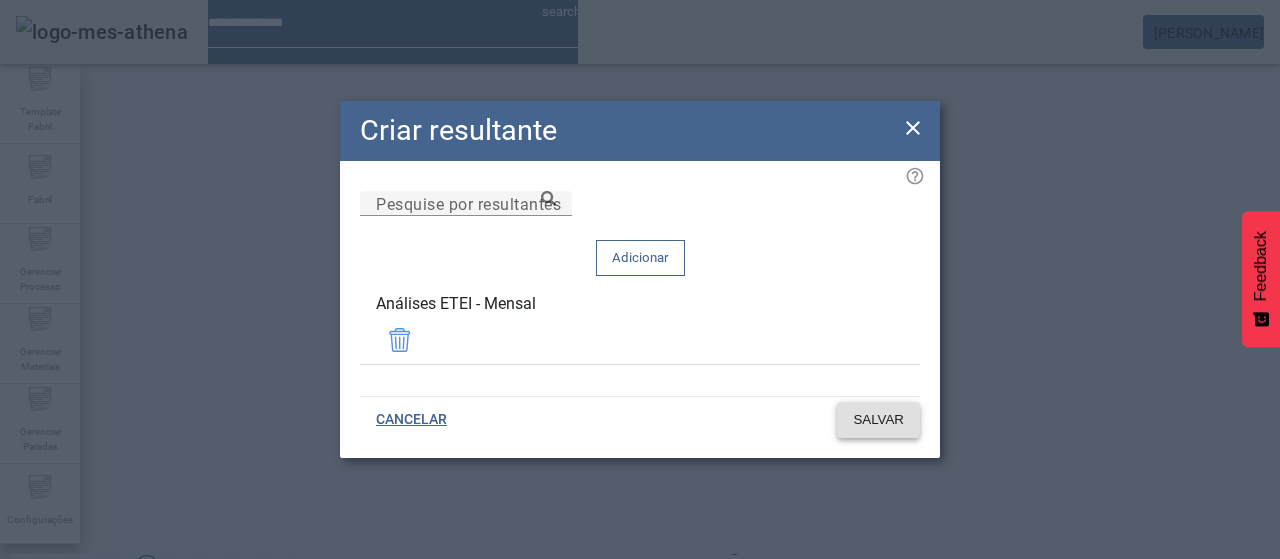 click on "SALVAR" 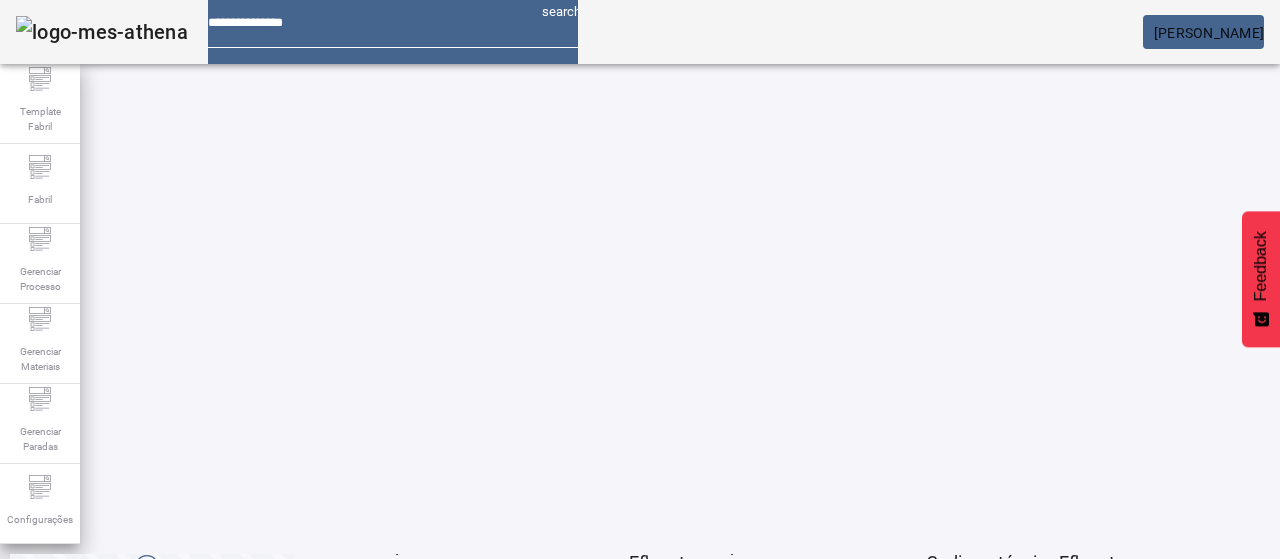 click on "3" 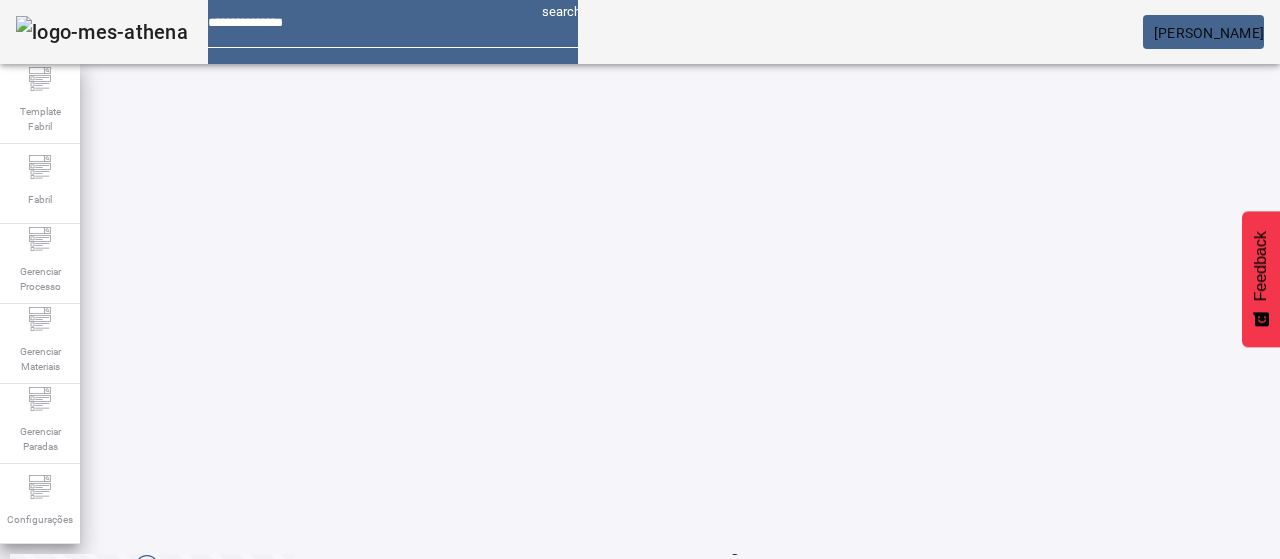 click at bounding box center [572, 619] 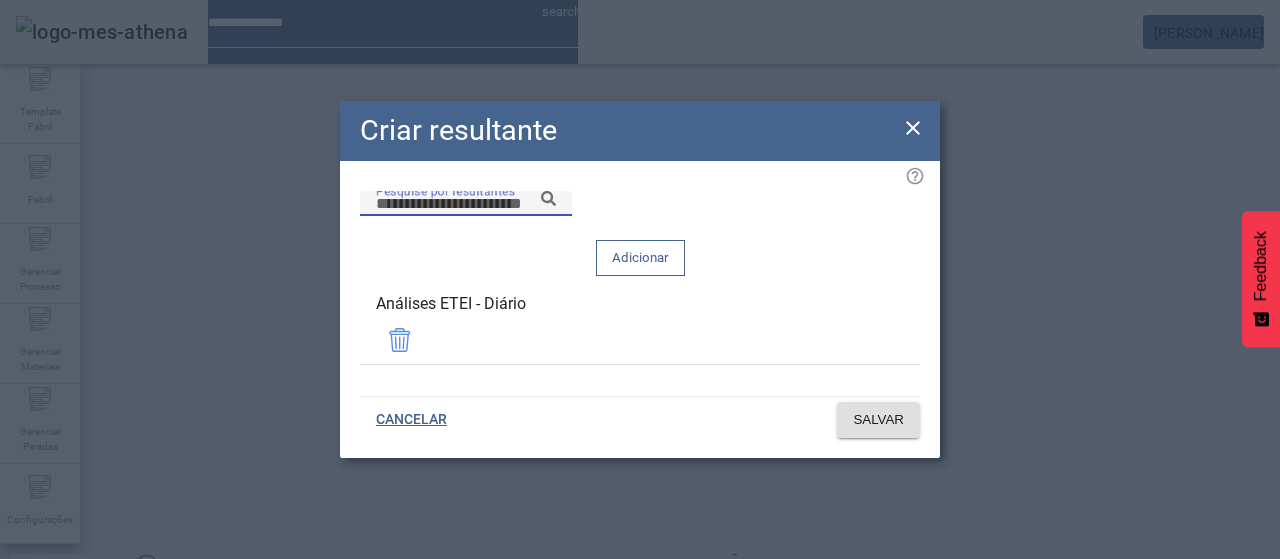 click on "Pesquise por resultantes" at bounding box center [466, 204] 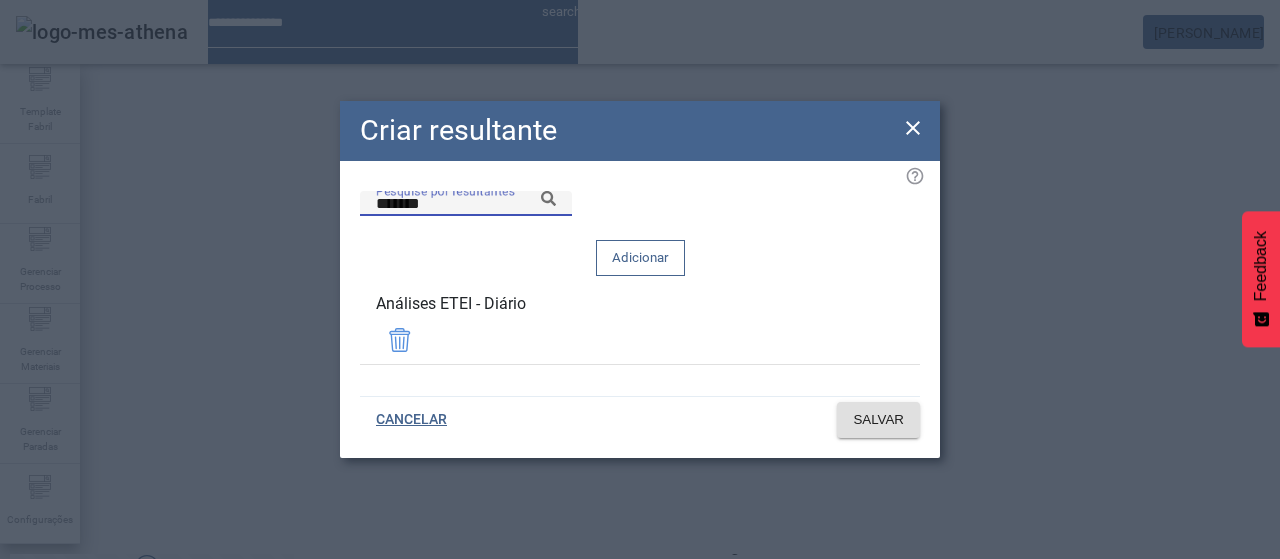 click on "Pesquise por resultantes *******" 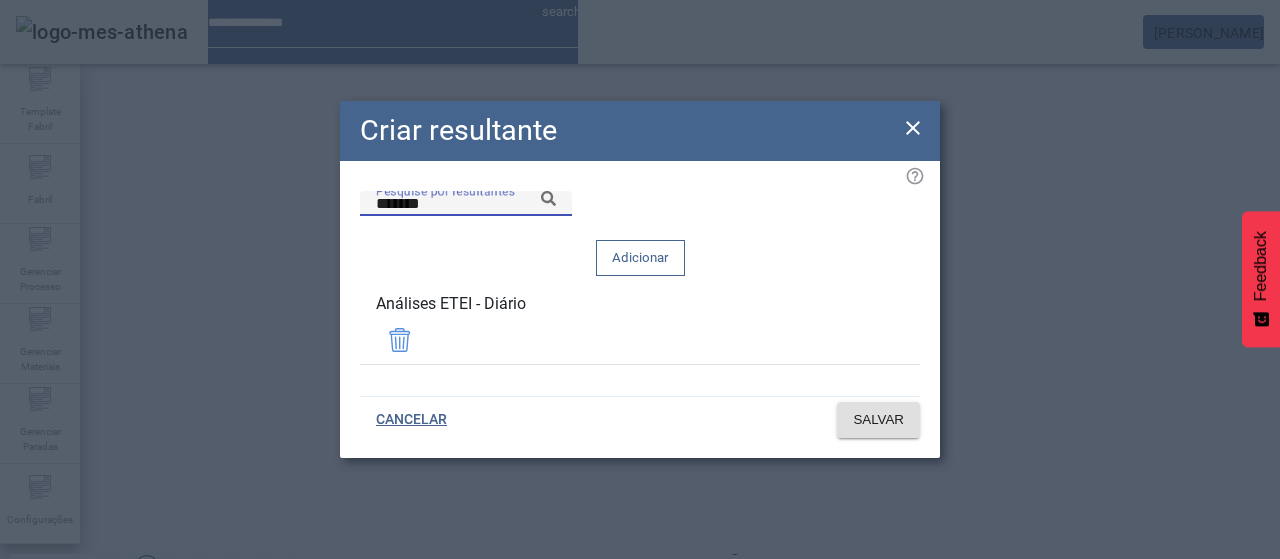 click 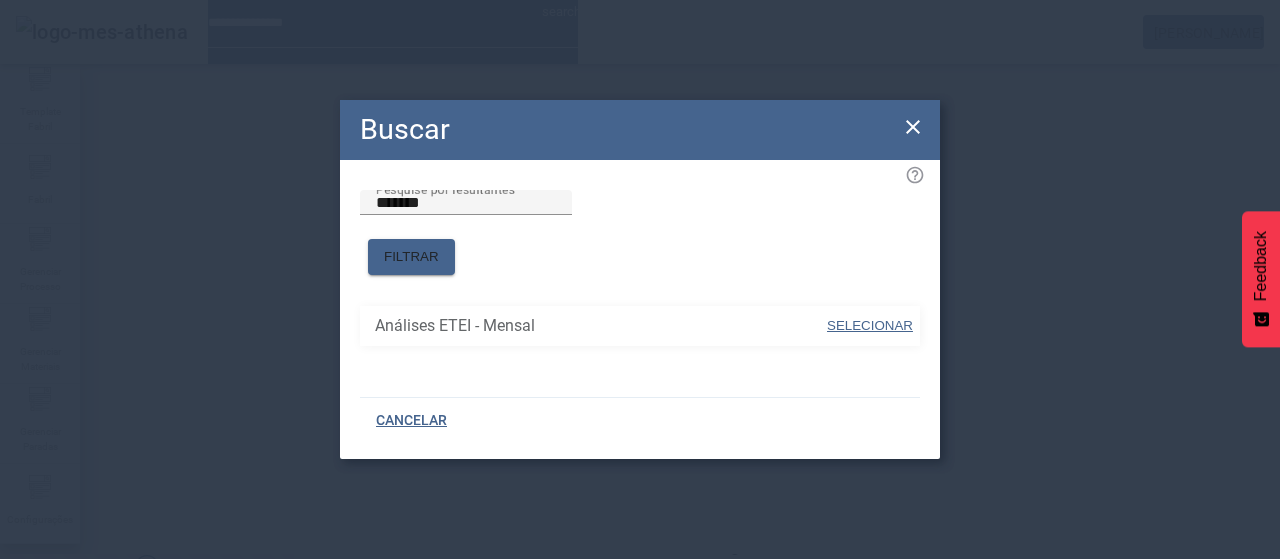 drag, startPoint x: 862, startPoint y: 313, endPoint x: 850, endPoint y: 281, distance: 34.176014 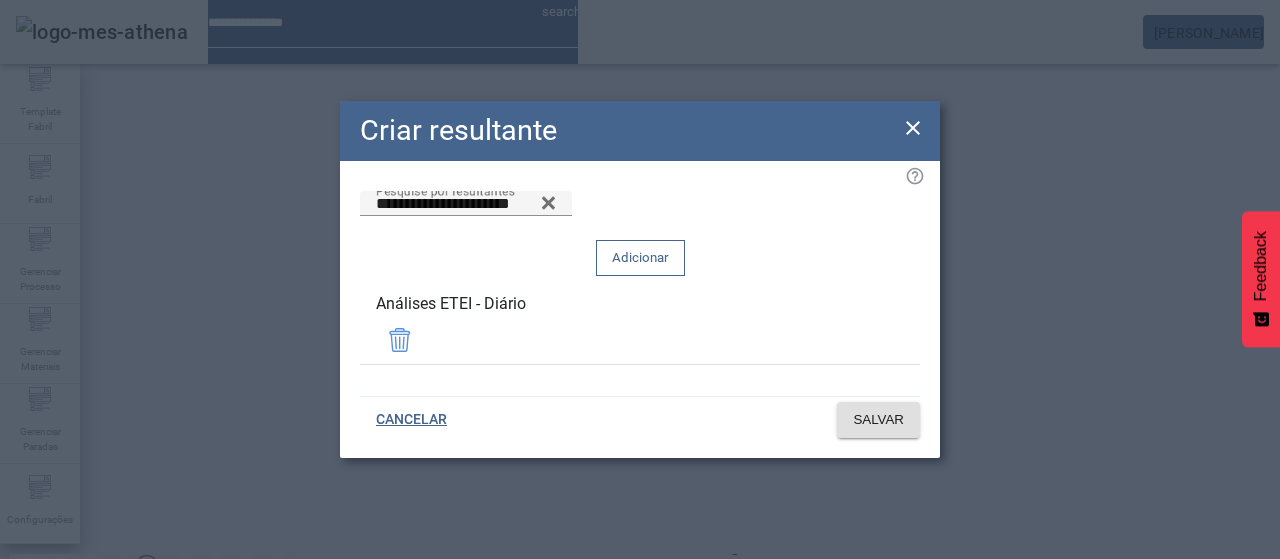 click on "Adicionar" 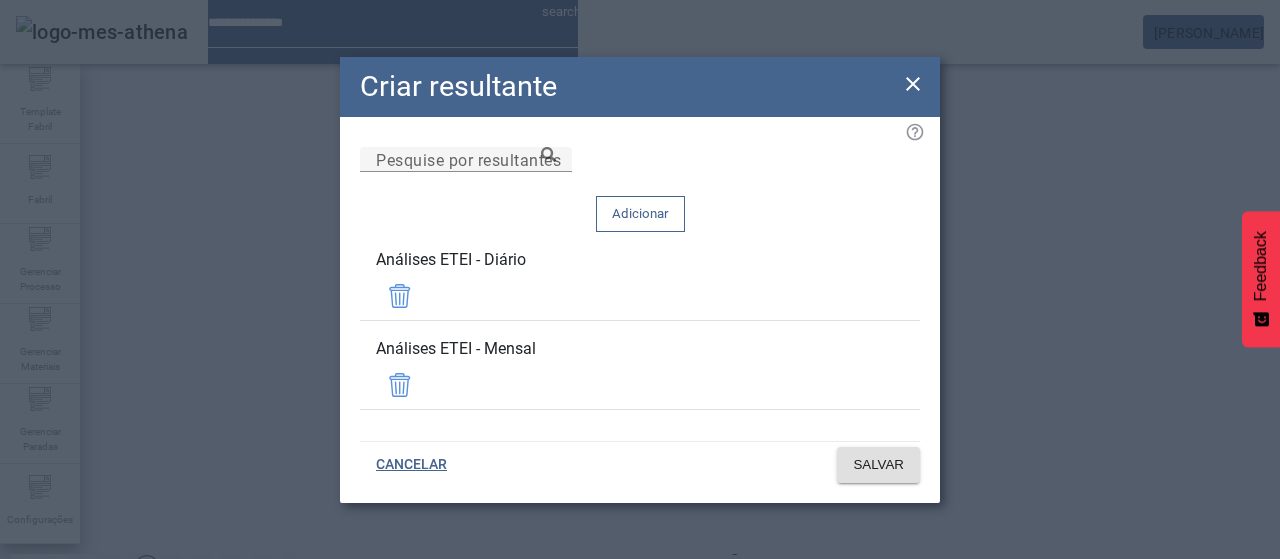 drag, startPoint x: 862, startPoint y: 293, endPoint x: 863, endPoint y: 307, distance: 14.035668 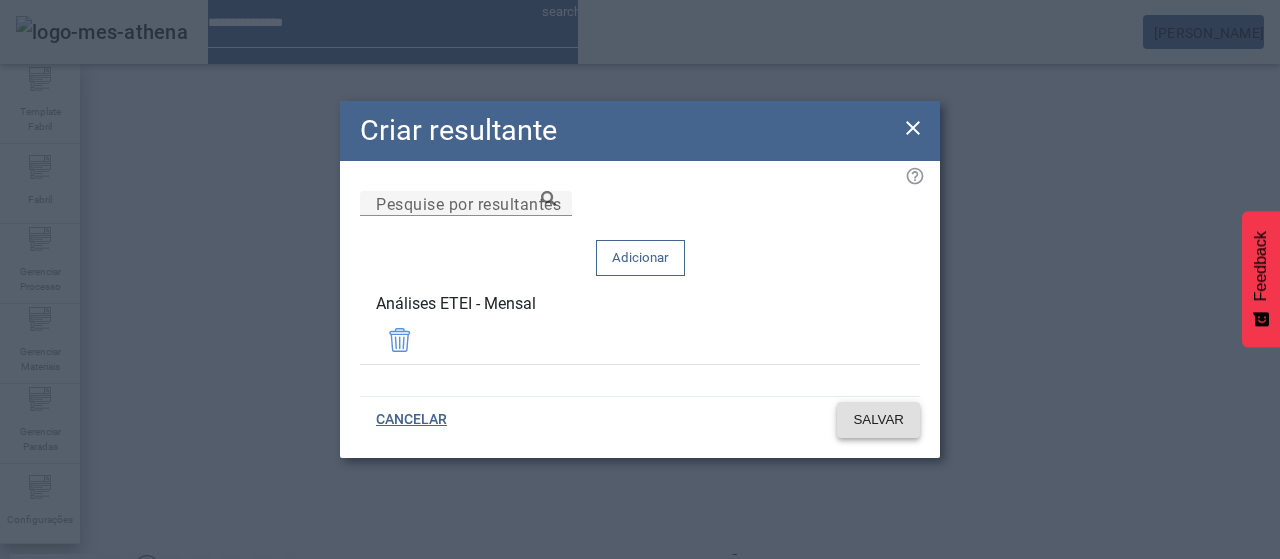 click on "SALVAR" 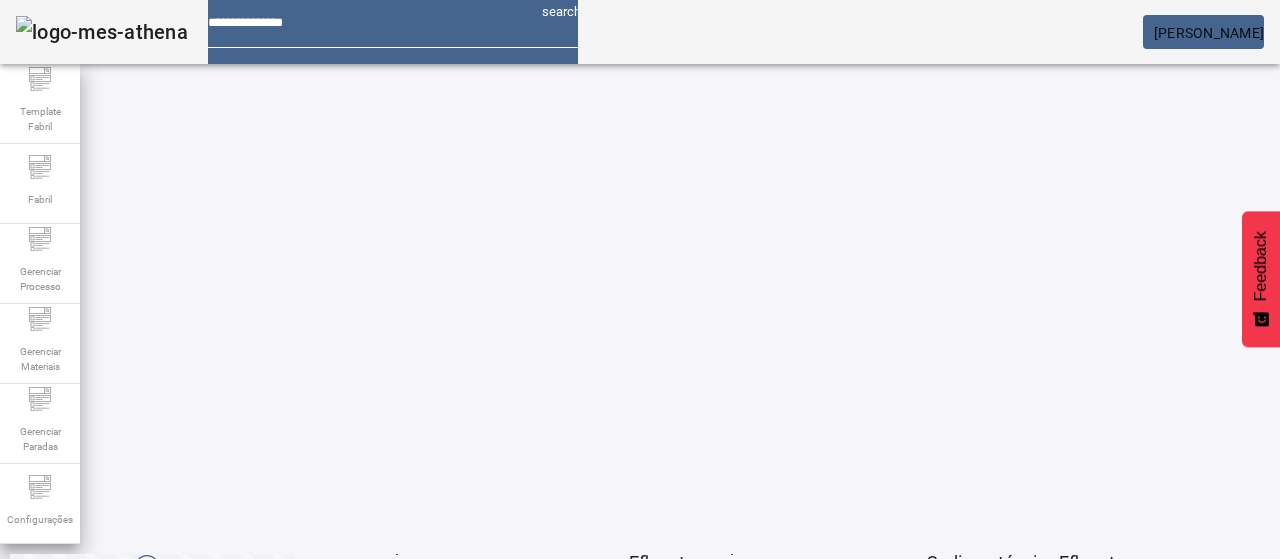 click on "3" 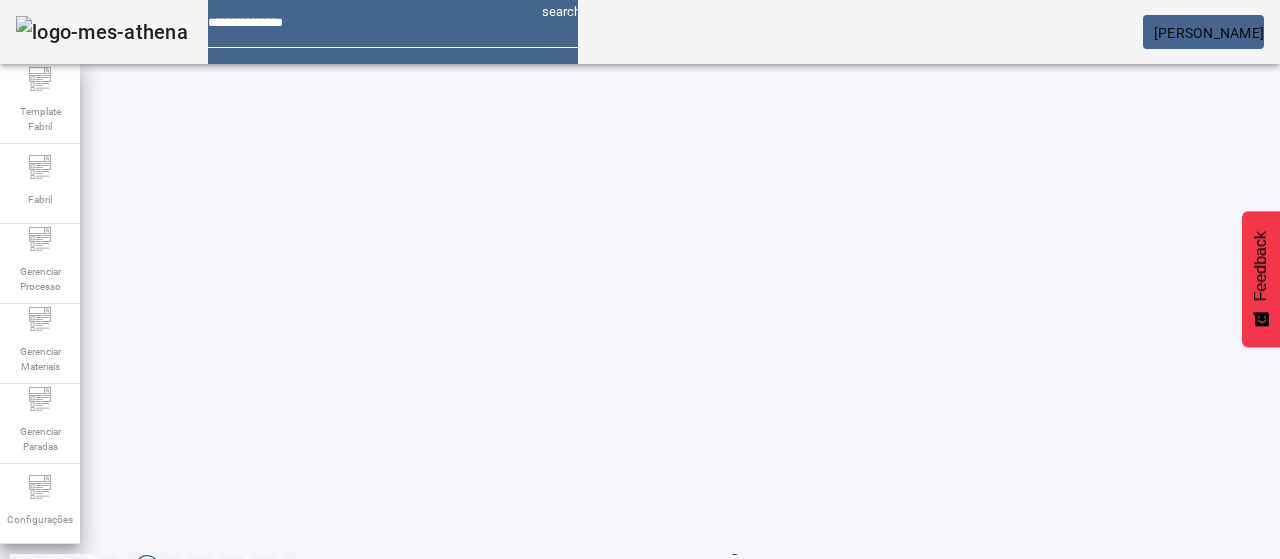 click at bounding box center (572, 619) 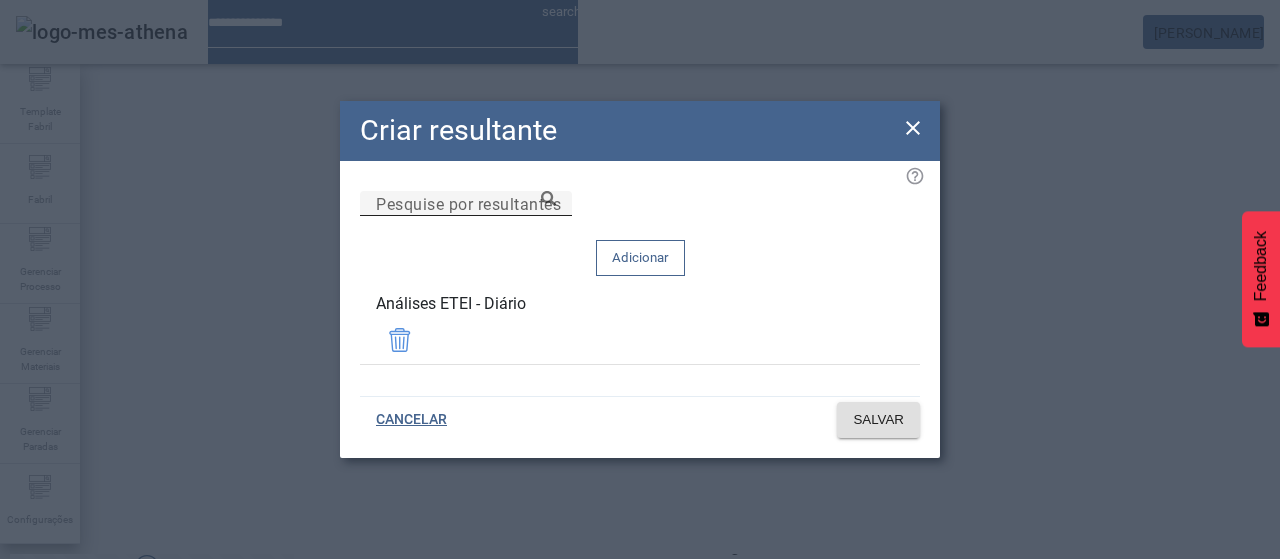 click on "Pesquise por resultantes" at bounding box center (466, 204) 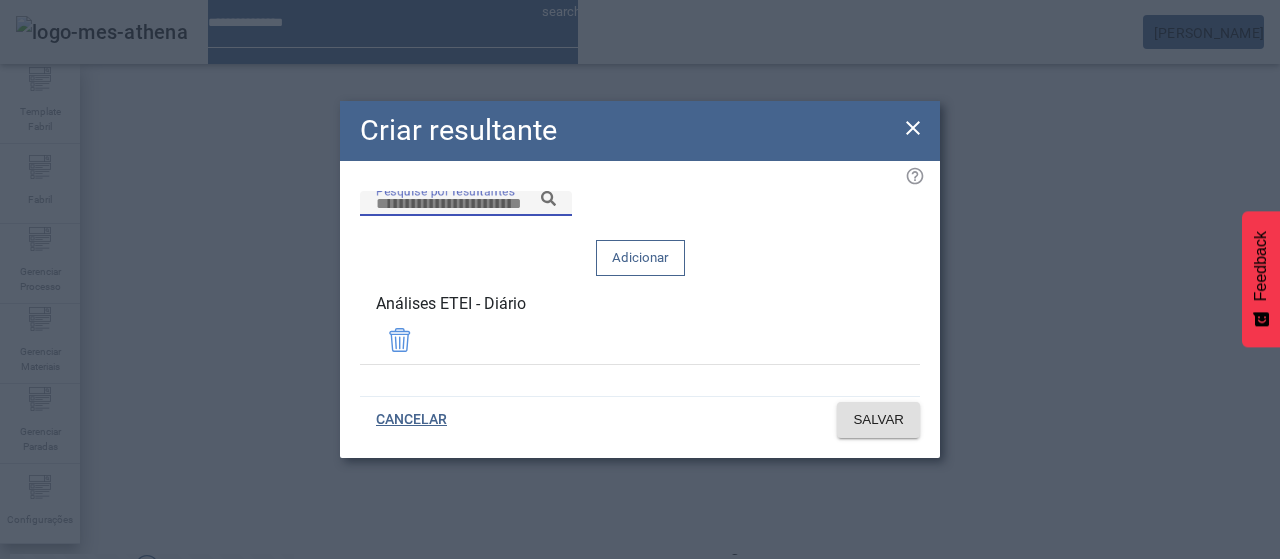 paste on "*******" 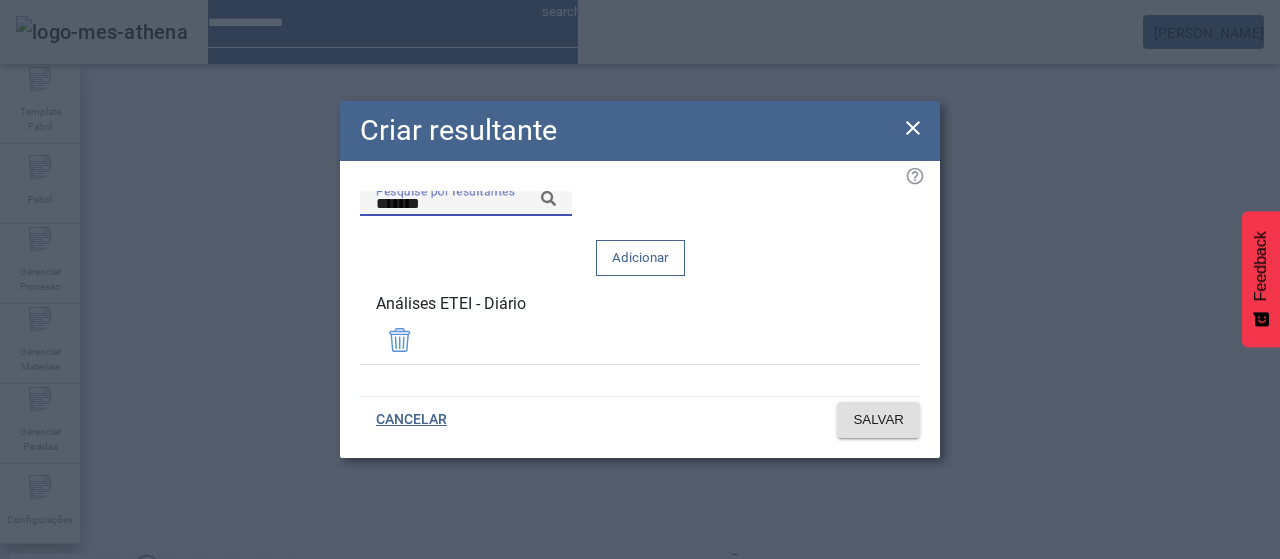 click 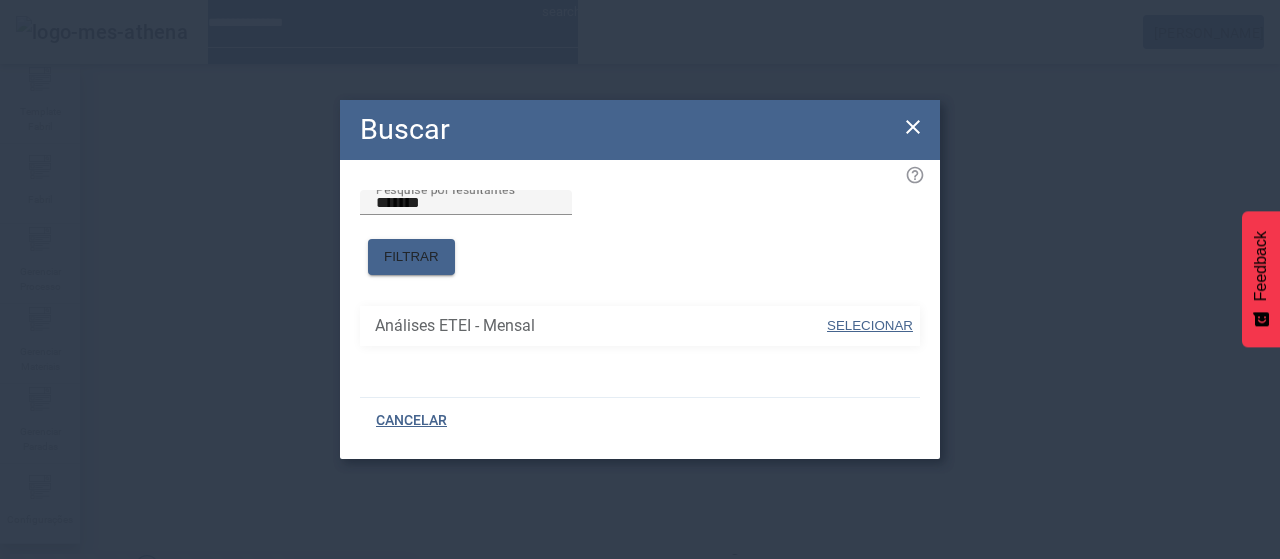 click on "SELECIONAR" at bounding box center [870, 325] 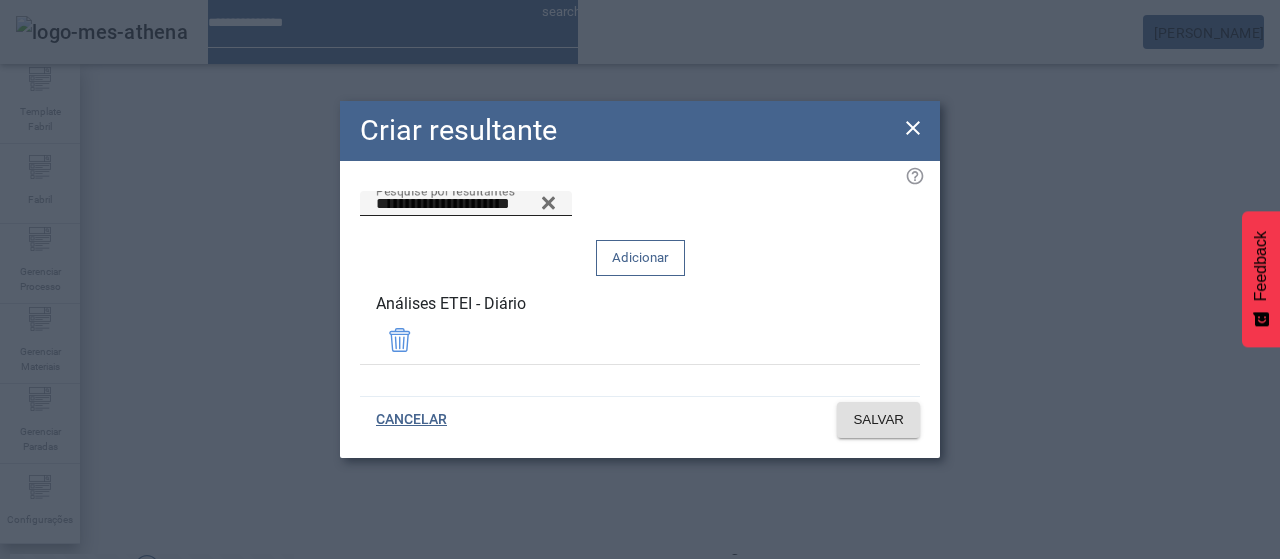 click 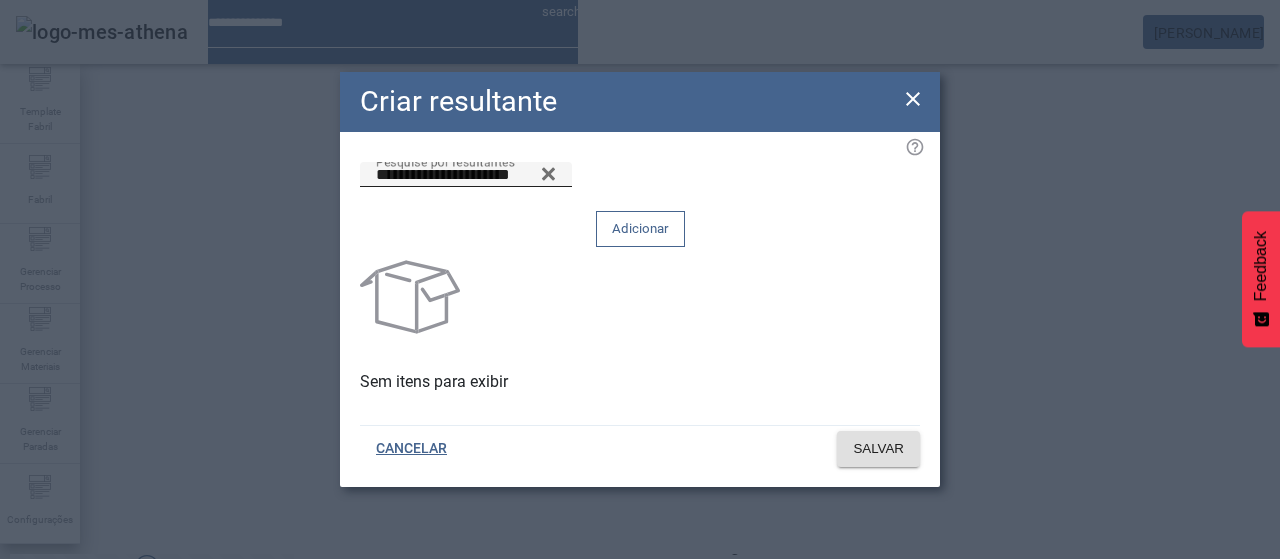 drag, startPoint x: 840, startPoint y: 229, endPoint x: 845, endPoint y: 269, distance: 40.311287 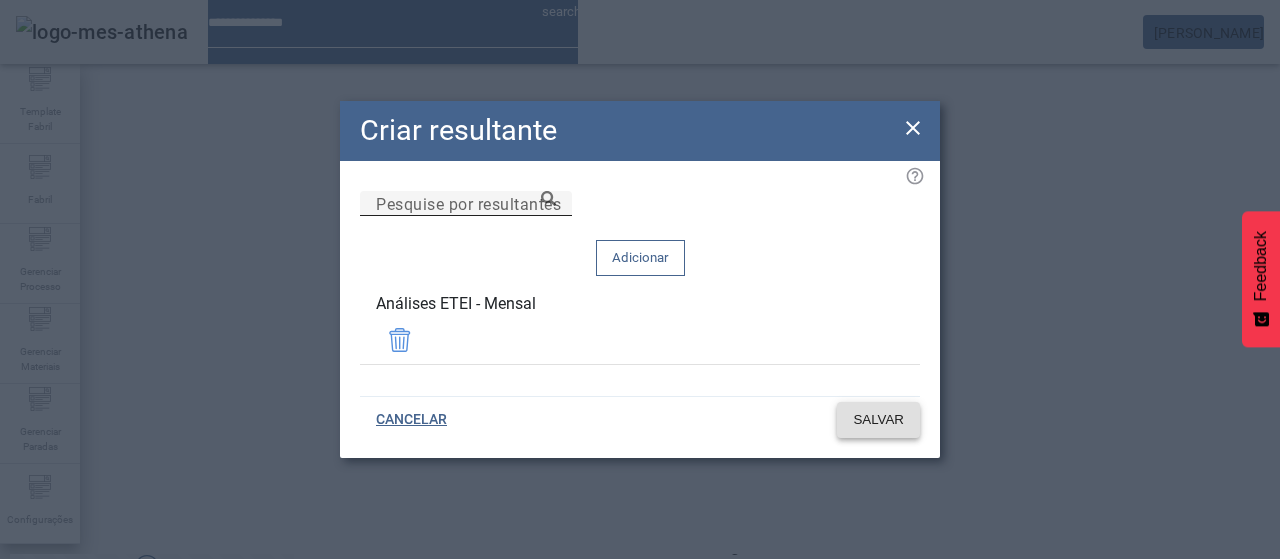click on "SALVAR" 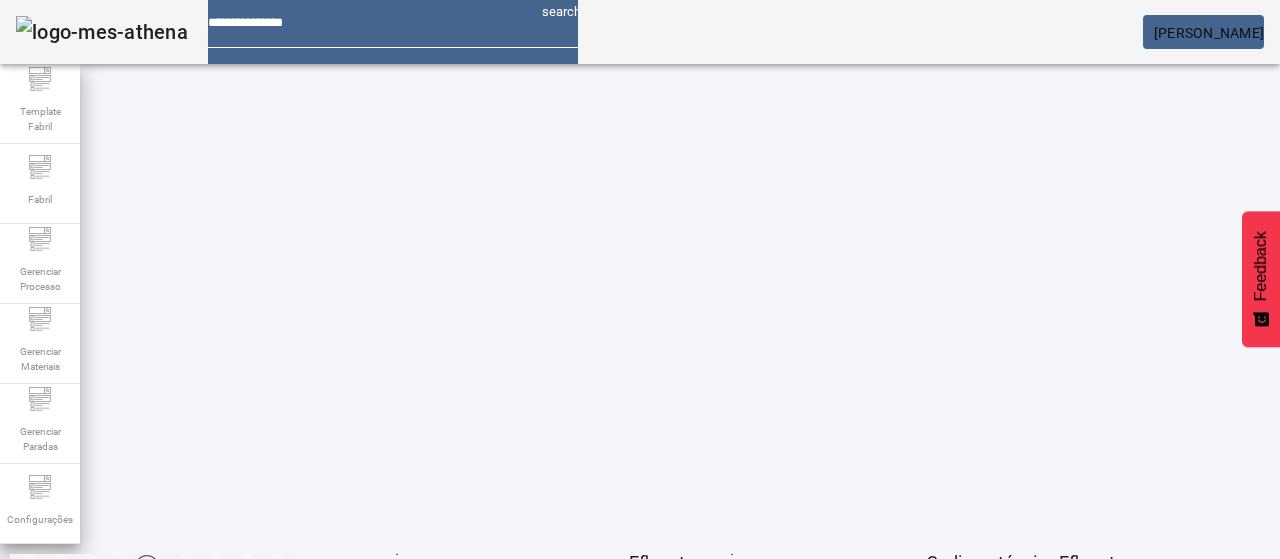 click on "3" 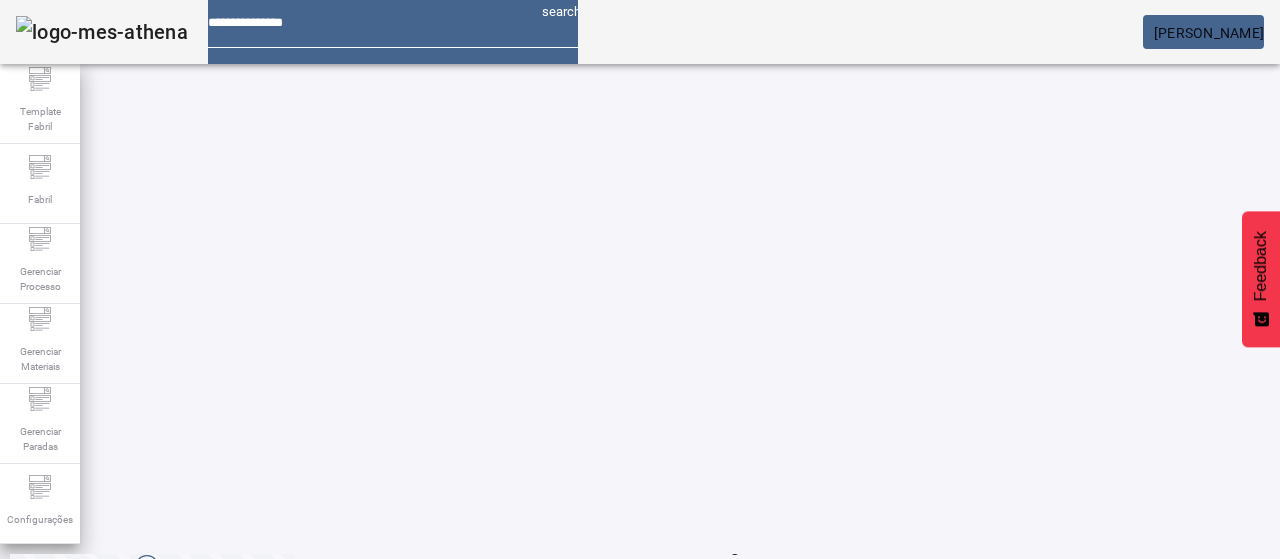drag, startPoint x: 1214, startPoint y: 251, endPoint x: 1206, endPoint y: 259, distance: 11.313708 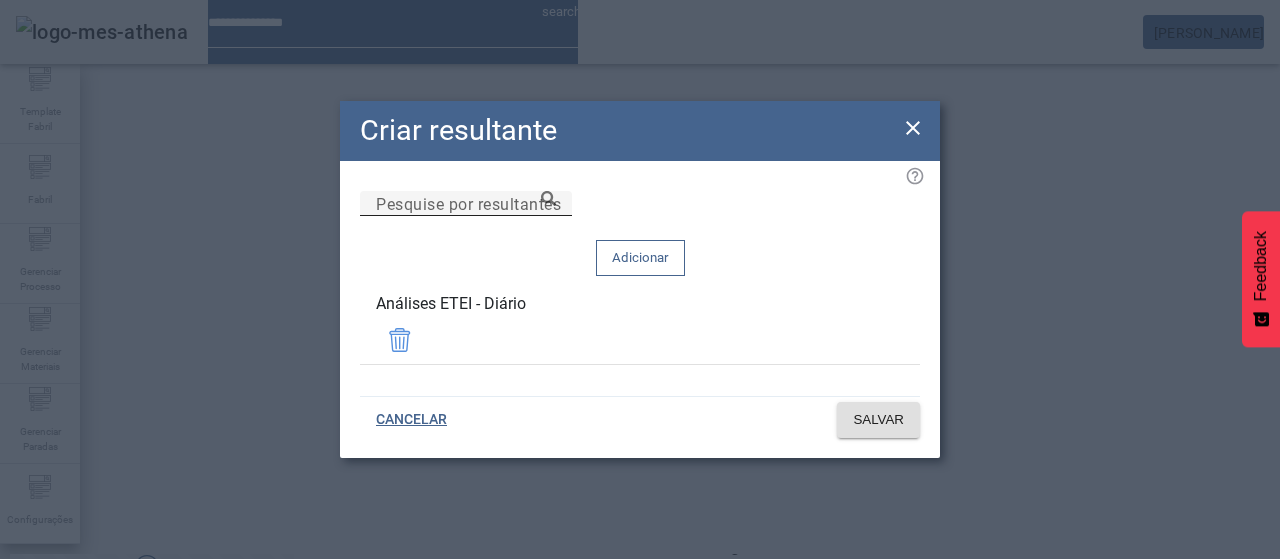 click on "Pesquise por resultantes" at bounding box center [466, 204] 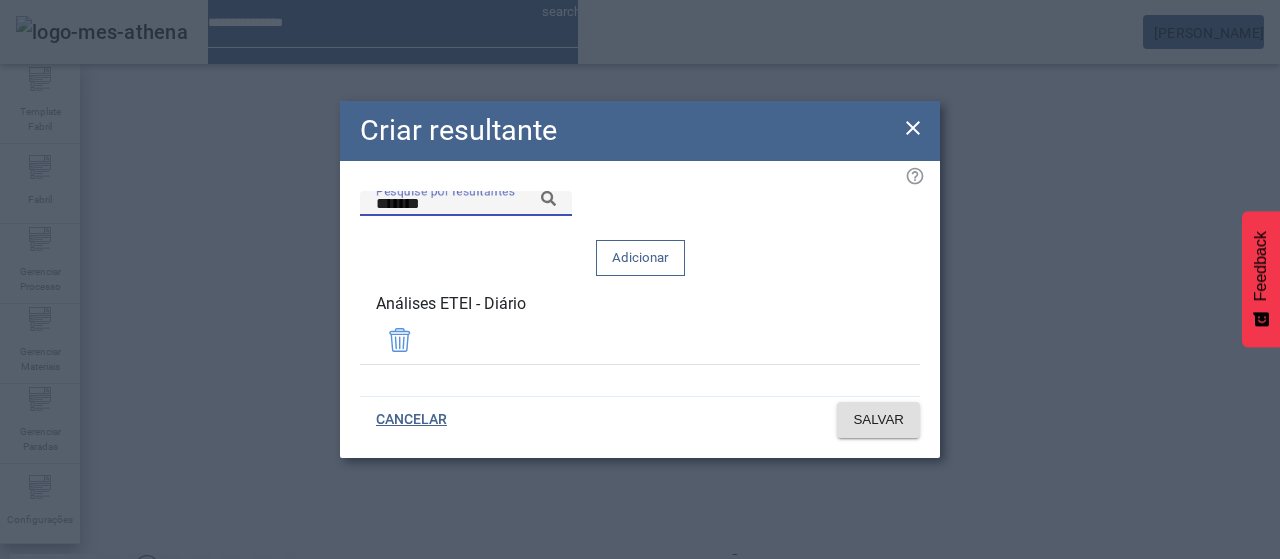 click 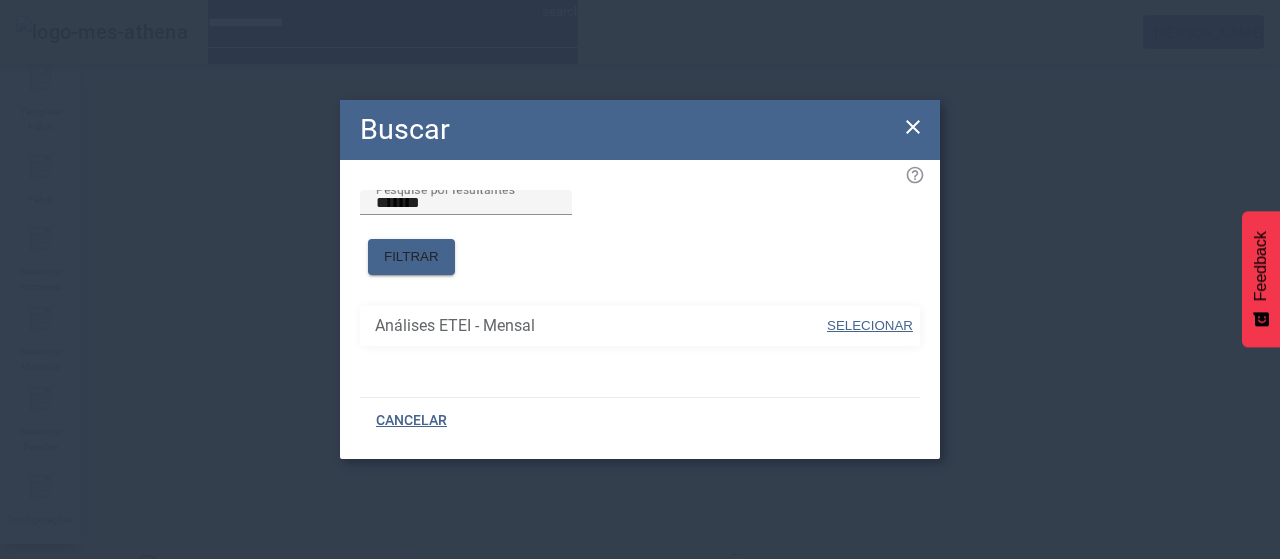 click on "SELECIONAR" at bounding box center (870, 325) 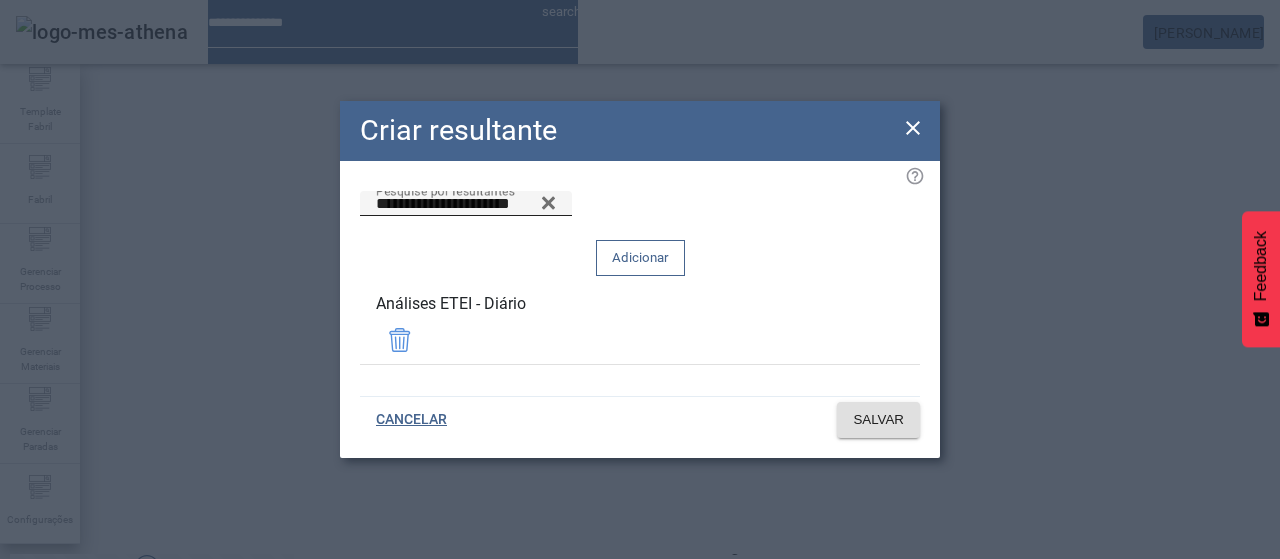 click 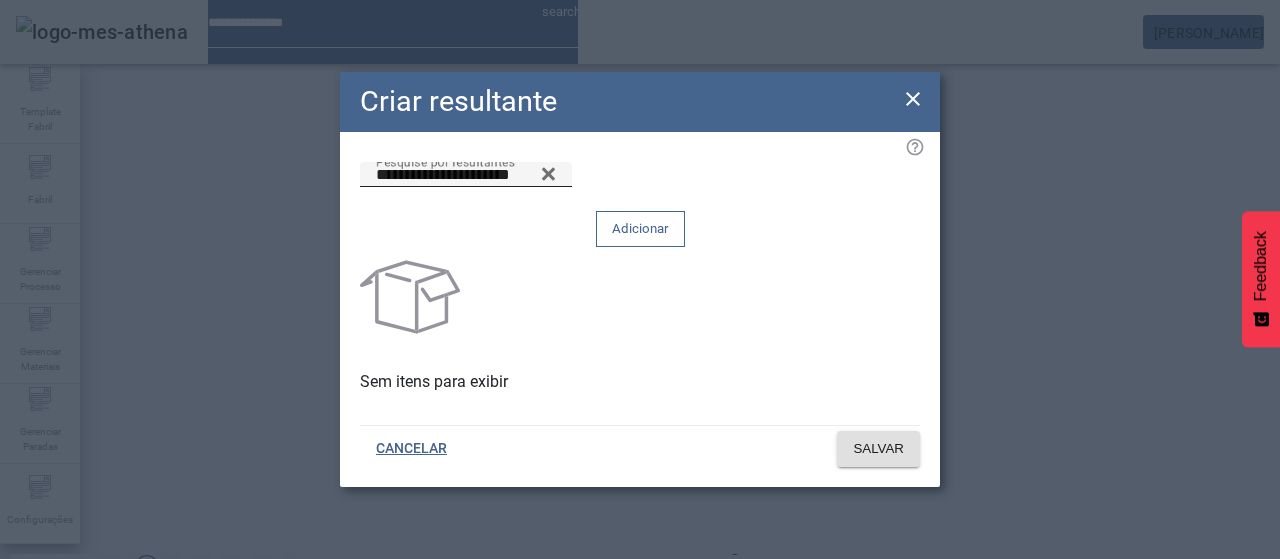 click on "Adicionar" 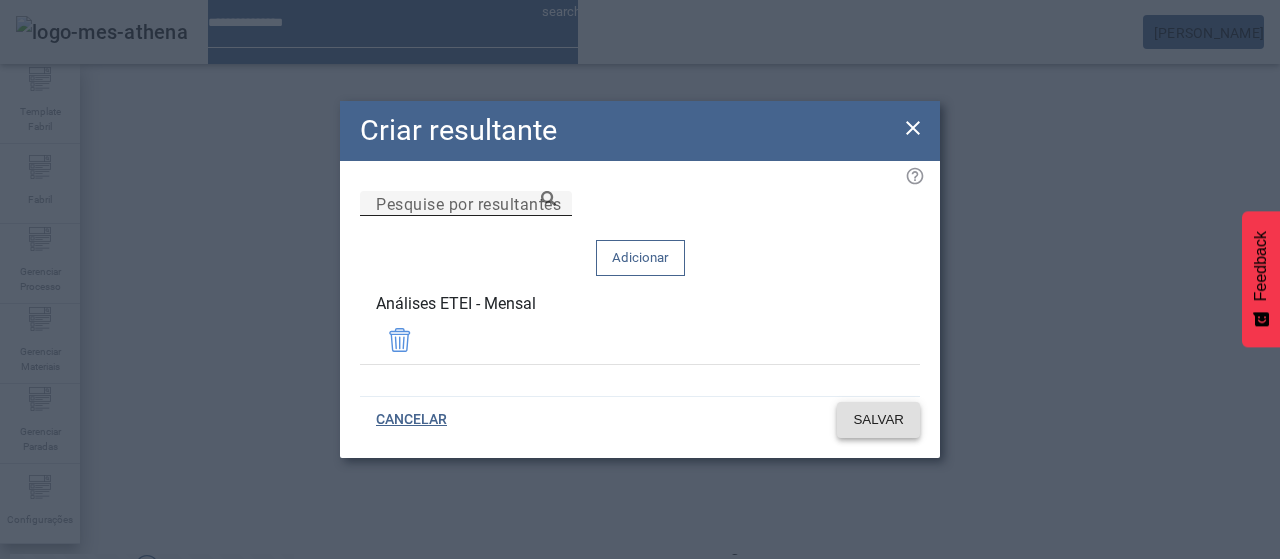 click on "SALVAR" 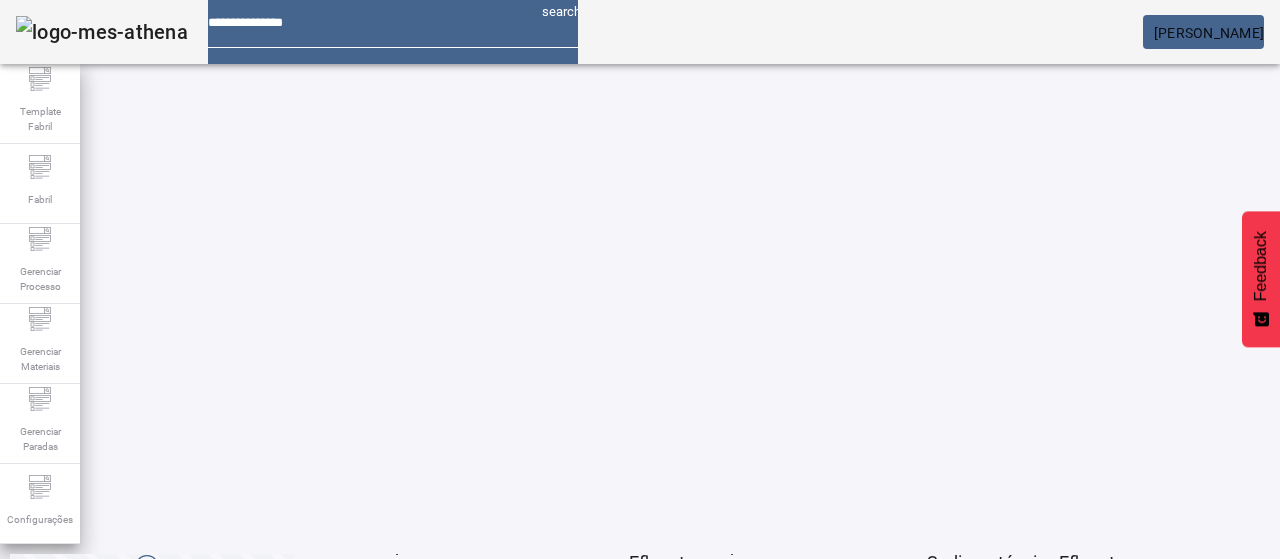 click on "3" 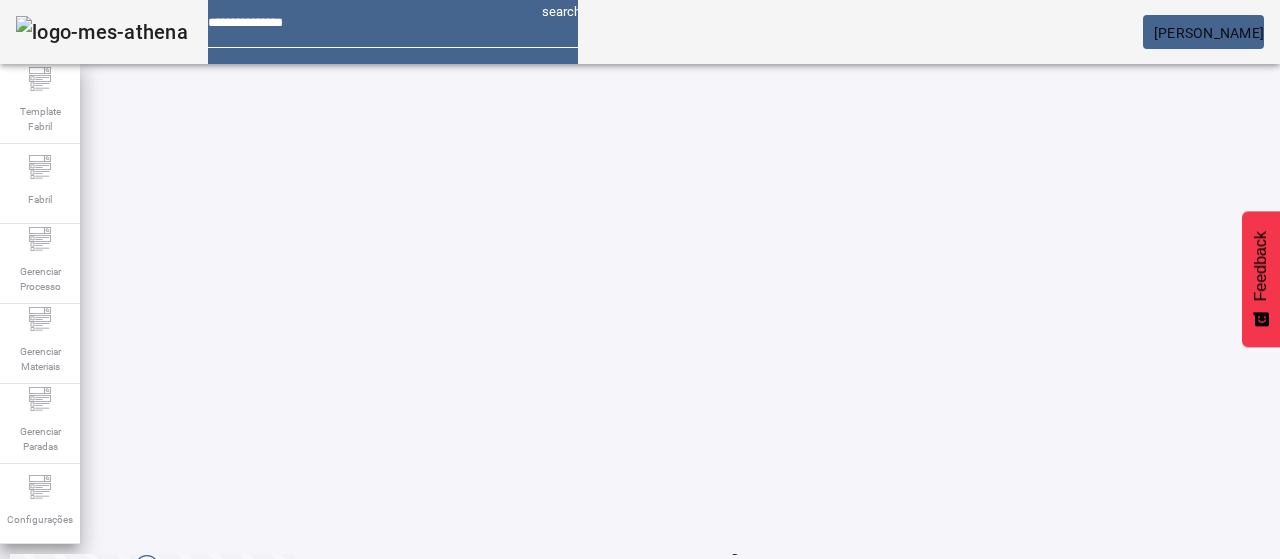 click at bounding box center [572, 619] 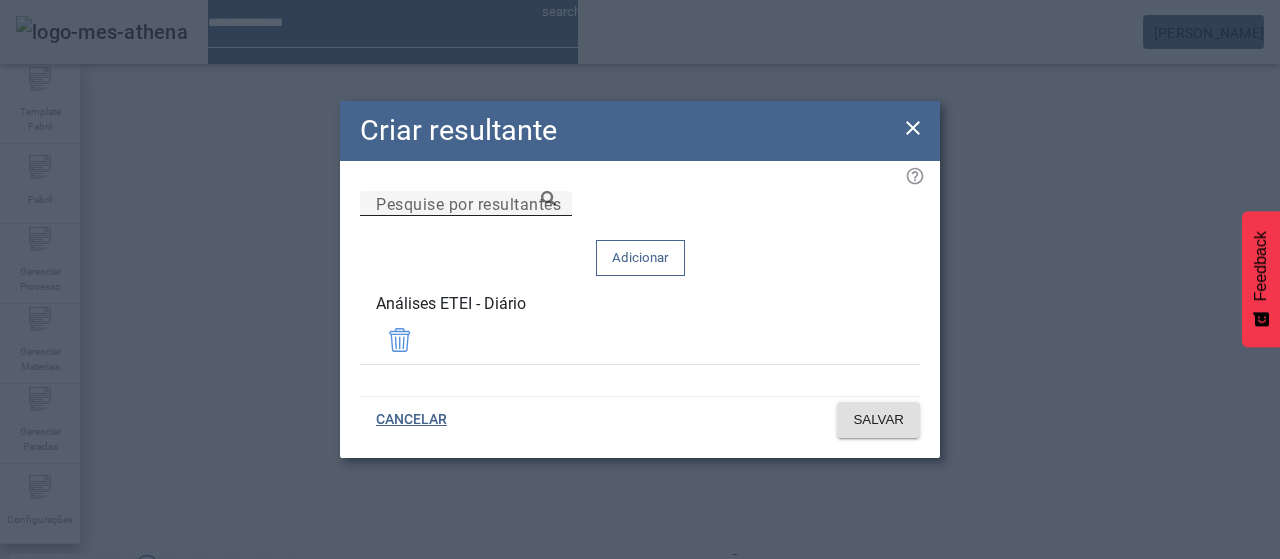 click on "Pesquise por resultantes" at bounding box center [468, 203] 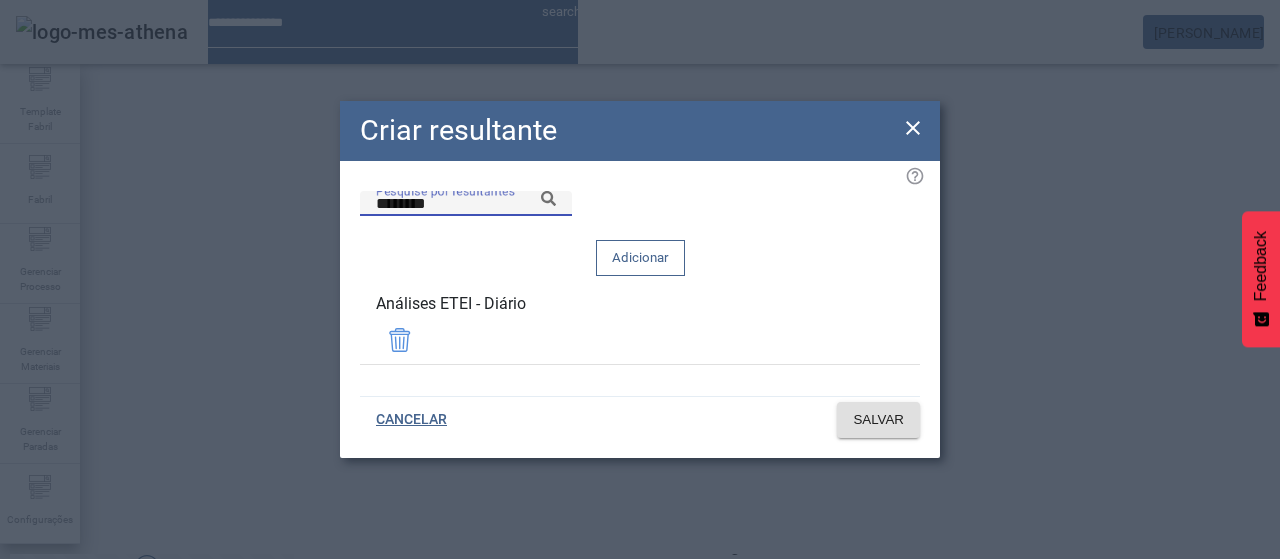 click 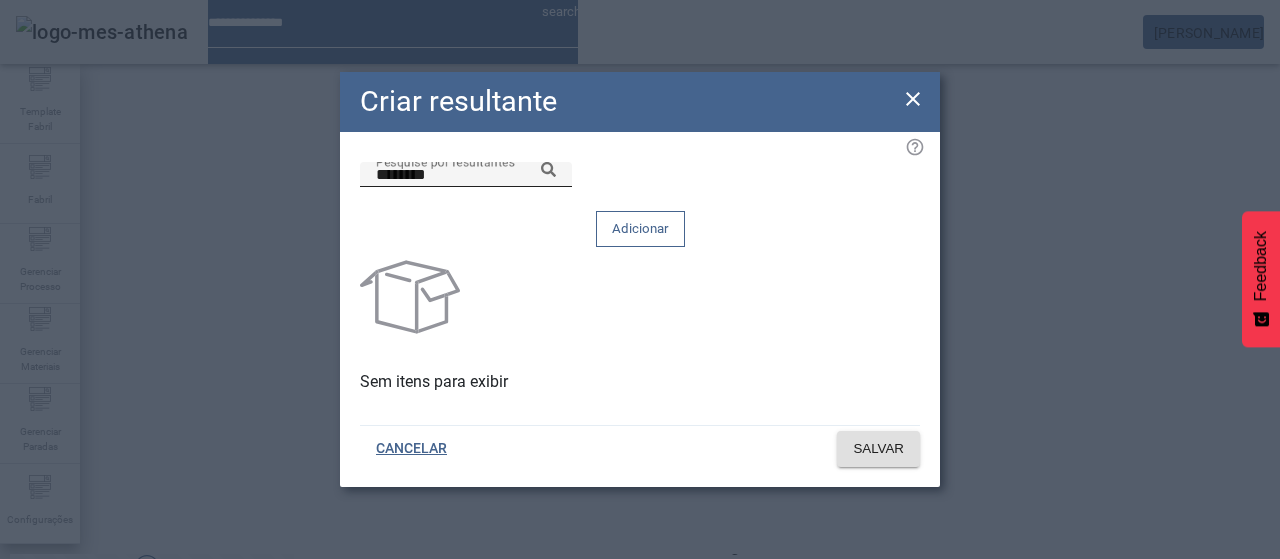 click 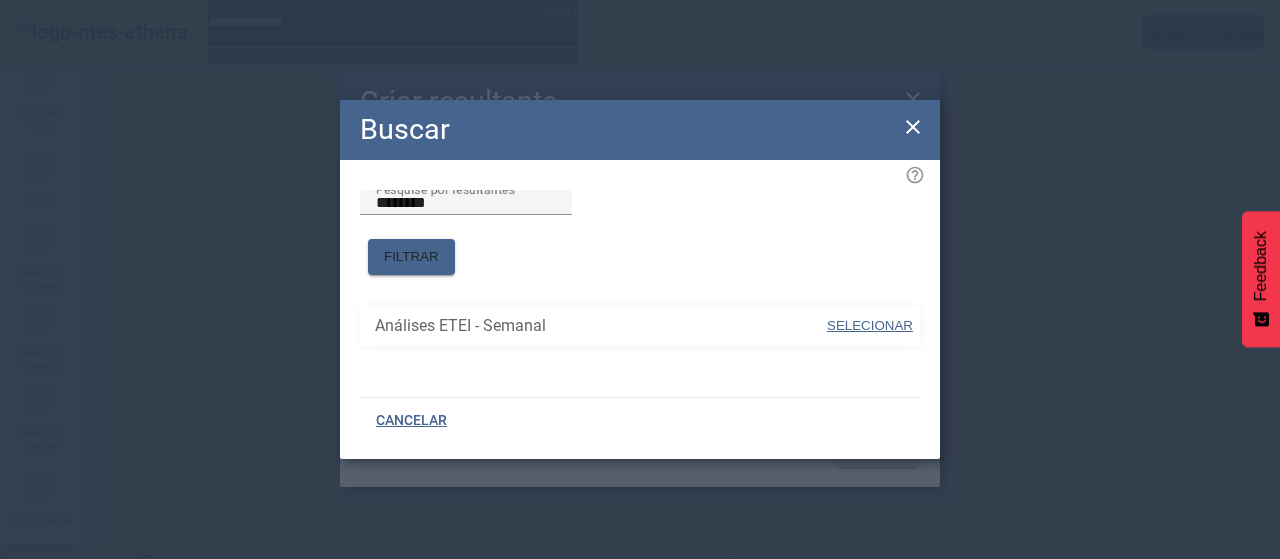click on "SELECIONAR" at bounding box center (870, 325) 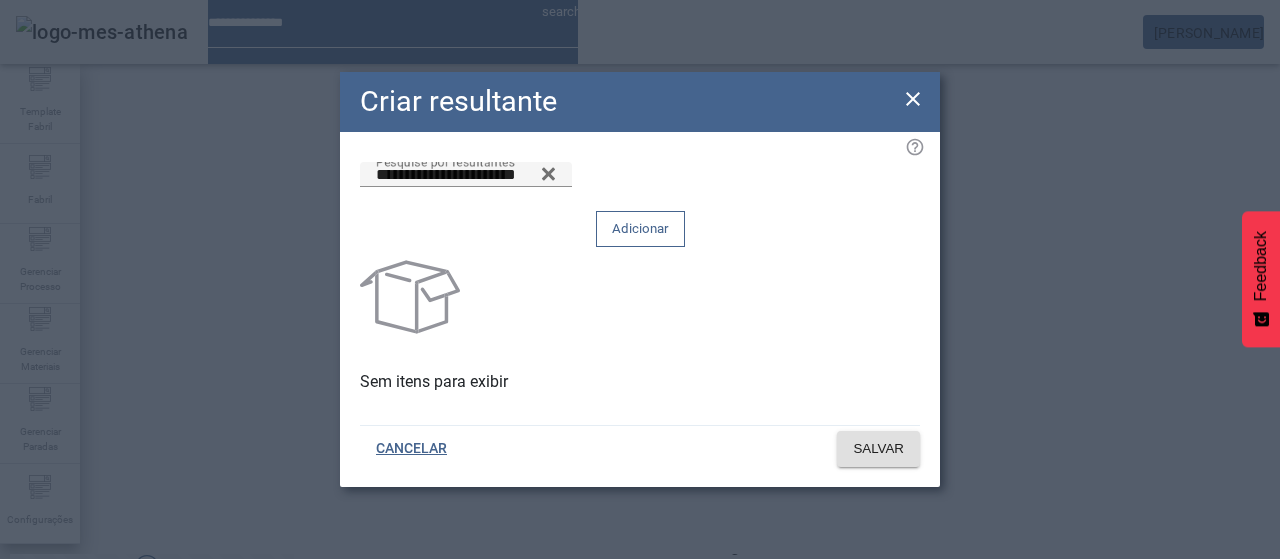 click on "Adicionar" 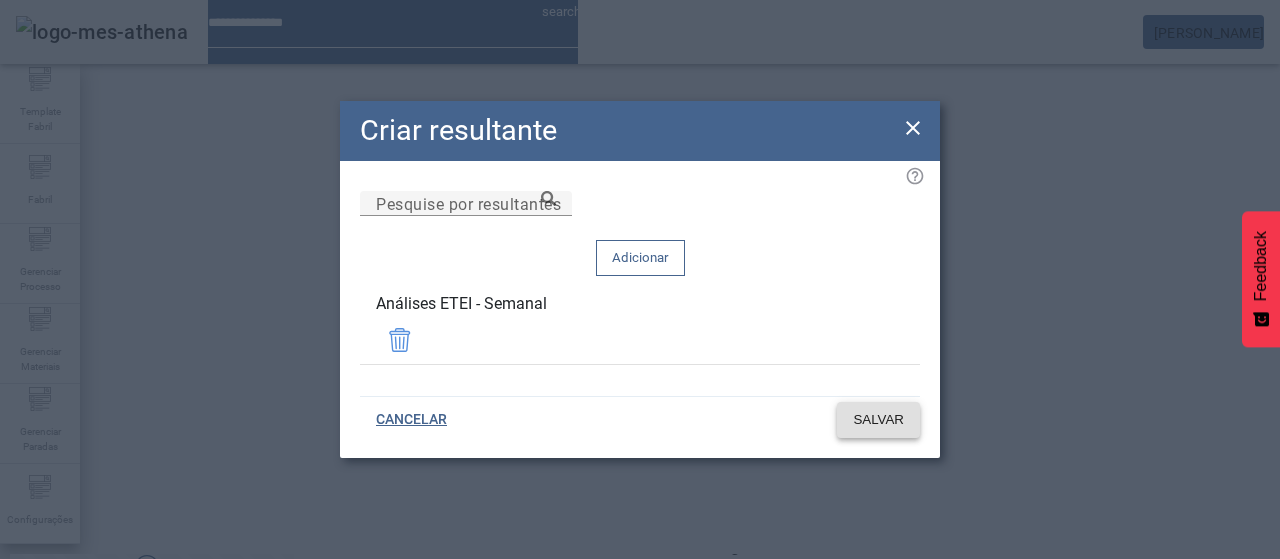 click on "SALVAR" 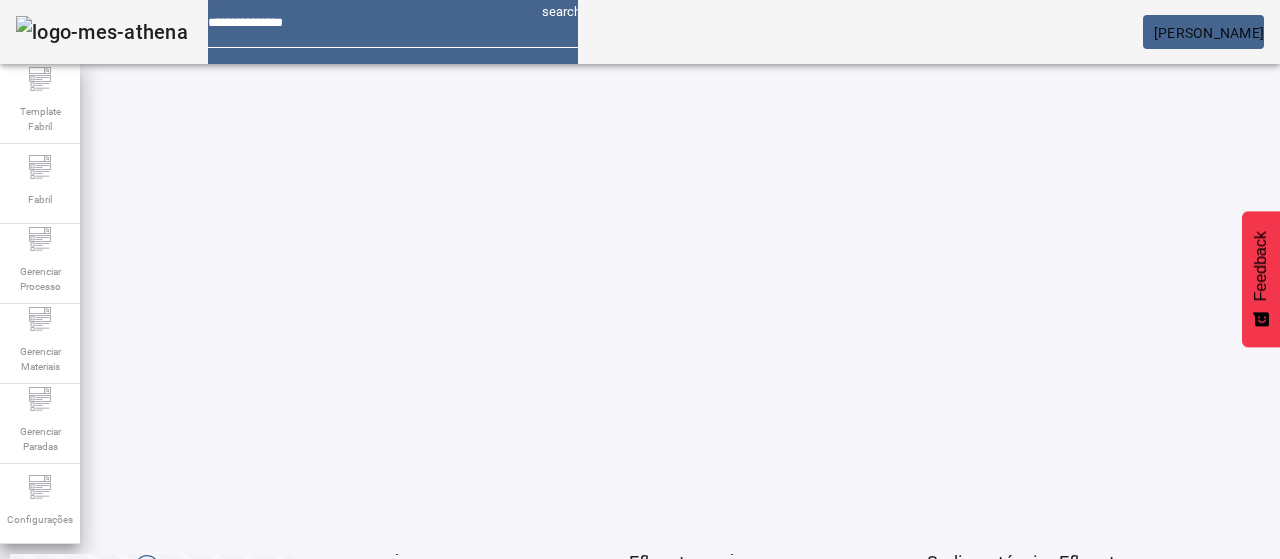 click on "3" 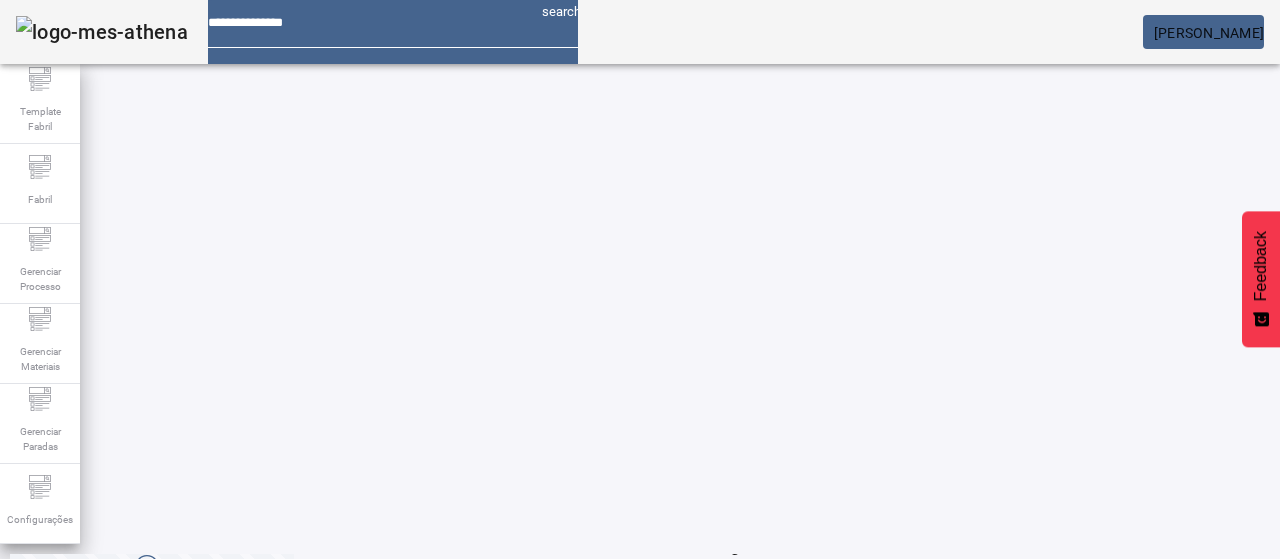 click at bounding box center (572, 919) 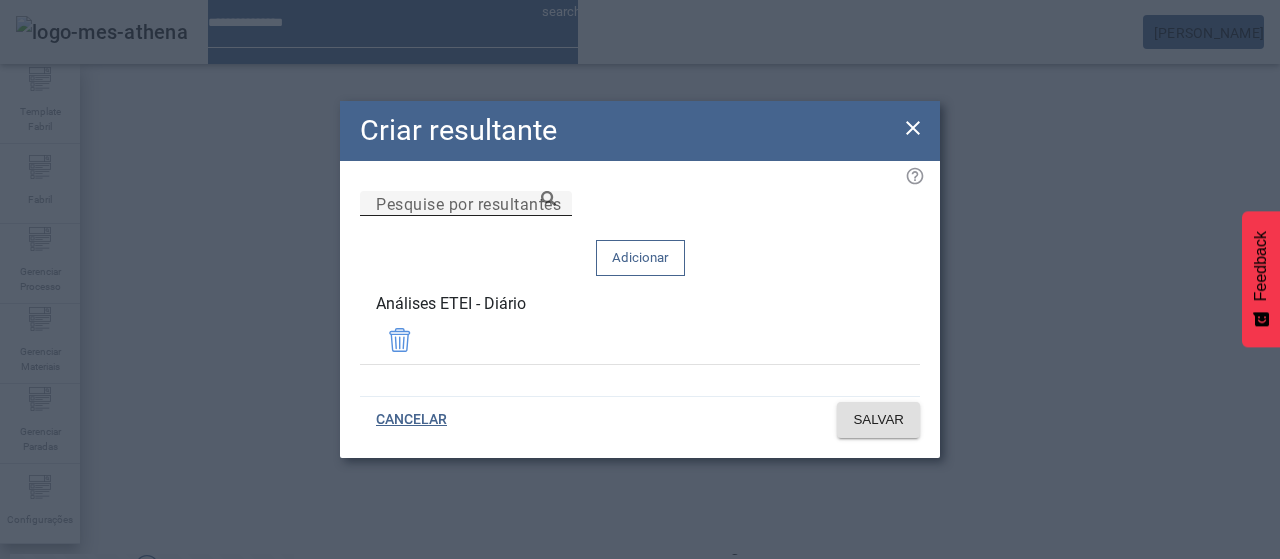 click on "Pesquise por resultantes" at bounding box center [466, 204] 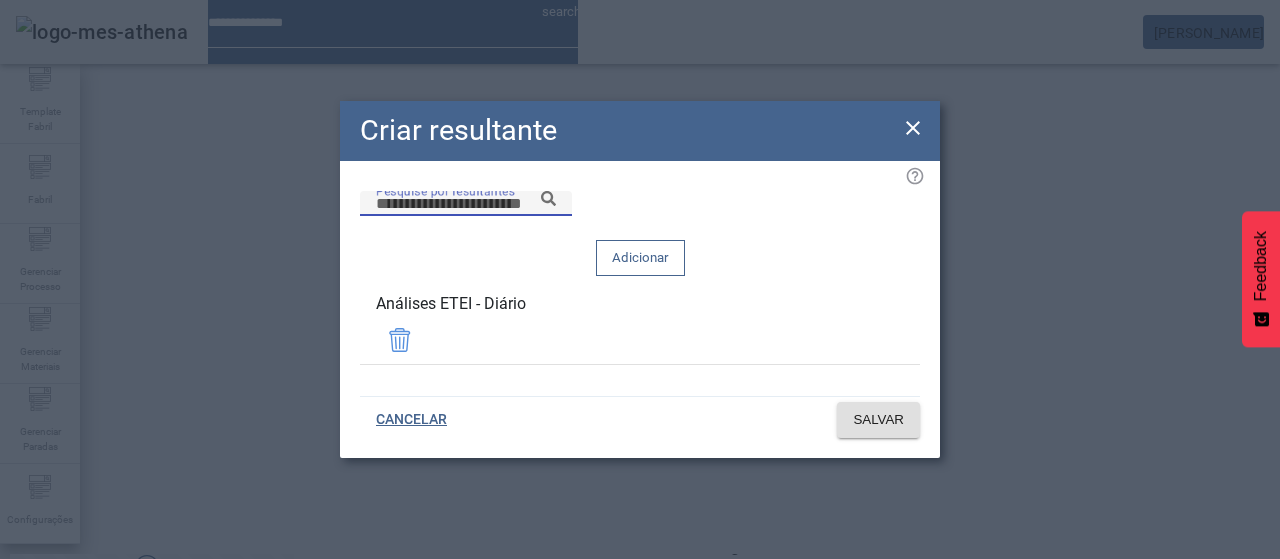 paste on "********" 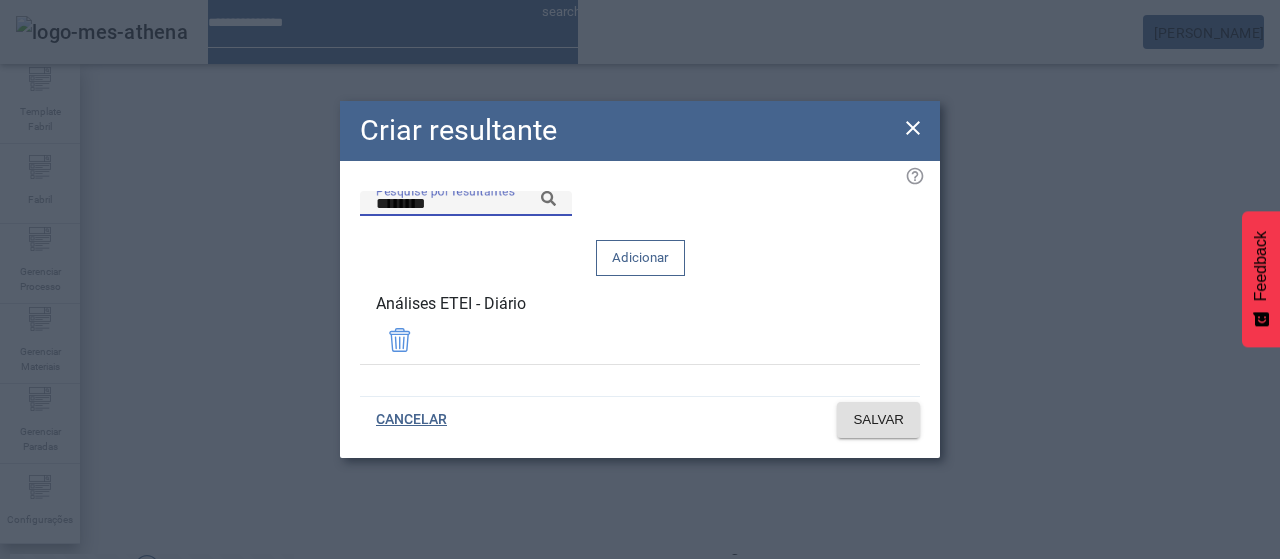 click 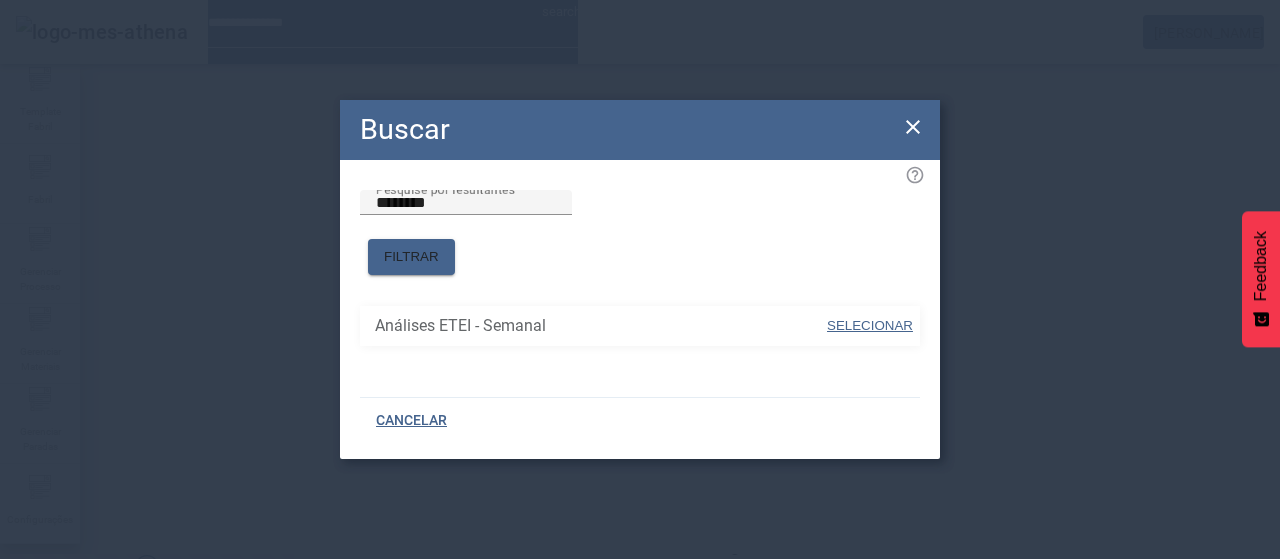 click on "SELECIONAR" at bounding box center (870, 325) 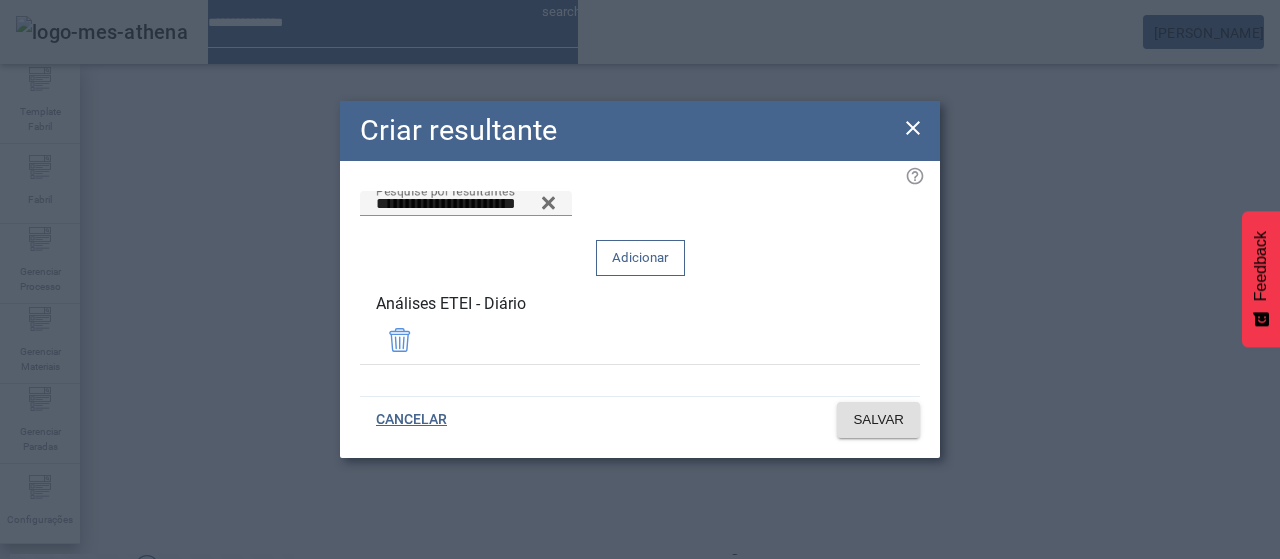 click on "Adicionar" 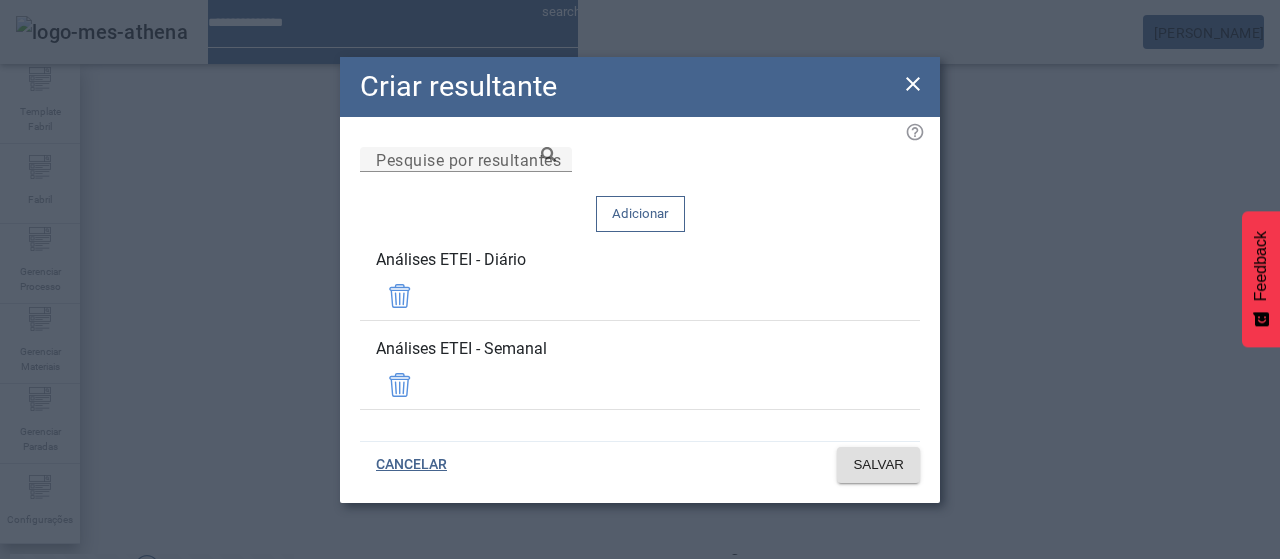 click 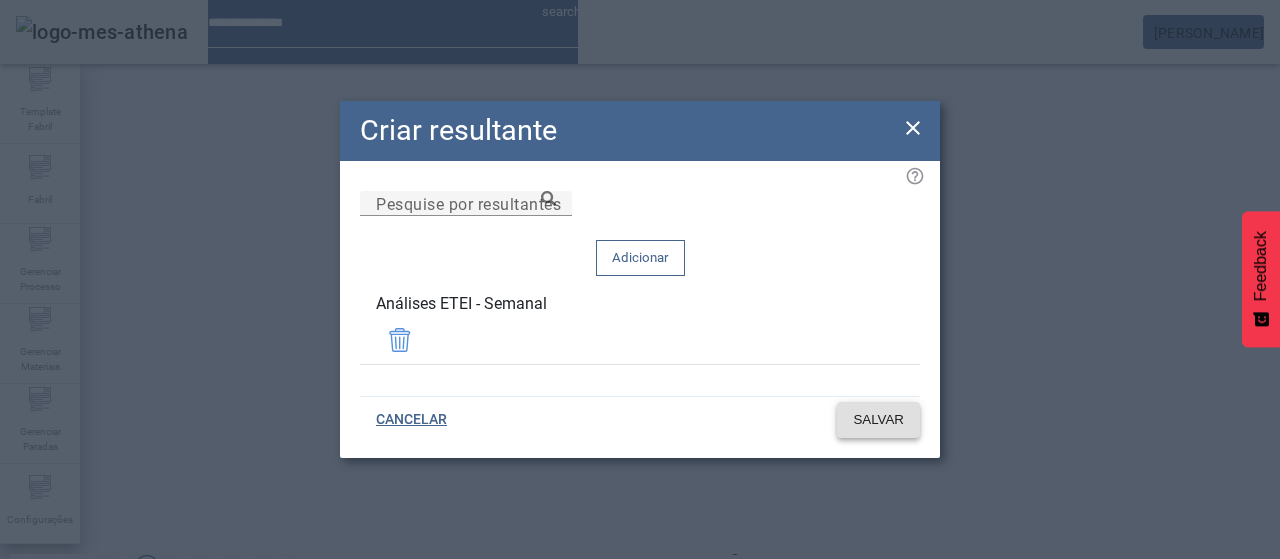 click on "SALVAR" 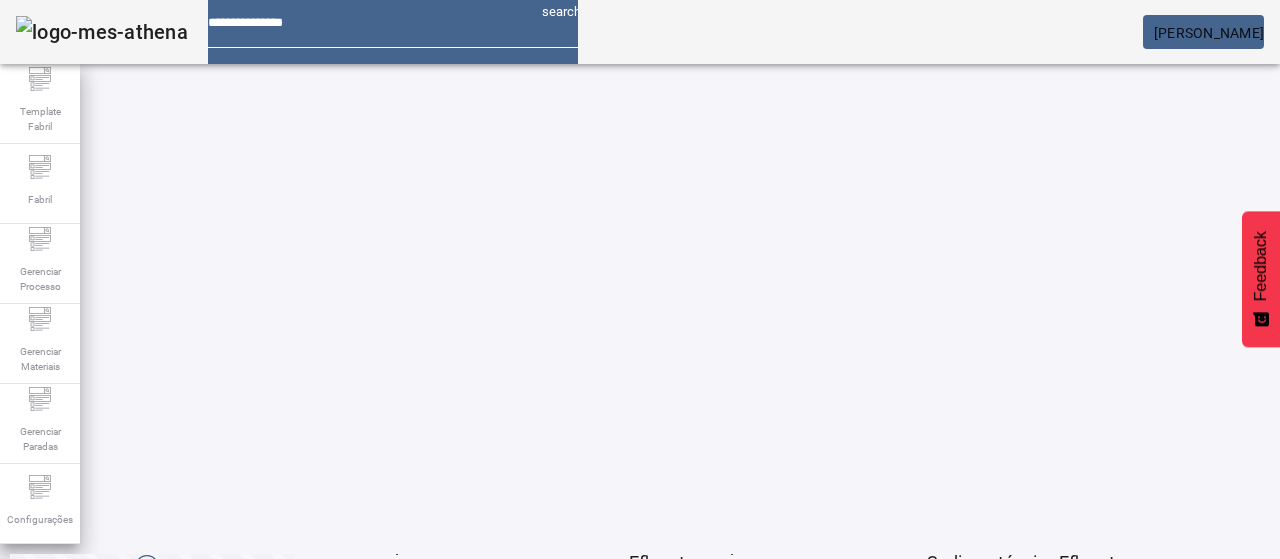 click on "3" 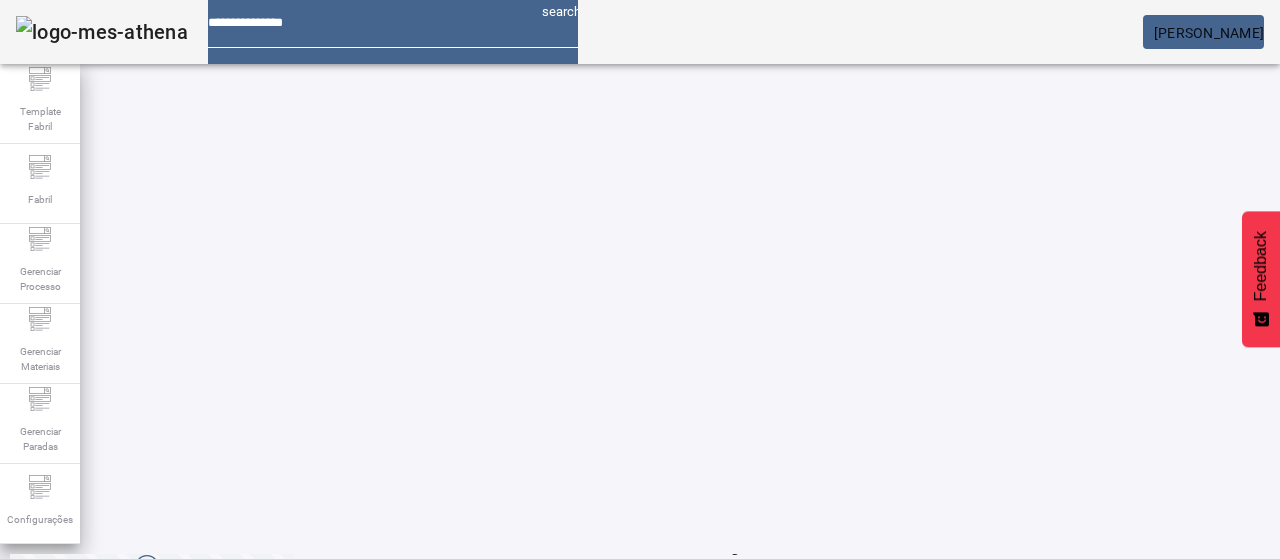 click at bounding box center [572, 619] 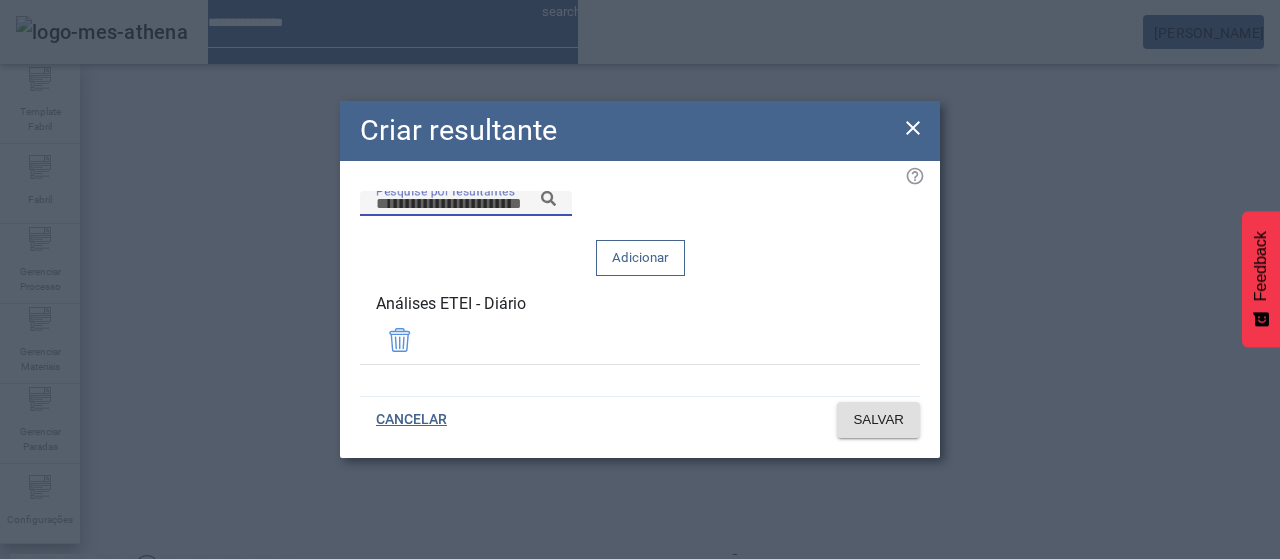 drag, startPoint x: 706, startPoint y: 258, endPoint x: 766, endPoint y: 277, distance: 62.936478 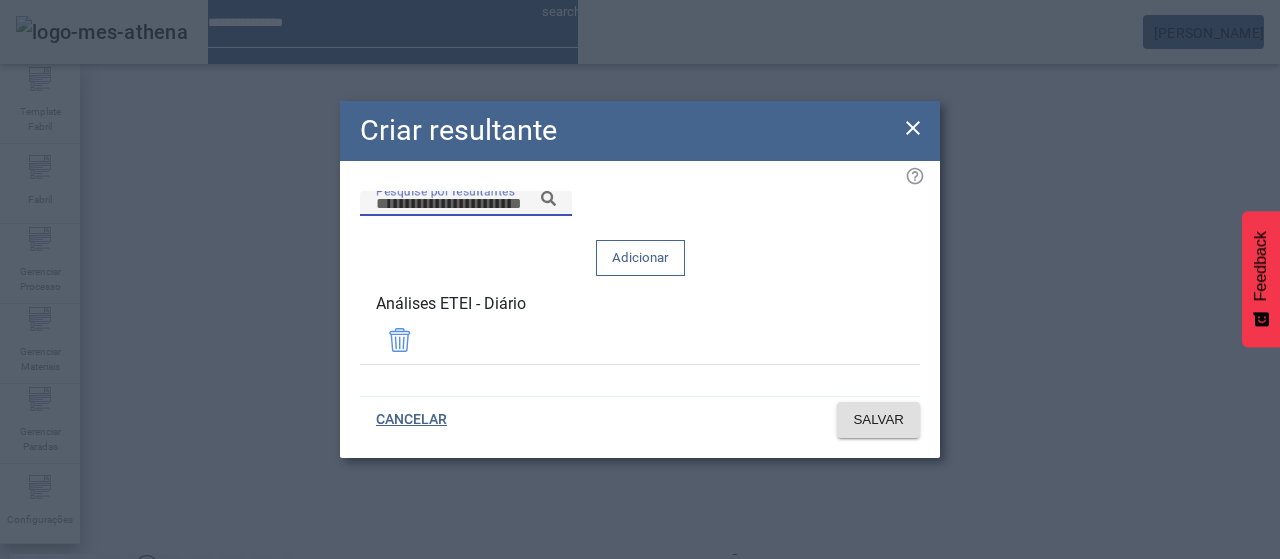 click on "Pesquise por resultantes" at bounding box center (466, 204) 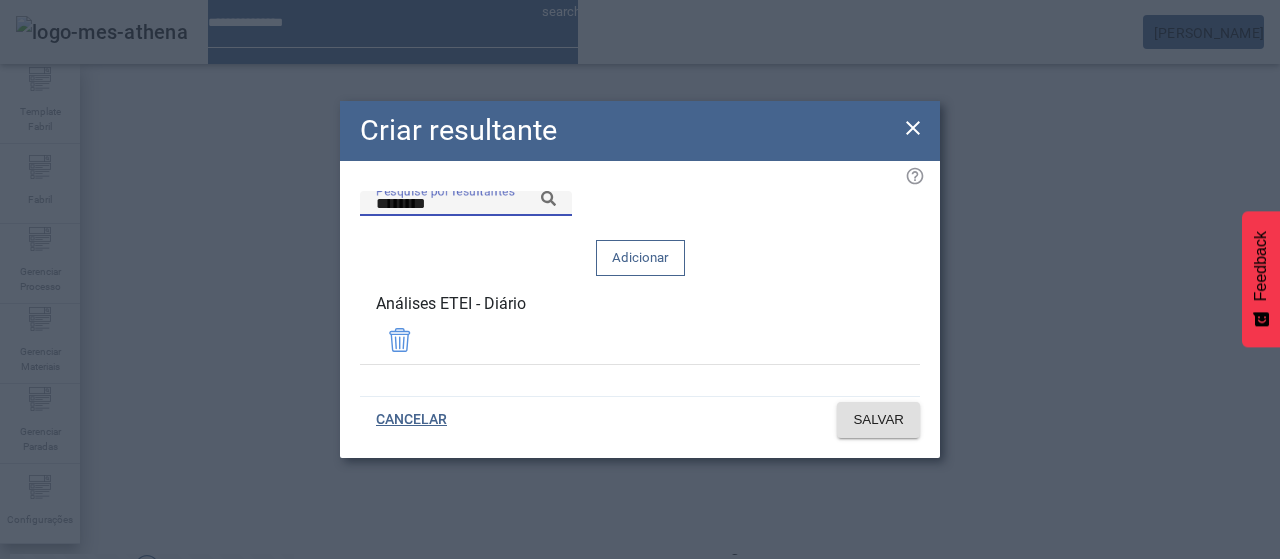 click 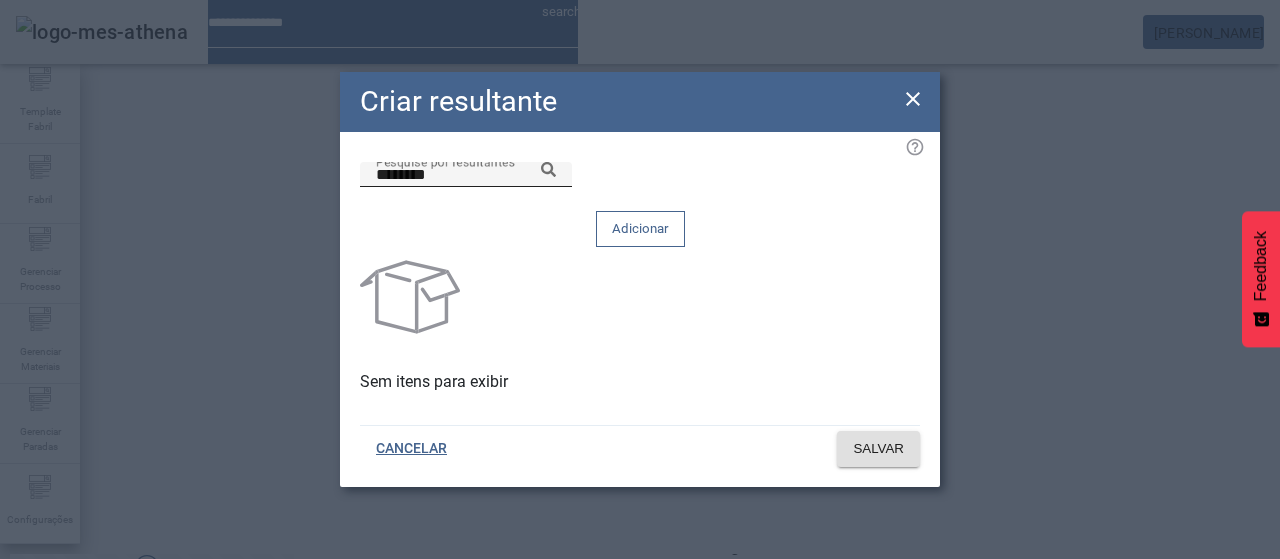 click 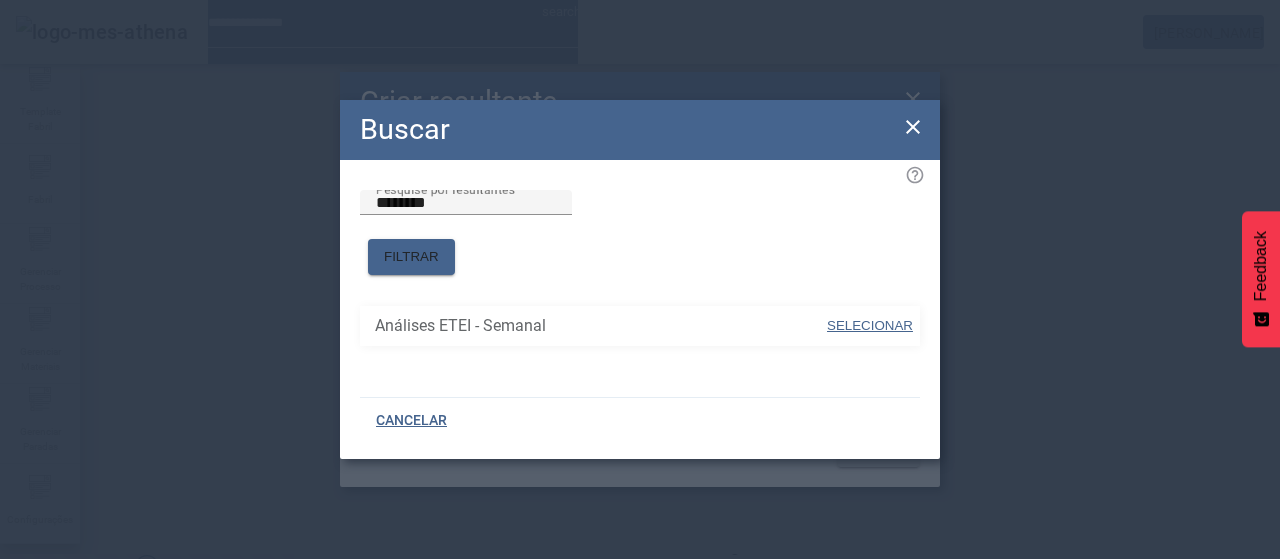 click at bounding box center (870, 326) 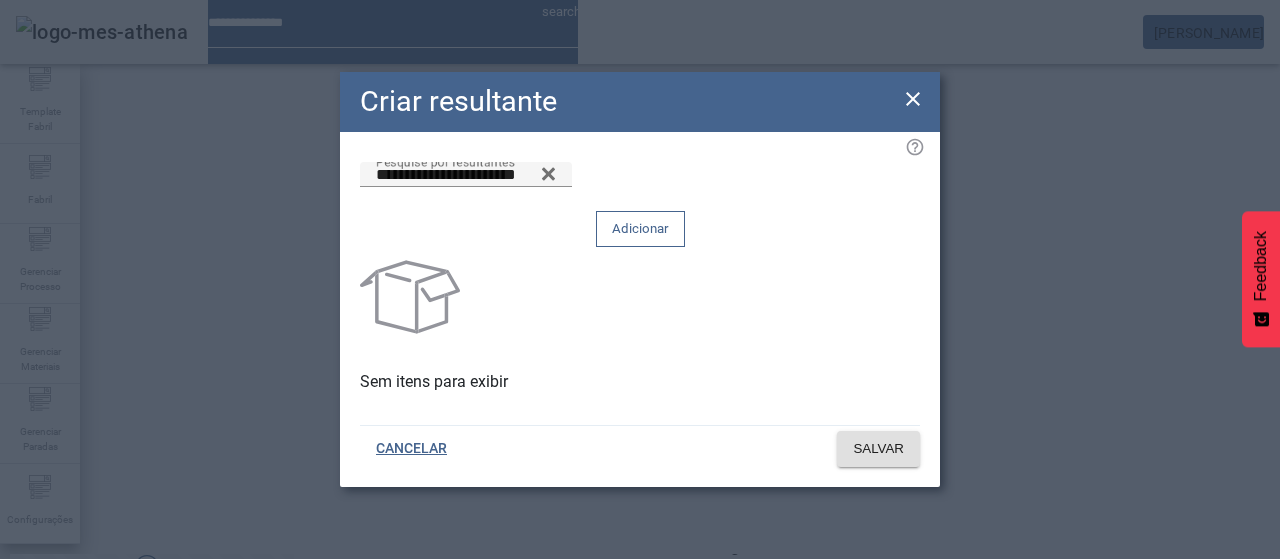 click on "Adicionar" 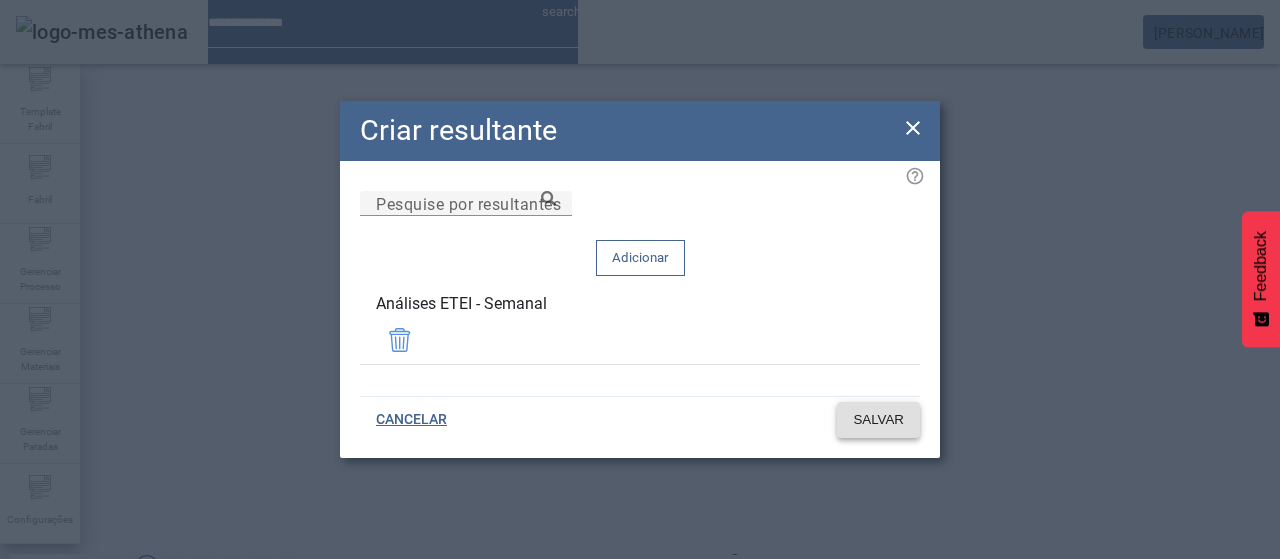 click on "SALVAR" 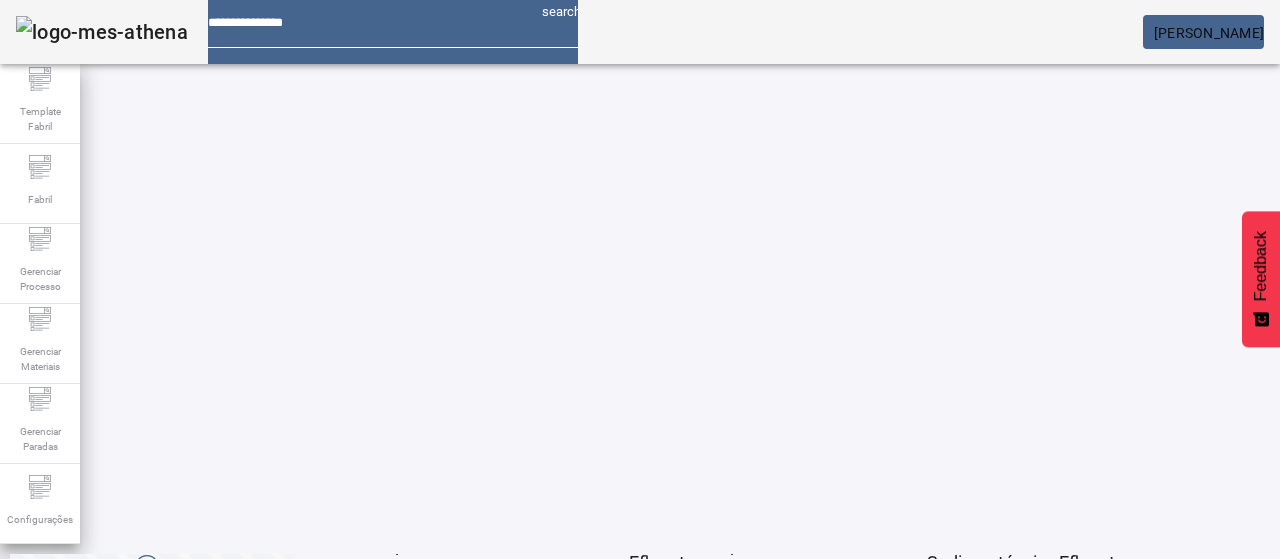 click on "3" 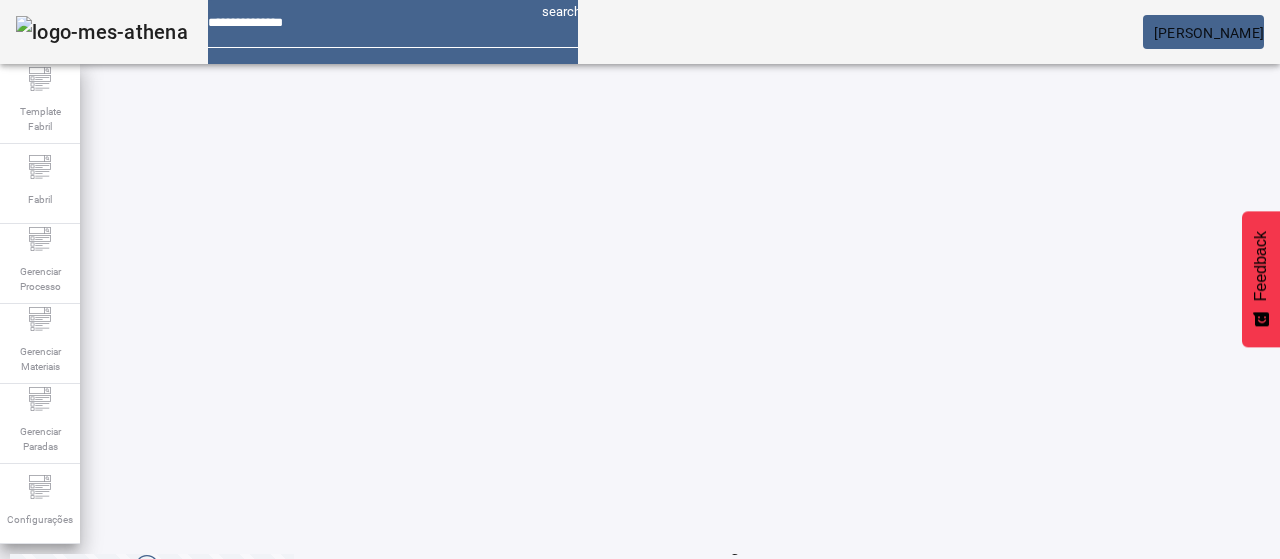 drag, startPoint x: 1216, startPoint y: 413, endPoint x: 1206, endPoint y: 417, distance: 10.770329 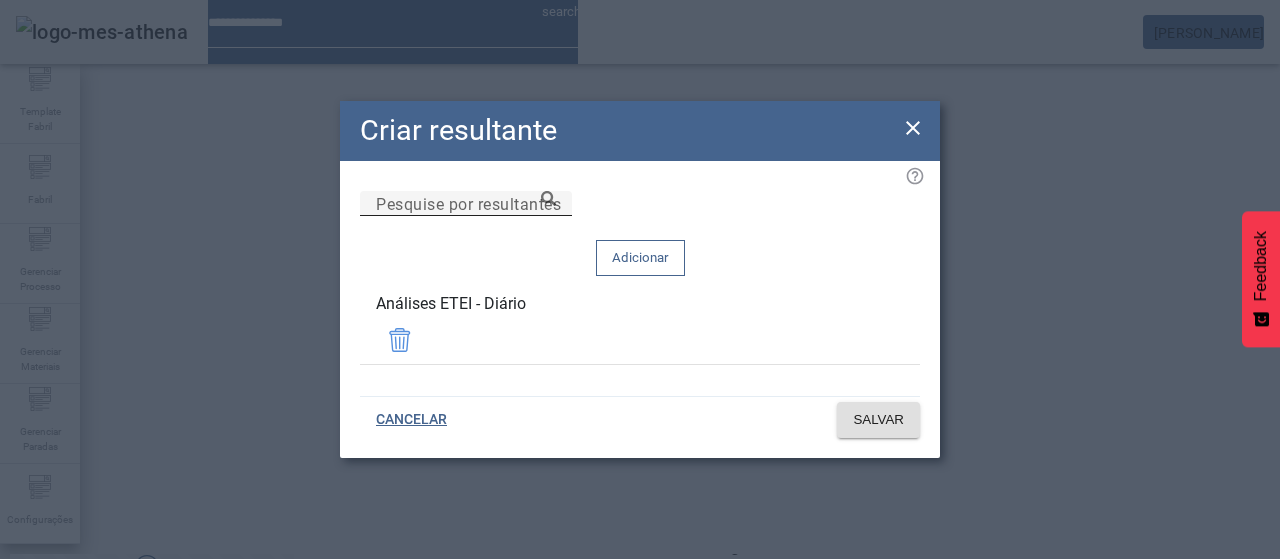 click on "Pesquise por resultantes" at bounding box center [466, 204] 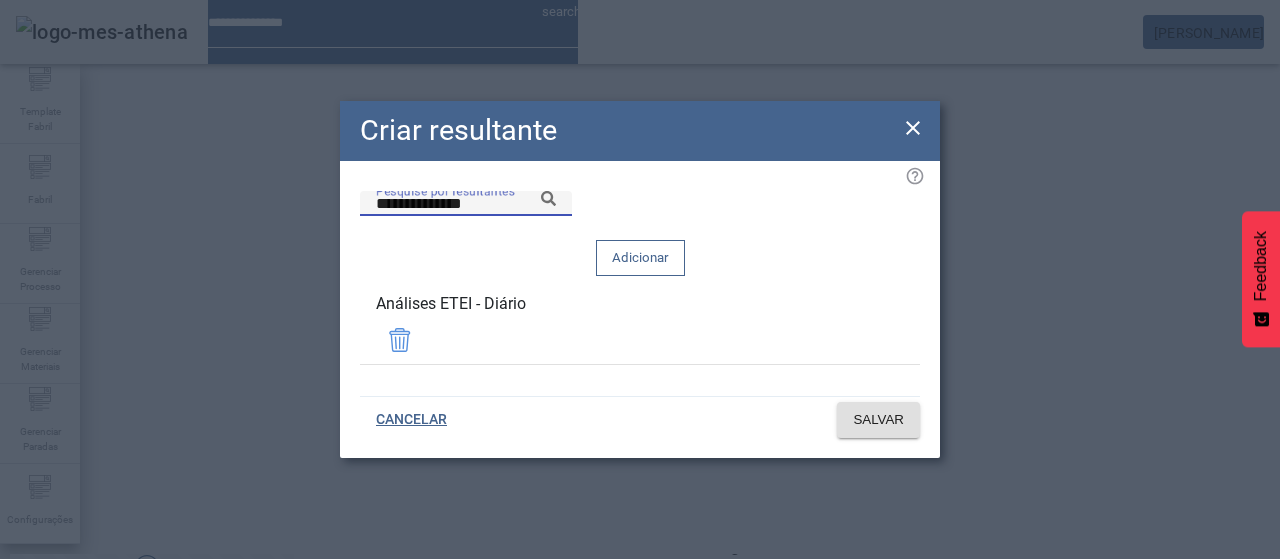 type on "**********" 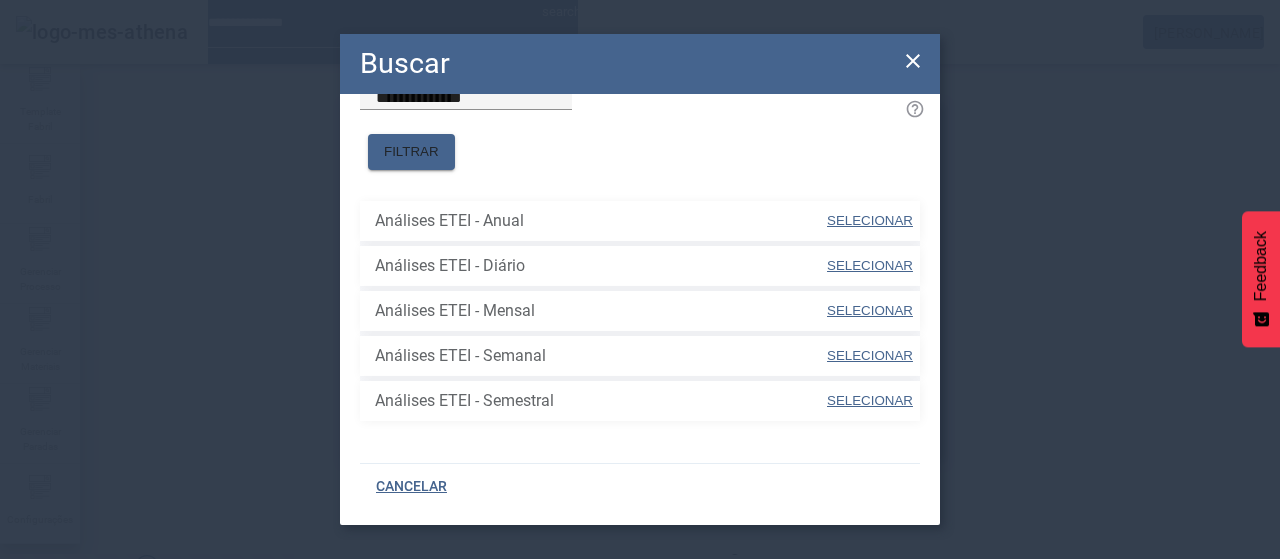 scroll, scrollTop: 40, scrollLeft: 0, axis: vertical 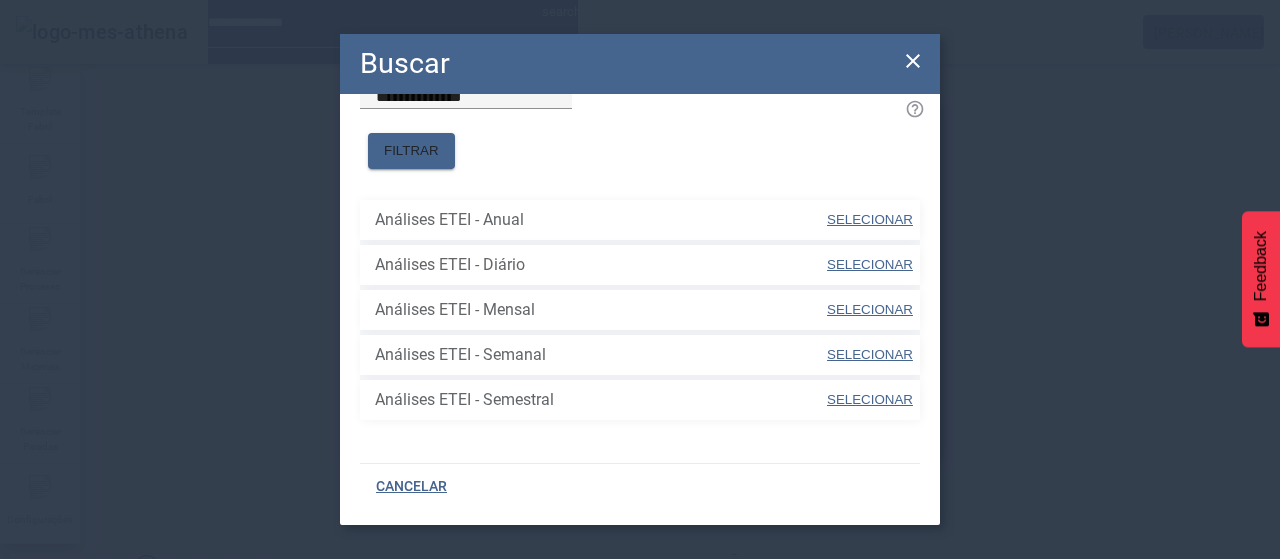 click 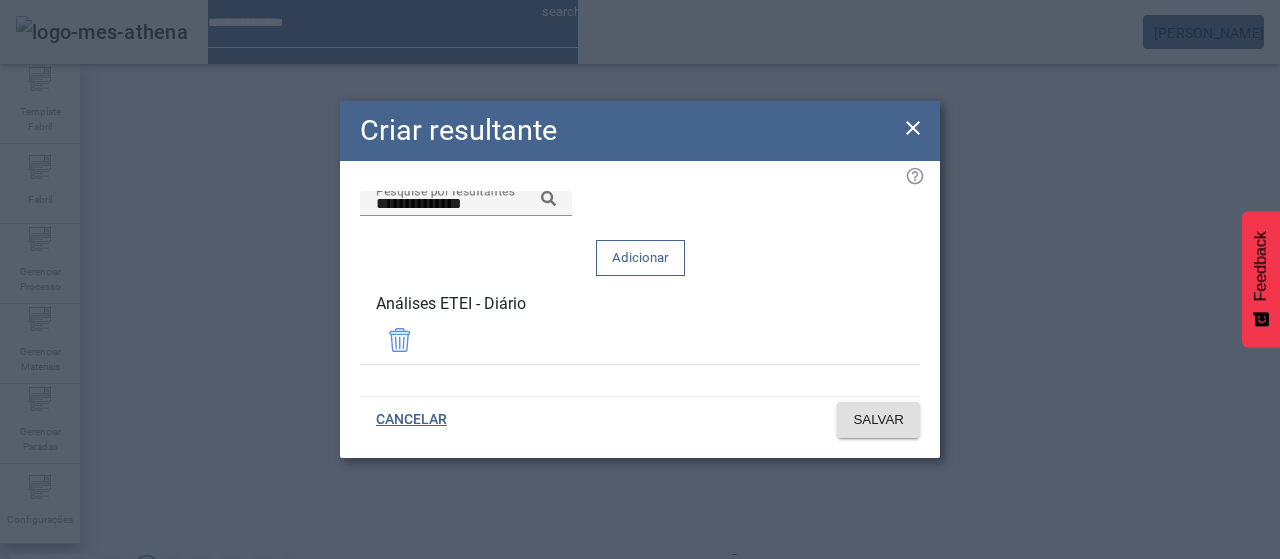 click 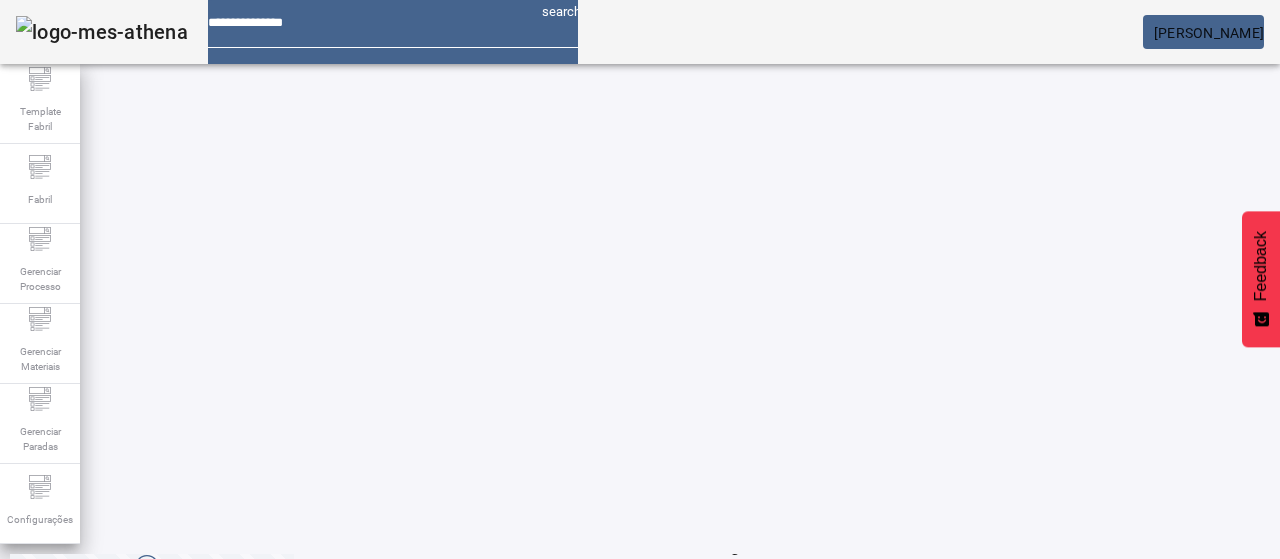 click on "4" 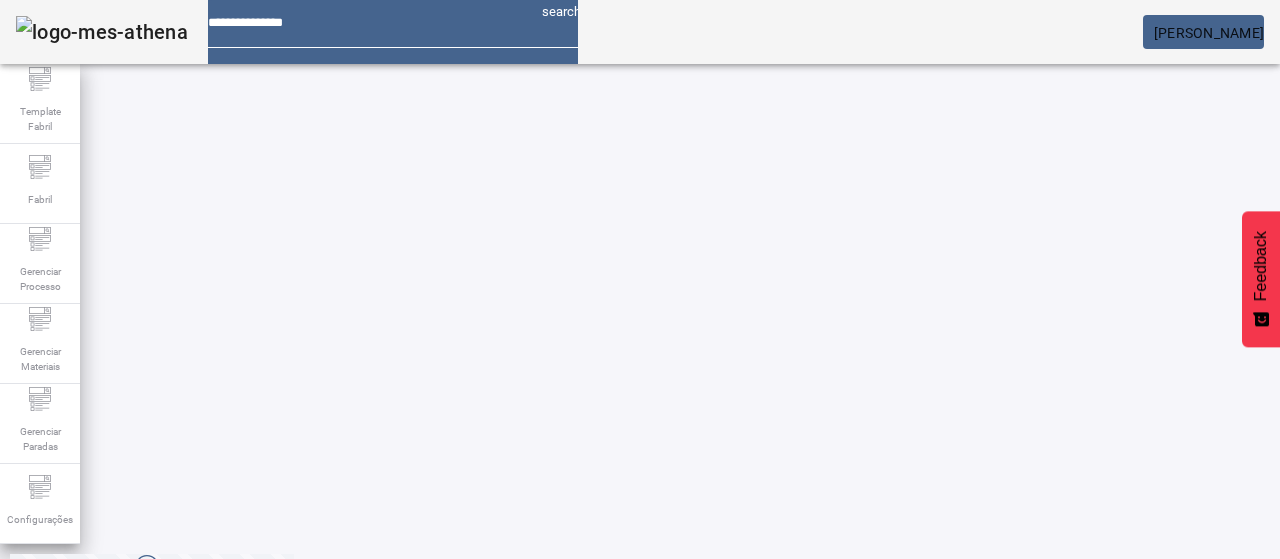 scroll, scrollTop: 60, scrollLeft: 0, axis: vertical 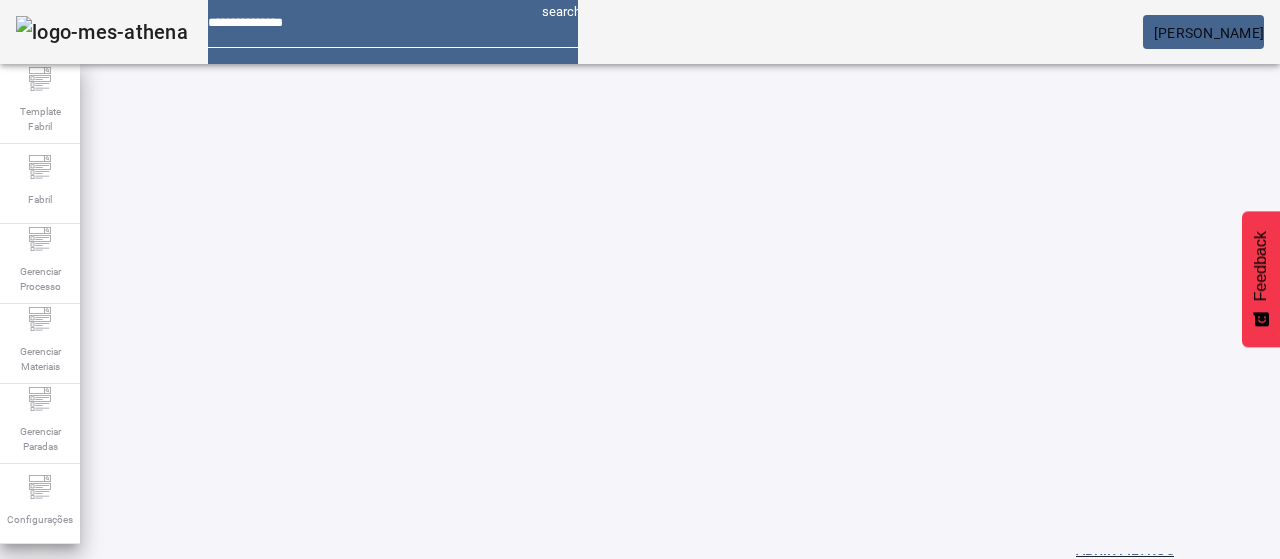 click at bounding box center [572, 719] 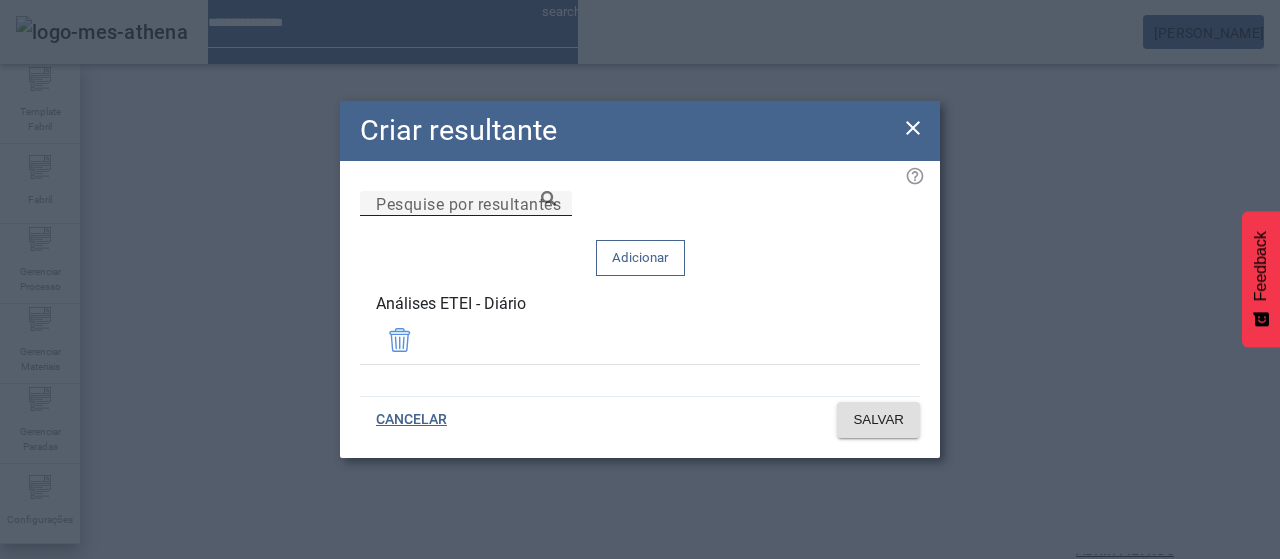 click on "Pesquise por resultantes" at bounding box center (466, 204) 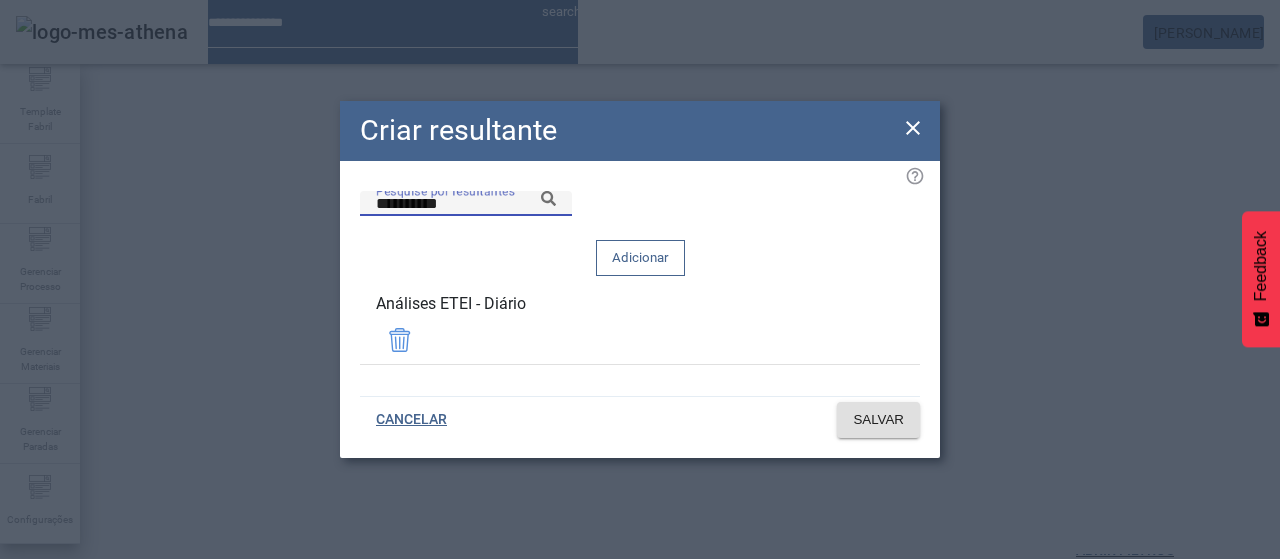 click 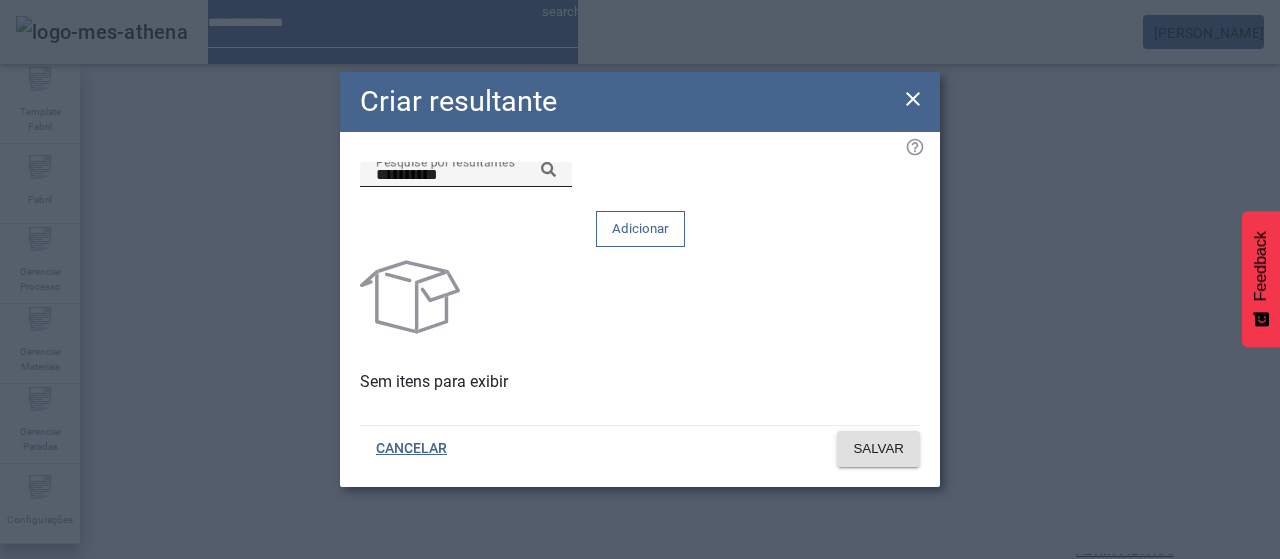 click 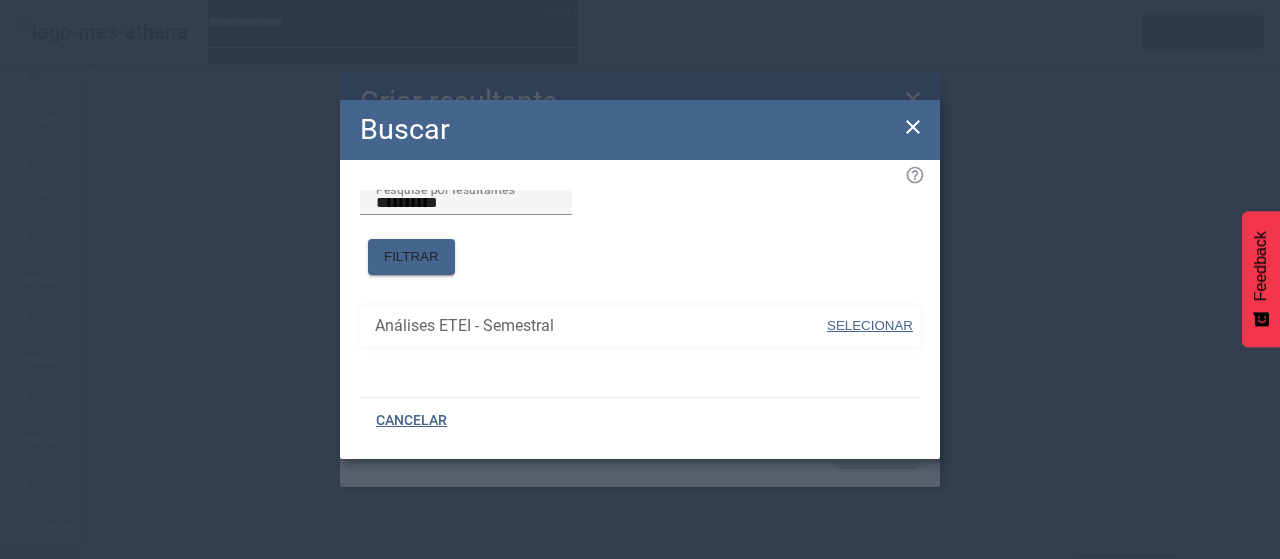 click on "SELECIONAR" at bounding box center (870, 325) 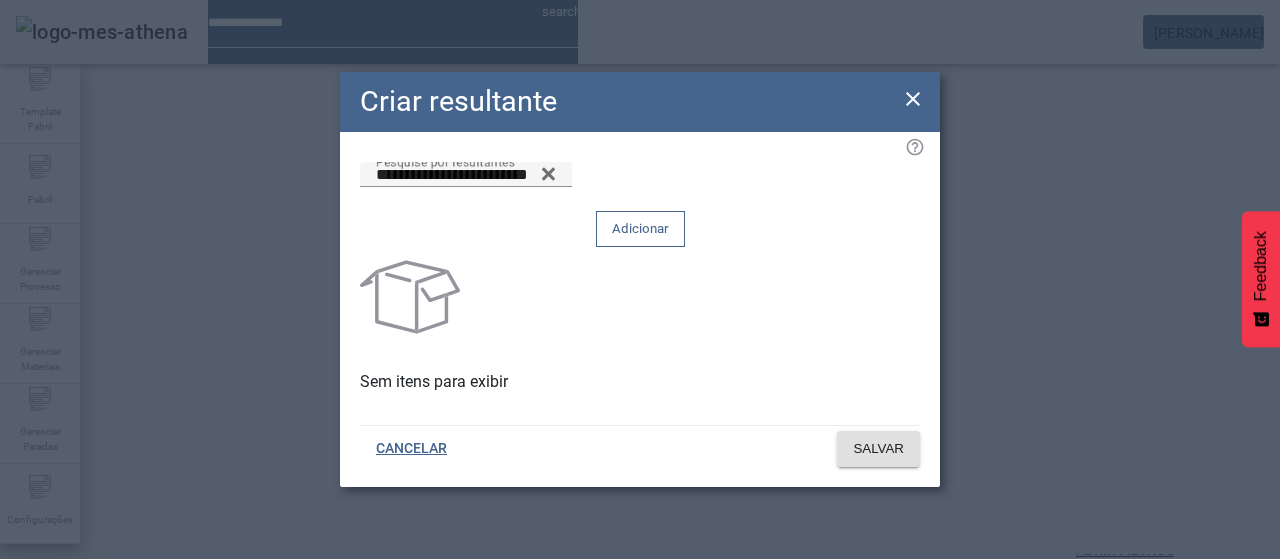click on "Adicionar" 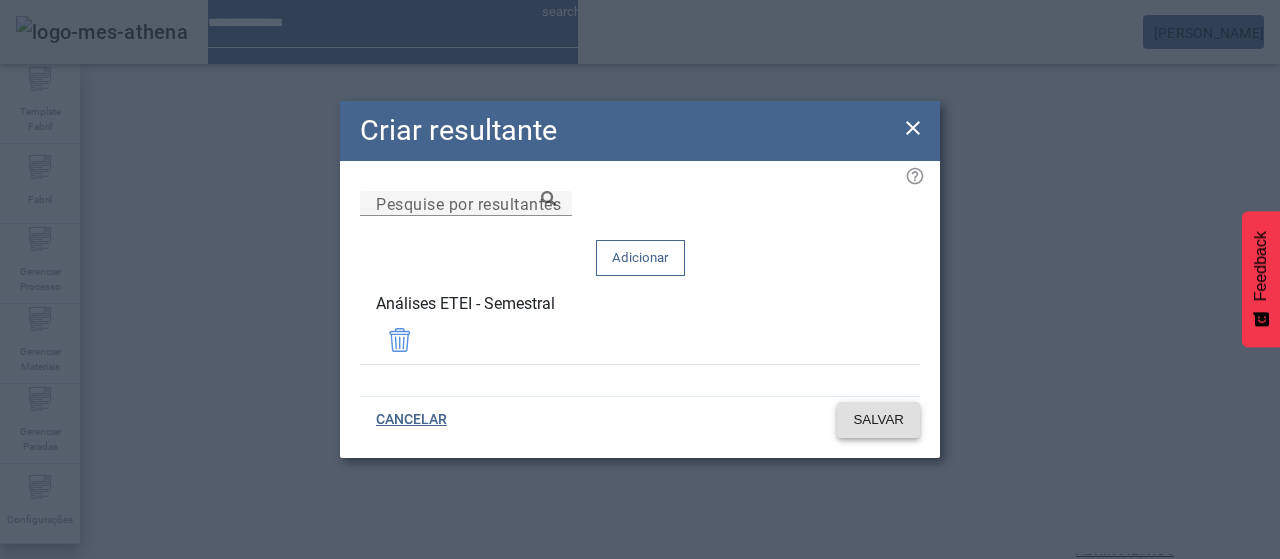 click on "SALVAR" 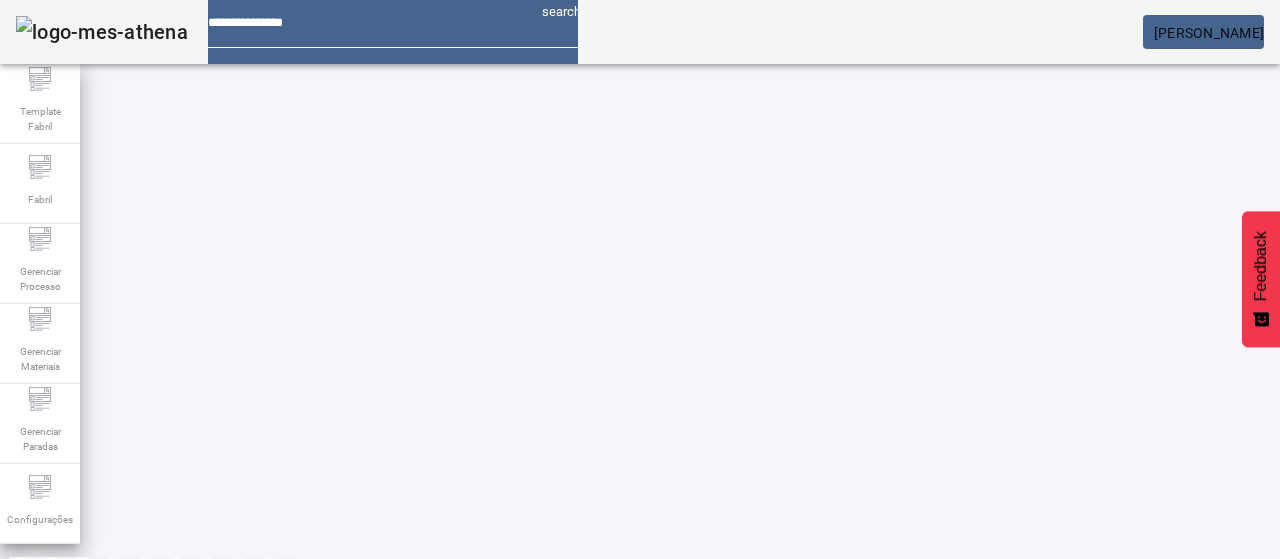 scroll, scrollTop: 160, scrollLeft: 0, axis: vertical 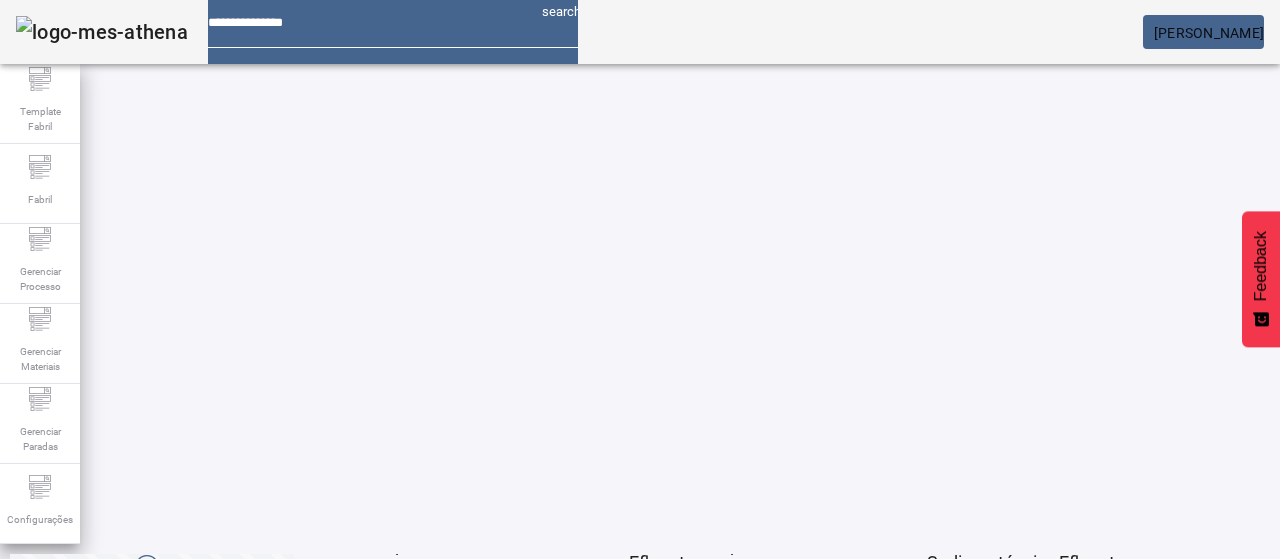 click on "3" 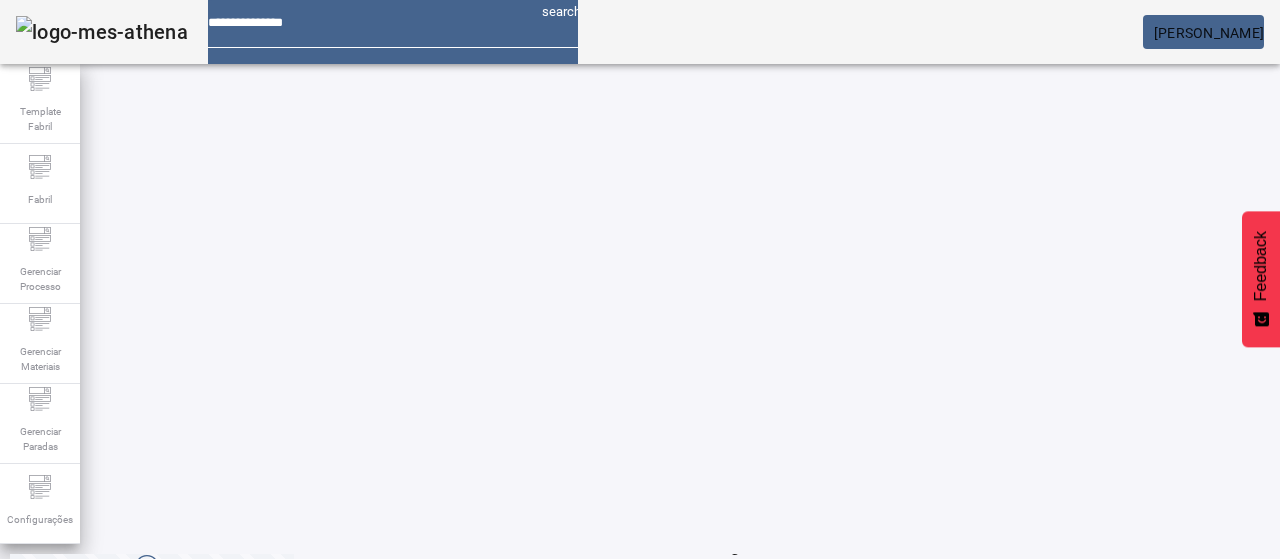 click on "4" 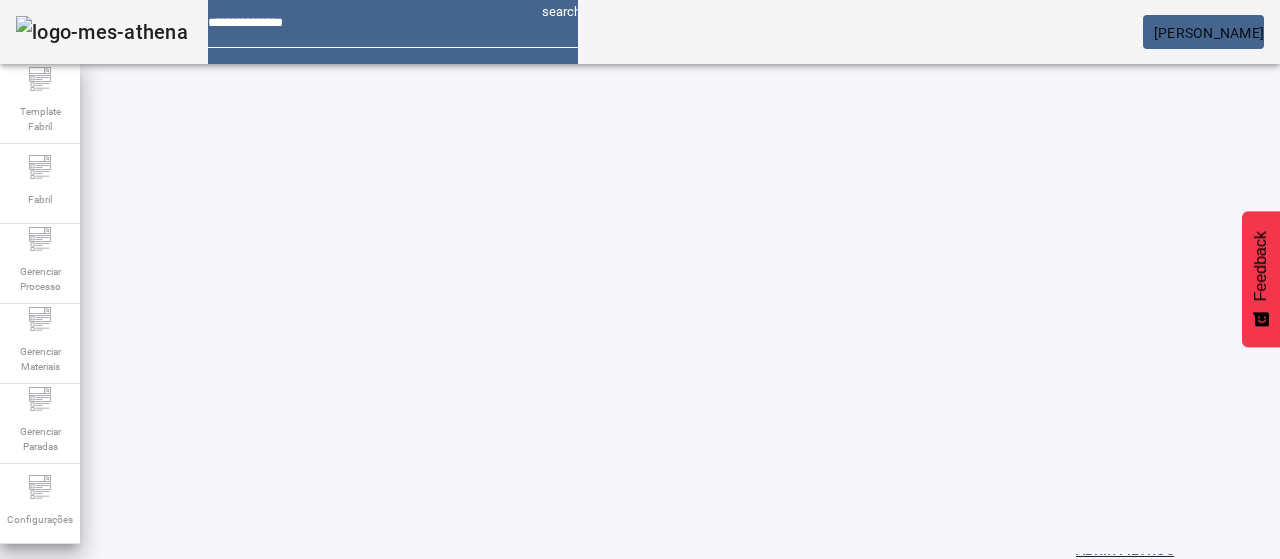 scroll, scrollTop: 0, scrollLeft: 0, axis: both 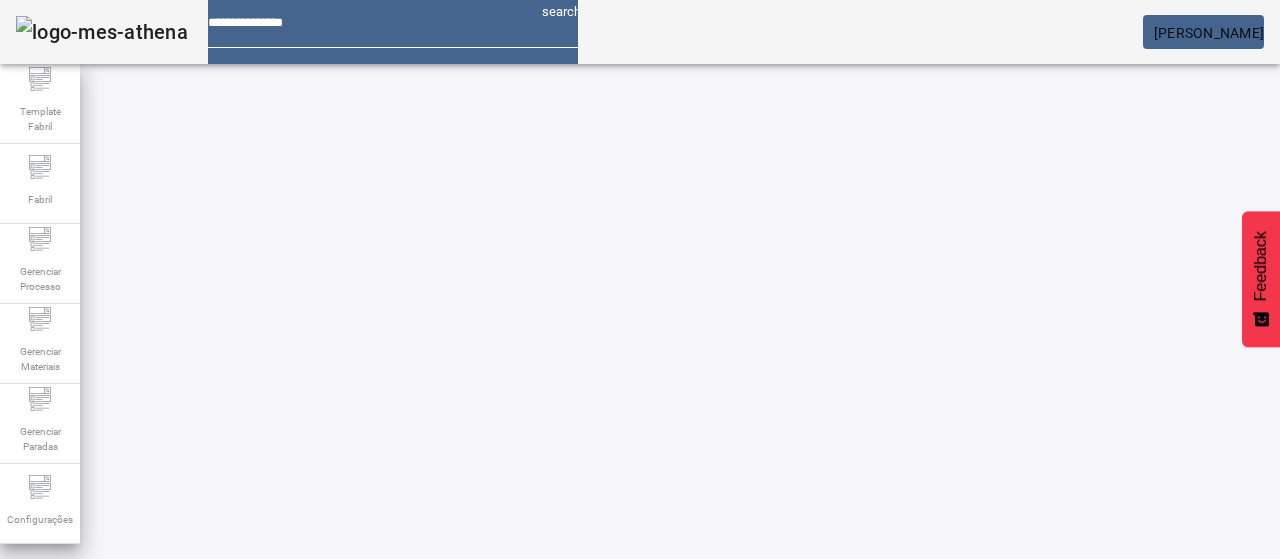 click at bounding box center [870, 929] 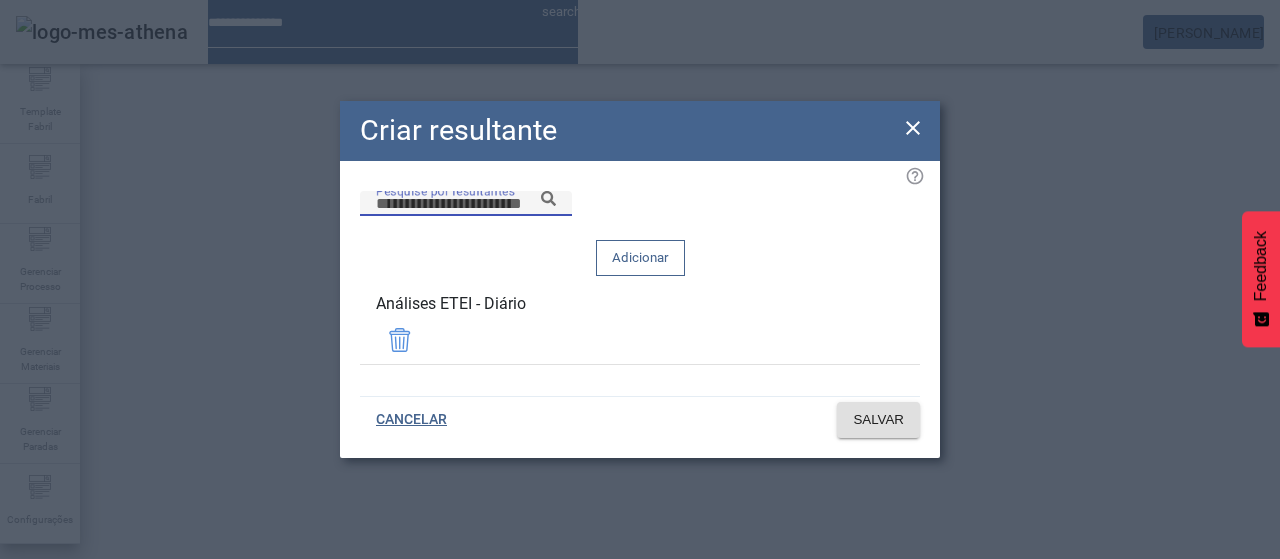 click on "Pesquise por resultantes" at bounding box center (466, 204) 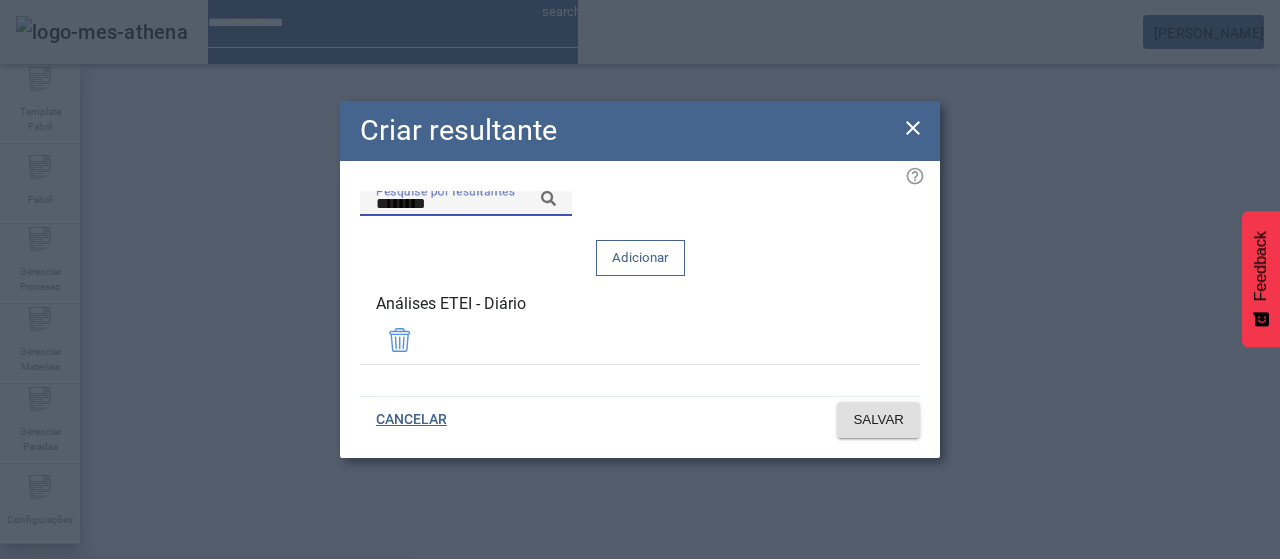 click 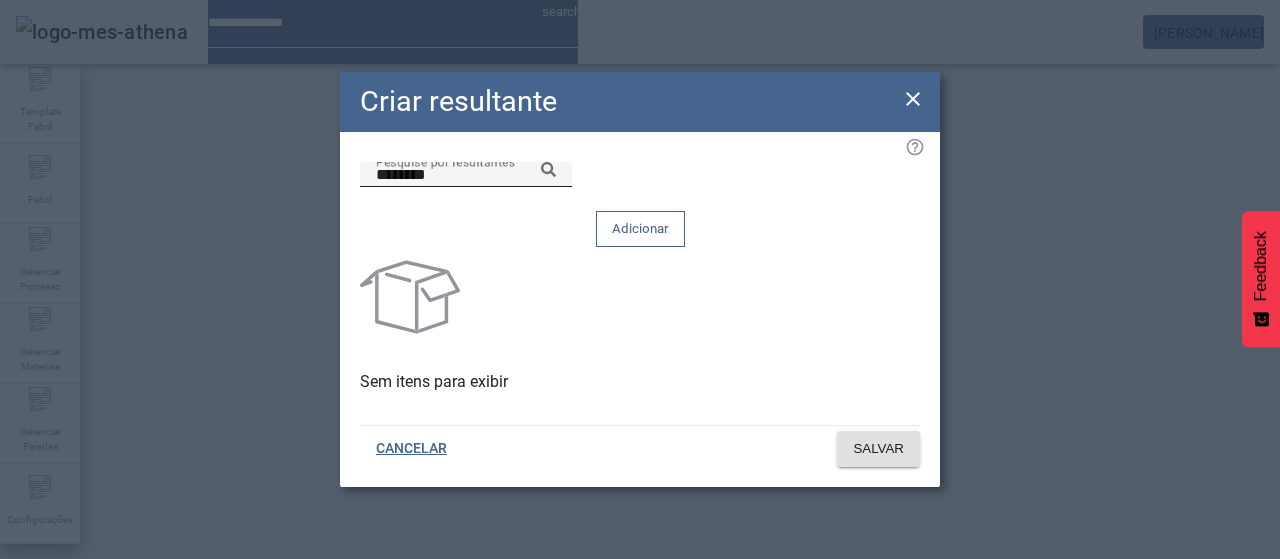 click on "********" at bounding box center (466, 175) 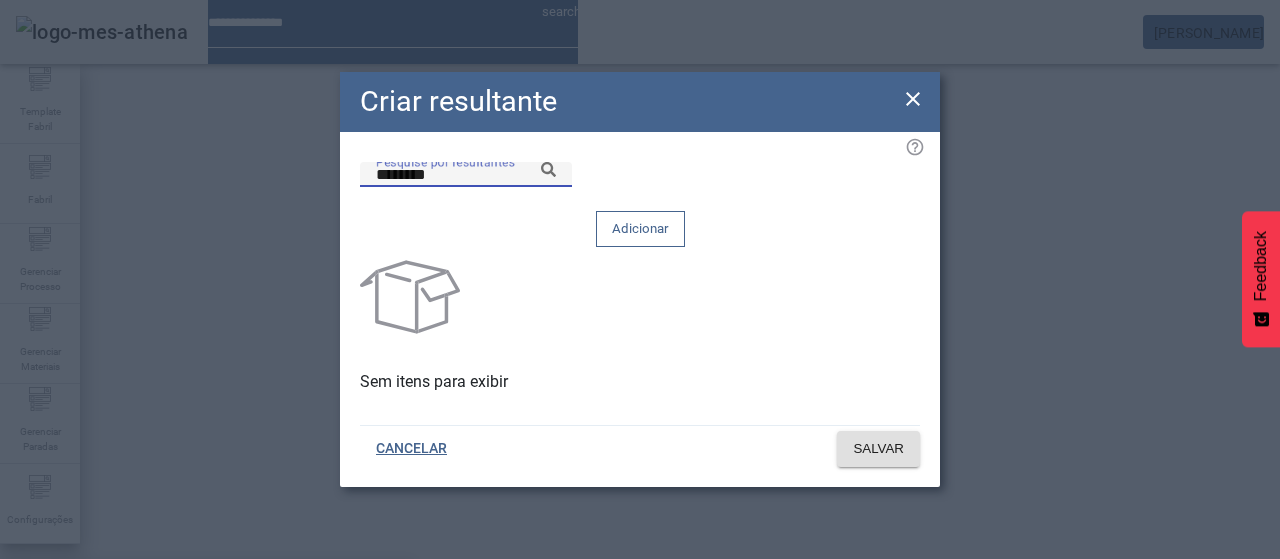 click on "Análises ETEI - Semanal" at bounding box center [206, 591] 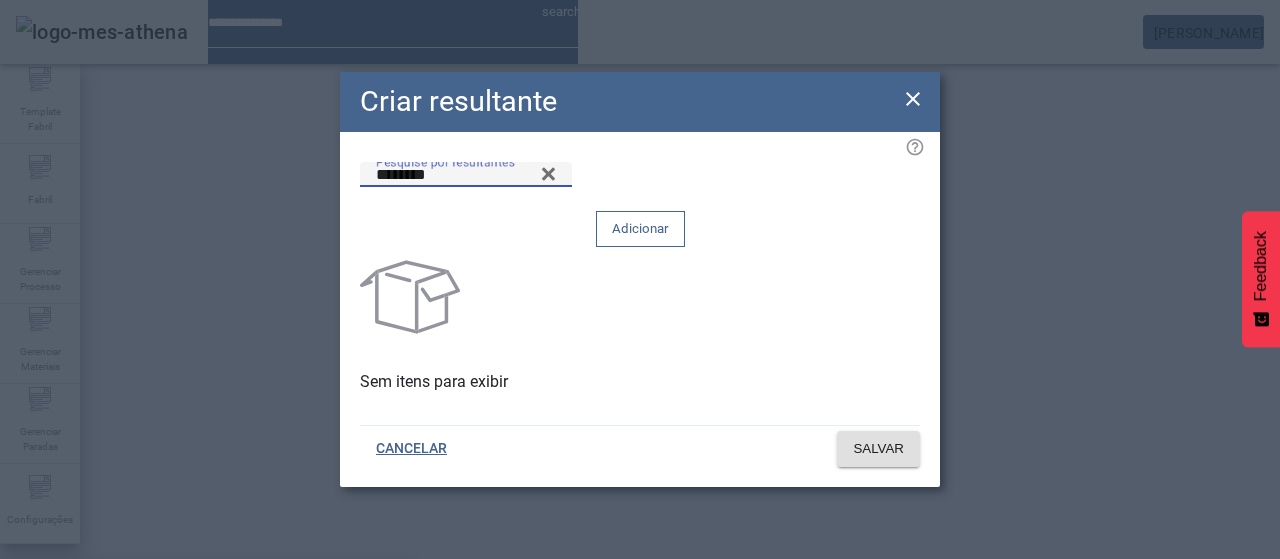 type on "**********" 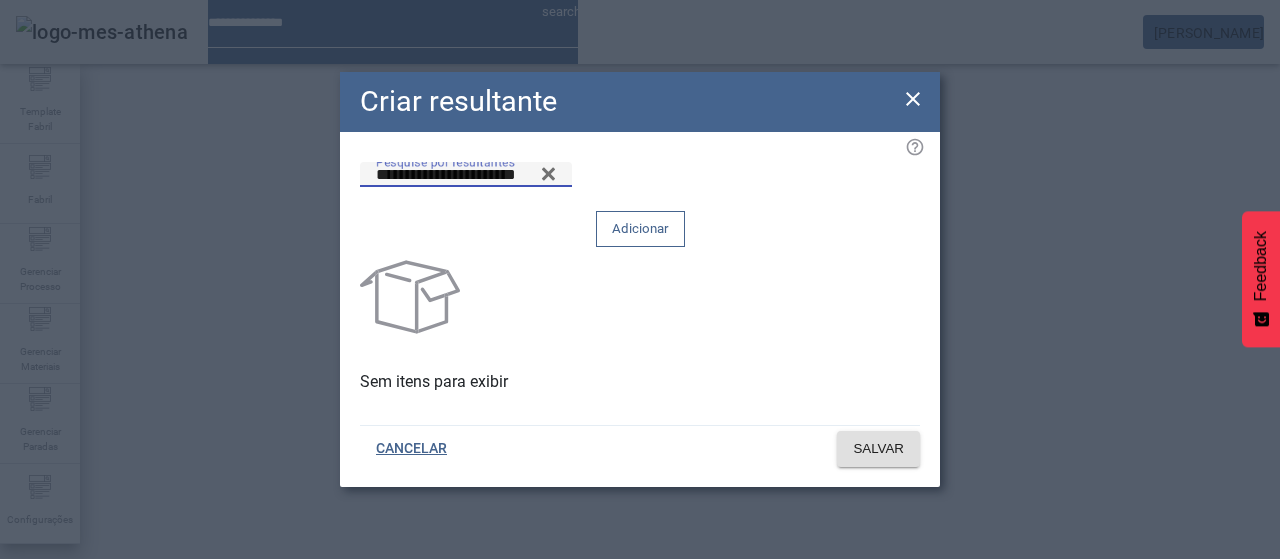 click on "Adicionar" 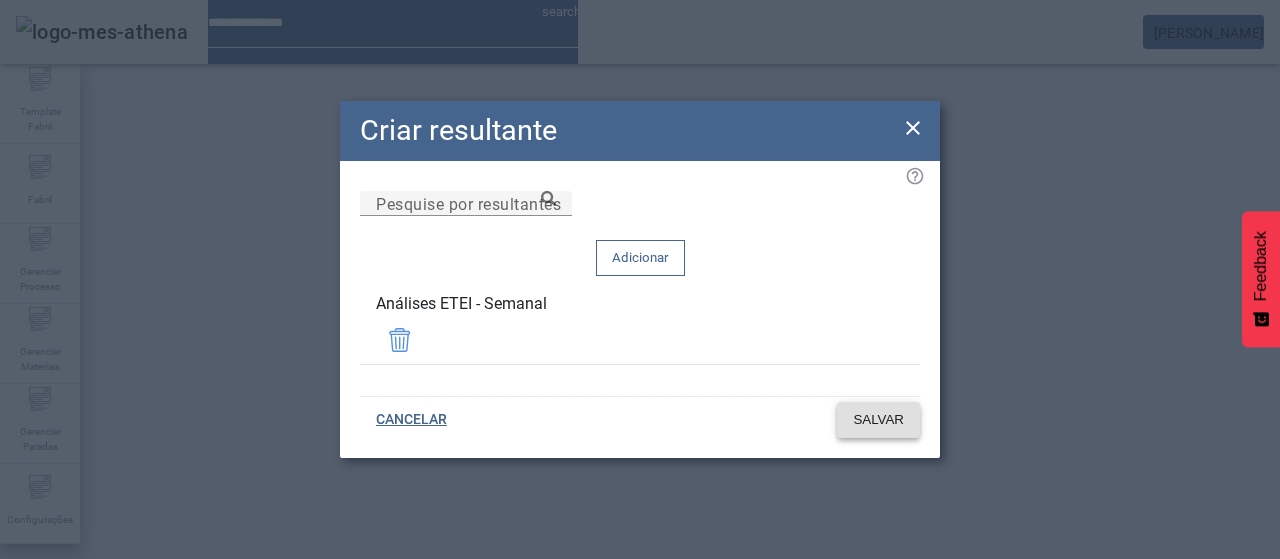click on "SALVAR" 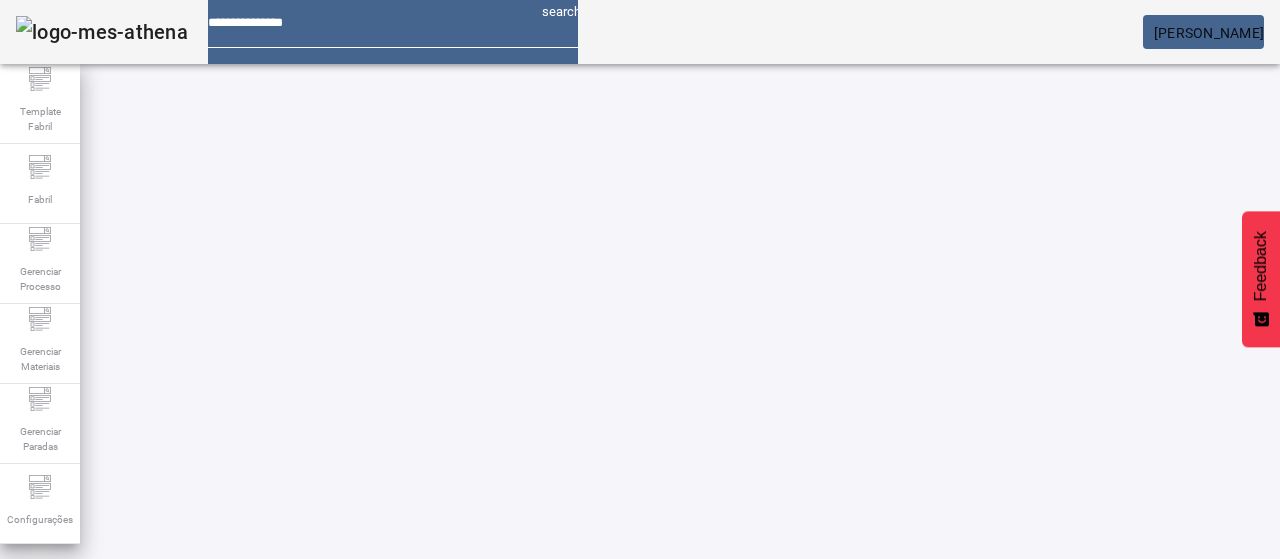 scroll, scrollTop: 160, scrollLeft: 0, axis: vertical 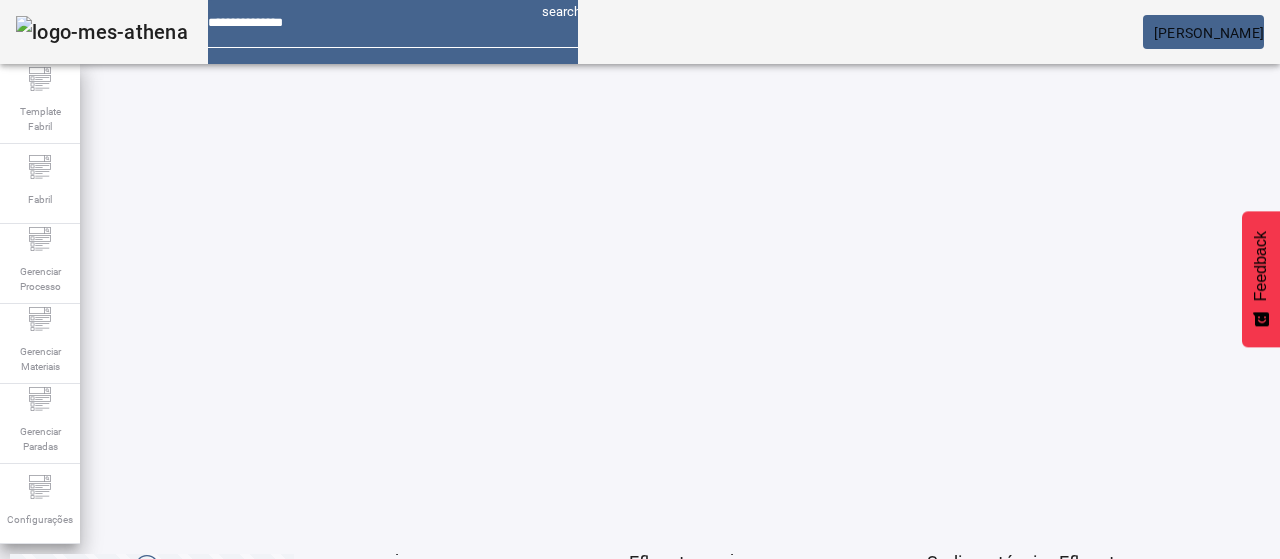 click on "3" 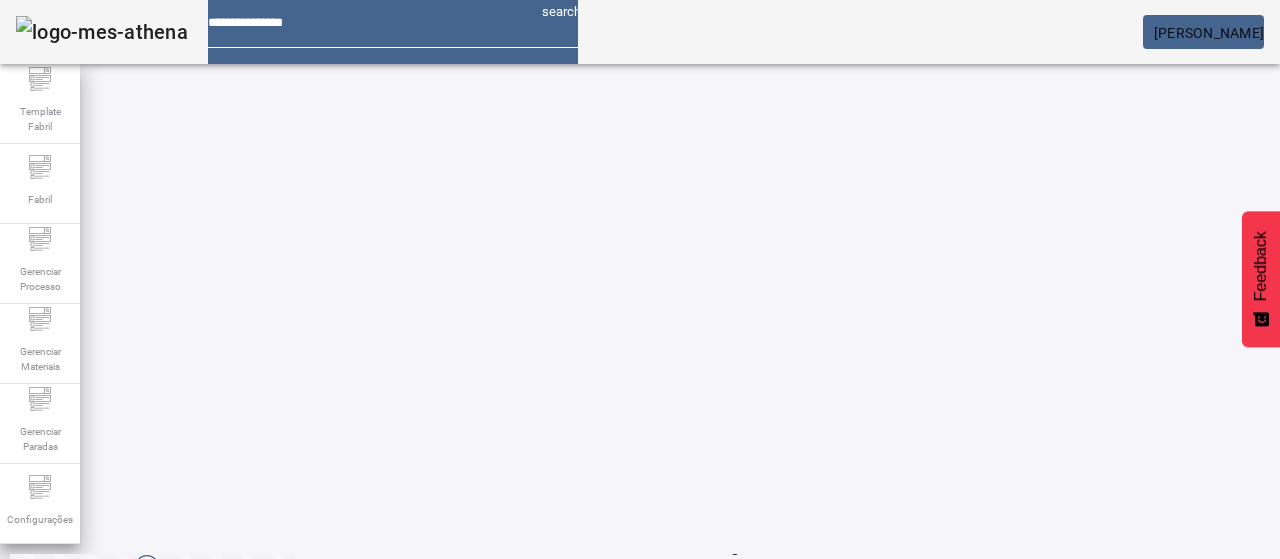 click on "4" 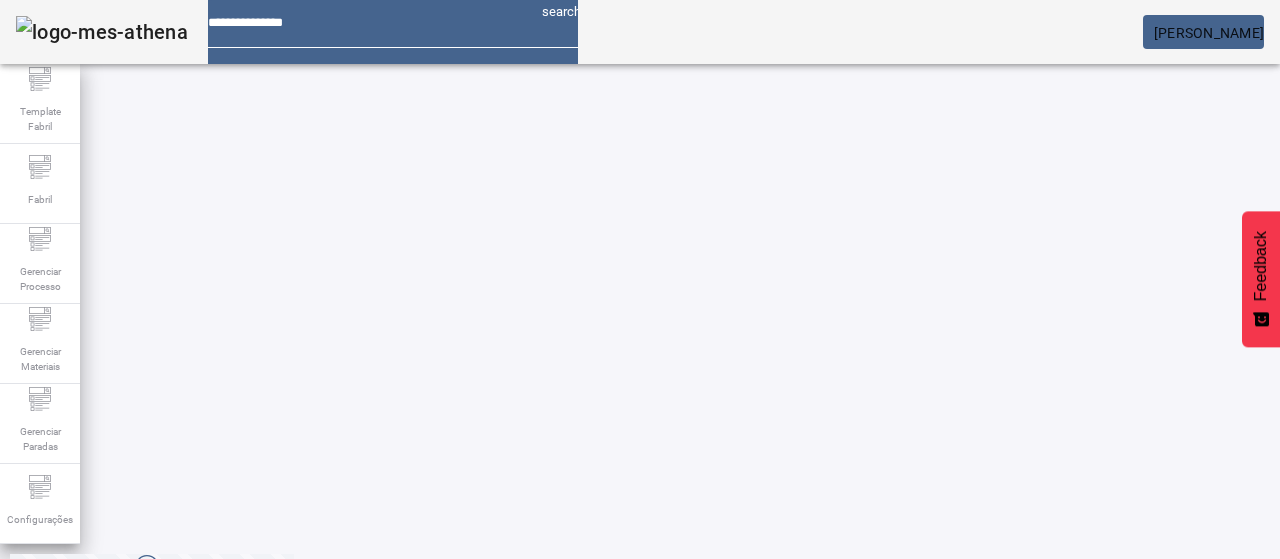 click at bounding box center (572, 619) 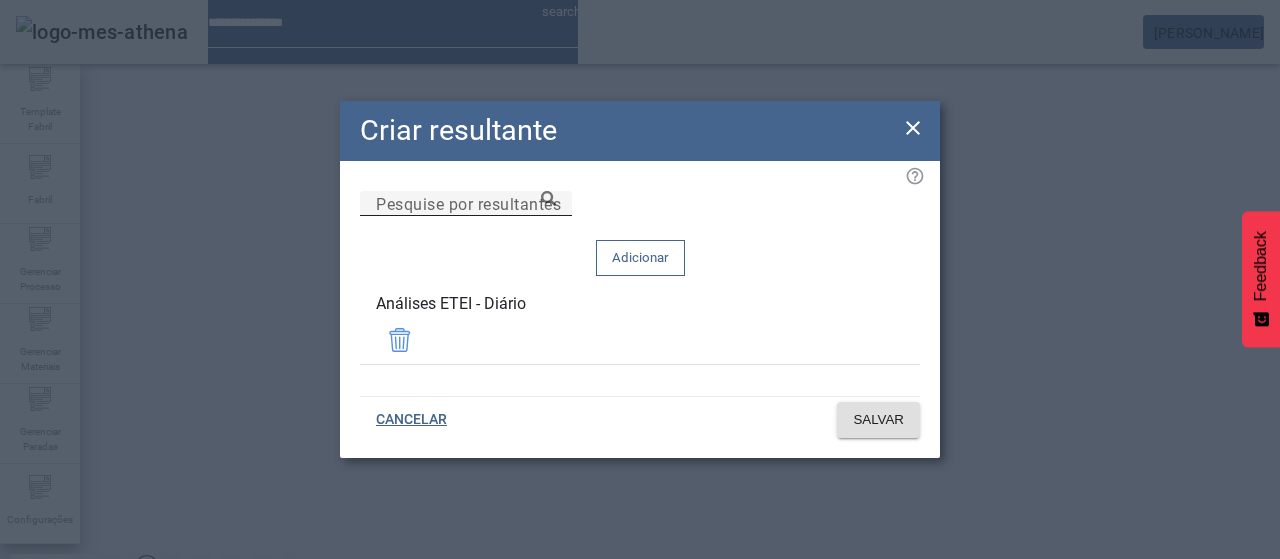 click on "Pesquise por resultantes" at bounding box center [468, 203] 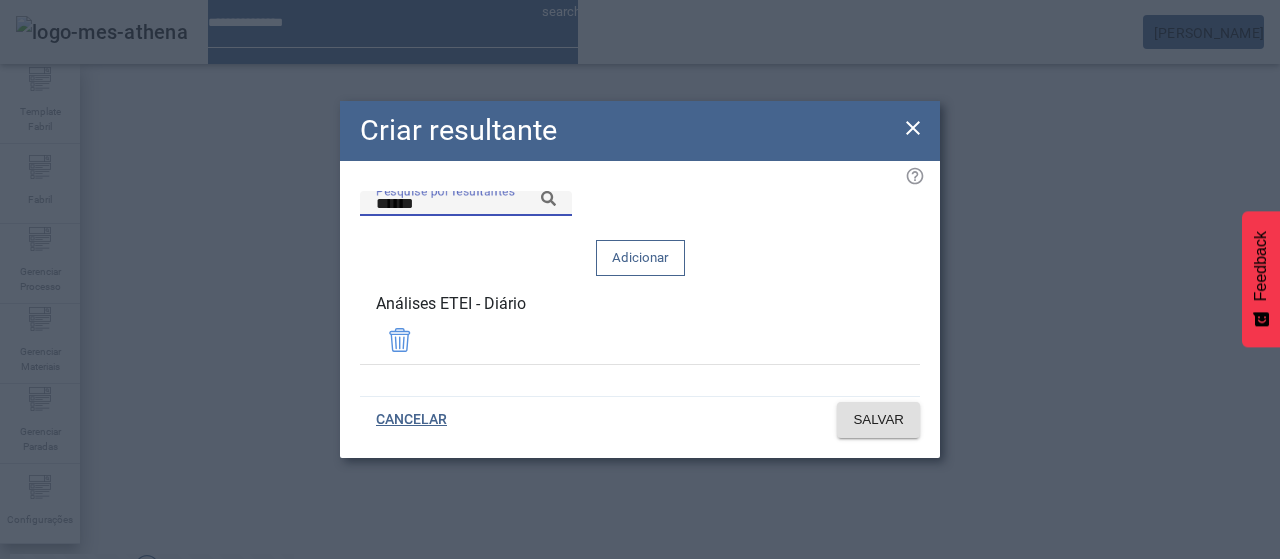 drag, startPoint x: 761, startPoint y: 244, endPoint x: 766, endPoint y: 273, distance: 29.427877 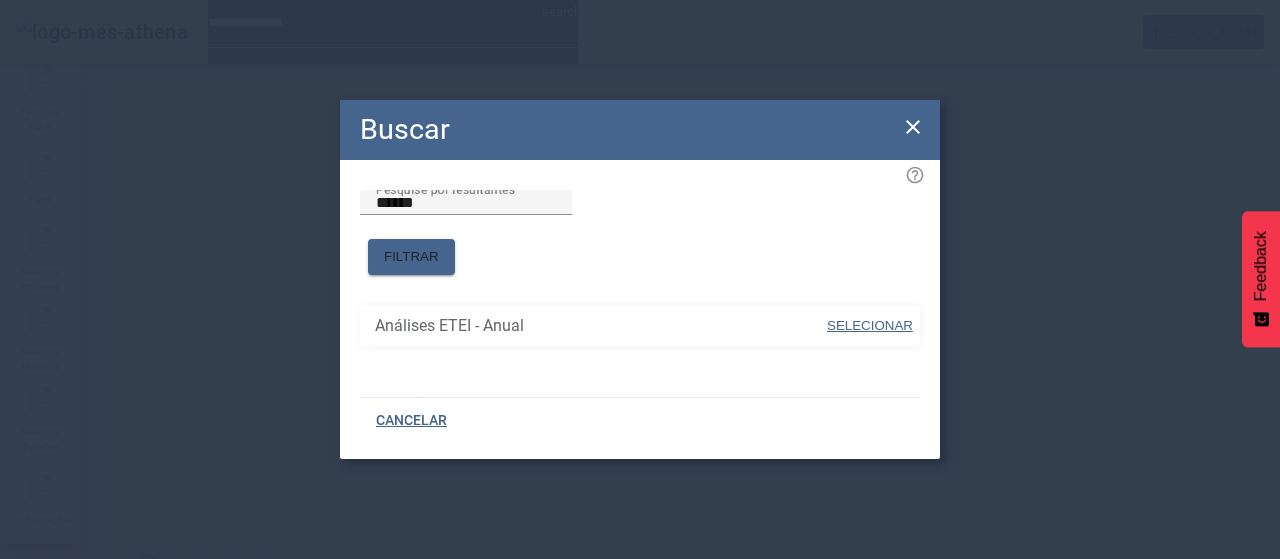 click on "SELECIONAR" at bounding box center (870, 325) 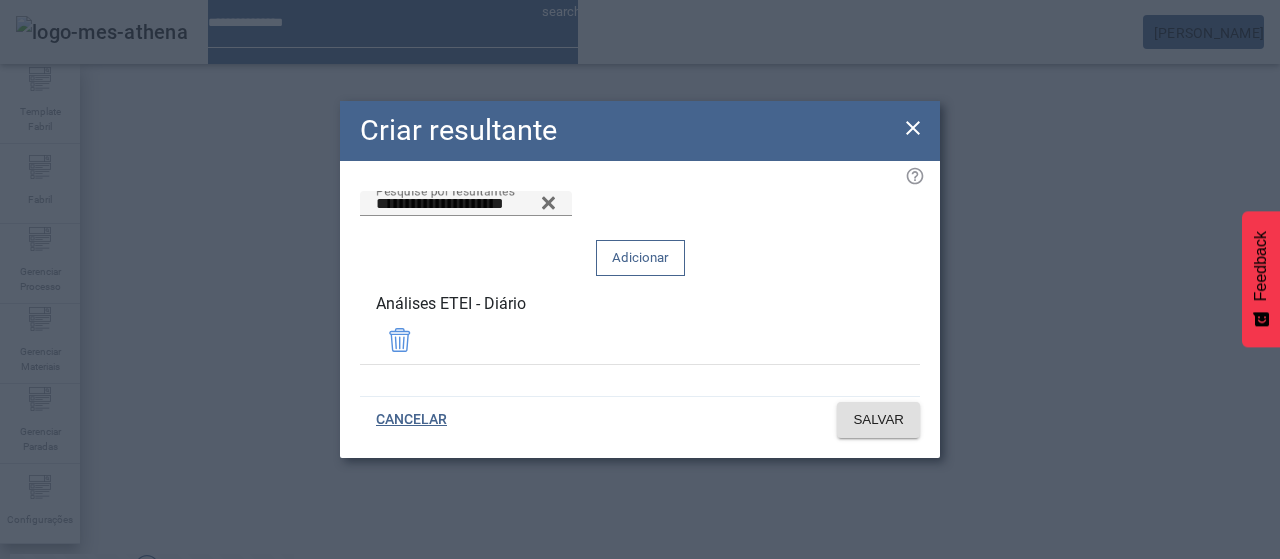 click 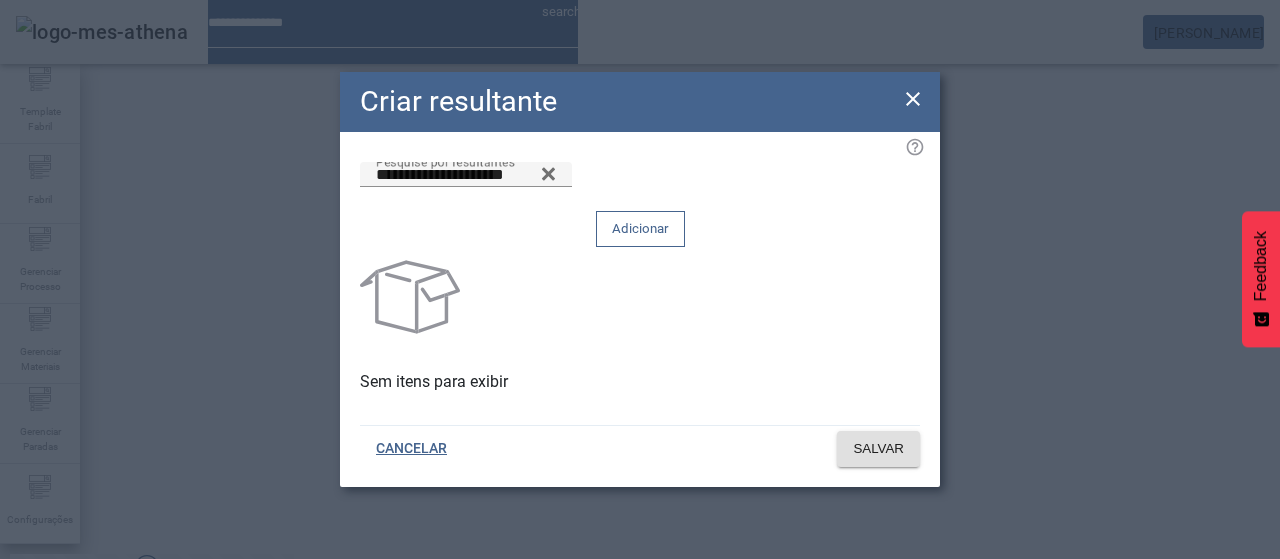 drag, startPoint x: 848, startPoint y: 224, endPoint x: 861, endPoint y: 283, distance: 60.41523 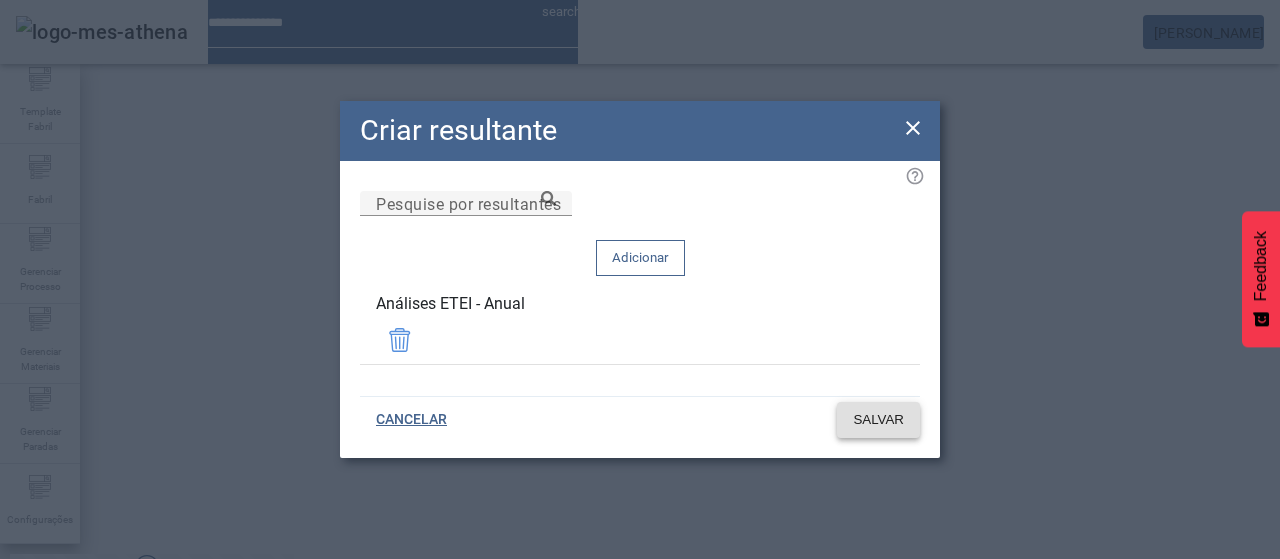 click 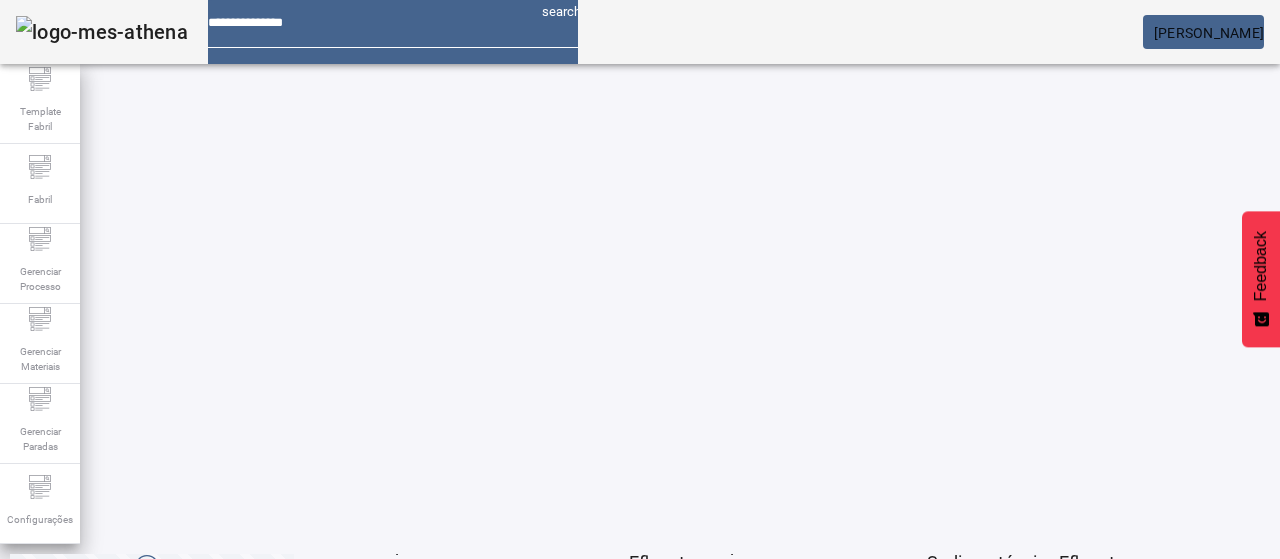 click on "2" 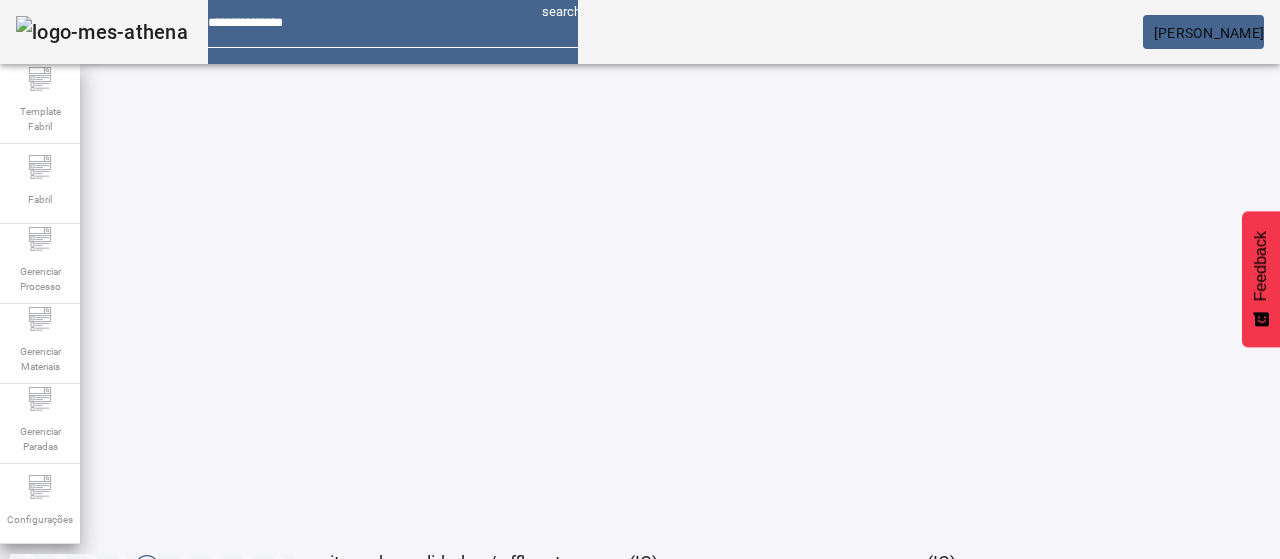 click on "3" 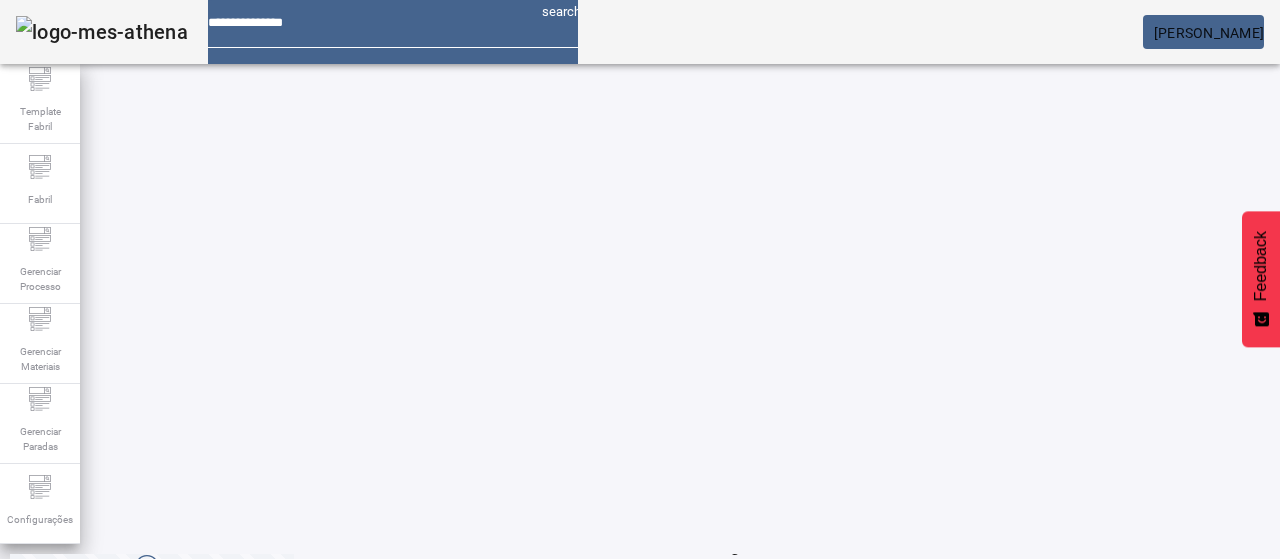 click on "4" 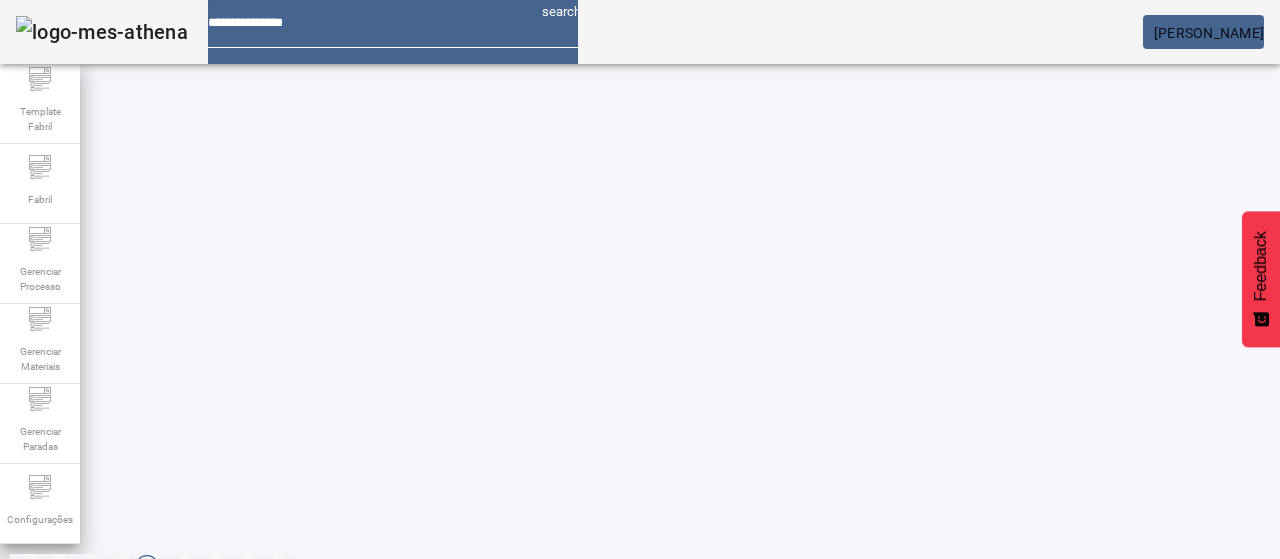 click on "5" 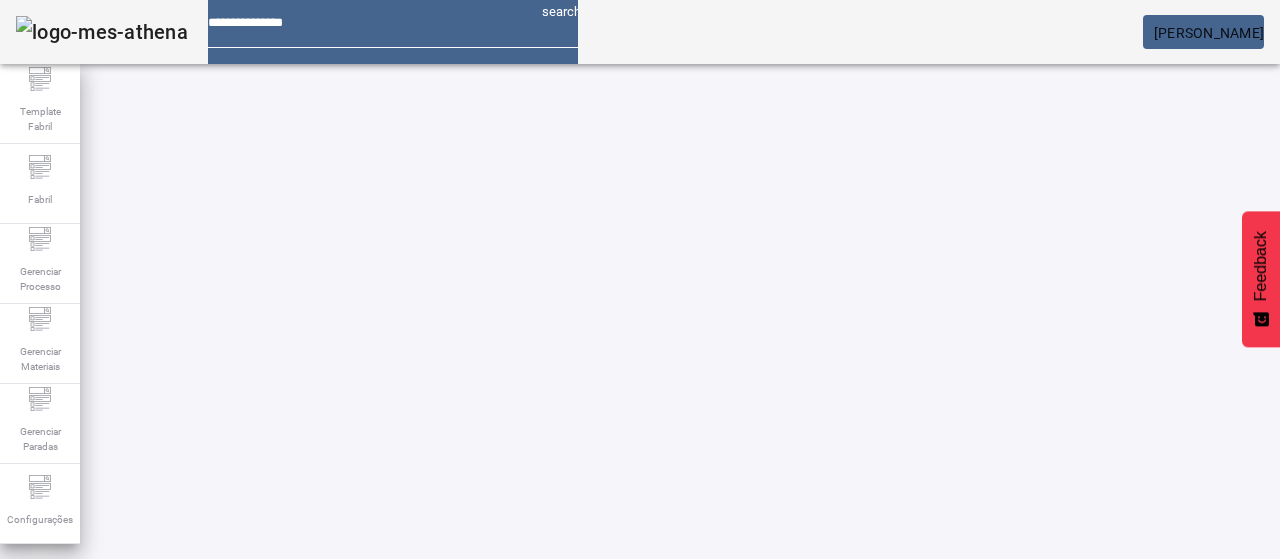 scroll, scrollTop: 0, scrollLeft: 0, axis: both 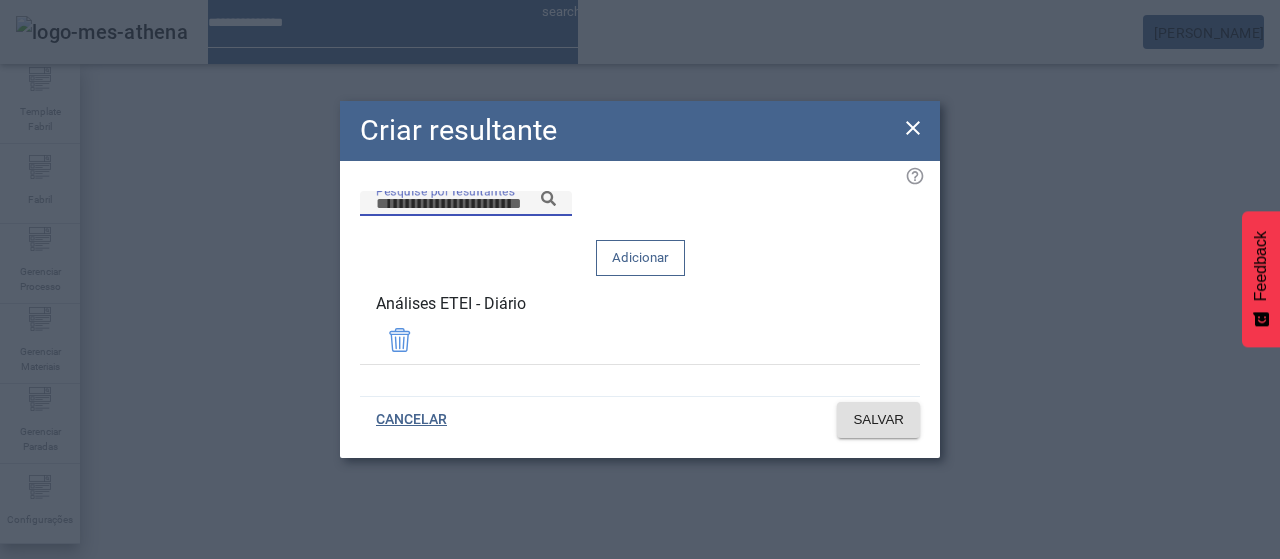click on "Pesquise por resultantes" at bounding box center [466, 204] 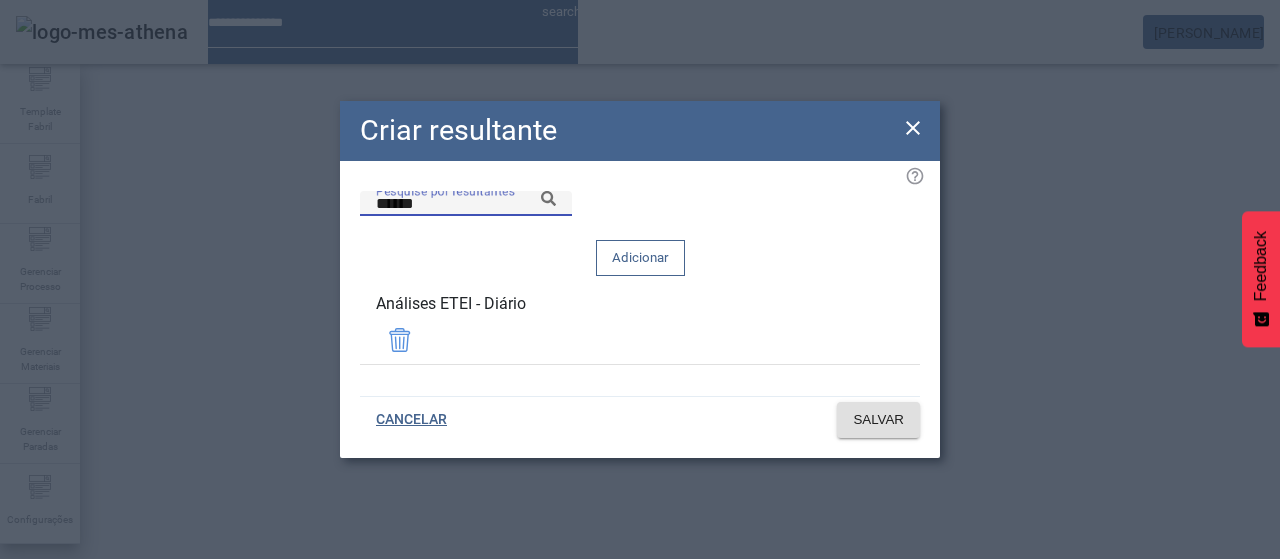 click 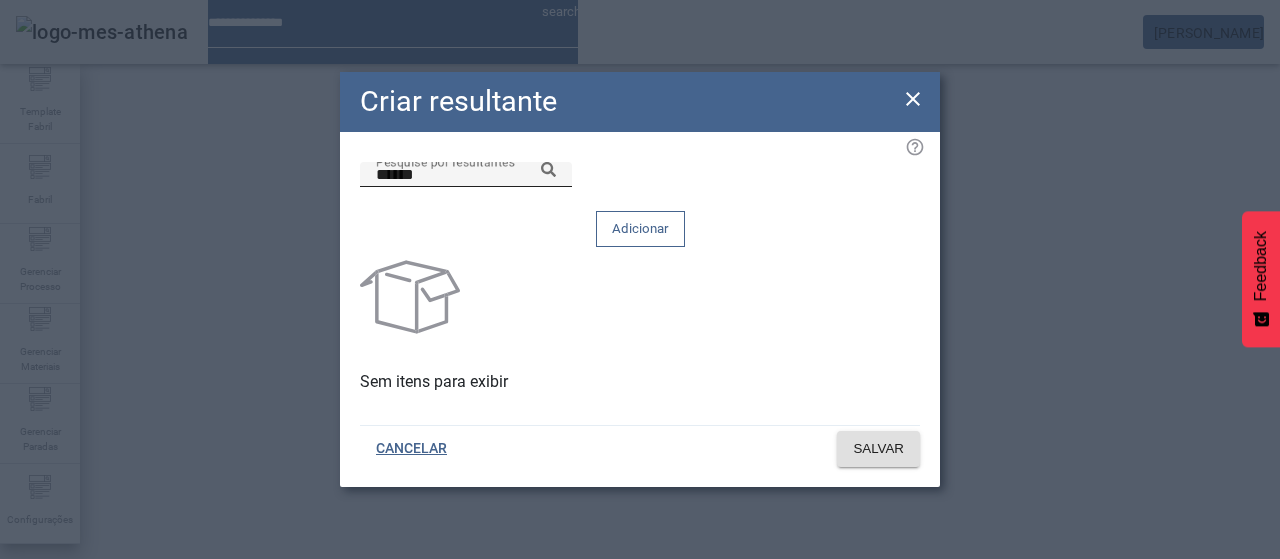 click 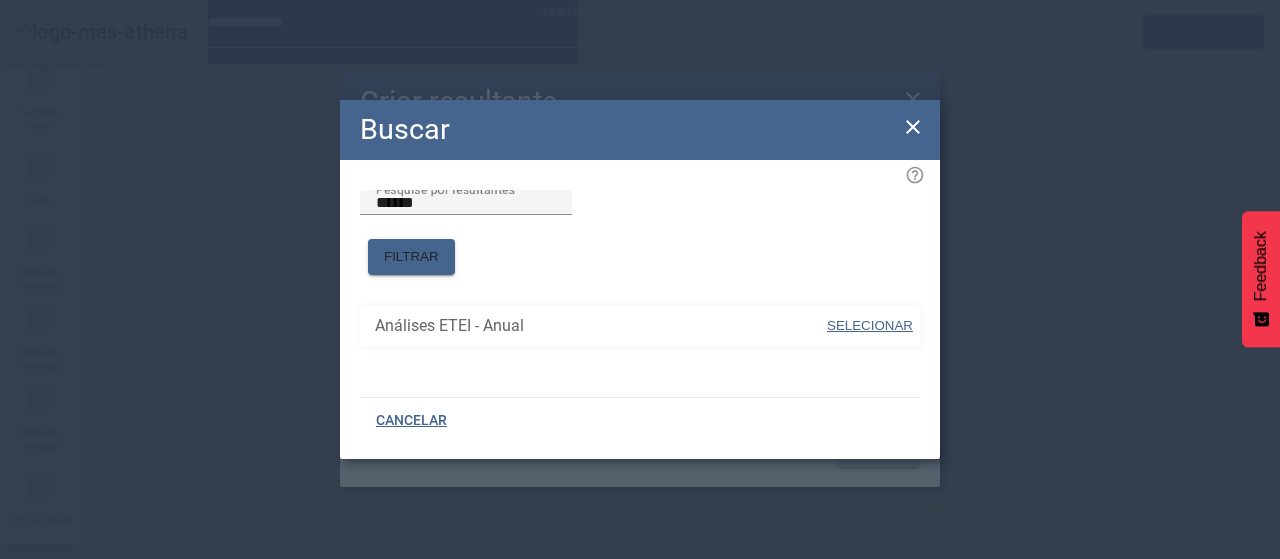 click on "SELECIONAR" at bounding box center [870, 325] 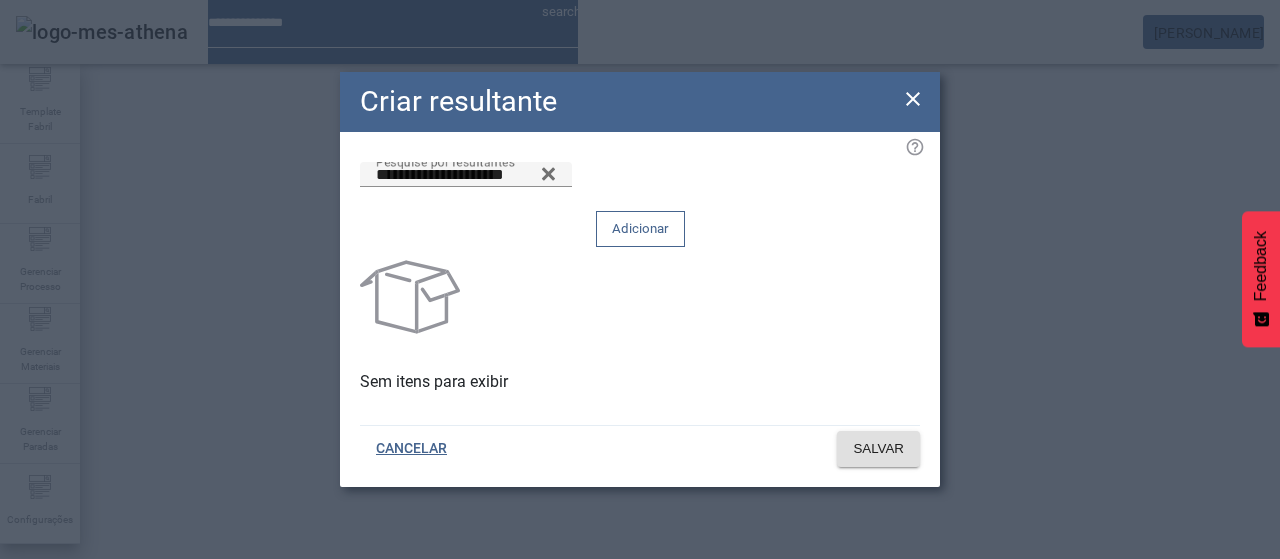 drag, startPoint x: 822, startPoint y: 221, endPoint x: 836, endPoint y: 281, distance: 61.611687 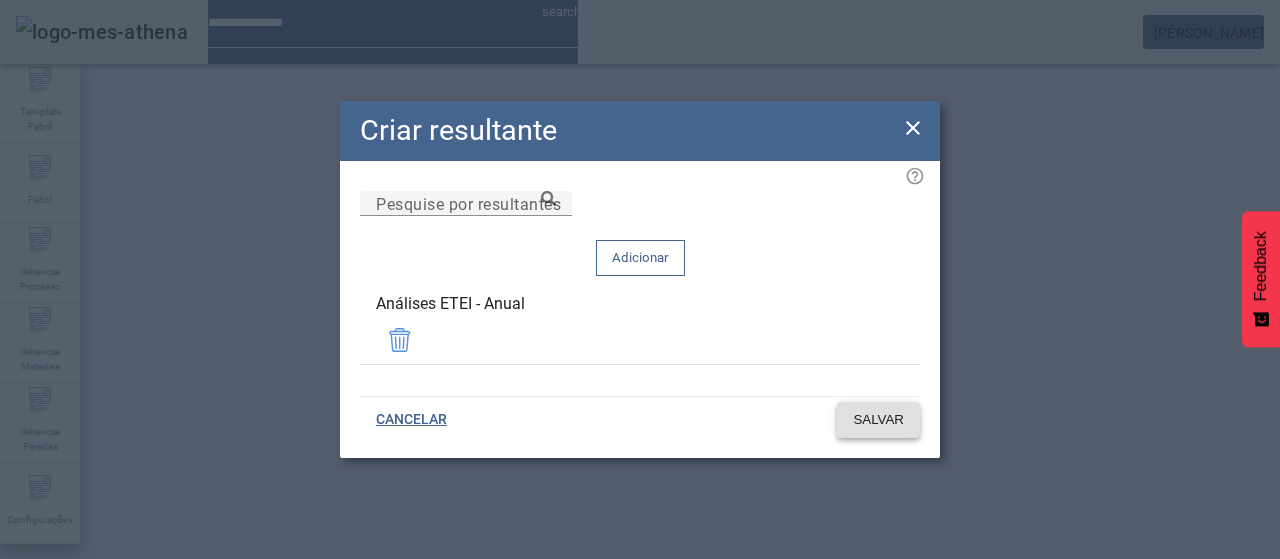 click on "SALVAR" 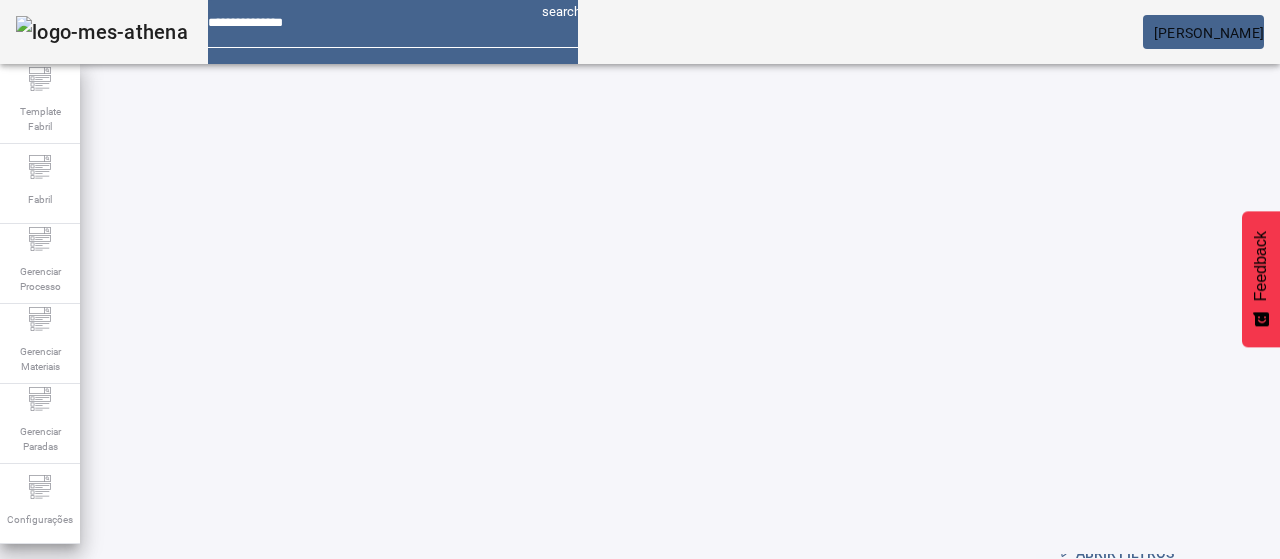 scroll, scrollTop: 100, scrollLeft: 0, axis: vertical 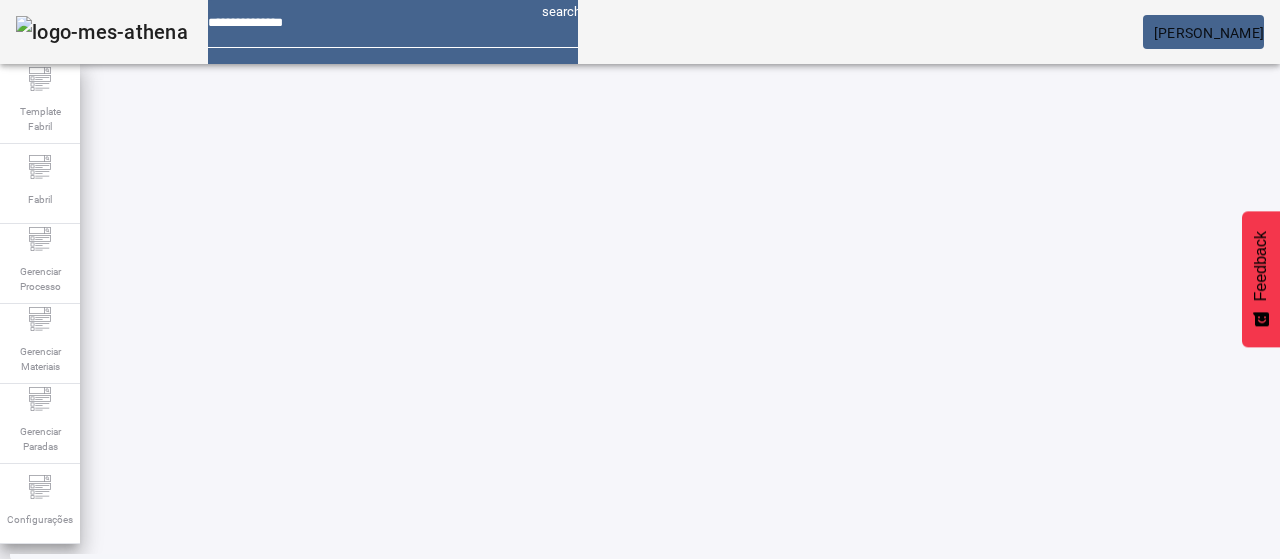 click on "3" 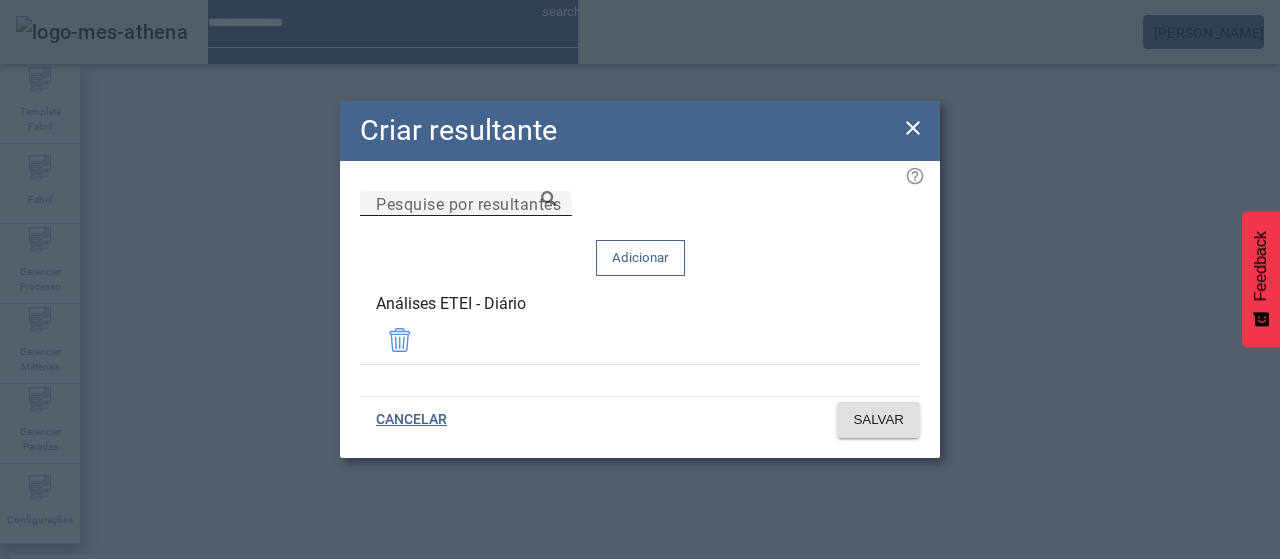 click on "Pesquise por resultantes" at bounding box center (468, 203) 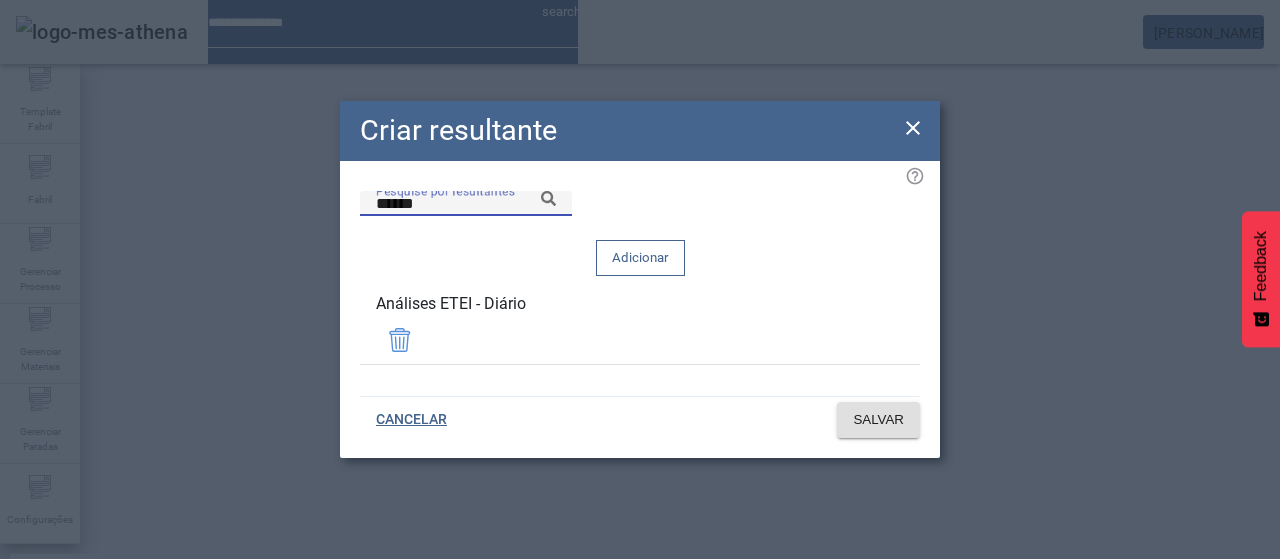 click on "Pesquise por resultantes ******" 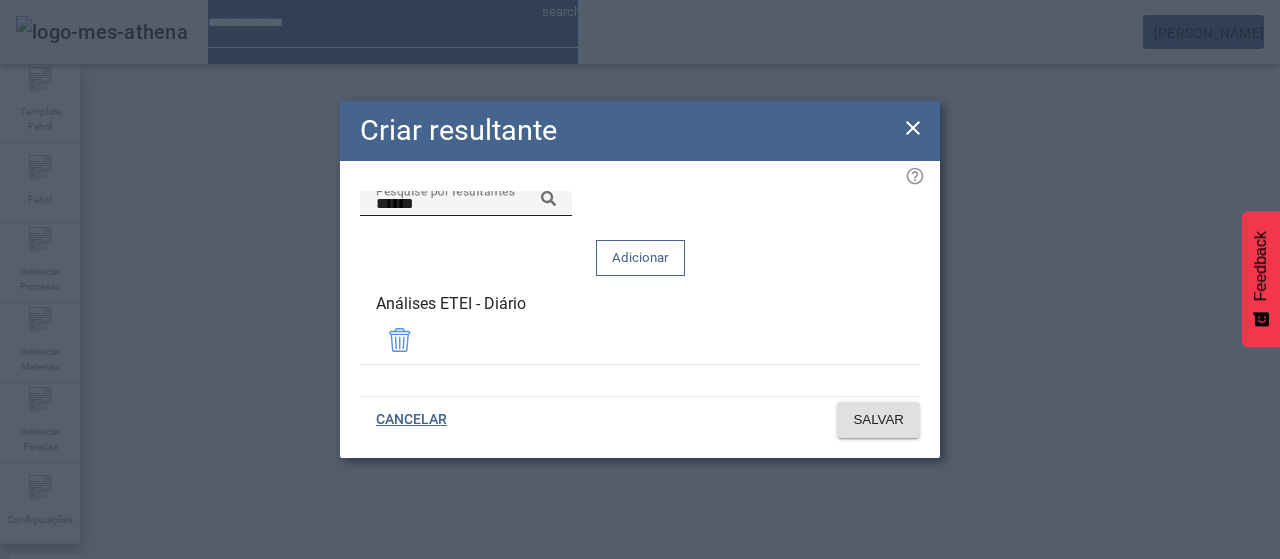 click 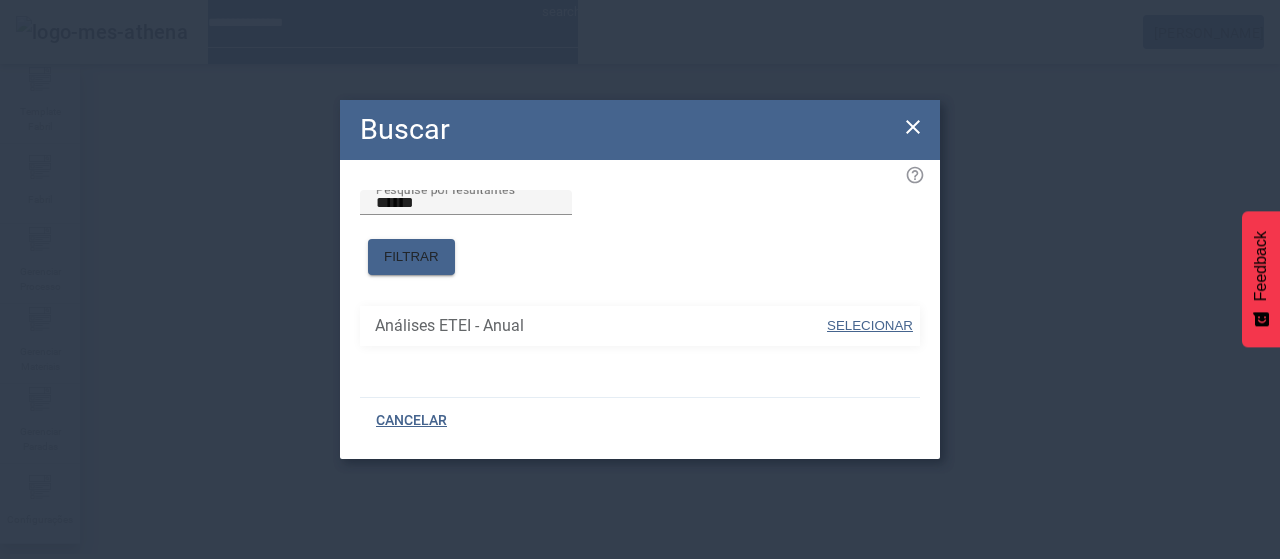 click on "SELECIONAR" at bounding box center (870, 325) 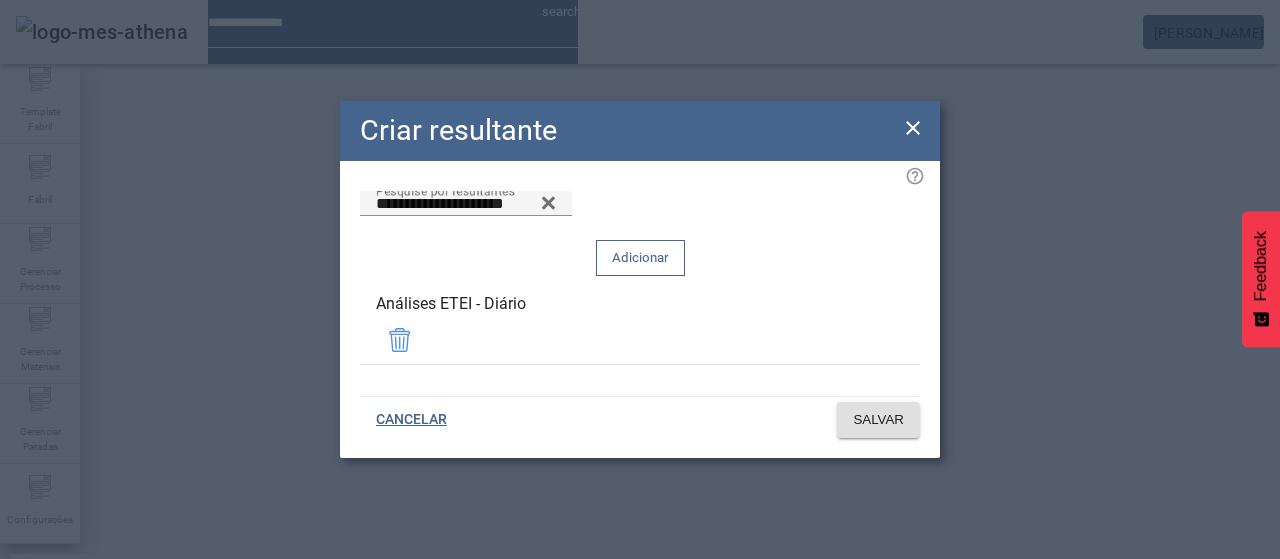 drag, startPoint x: 832, startPoint y: 243, endPoint x: 853, endPoint y: 270, distance: 34.20526 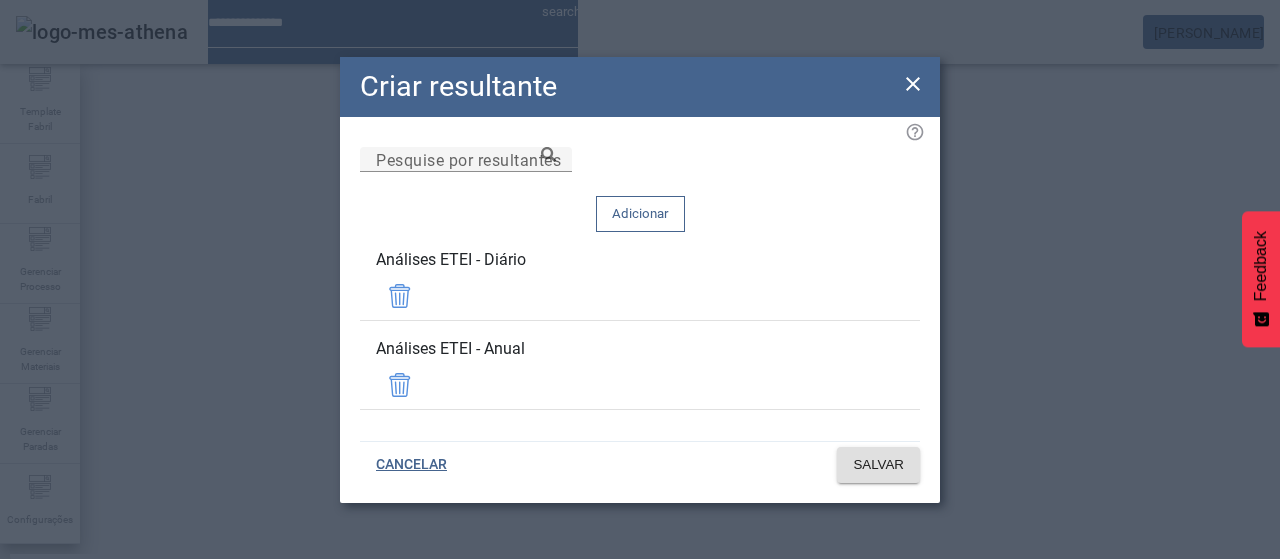 click 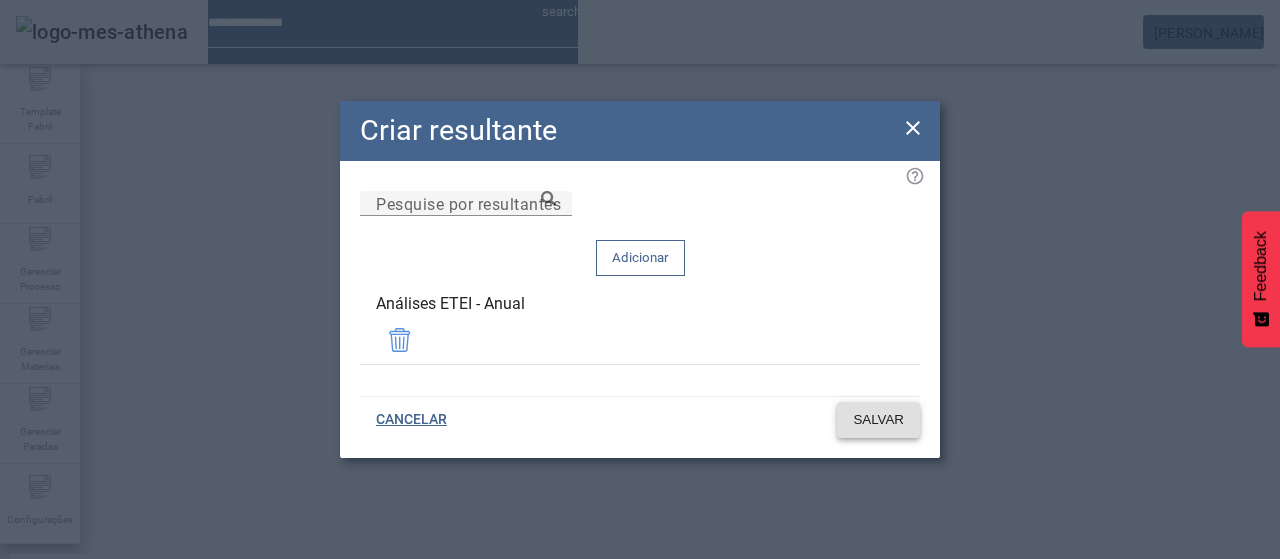 click on "SALVAR" 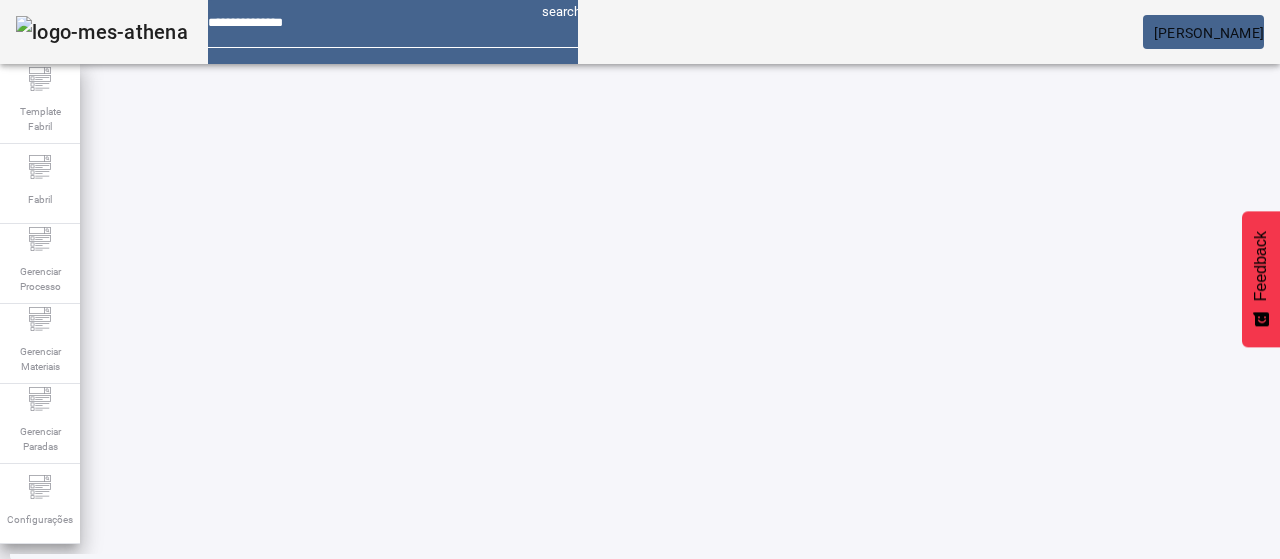 click on "2" 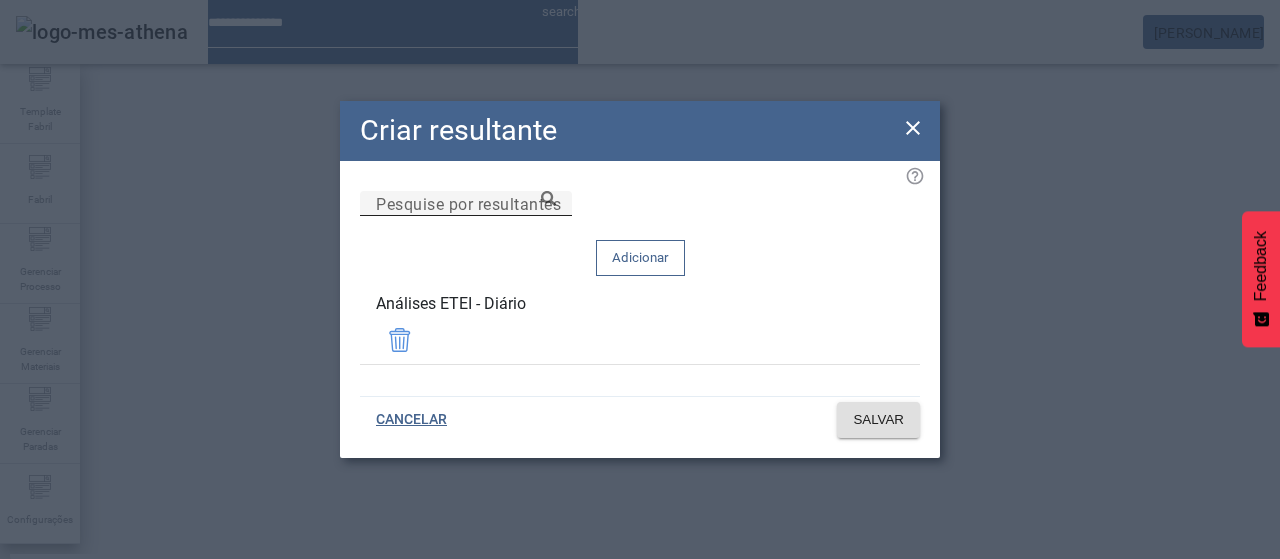 drag, startPoint x: 700, startPoint y: 244, endPoint x: 694, endPoint y: 235, distance: 10.816654 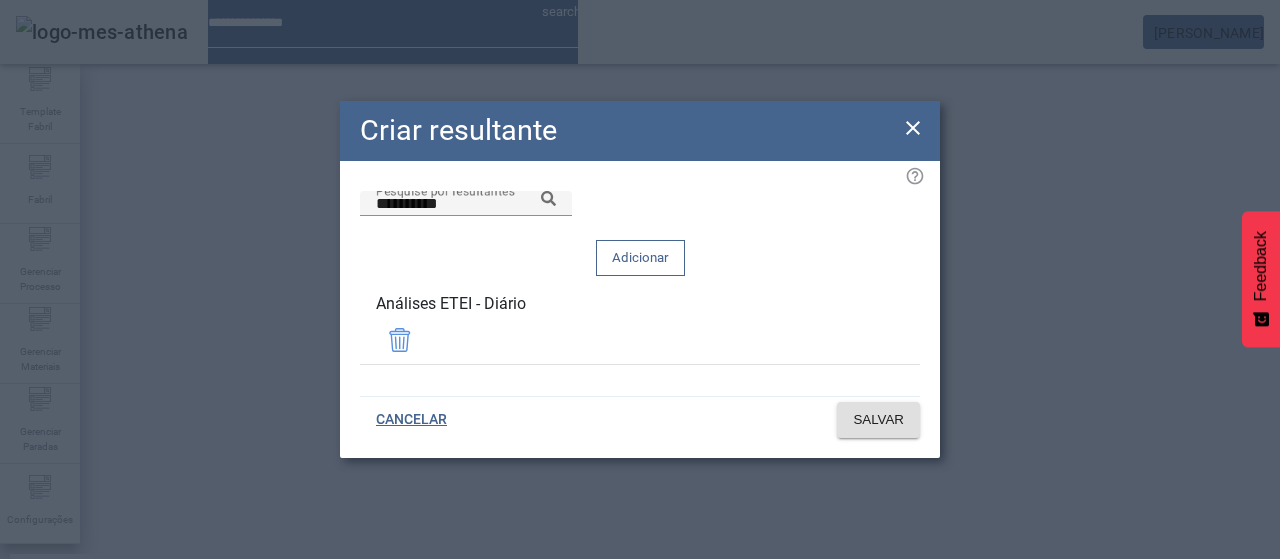 click 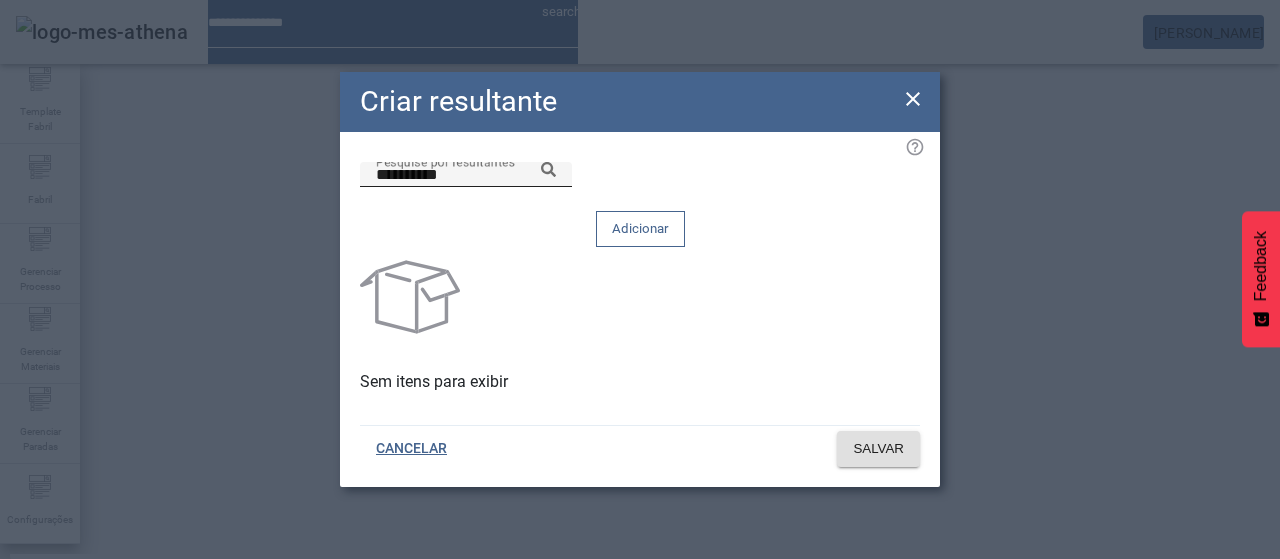 click 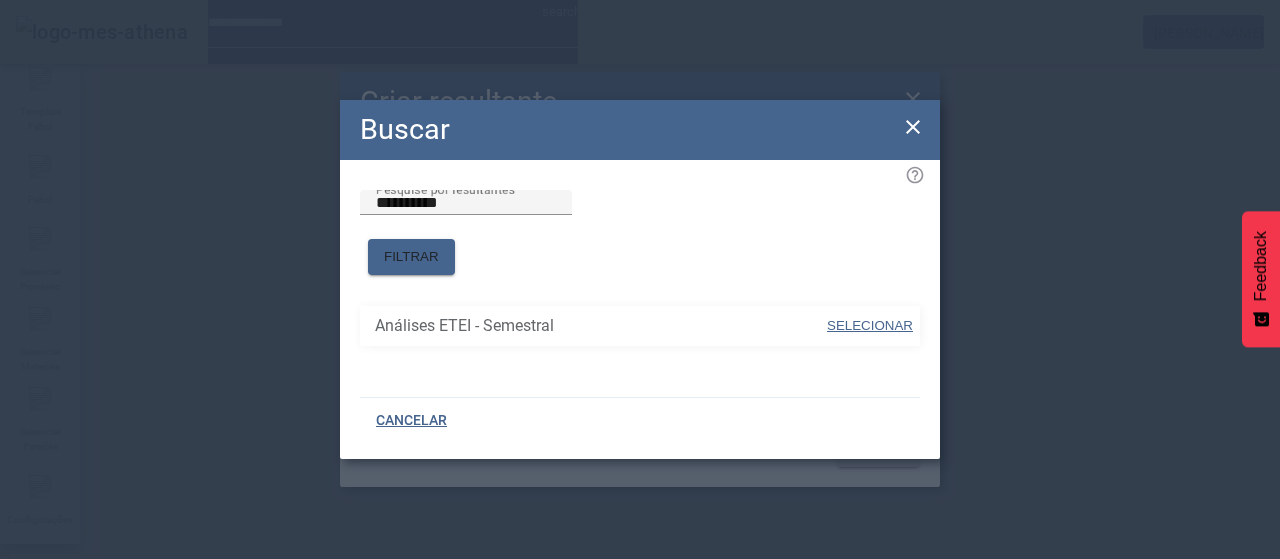 drag, startPoint x: 852, startPoint y: 307, endPoint x: 838, endPoint y: 258, distance: 50.96077 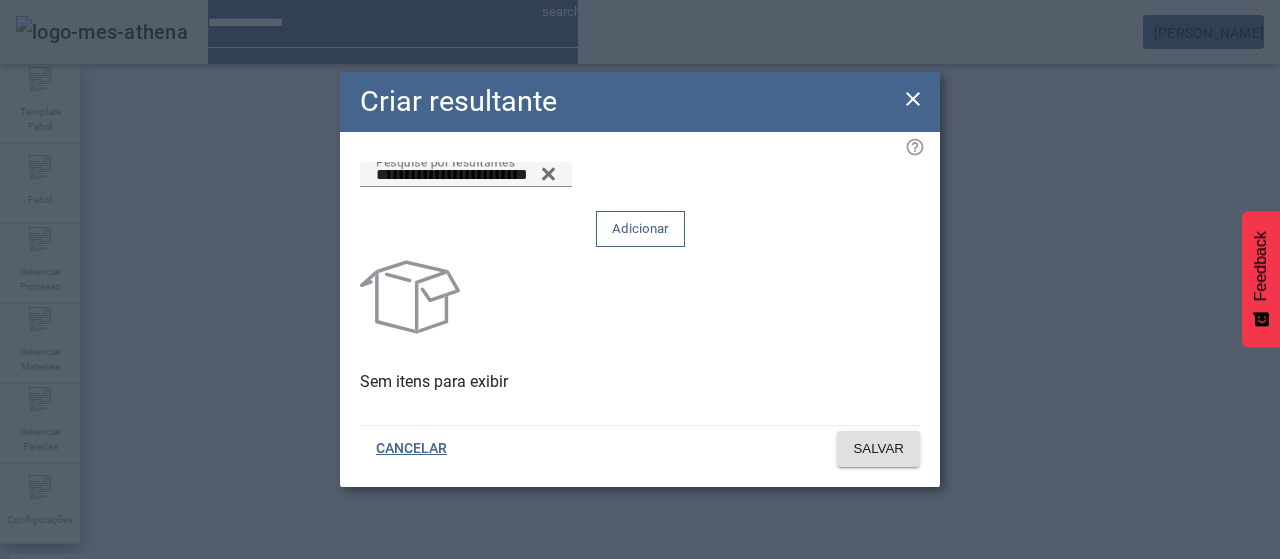 click 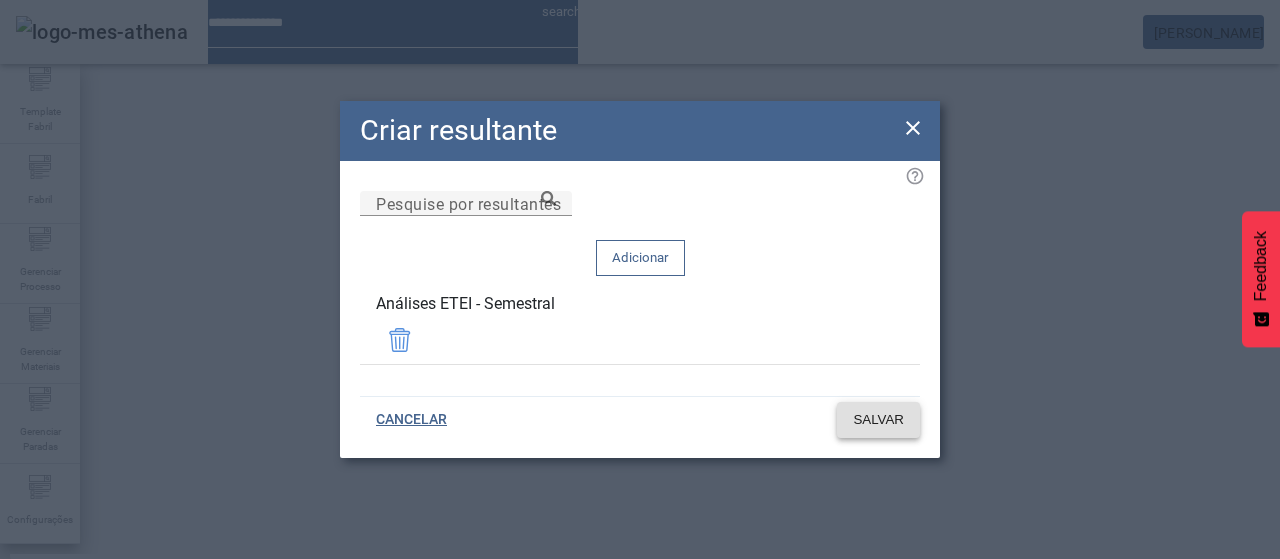click on "SALVAR" 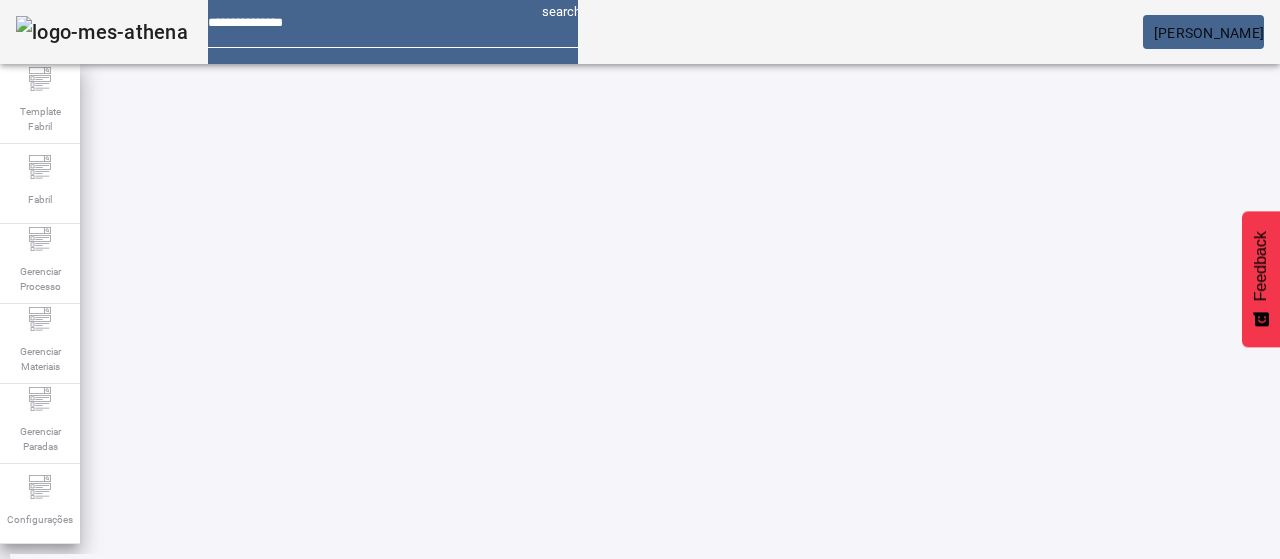 click on "3" 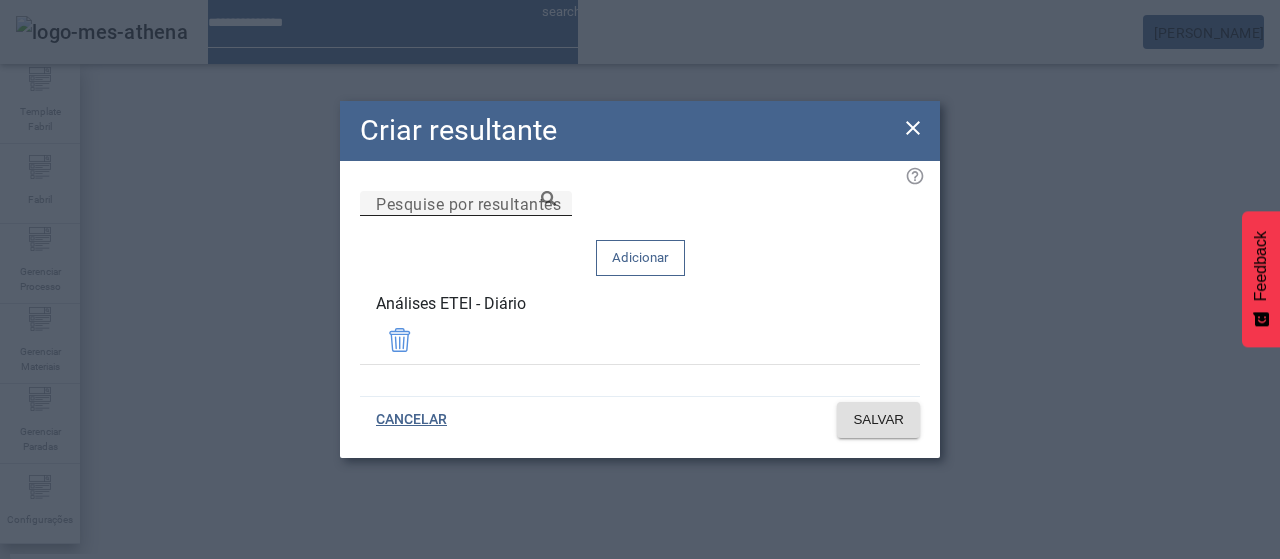 click on "Pesquise por resultantes" at bounding box center [466, 204] 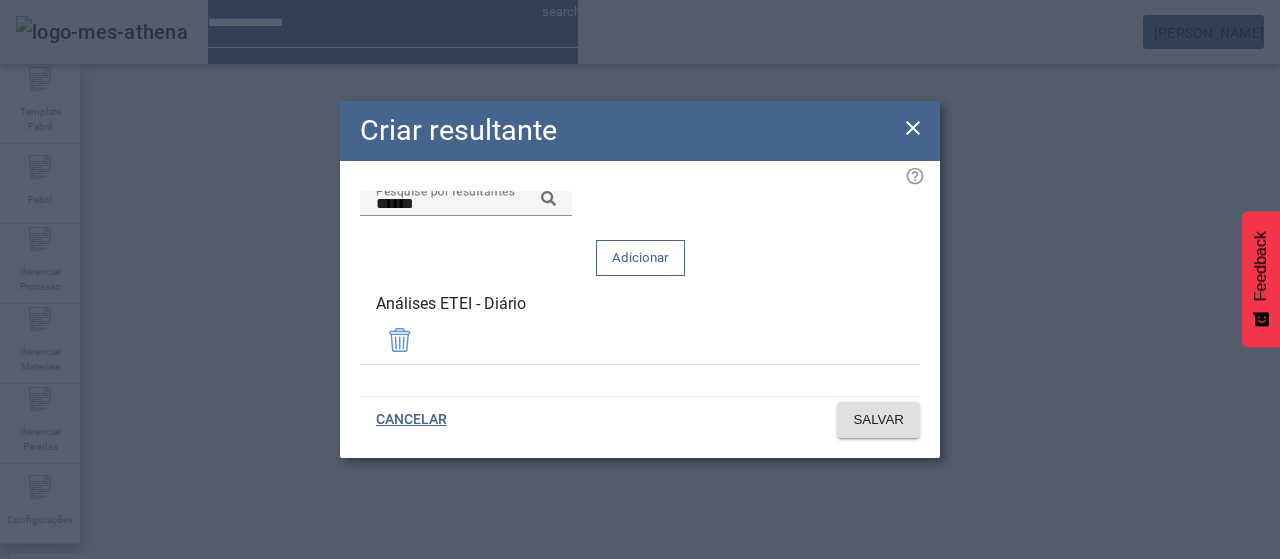 click 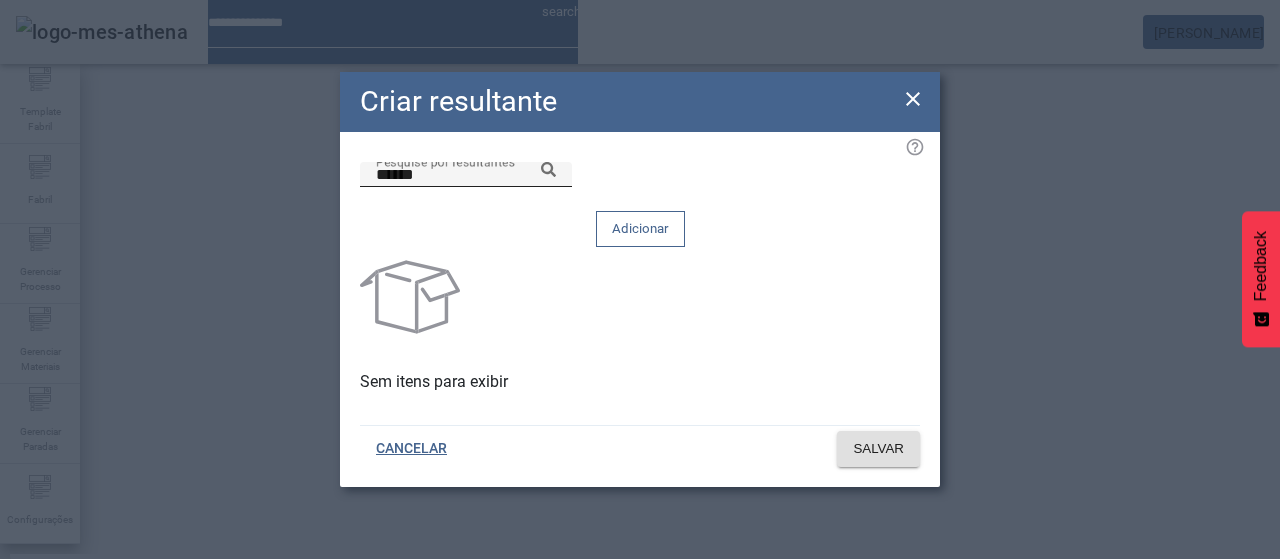 click 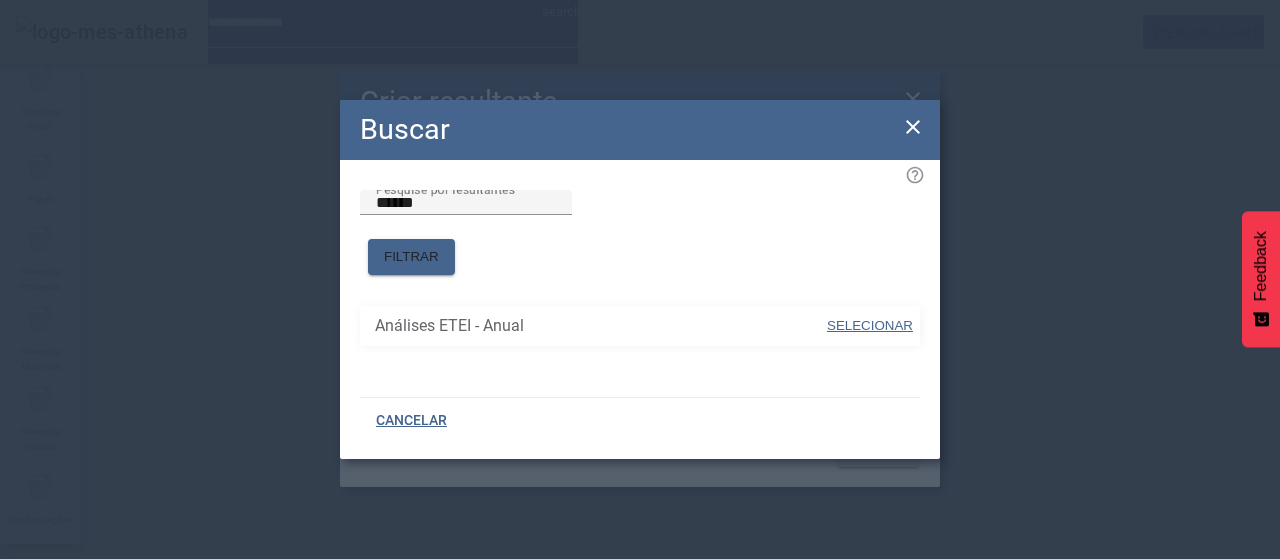 click on "SELECIONAR" at bounding box center [870, 326] 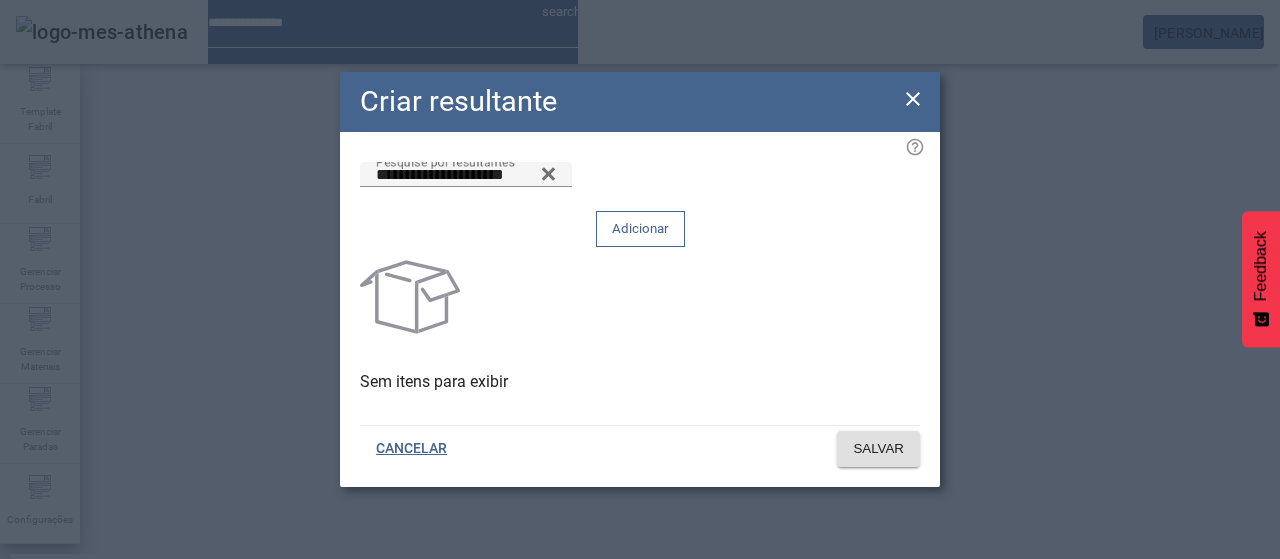 click on "Adicionar" 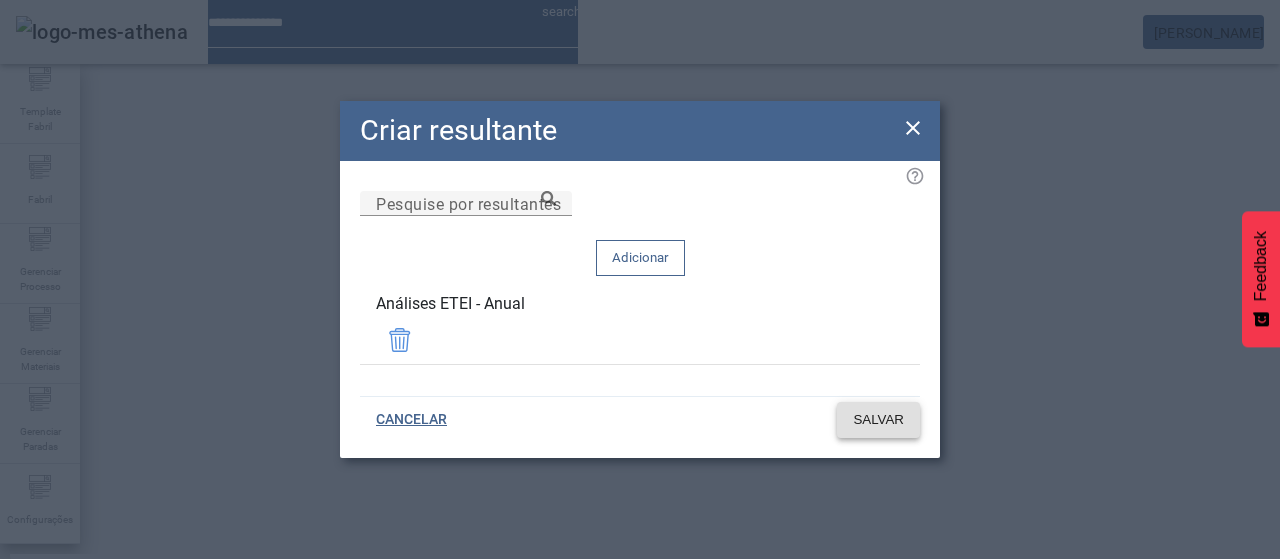 click on "SALVAR" 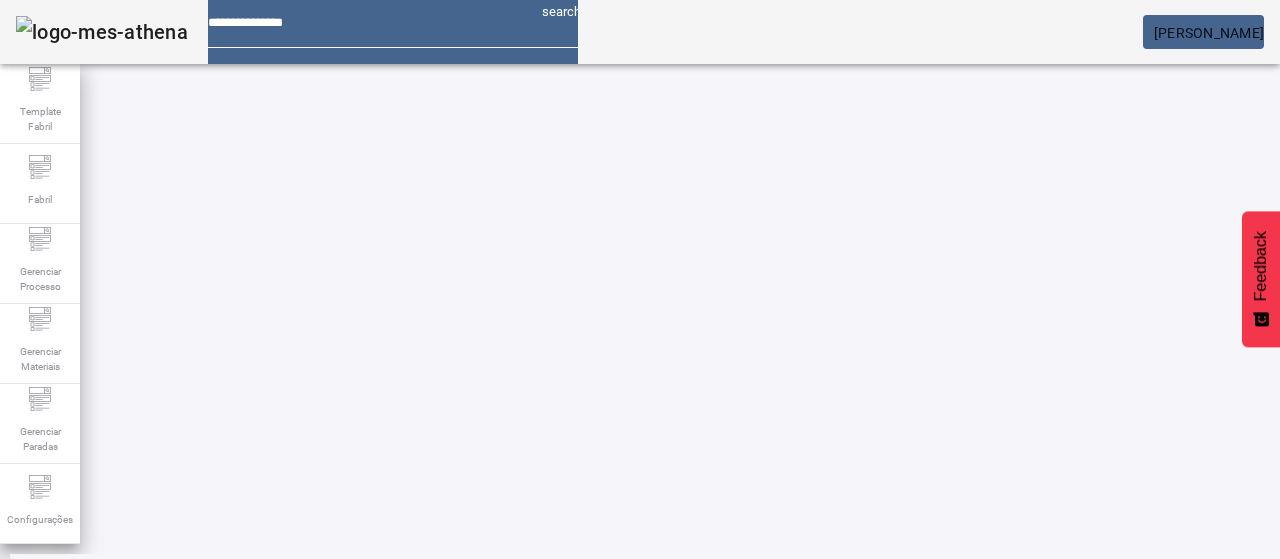 click on "3" 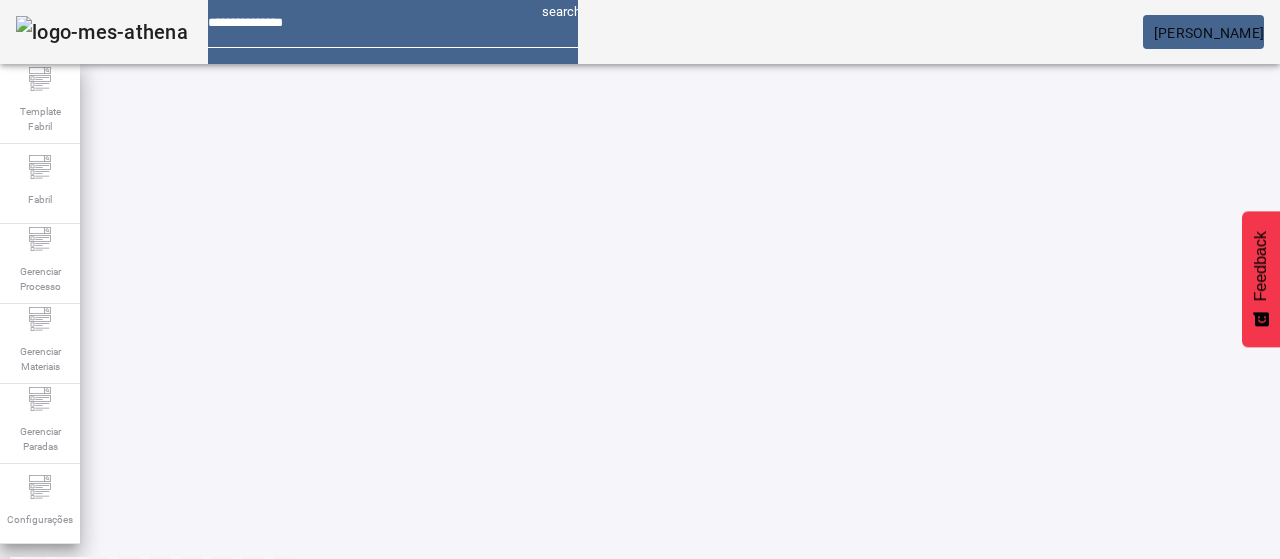 click on "4" 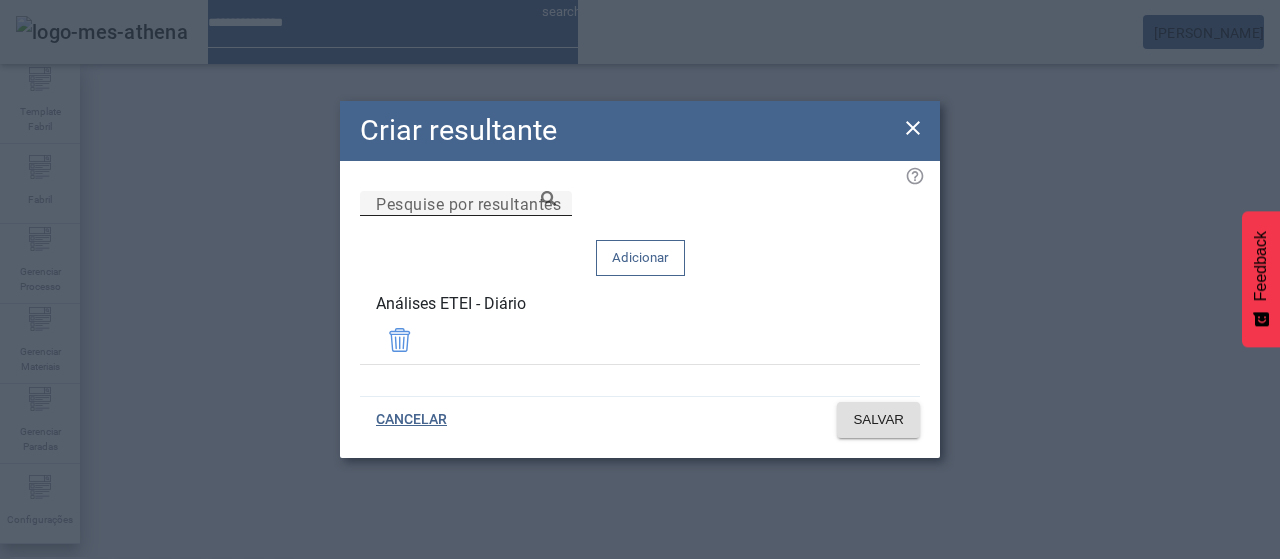 click on "Pesquise por resultantes" at bounding box center (466, 204) 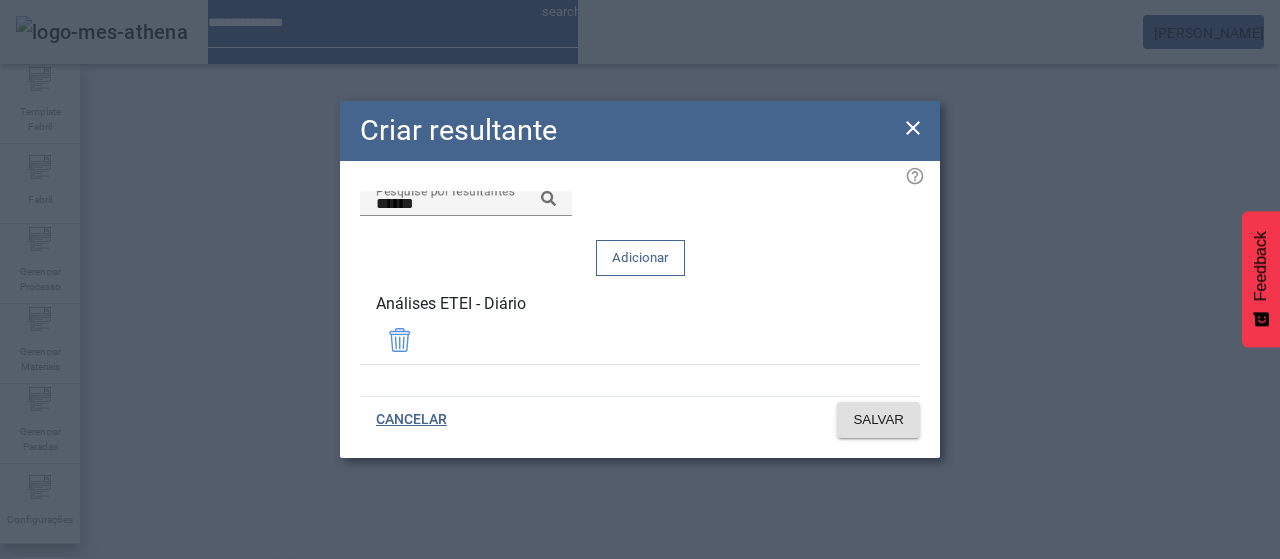 drag, startPoint x: 764, startPoint y: 243, endPoint x: 776, endPoint y: 269, distance: 28.635643 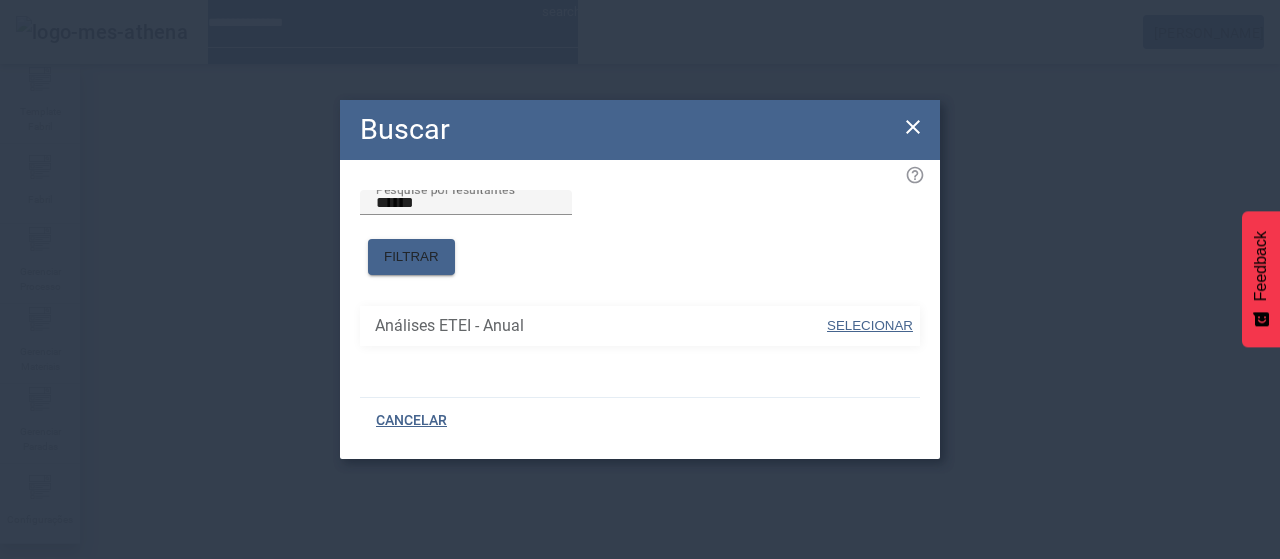 click on "SELECIONAR" at bounding box center (870, 325) 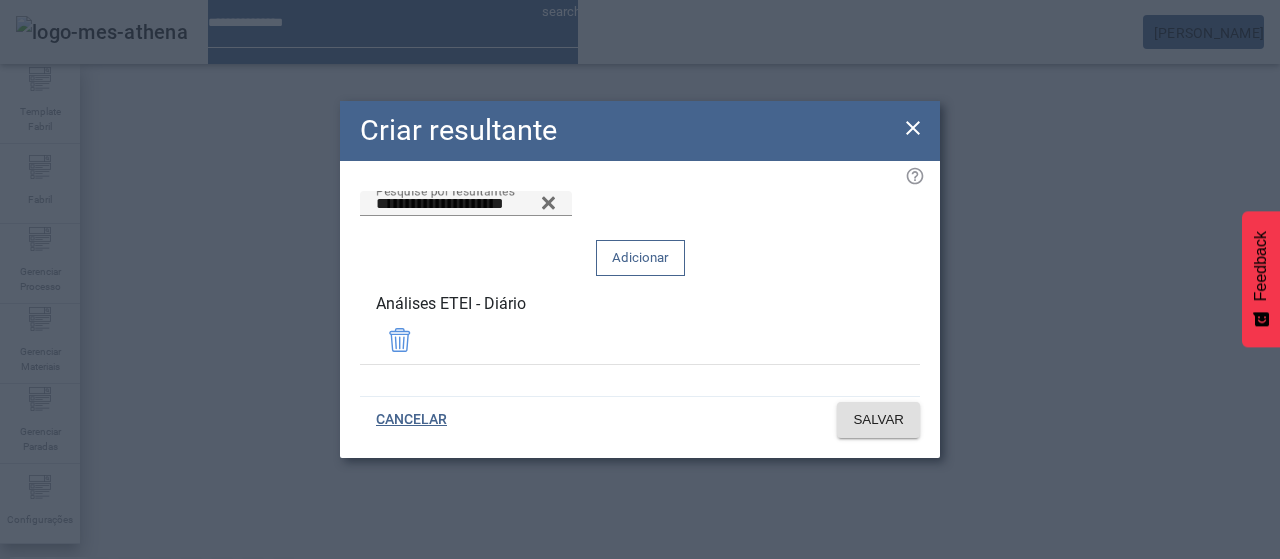 click 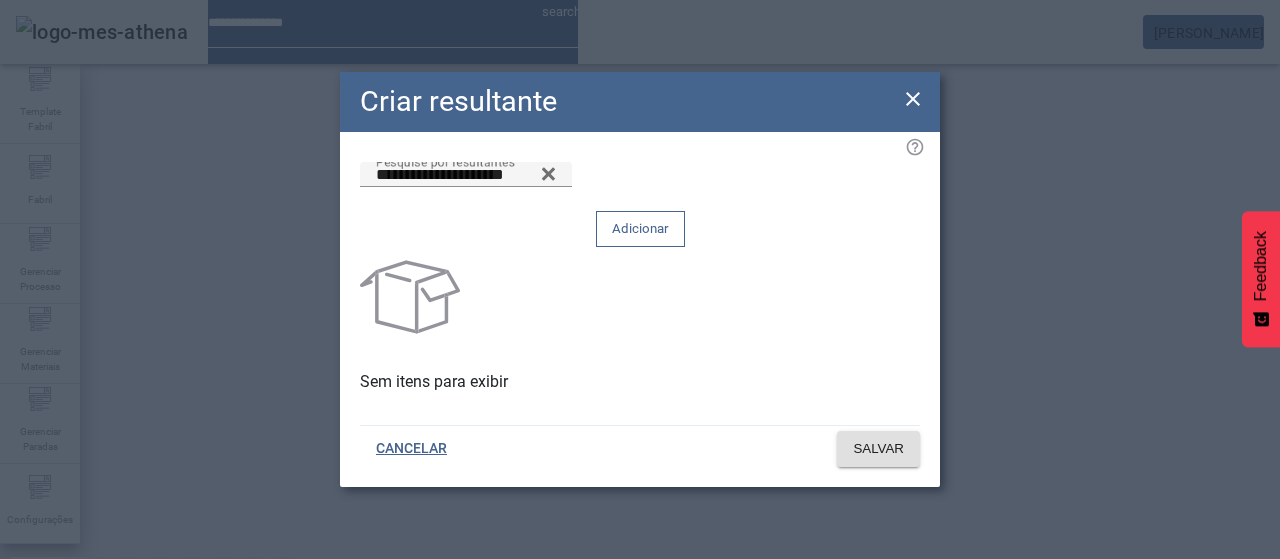 click 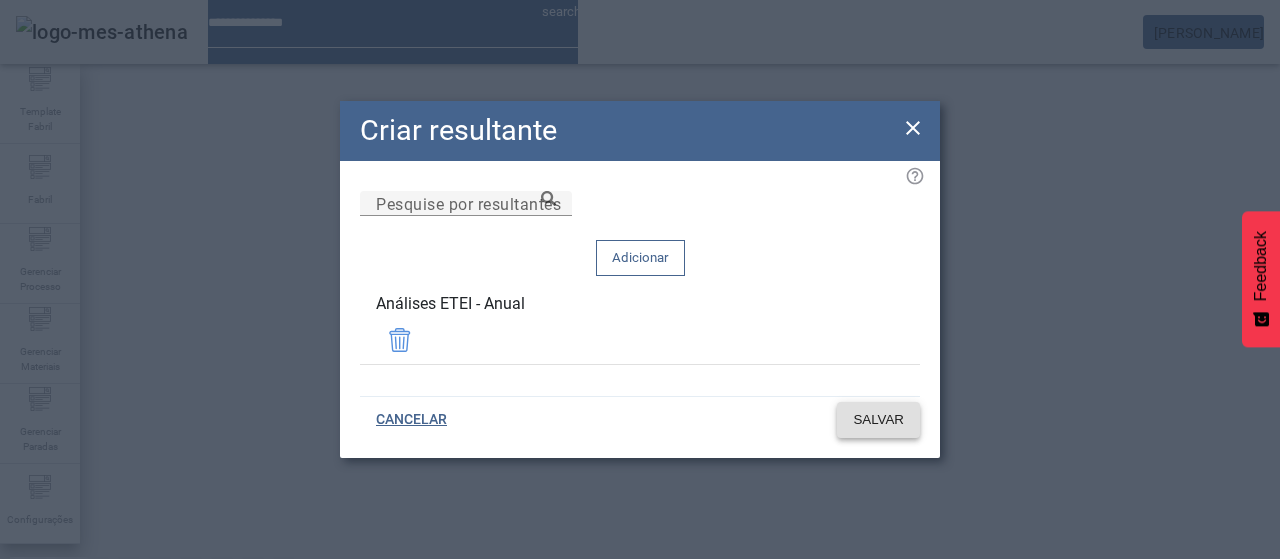 click 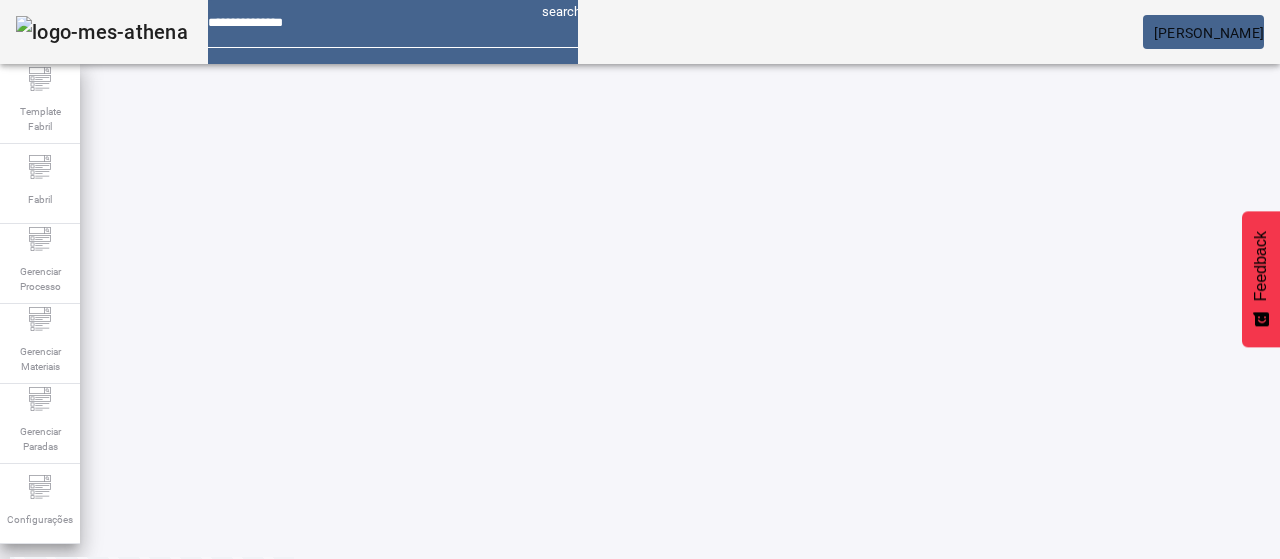 click on "7" 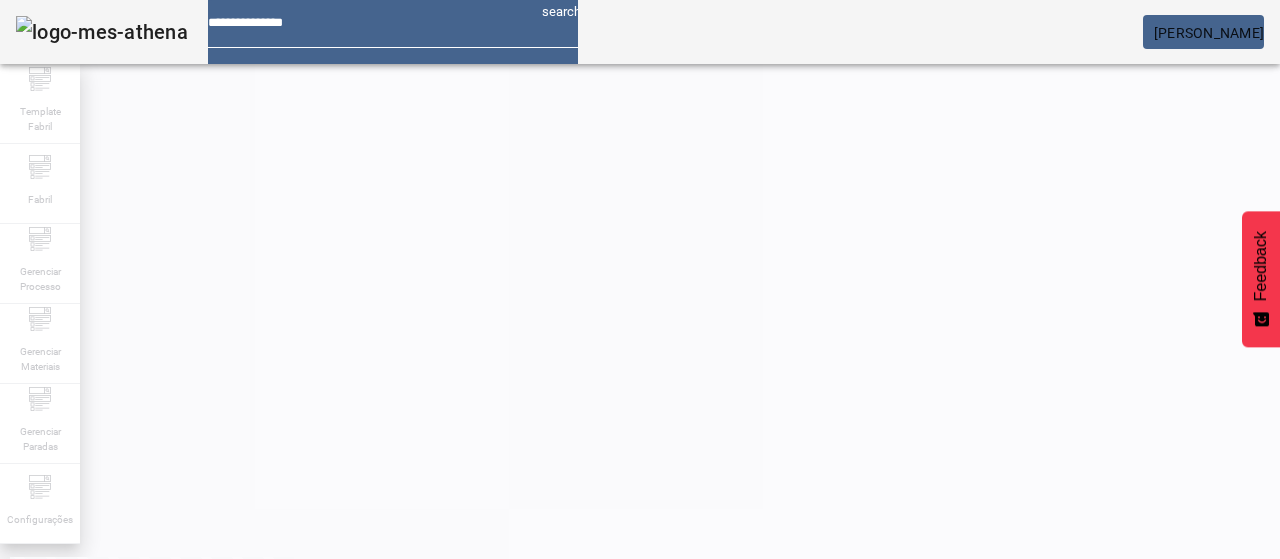 scroll, scrollTop: 10, scrollLeft: 0, axis: vertical 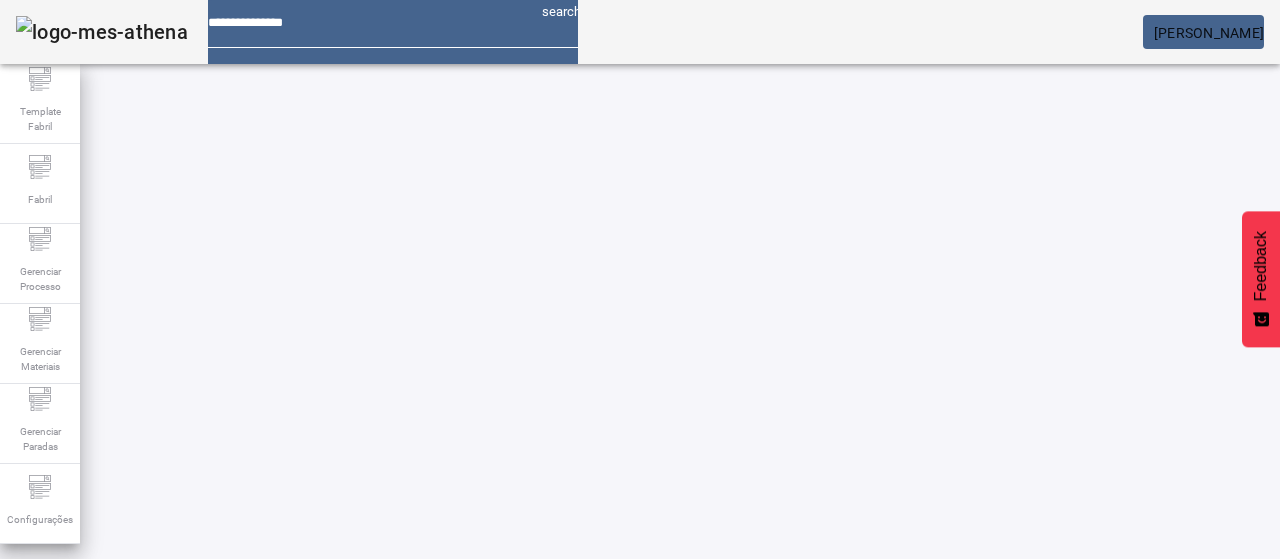 click on "6" 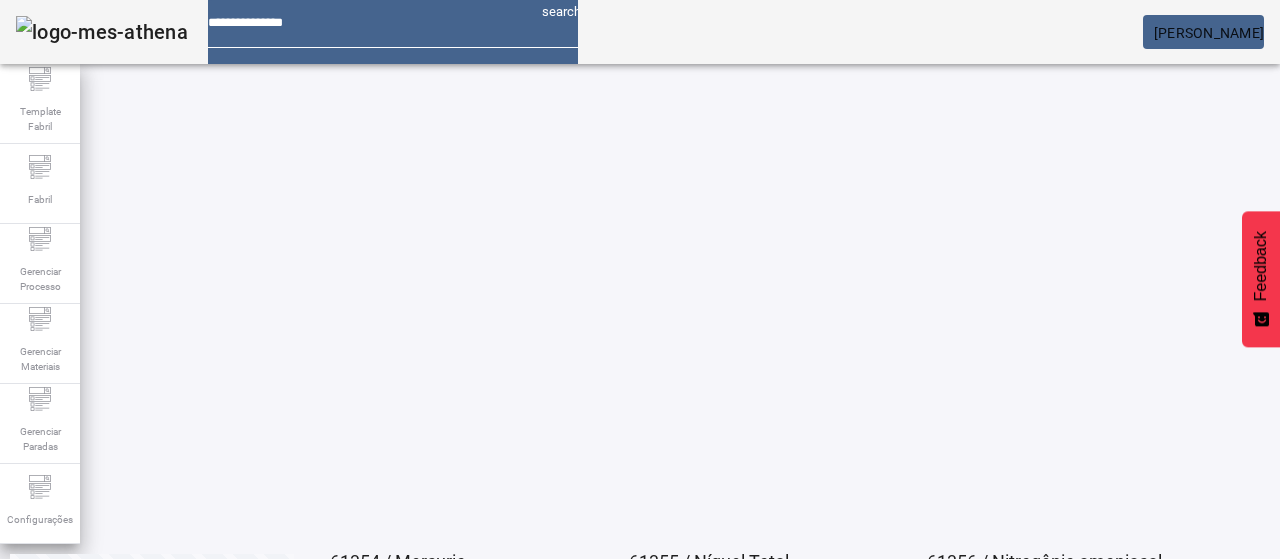 scroll, scrollTop: 160, scrollLeft: 0, axis: vertical 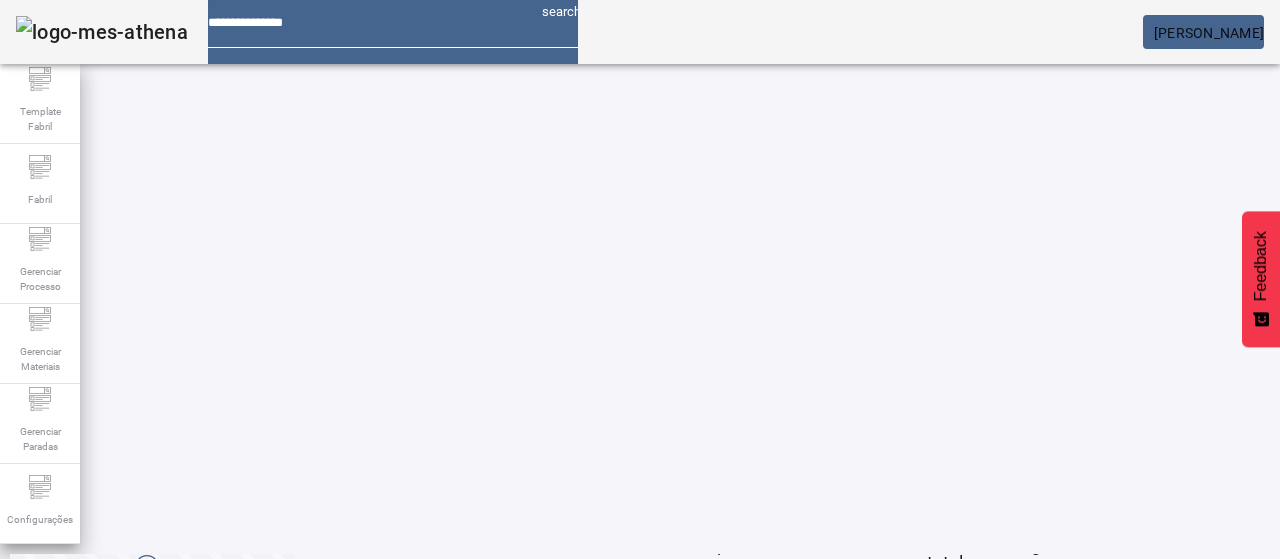 click at bounding box center [572, 919] 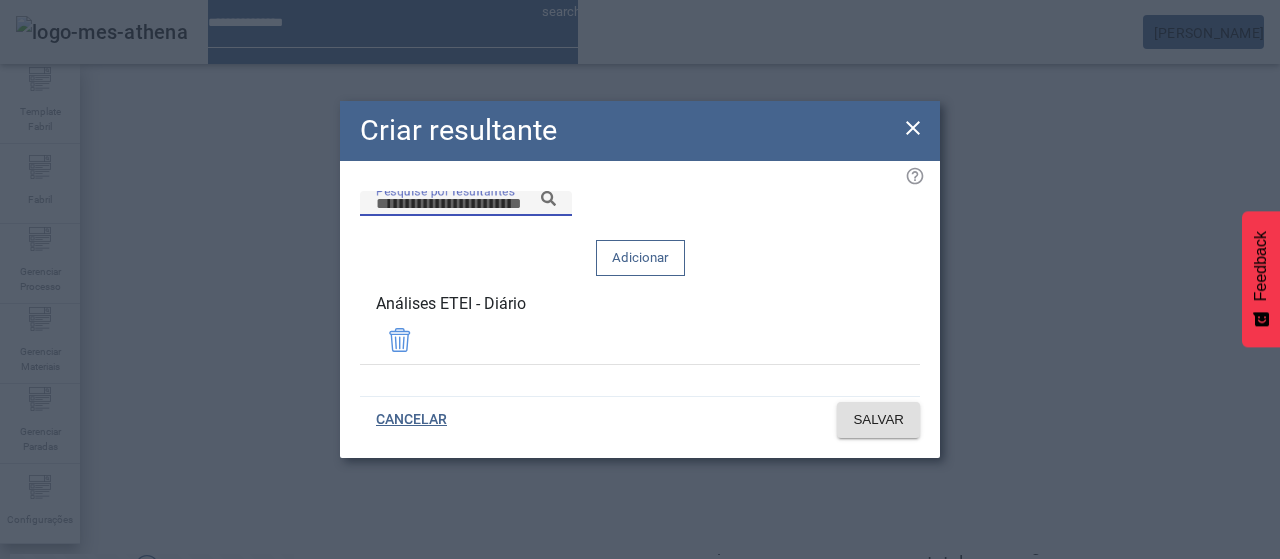 click on "Pesquise por resultantes" at bounding box center (466, 204) 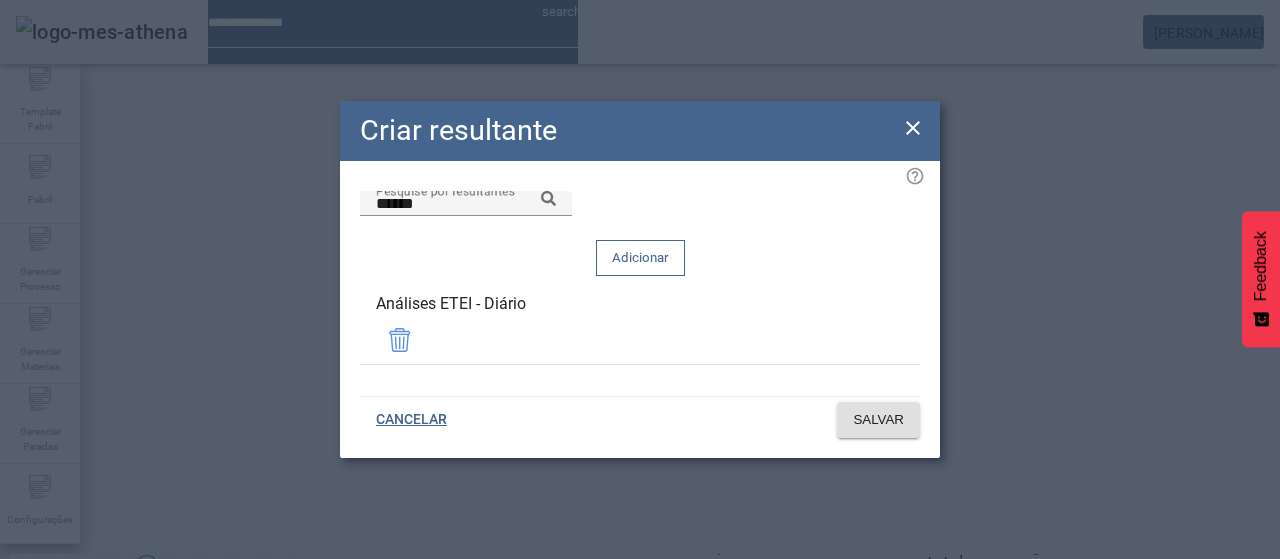 click 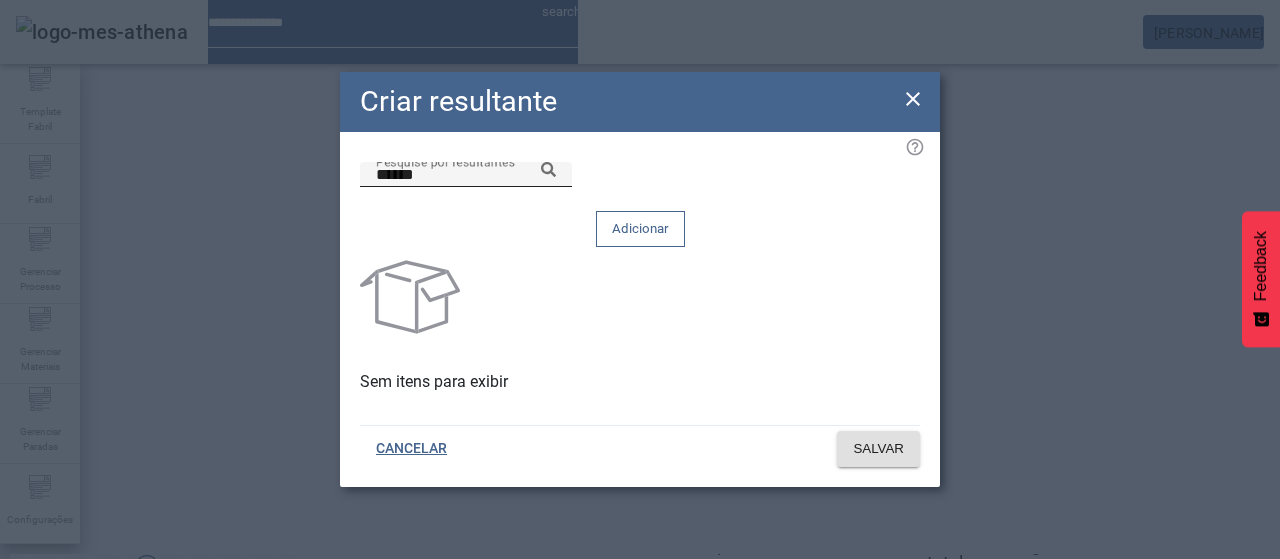 click 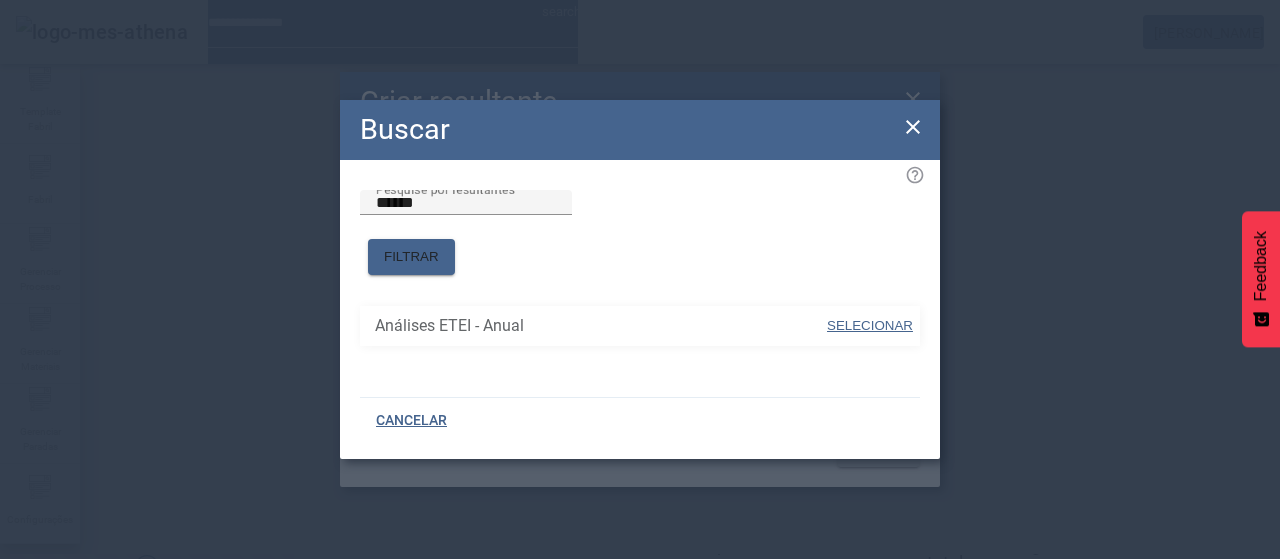drag, startPoint x: 848, startPoint y: 309, endPoint x: 836, endPoint y: 259, distance: 51.41984 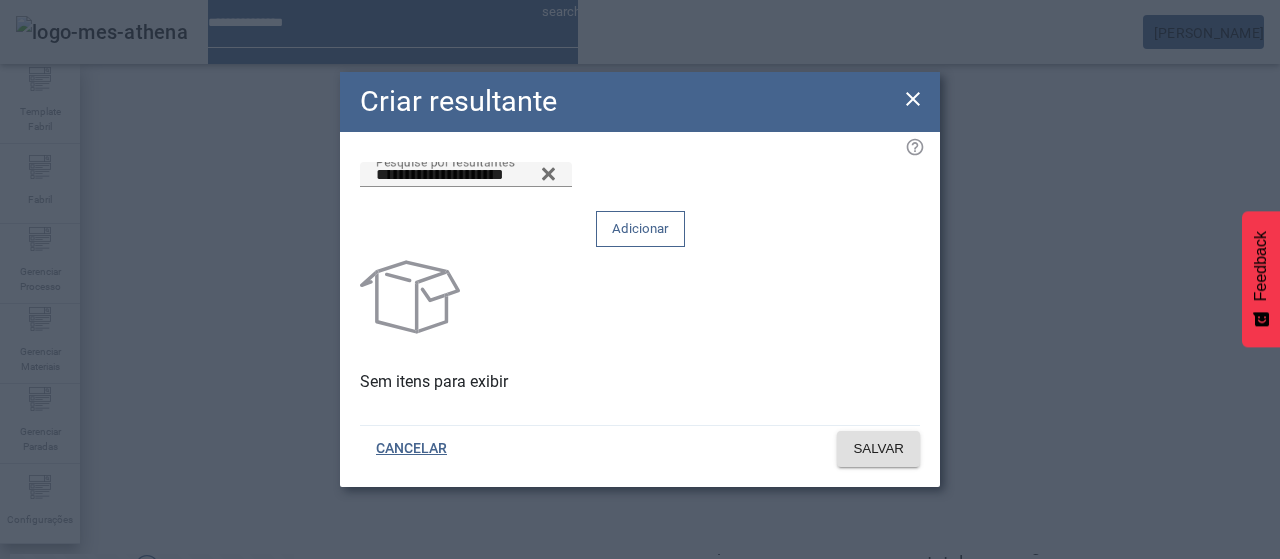 click on "Adicionar" 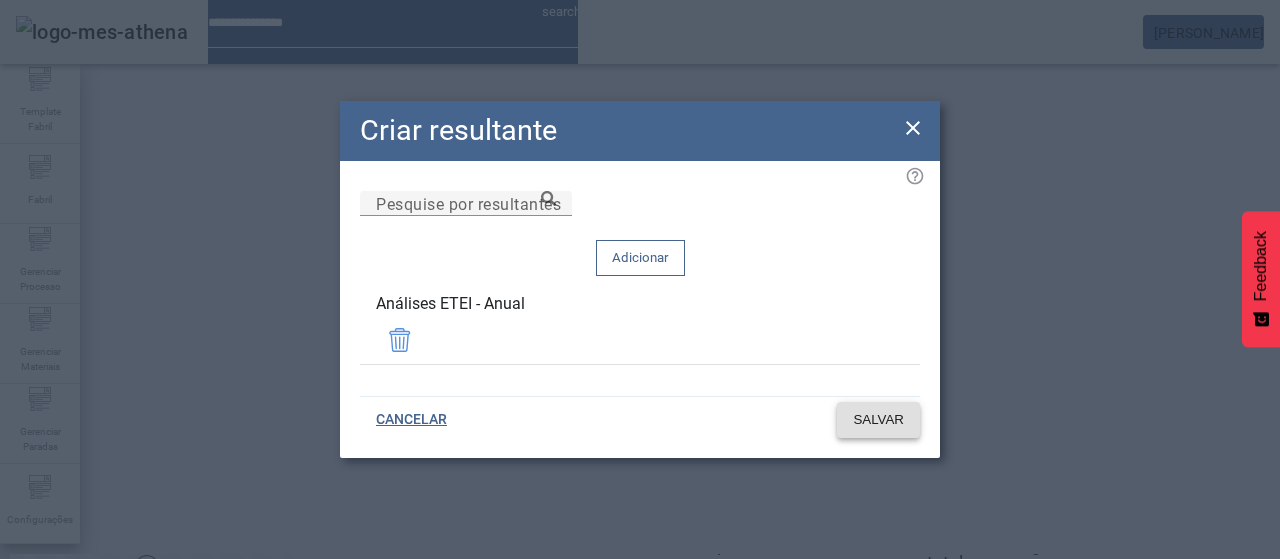 click on "SALVAR" 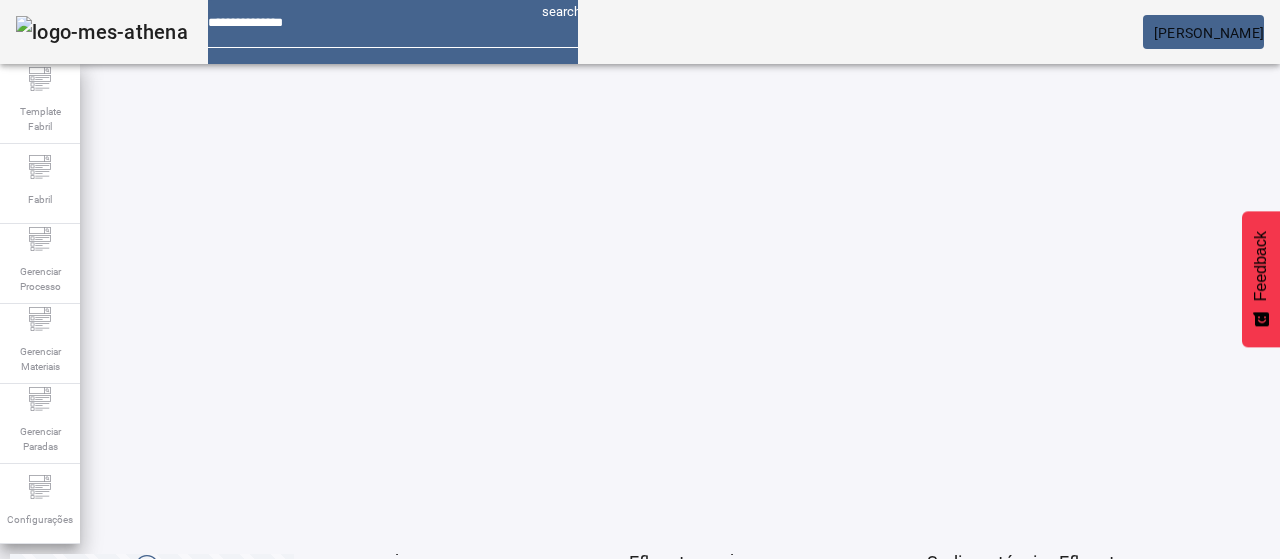 click on "7" 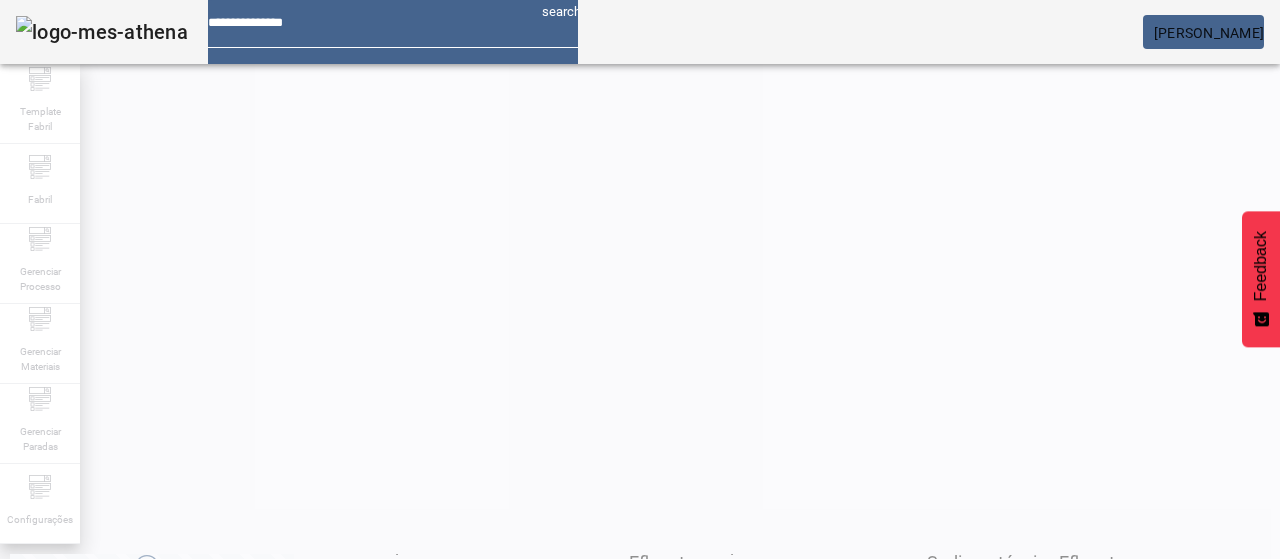 scroll, scrollTop: 10, scrollLeft: 0, axis: vertical 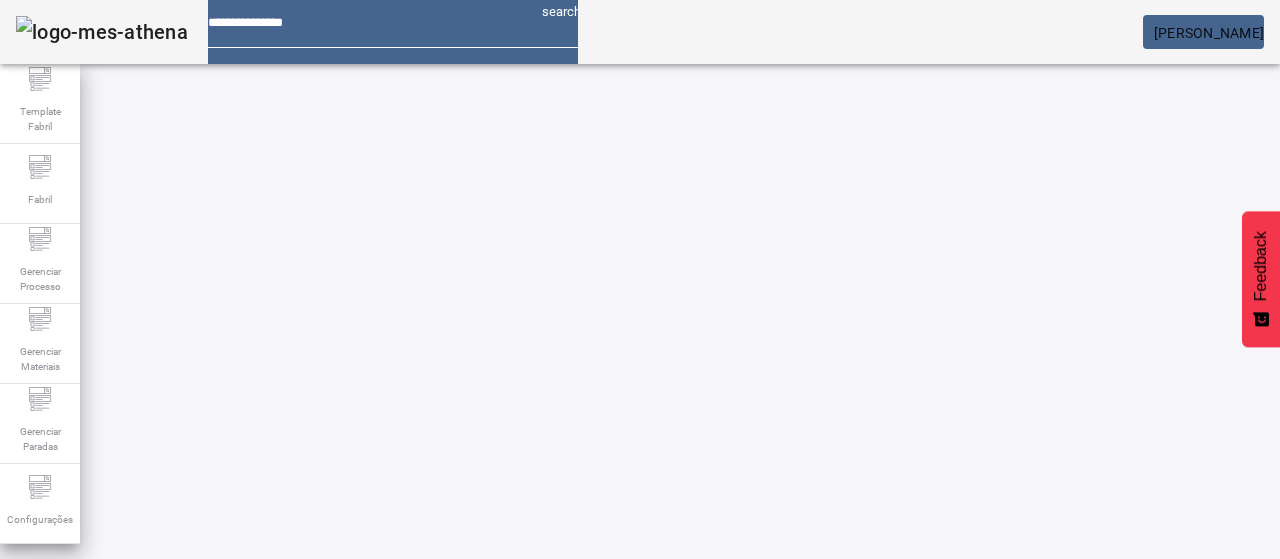 click on "6" 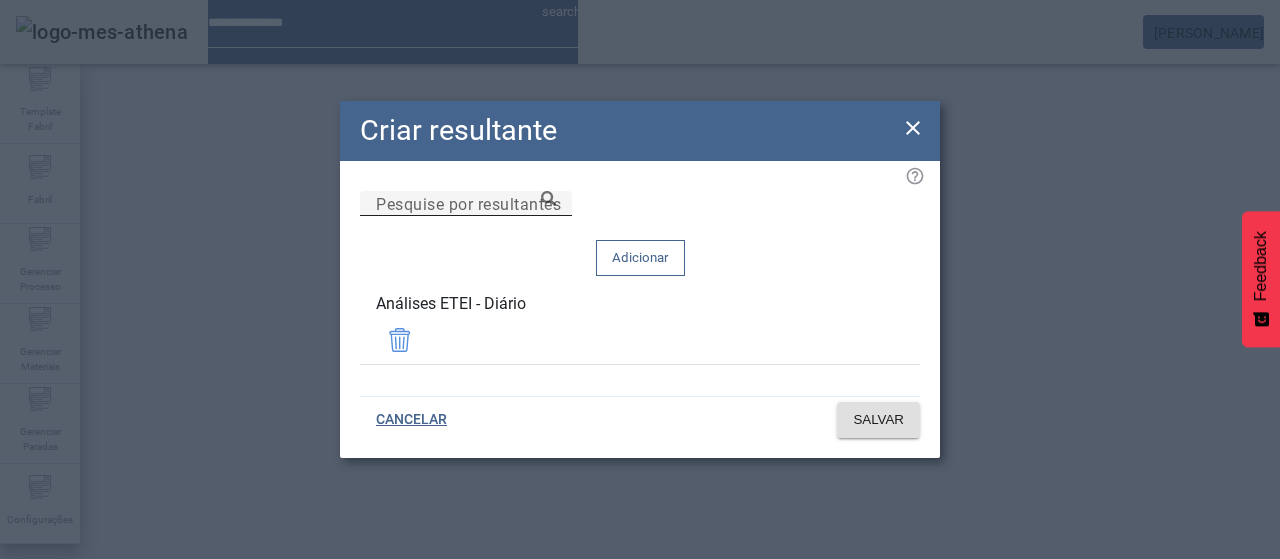 drag, startPoint x: 739, startPoint y: 249, endPoint x: 758, endPoint y: 247, distance: 19.104973 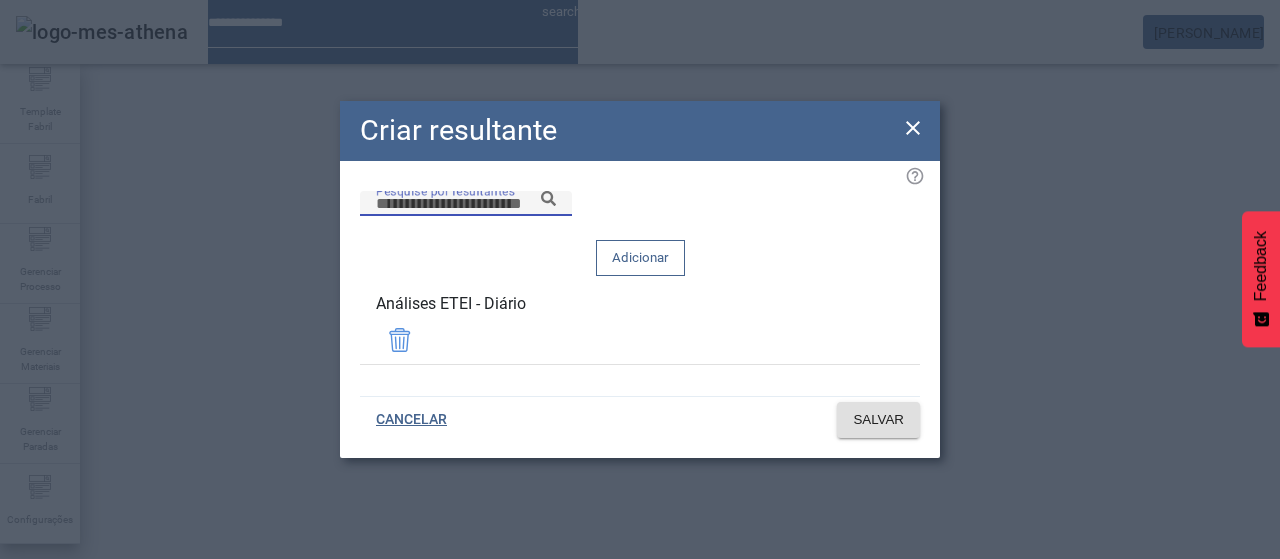 paste on "******" 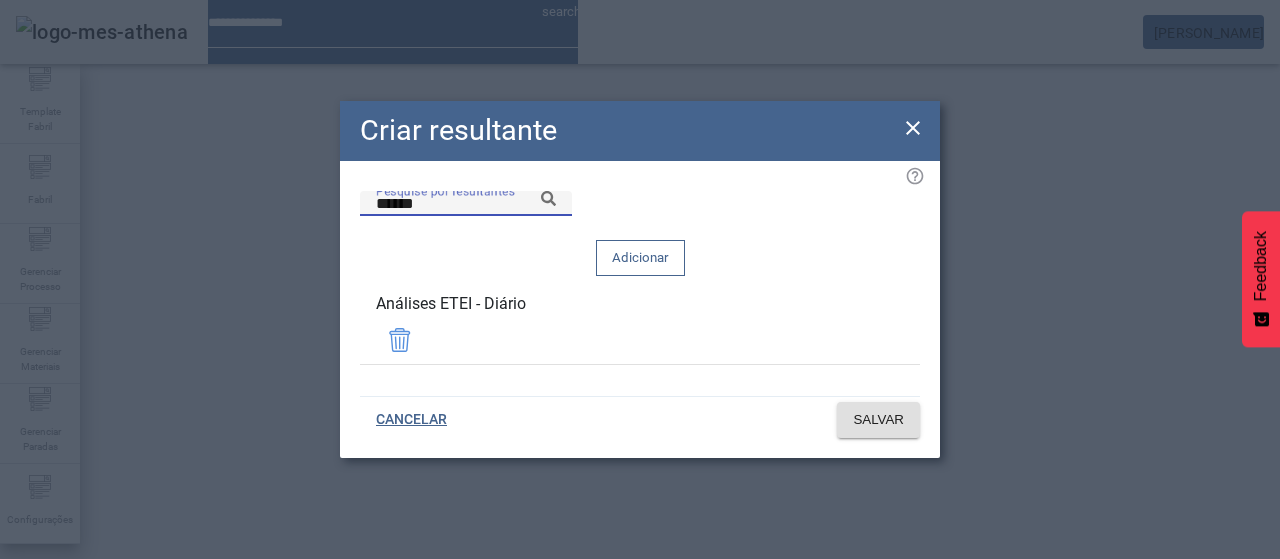 click 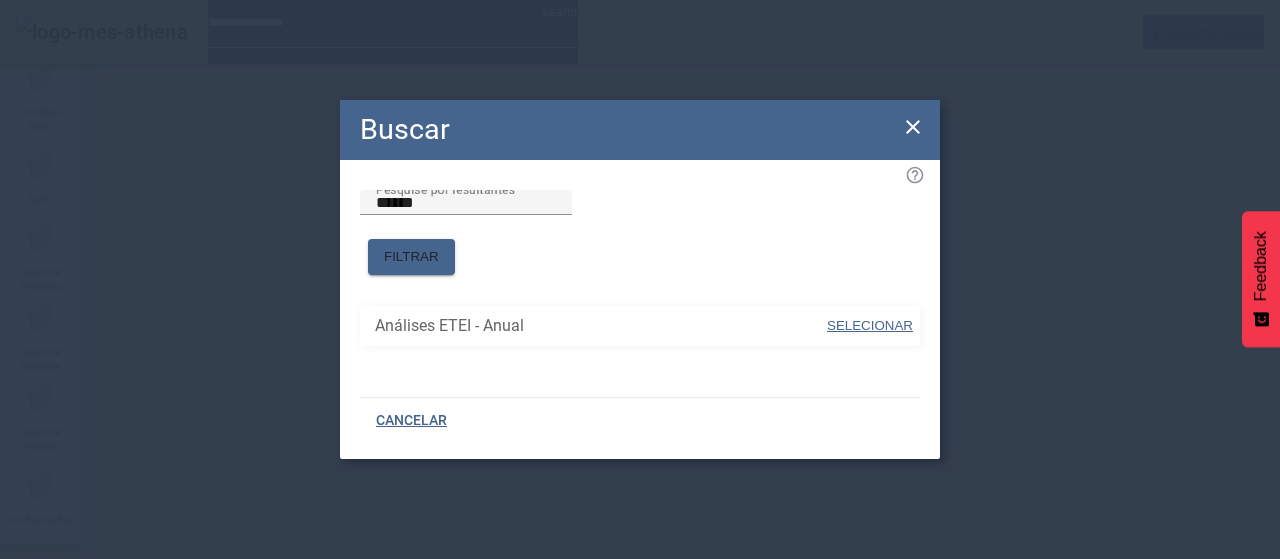 drag, startPoint x: 840, startPoint y: 309, endPoint x: 824, endPoint y: 263, distance: 48.703182 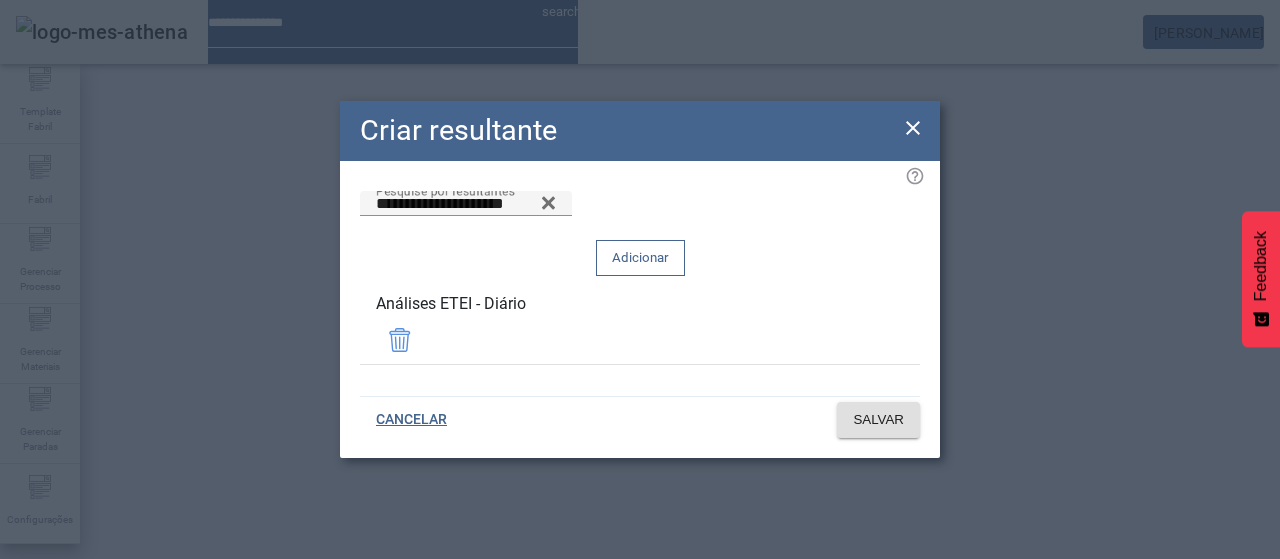 click on "Adicionar" 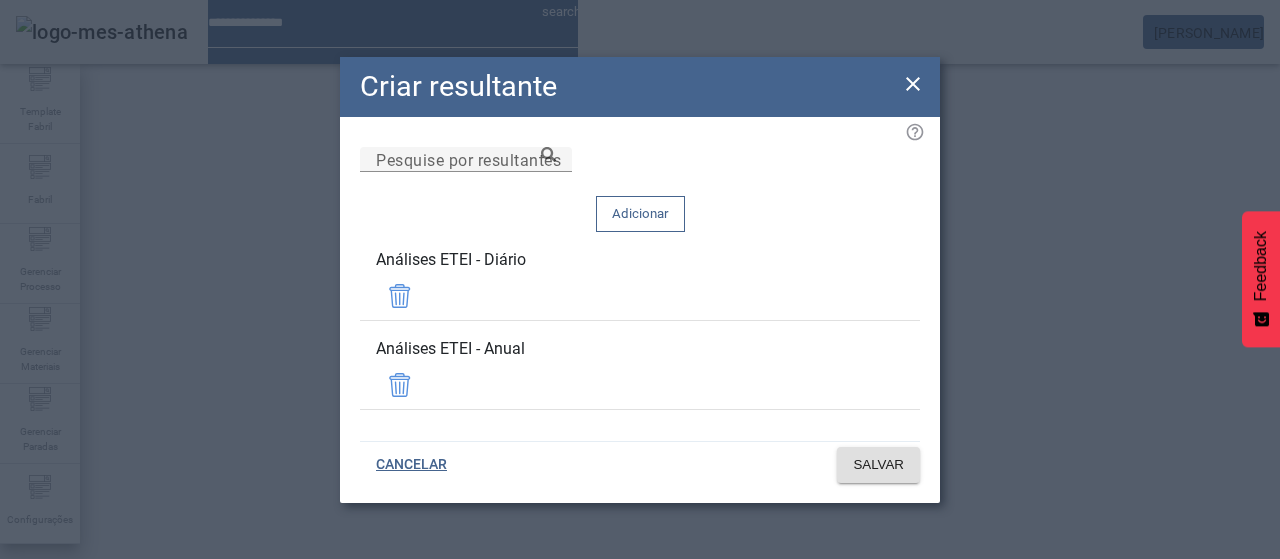 click 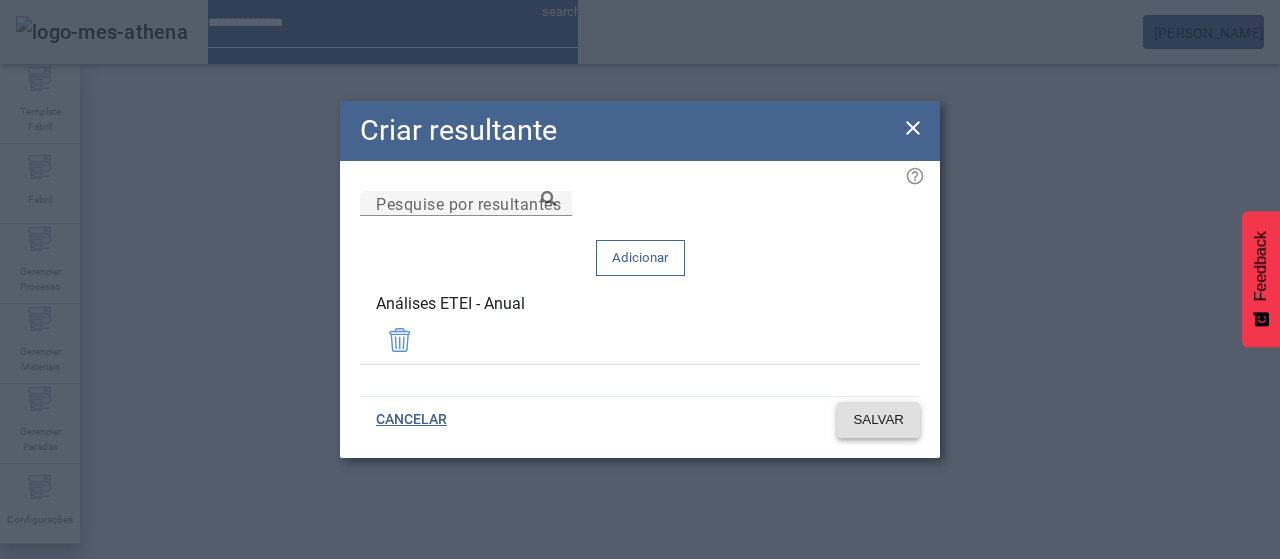 click on "SALVAR" 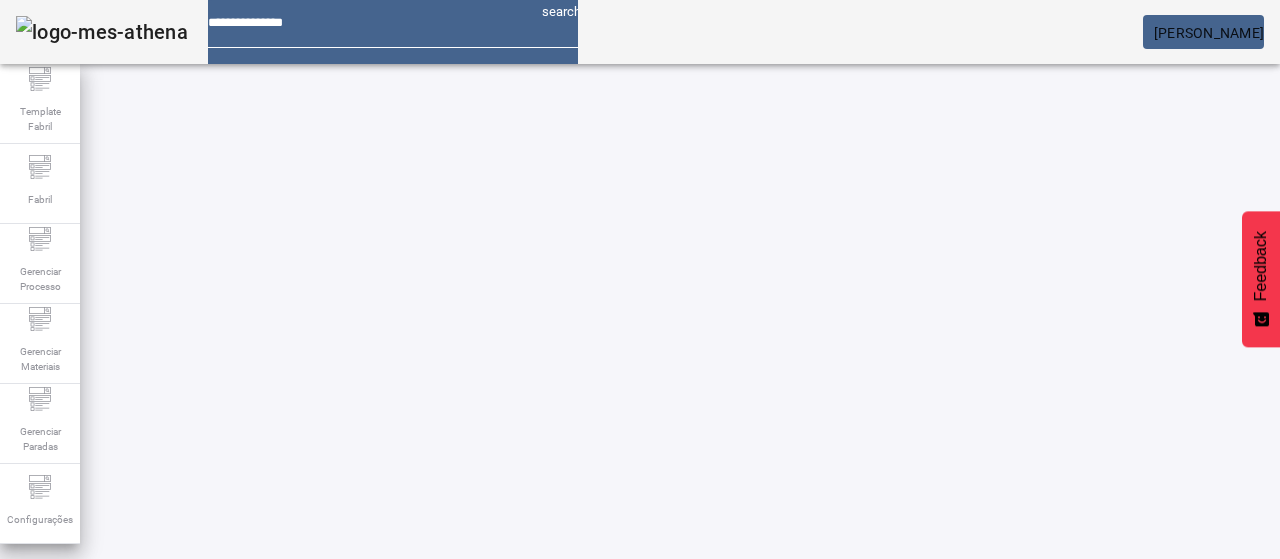 click on "7" 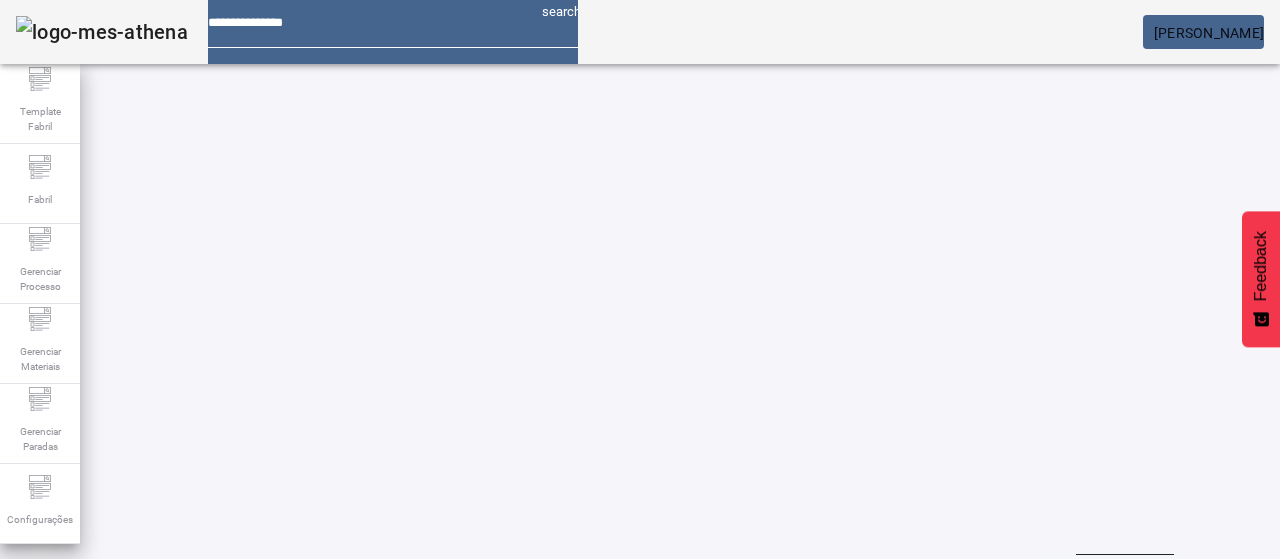 scroll, scrollTop: 10, scrollLeft: 0, axis: vertical 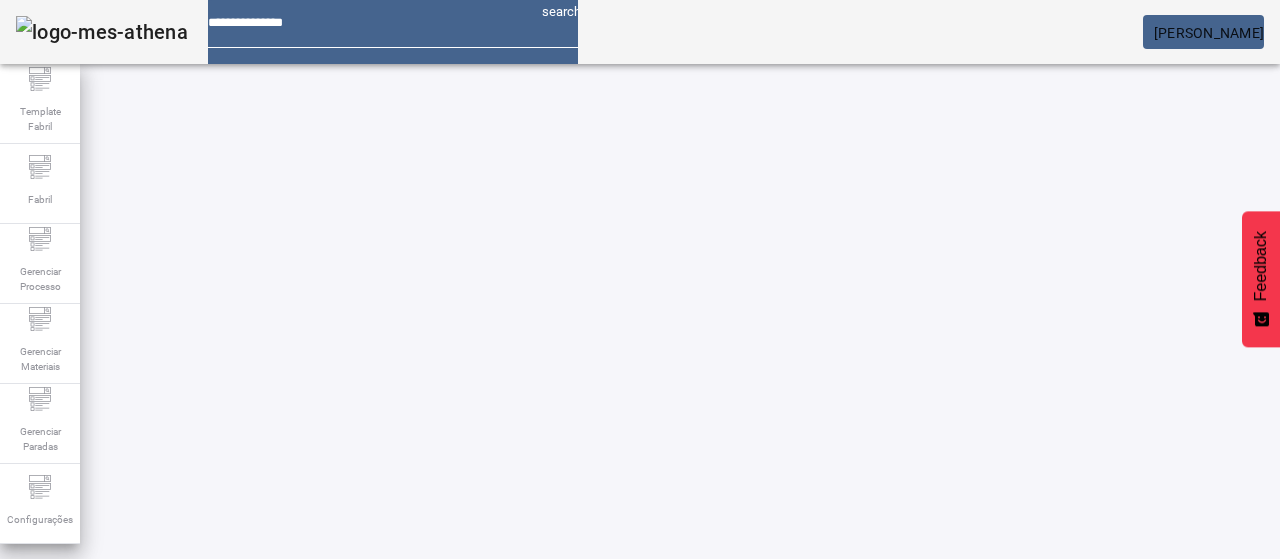 click on "6" 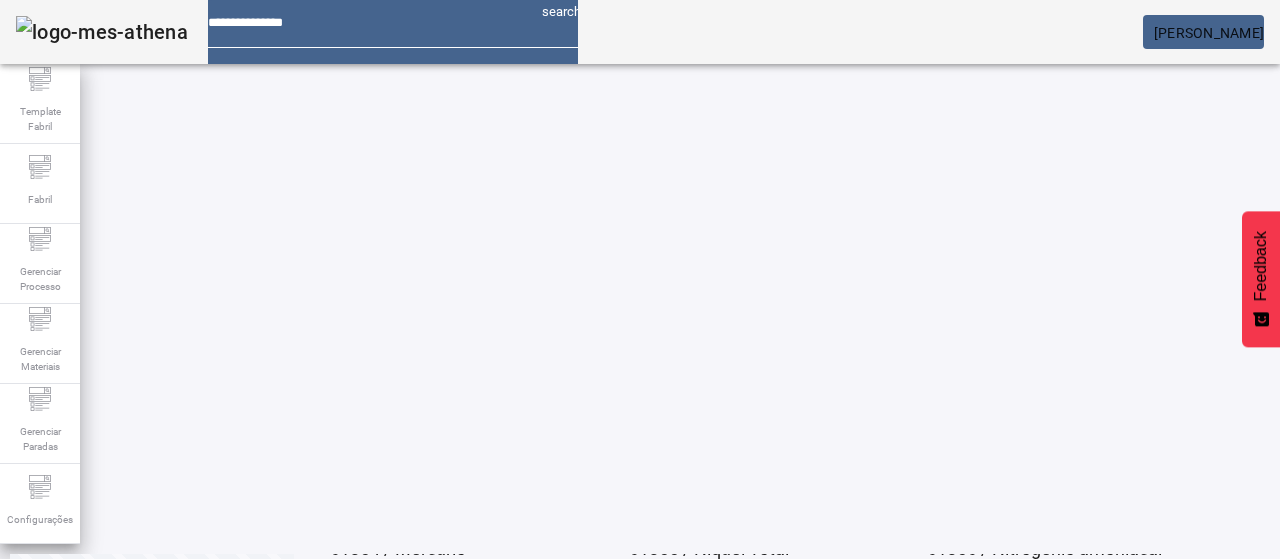 scroll, scrollTop: 160, scrollLeft: 0, axis: vertical 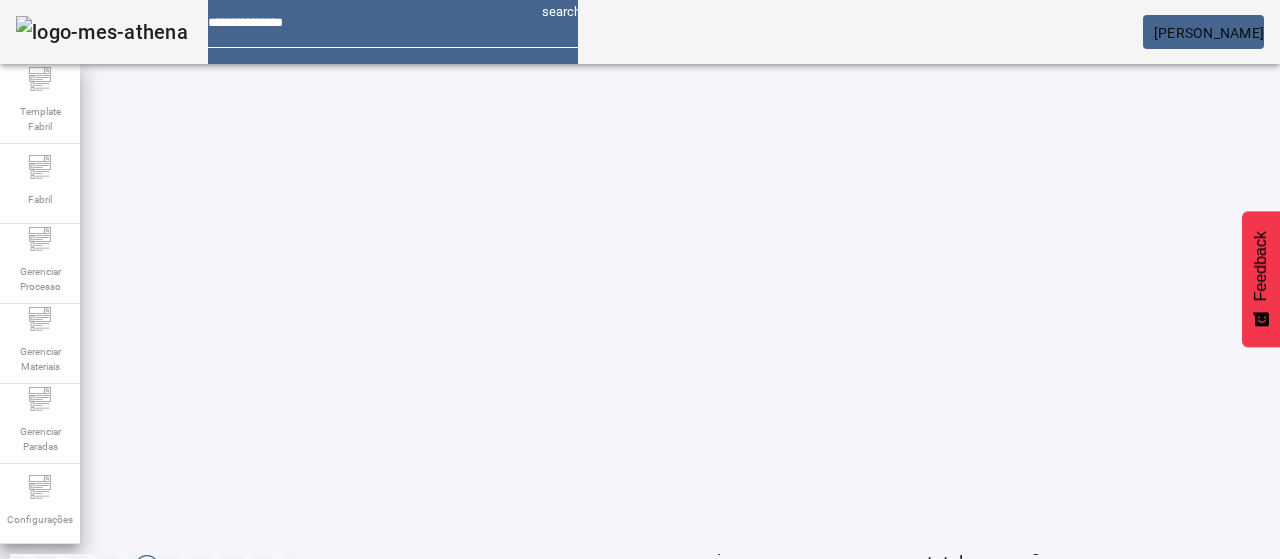 click at bounding box center (1169, 919) 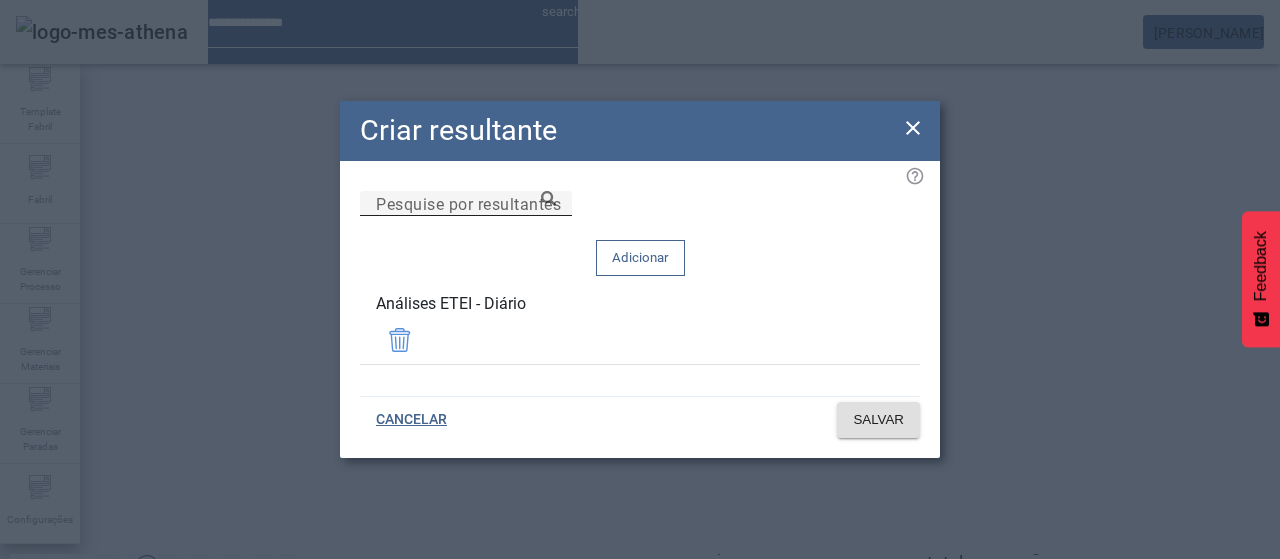 click on "Pesquise por resultantes" at bounding box center (466, 204) 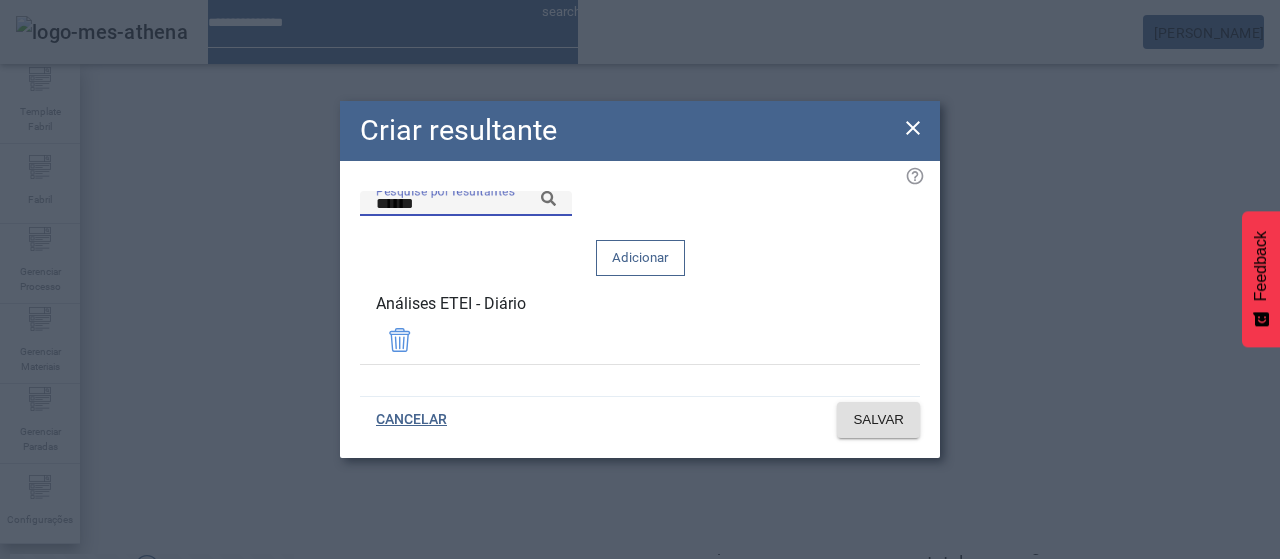 click on "******" at bounding box center (466, 204) 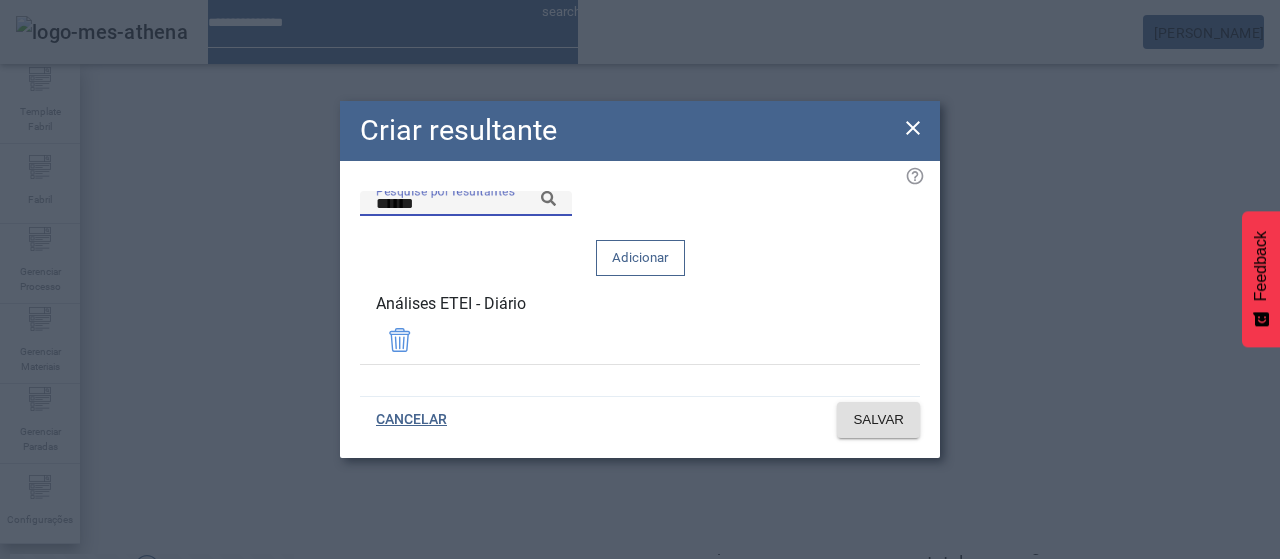 click 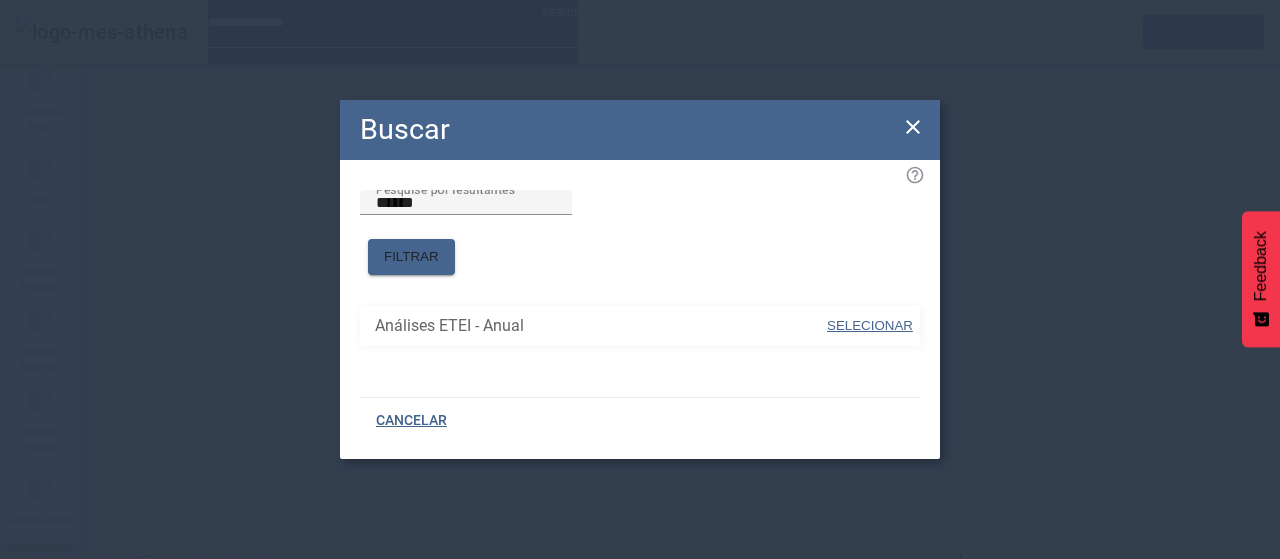 click at bounding box center (870, 326) 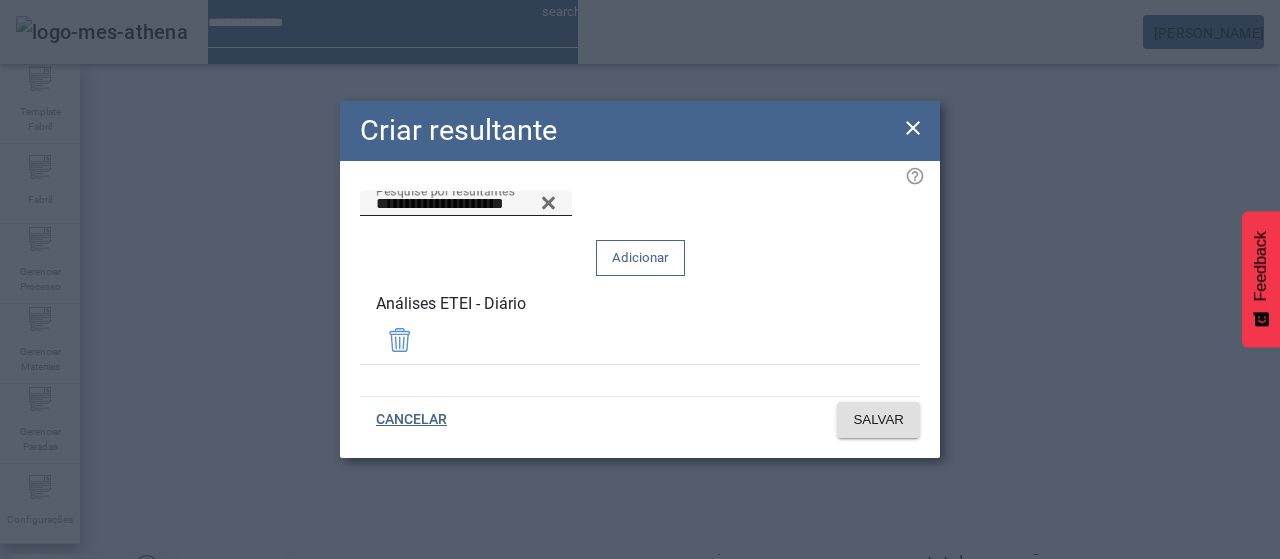 click on "Adicionar" 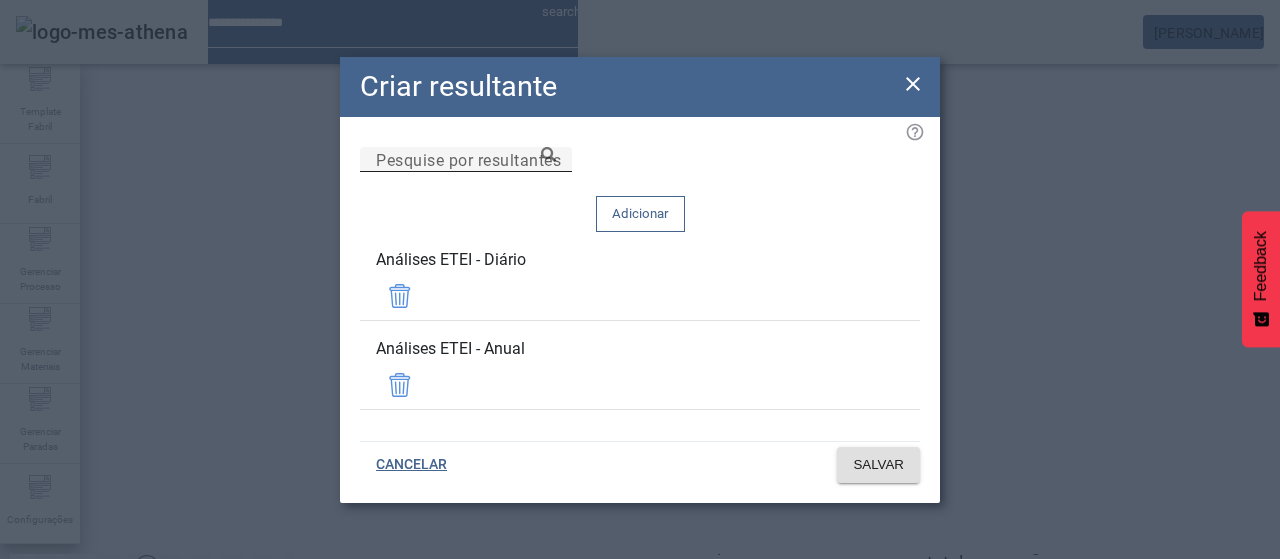 click 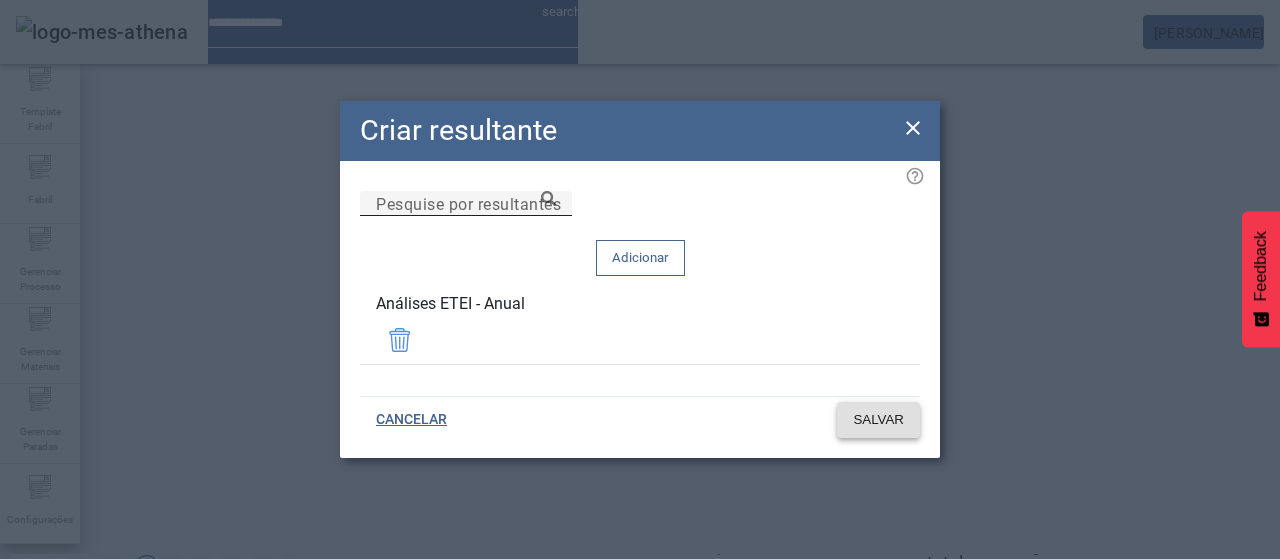 click 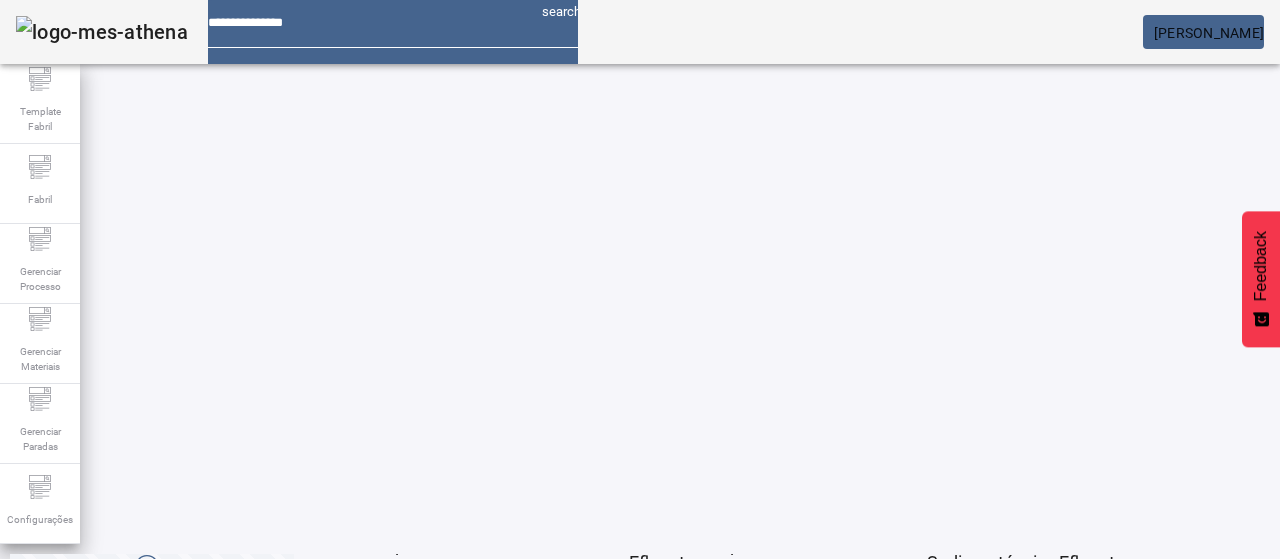 click on "1   2   3  ...  7" 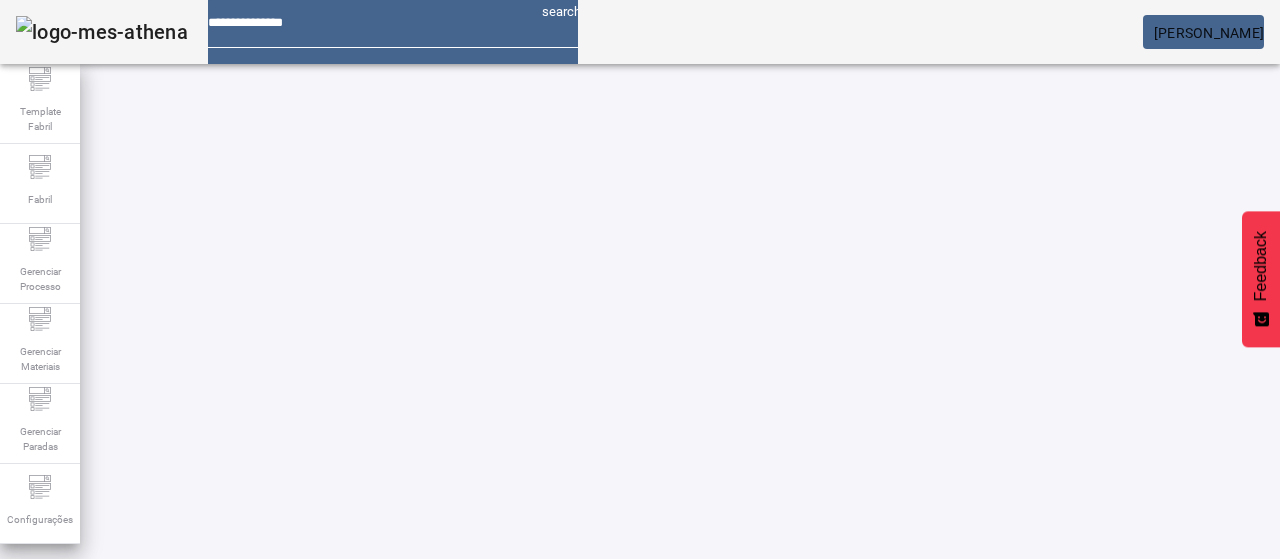 scroll, scrollTop: 0, scrollLeft: 0, axis: both 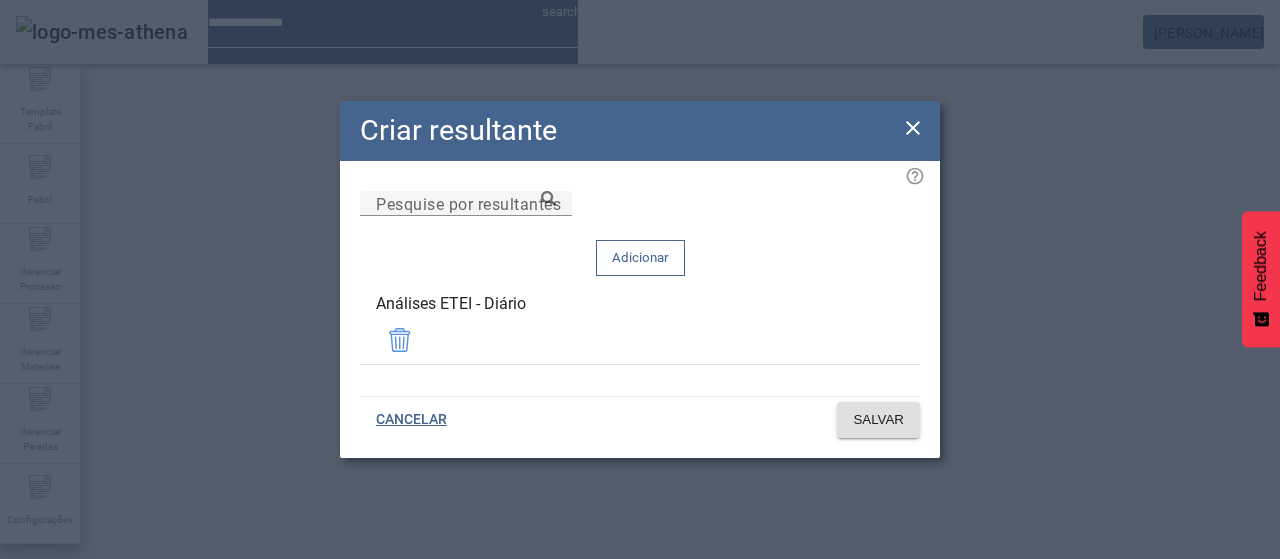 drag, startPoint x: 859, startPoint y: 327, endPoint x: 769, endPoint y: 249, distance: 119.096596 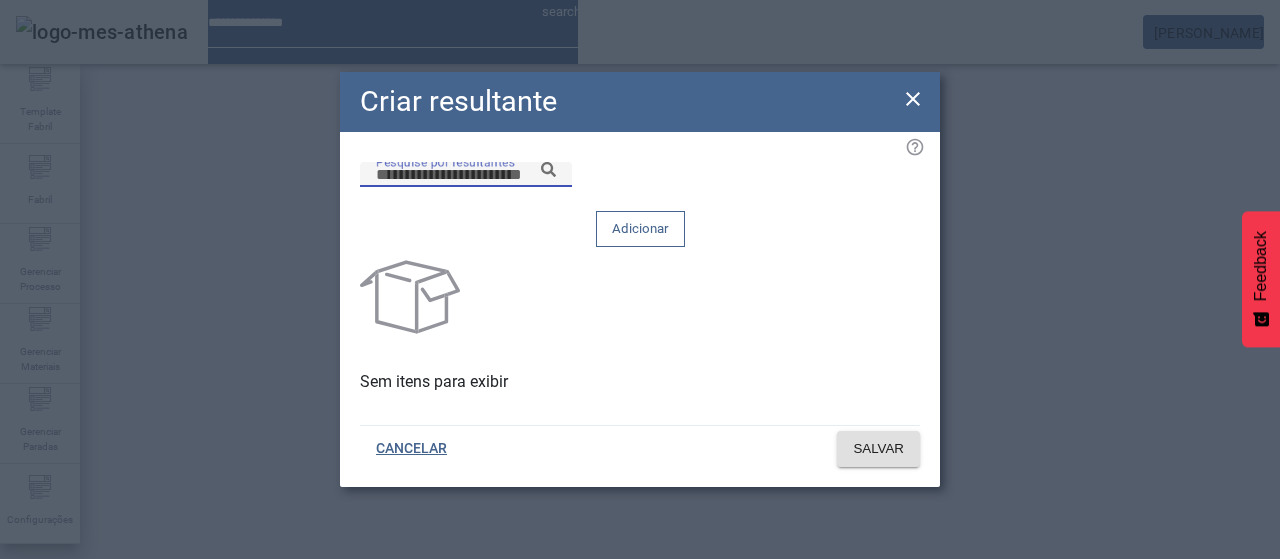 click on "Pesquise por resultantes" at bounding box center (466, 175) 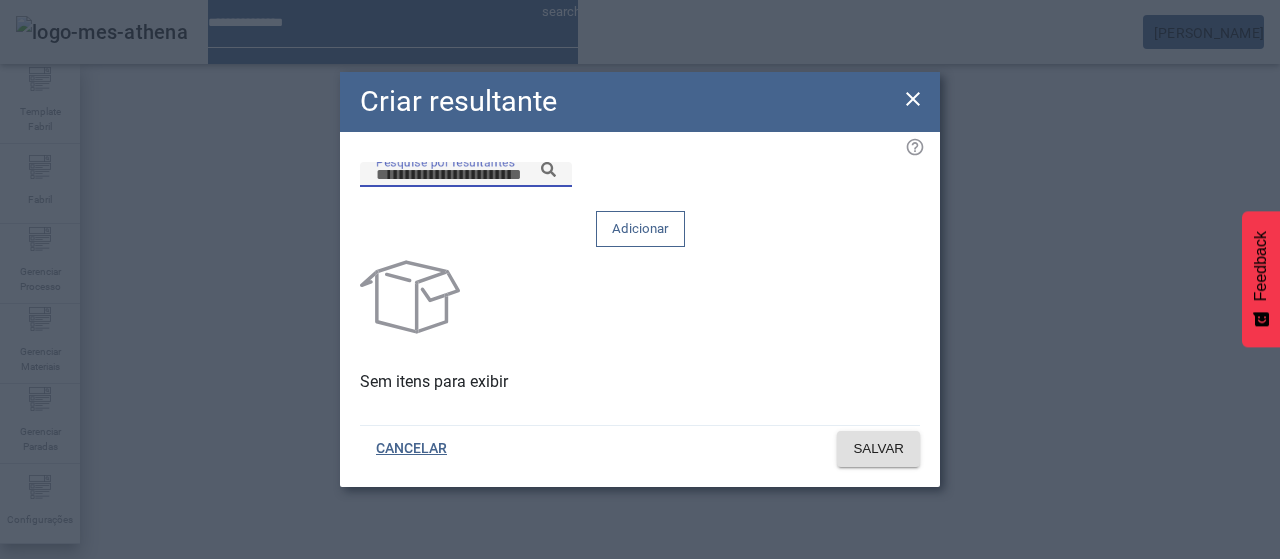 paste on "******" 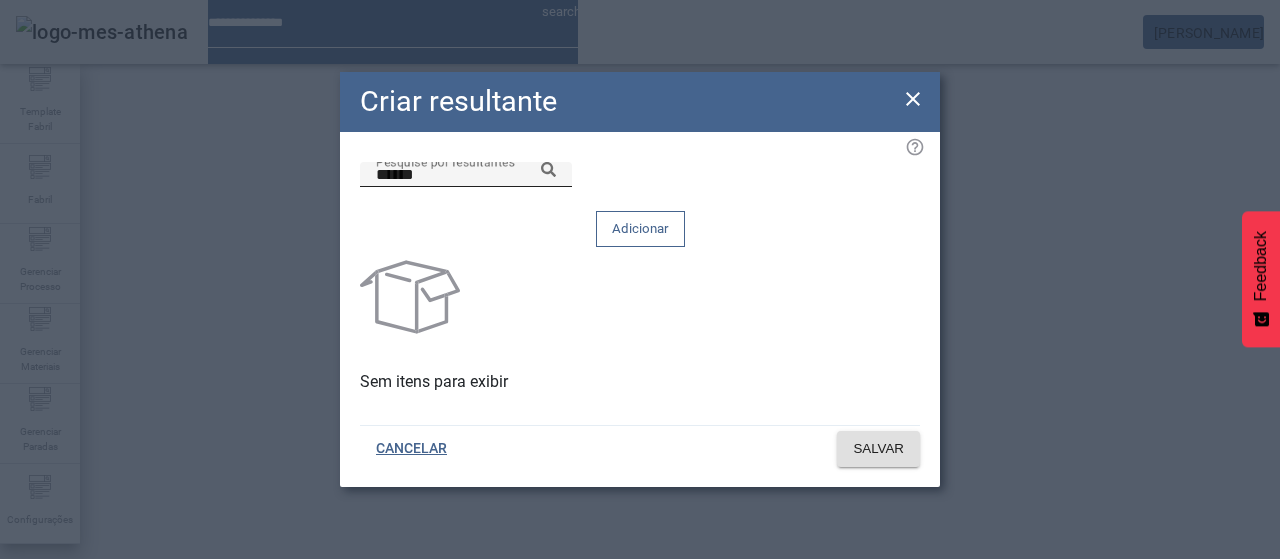 click 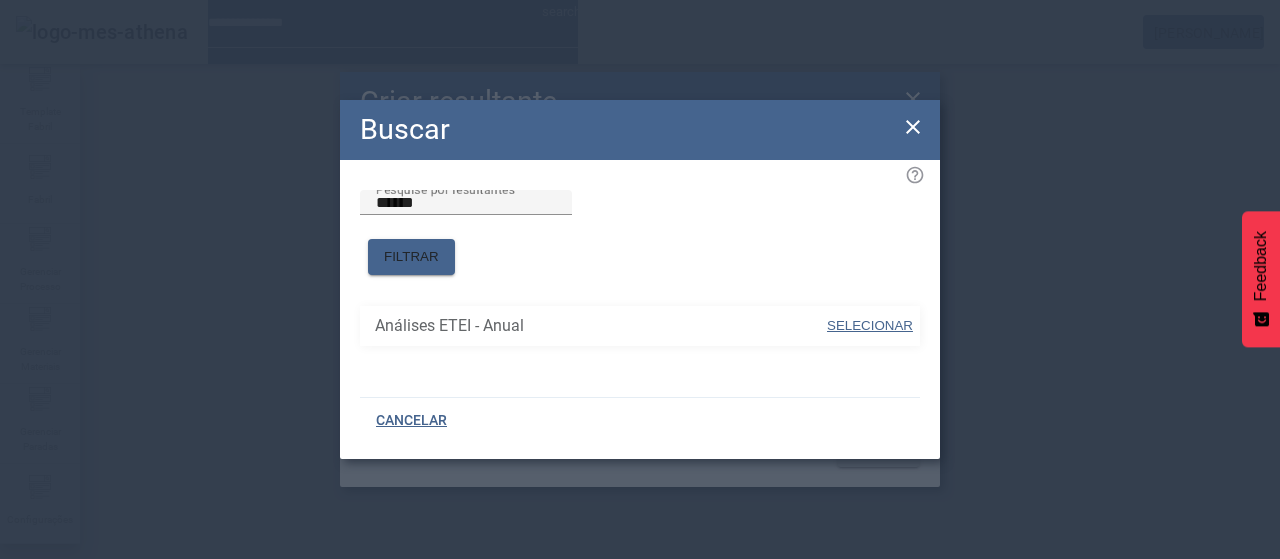 click on "SELECIONAR" at bounding box center (870, 326) 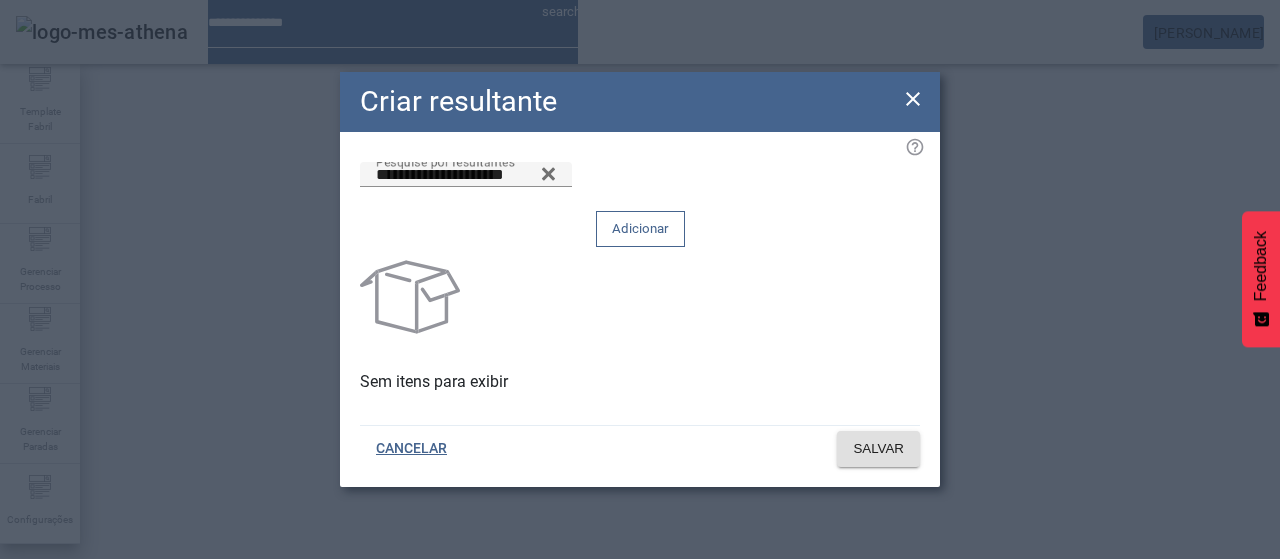 click 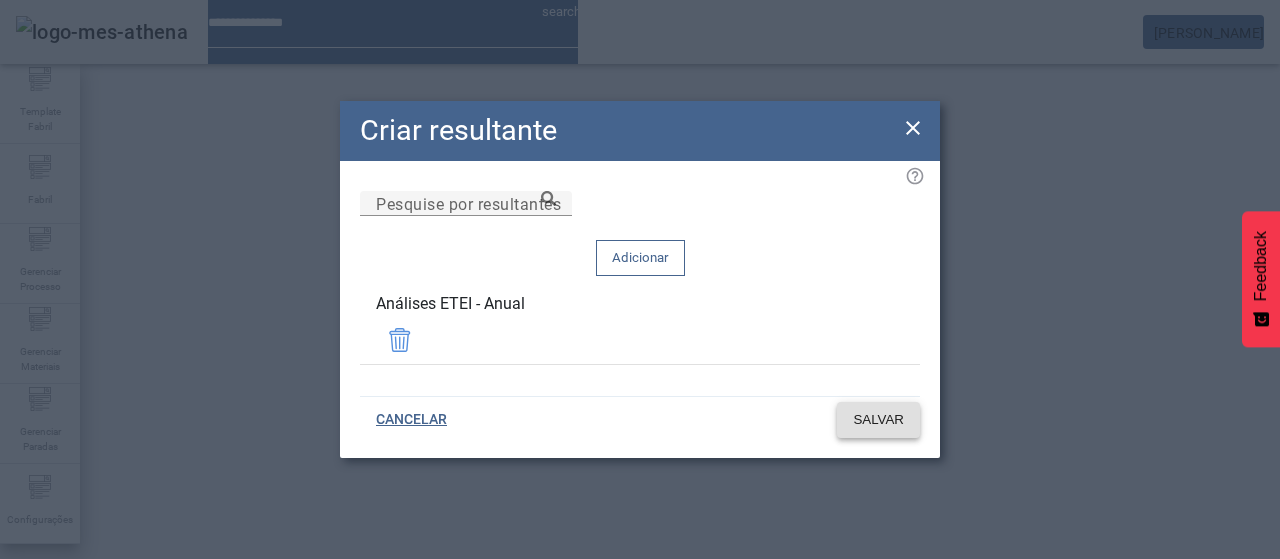 click on "SALVAR" 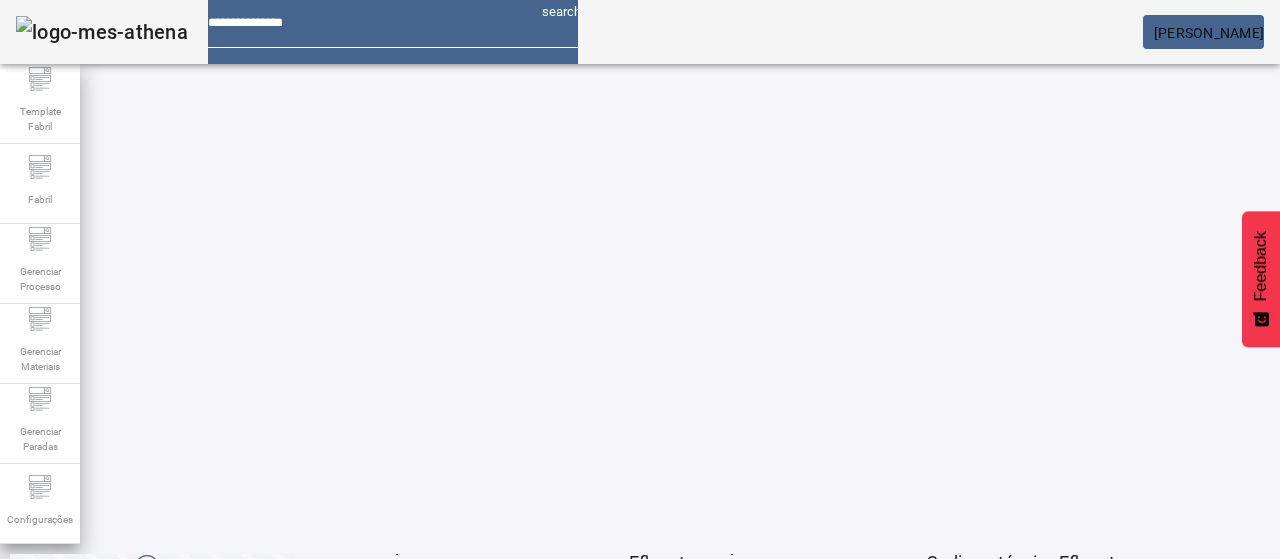 click on "7" 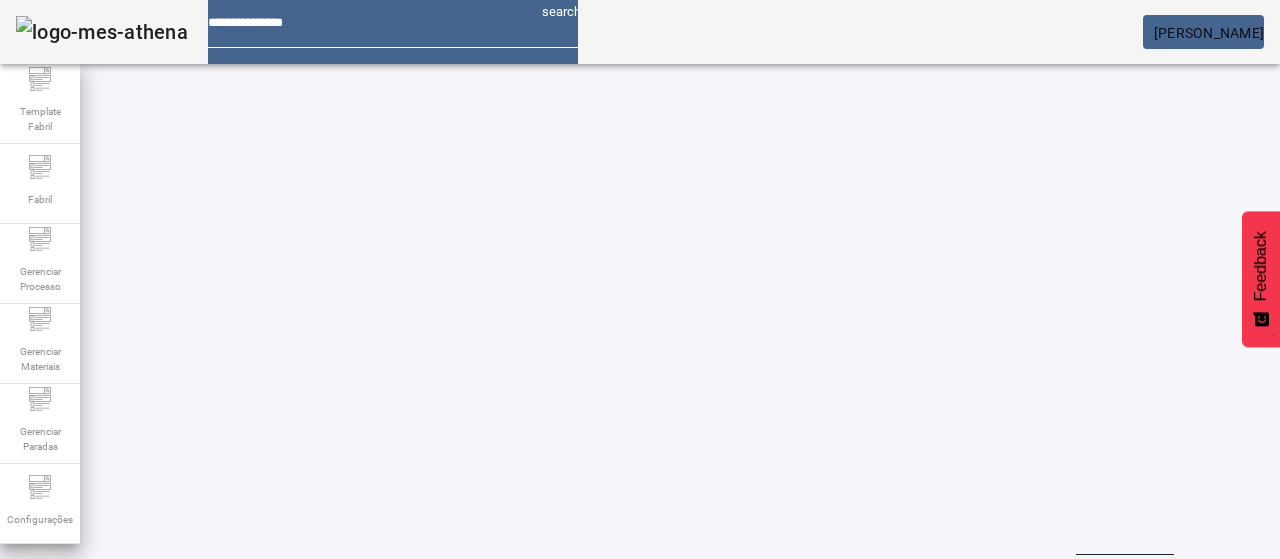 scroll, scrollTop: 10, scrollLeft: 0, axis: vertical 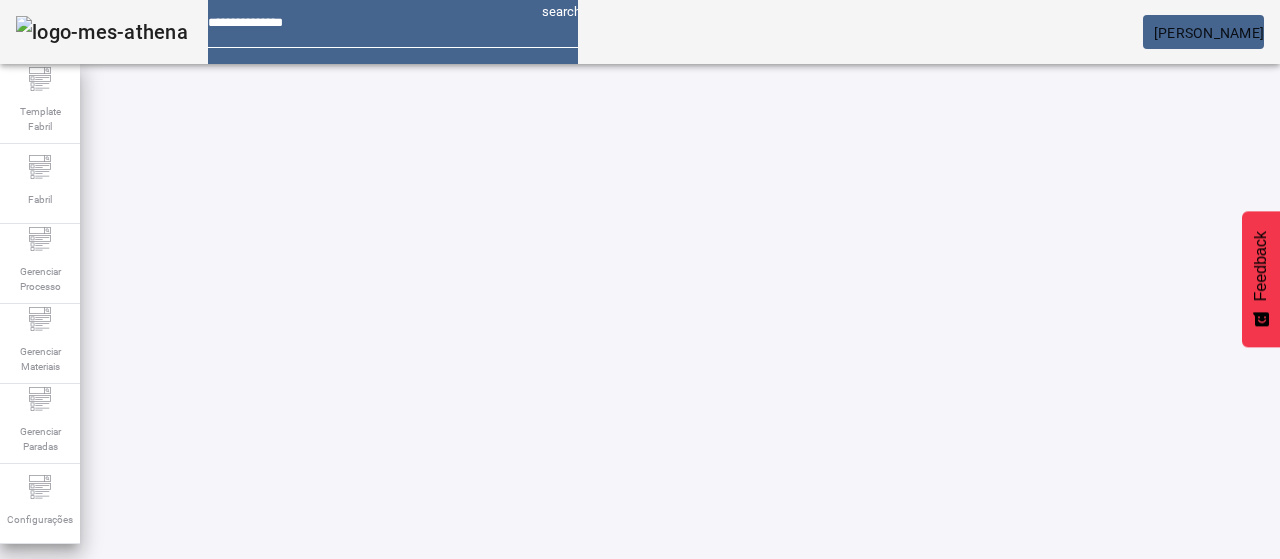 click at bounding box center [572, 769] 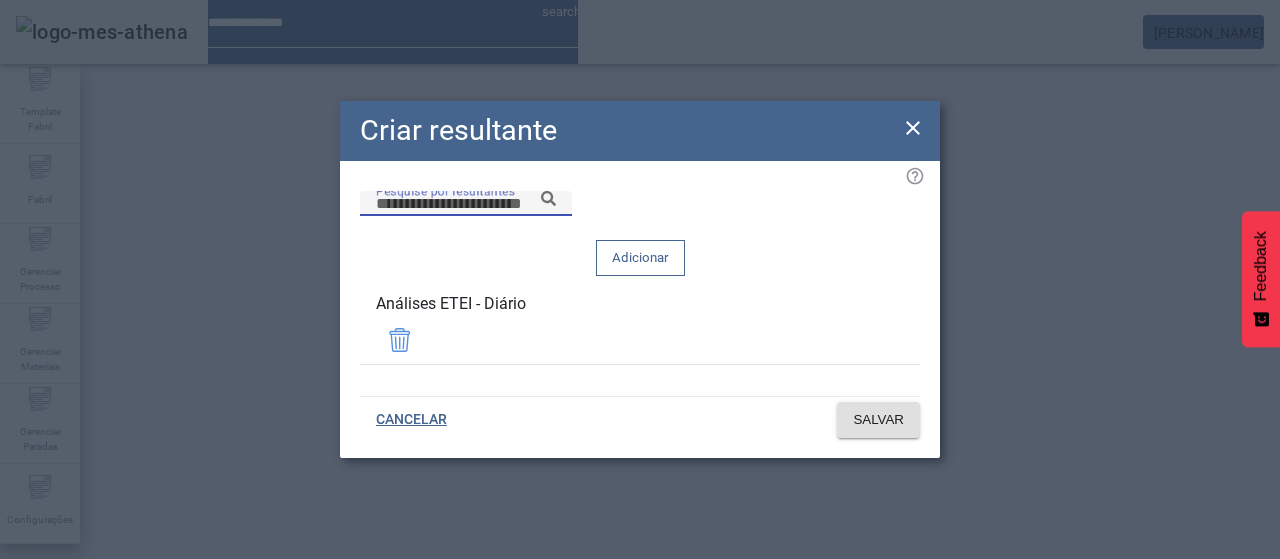 drag, startPoint x: 702, startPoint y: 254, endPoint x: 726, endPoint y: 251, distance: 24.186773 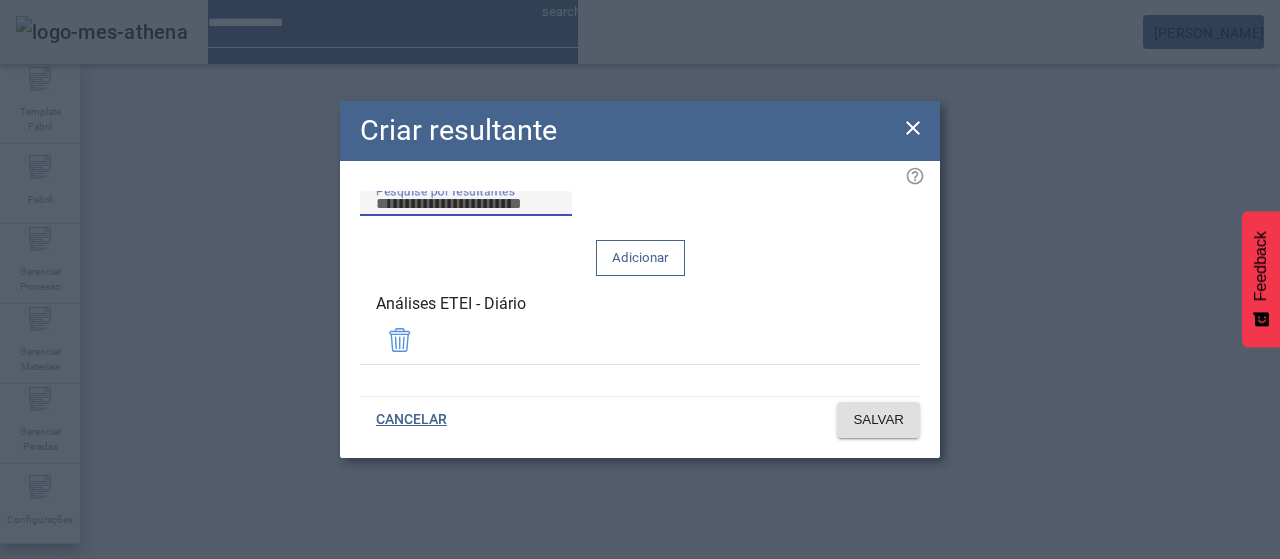 scroll, scrollTop: 0, scrollLeft: 0, axis: both 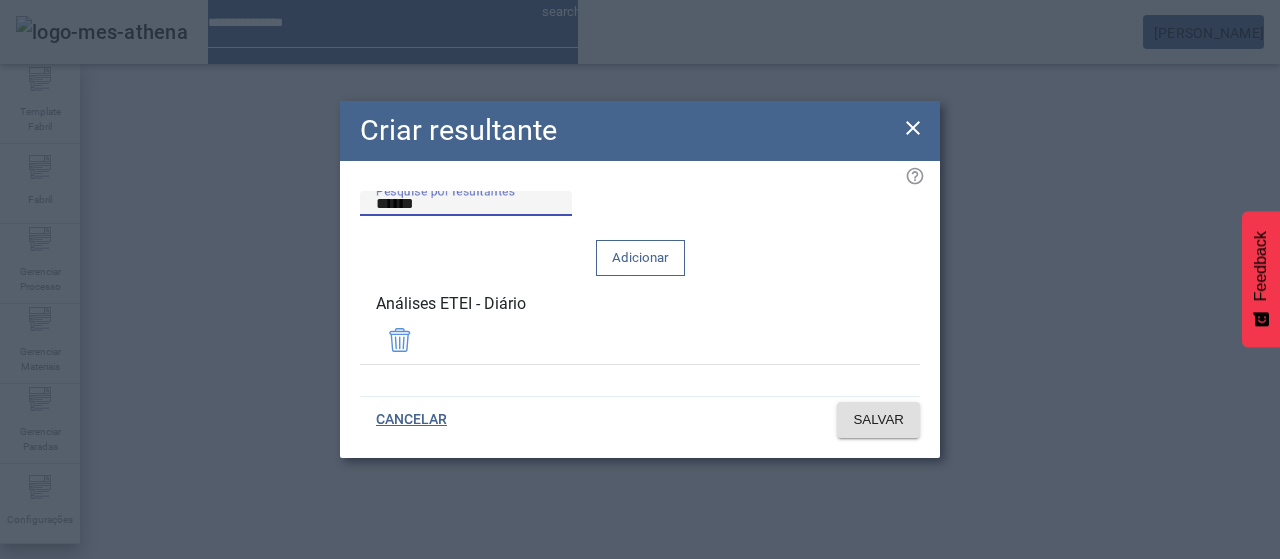 click 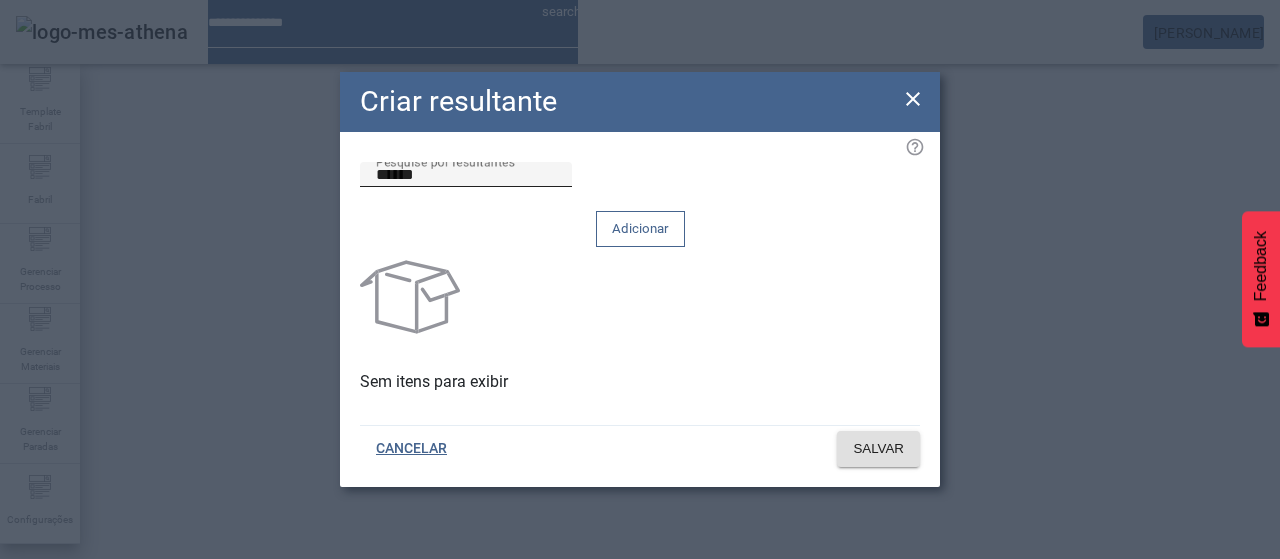 click on "Pesquise por resultantes ******" 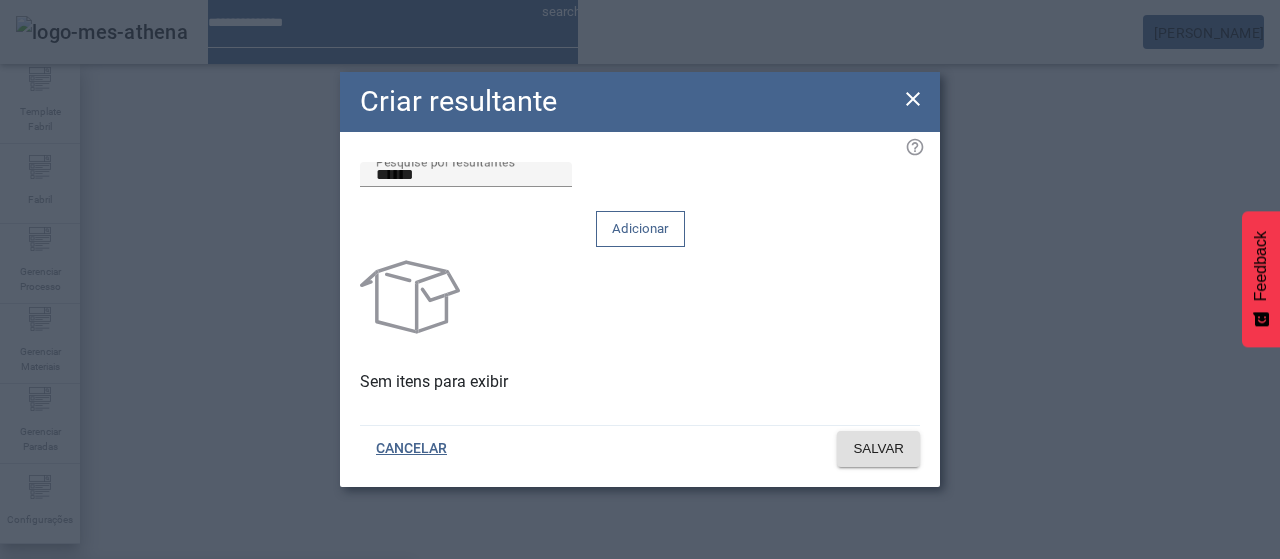 drag, startPoint x: 731, startPoint y: 265, endPoint x: 791, endPoint y: 241, distance: 64.62198 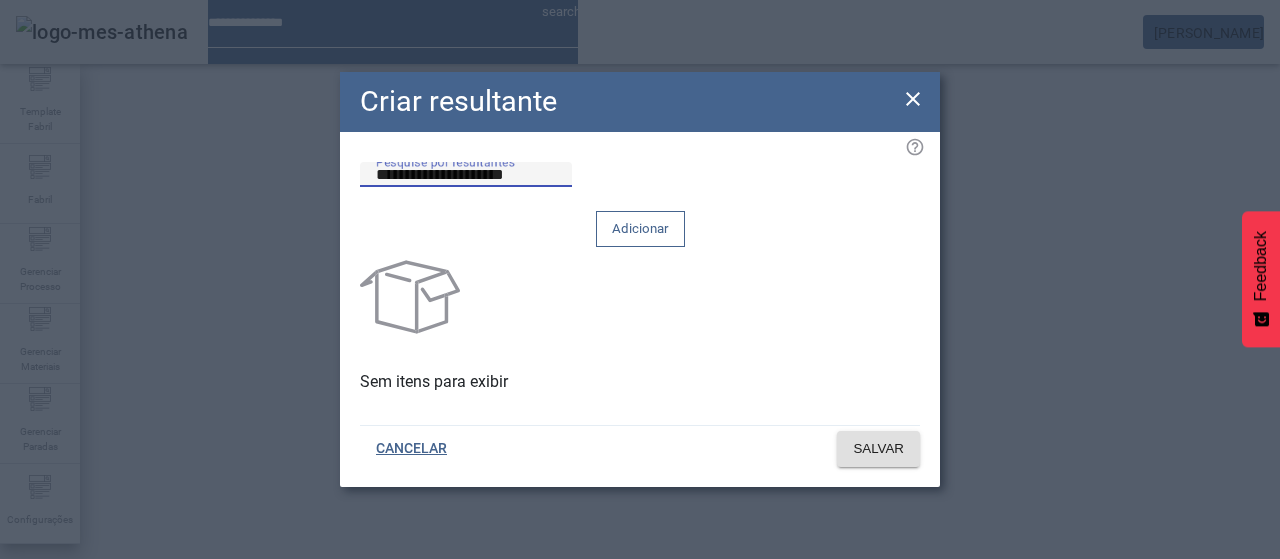 click 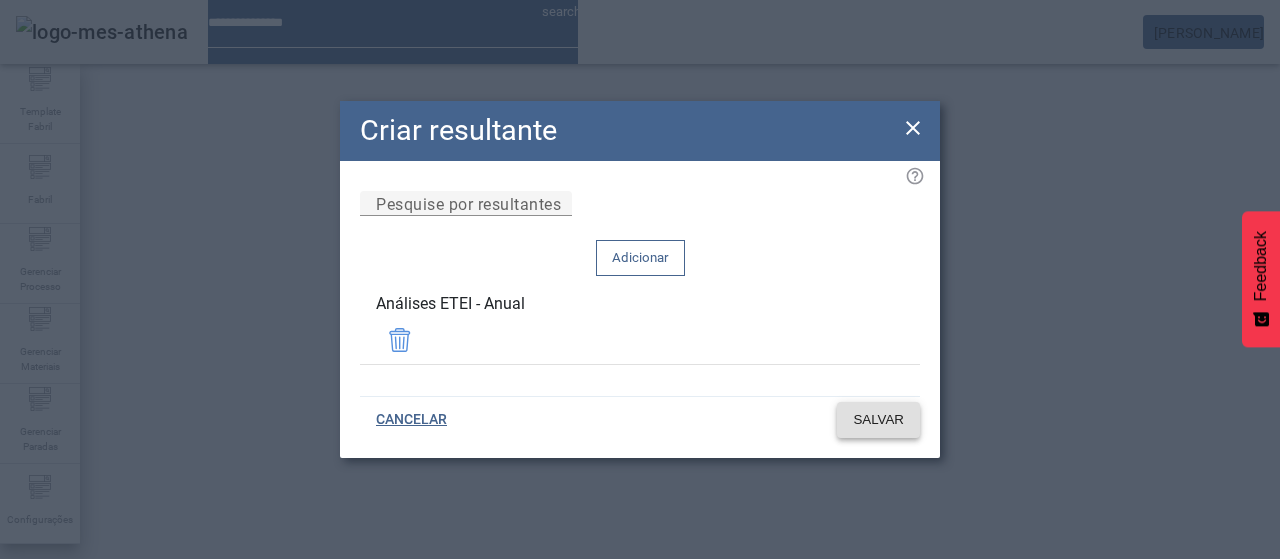 click on "Remover" at bounding box center (39, 579) 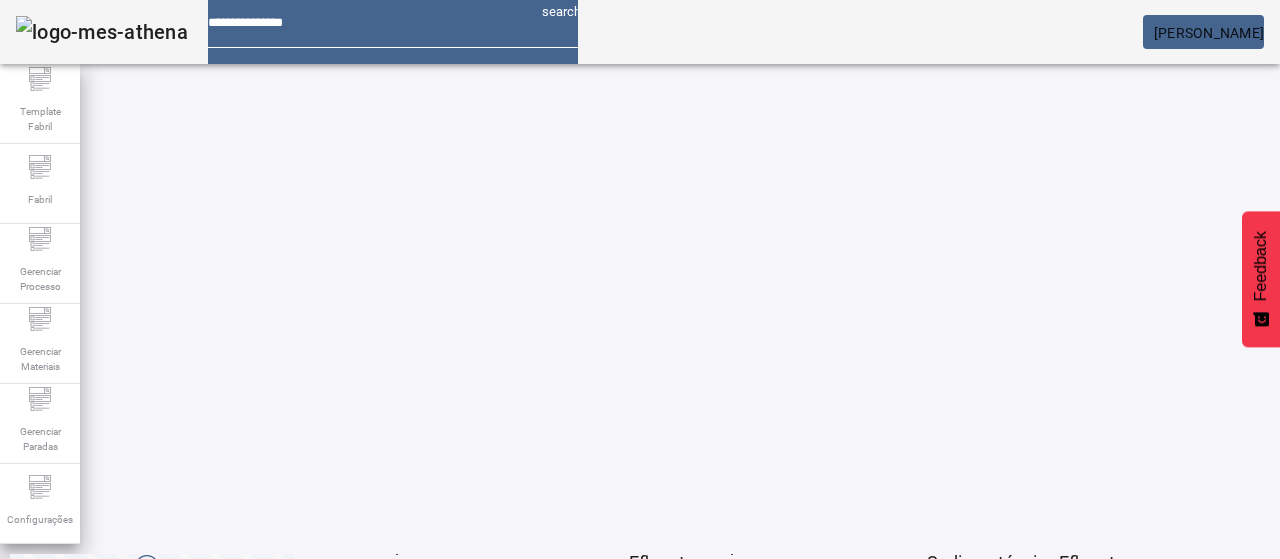 drag, startPoint x: 759, startPoint y: 485, endPoint x: 722, endPoint y: 493, distance: 37.85499 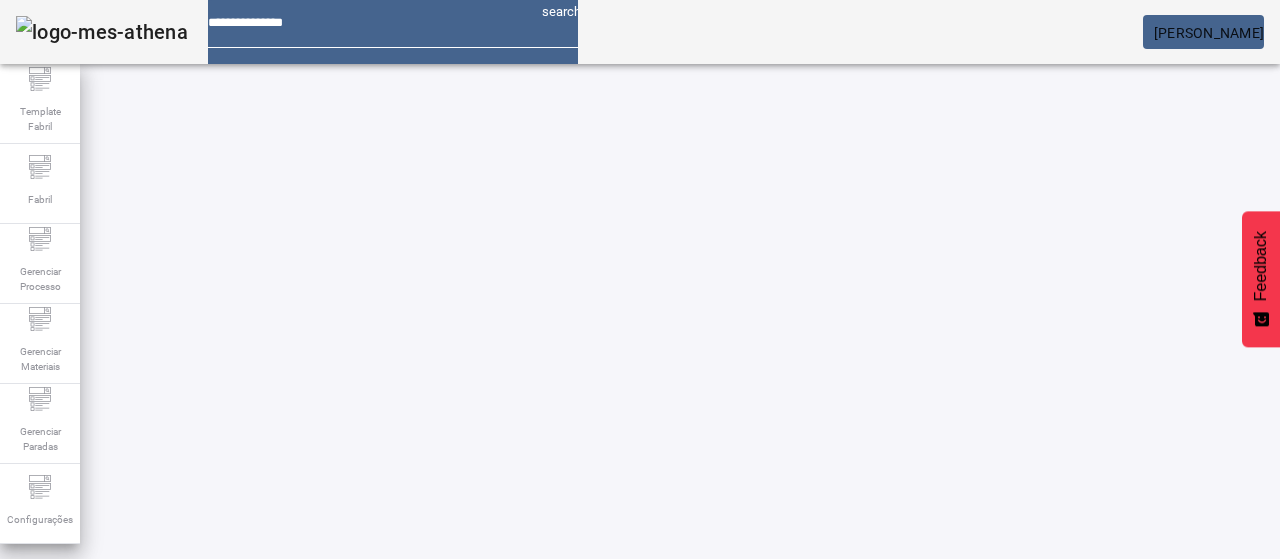 click at bounding box center [273, 919] 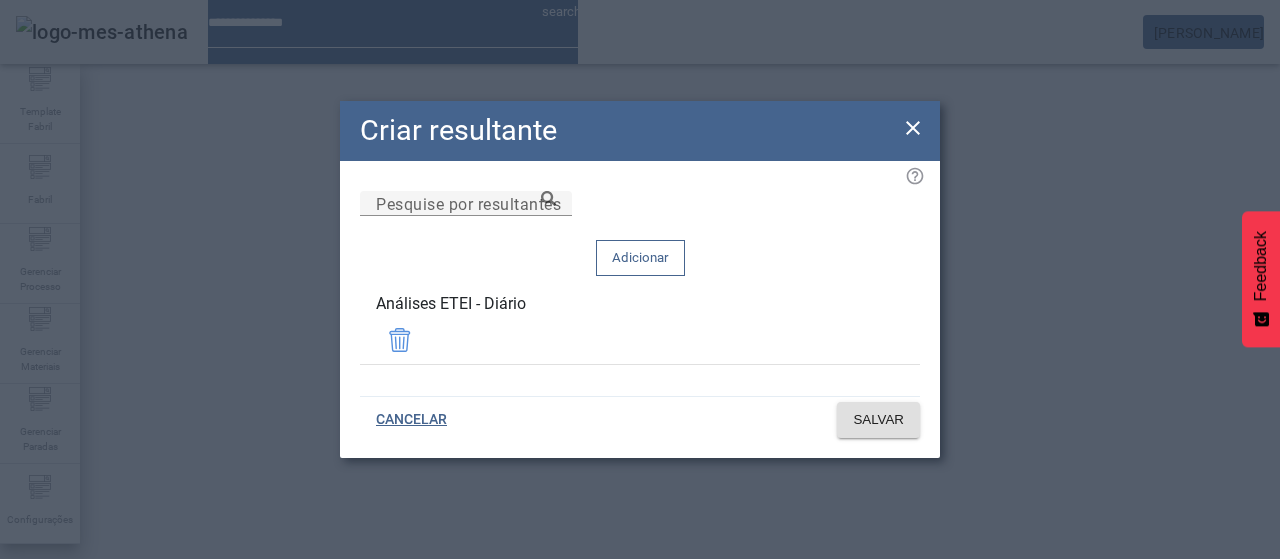 click 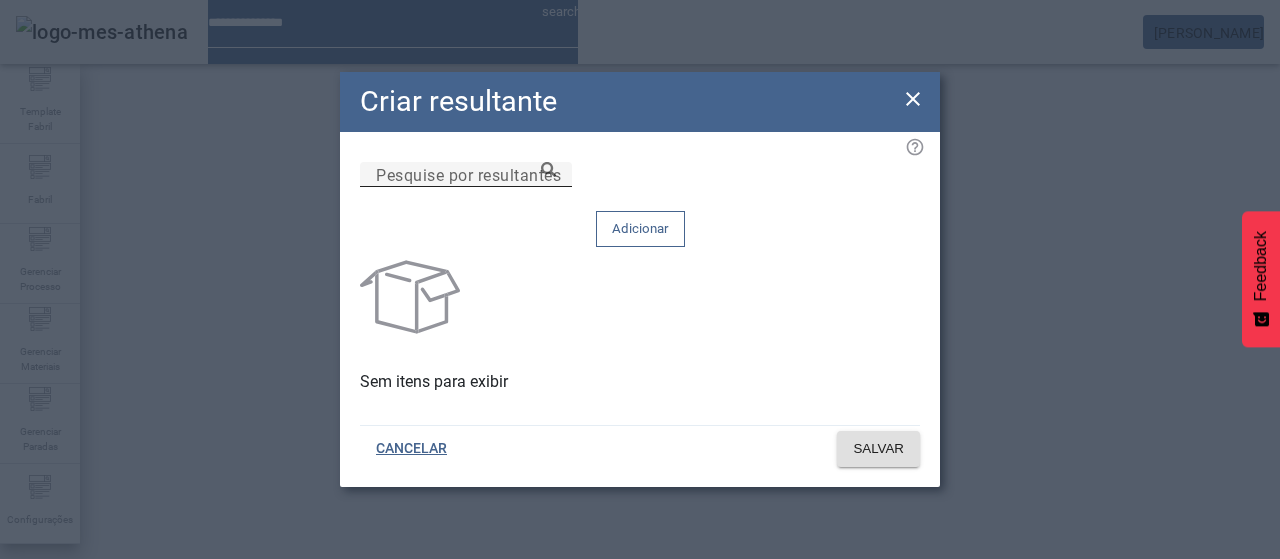 click on "Pesquise por resultantes" at bounding box center [466, 175] 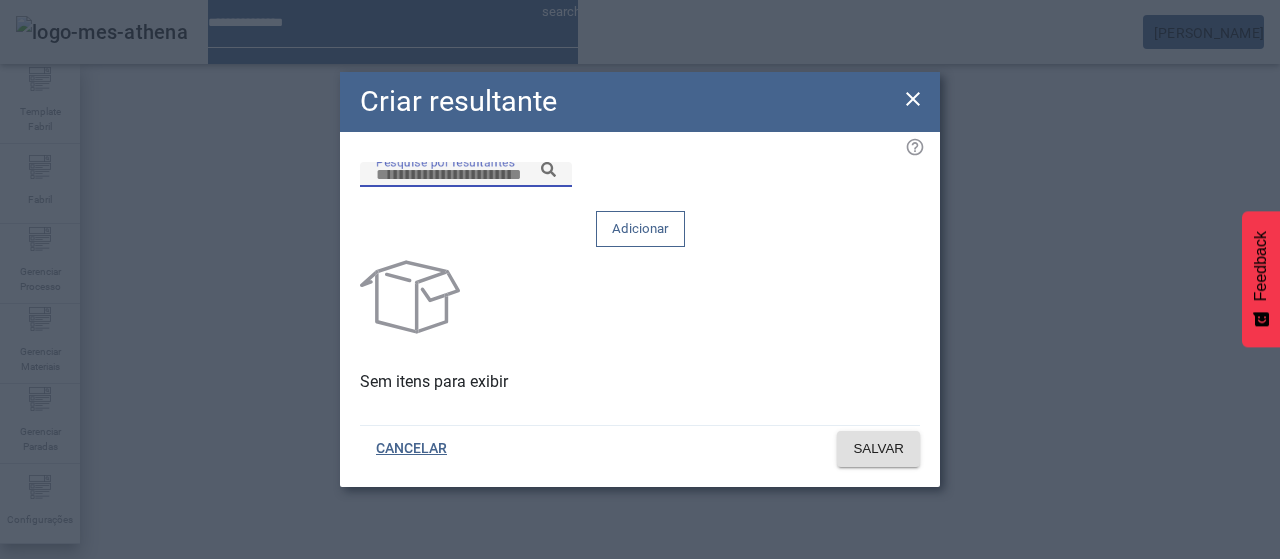 paste on "******" 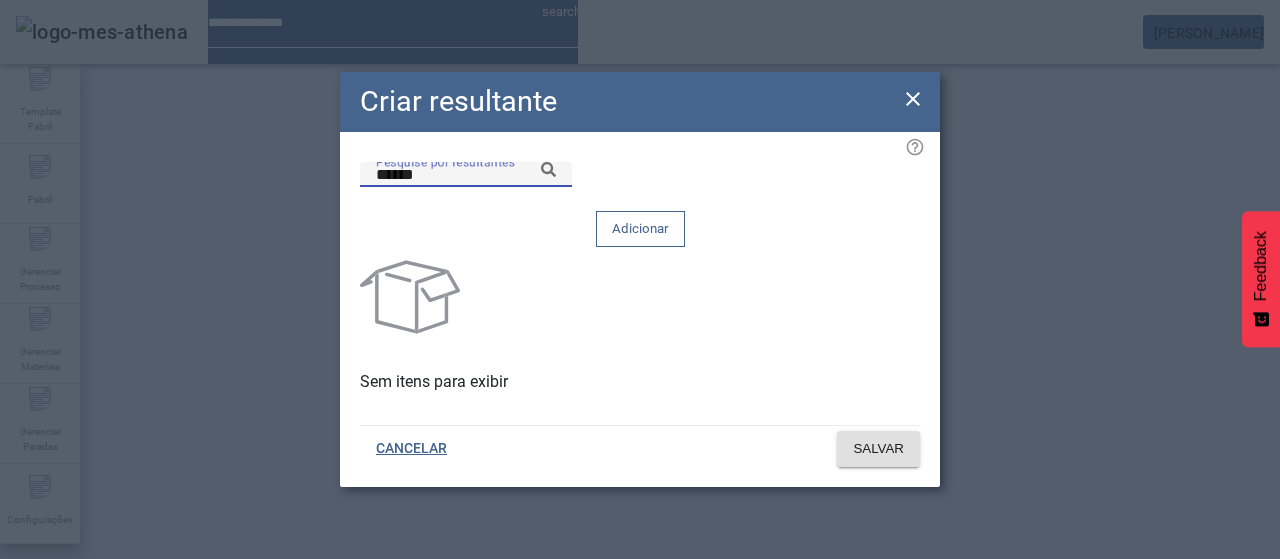 drag, startPoint x: 764, startPoint y: 206, endPoint x: 766, endPoint y: 226, distance: 20.09975 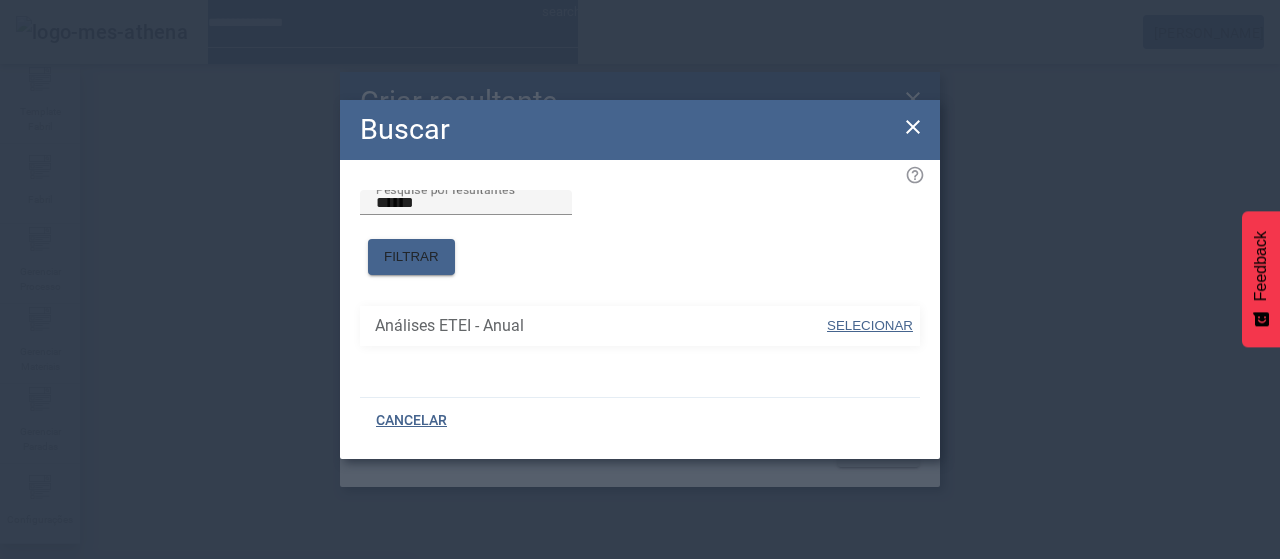 click on "SELECIONAR" at bounding box center [870, 325] 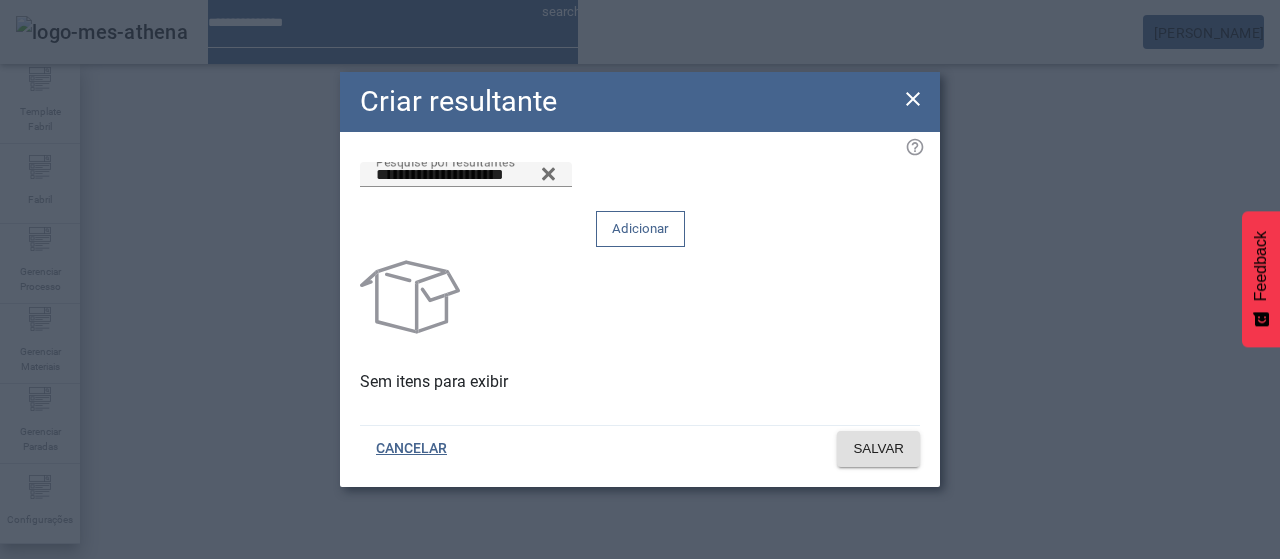 click on "Adicionar" 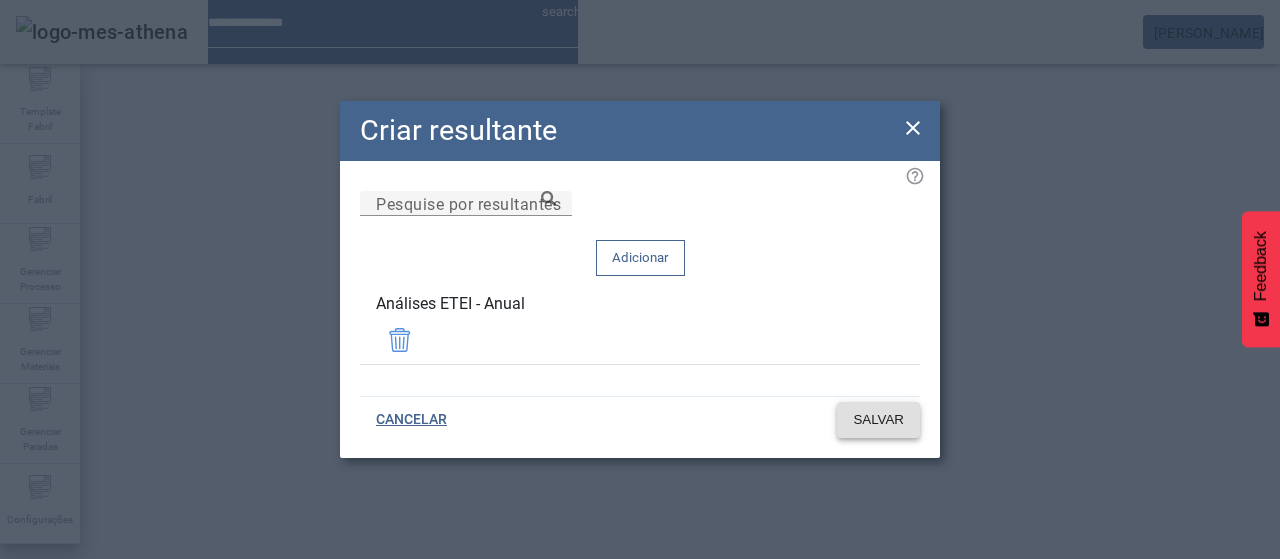 click on "SALVAR" 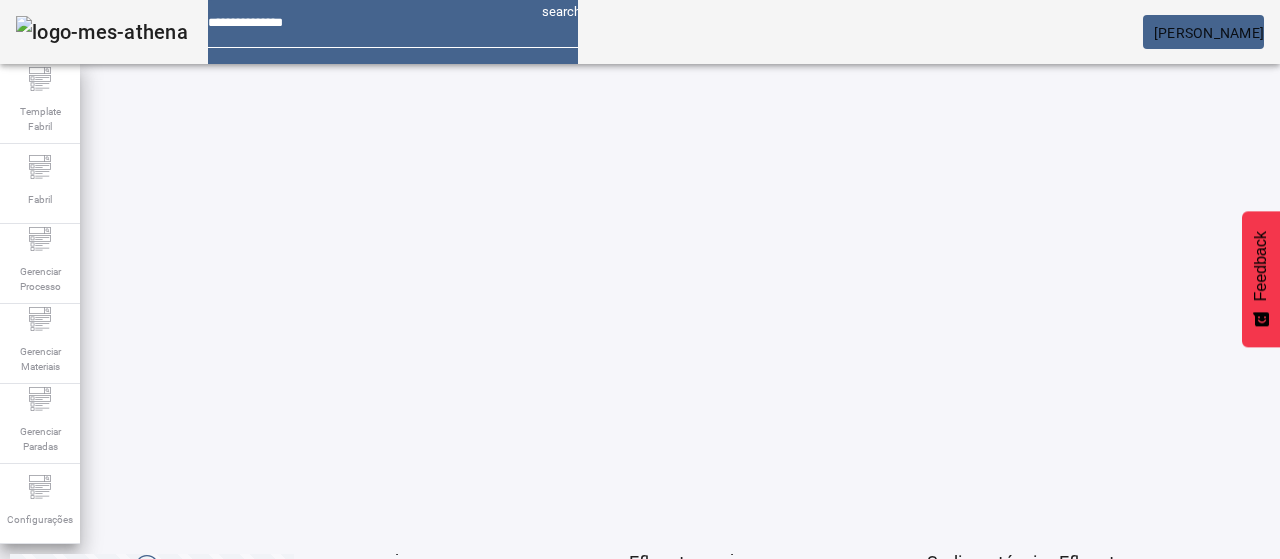 click 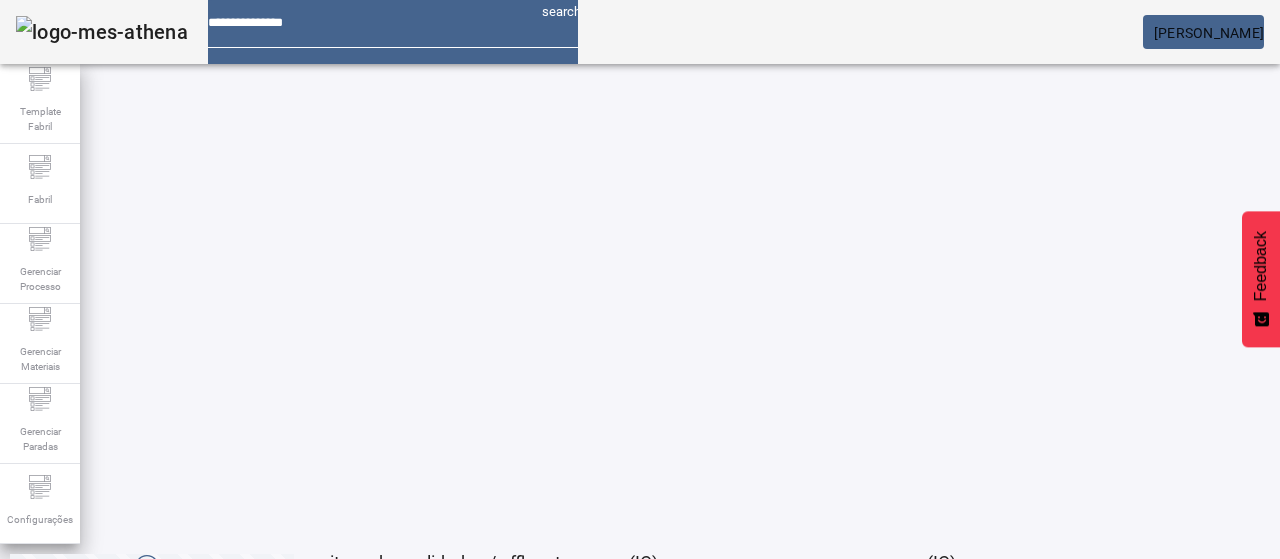click on "7" 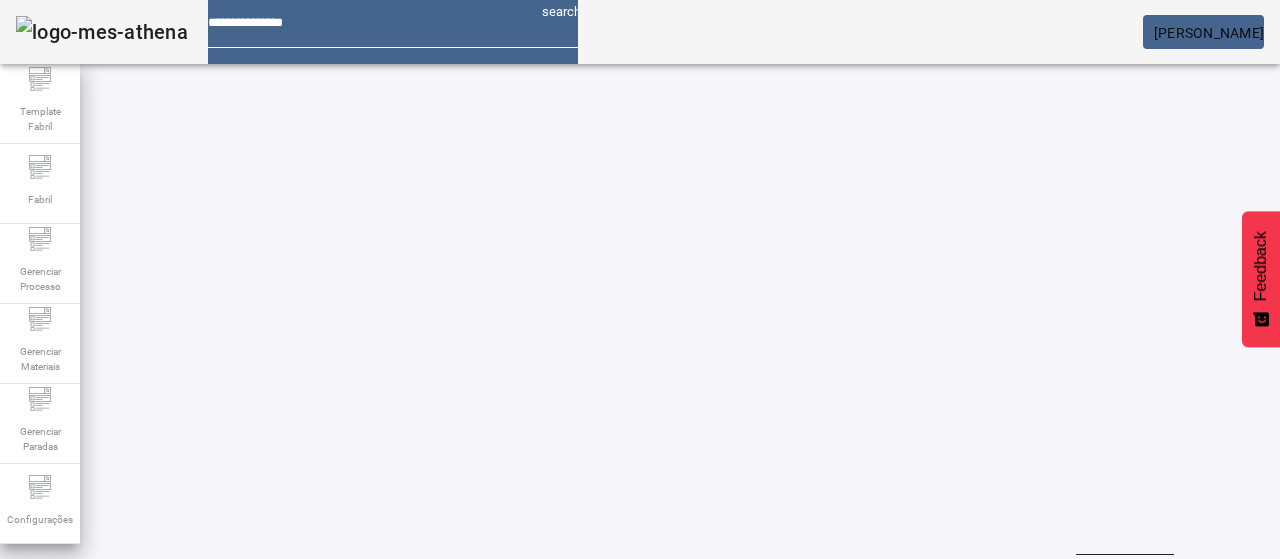 scroll, scrollTop: 10, scrollLeft: 0, axis: vertical 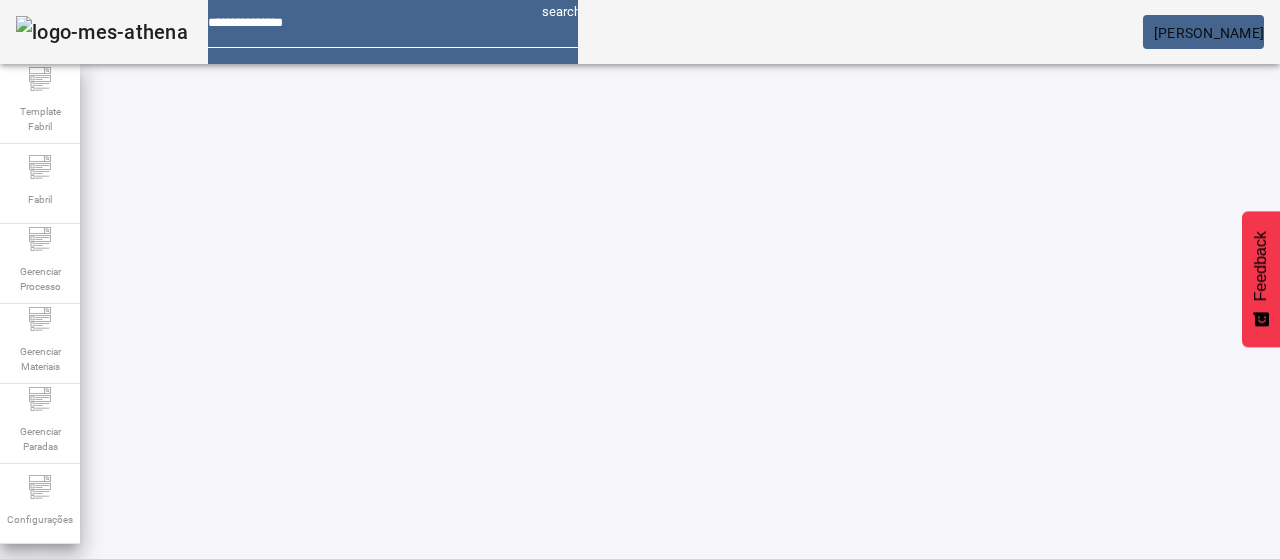 click at bounding box center [572, 919] 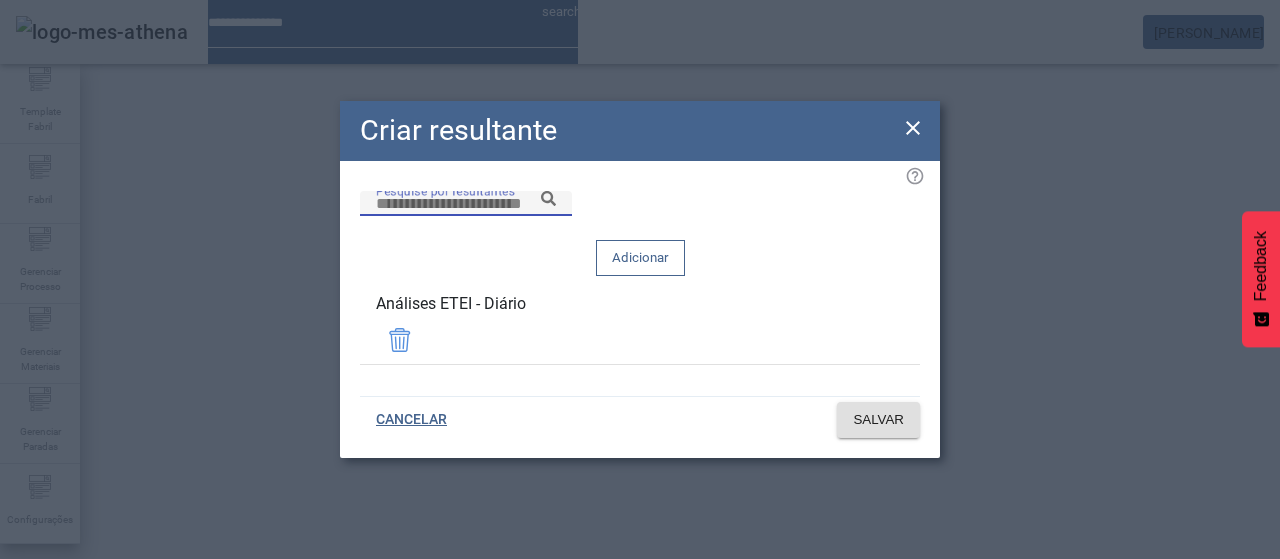 click on "Pesquise por resultantes" 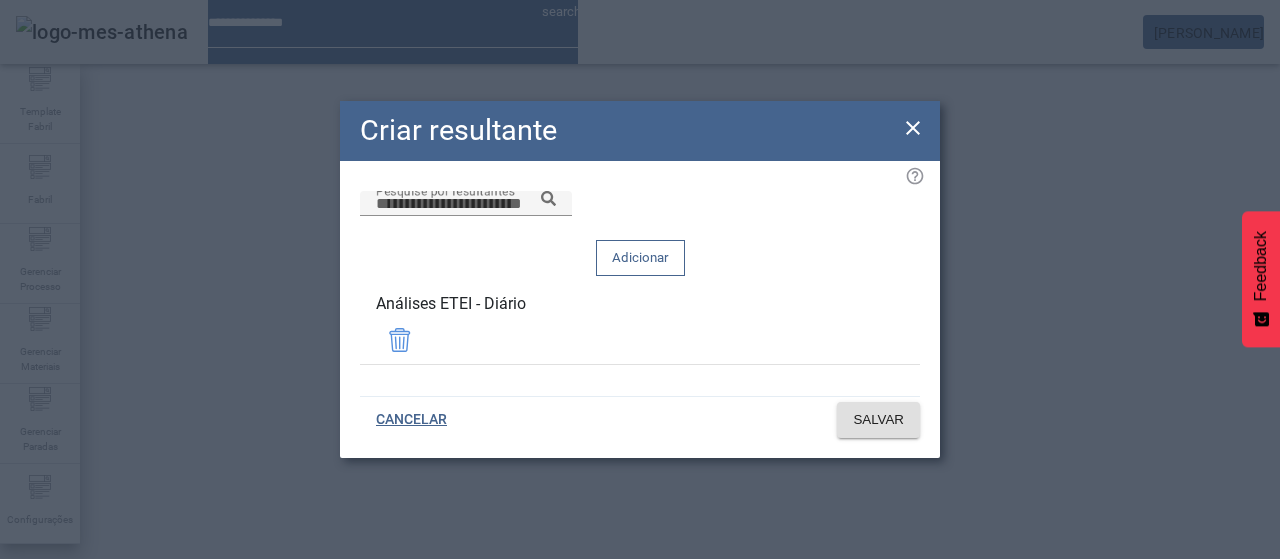 click 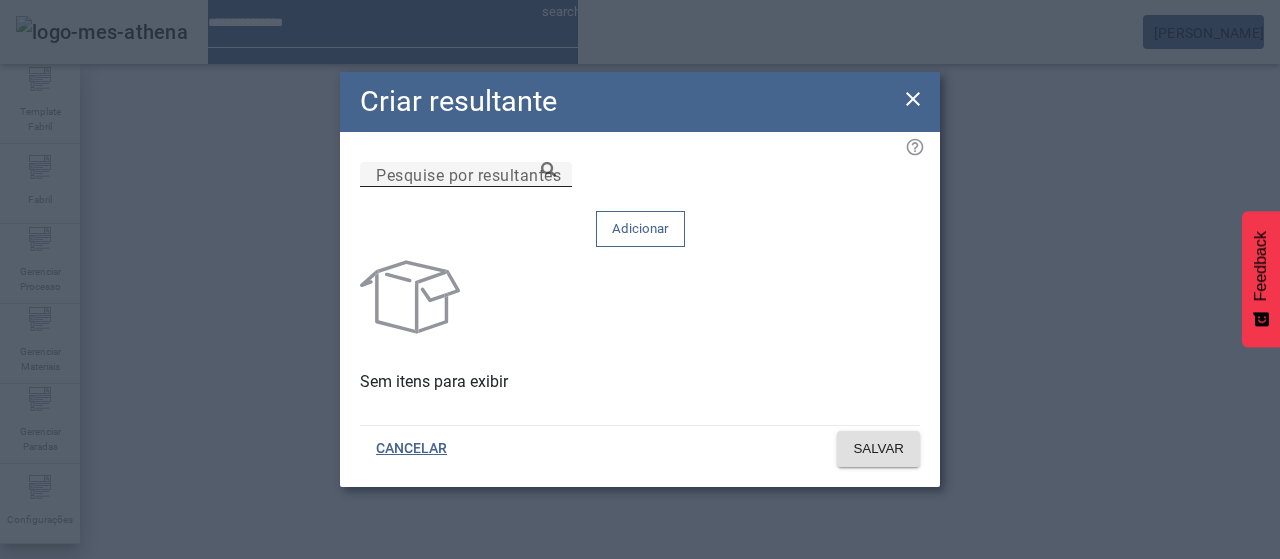 click on "Pesquise por resultantes" at bounding box center (466, 175) 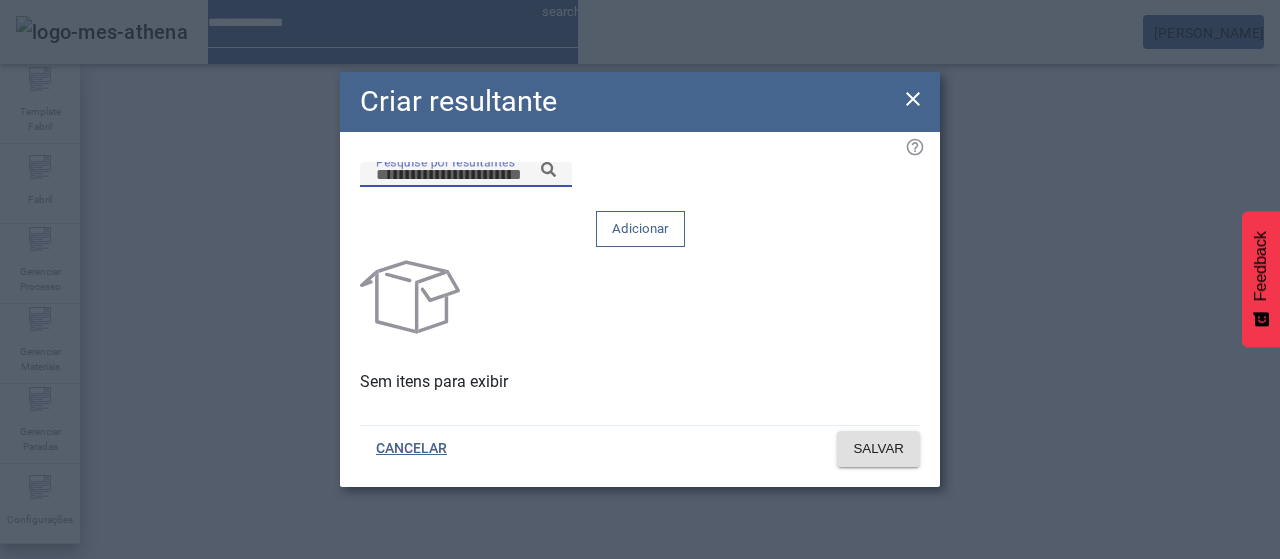 paste on "******" 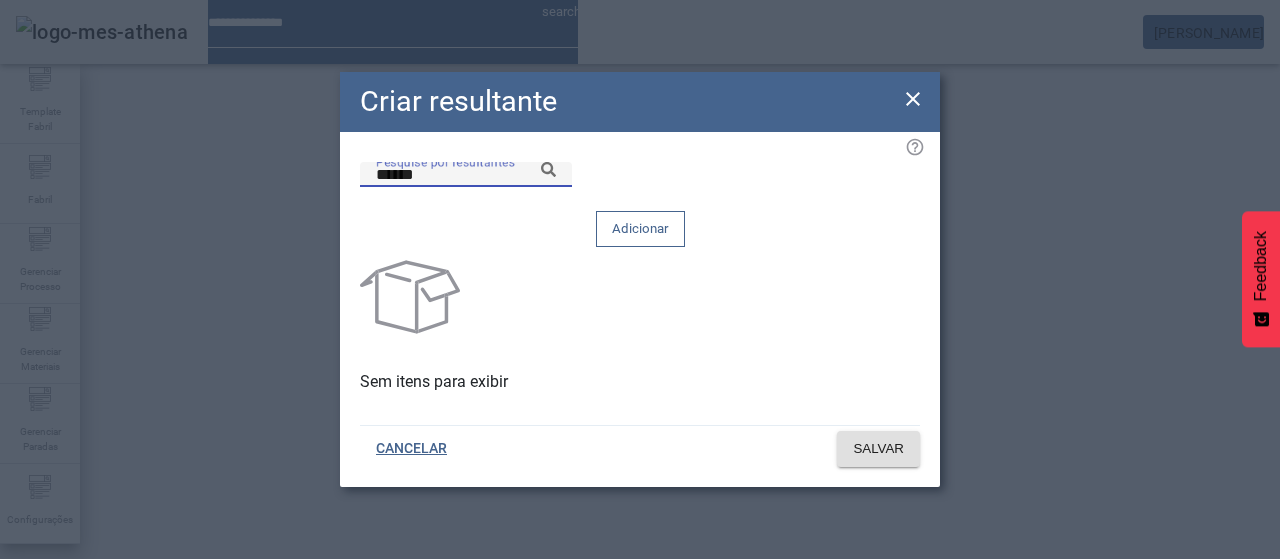 click 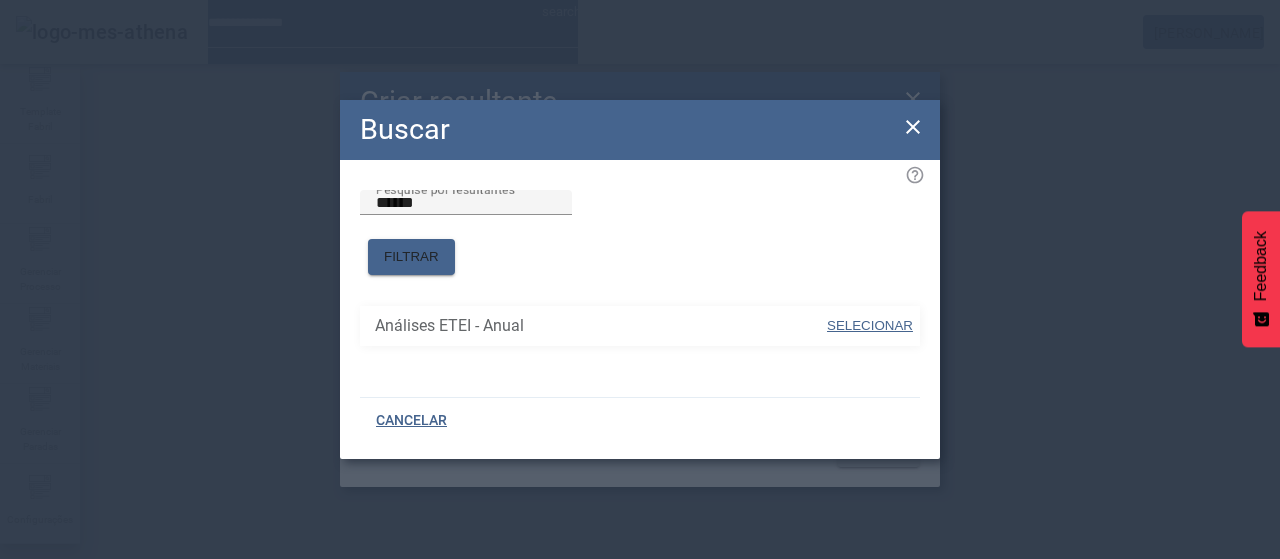 drag, startPoint x: 860, startPoint y: 303, endPoint x: 865, endPoint y: 288, distance: 15.811388 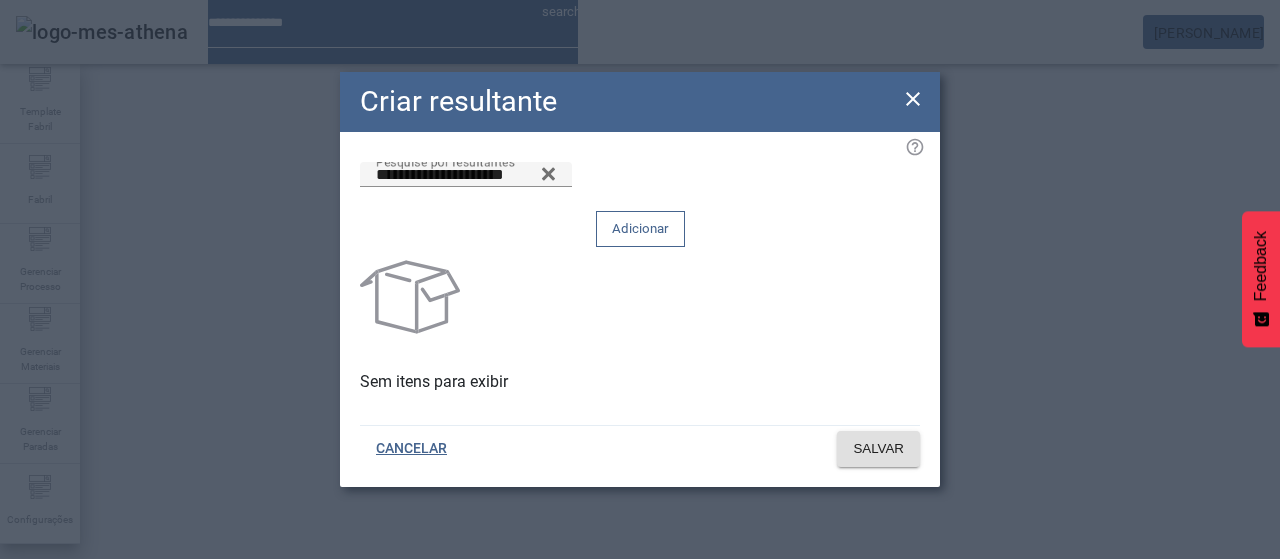click on "Adicionar" 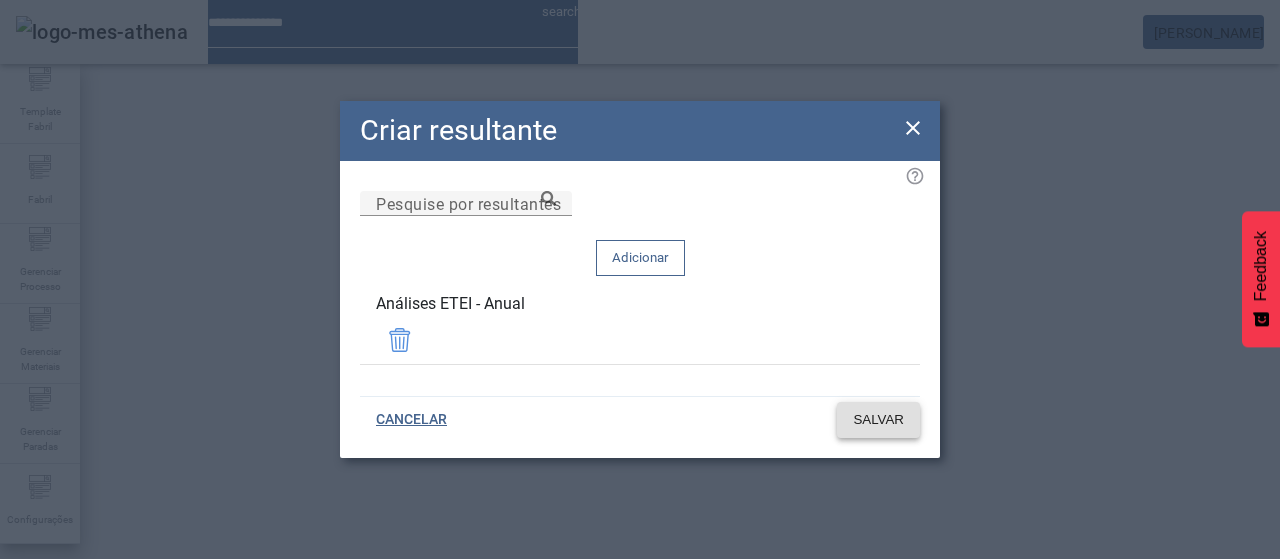 click on "SALVAR" 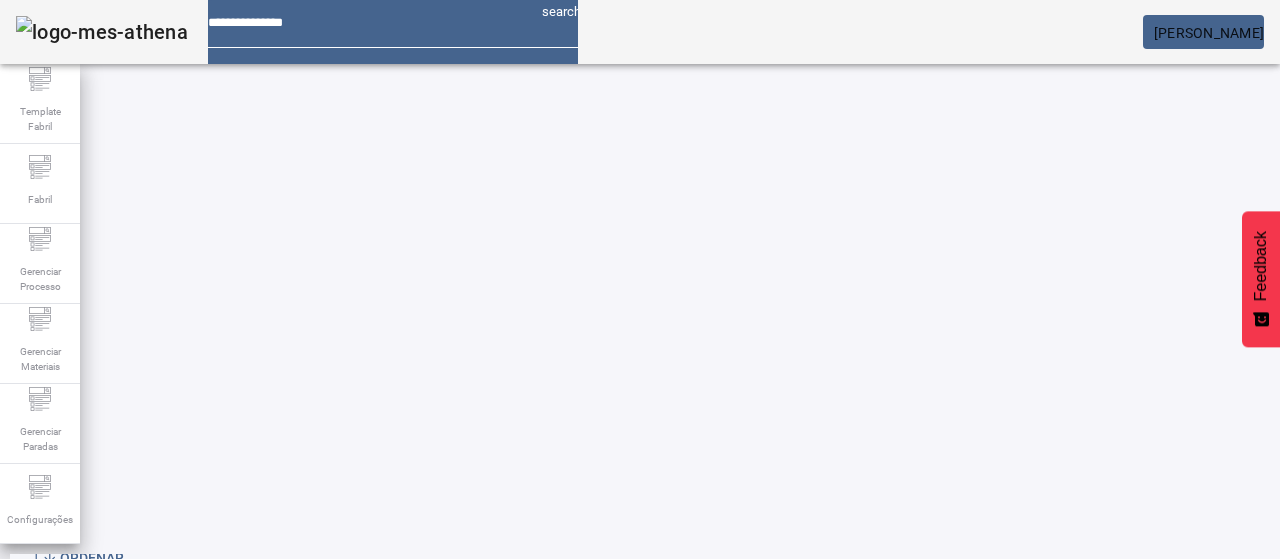 scroll, scrollTop: 160, scrollLeft: 0, axis: vertical 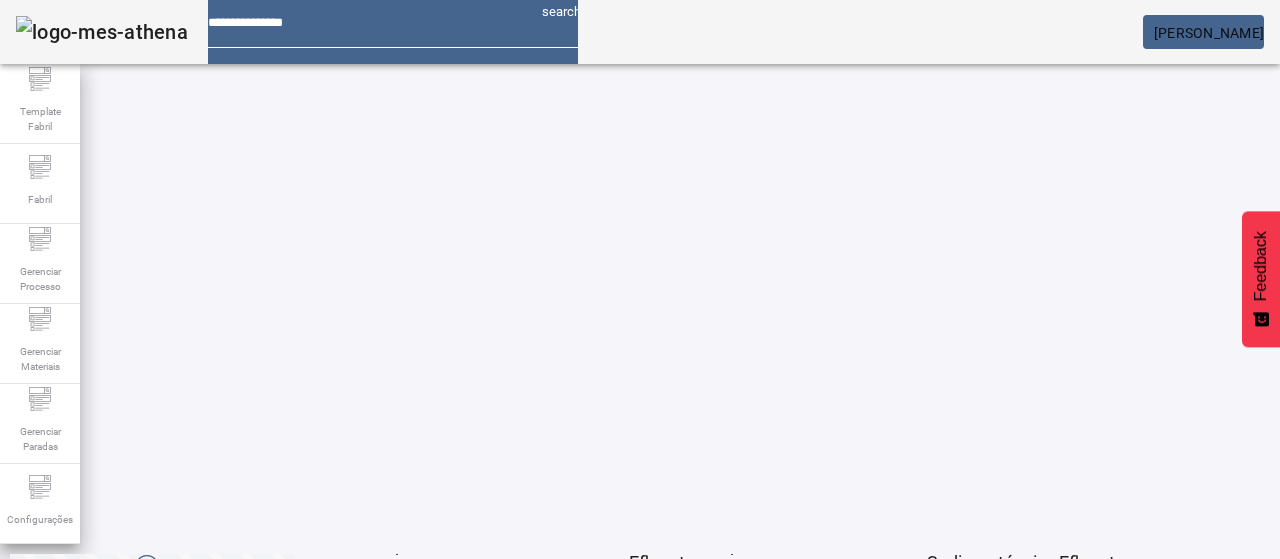 click on "1   2   3  ...  7" 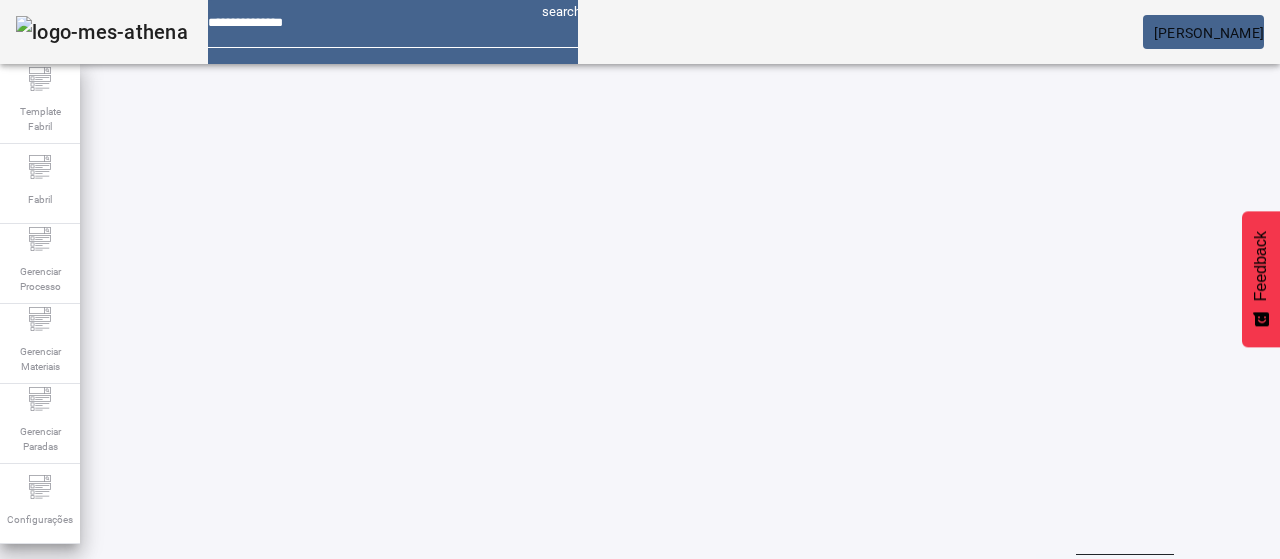 scroll, scrollTop: 10, scrollLeft: 0, axis: vertical 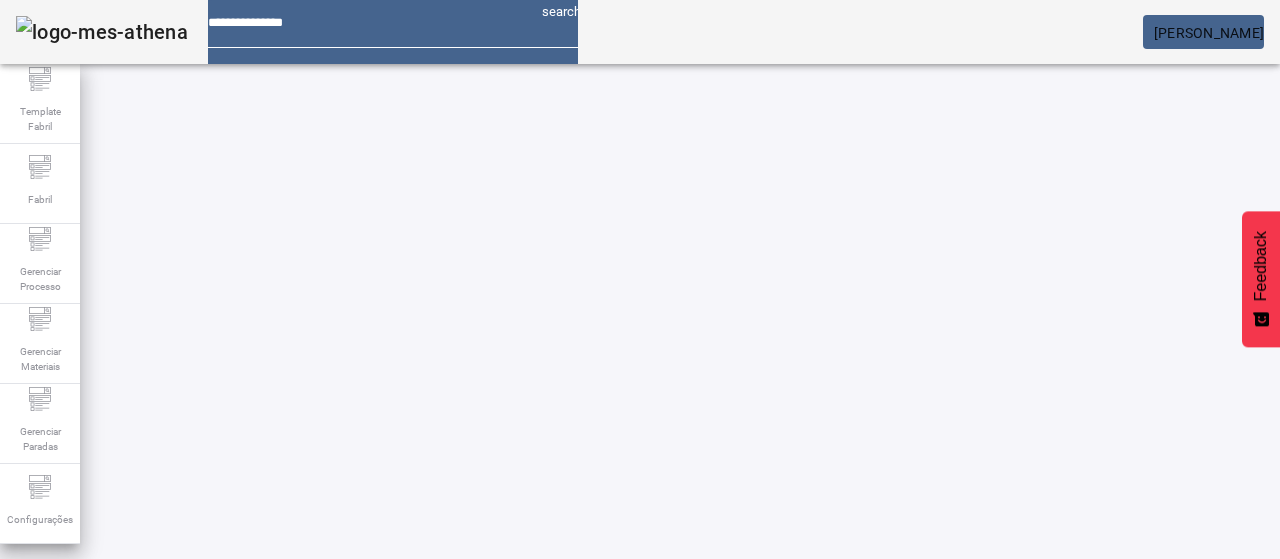 click at bounding box center (572, 769) 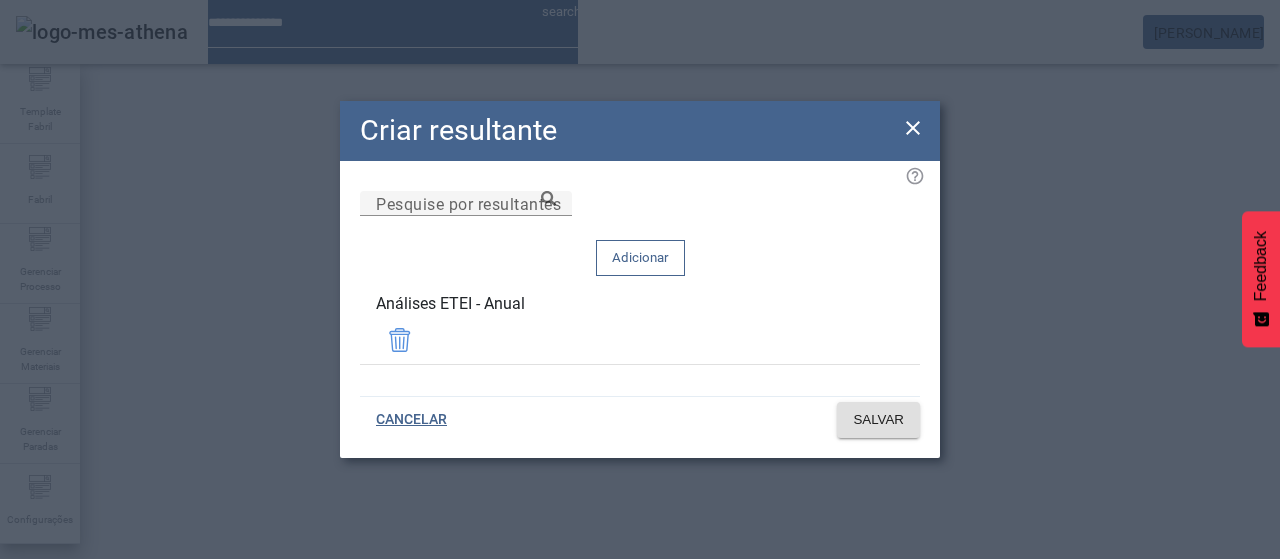 drag, startPoint x: 908, startPoint y: 152, endPoint x: 818, endPoint y: 291, distance: 165.59288 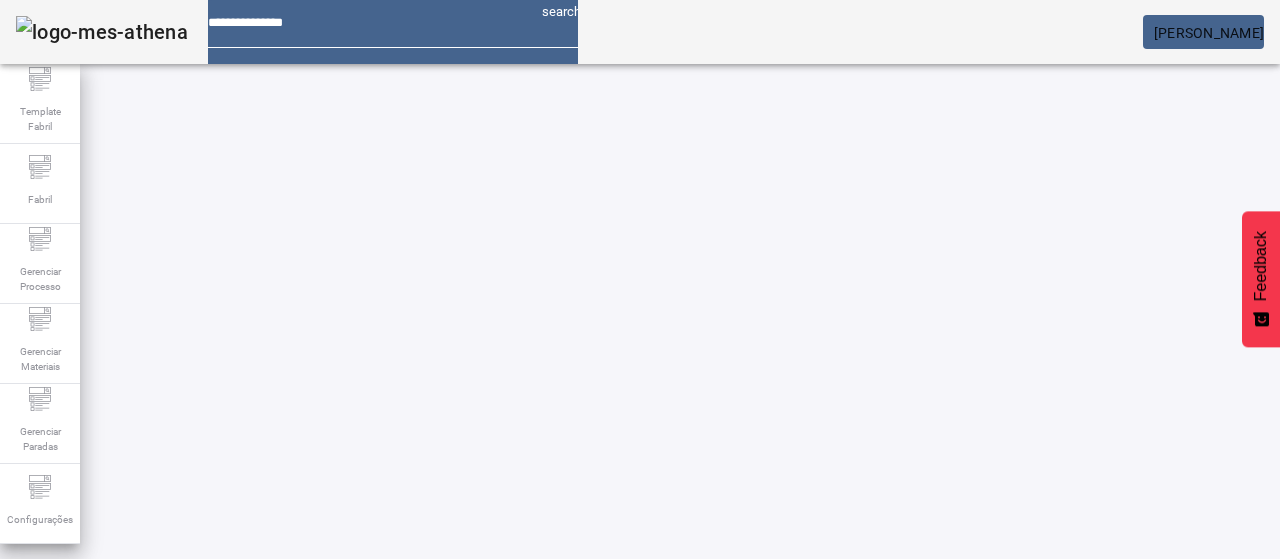 click at bounding box center [572, 769] 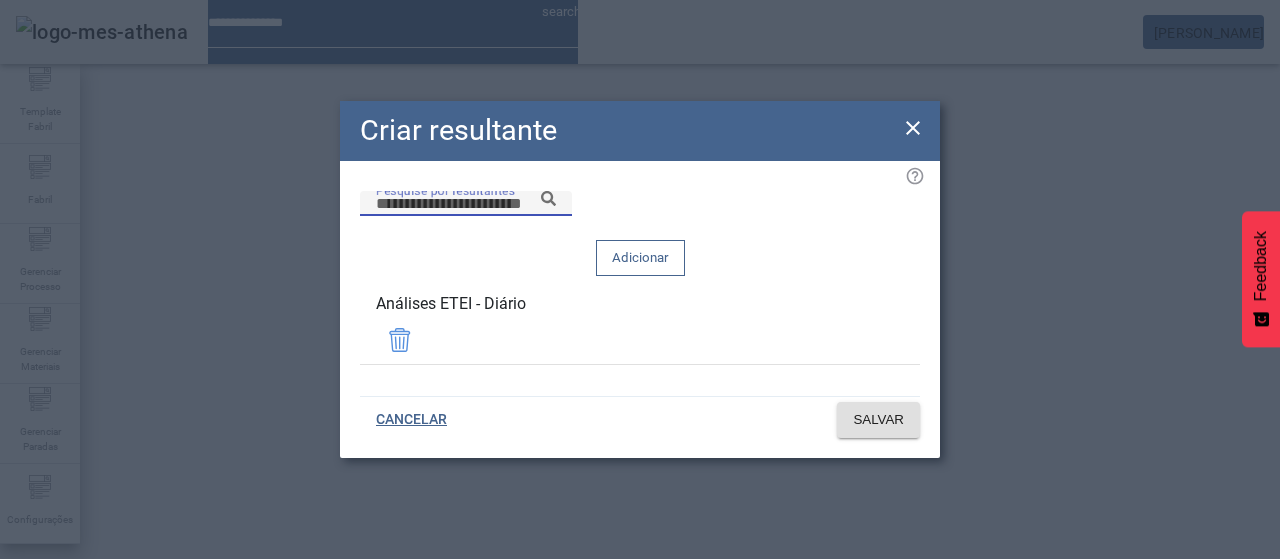 click on "Pesquise por resultantes" at bounding box center [466, 204] 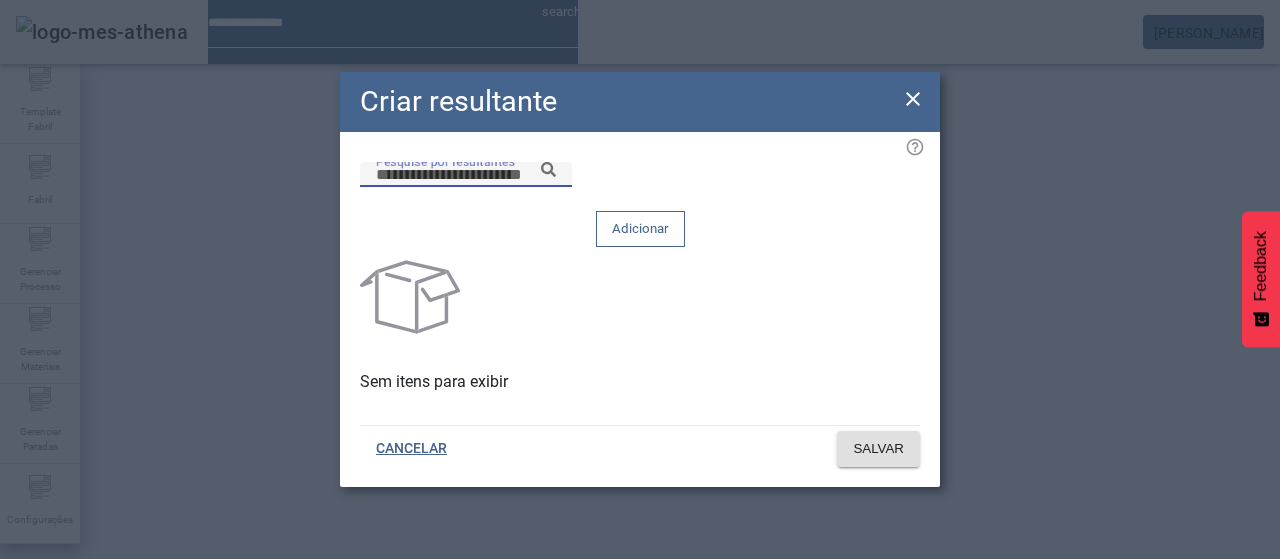 drag, startPoint x: 736, startPoint y: 219, endPoint x: 772, endPoint y: 223, distance: 36.221542 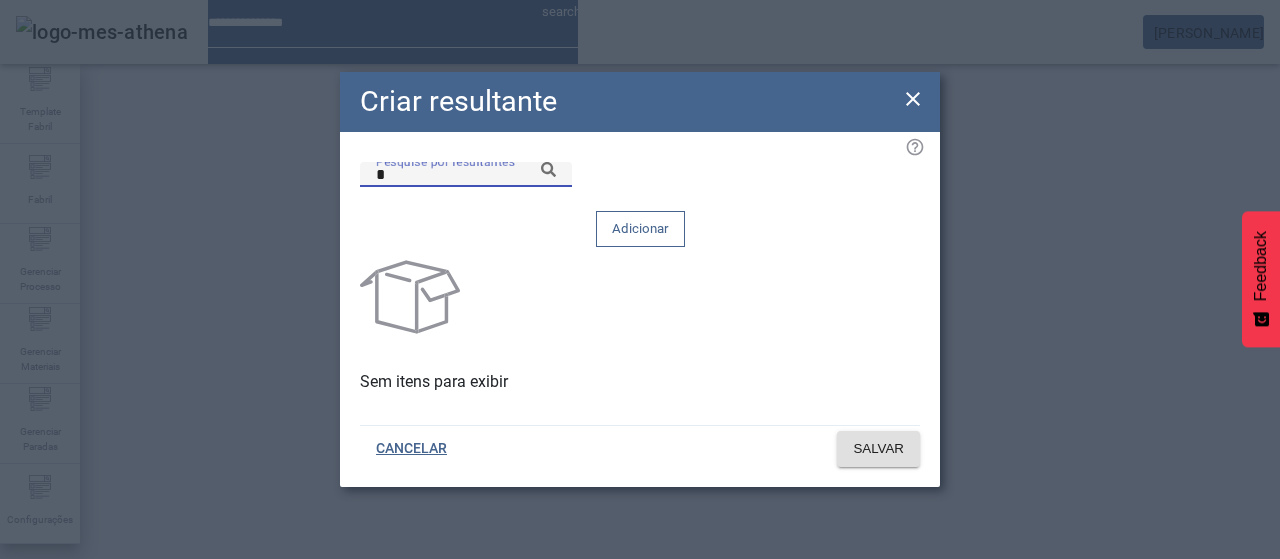 paste on "*****" 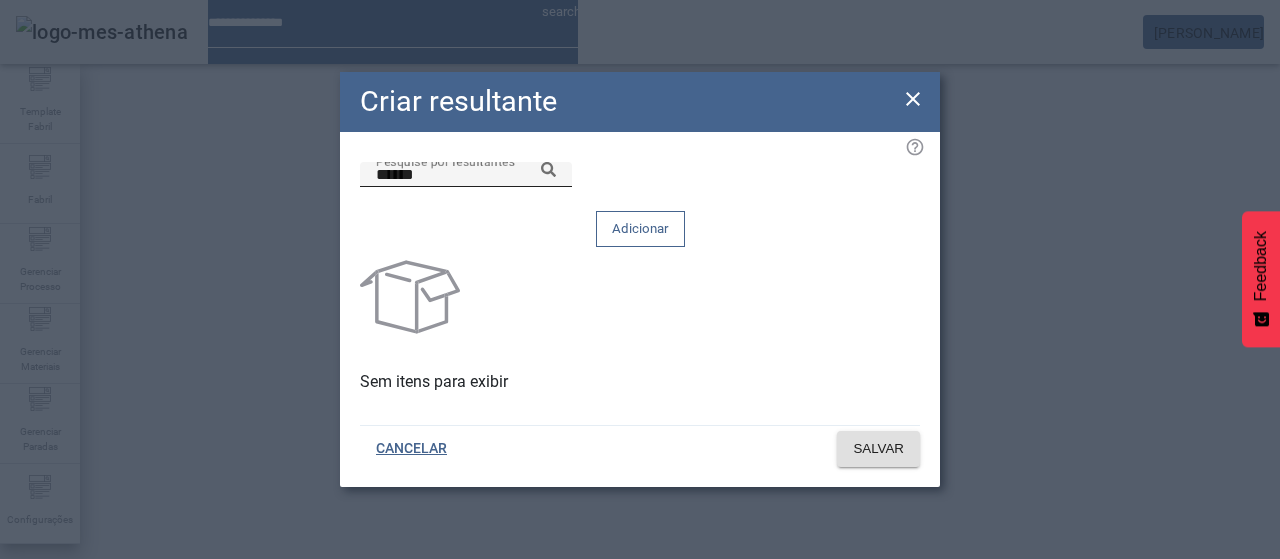 click 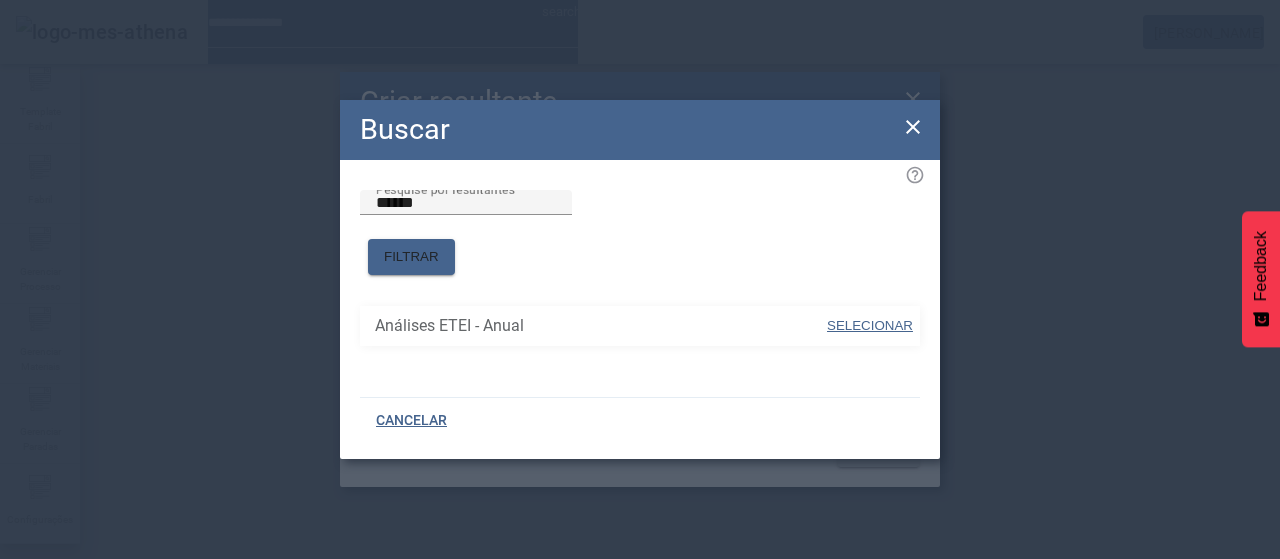 click on "SELECIONAR" at bounding box center [870, 325] 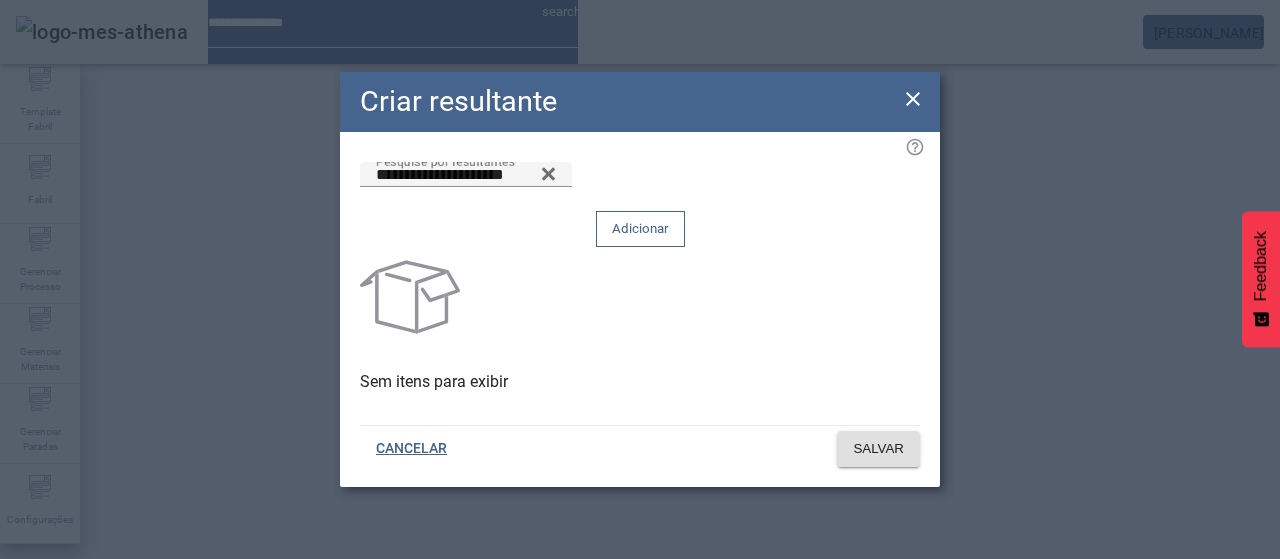 click 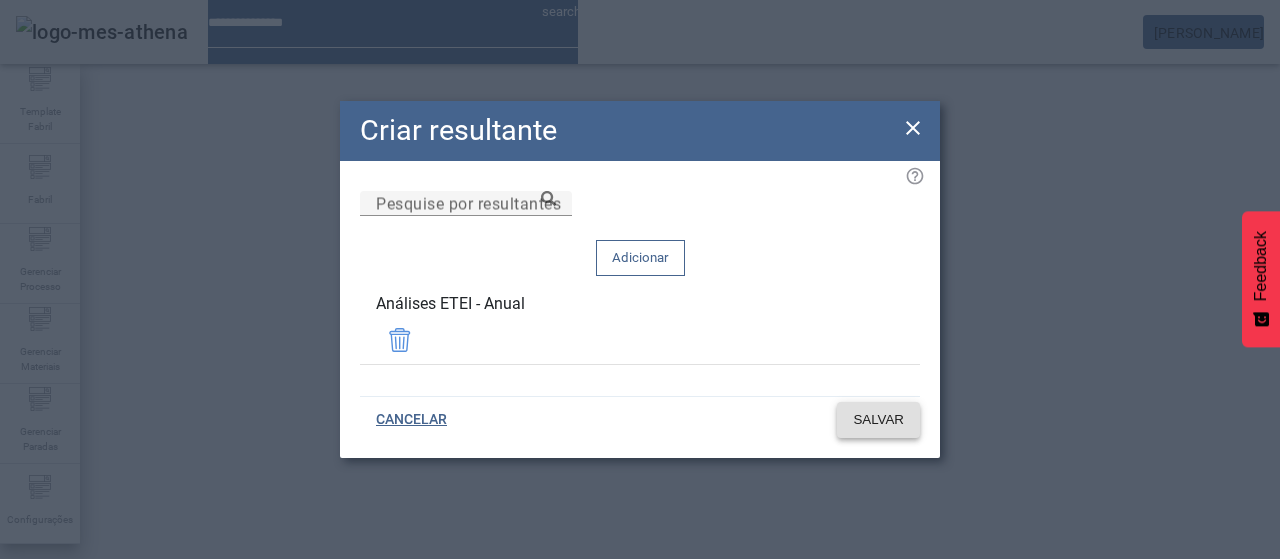 click on "SALVAR" 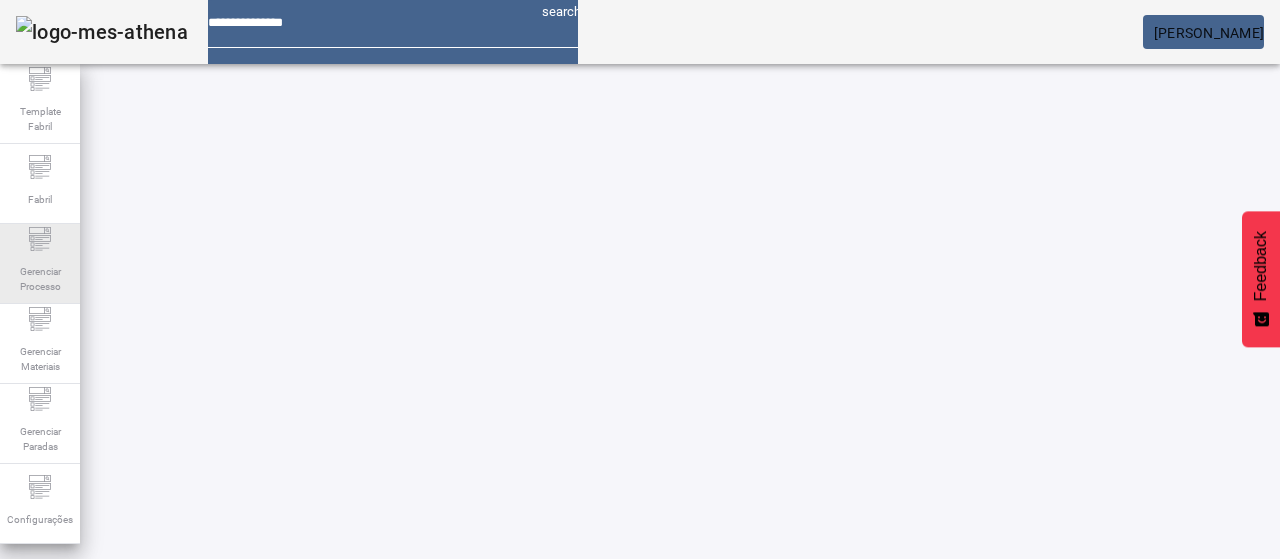 scroll, scrollTop: 0, scrollLeft: 0, axis: both 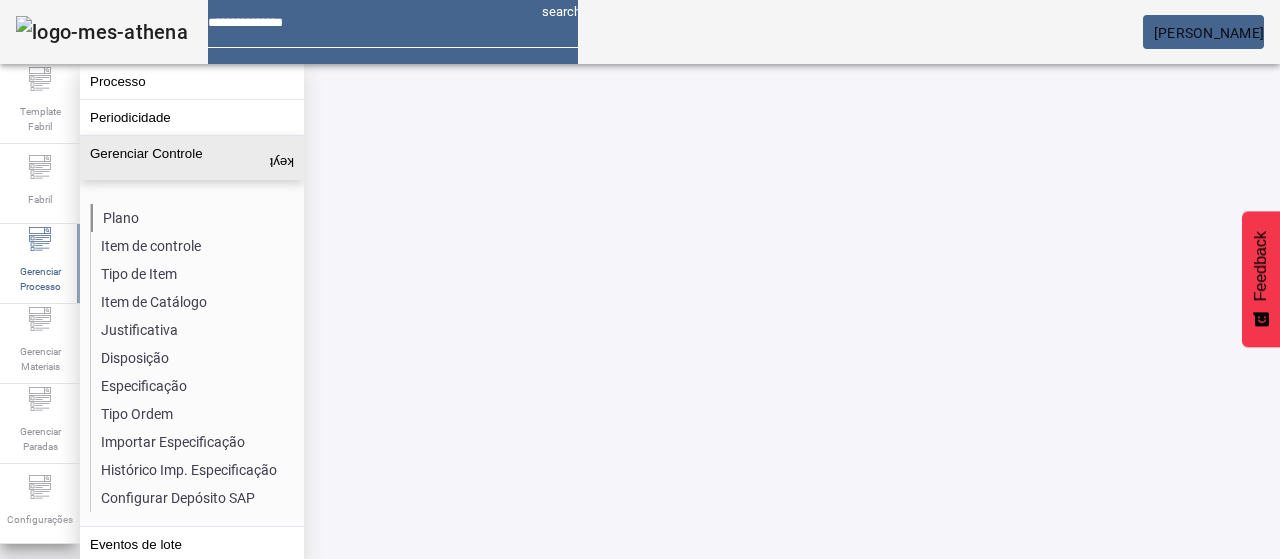click on "Plano" 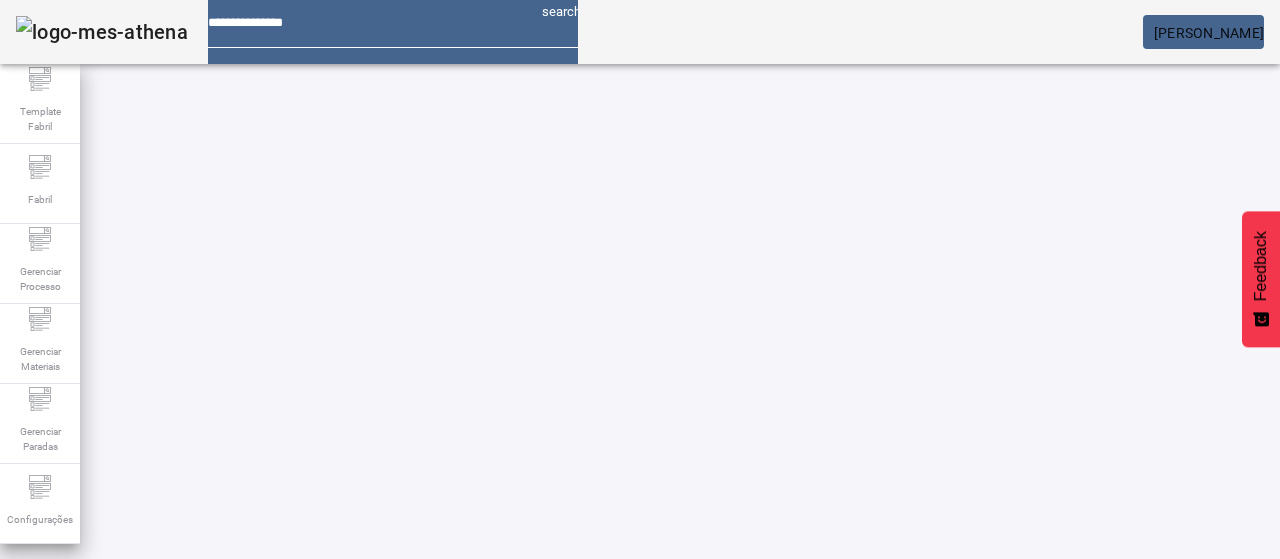 click on "ABRIR FILTROS" 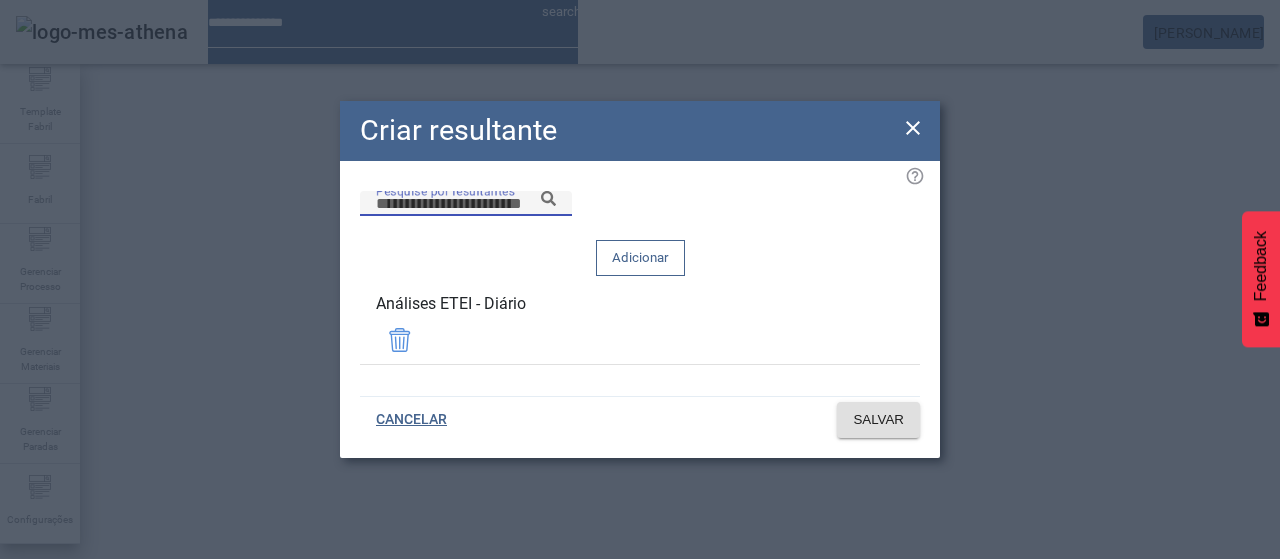 click on "Pesquise por resultantes" at bounding box center (466, 204) 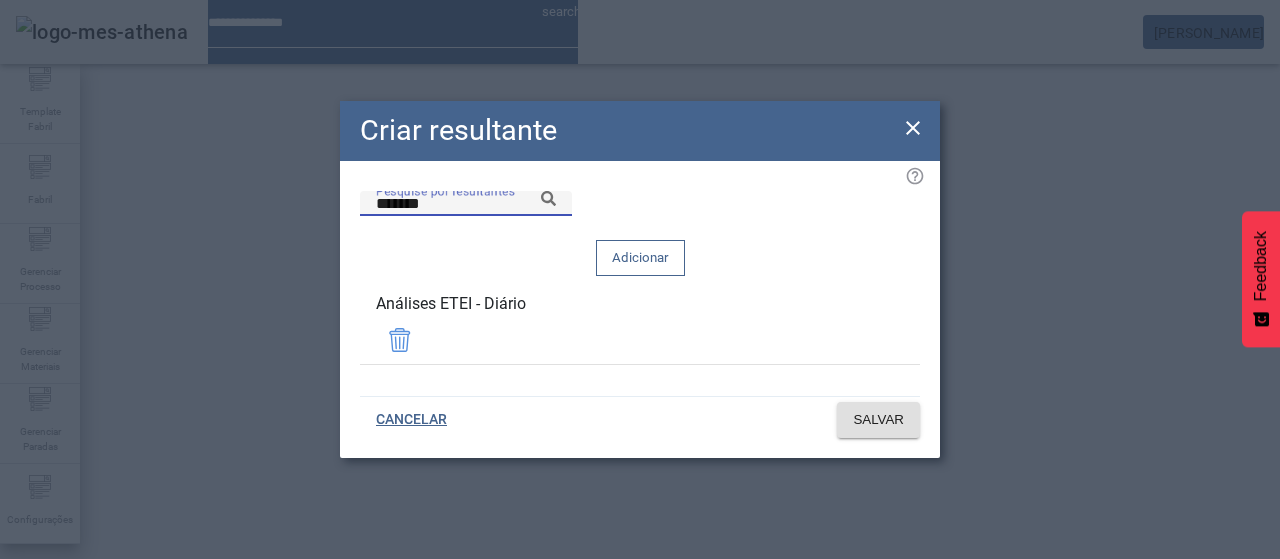click 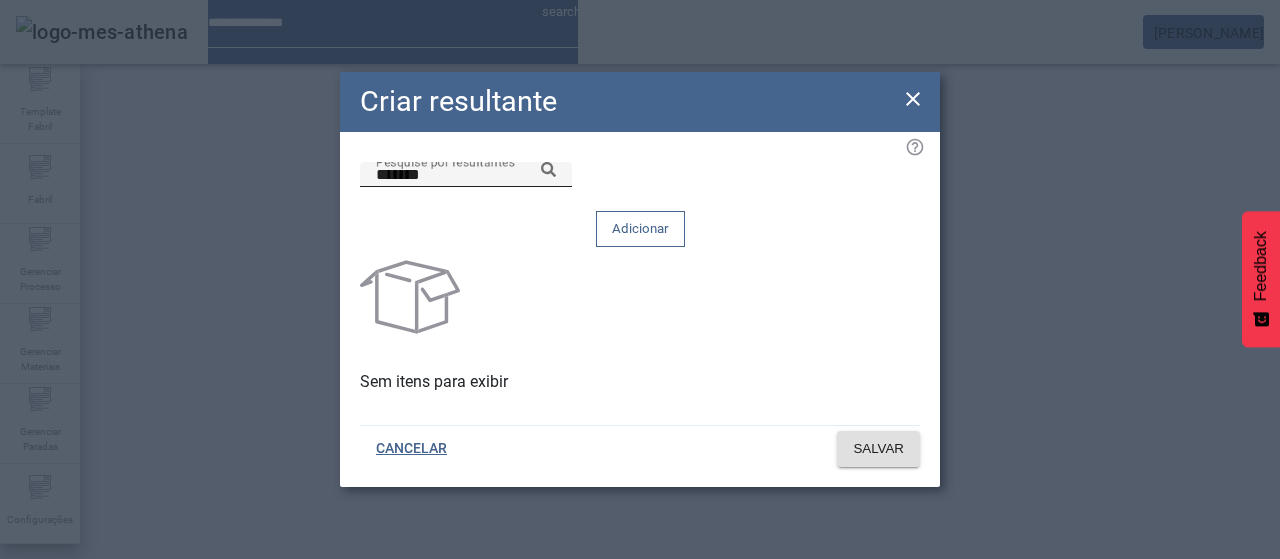 click on "*******" at bounding box center [466, 175] 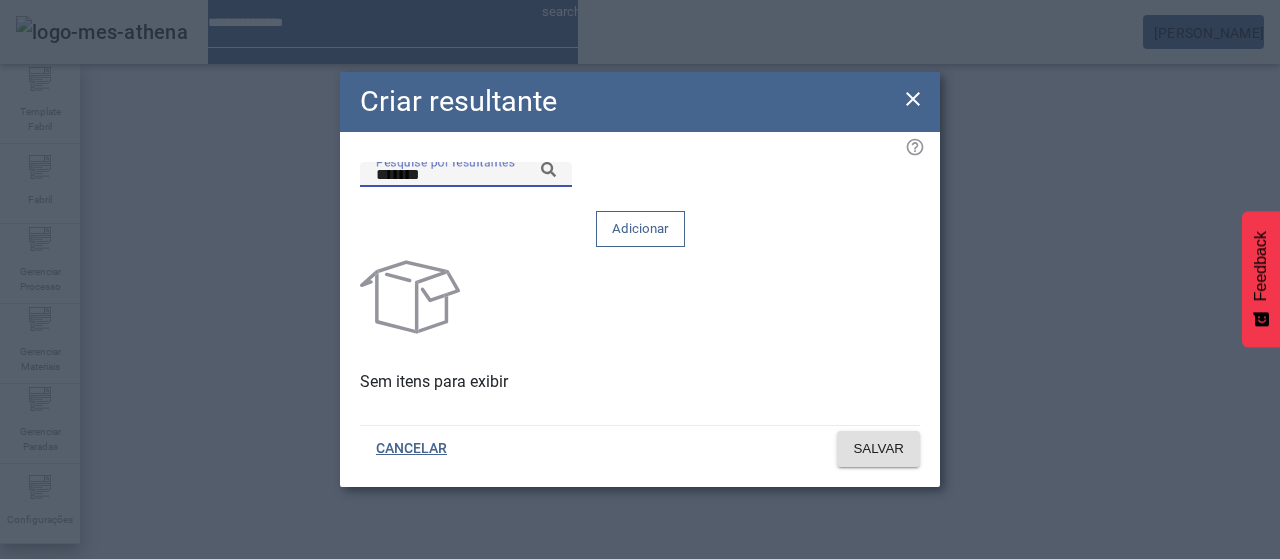 click 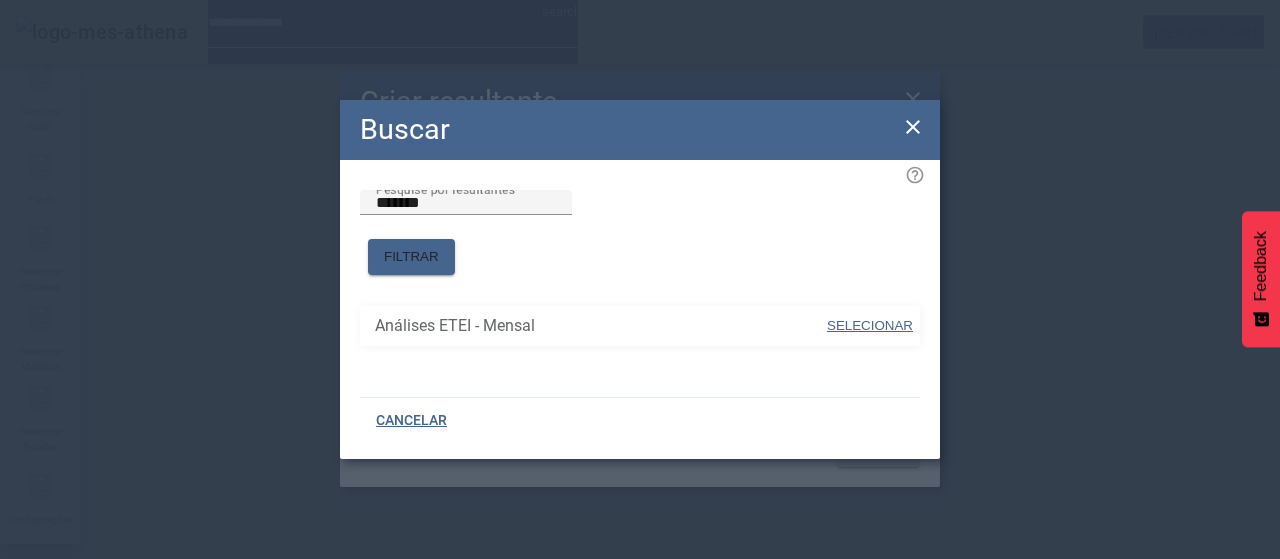 drag, startPoint x: 866, startPoint y: 306, endPoint x: 870, endPoint y: 287, distance: 19.416489 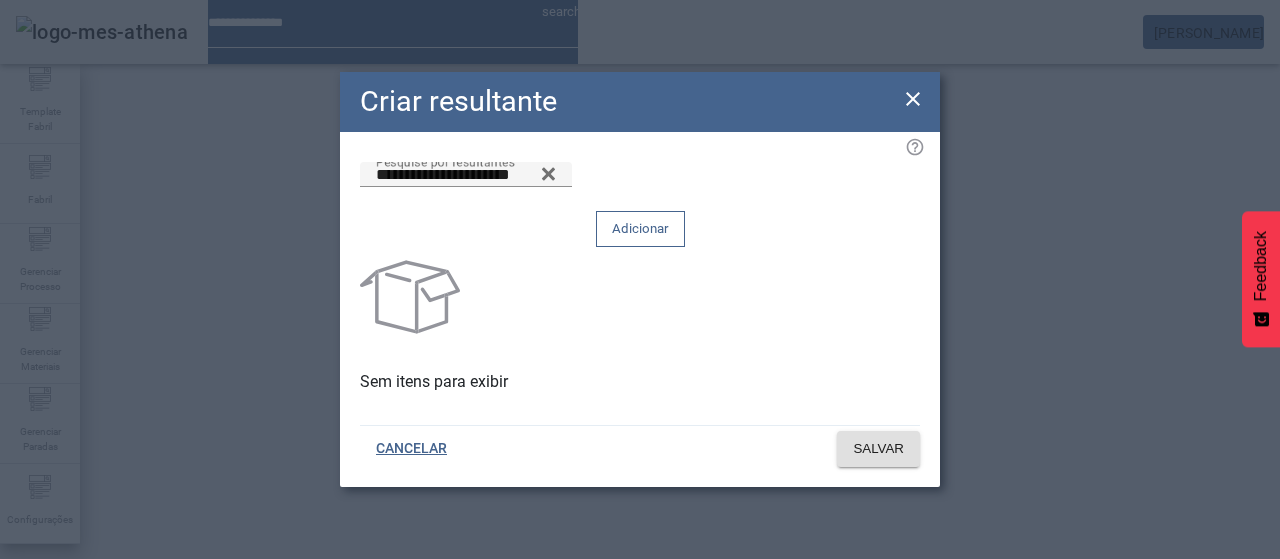 click 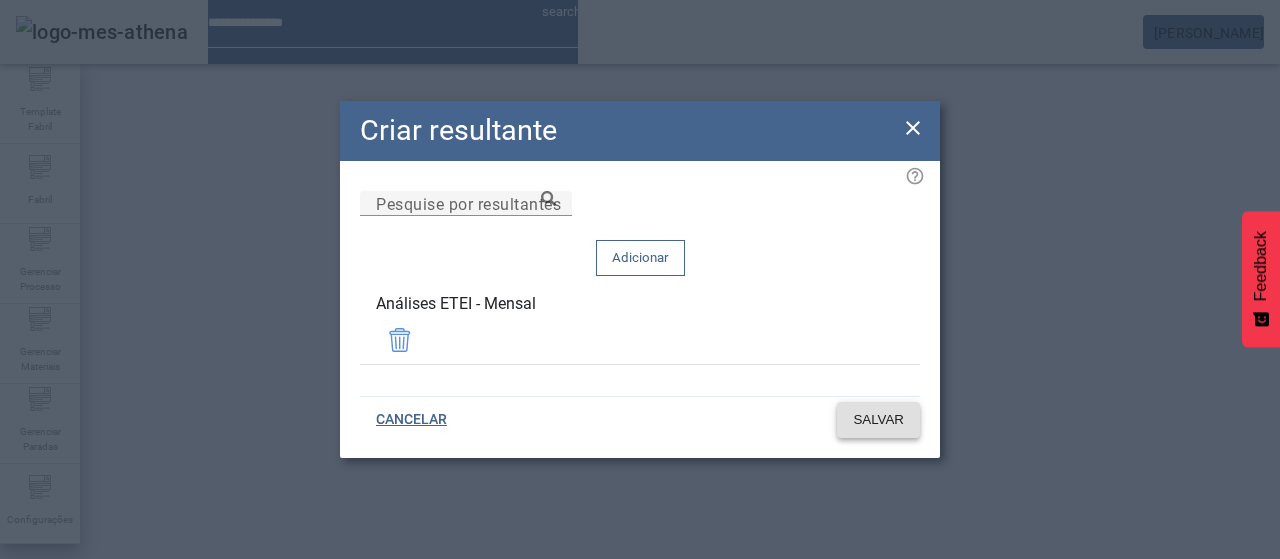 click on "SALVAR" 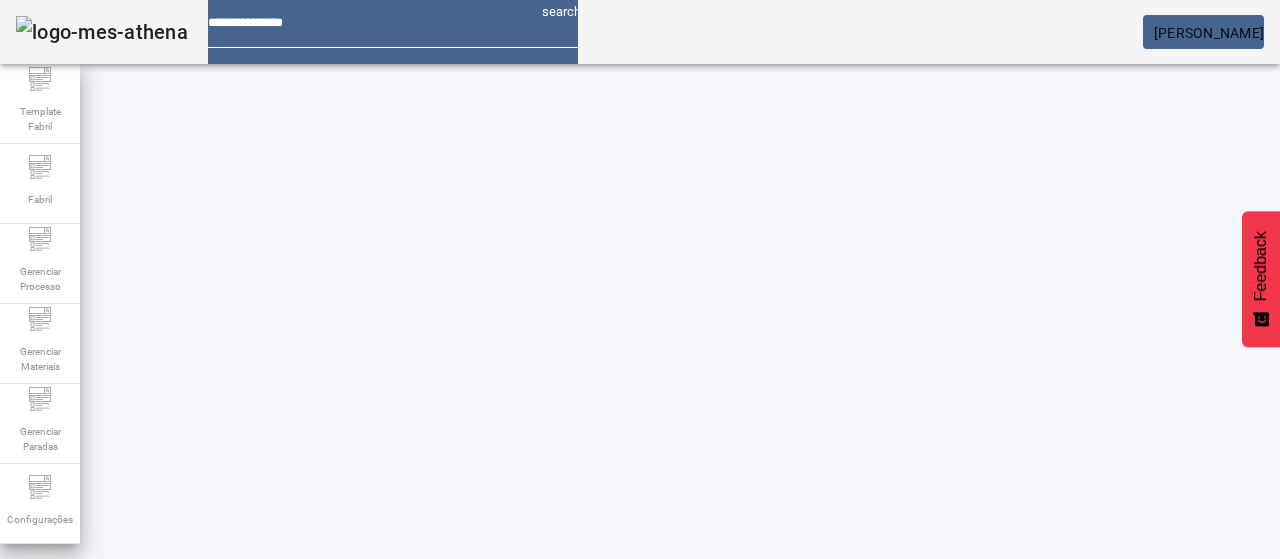 click at bounding box center [572, 779] 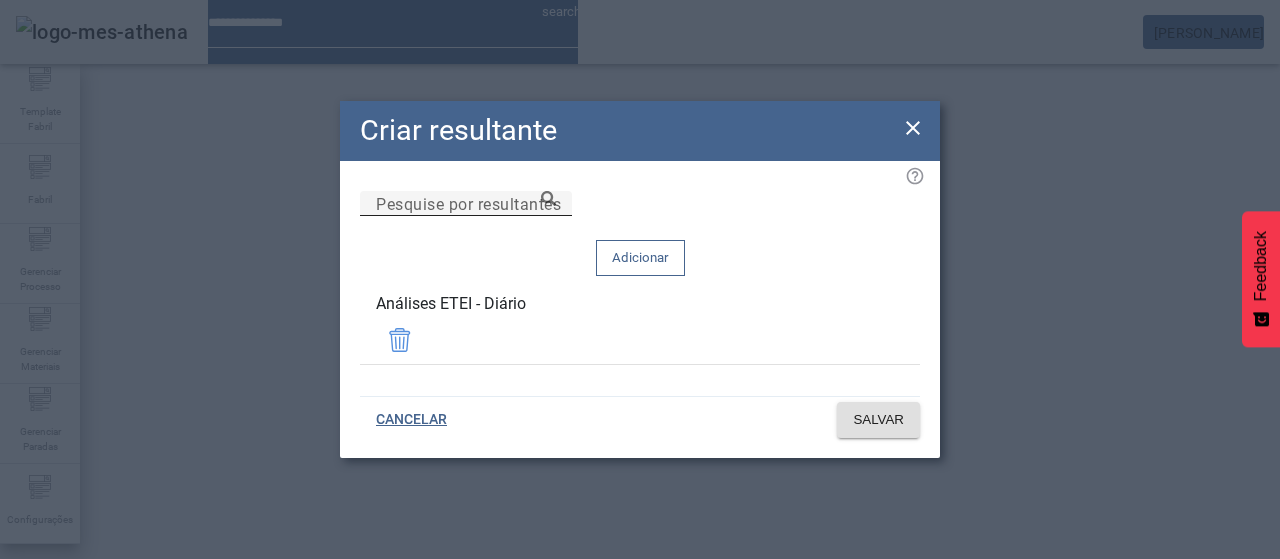 click on "Pesquise por resultantes" 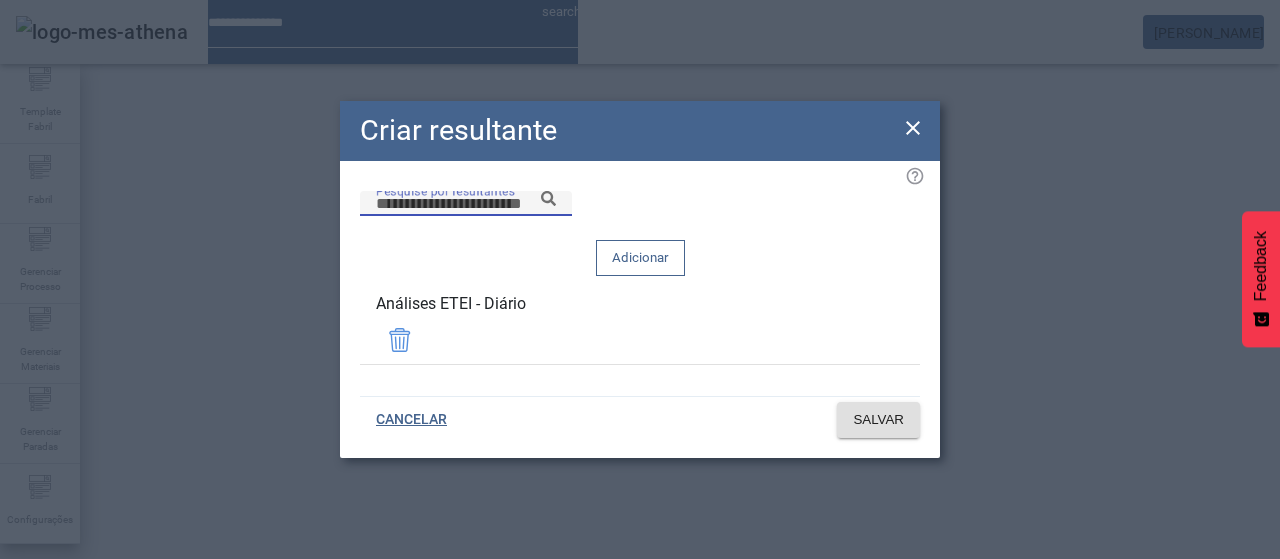click 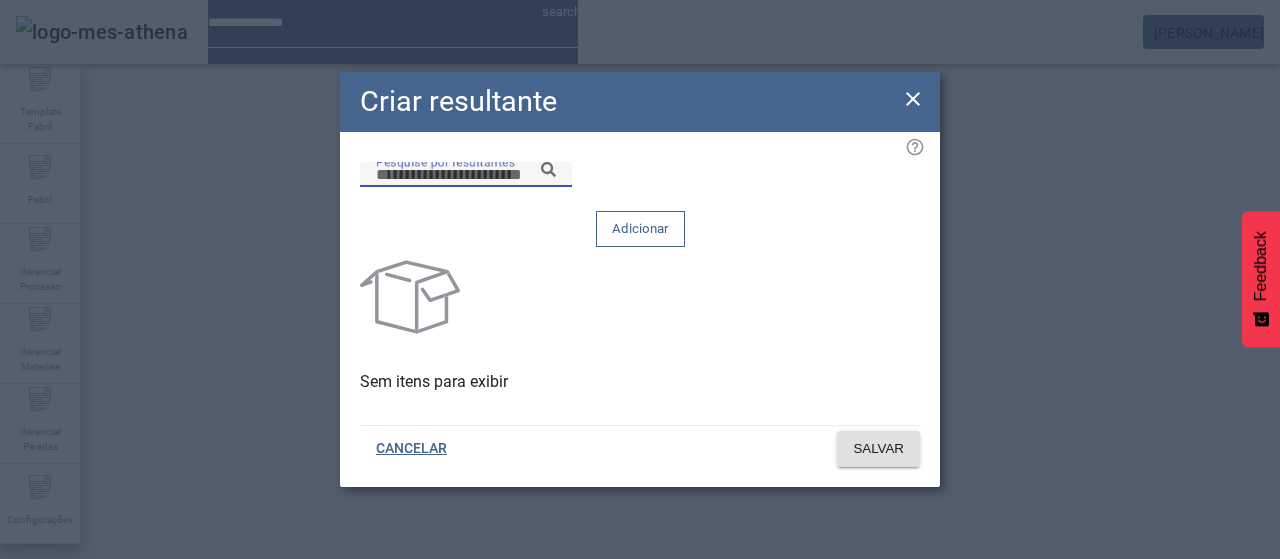 drag, startPoint x: 710, startPoint y: 219, endPoint x: 749, endPoint y: 210, distance: 40.024994 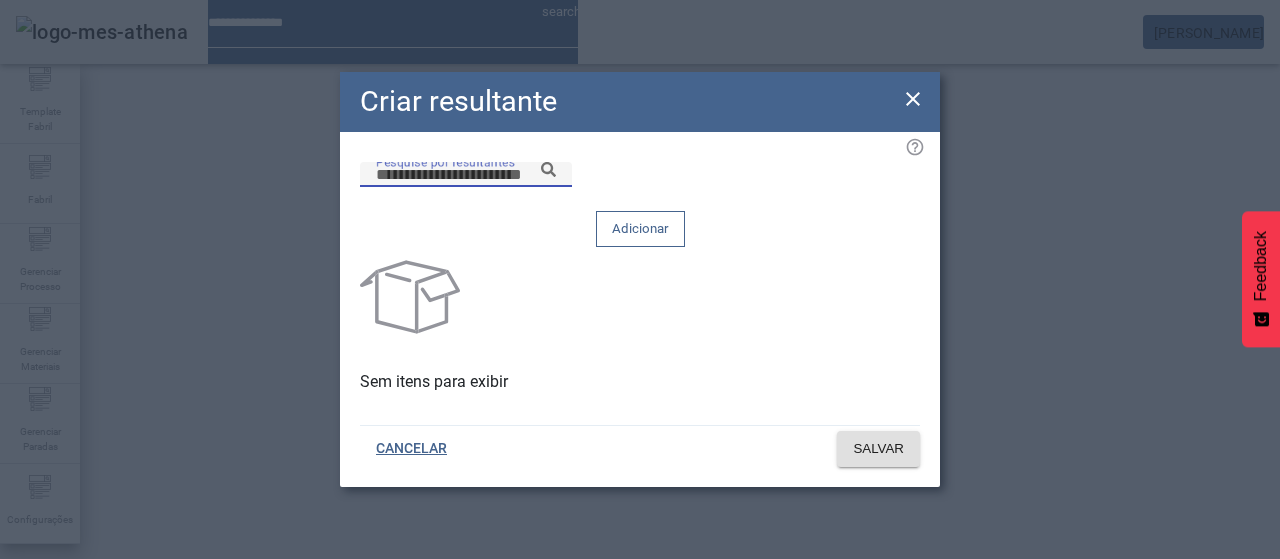 click on "Pesquise por resultantes" at bounding box center [466, 175] 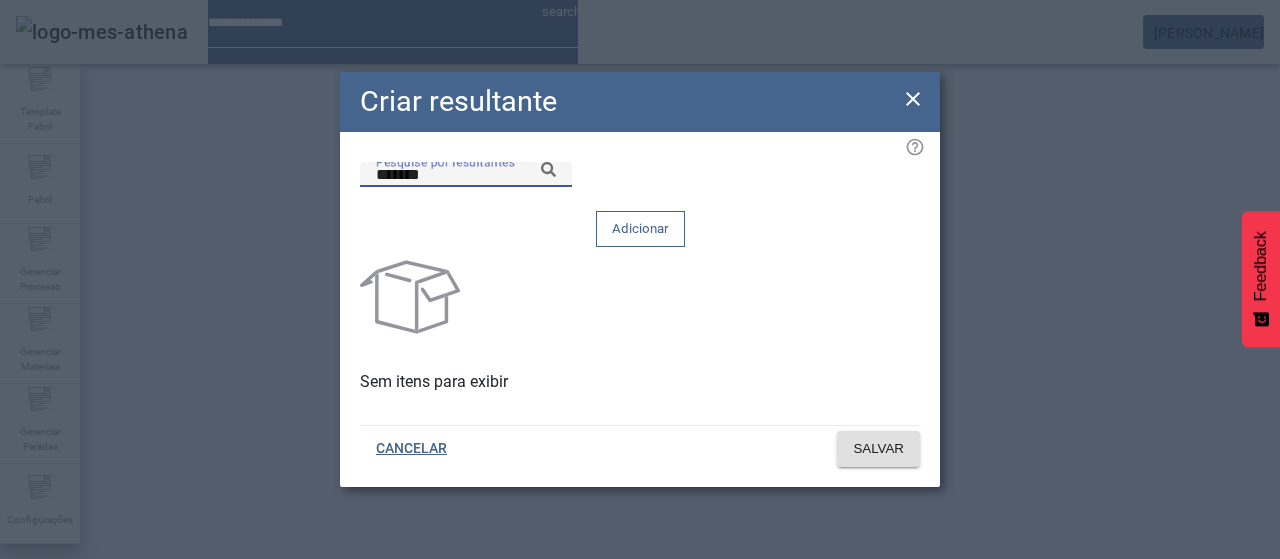 click 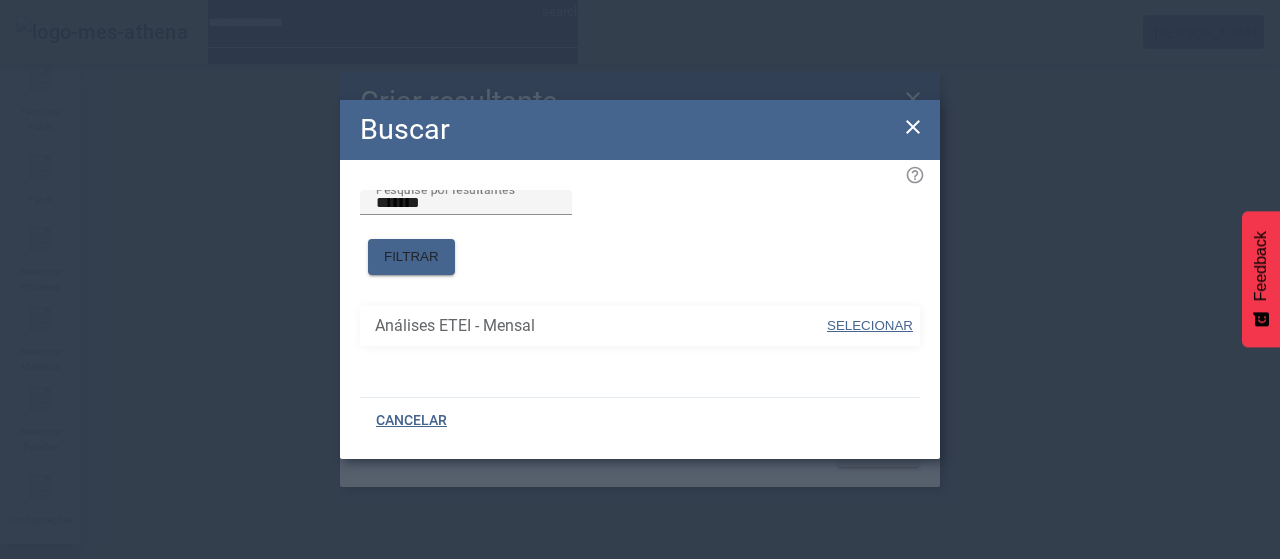 click on "SELECIONAR" at bounding box center [870, 326] 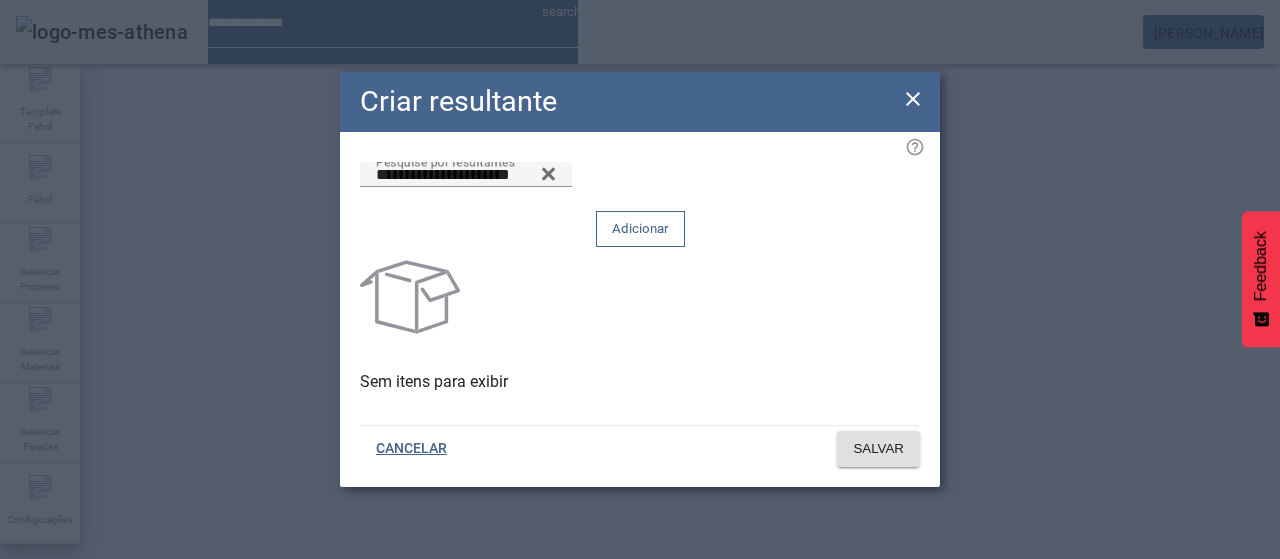 click on "Adicionar" 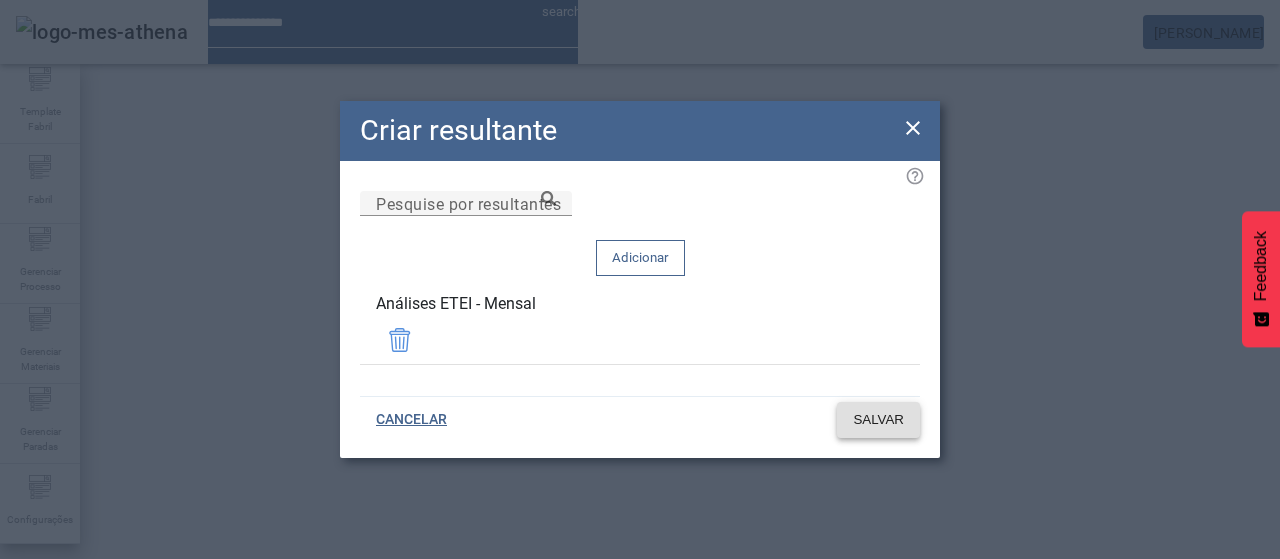 click on "SALVAR" 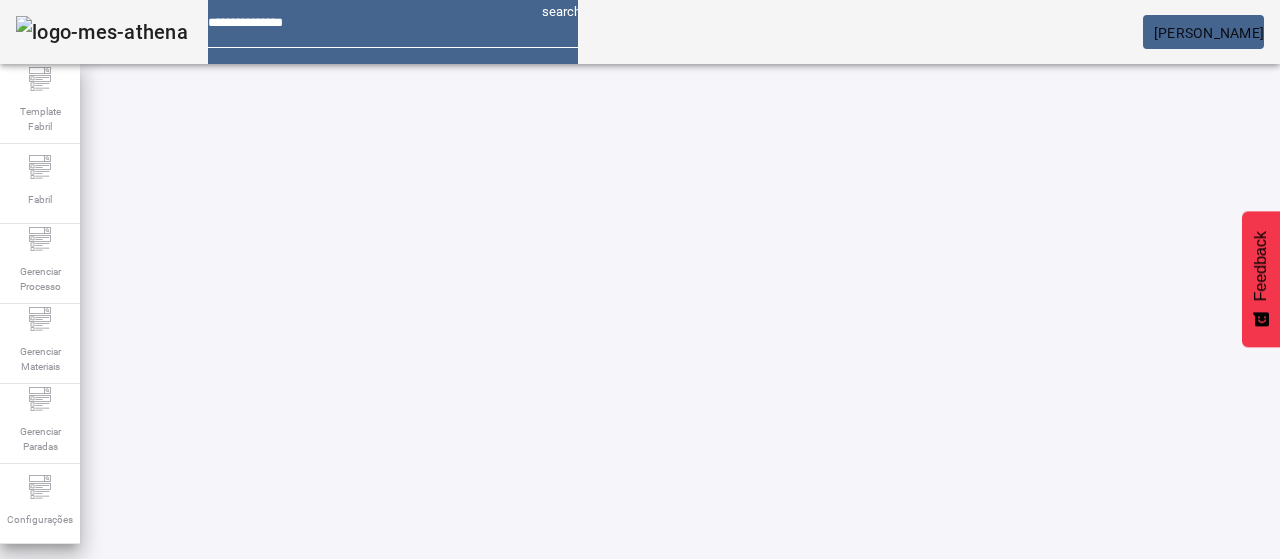 click at bounding box center (1169, 779) 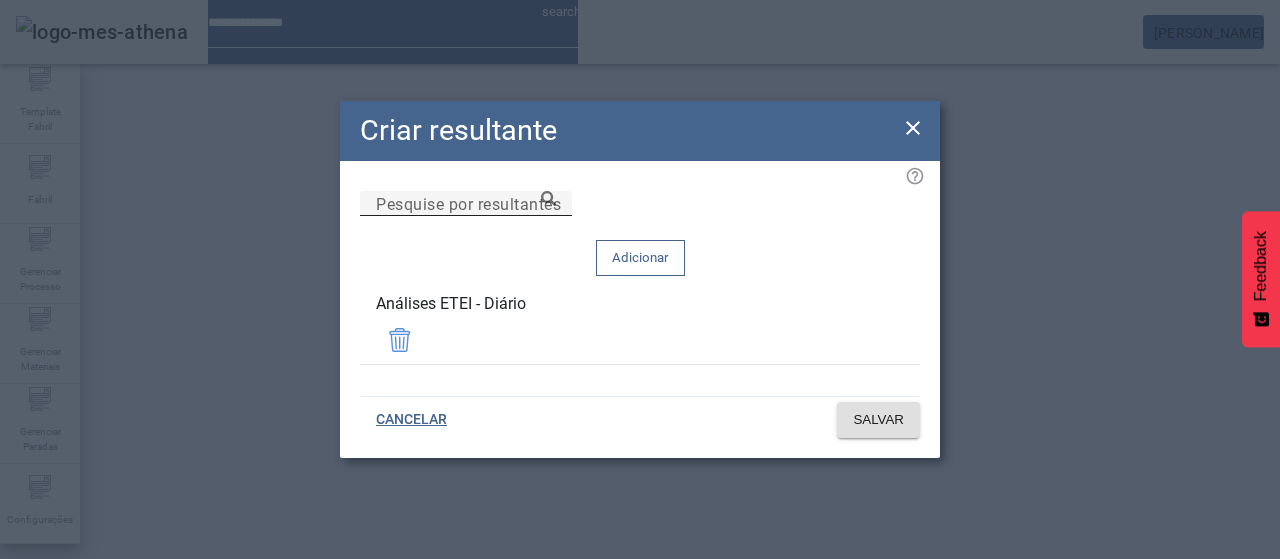 click on "Pesquise por resultantes" 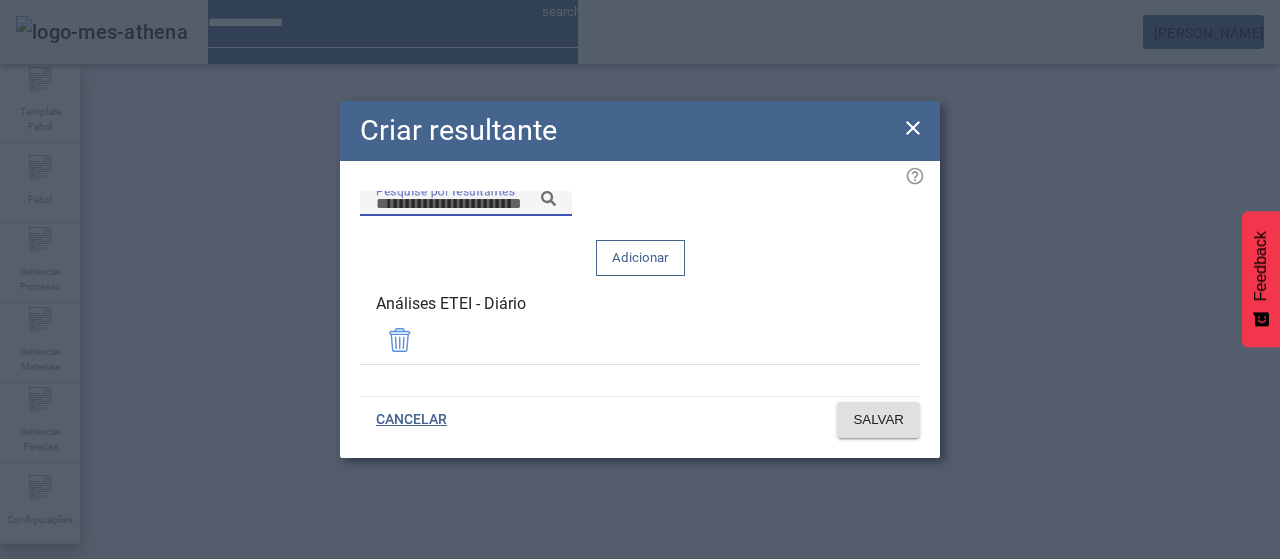 click 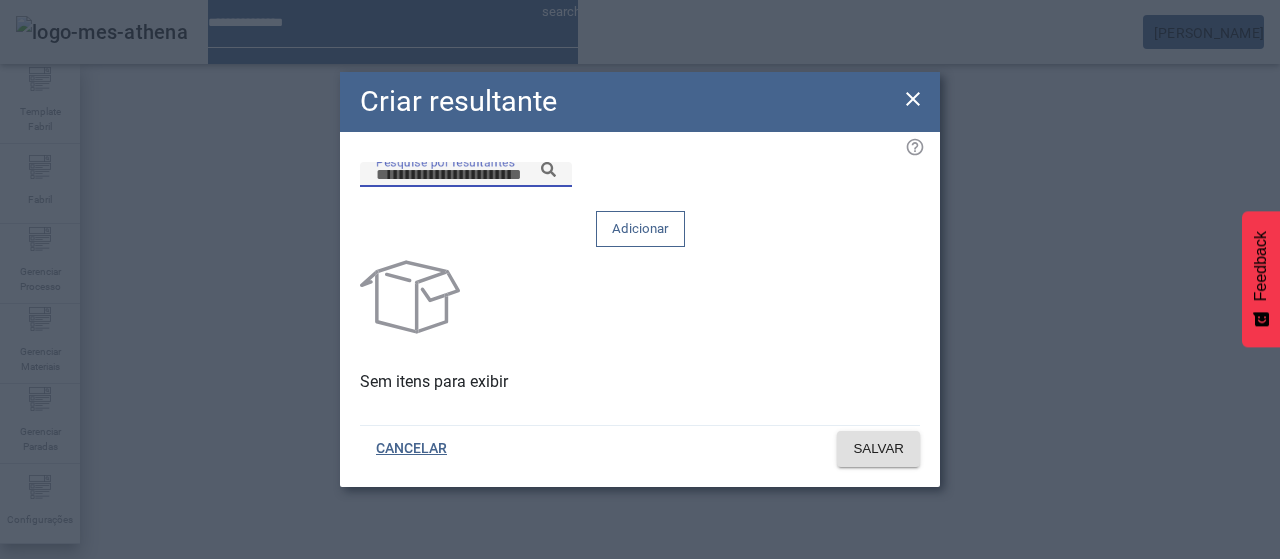 click on "Pesquise por resultantes" at bounding box center [466, 175] 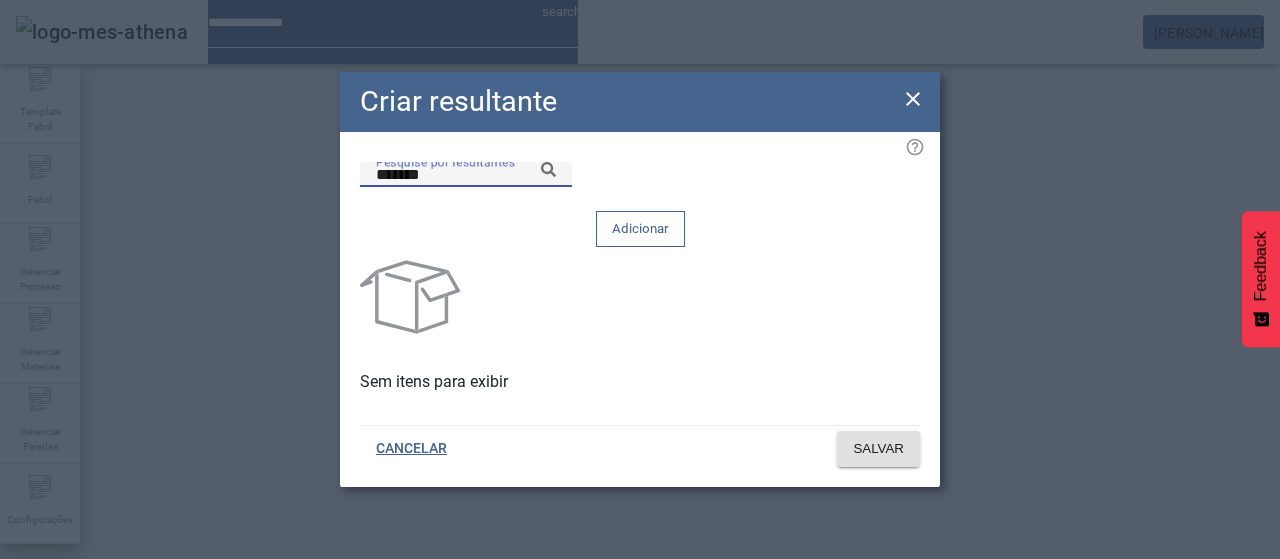 click 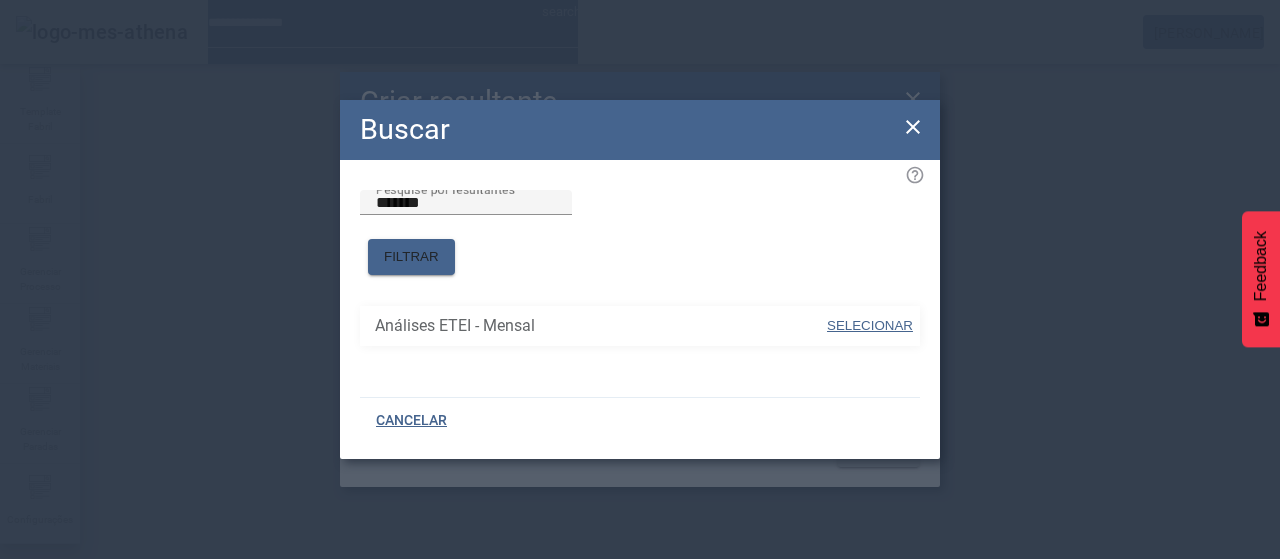 drag, startPoint x: 858, startPoint y: 301, endPoint x: 856, endPoint y: 291, distance: 10.198039 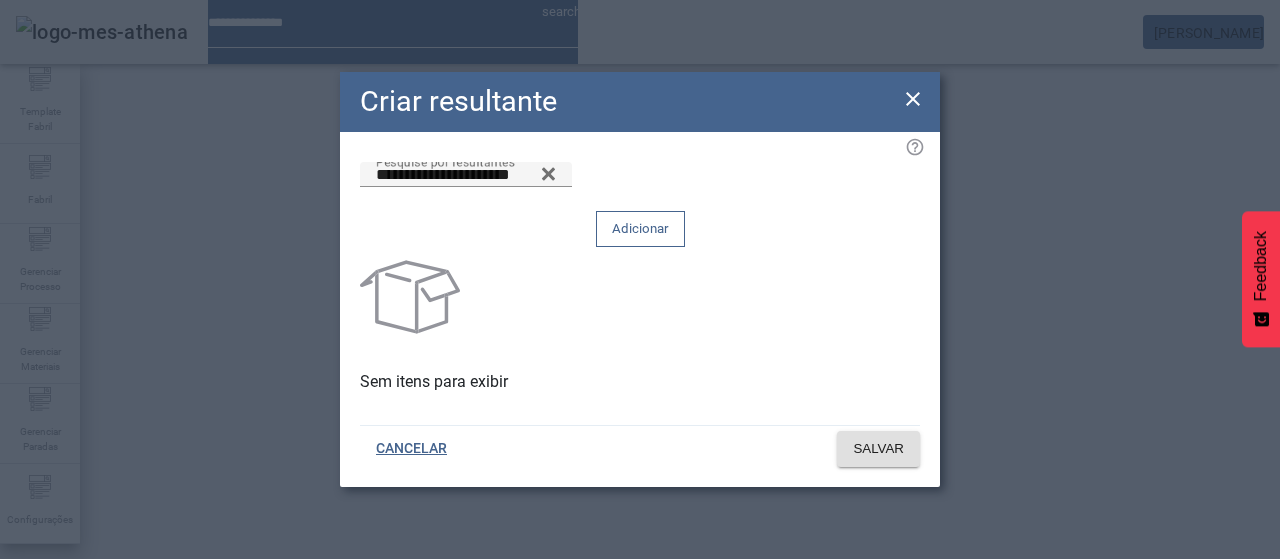 click 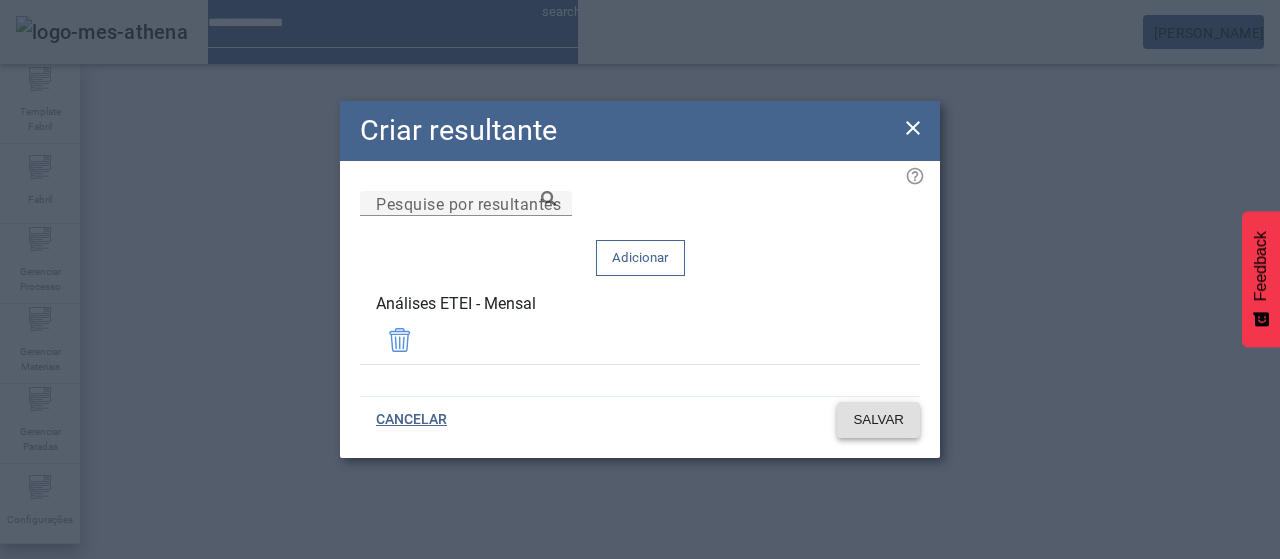 click on "SALVAR" 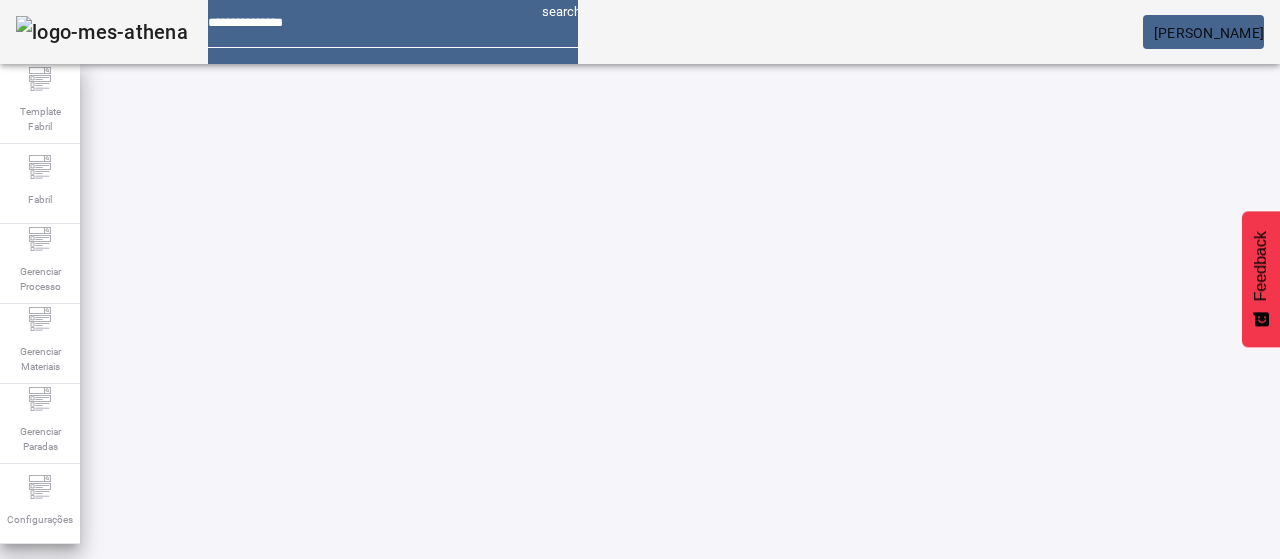 click at bounding box center [273, 929] 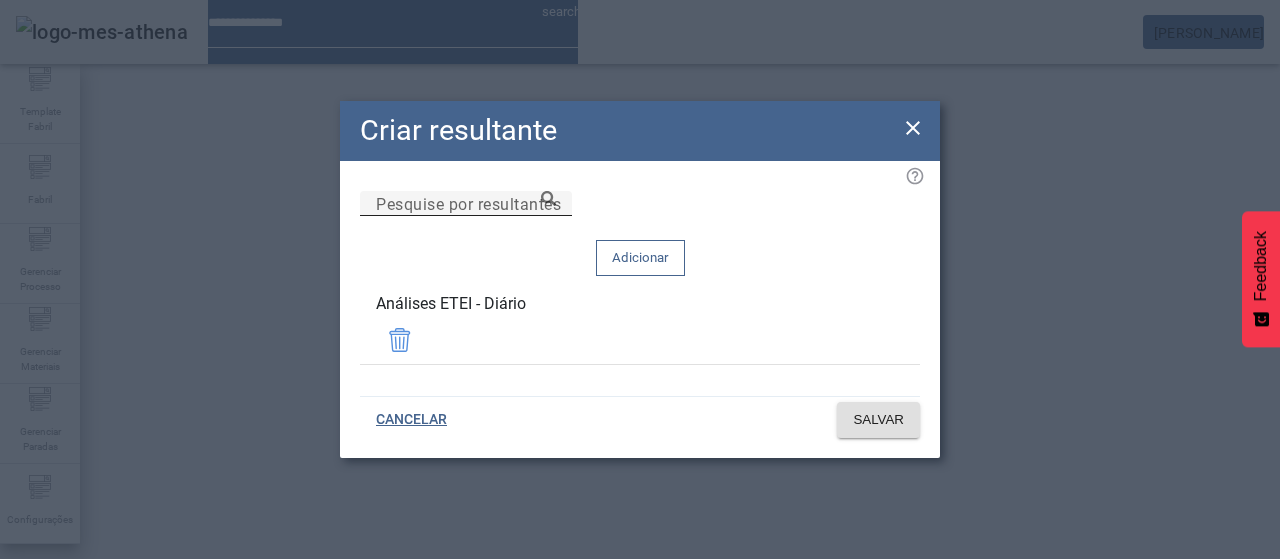 click on "Pesquise por resultantes" at bounding box center [466, 204] 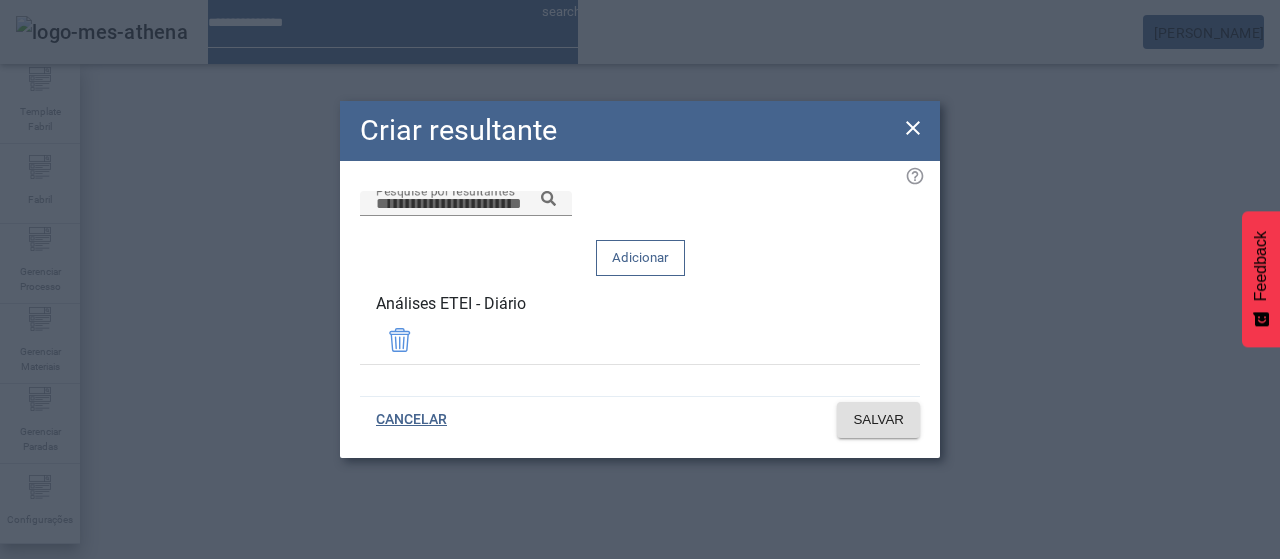 click 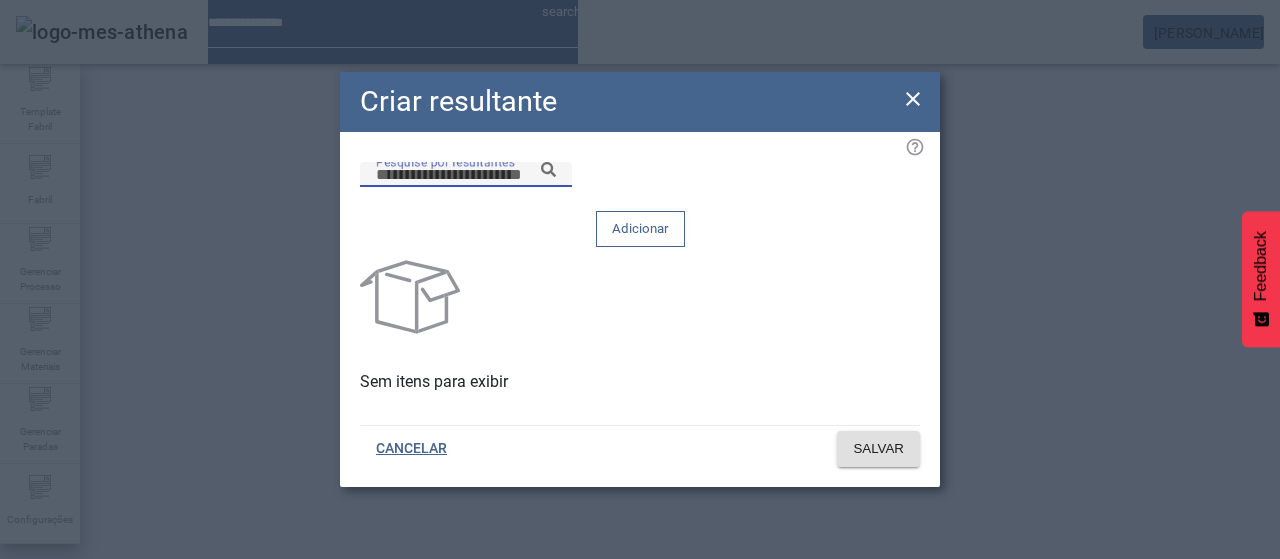 click on "Pesquise por resultantes" at bounding box center [466, 175] 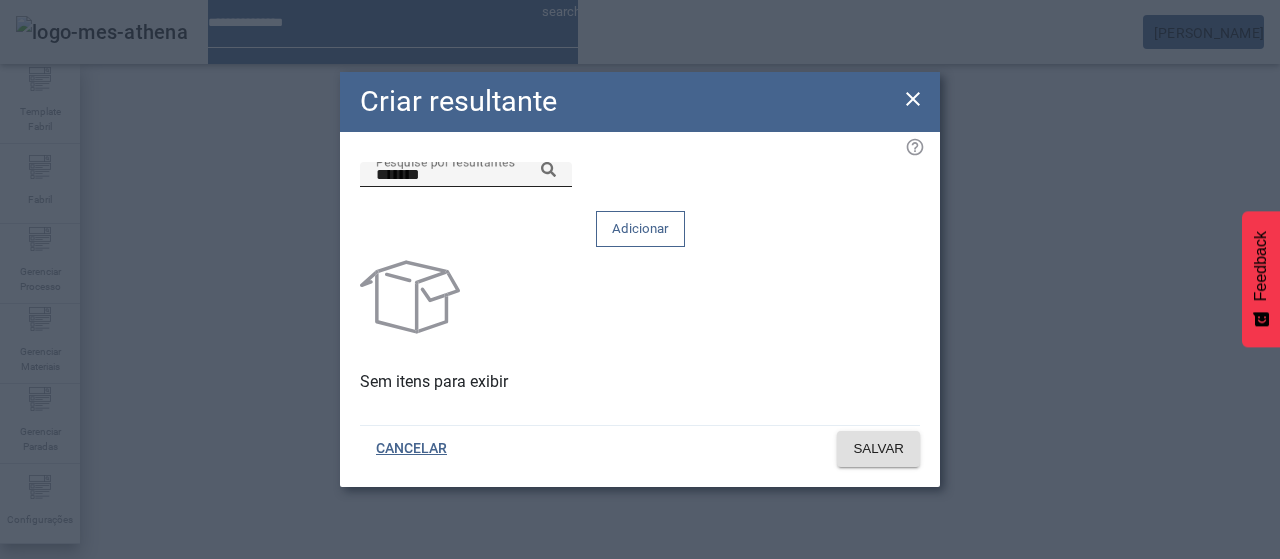 click 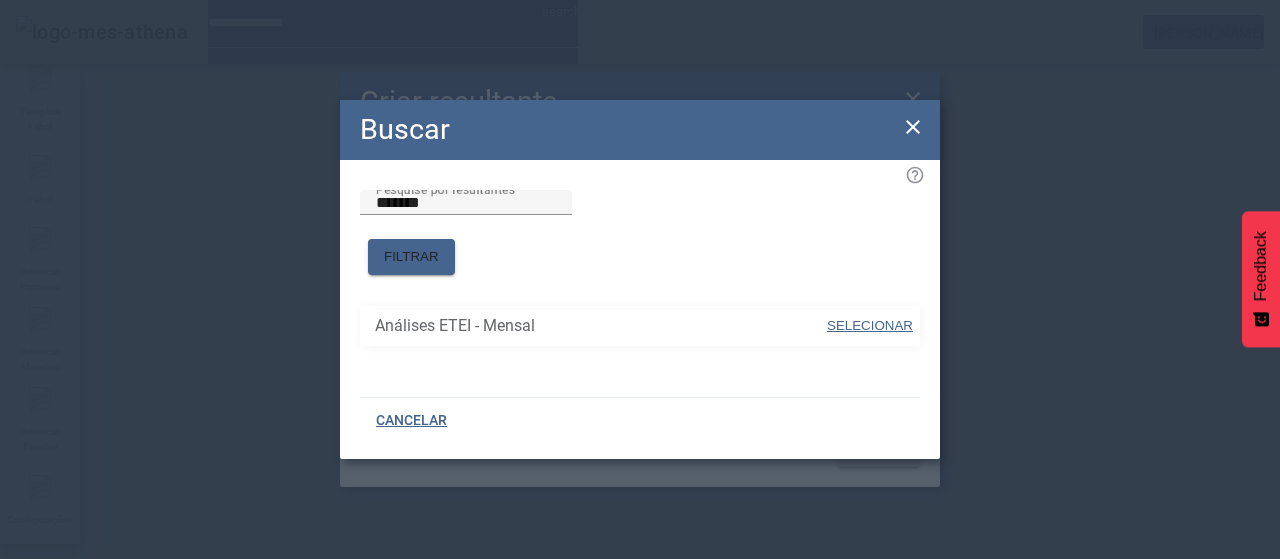 click on "SELECIONAR" at bounding box center (870, 325) 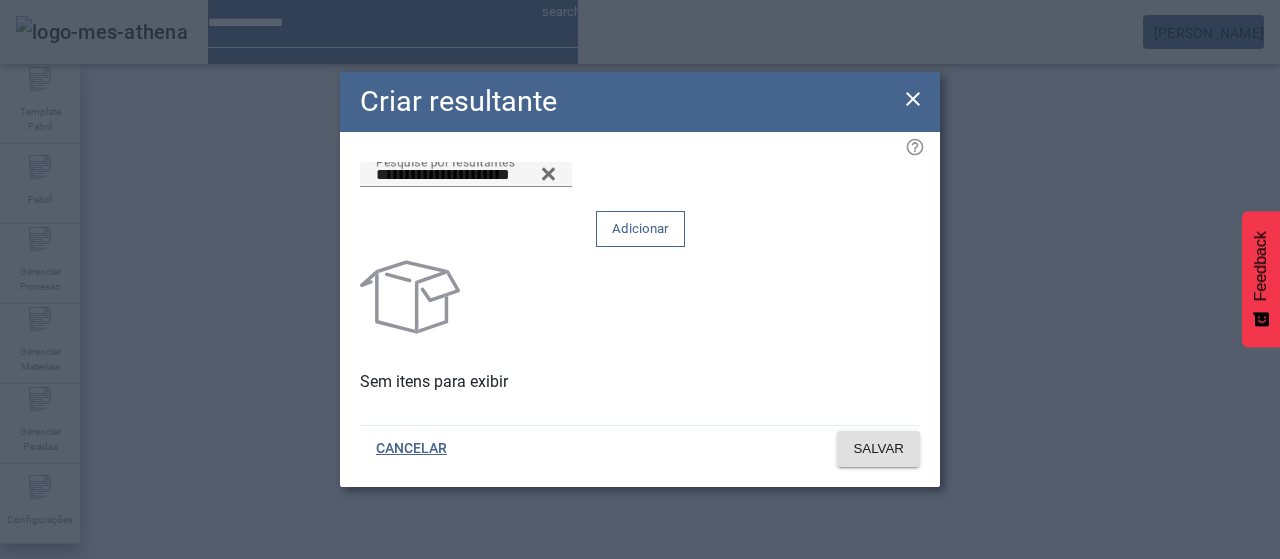 click 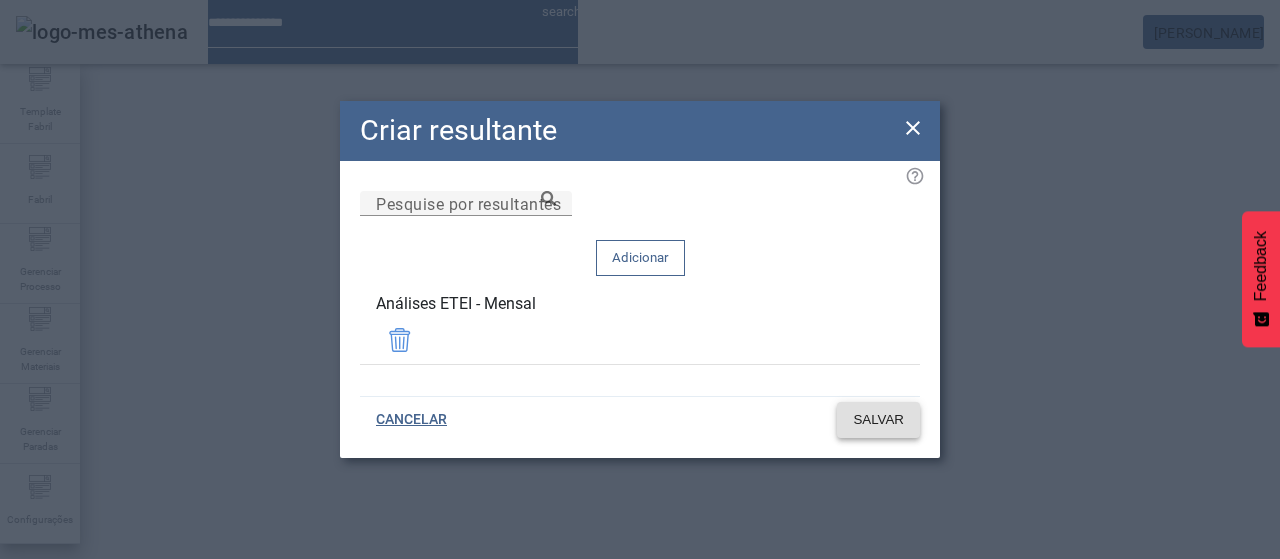 click on "SALVAR" 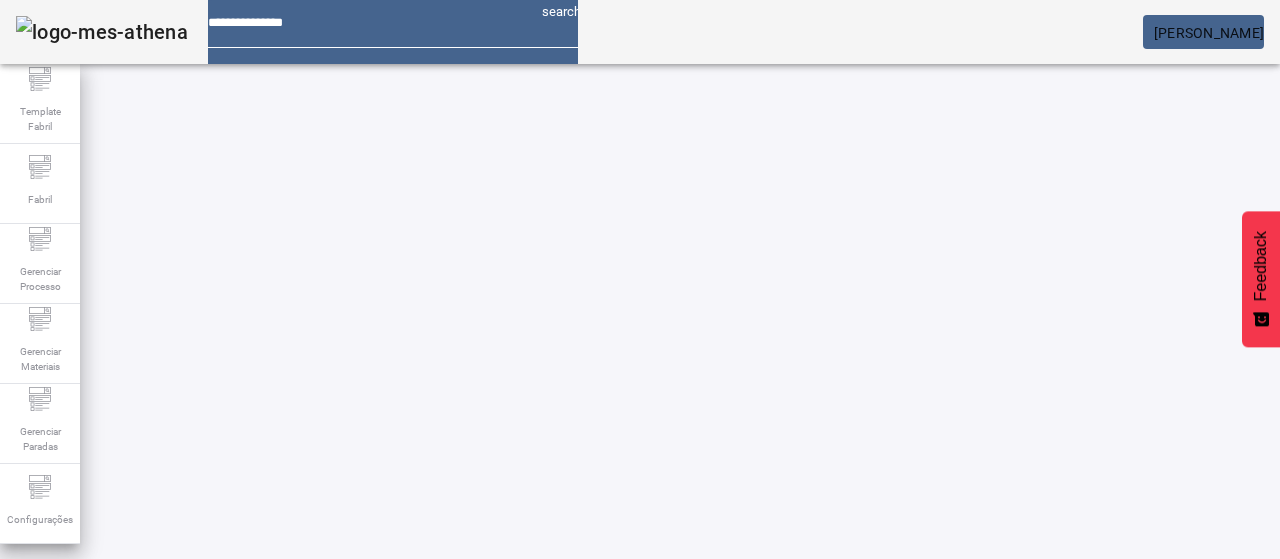 click at bounding box center [572, 779] 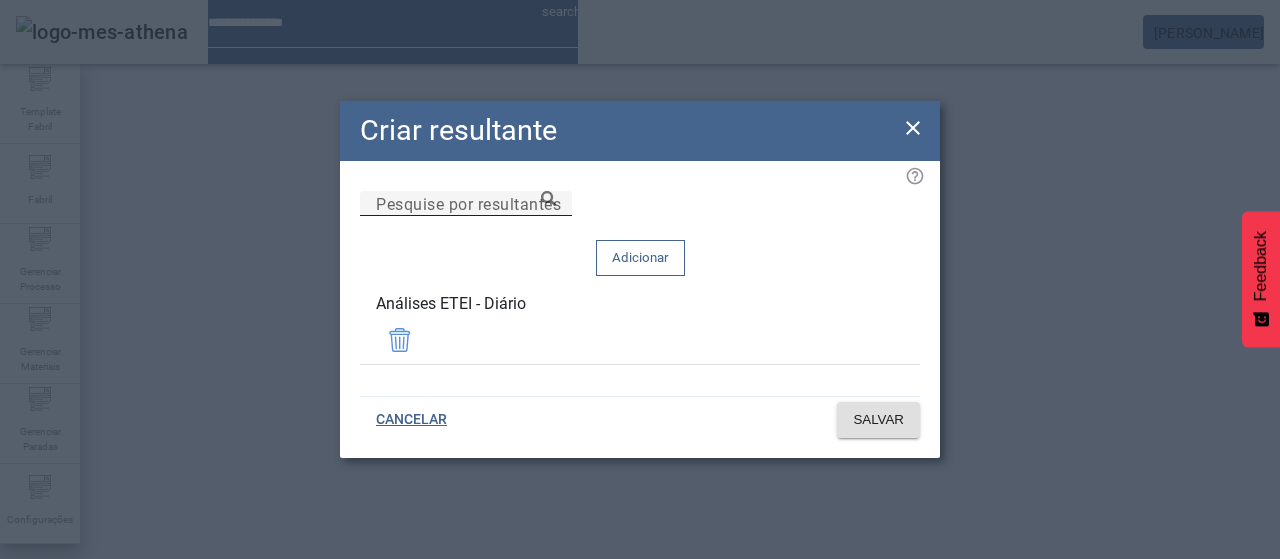 click on "Pesquise por resultantes" 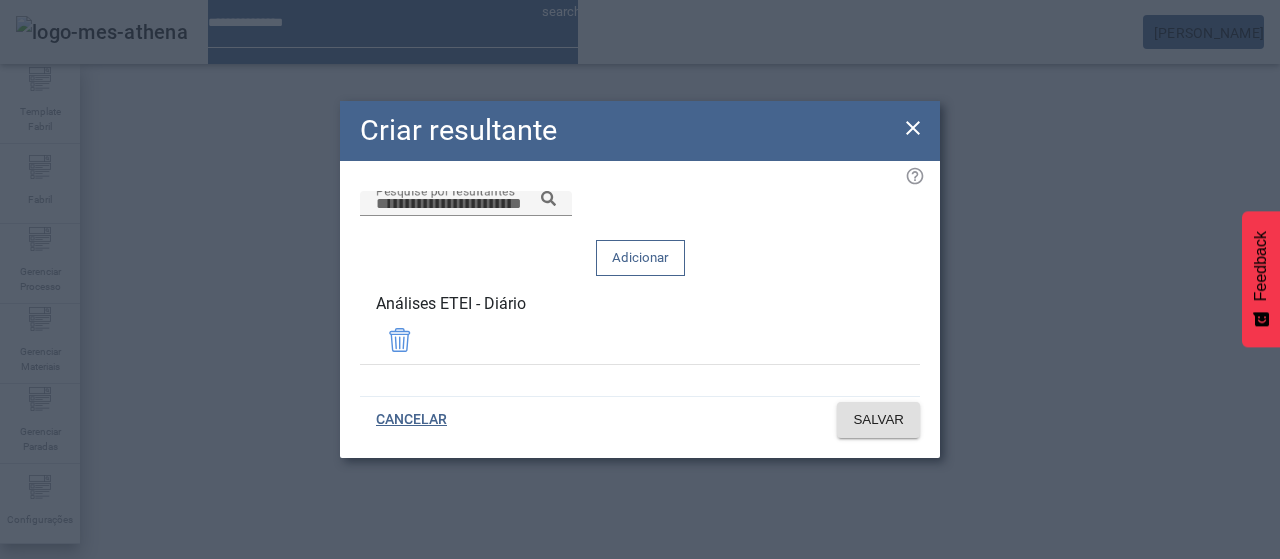 click 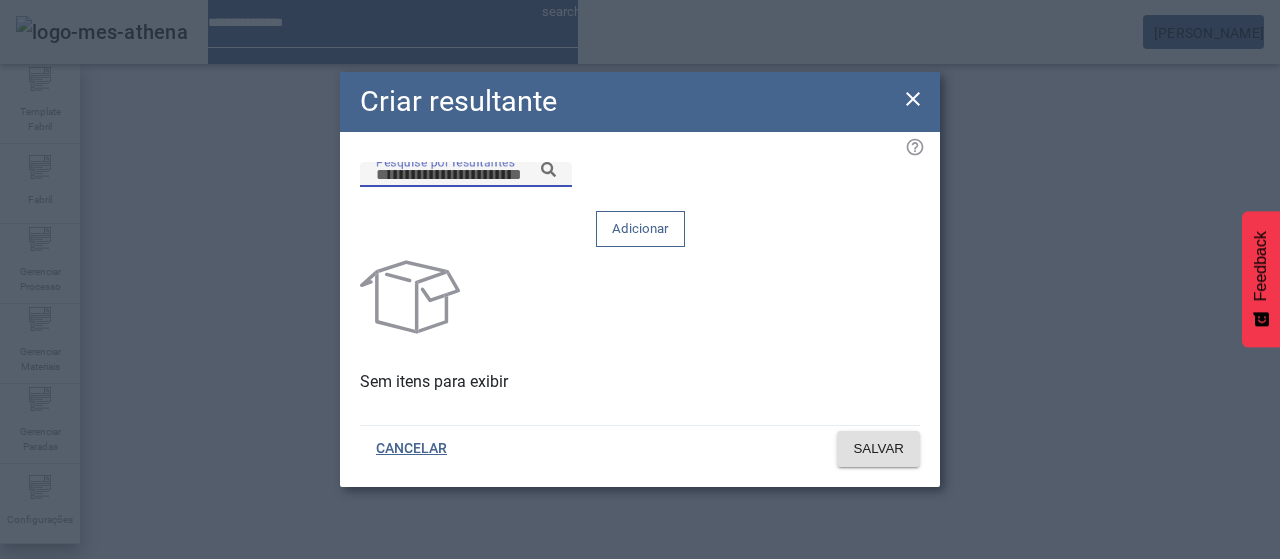 drag, startPoint x: 722, startPoint y: 210, endPoint x: 770, endPoint y: 204, distance: 48.373547 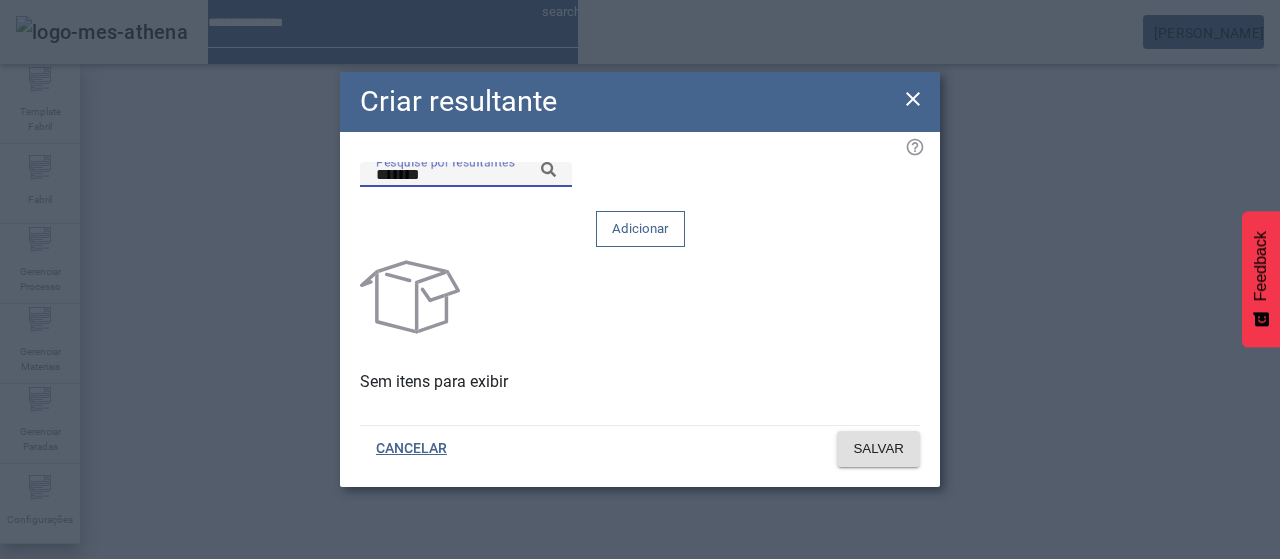 click 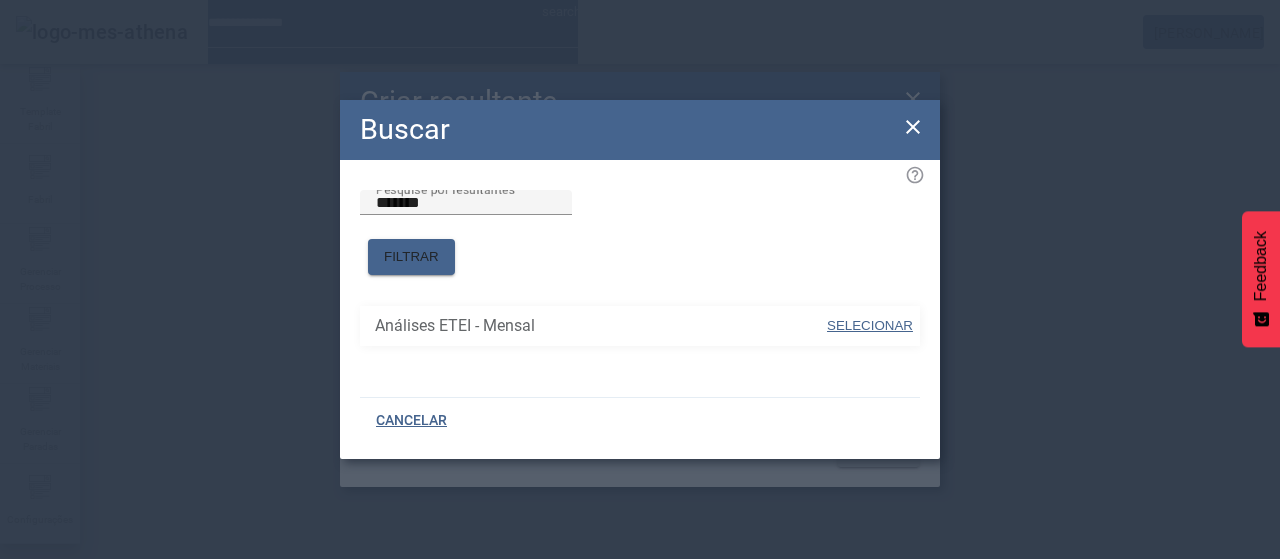 drag, startPoint x: 858, startPoint y: 314, endPoint x: 842, endPoint y: 282, distance: 35.77709 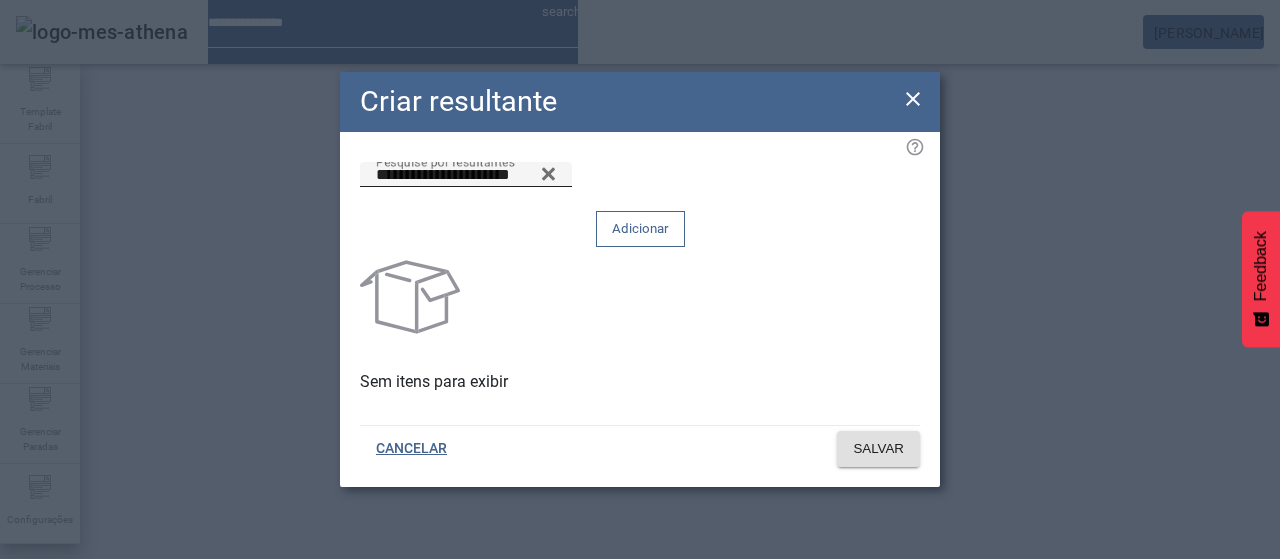 click 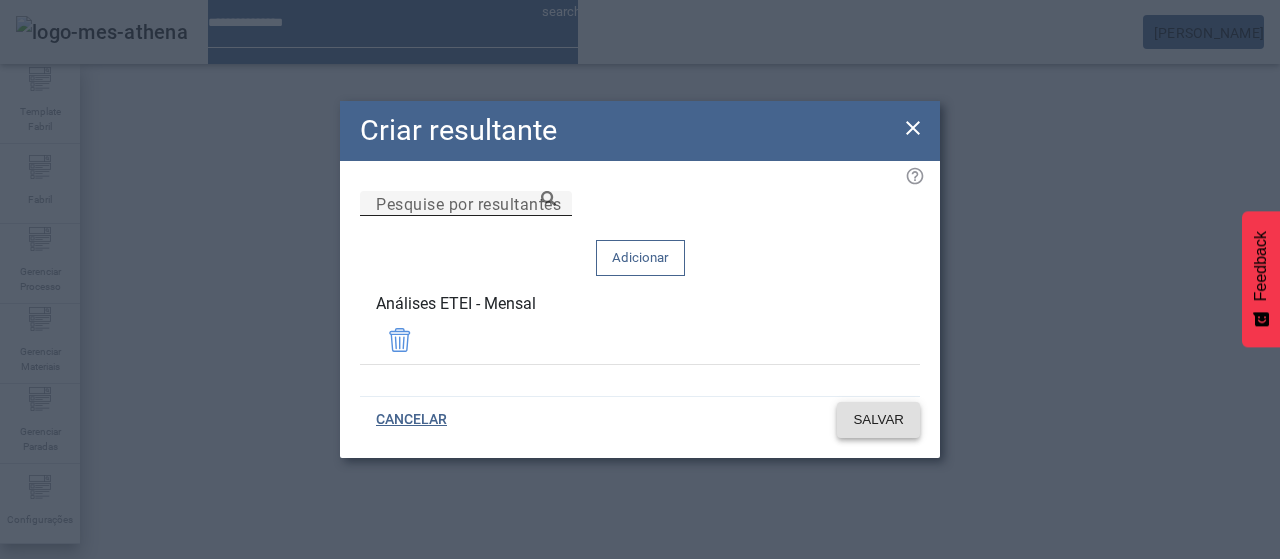 click on "SALVAR" 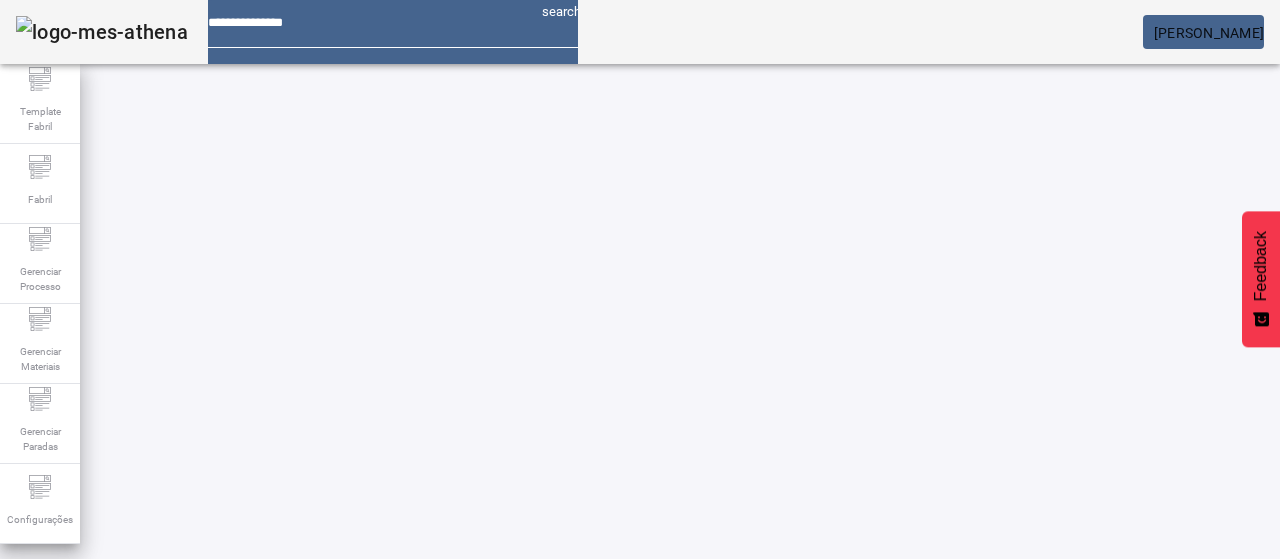 click at bounding box center [572, 779] 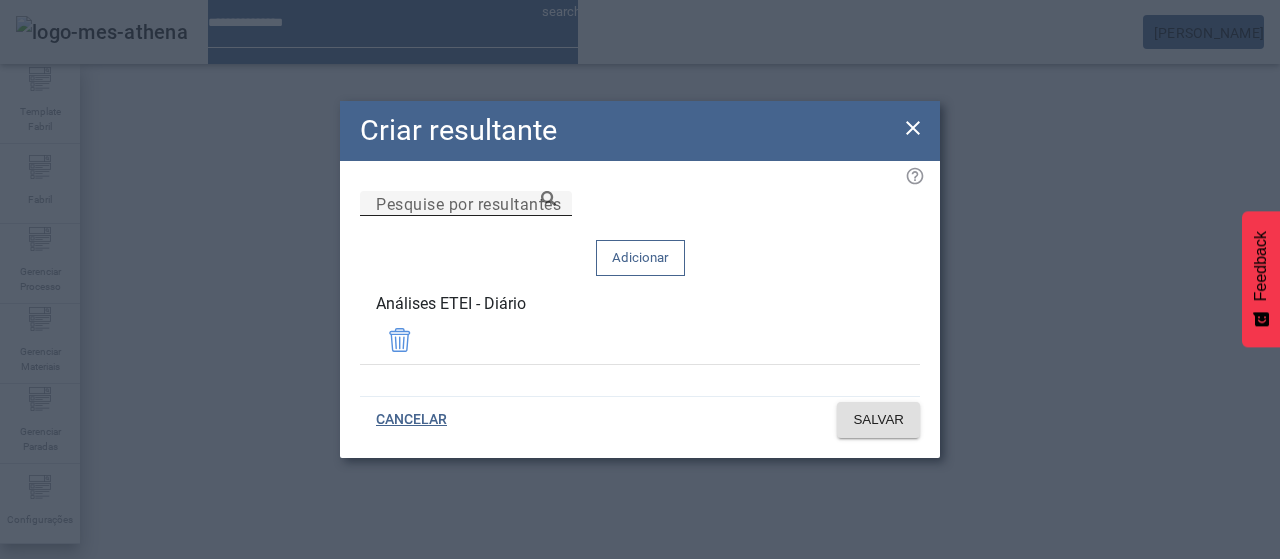 click on "Pesquise por resultantes" at bounding box center [466, 204] 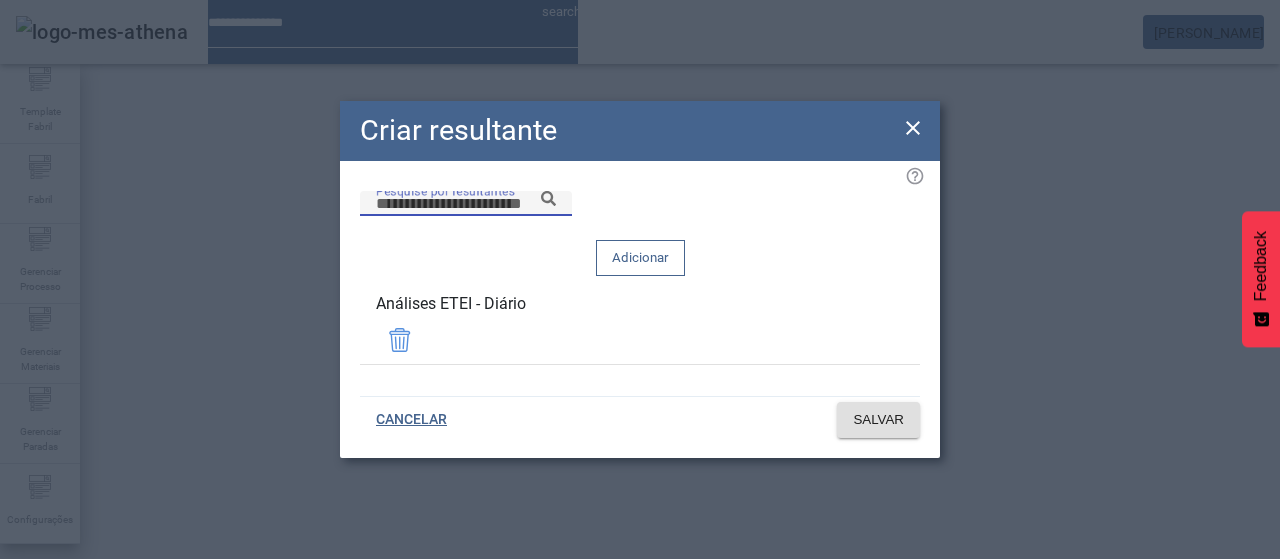 click 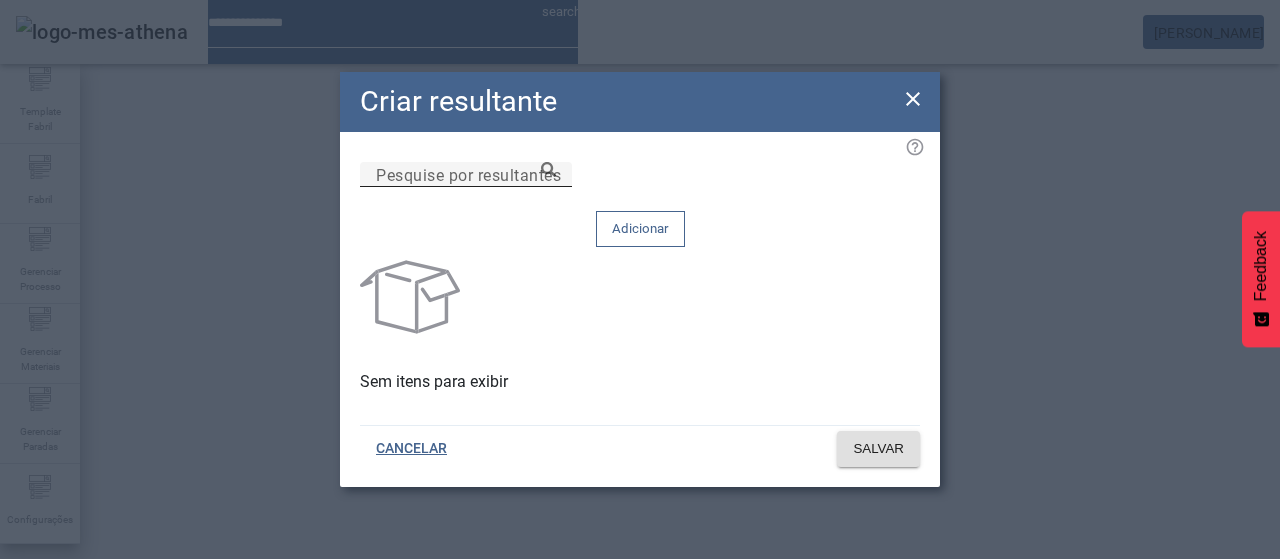 click on "Pesquise por resultantes" at bounding box center (466, 175) 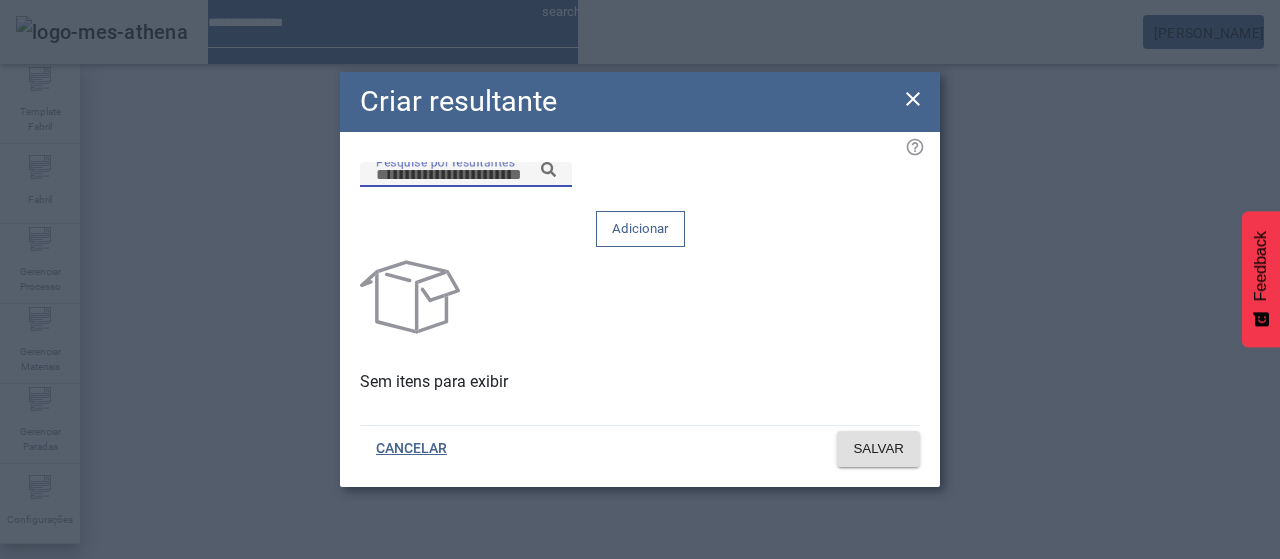 paste on "*******" 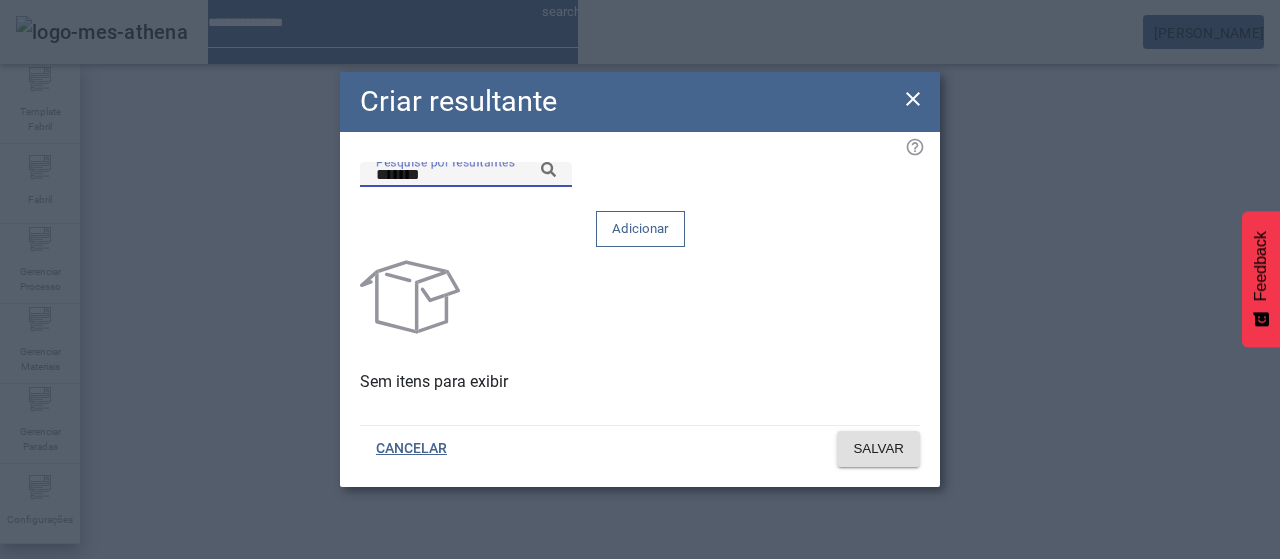 click 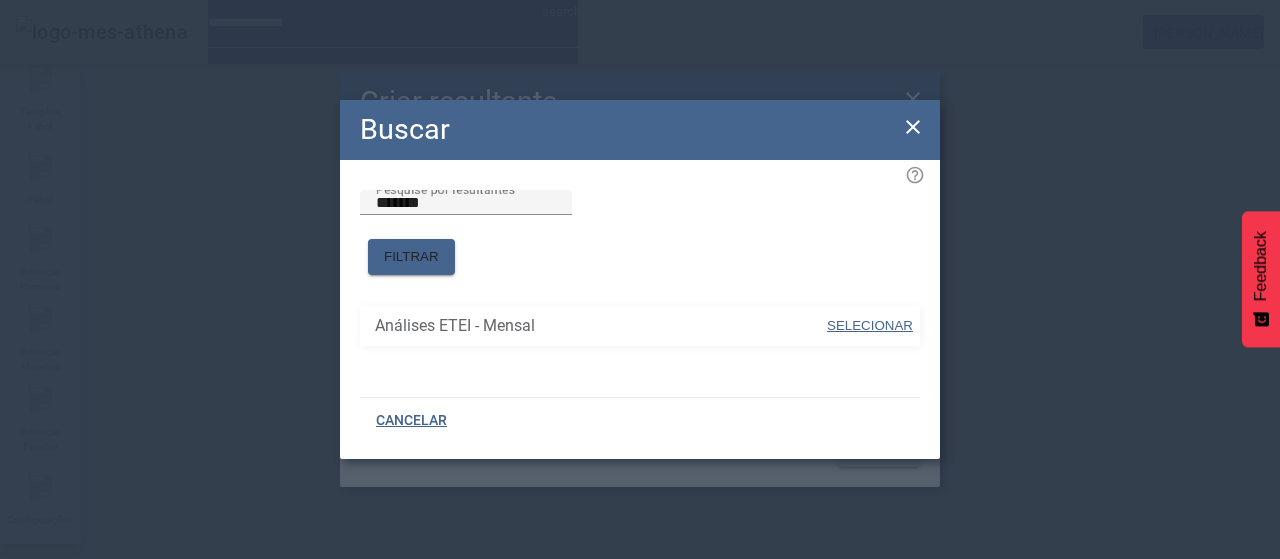 click on "SELECIONAR" at bounding box center (870, 325) 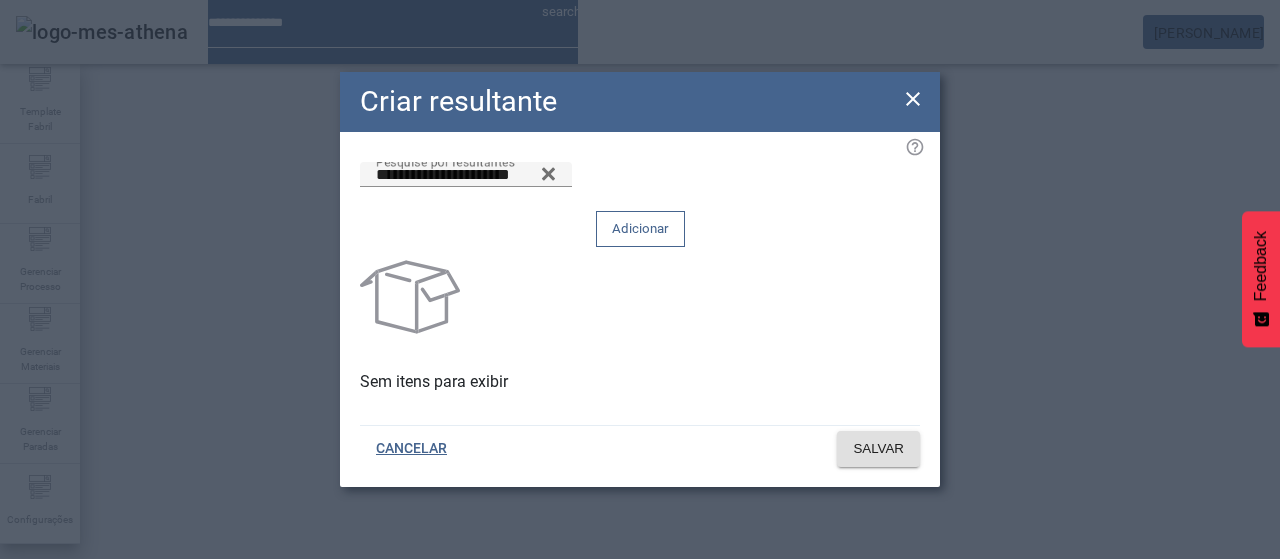 click on "Adicionar" 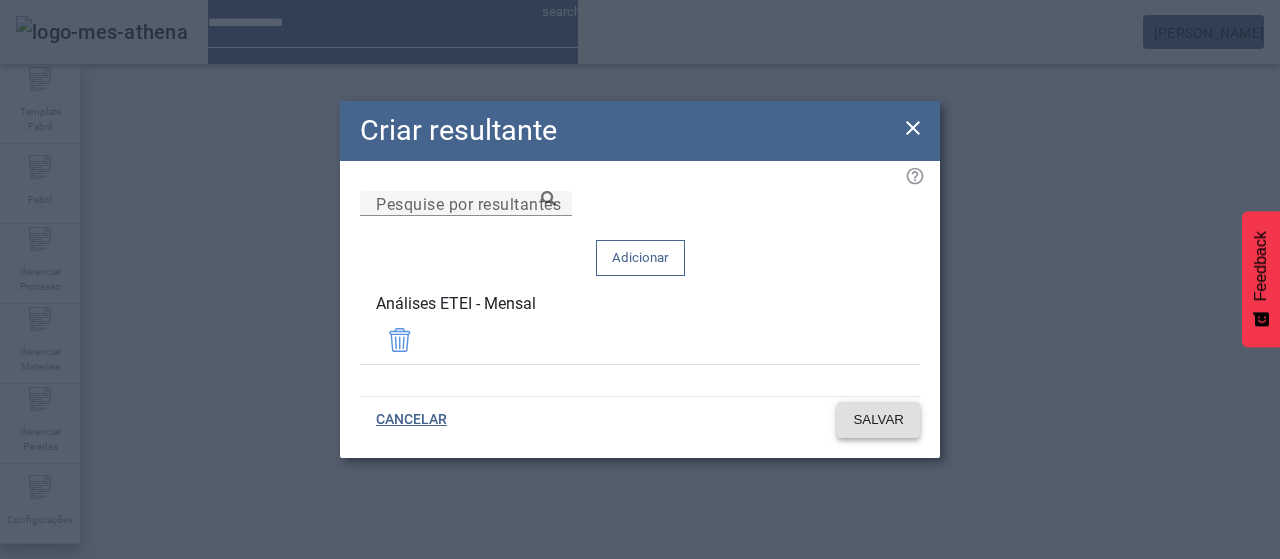 click on "SALVAR" 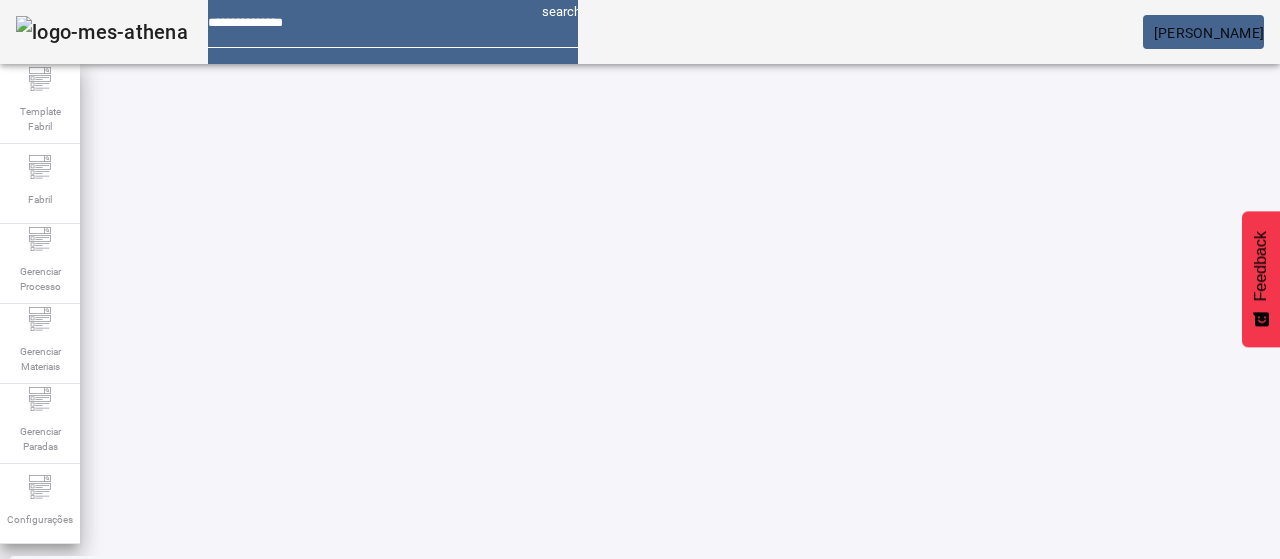 scroll, scrollTop: 100, scrollLeft: 0, axis: vertical 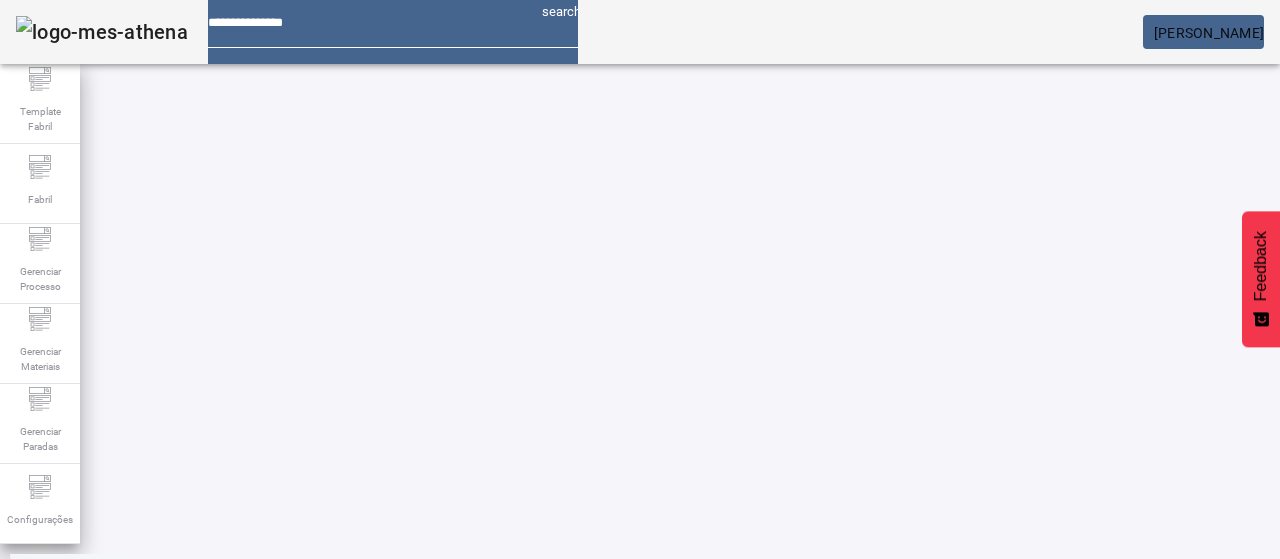 click at bounding box center (572, 679) 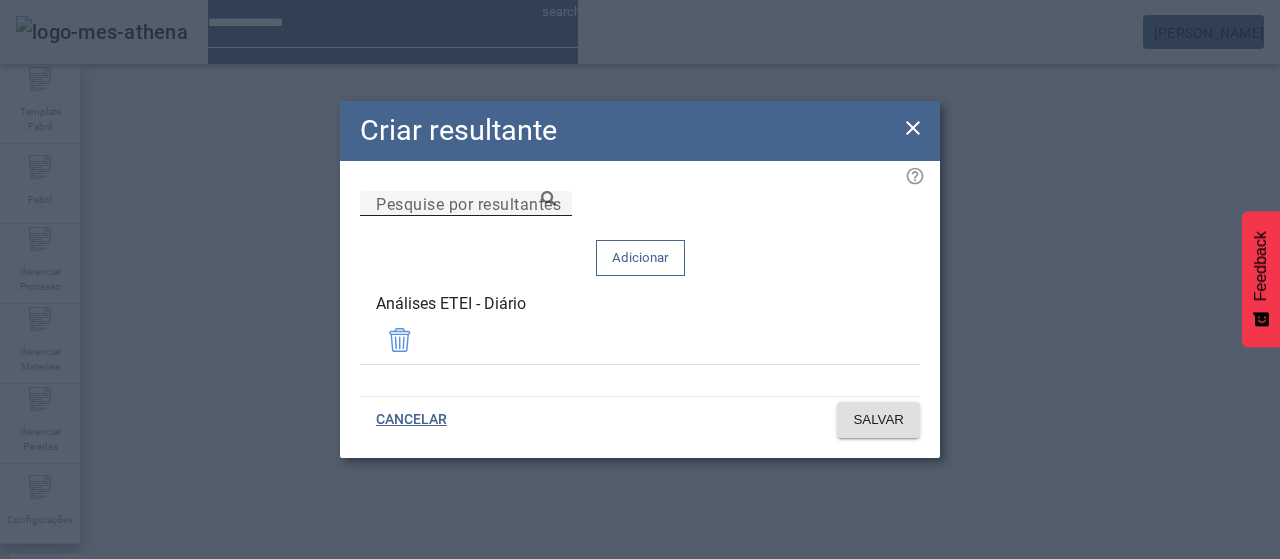 drag, startPoint x: 670, startPoint y: 253, endPoint x: 744, endPoint y: 241, distance: 74.96666 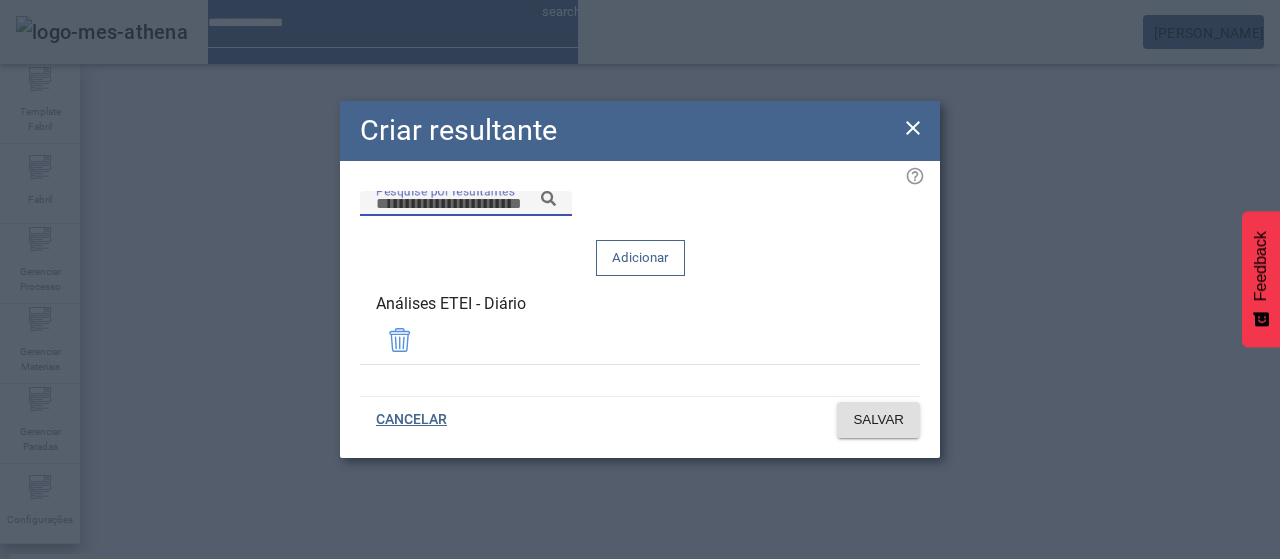 paste on "*******" 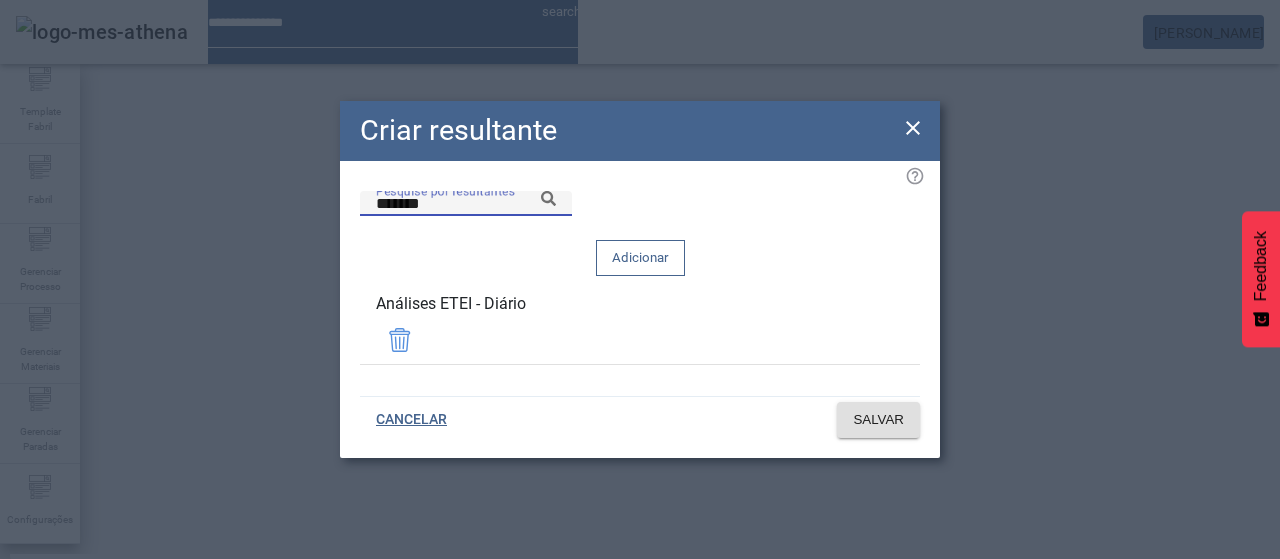 click 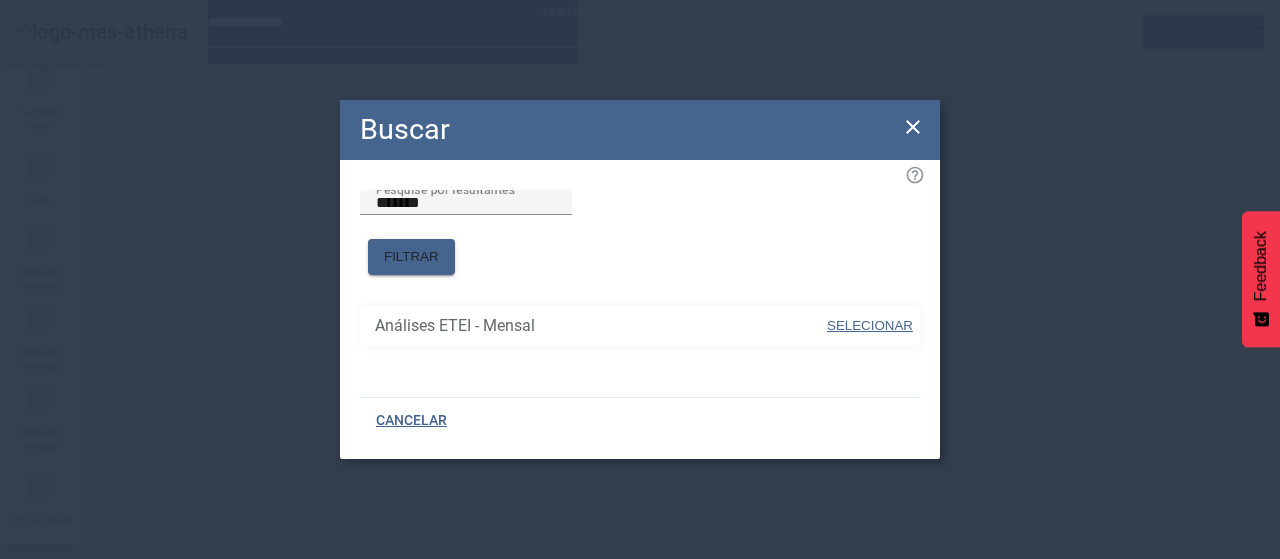 click on "SELECIONAR" at bounding box center [870, 325] 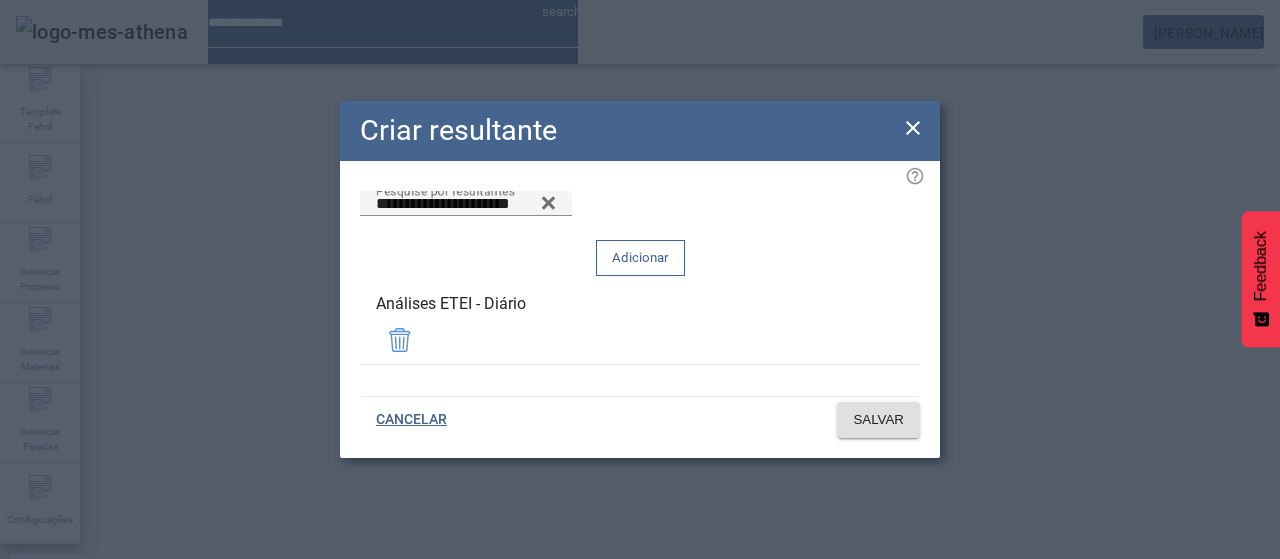 click on "Adicionar" 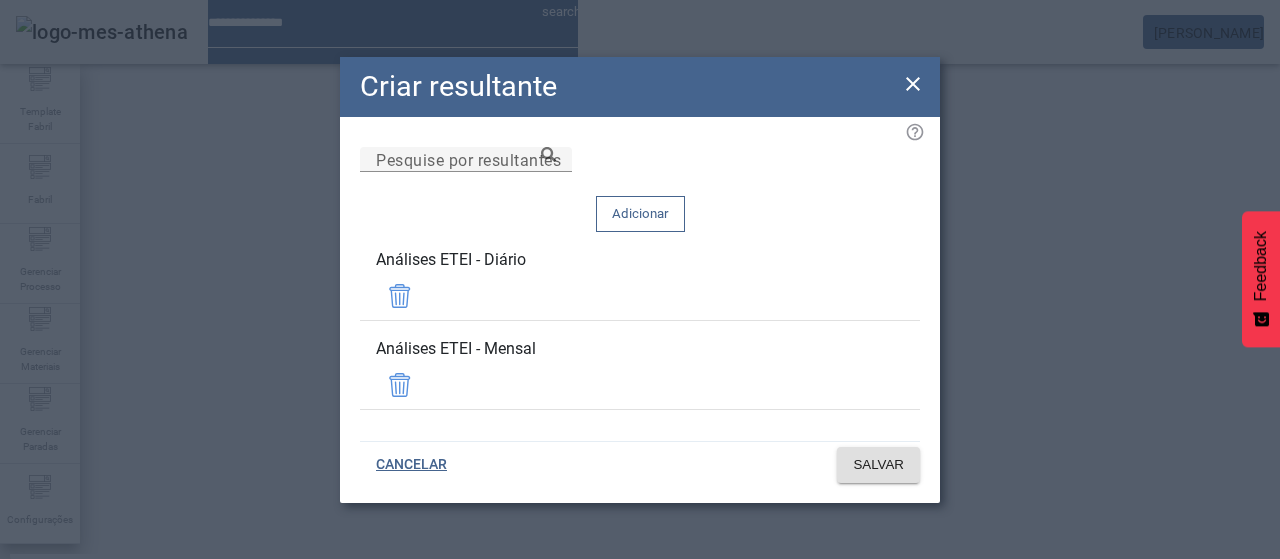 click 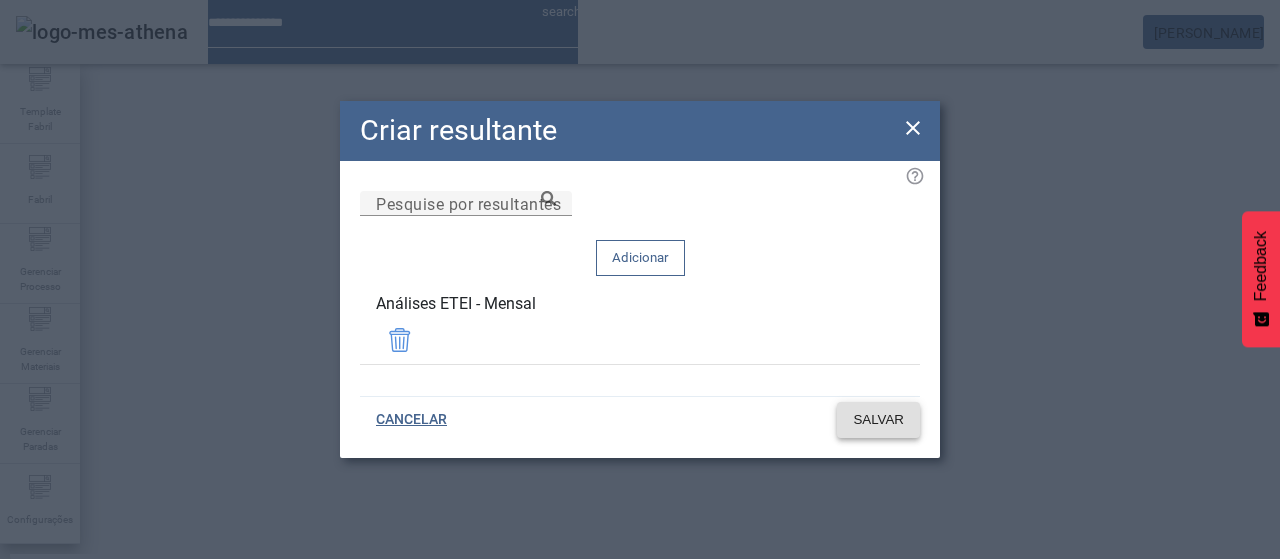 click 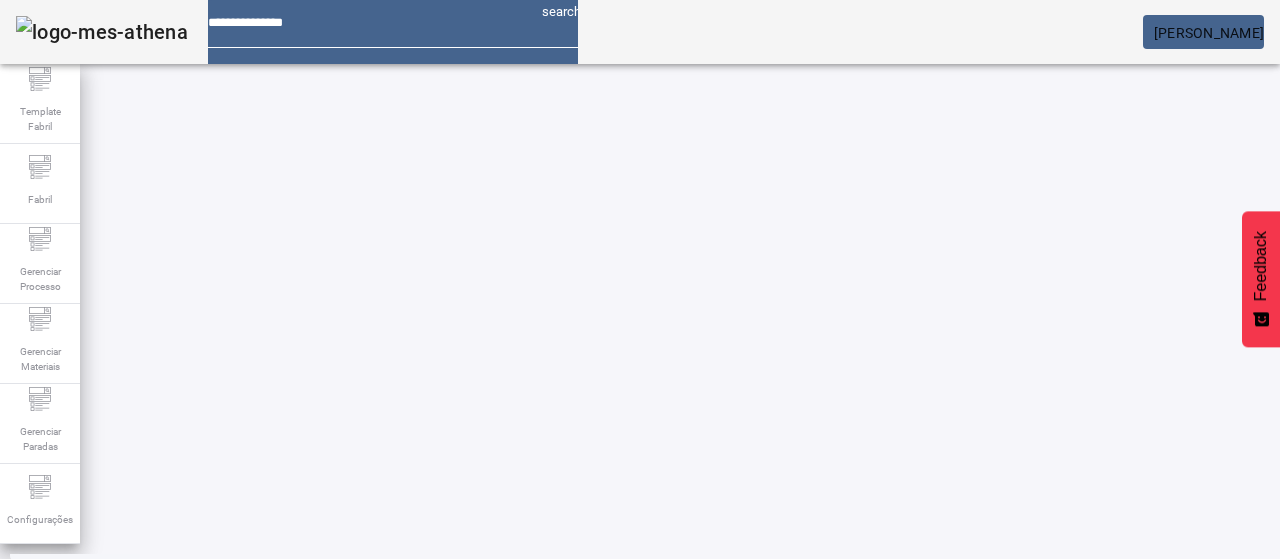 click at bounding box center (572, 679) 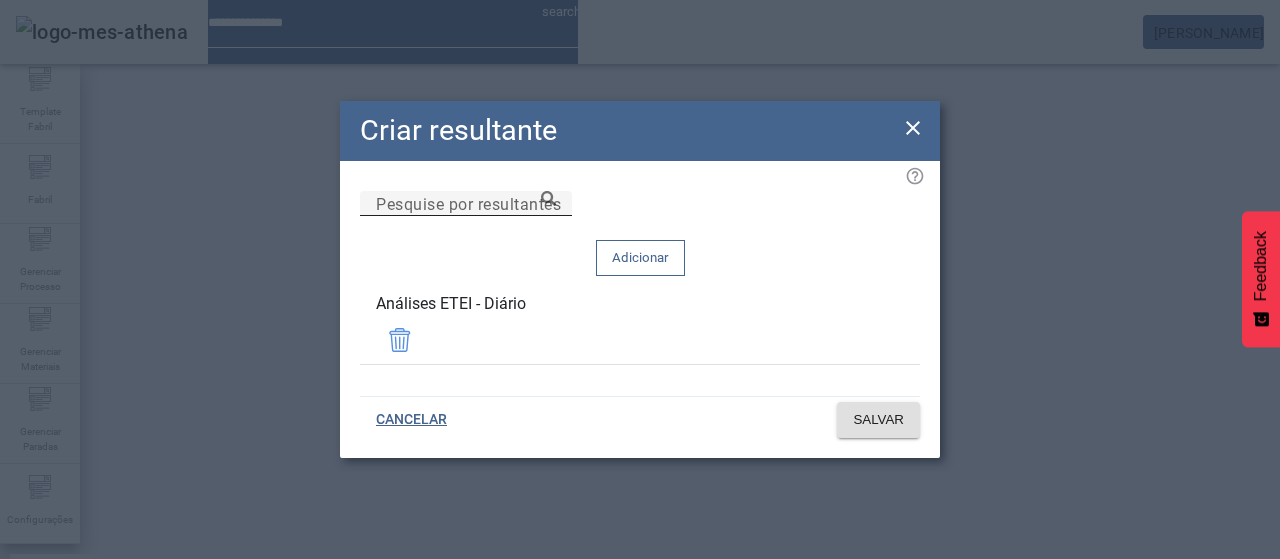 drag, startPoint x: 542, startPoint y: 249, endPoint x: 584, endPoint y: 255, distance: 42.426407 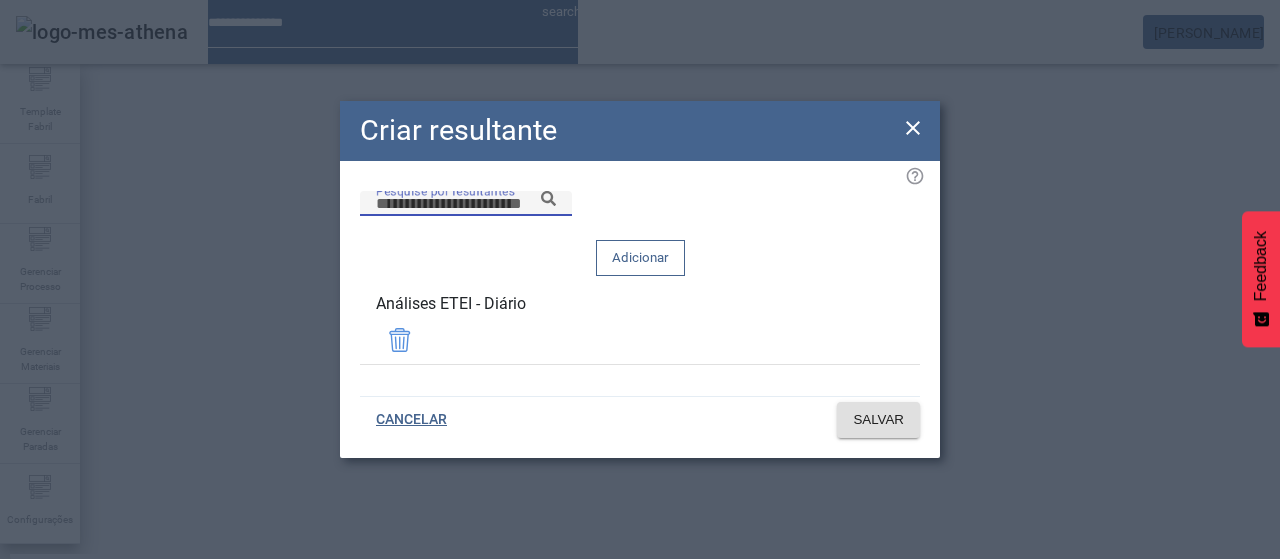 paste on "*******" 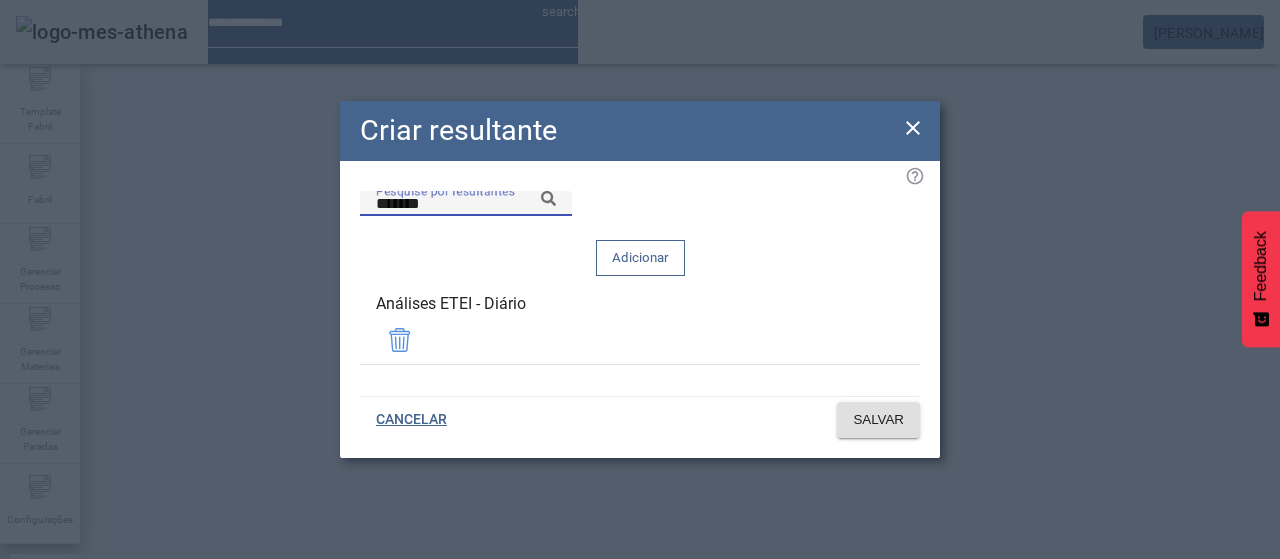 click 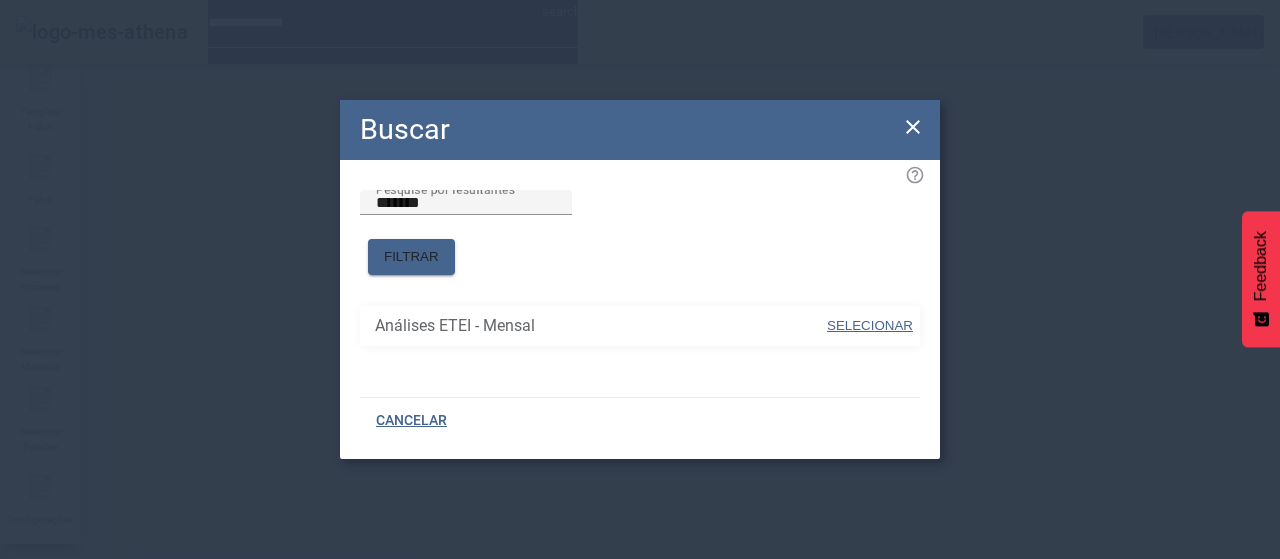 click on "SELECIONAR" at bounding box center (870, 325) 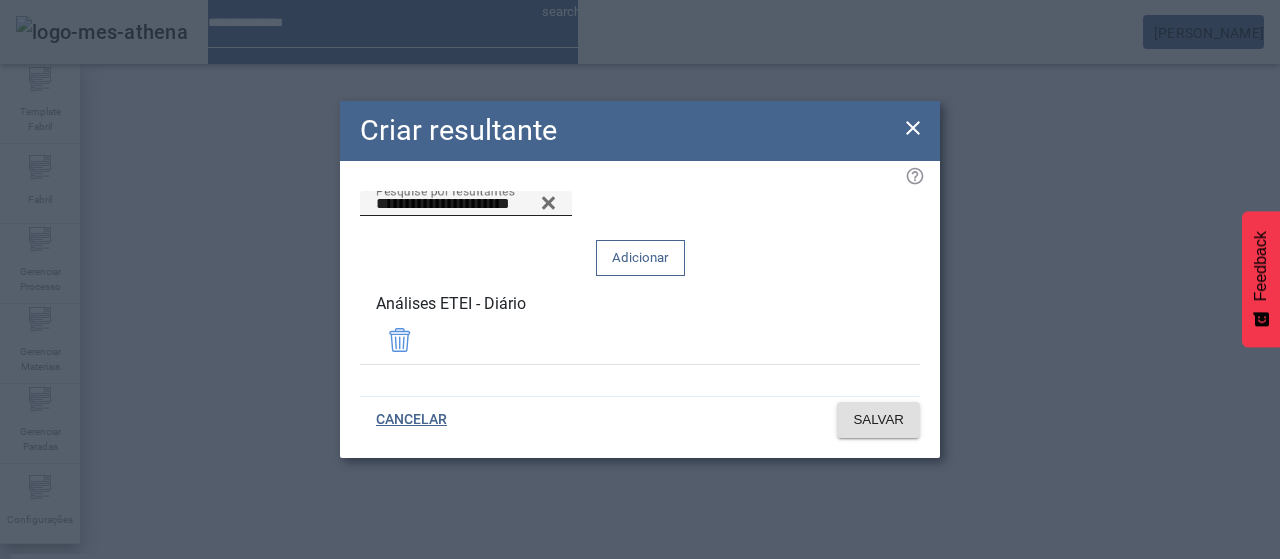 click 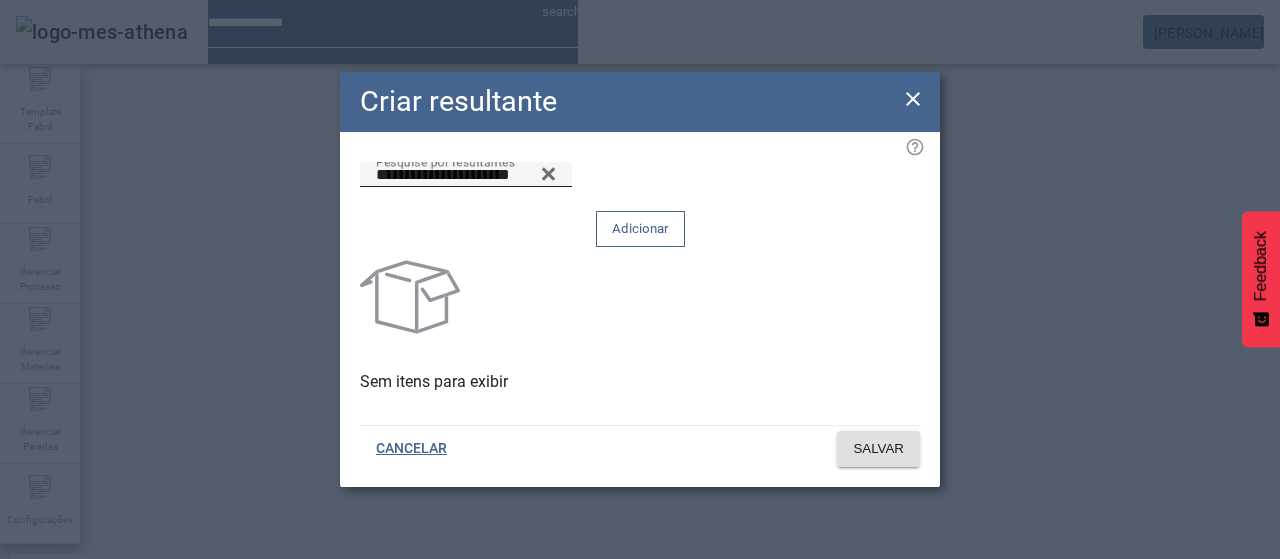 click on "Adicionar" 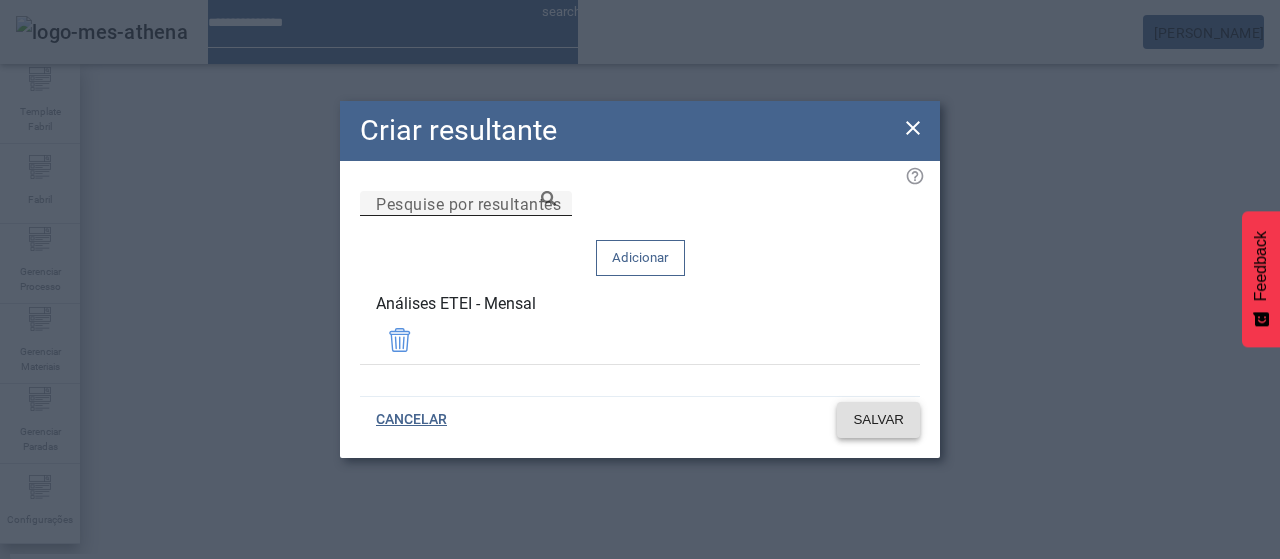 click on "SALVAR" 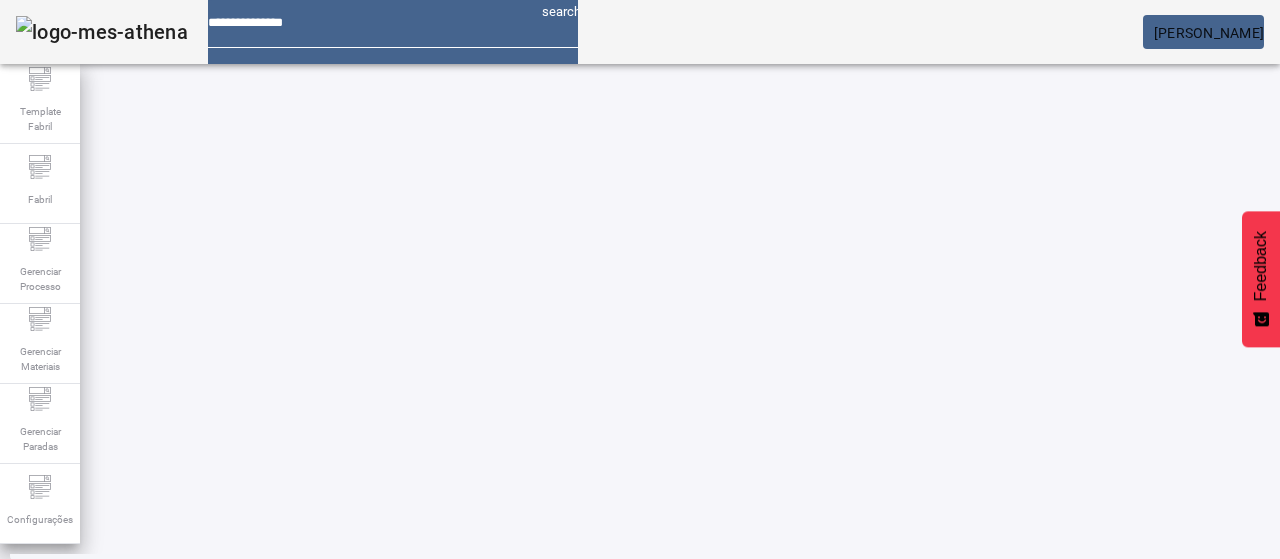 click at bounding box center (572, 679) 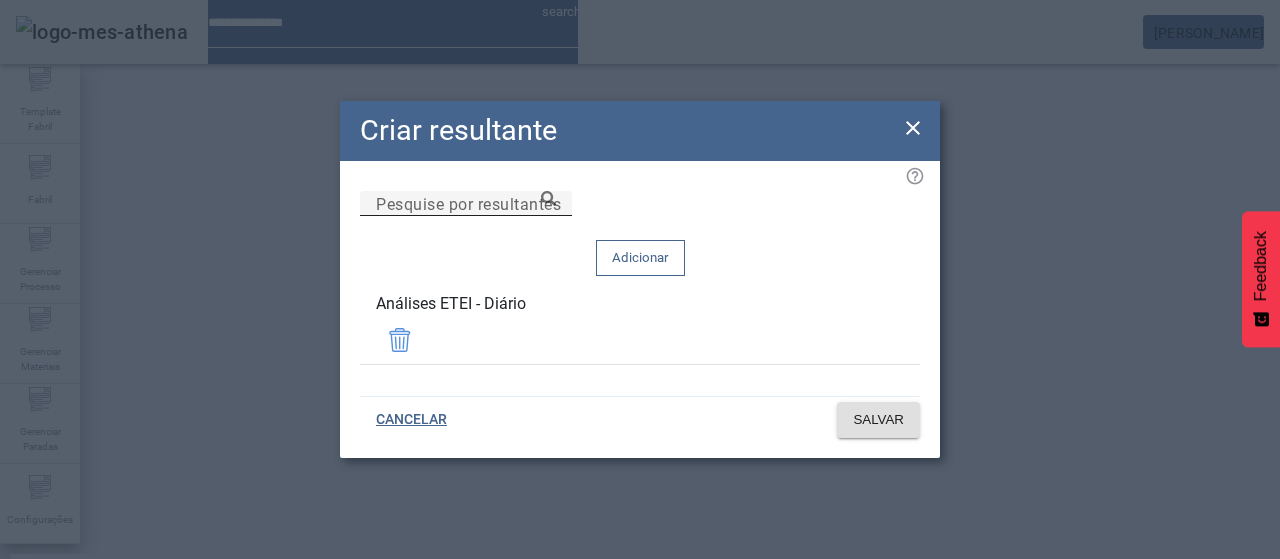 drag, startPoint x: 669, startPoint y: 255, endPoint x: 681, endPoint y: 249, distance: 13.416408 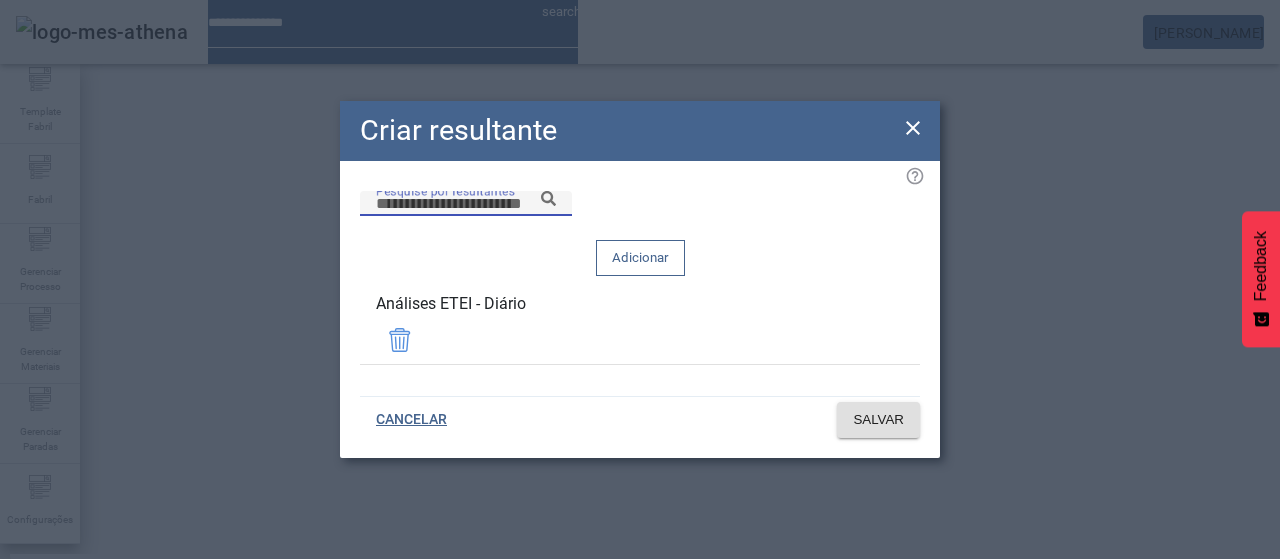 paste on "*******" 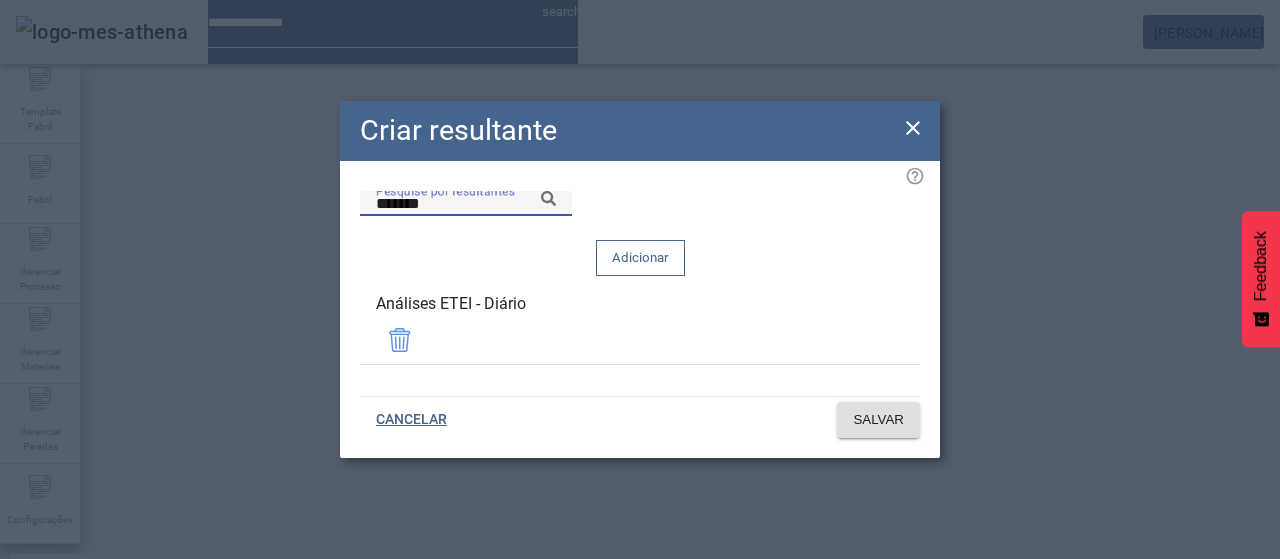 click 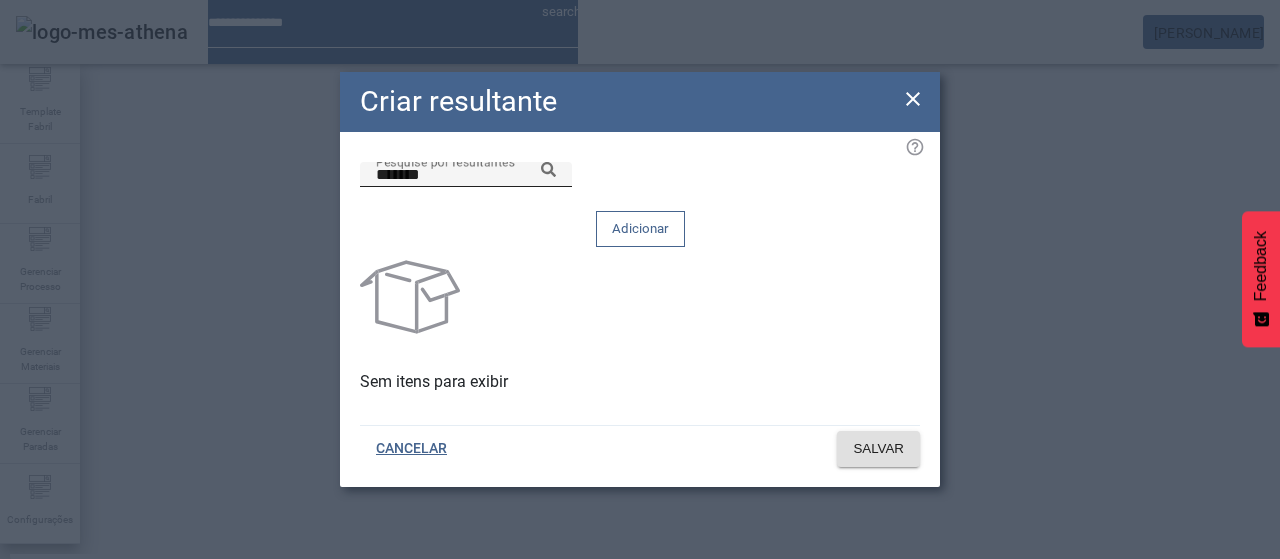 click 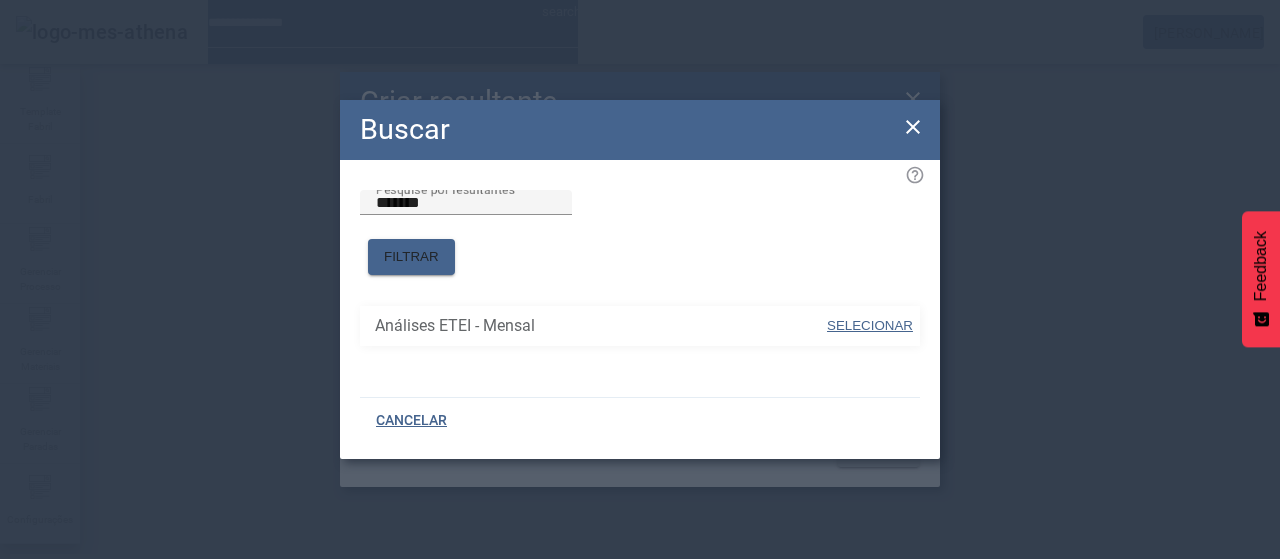 click on "SELECIONAR" at bounding box center [870, 326] 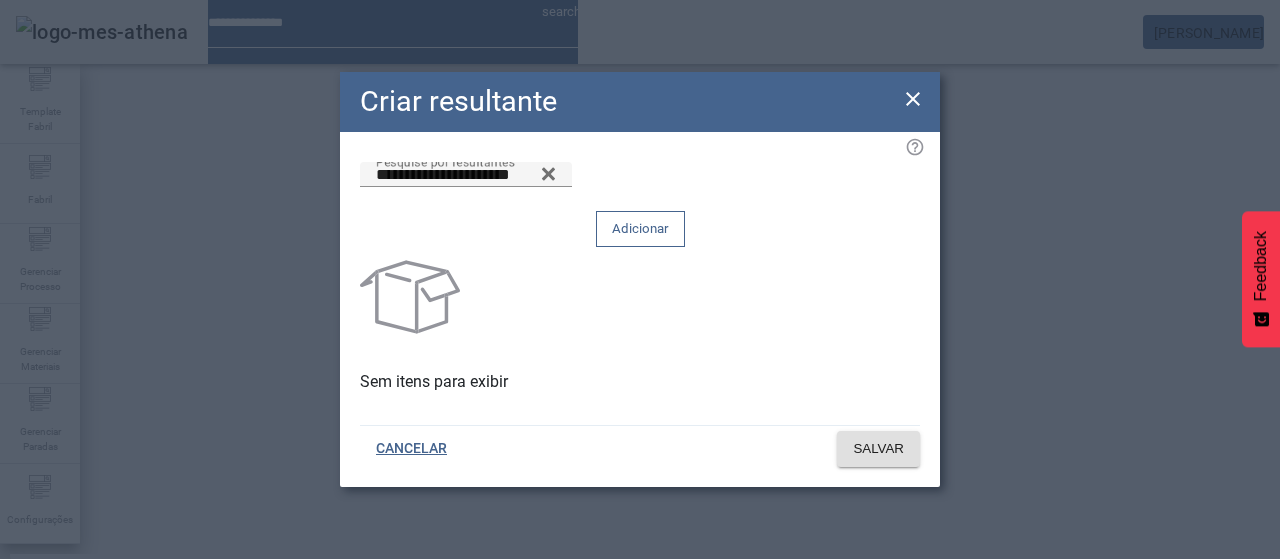 click on "Adicionar" 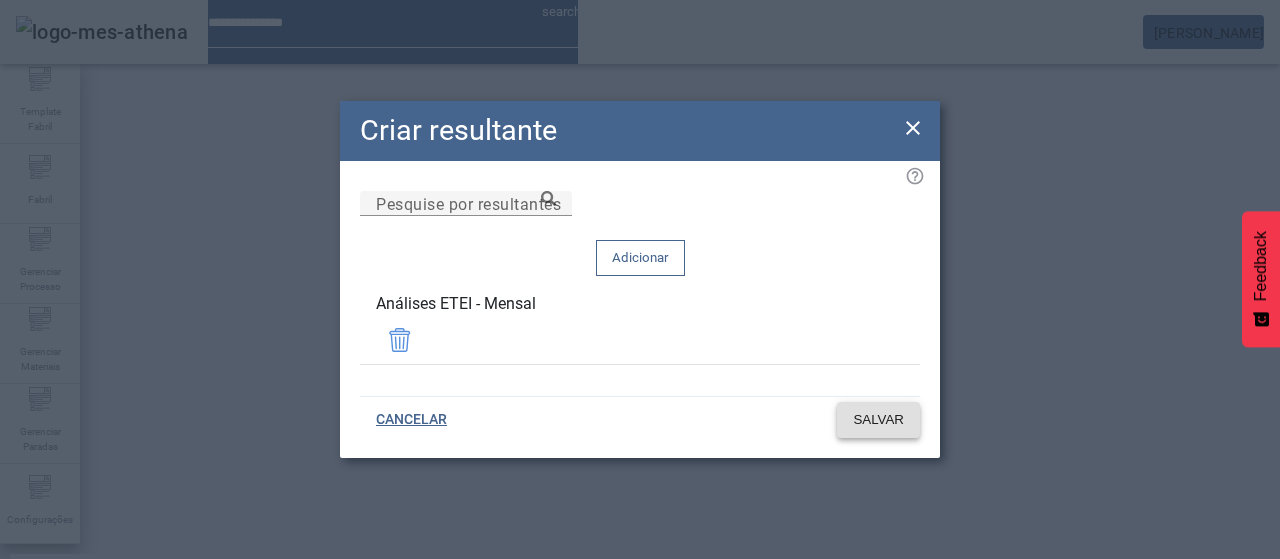 click on "SALVAR" 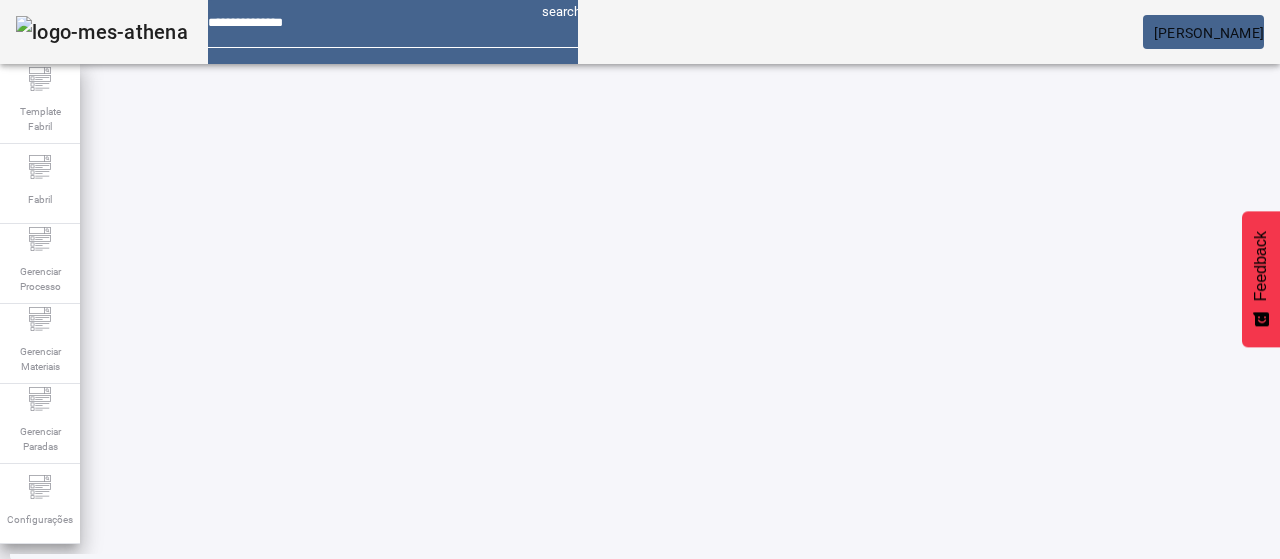 click at bounding box center [572, 679] 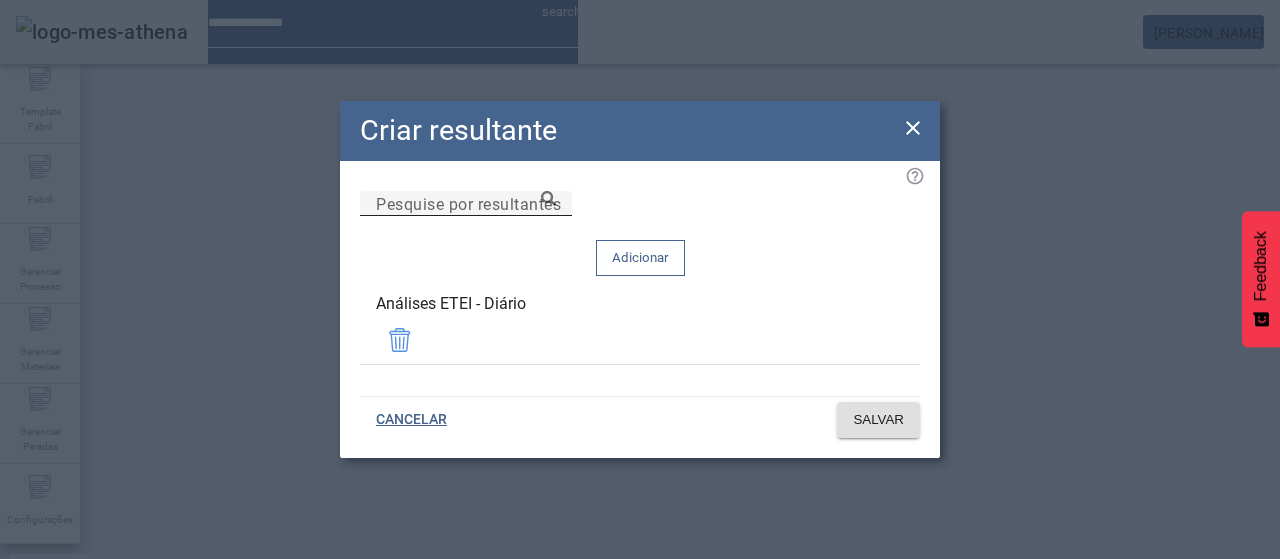 drag, startPoint x: 693, startPoint y: 253, endPoint x: 728, endPoint y: 255, distance: 35.057095 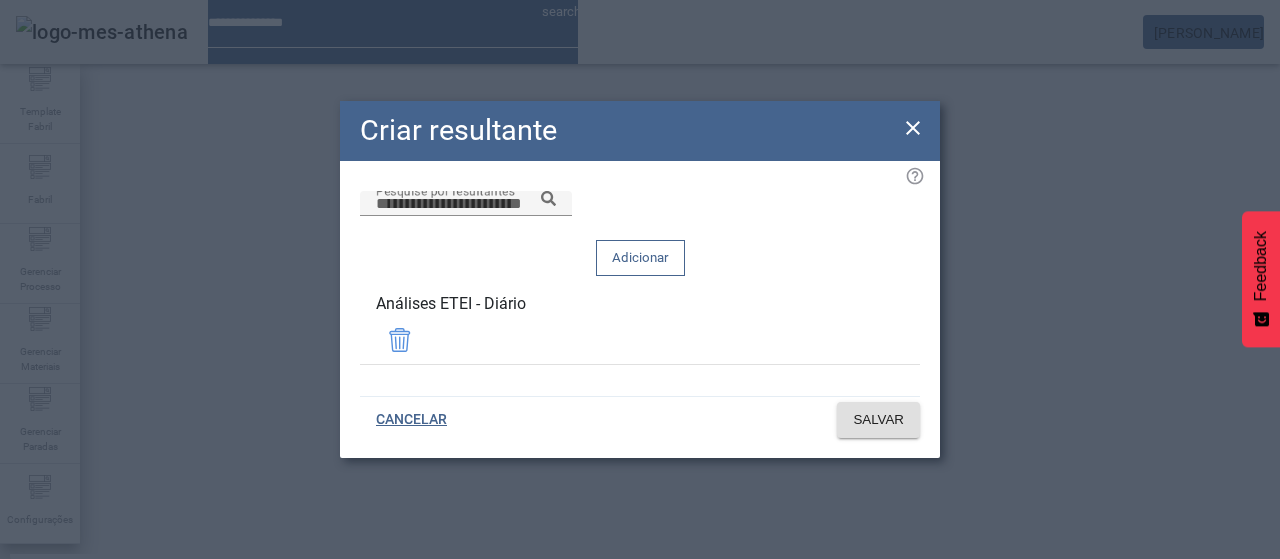 click 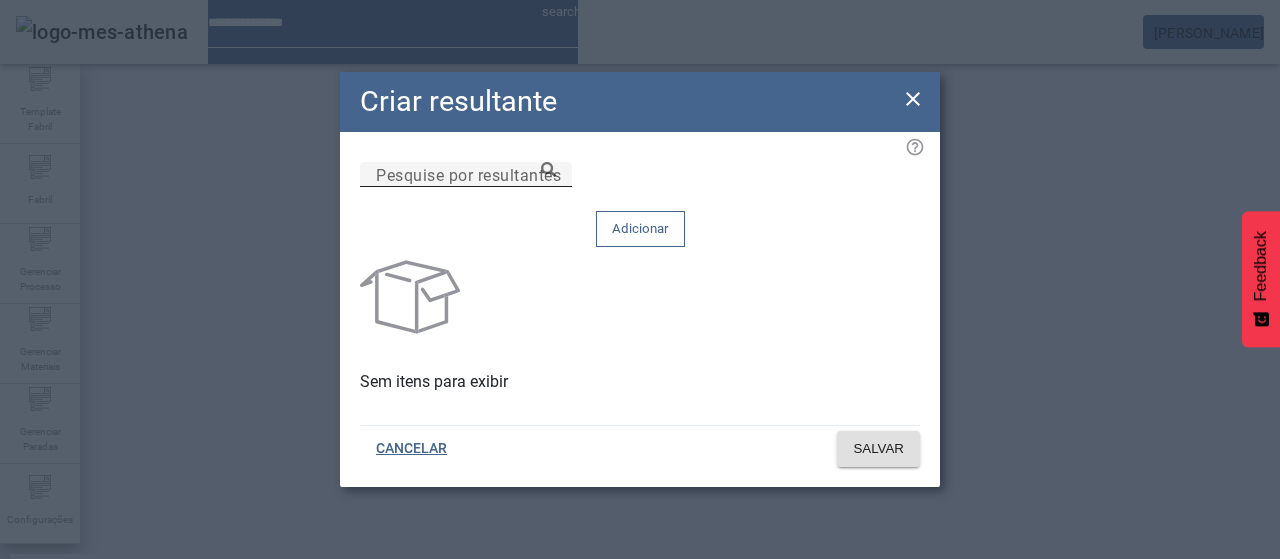 drag, startPoint x: 724, startPoint y: 229, endPoint x: 731, endPoint y: 219, distance: 12.206555 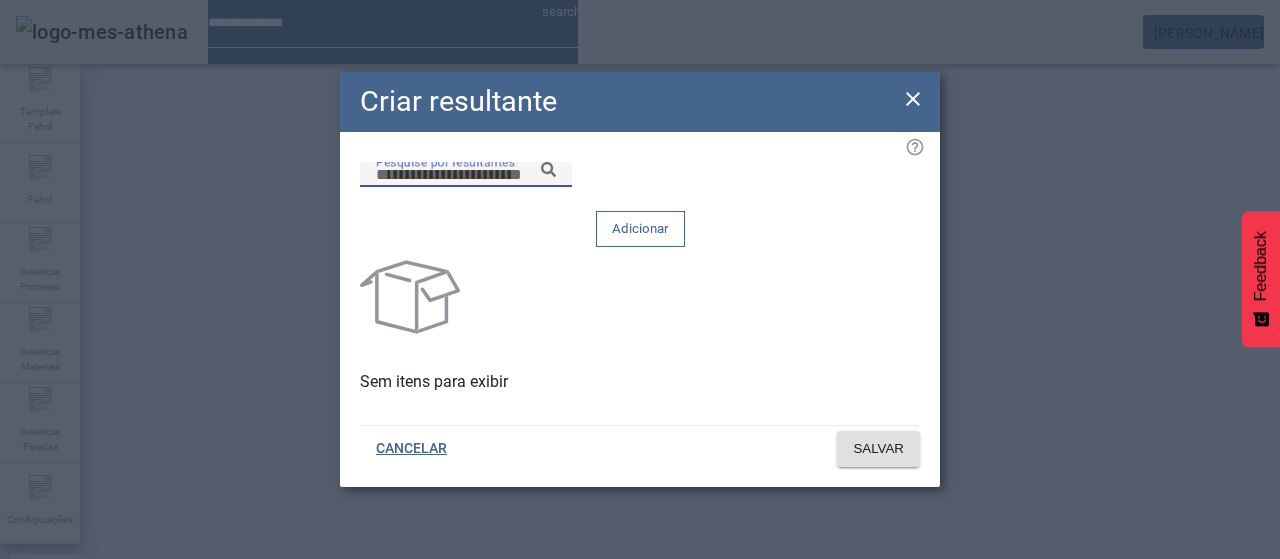 paste on "*******" 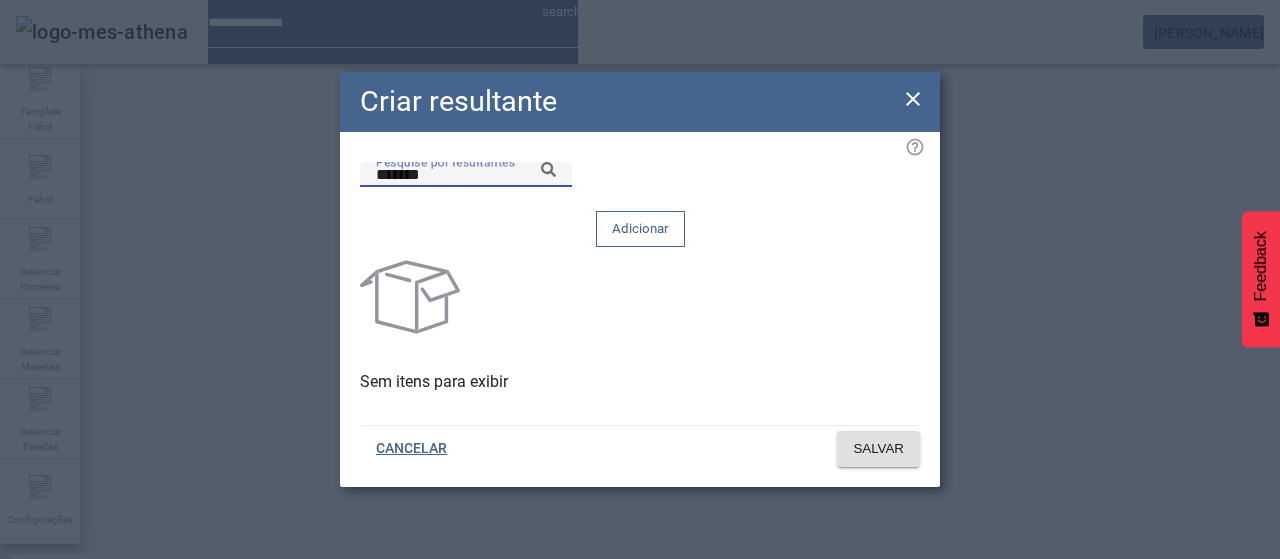 drag, startPoint x: 392, startPoint y: 214, endPoint x: 496, endPoint y: 190, distance: 106.733315 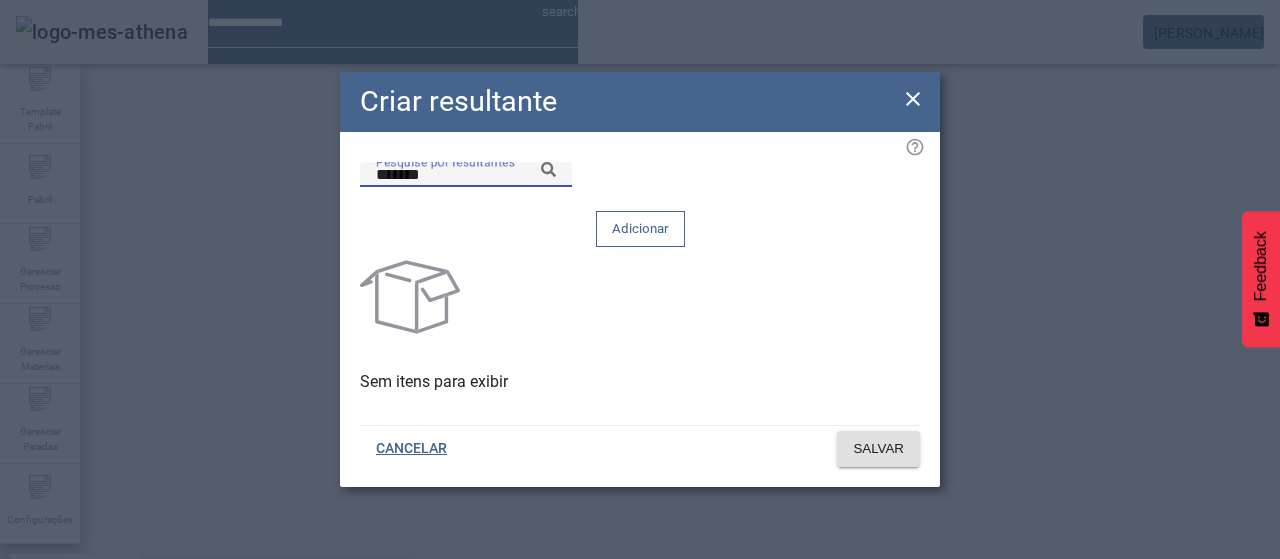 drag, startPoint x: 670, startPoint y: 281, endPoint x: 743, endPoint y: 241, distance: 83.240616 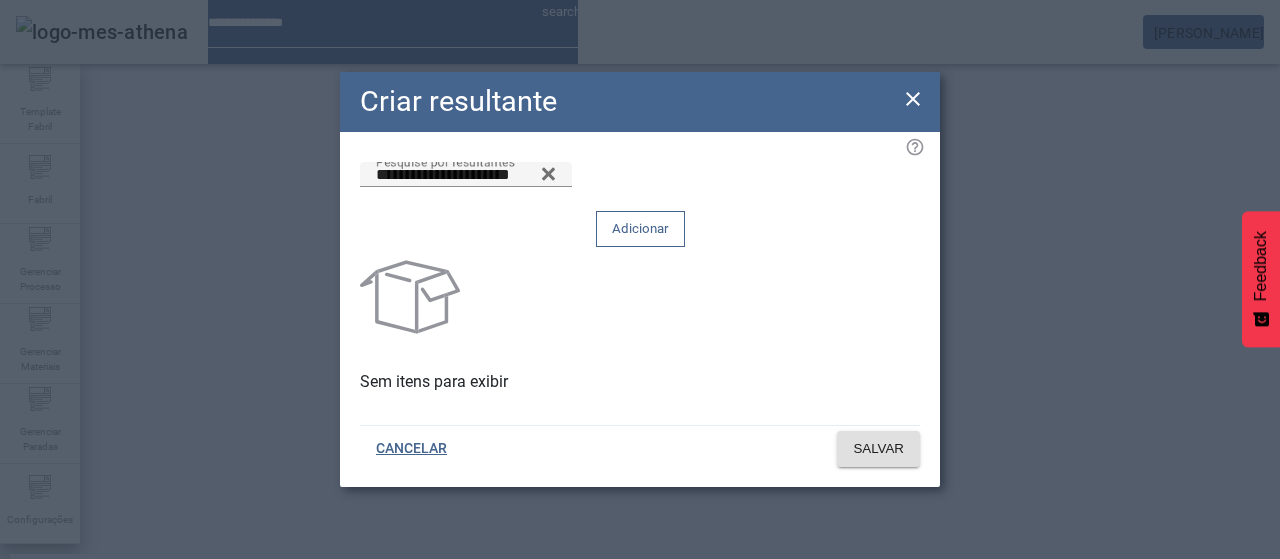 click on "Adicionar" 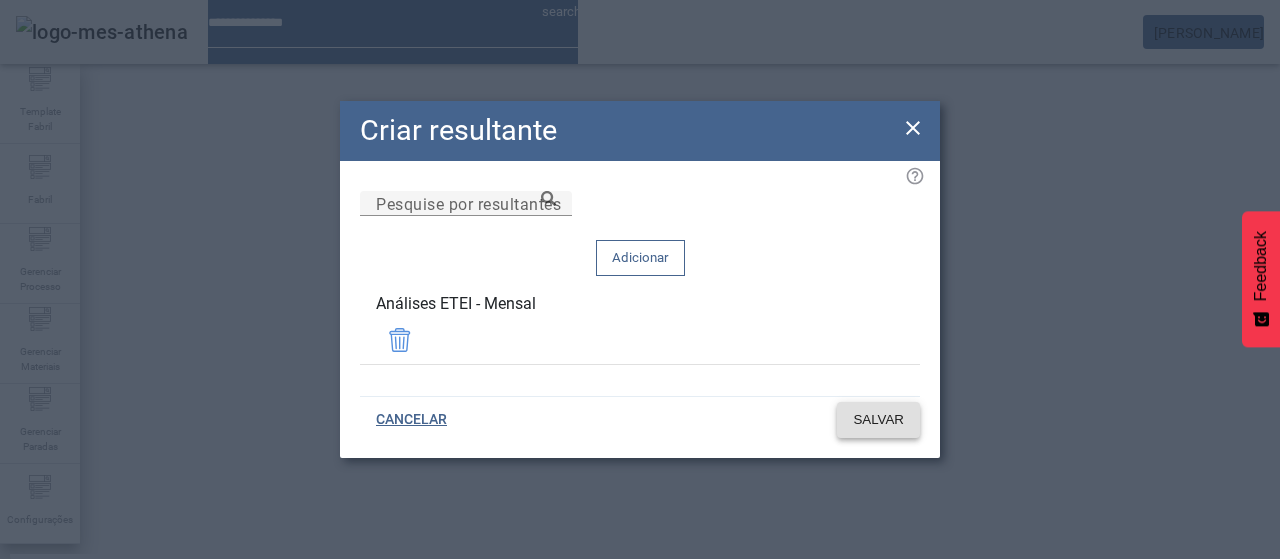 click 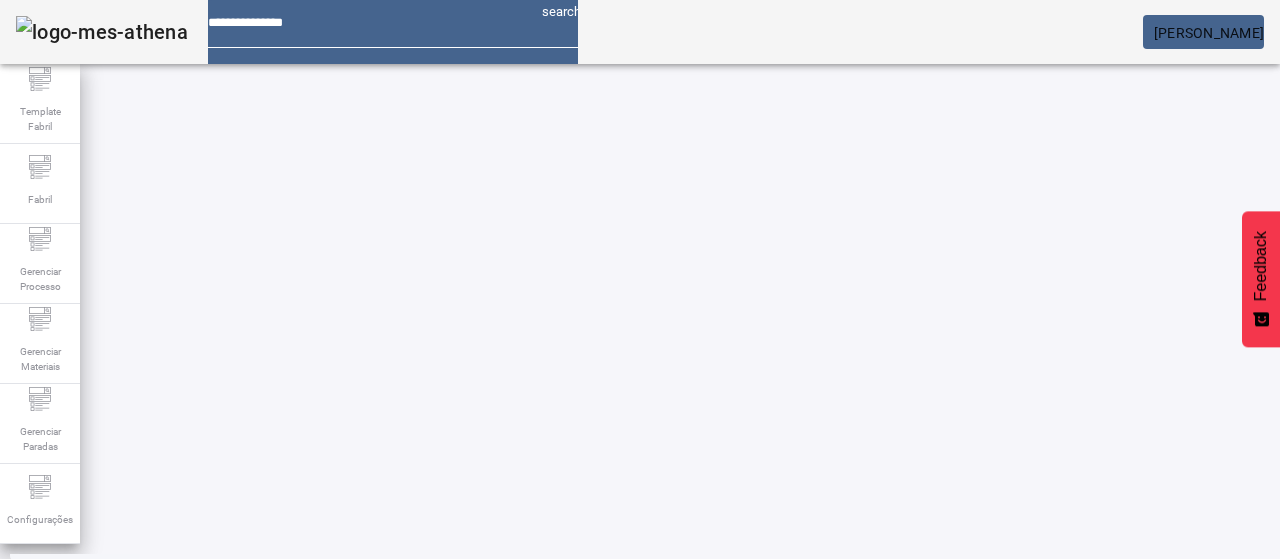 click at bounding box center (572, 679) 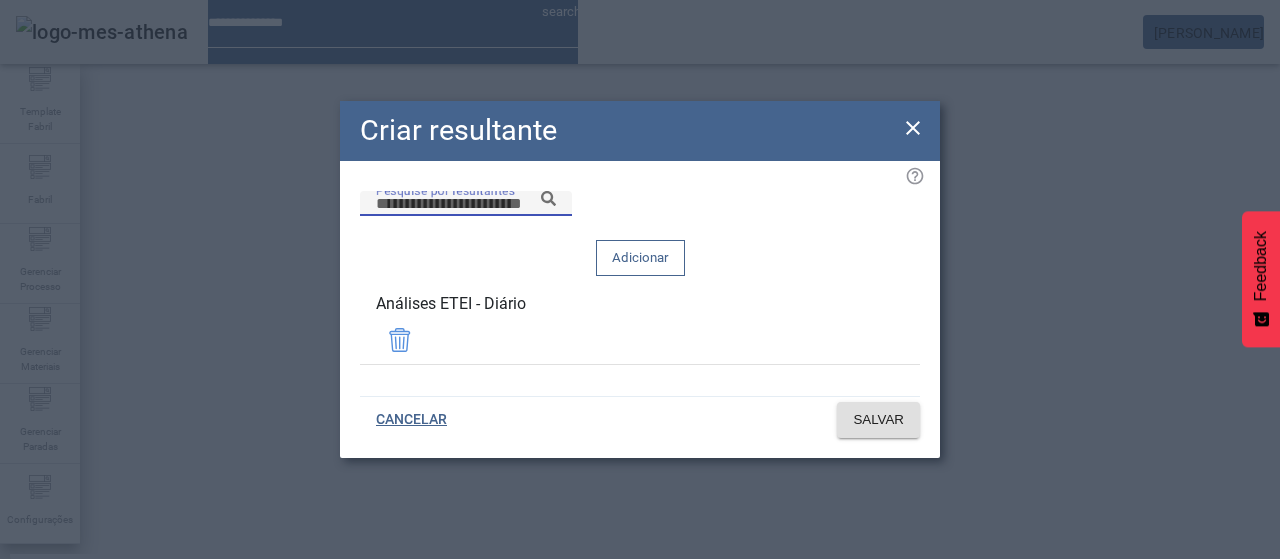 drag, startPoint x: 739, startPoint y: 250, endPoint x: 841, endPoint y: 310, distance: 118.3385 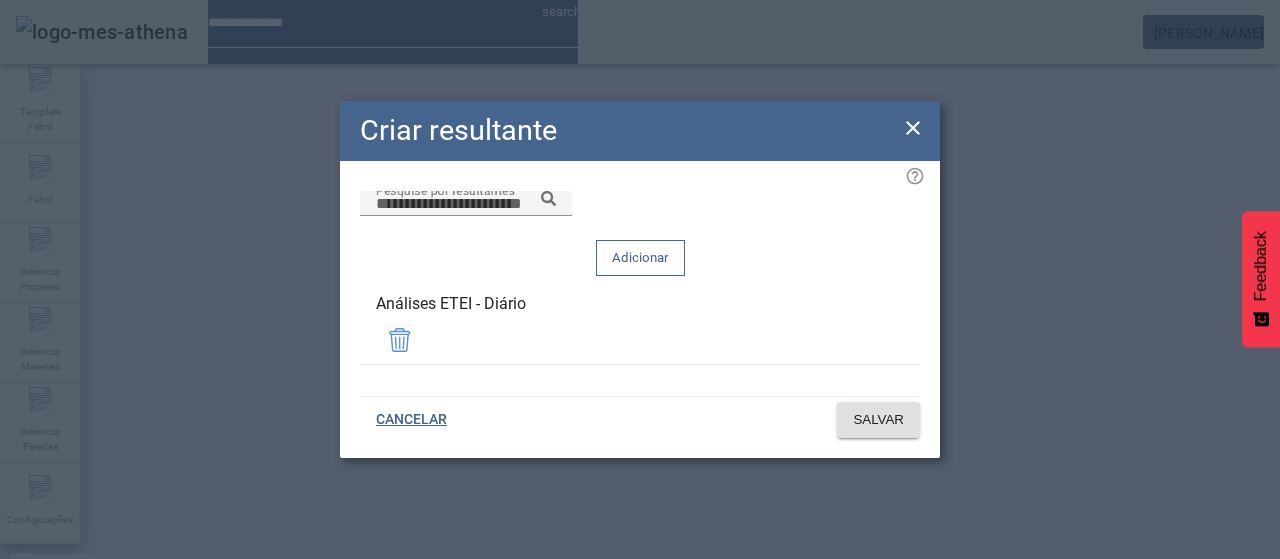drag, startPoint x: 872, startPoint y: 325, endPoint x: 754, endPoint y: 249, distance: 140.35669 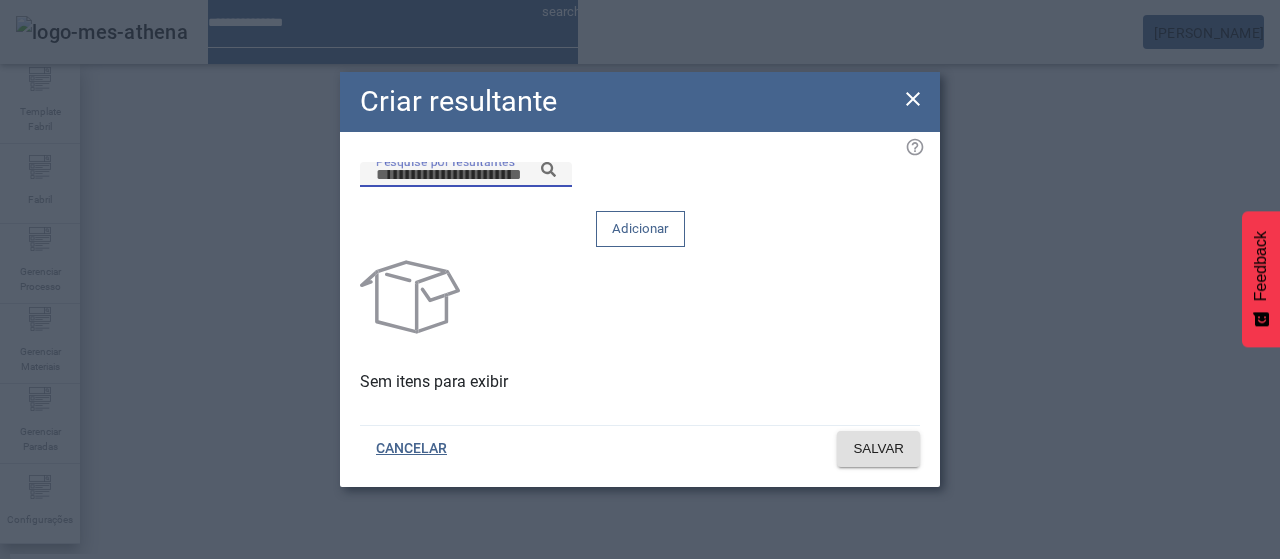 click on "Pesquise por resultantes" at bounding box center [466, 175] 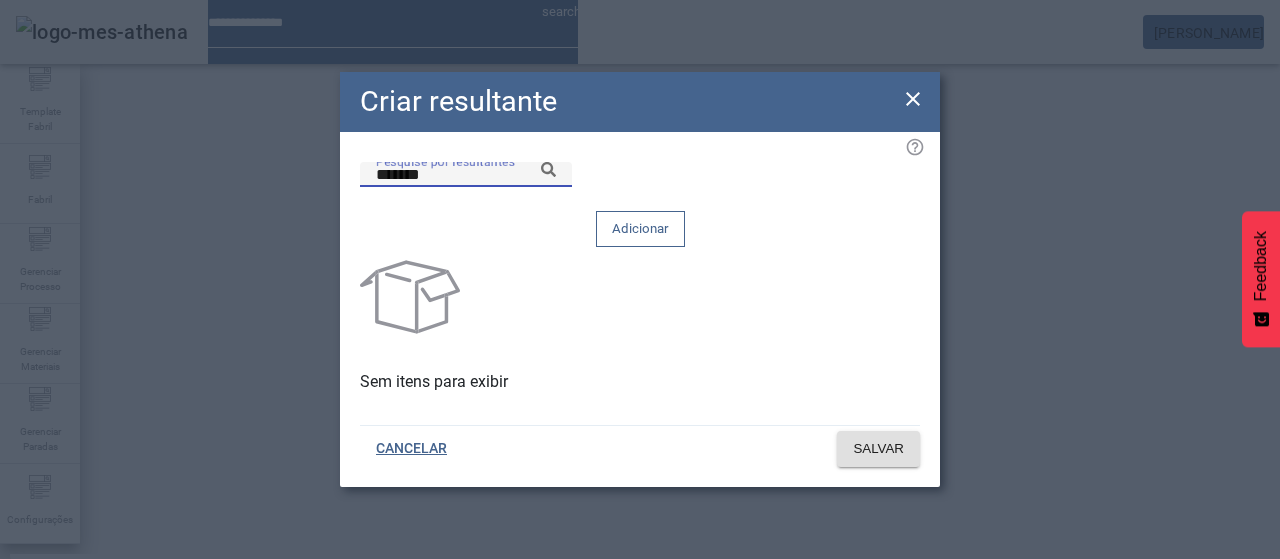 click 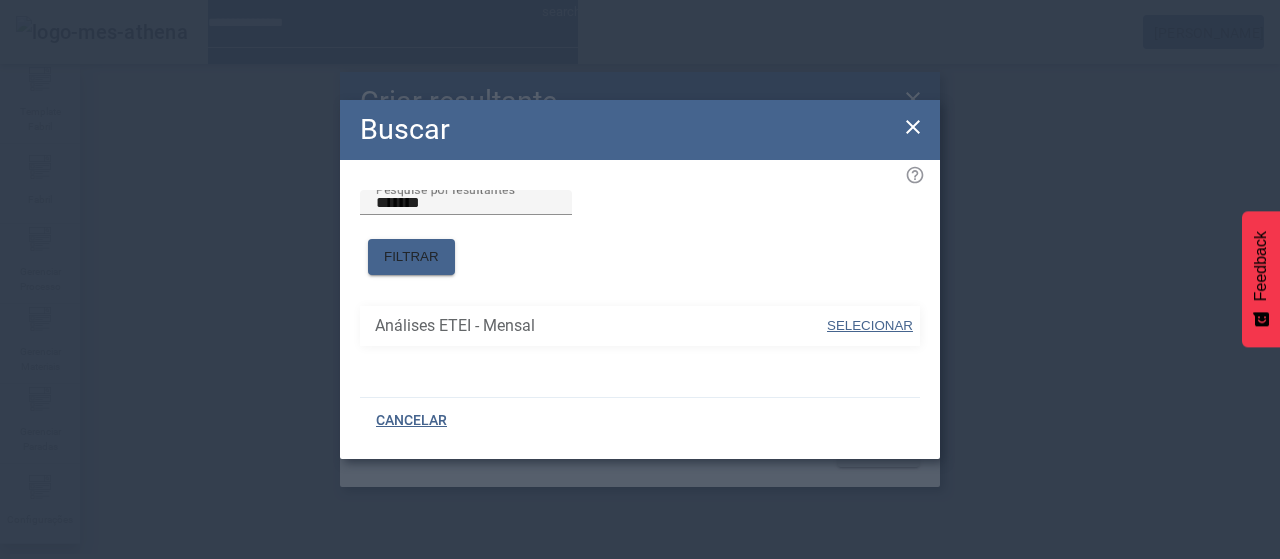 drag, startPoint x: 882, startPoint y: 312, endPoint x: 856, endPoint y: 252, distance: 65.39113 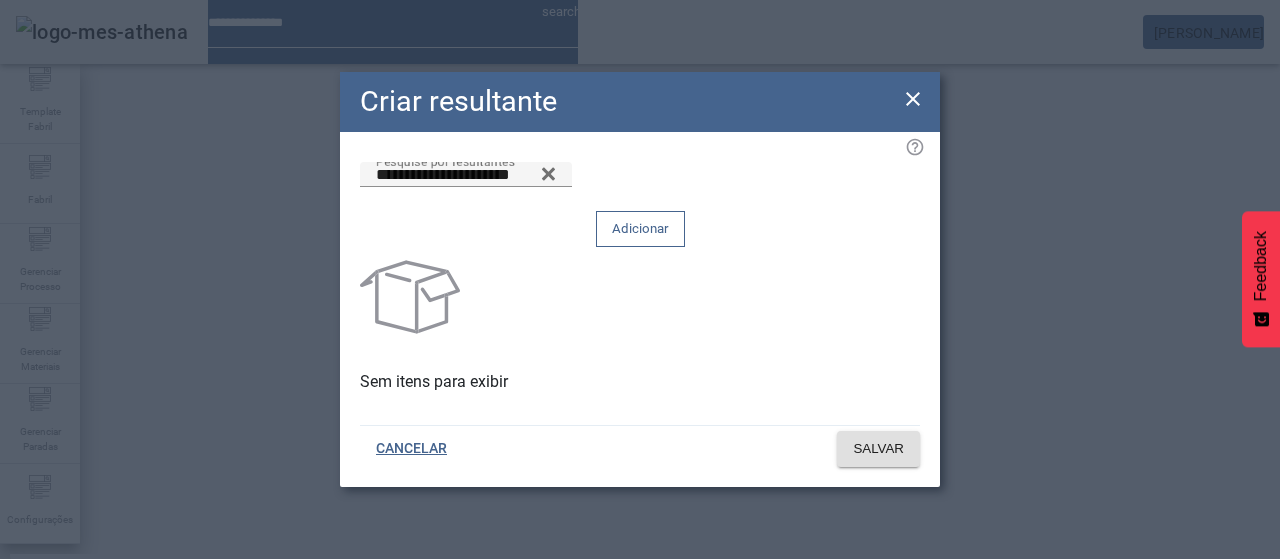 drag, startPoint x: 840, startPoint y: 217, endPoint x: 842, endPoint y: 275, distance: 58.034473 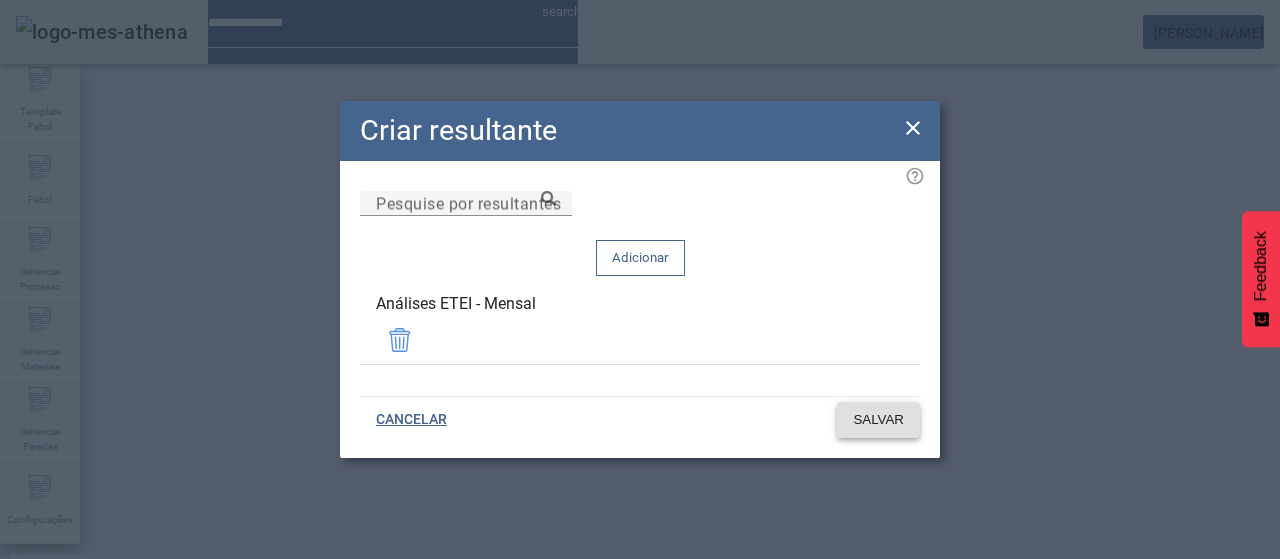 click on "SALVAR" 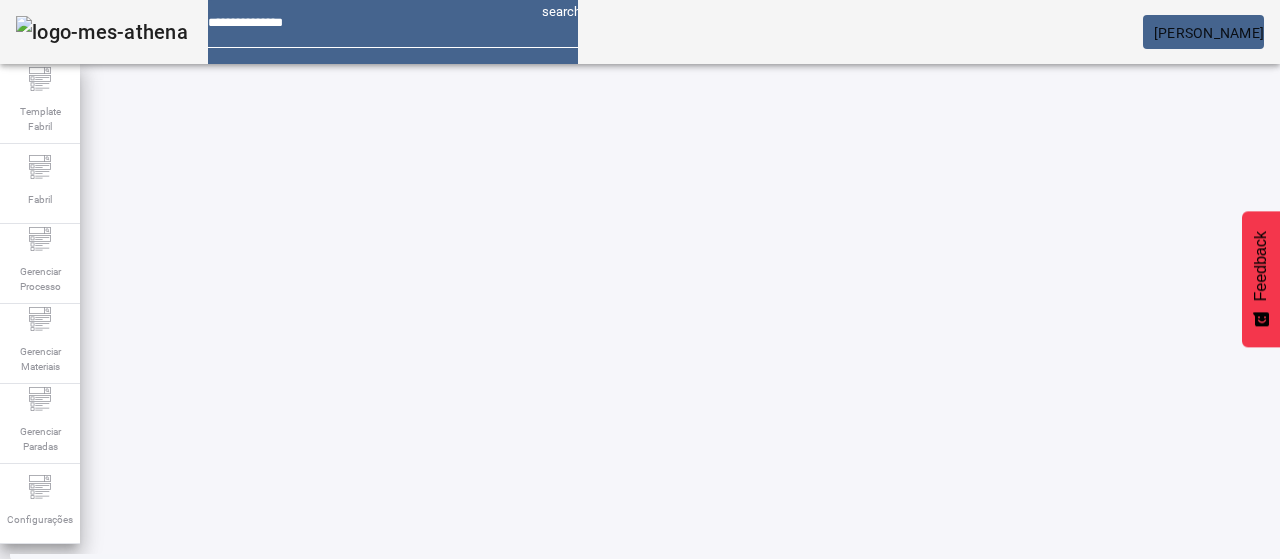 click on "2" 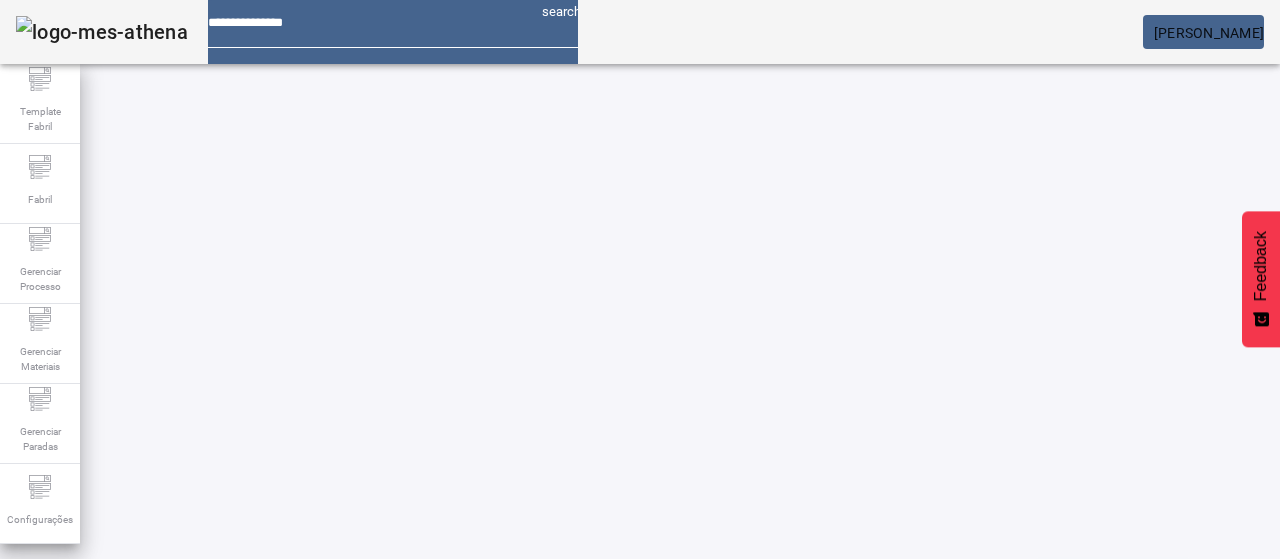 scroll, scrollTop: 0, scrollLeft: 0, axis: both 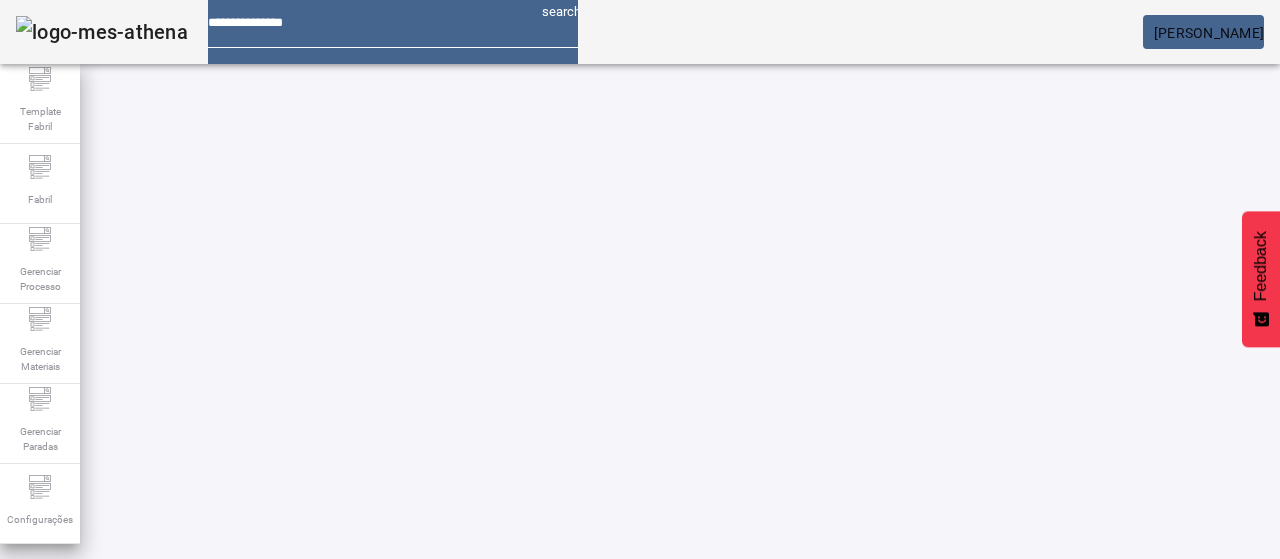 click 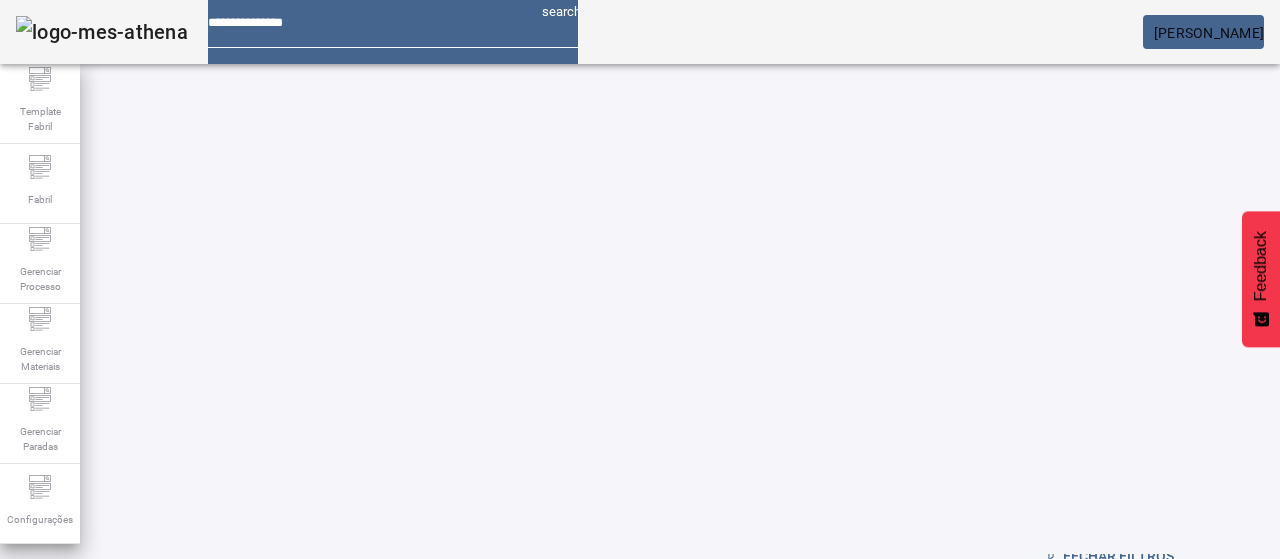 scroll, scrollTop: 100, scrollLeft: 0, axis: vertical 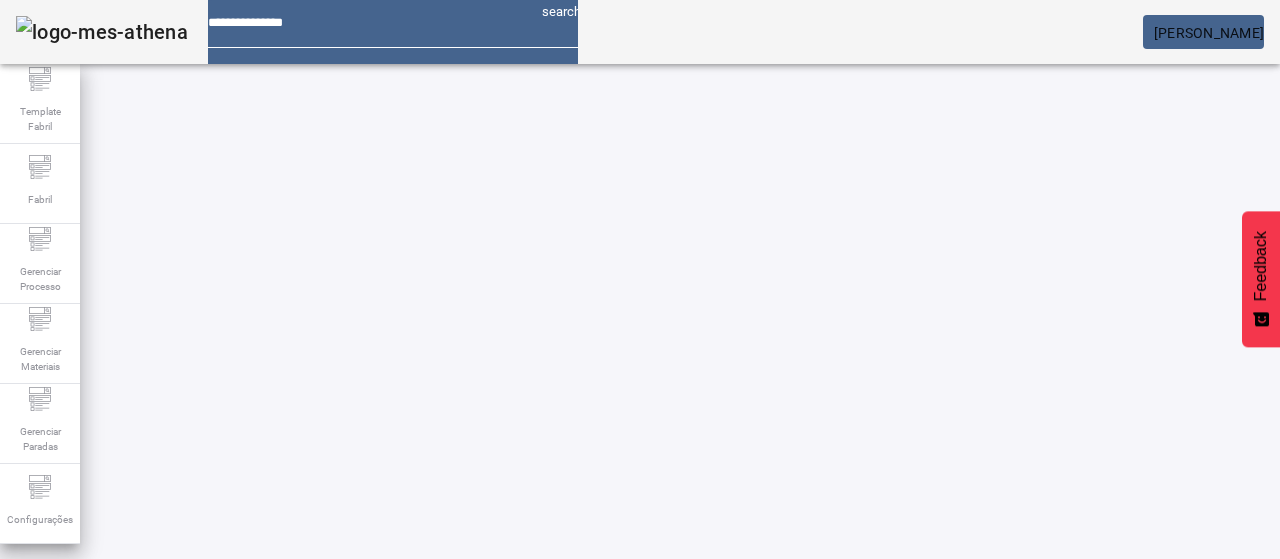 click at bounding box center (870, 764) 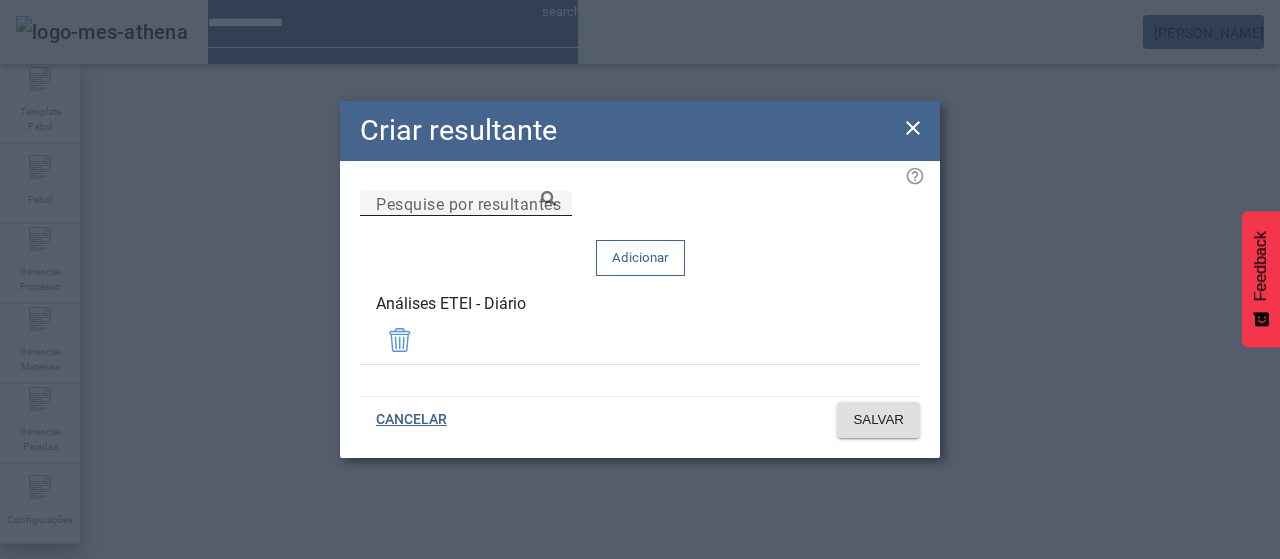 click on "Pesquise por resultantes" at bounding box center (466, 204) 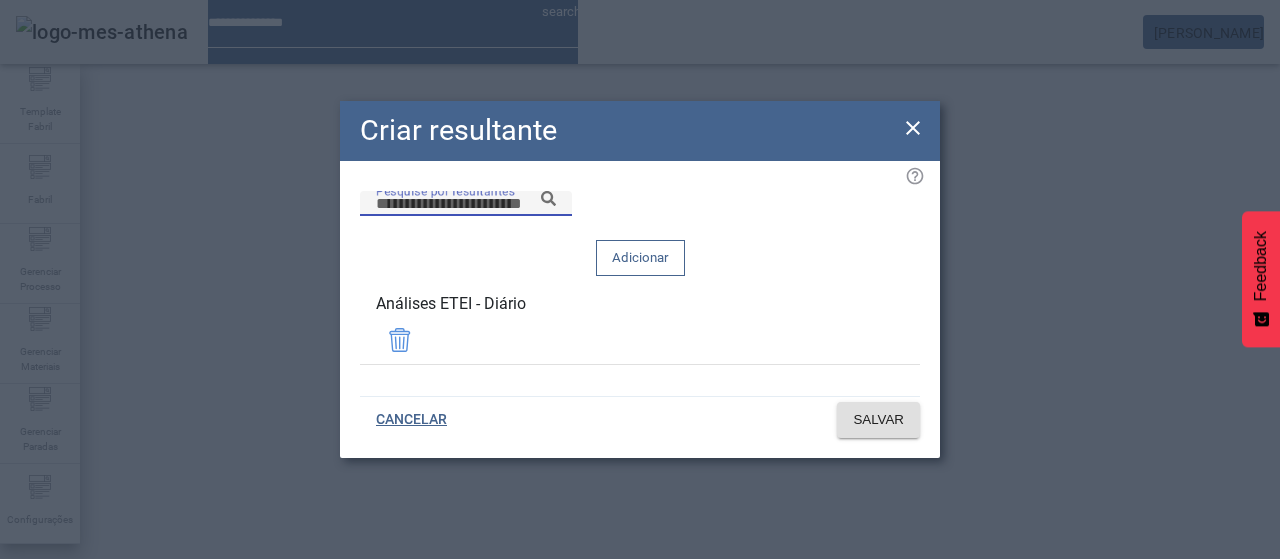 paste on "*******" 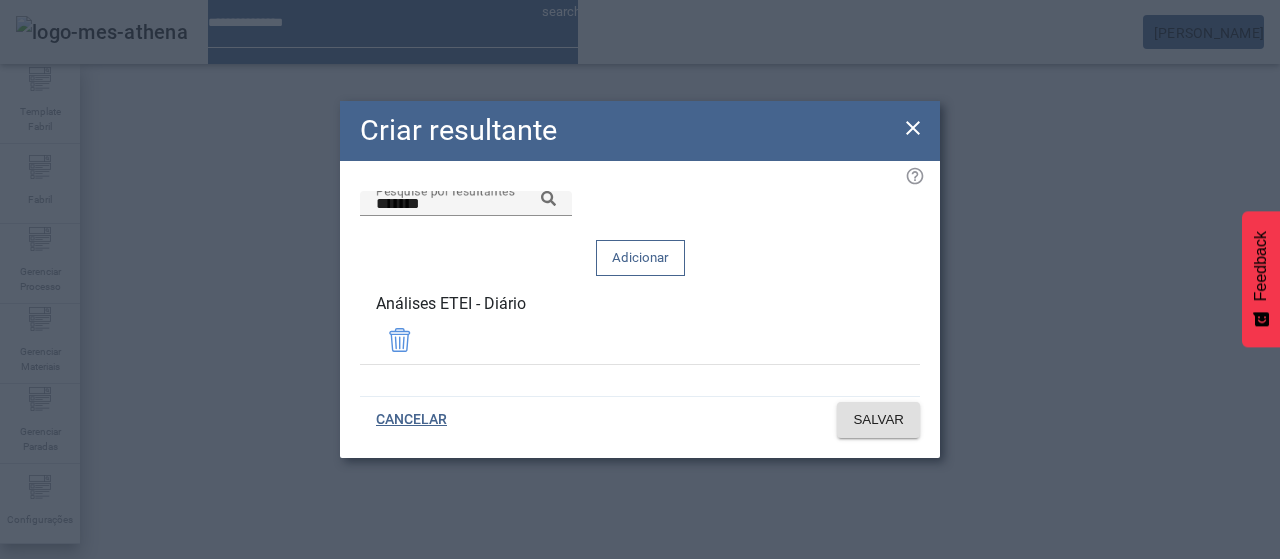 click 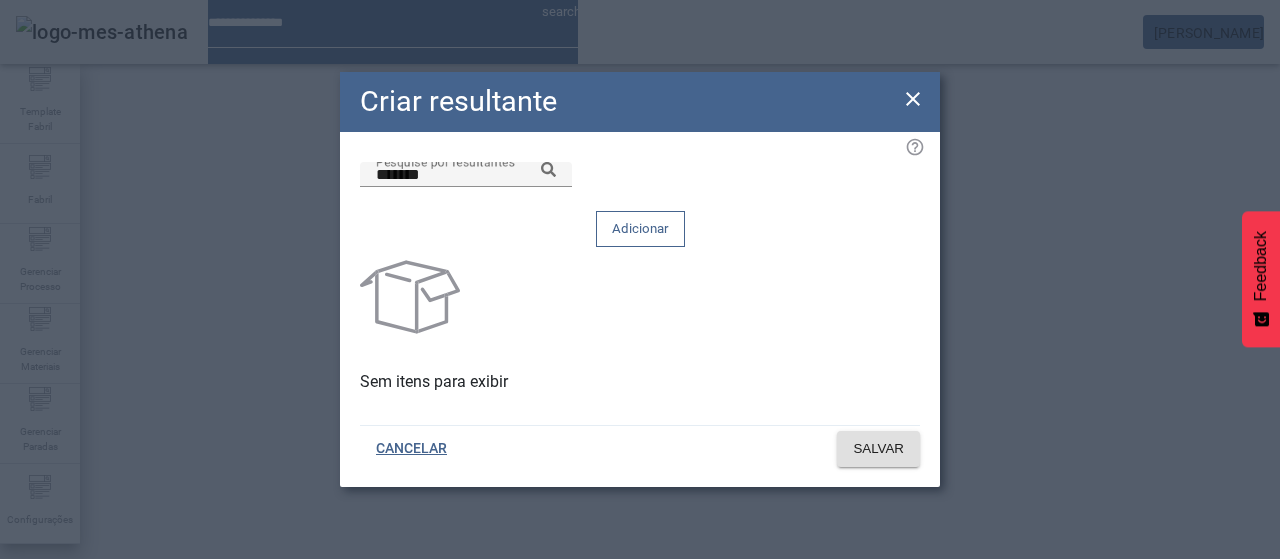 drag, startPoint x: 765, startPoint y: 205, endPoint x: 778, endPoint y: 230, distance: 28.178005 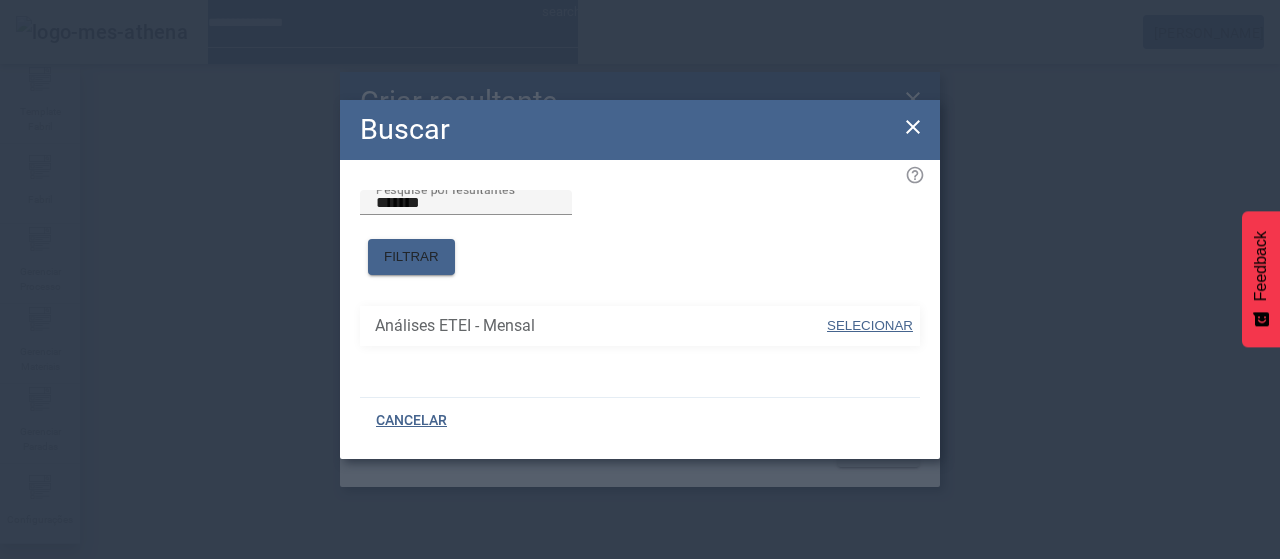 click at bounding box center (870, 326) 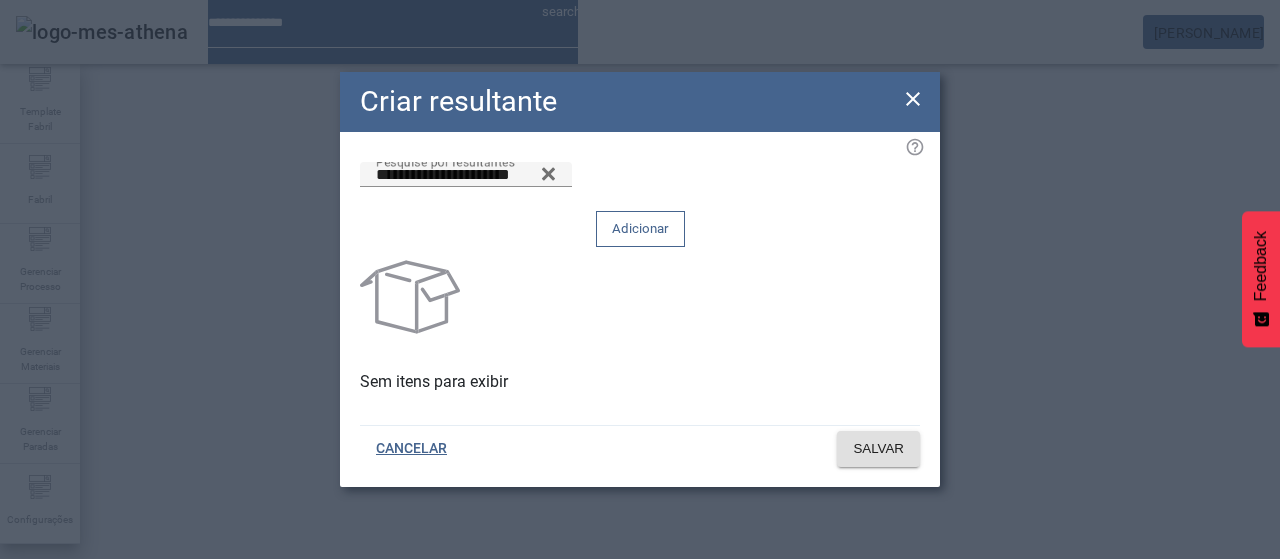 click on "Adicionar" 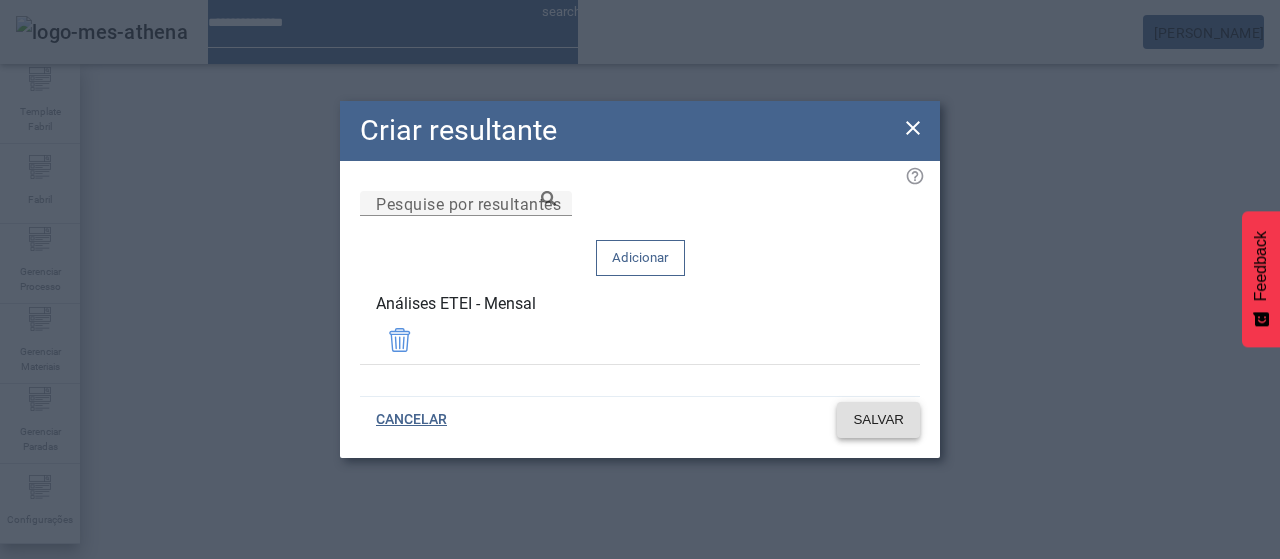 click on "SALVAR" 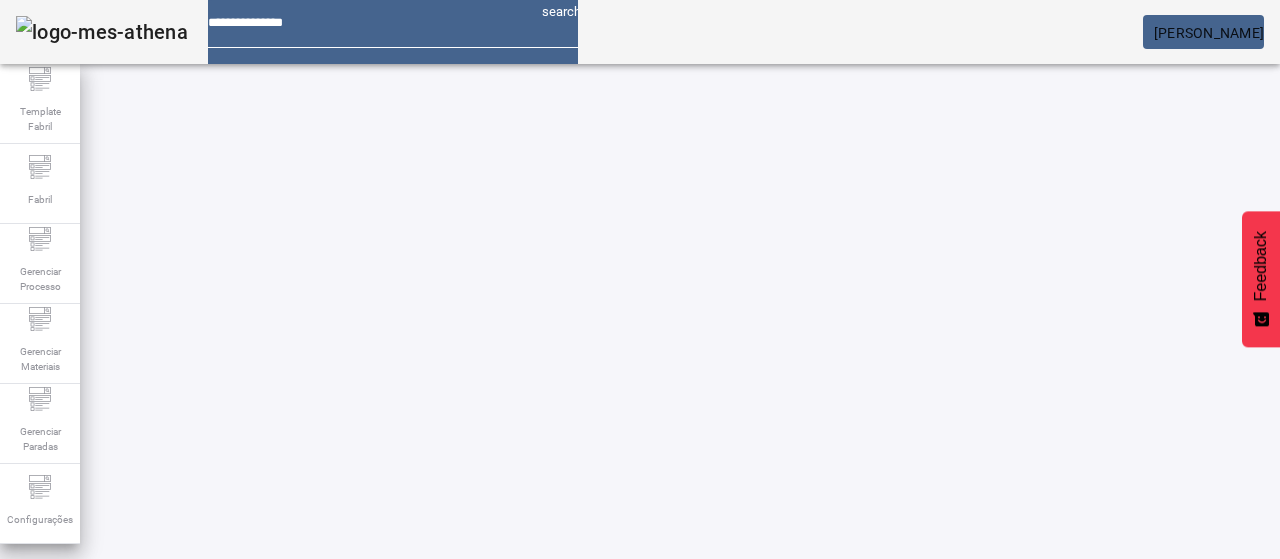 click at bounding box center [572, 764] 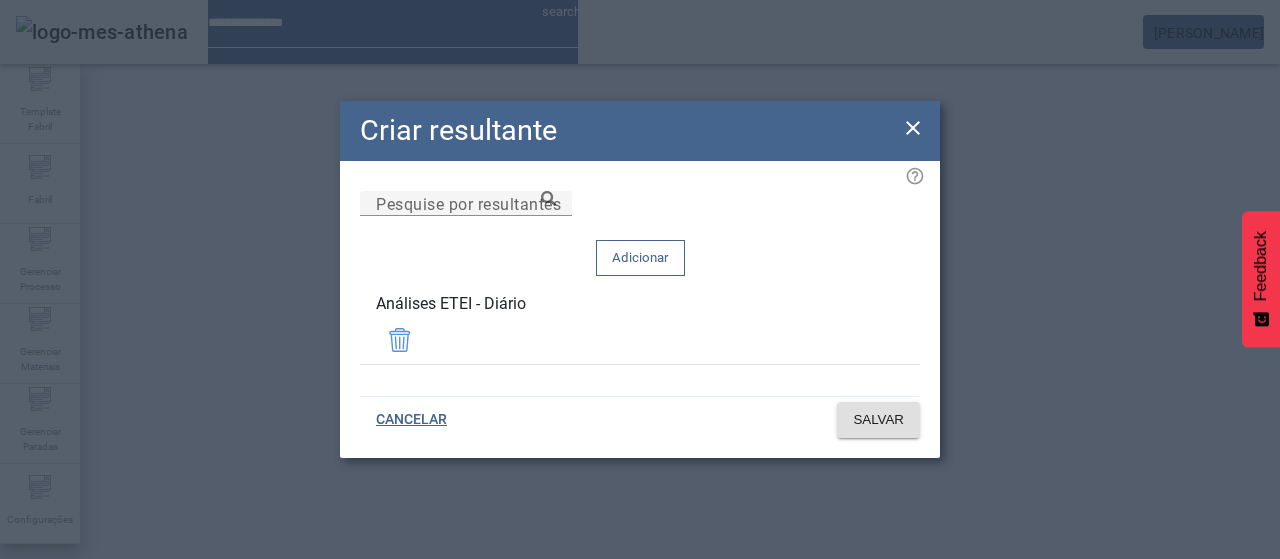 drag, startPoint x: 682, startPoint y: 270, endPoint x: 822, endPoint y: 307, distance: 144.80676 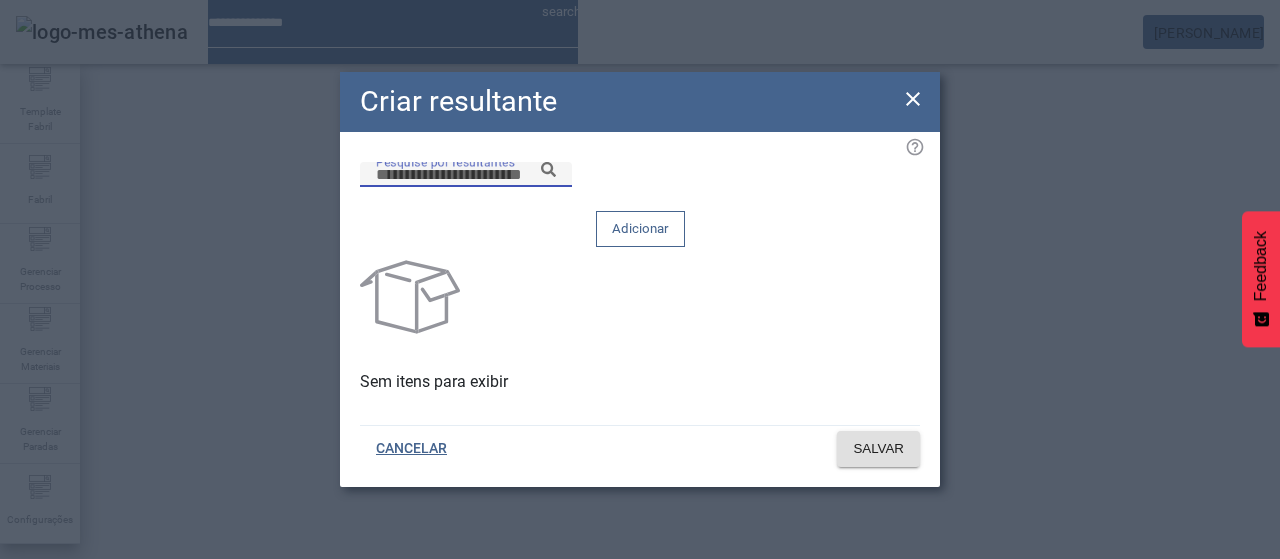 drag, startPoint x: 712, startPoint y: 220, endPoint x: 757, endPoint y: 223, distance: 45.099888 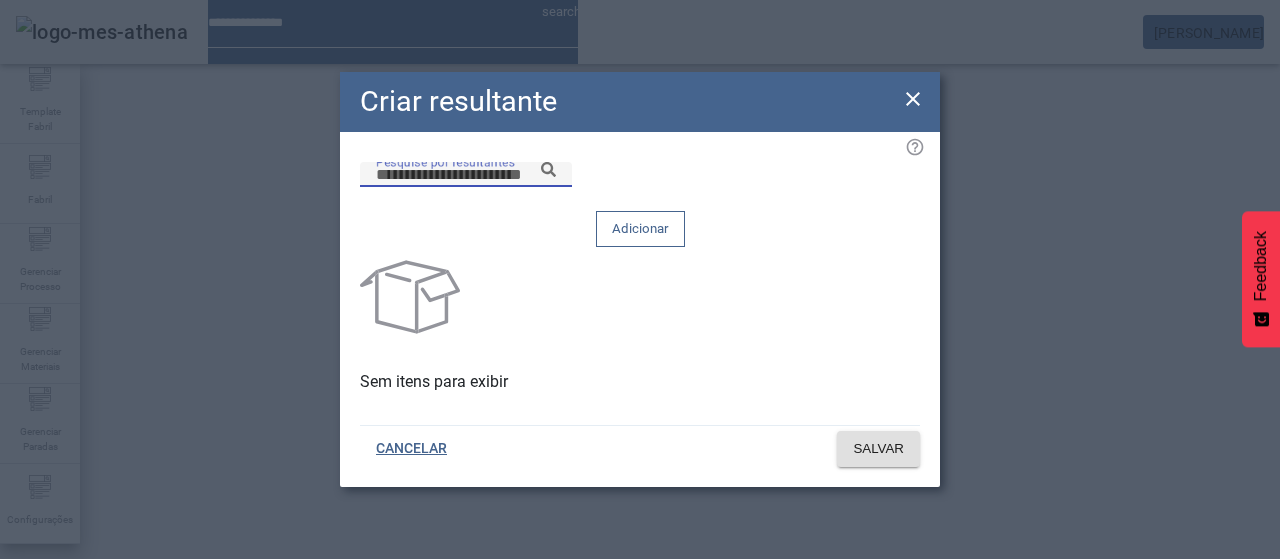 click on "Pesquise por resultantes" at bounding box center (466, 175) 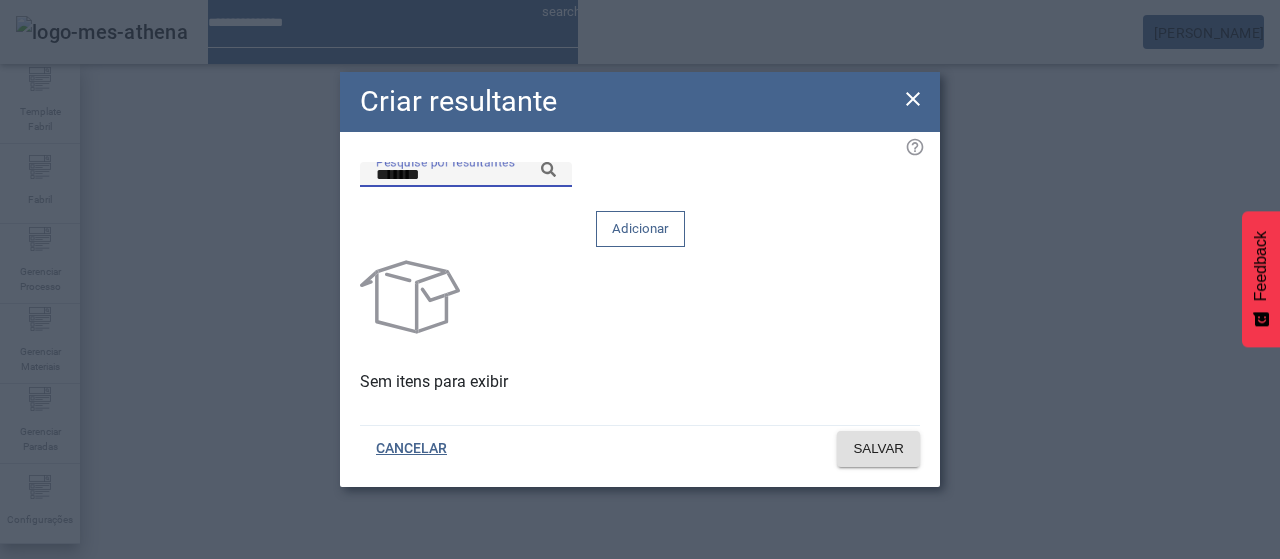 click 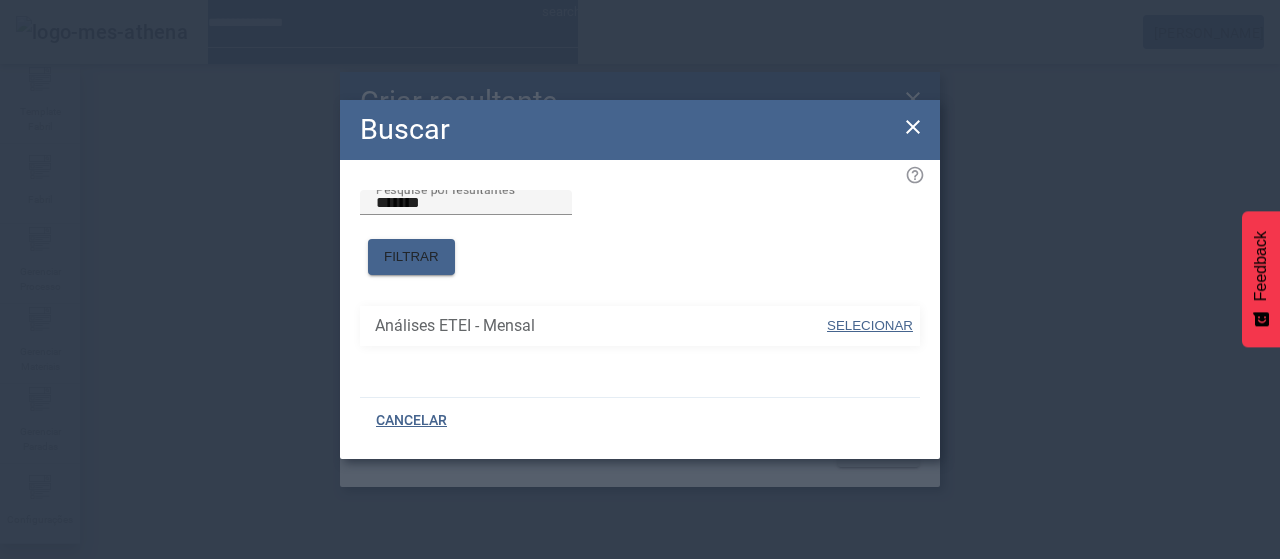 click on "SELECIONAR" at bounding box center (870, 326) 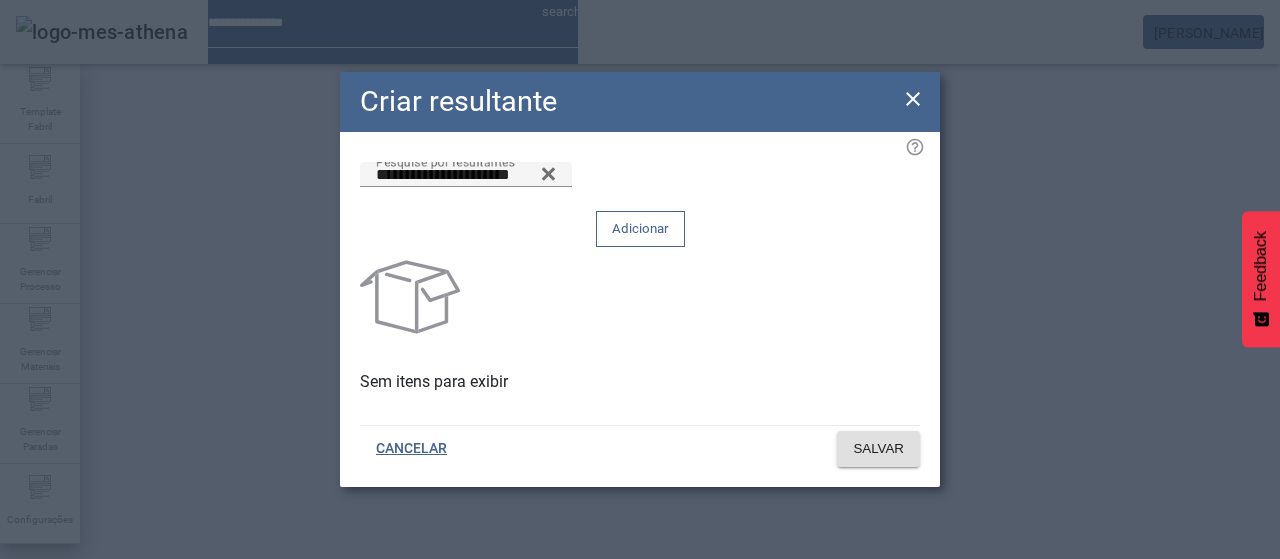 drag, startPoint x: 842, startPoint y: 222, endPoint x: 844, endPoint y: 289, distance: 67.02985 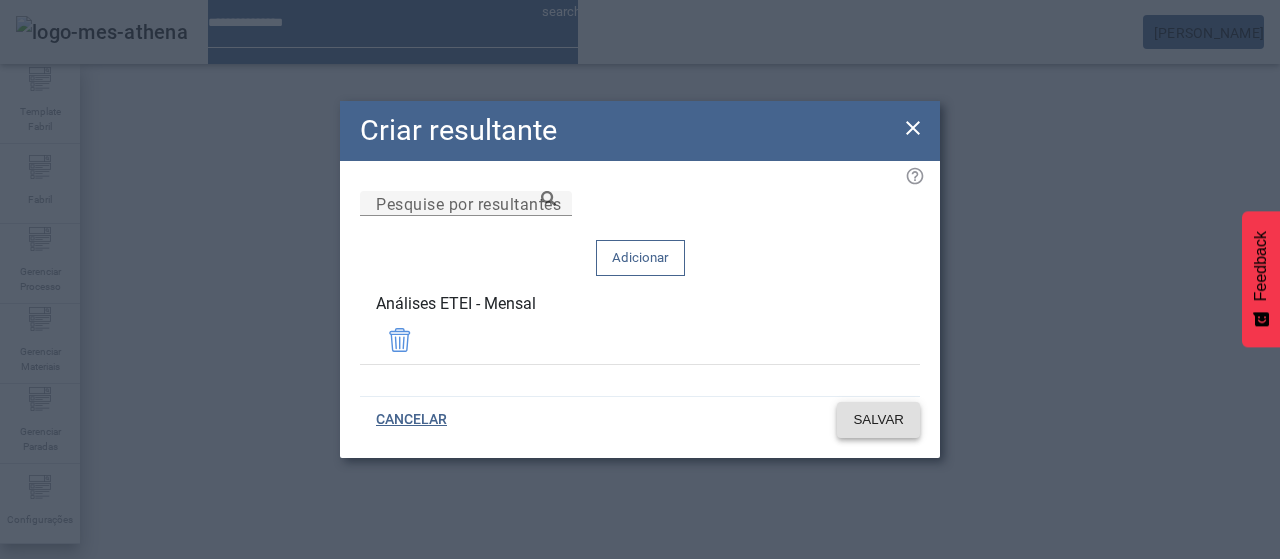 click 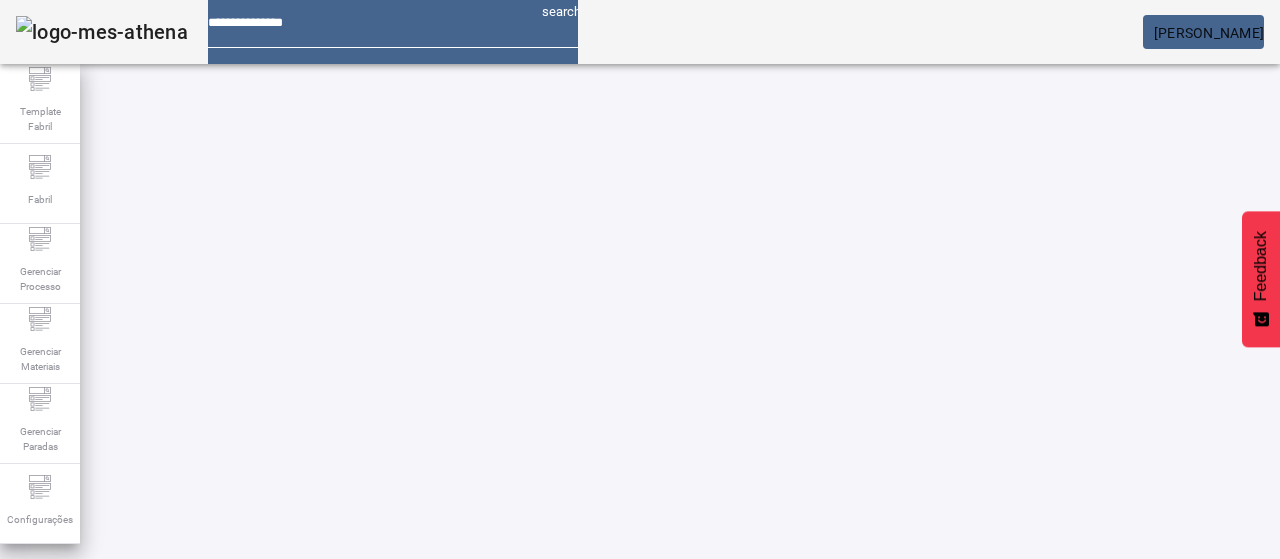 click at bounding box center (572, 764) 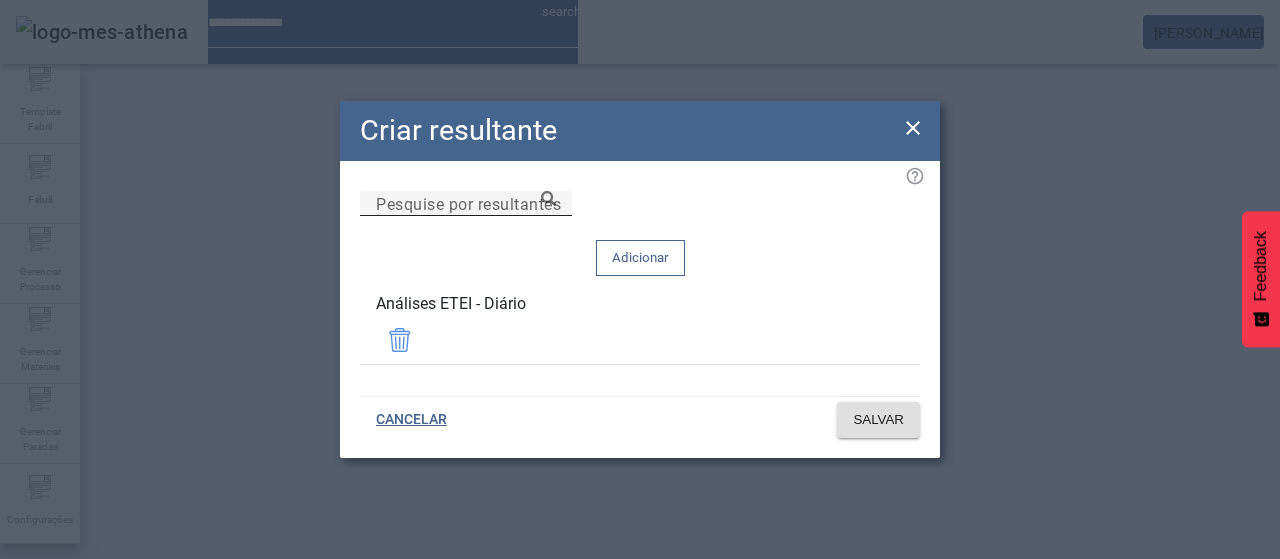 drag, startPoint x: 635, startPoint y: 255, endPoint x: 648, endPoint y: 253, distance: 13.152946 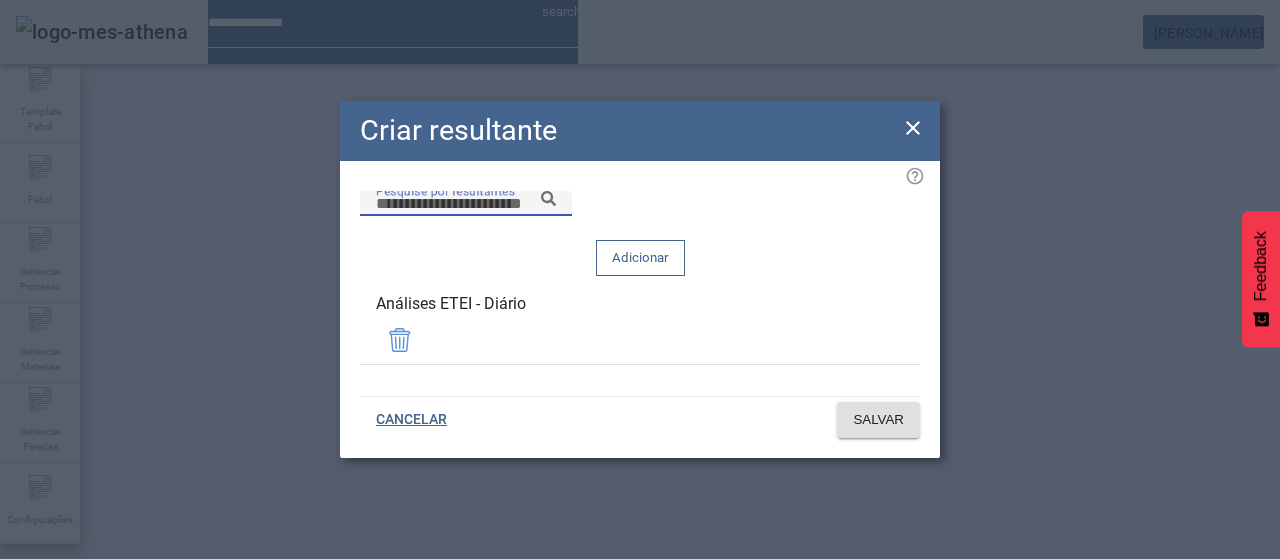 paste on "*******" 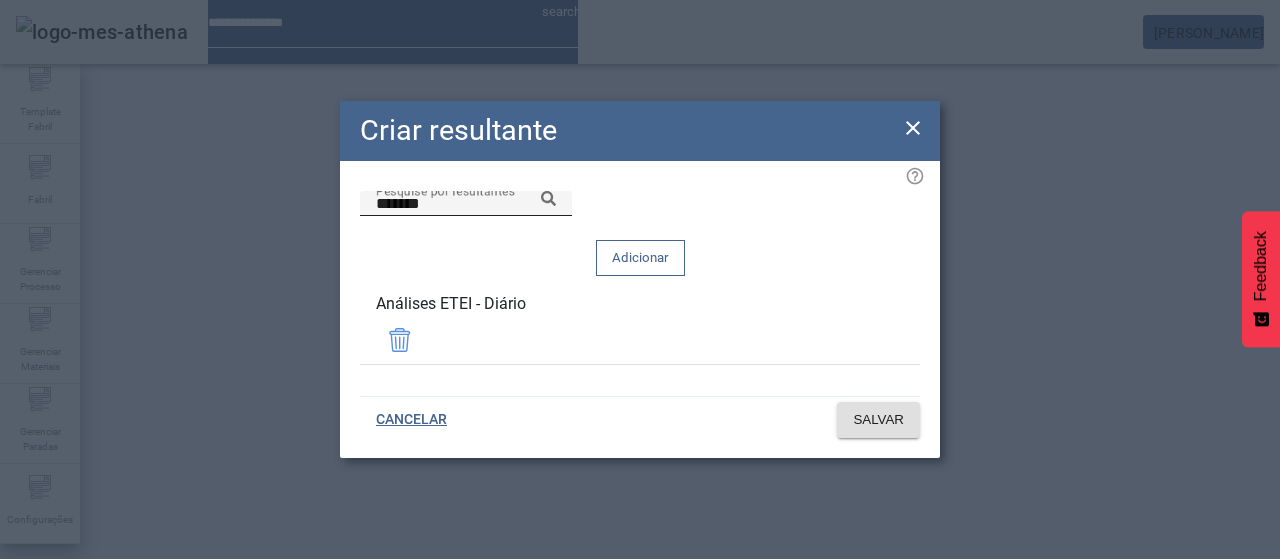 click 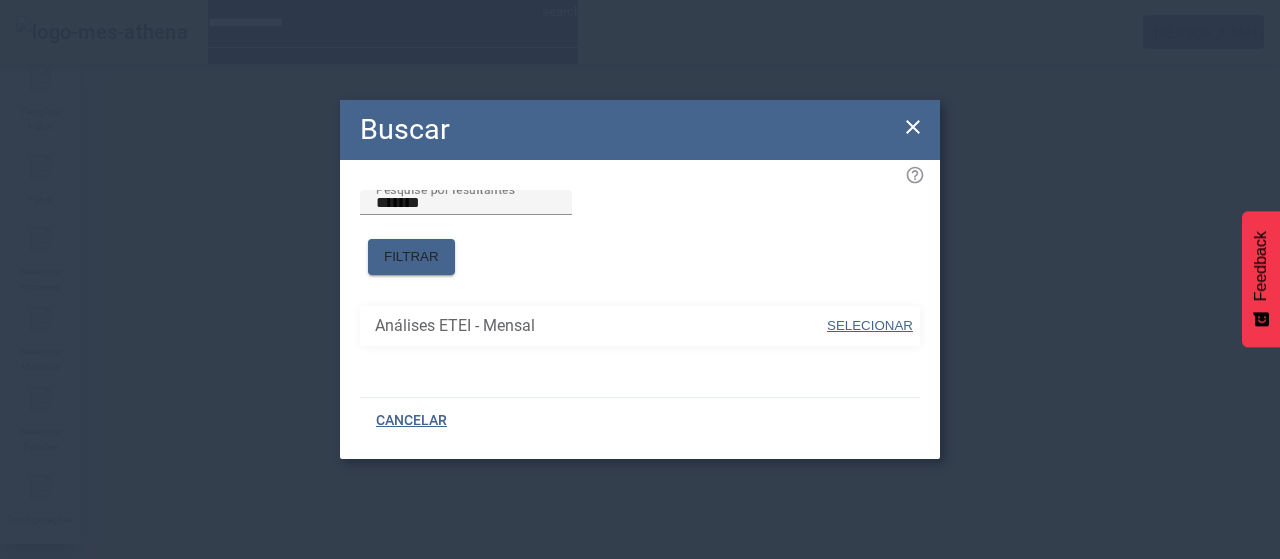 drag, startPoint x: 838, startPoint y: 311, endPoint x: 822, endPoint y: 253, distance: 60.166435 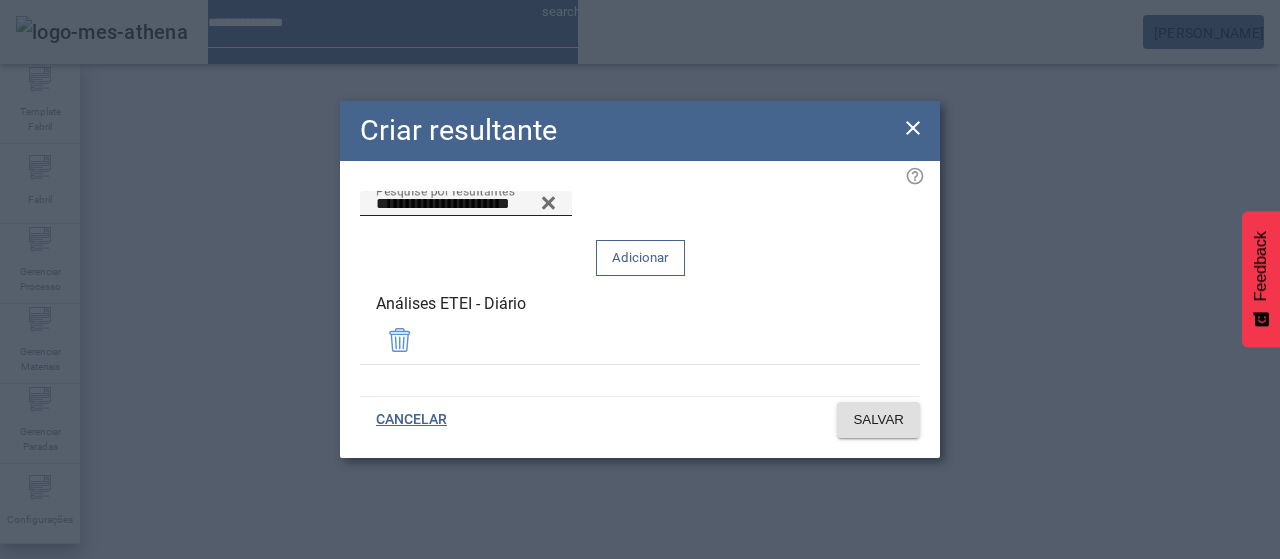 click 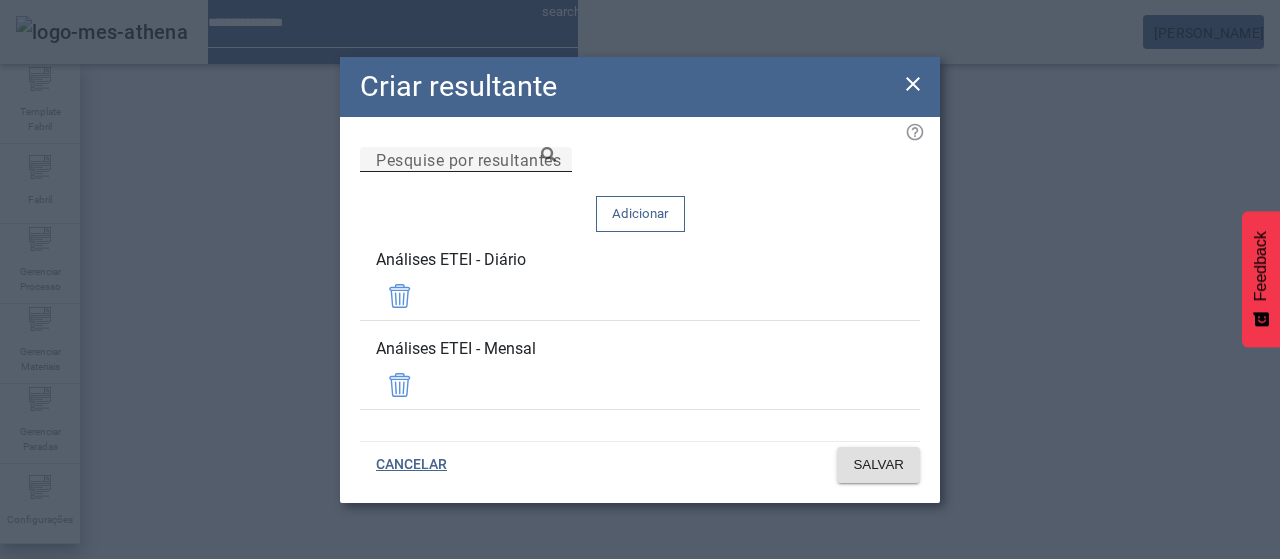 click 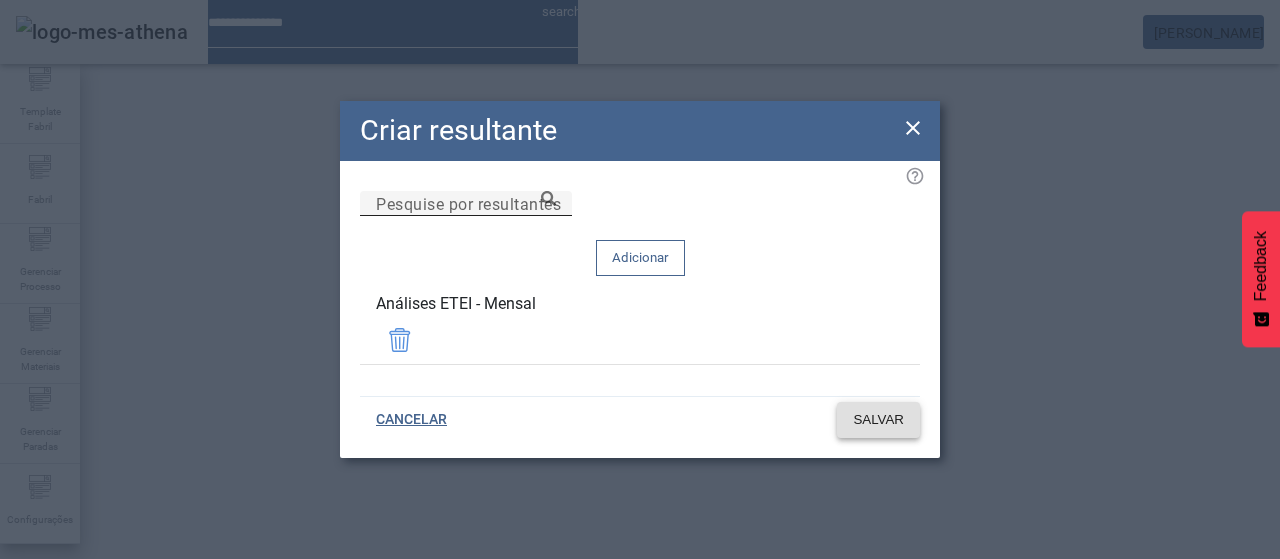 click on "SALVAR" 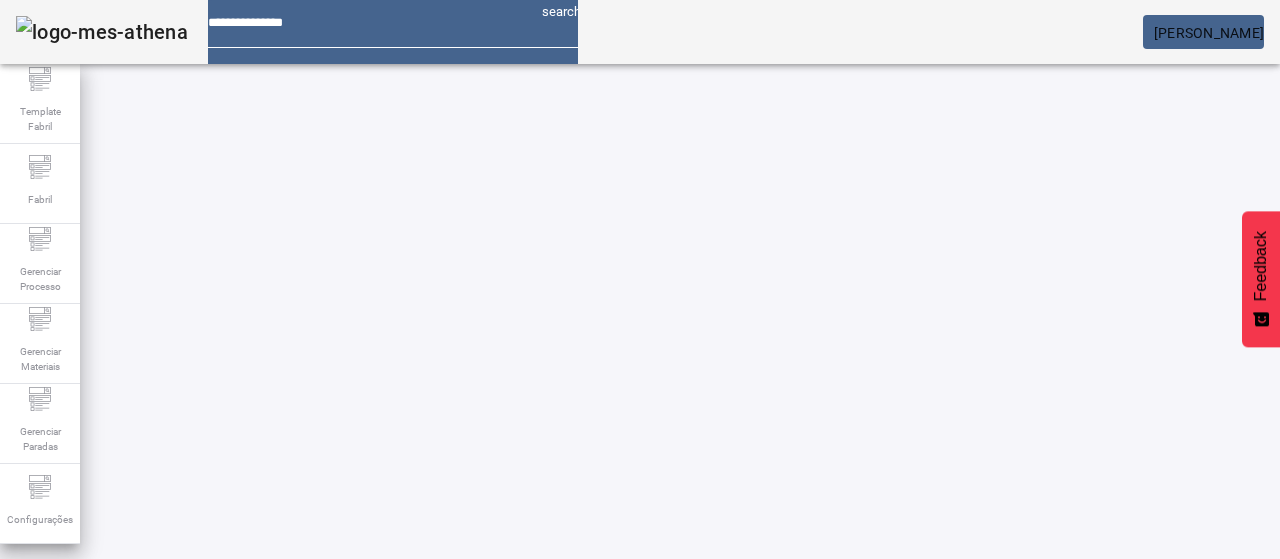 click at bounding box center [572, 764] 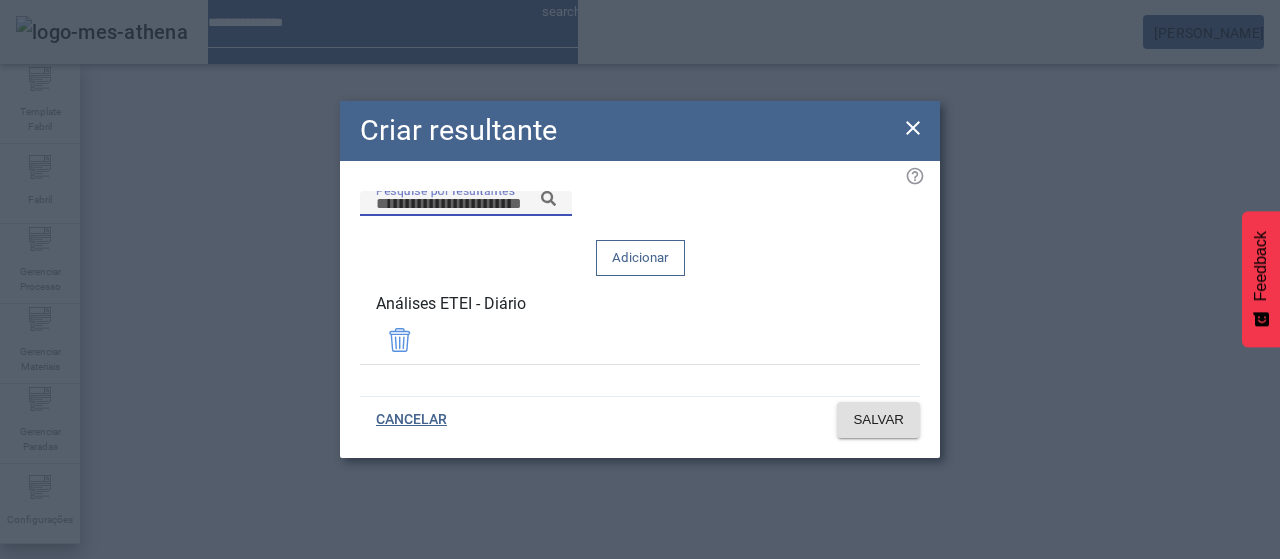 click on "Pesquise por resultantes" at bounding box center (466, 204) 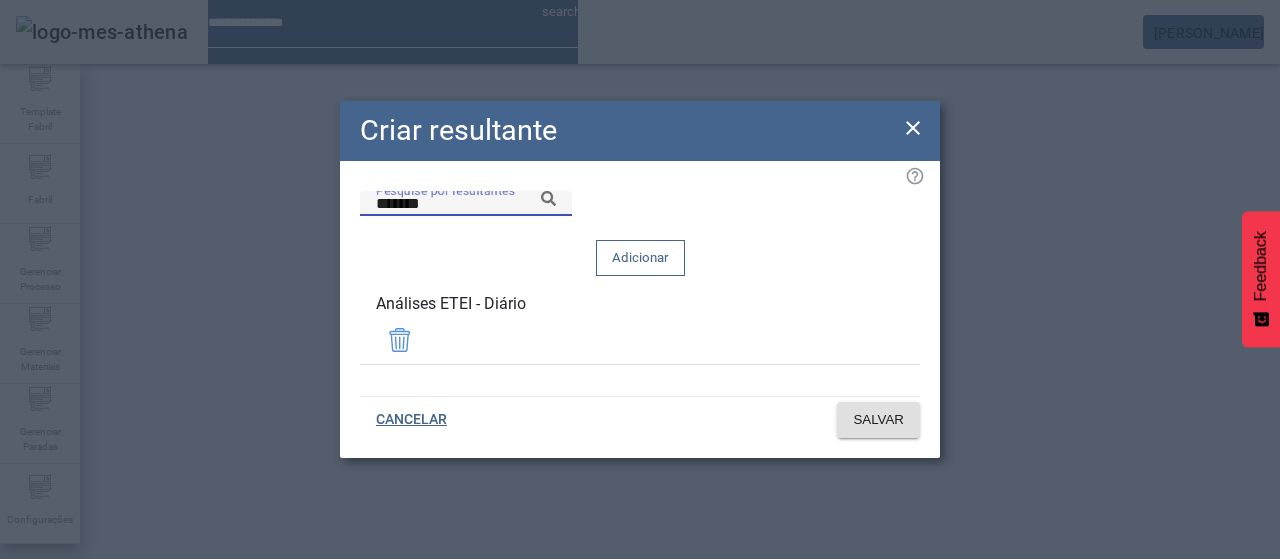 drag, startPoint x: 855, startPoint y: 321, endPoint x: 851, endPoint y: 309, distance: 12.649111 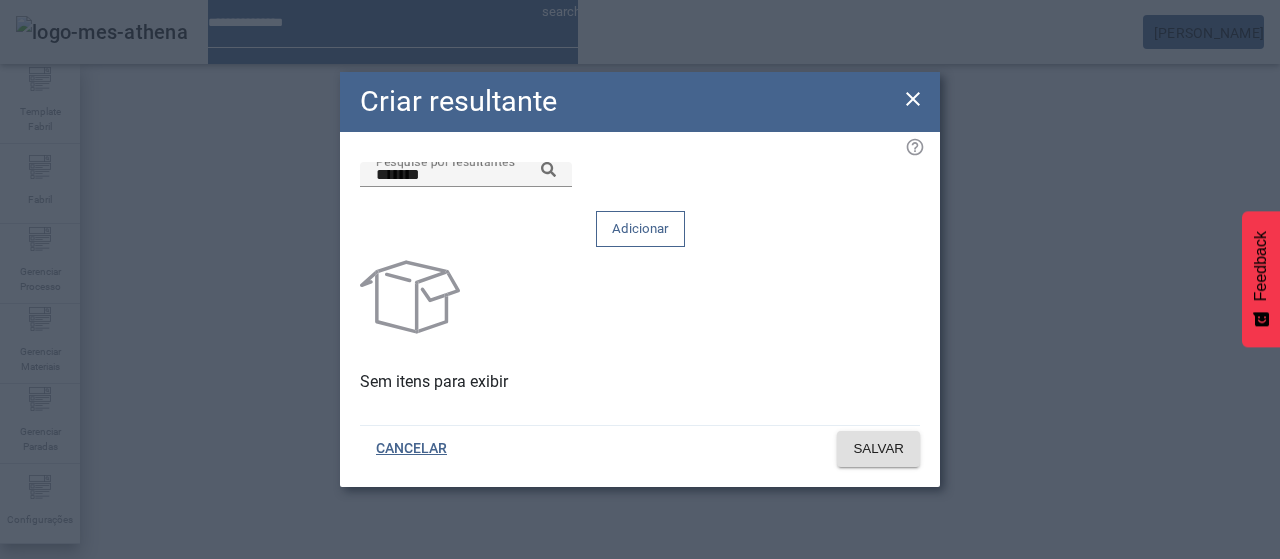 drag, startPoint x: 765, startPoint y: 206, endPoint x: 788, endPoint y: 239, distance: 40.22437 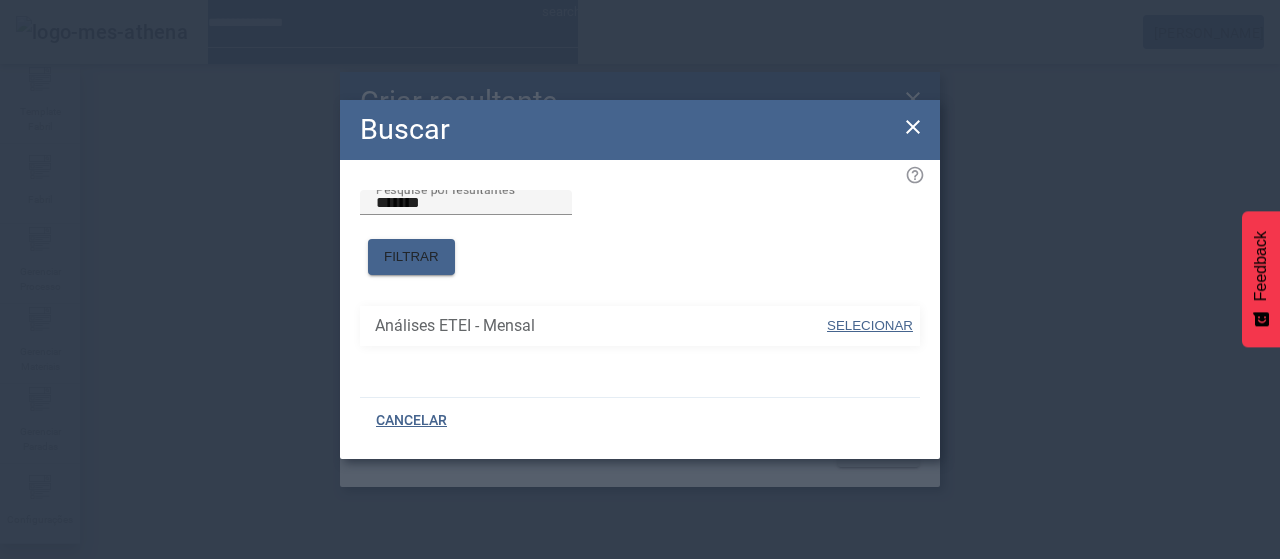 click on "SELECIONAR" at bounding box center (870, 326) 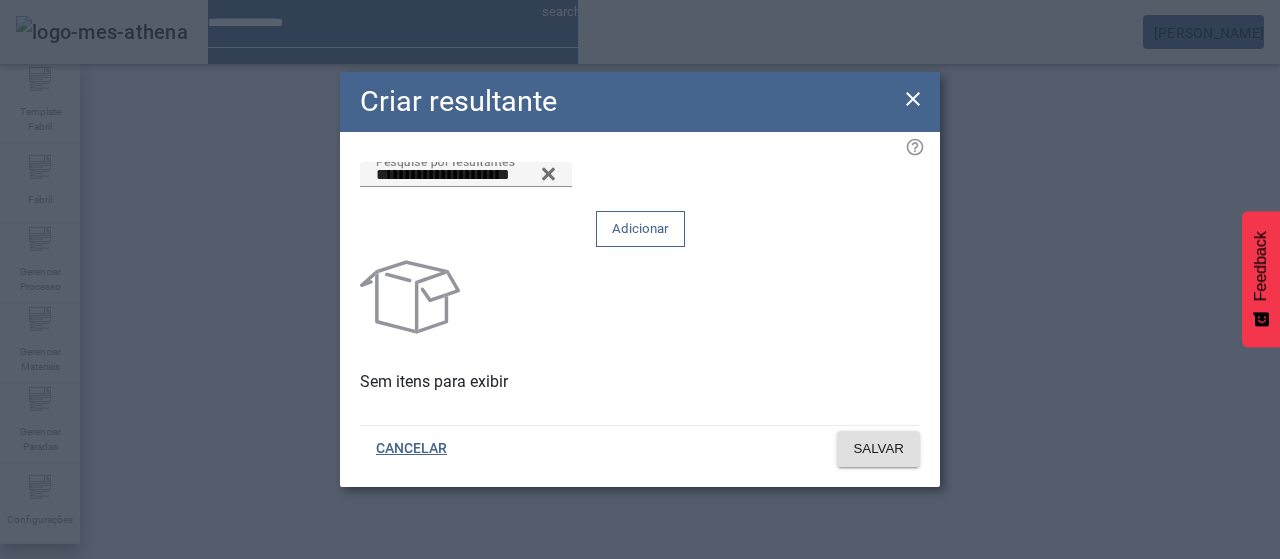 click on "Adicionar" 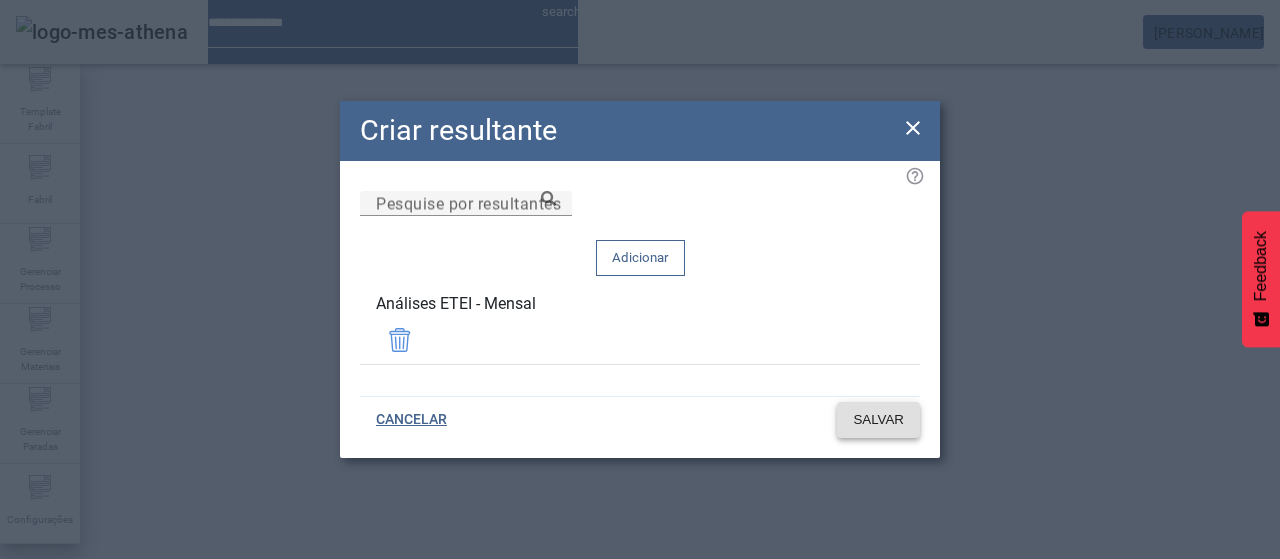click on "SALVAR" 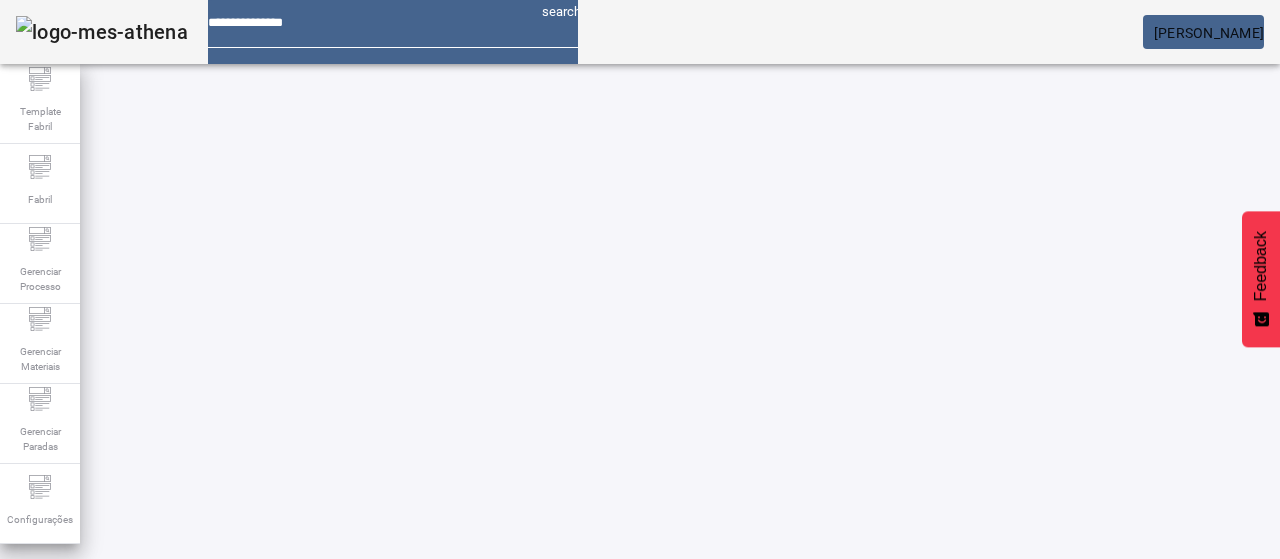 click at bounding box center [572, 764] 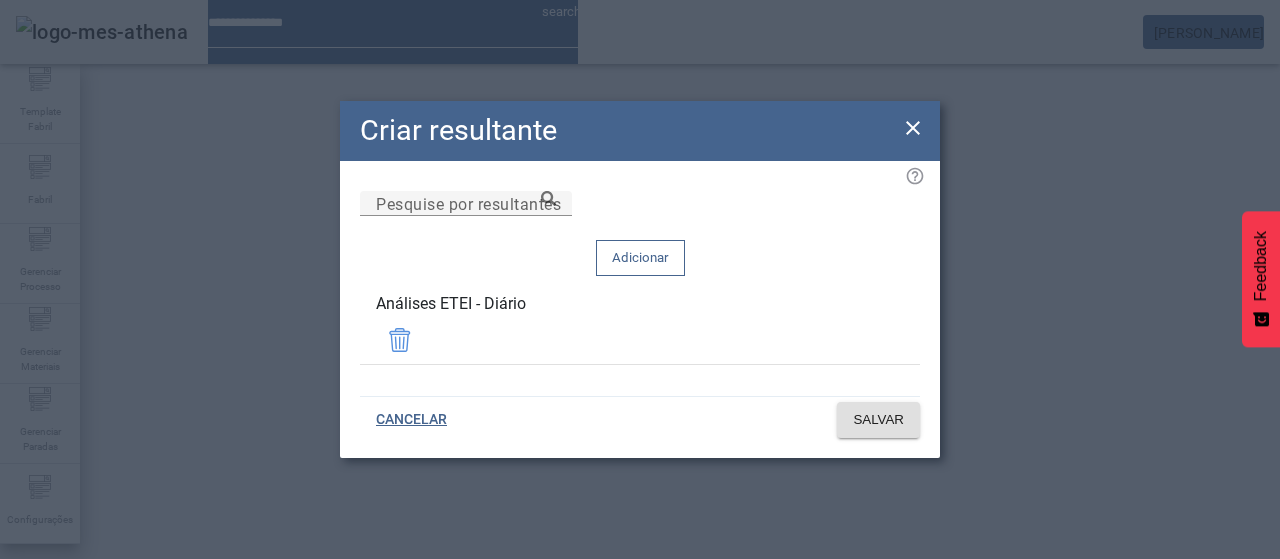 click 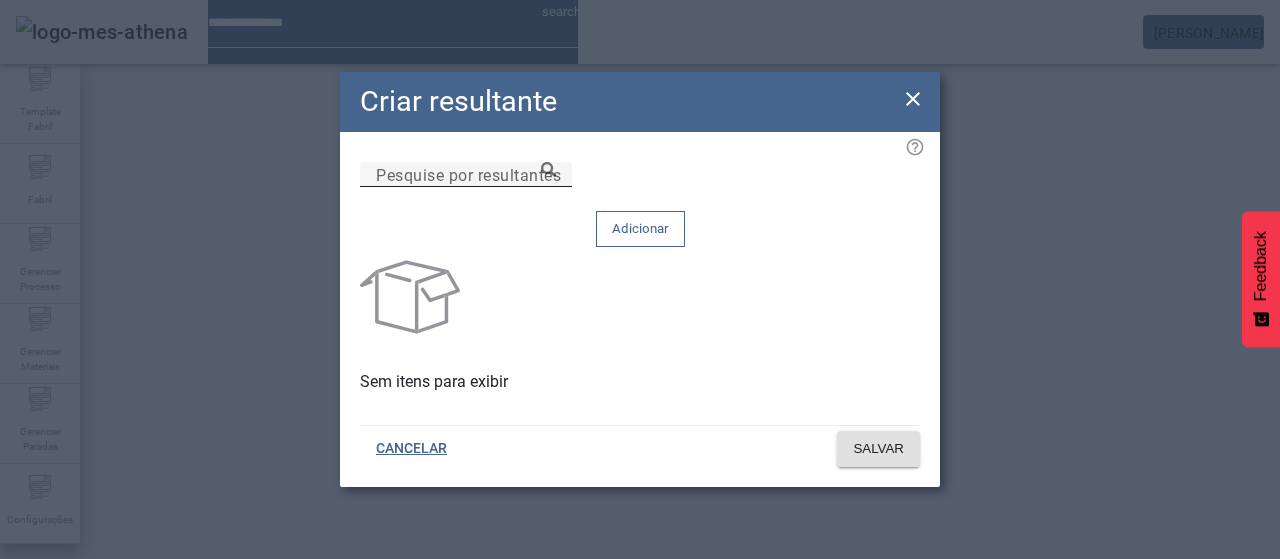 drag, startPoint x: 706, startPoint y: 217, endPoint x: 755, endPoint y: 226, distance: 49.819675 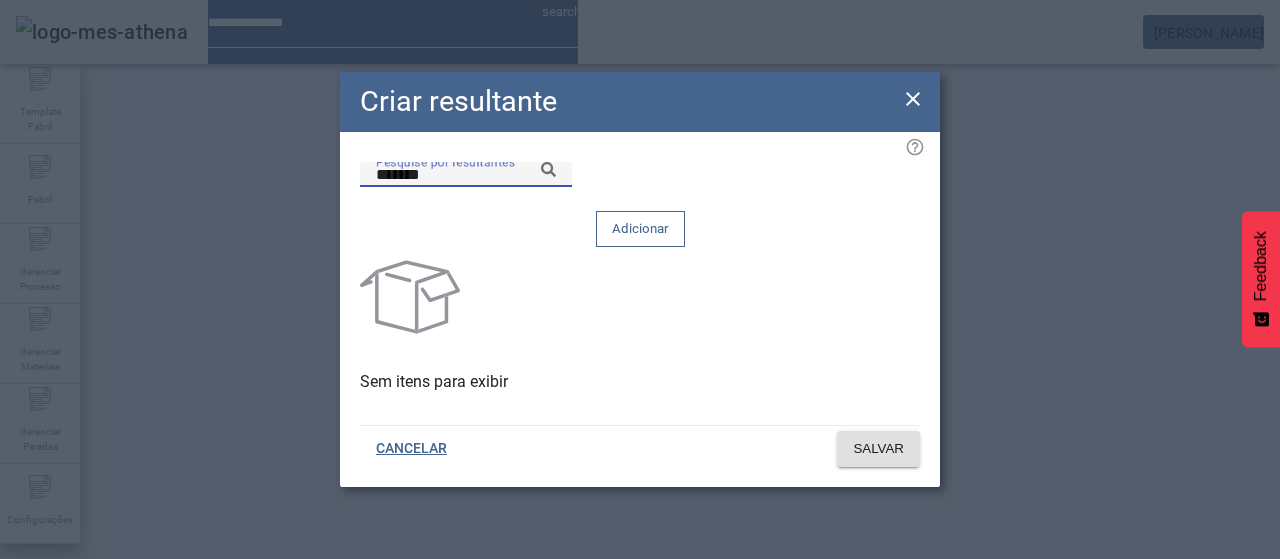 click on "Pesquise por resultantes *******" 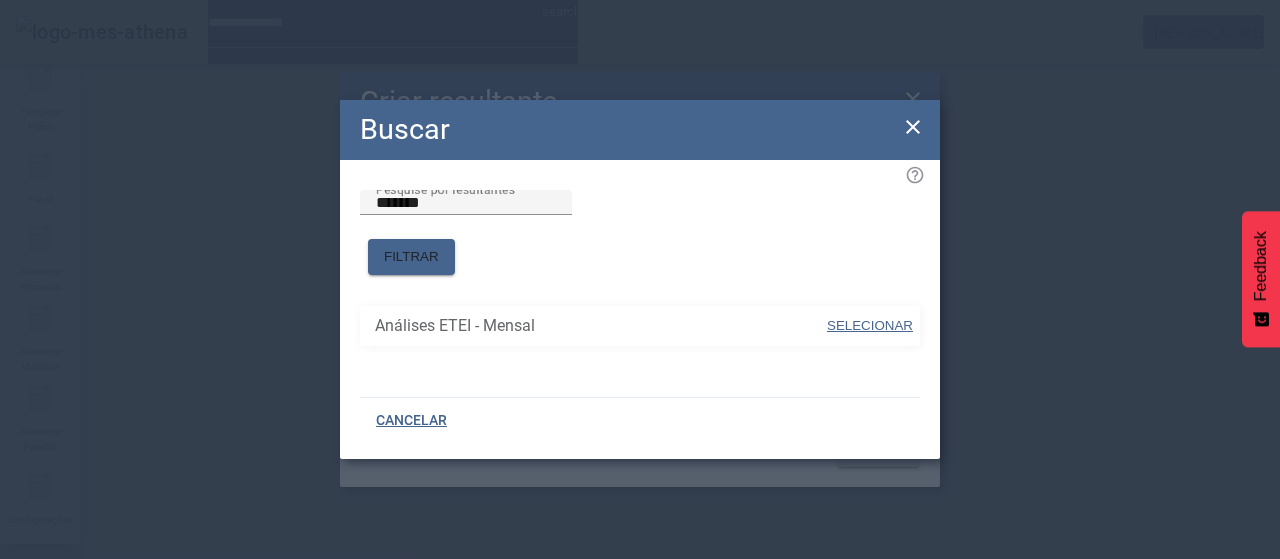 click on "SELECIONAR" at bounding box center (870, 326) 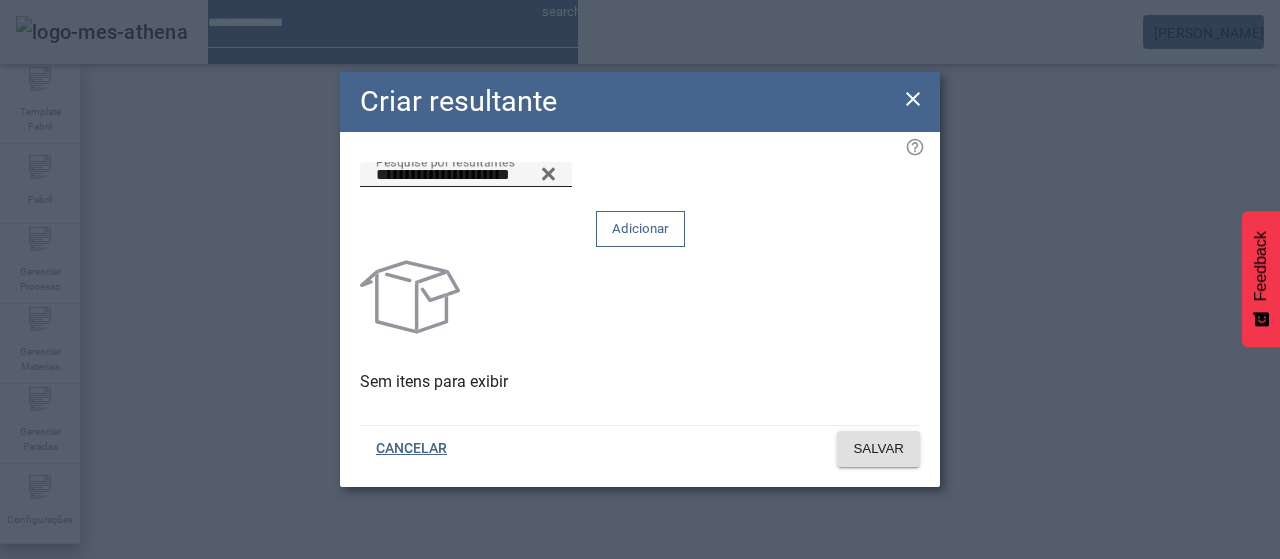 click 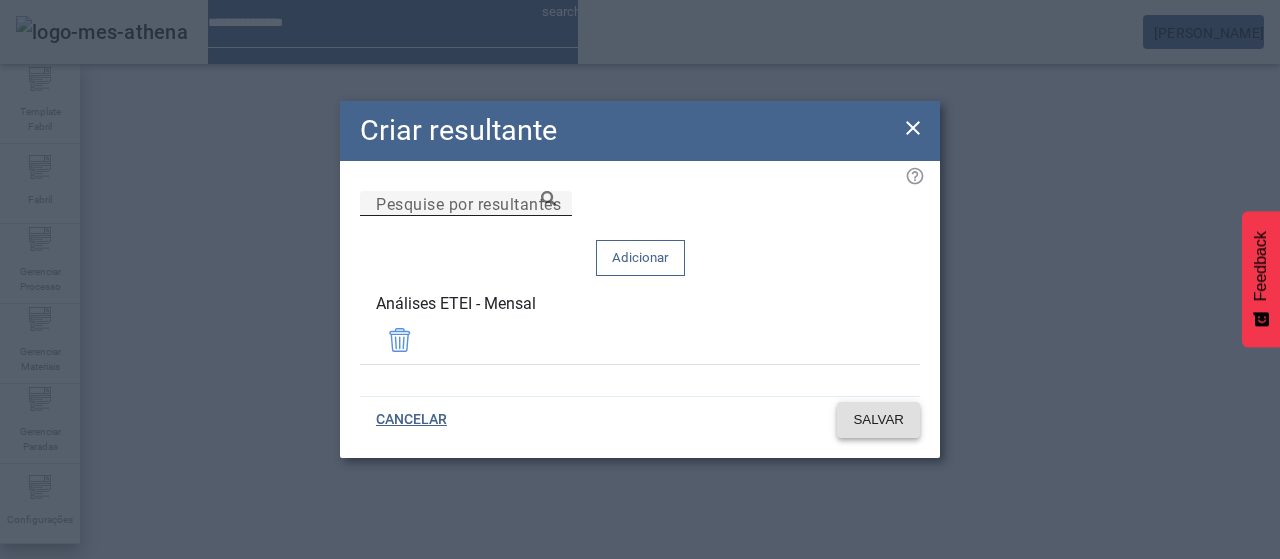 click on "SALVAR" 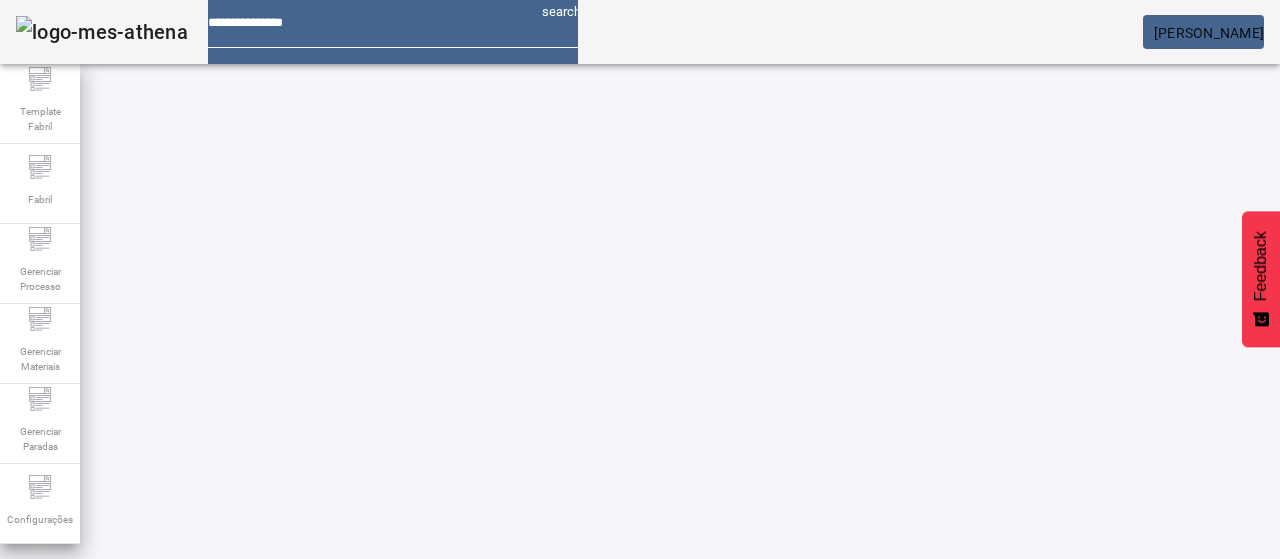 click at bounding box center [572, 764] 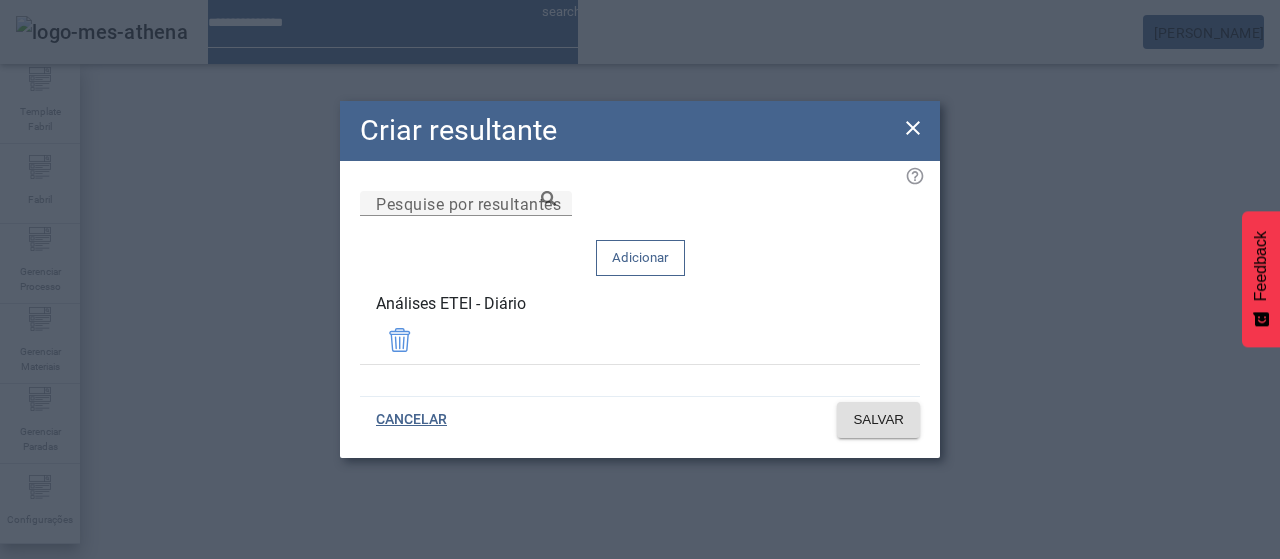 click 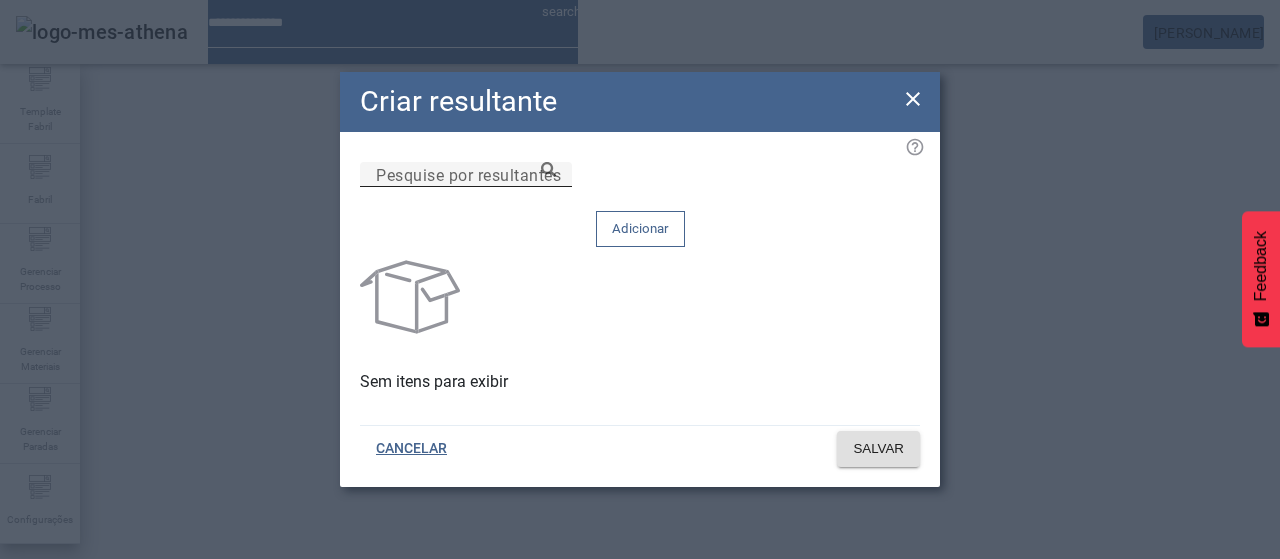 click on "Pesquise por resultantes" at bounding box center [466, 175] 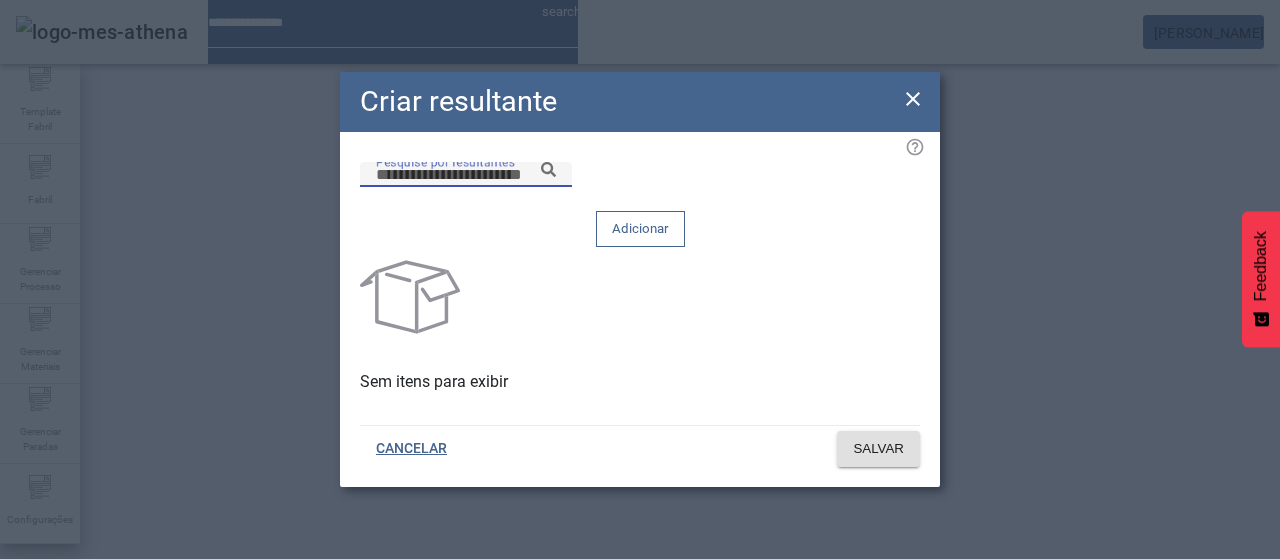 paste on "*******" 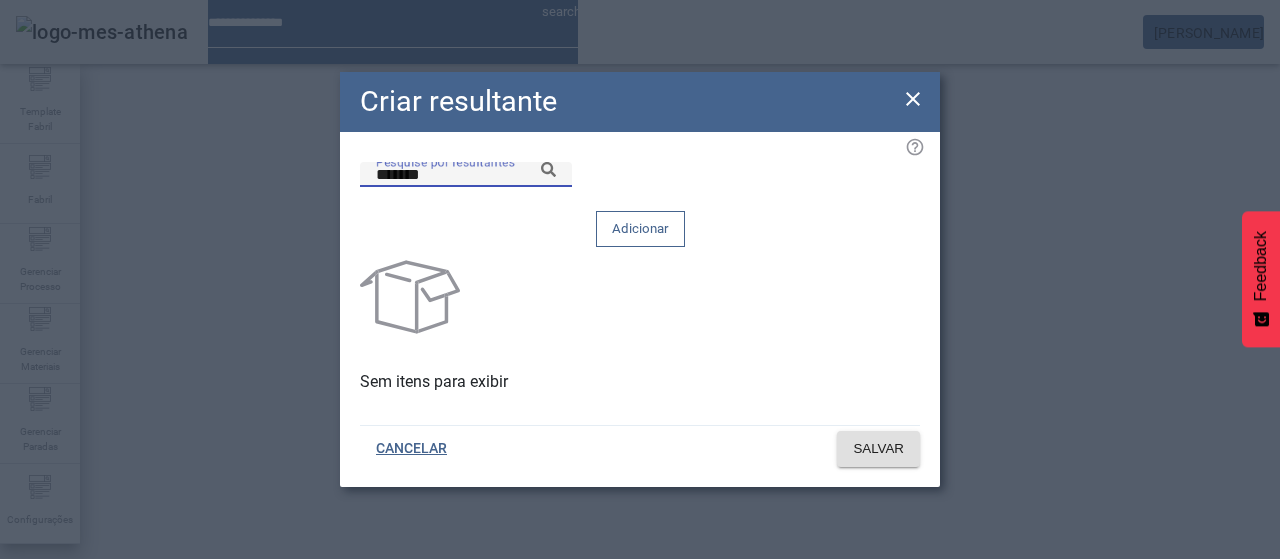 click 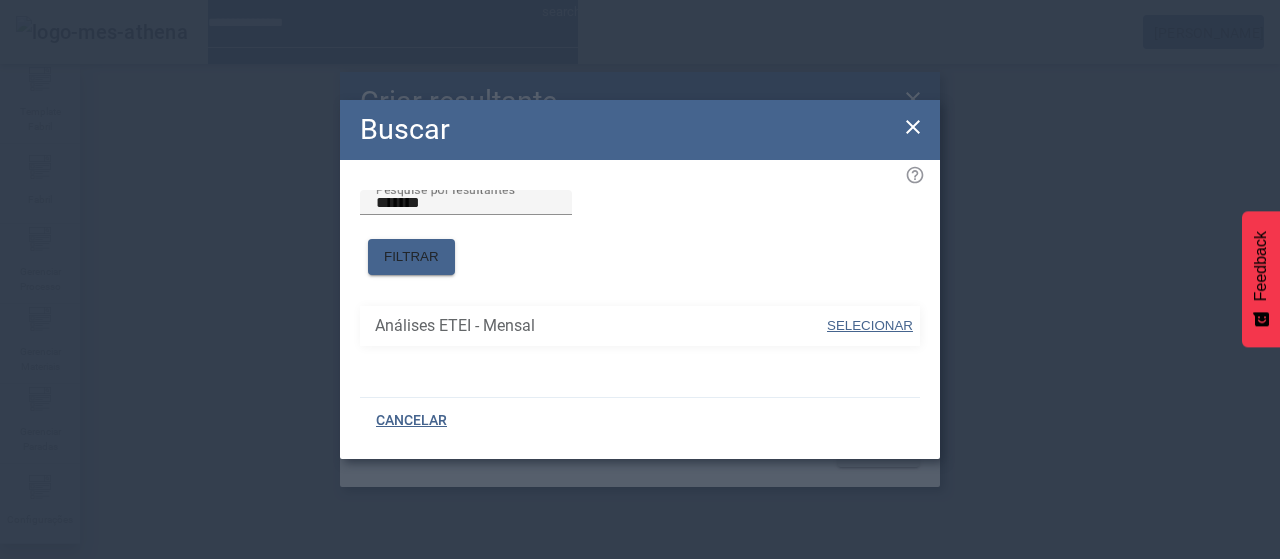 drag, startPoint x: 868, startPoint y: 309, endPoint x: 844, endPoint y: 245, distance: 68.35203 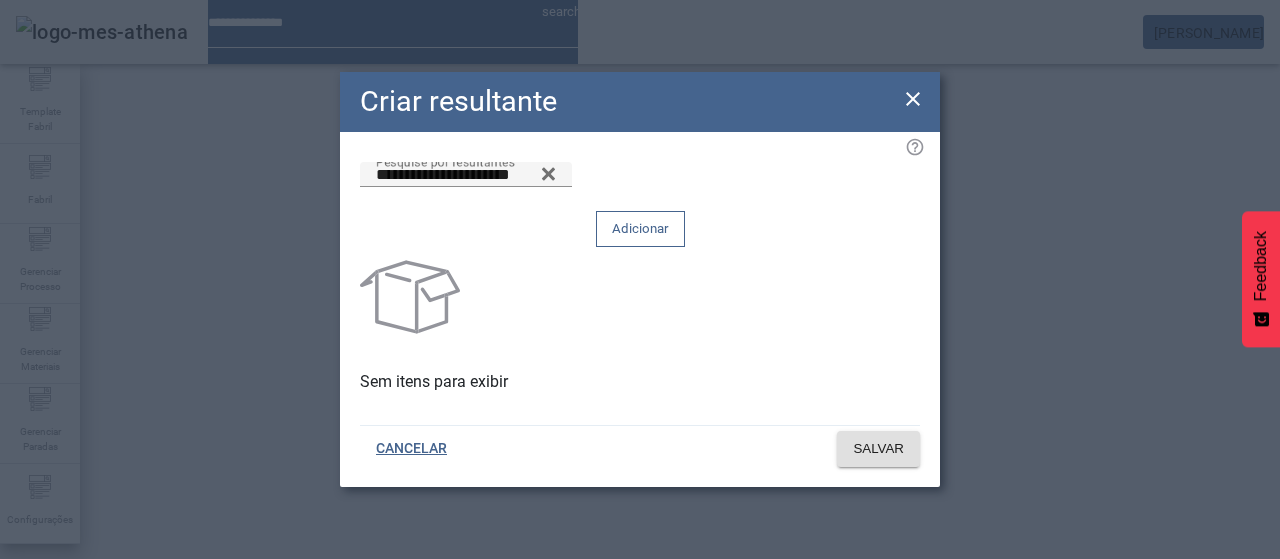click 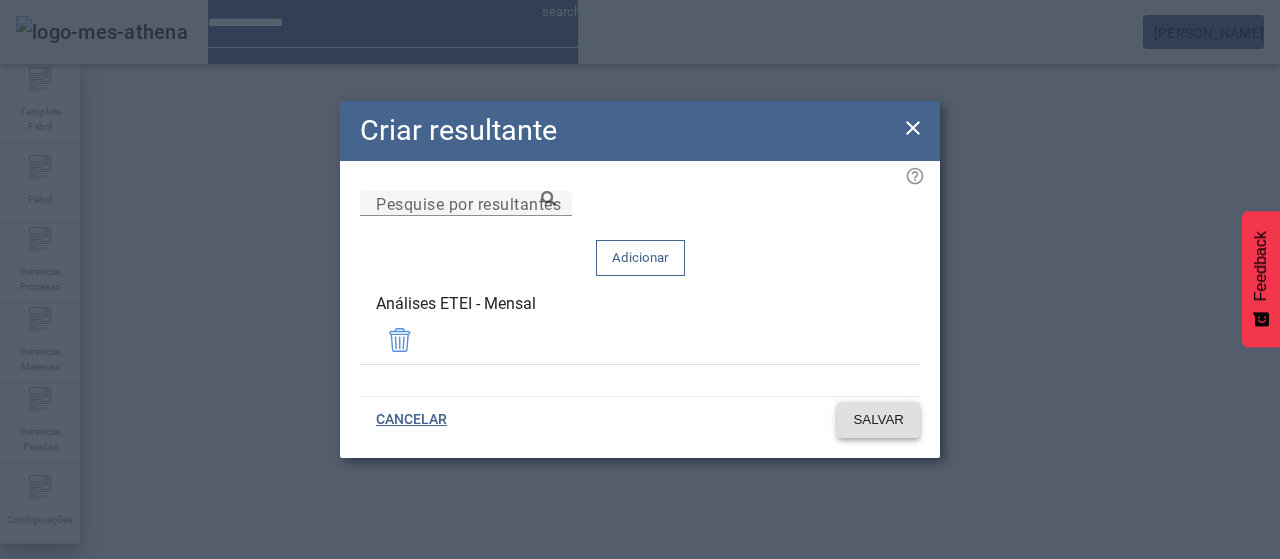 click on "SALVAR" 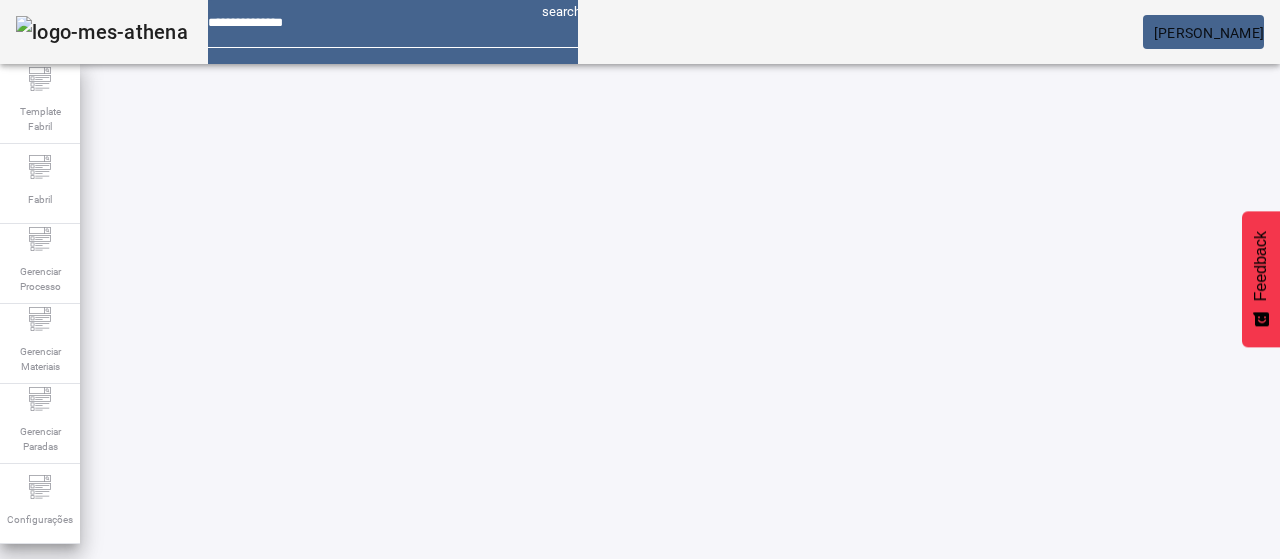 scroll, scrollTop: 200, scrollLeft: 0, axis: vertical 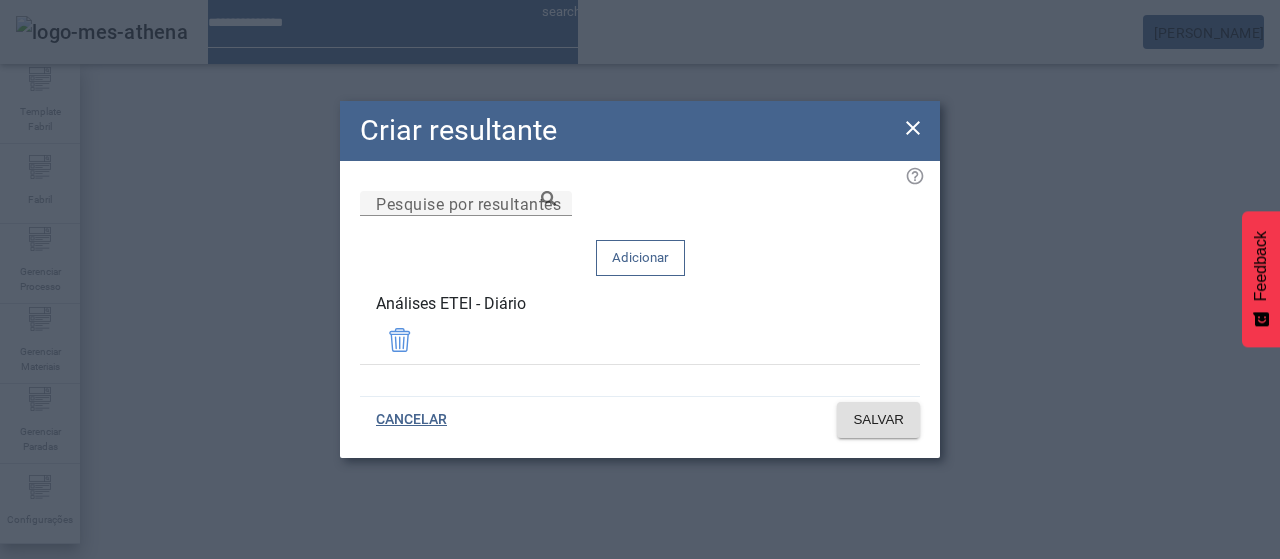 click 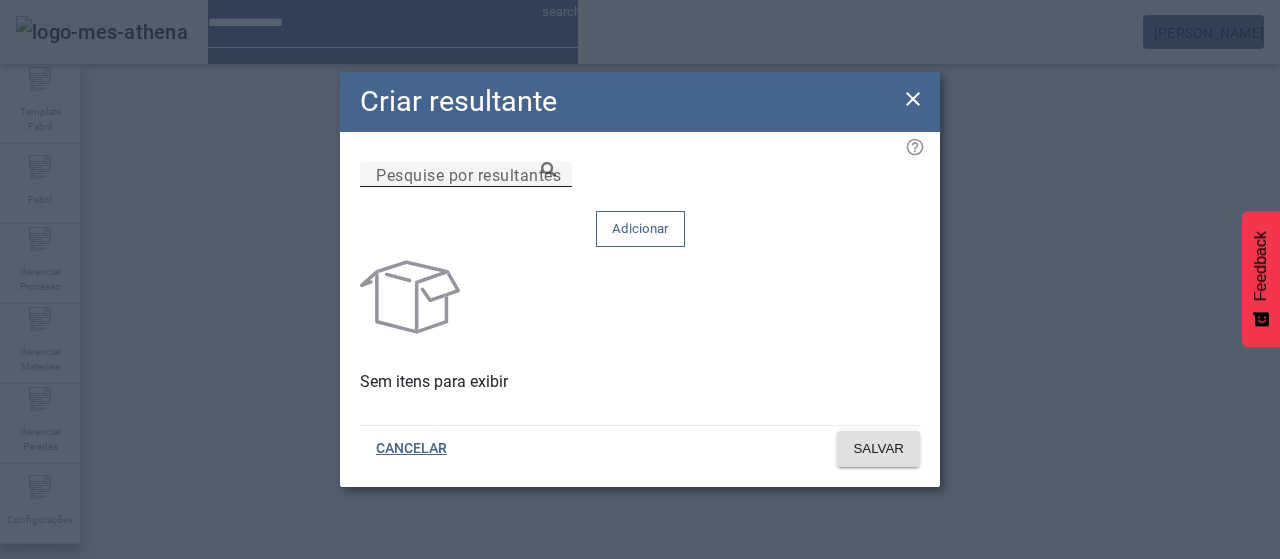 drag, startPoint x: 706, startPoint y: 226, endPoint x: 757, endPoint y: 217, distance: 51.78803 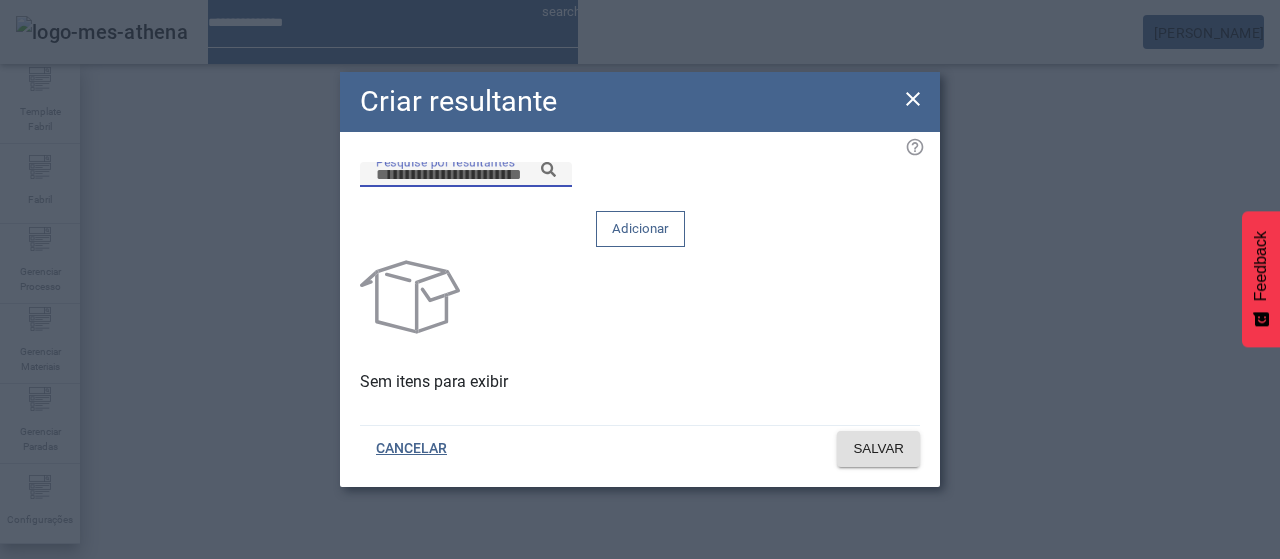 paste on "*******" 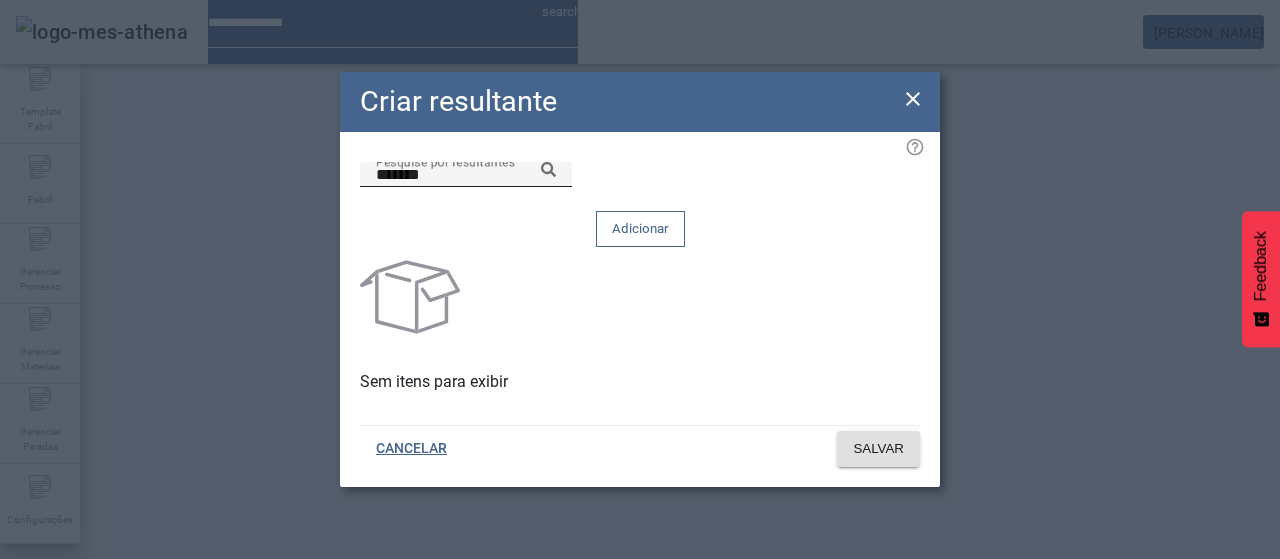 click 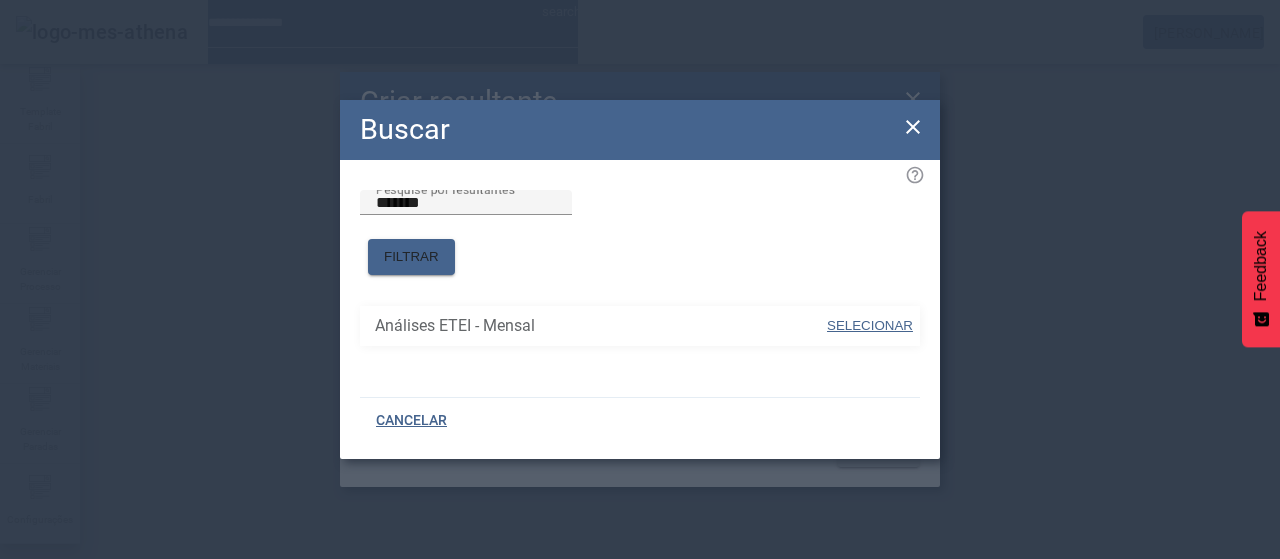 drag, startPoint x: 875, startPoint y: 313, endPoint x: 856, endPoint y: 275, distance: 42.48529 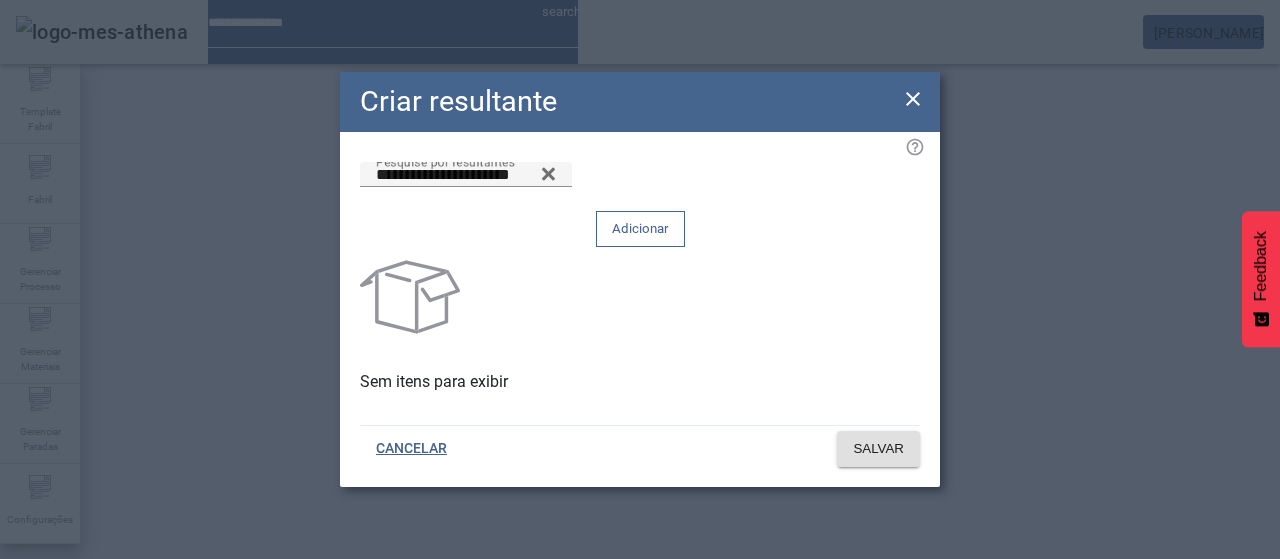 drag, startPoint x: 844, startPoint y: 219, endPoint x: 845, endPoint y: 261, distance: 42.0119 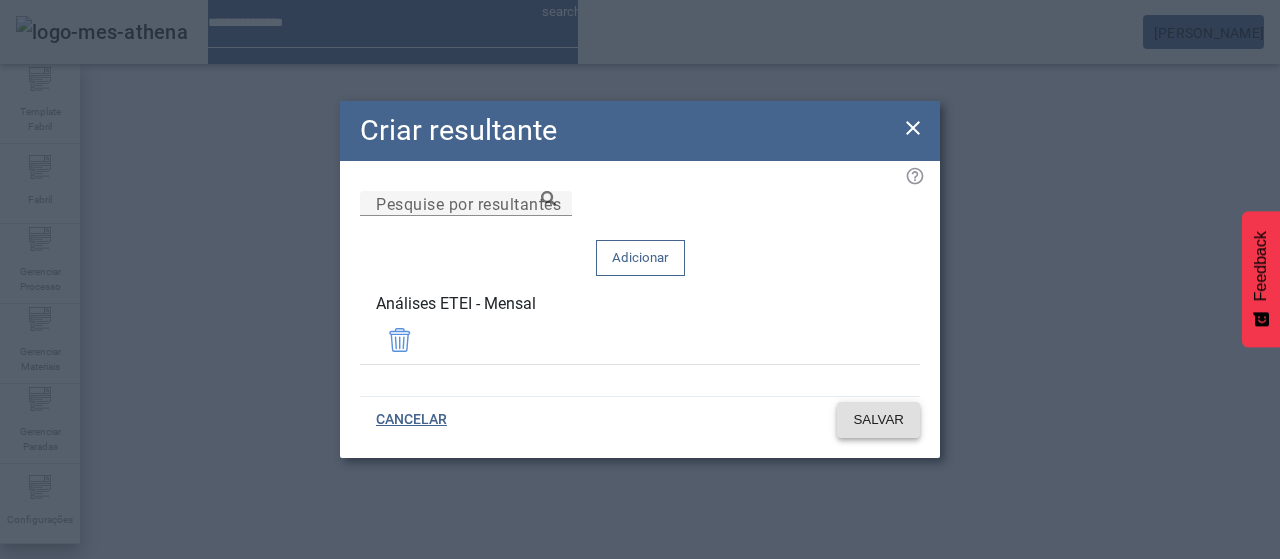 click on "SALVAR" 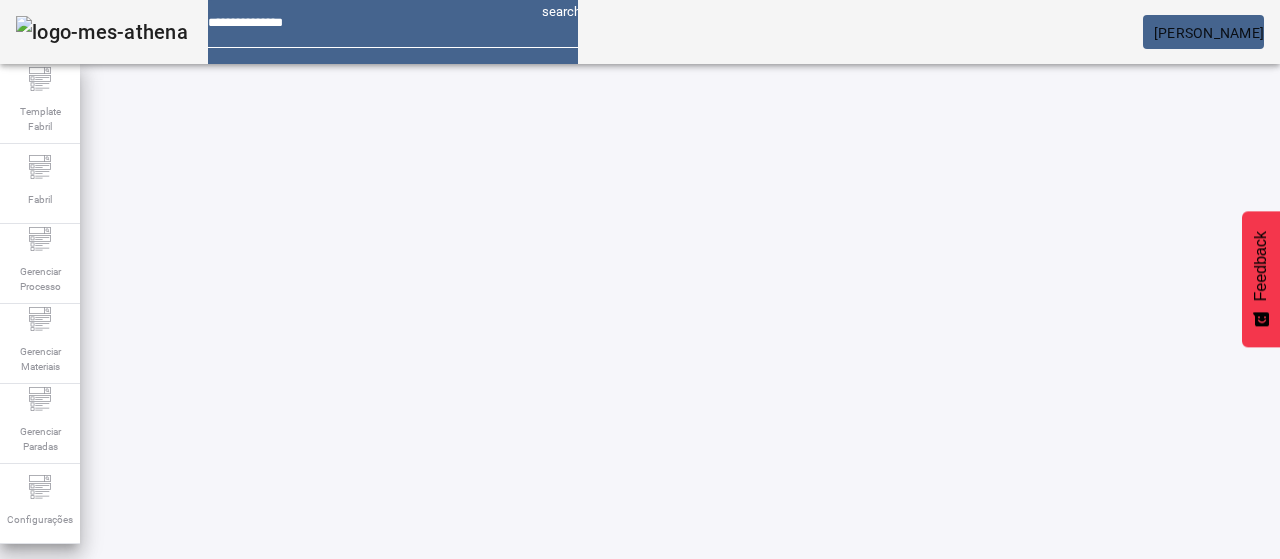 click at bounding box center (572, 664) 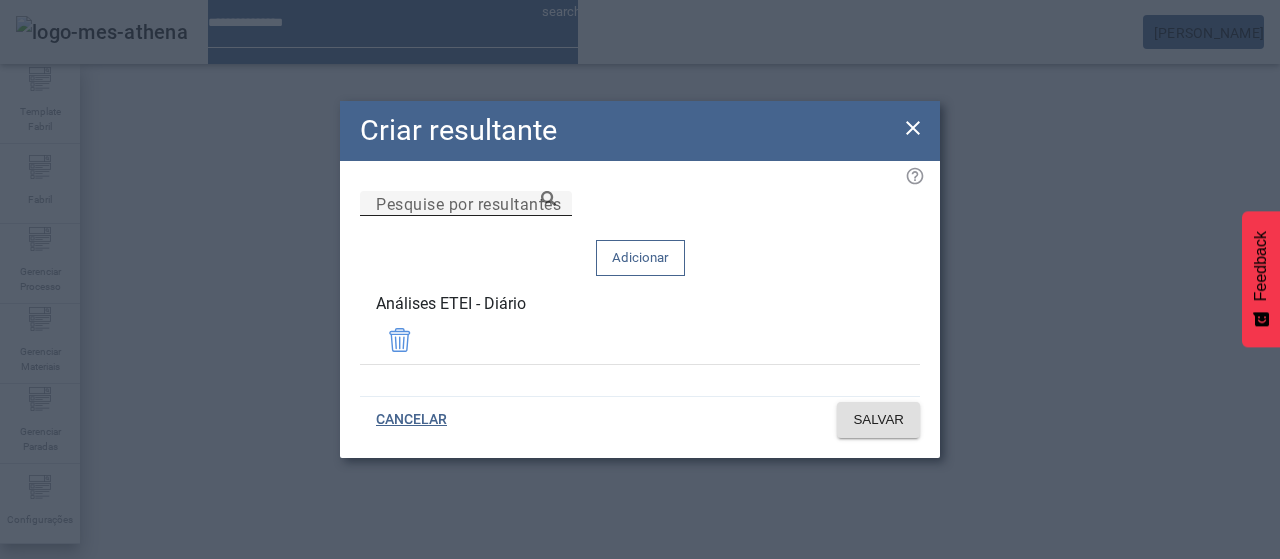 drag, startPoint x: 688, startPoint y: 245, endPoint x: 752, endPoint y: 253, distance: 64.49806 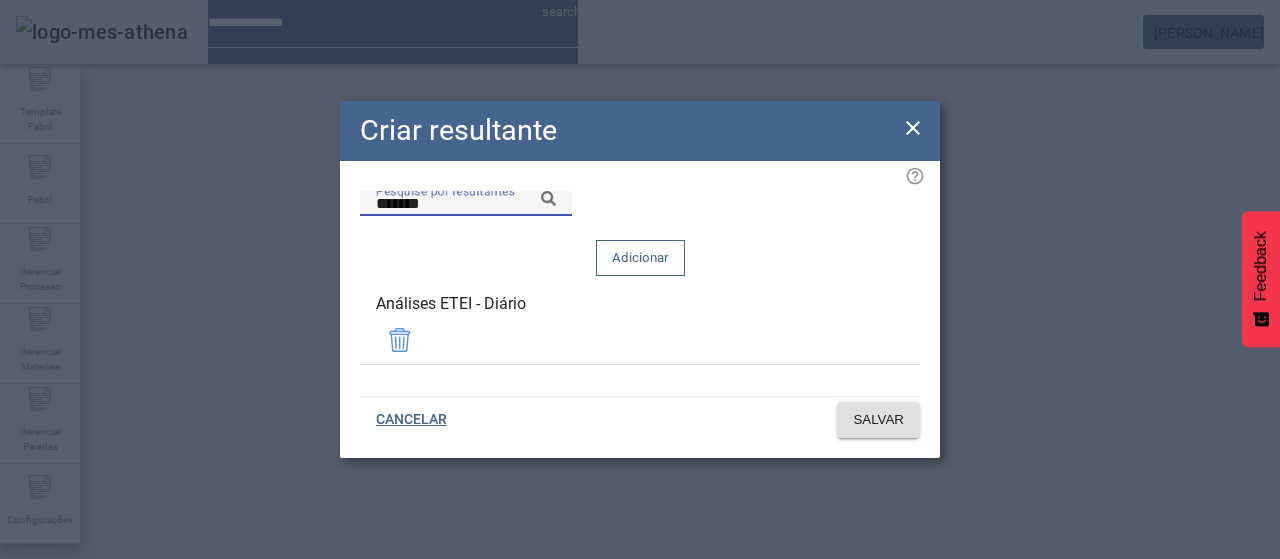 click 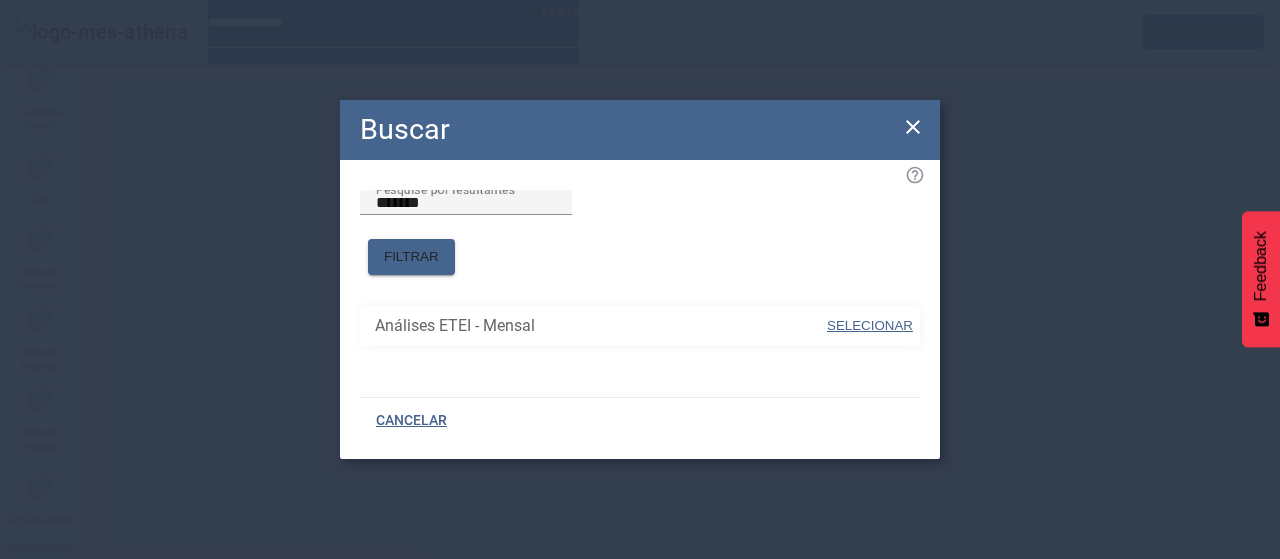 drag, startPoint x: 755, startPoint y: 315, endPoint x: 841, endPoint y: 323, distance: 86.37129 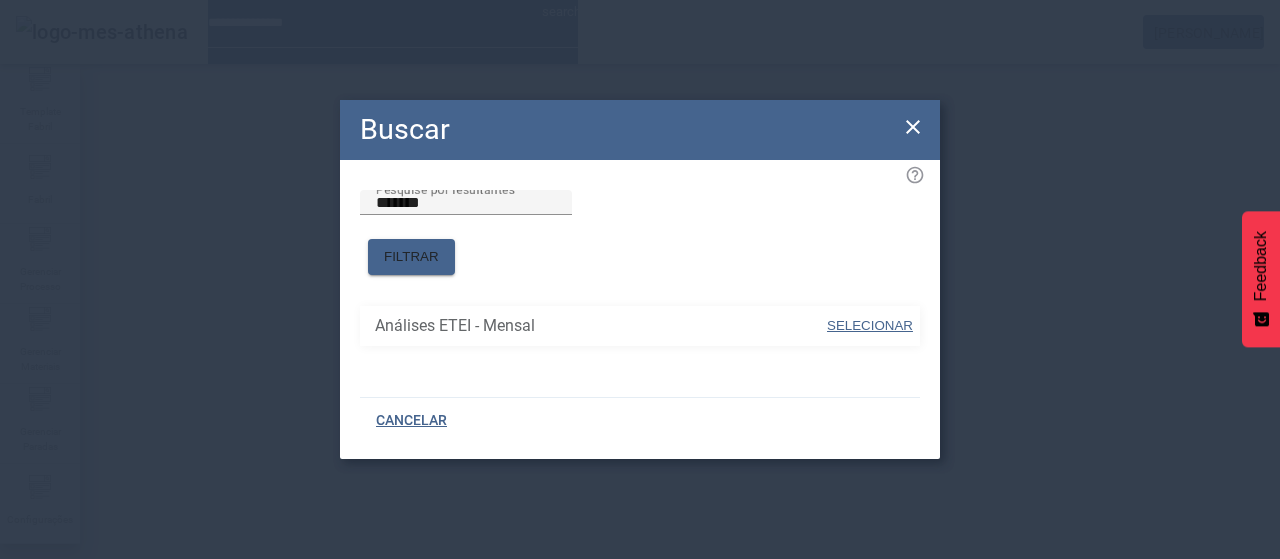 drag, startPoint x: 861, startPoint y: 321, endPoint x: 866, endPoint y: 310, distance: 12.083046 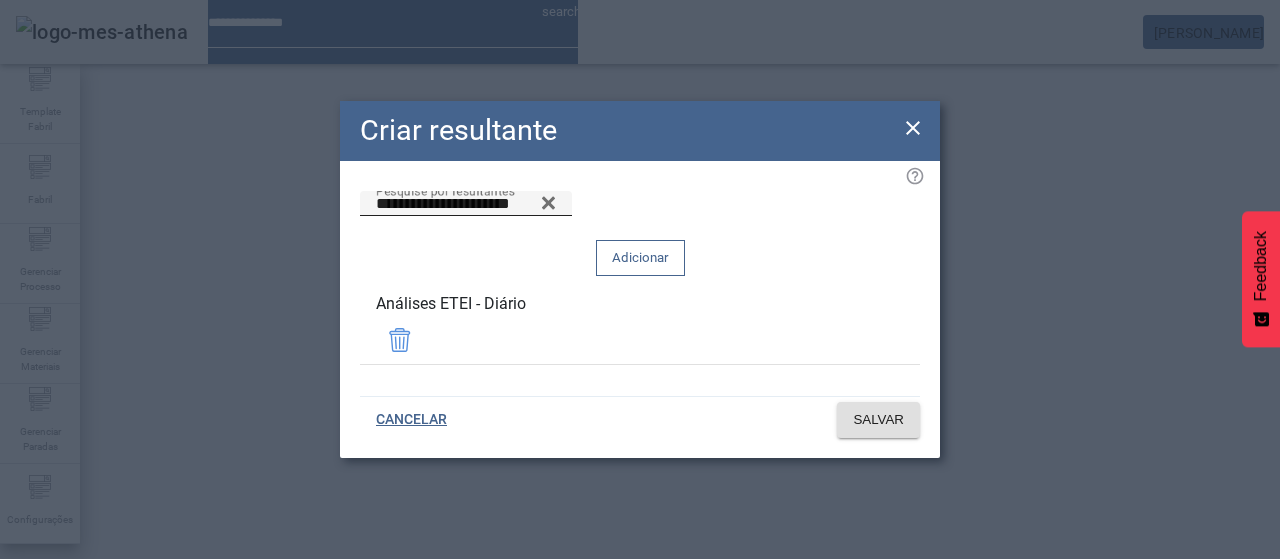 drag, startPoint x: 855, startPoint y: 264, endPoint x: 858, endPoint y: 284, distance: 20.22375 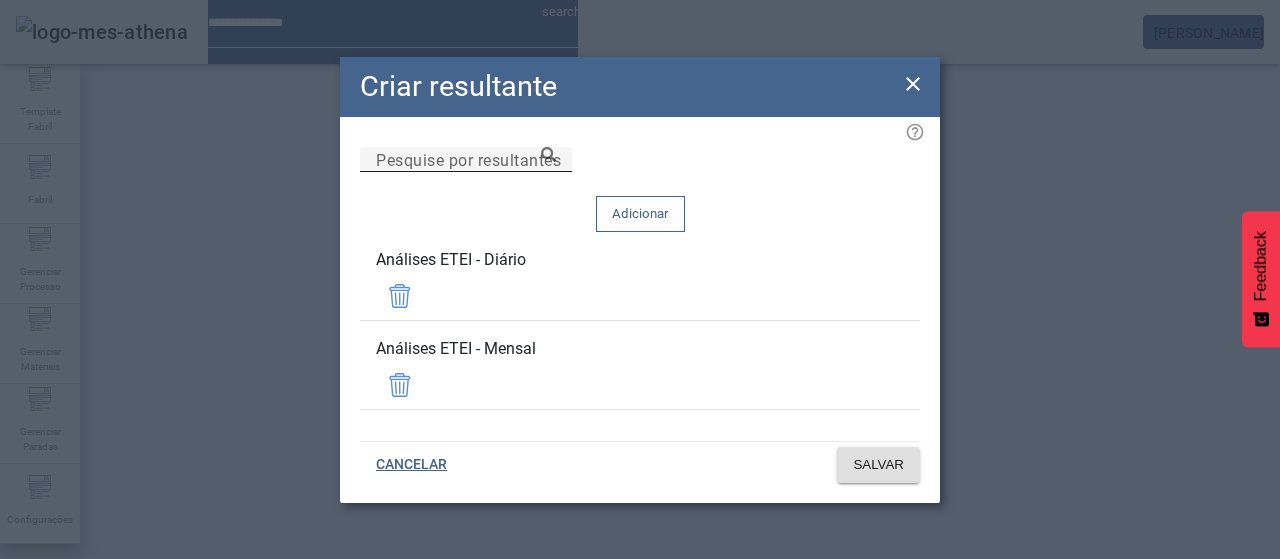 drag, startPoint x: 858, startPoint y: 297, endPoint x: 868, endPoint y: 324, distance: 28.79236 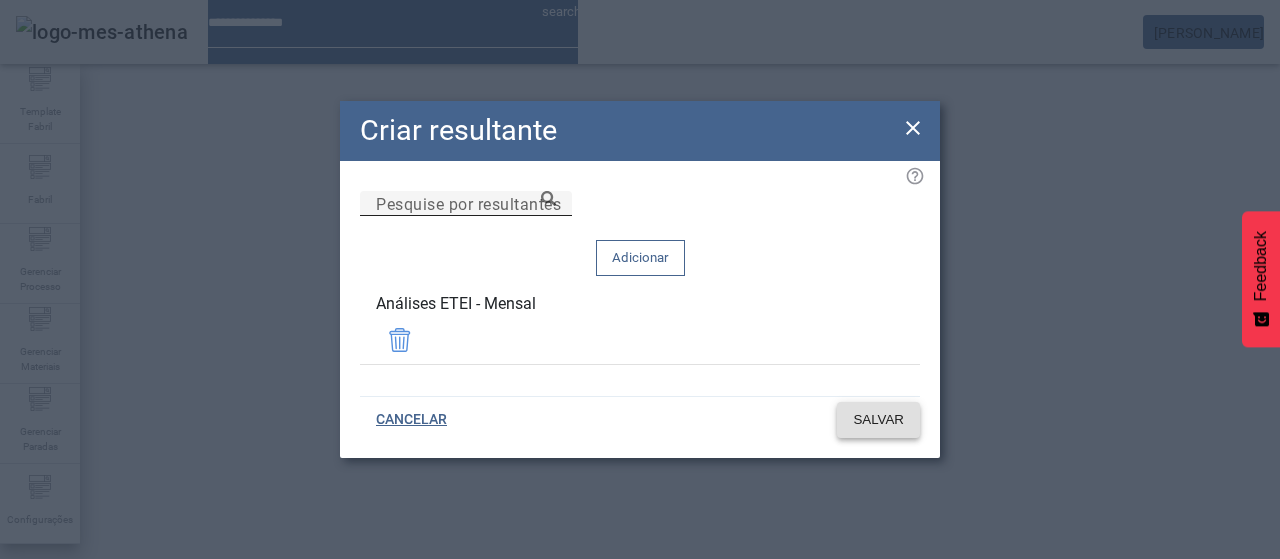 drag, startPoint x: 866, startPoint y: 419, endPoint x: 859, endPoint y: 436, distance: 18.384777 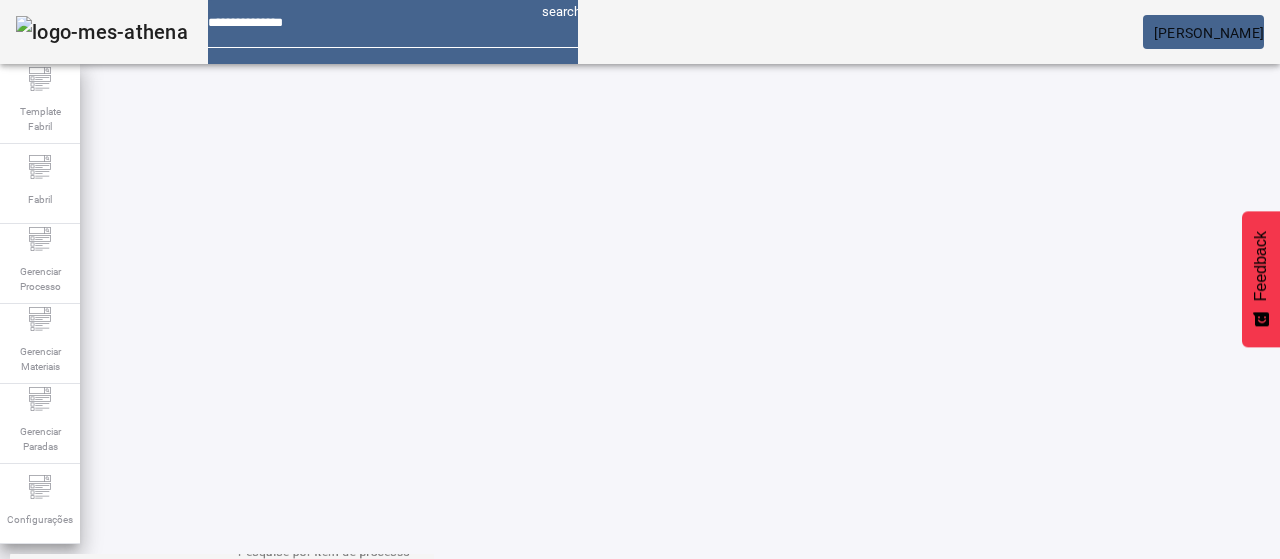 scroll, scrollTop: 0, scrollLeft: 0, axis: both 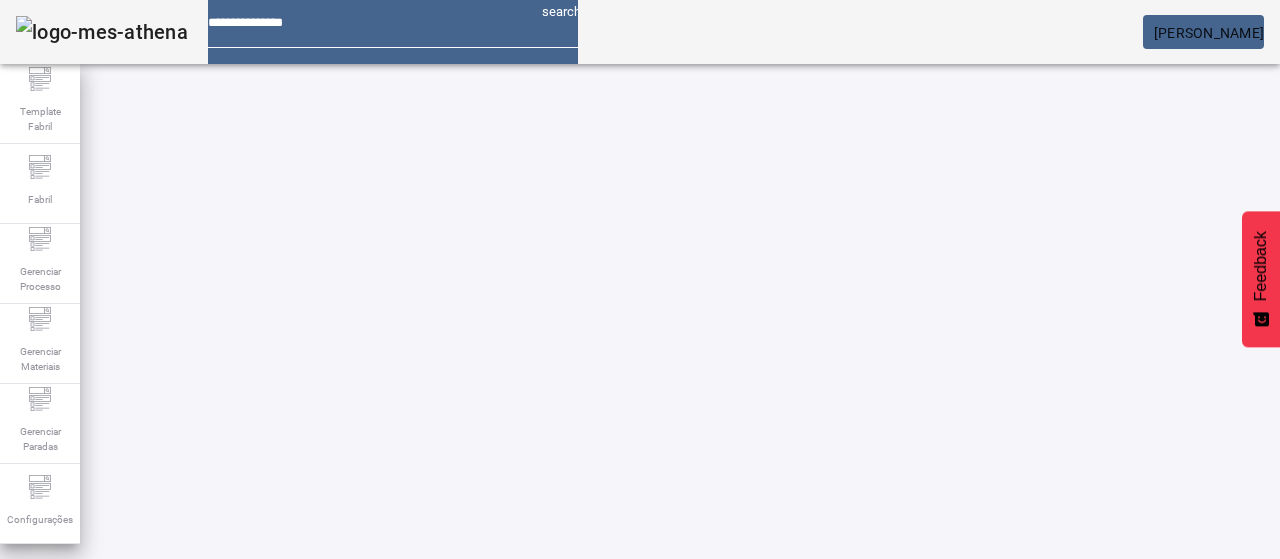 drag, startPoint x: 476, startPoint y: 187, endPoint x: 494, endPoint y: 181, distance: 18.973665 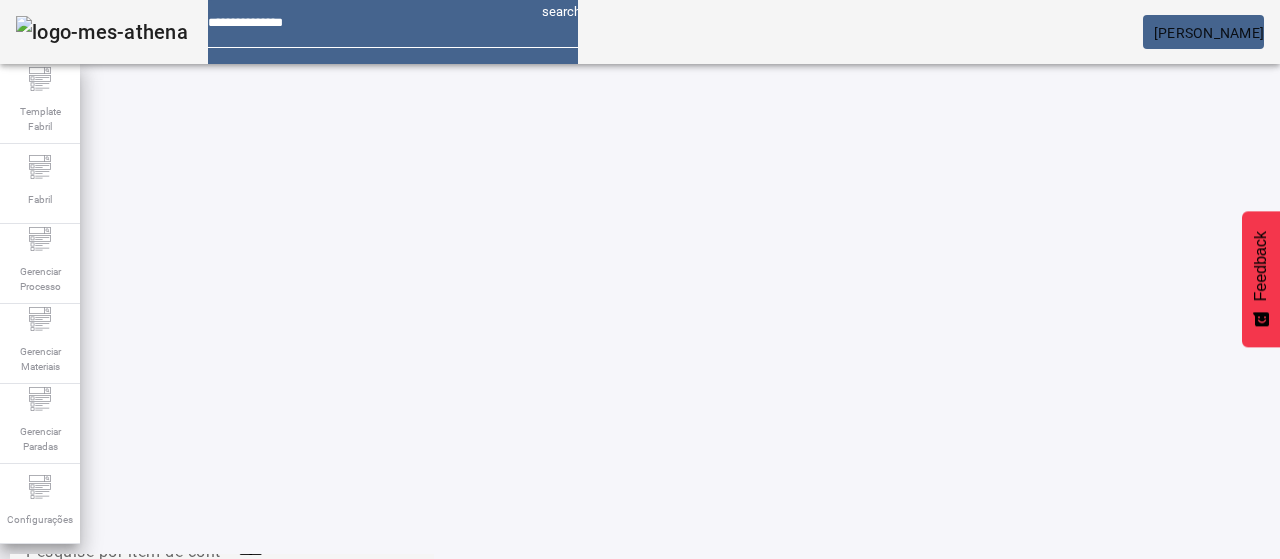 scroll, scrollTop: 200, scrollLeft: 0, axis: vertical 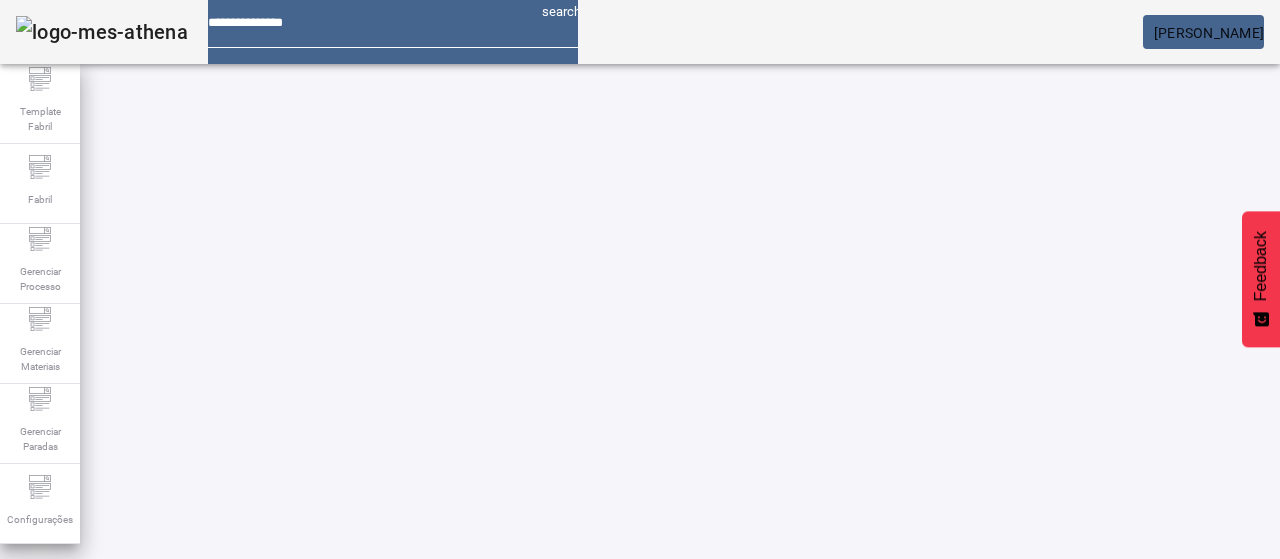click at bounding box center (572, 664) 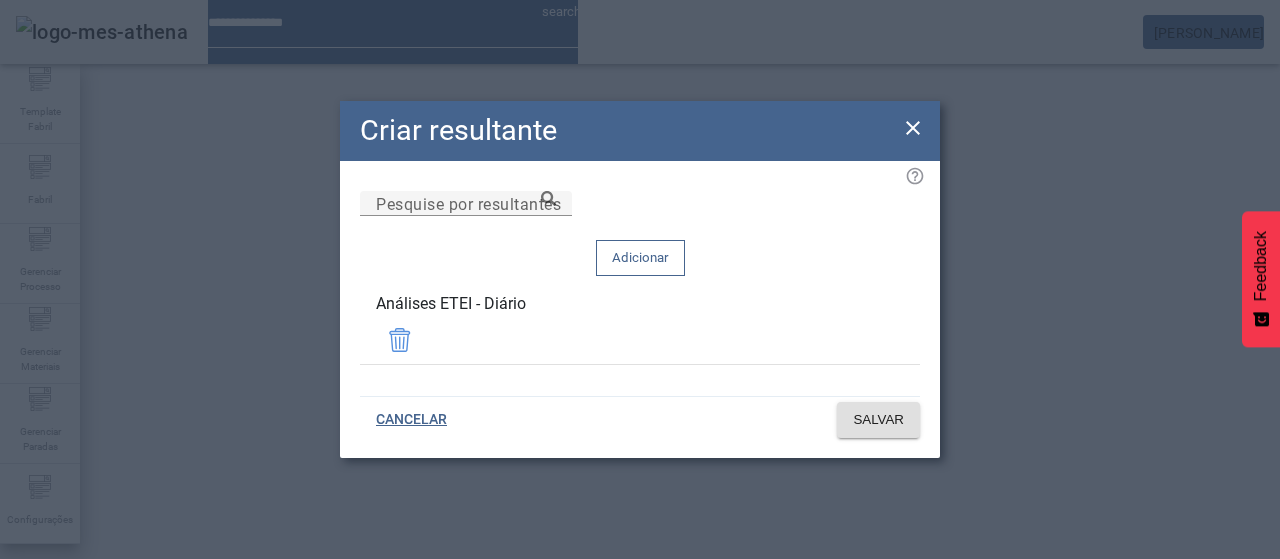 drag, startPoint x: 839, startPoint y: 316, endPoint x: 850, endPoint y: 313, distance: 11.401754 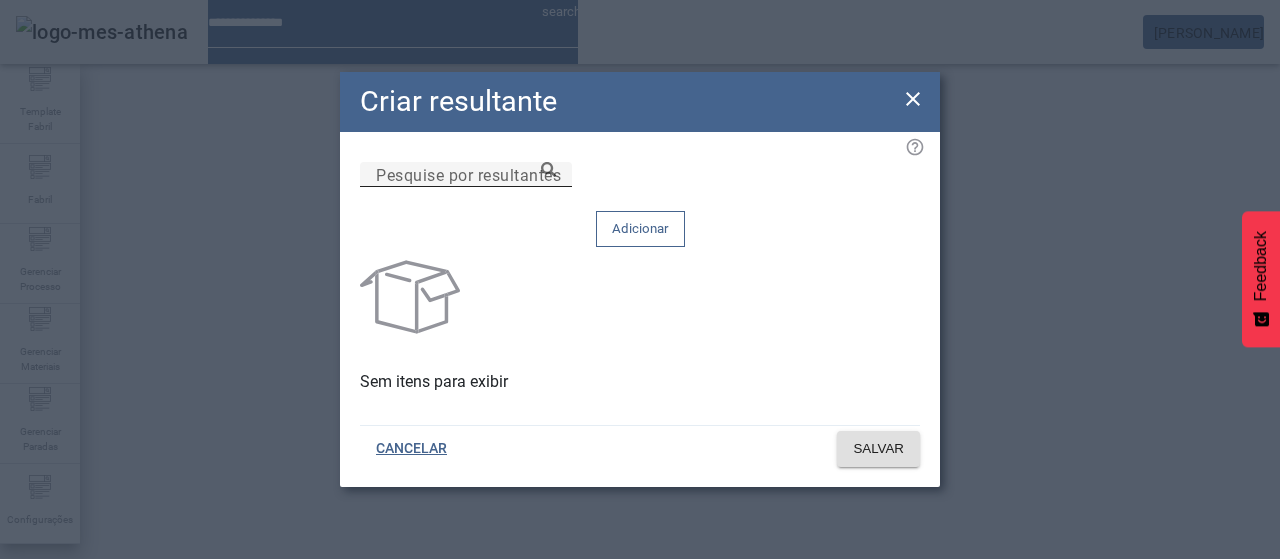 drag, startPoint x: 713, startPoint y: 192, endPoint x: 730, endPoint y: 202, distance: 19.723083 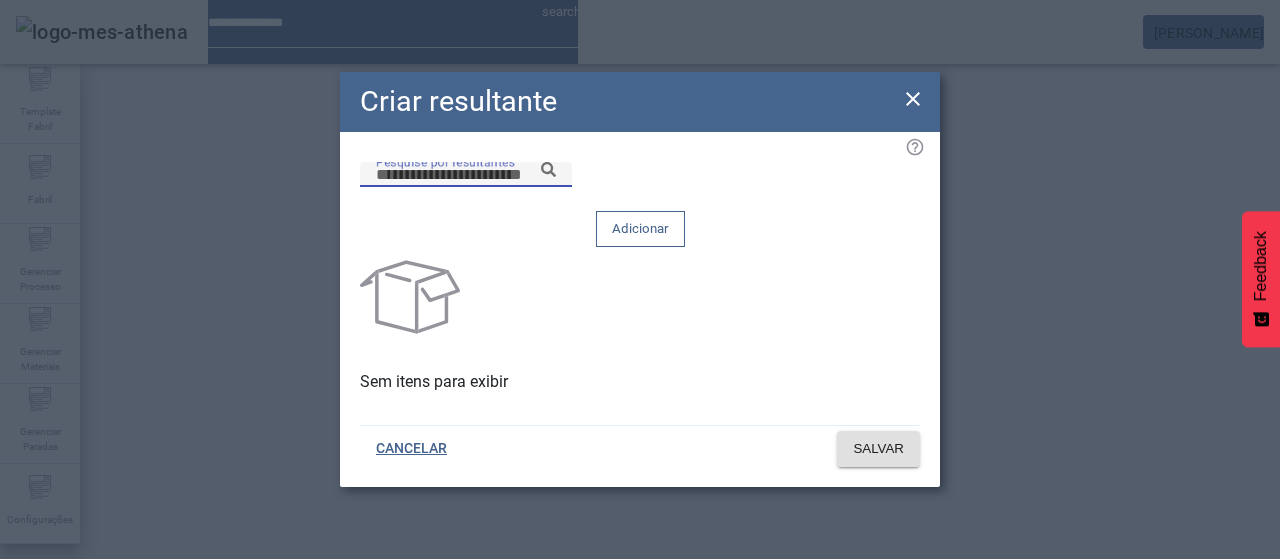 paste on "*******" 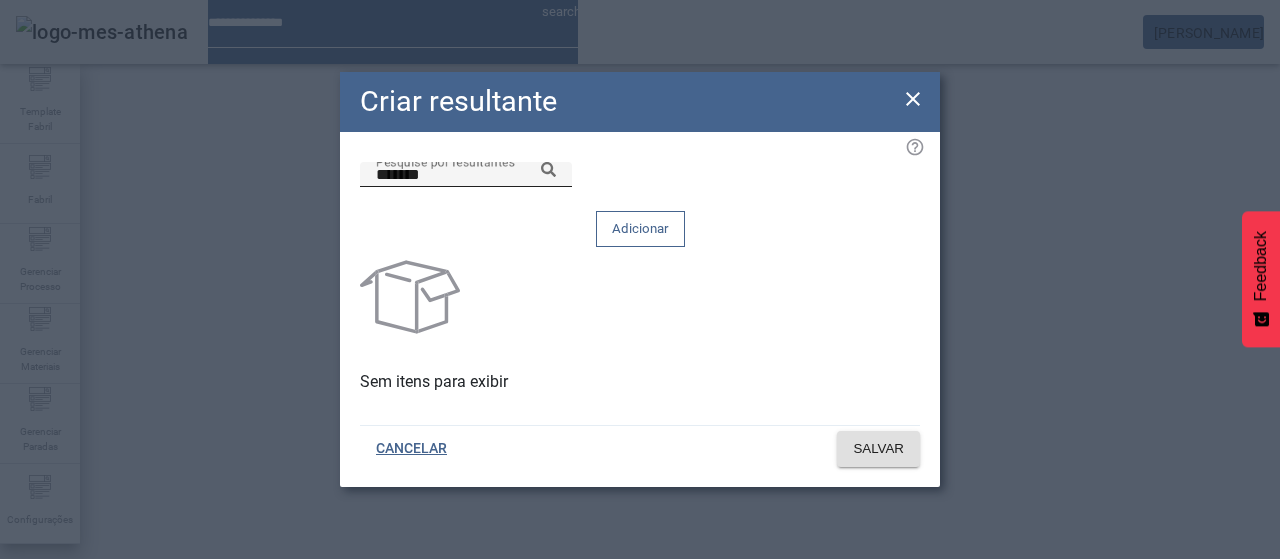 click 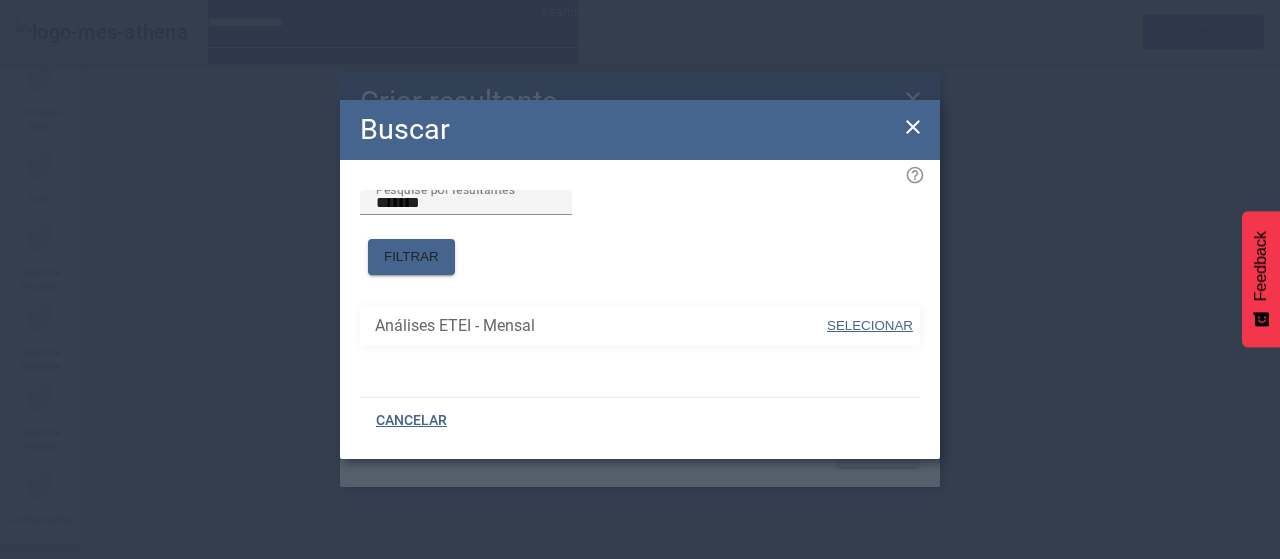 drag, startPoint x: 848, startPoint y: 313, endPoint x: 847, endPoint y: 300, distance: 13.038404 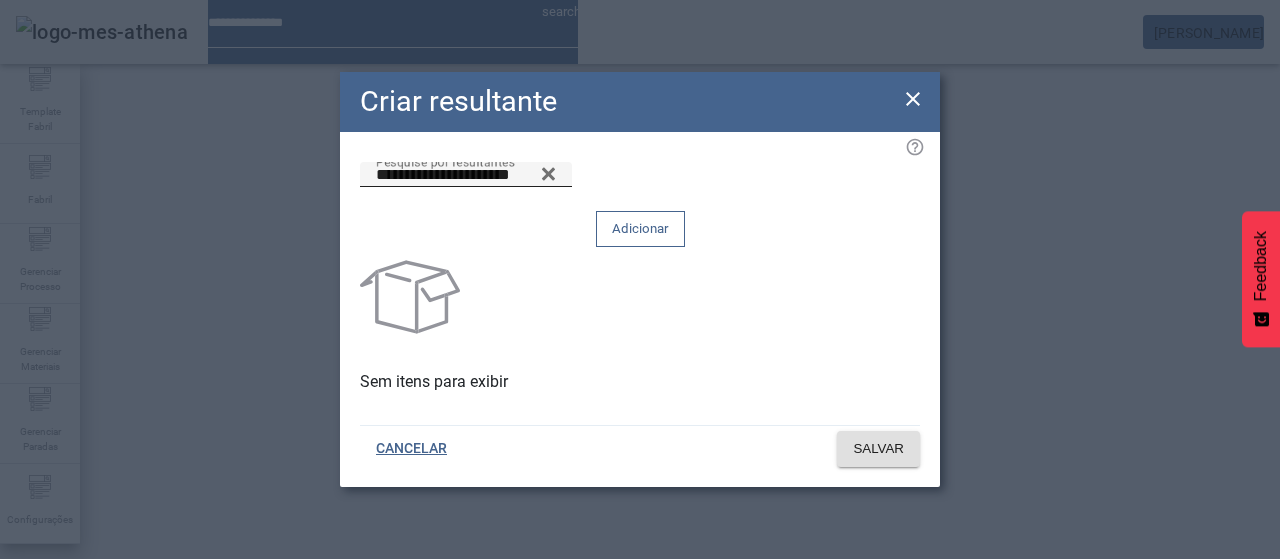 drag, startPoint x: 838, startPoint y: 221, endPoint x: 847, endPoint y: 251, distance: 31.320919 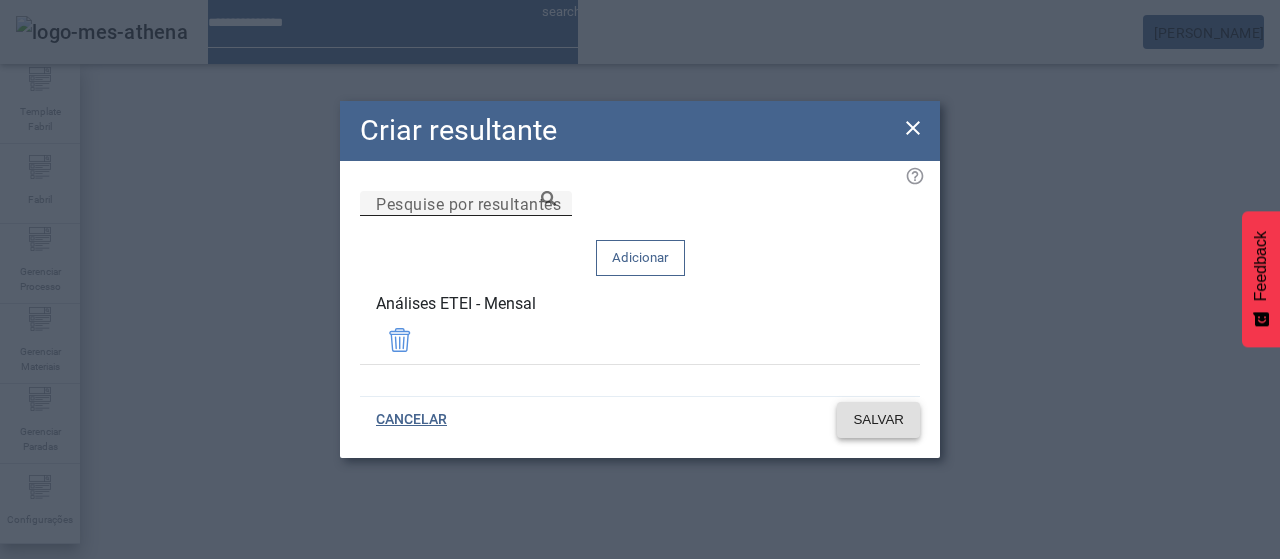 click on "SALVAR" 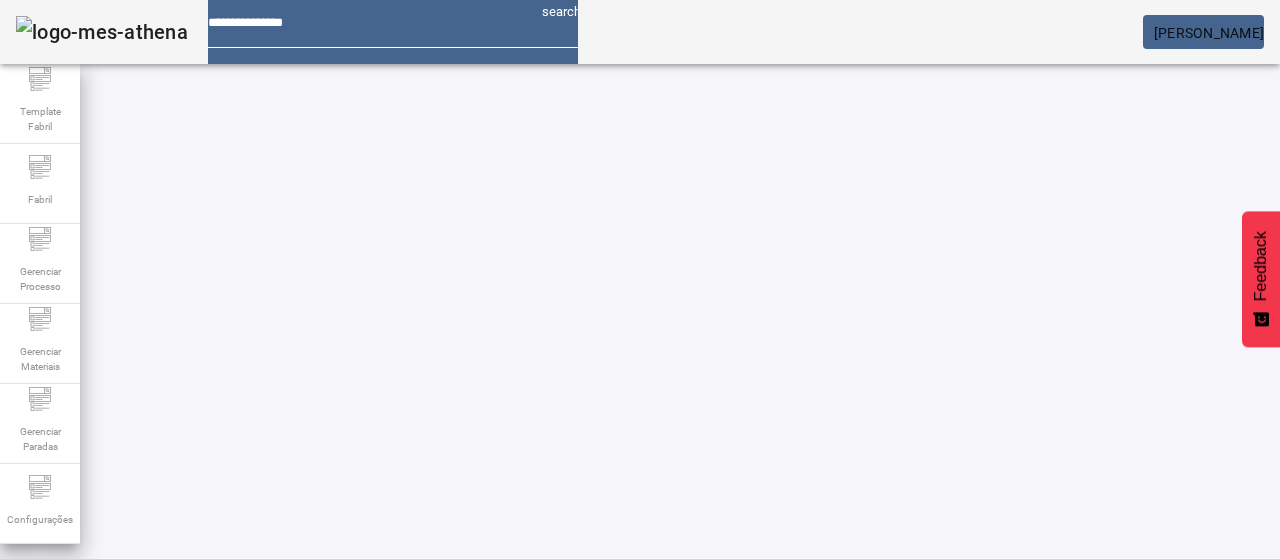 click at bounding box center [870, 664] 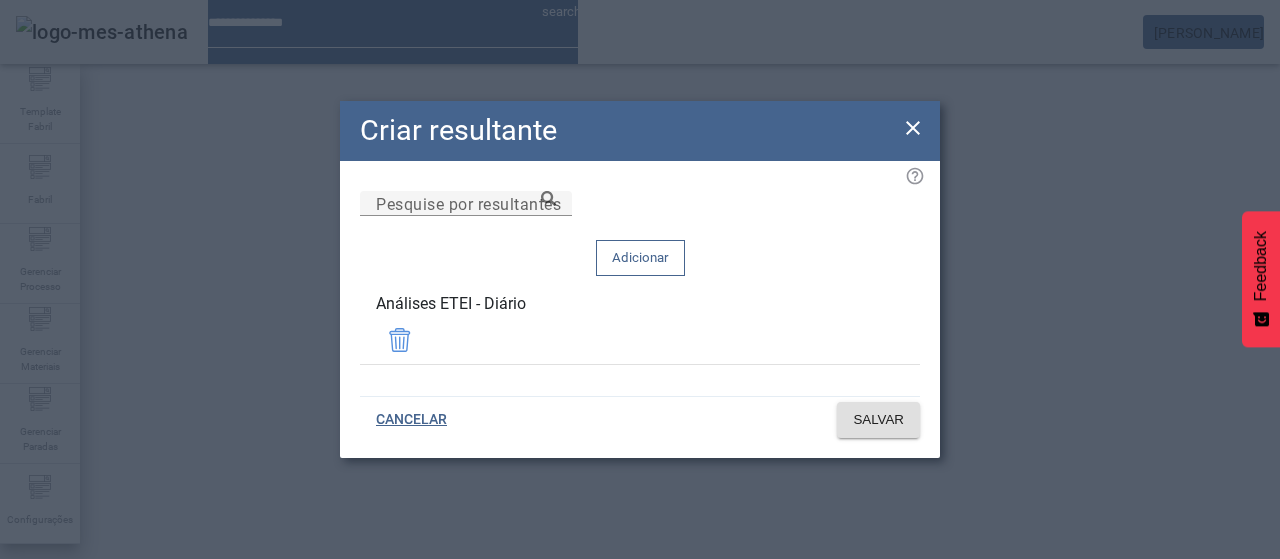 drag, startPoint x: 913, startPoint y: 149, endPoint x: 903, endPoint y: 165, distance: 18.867962 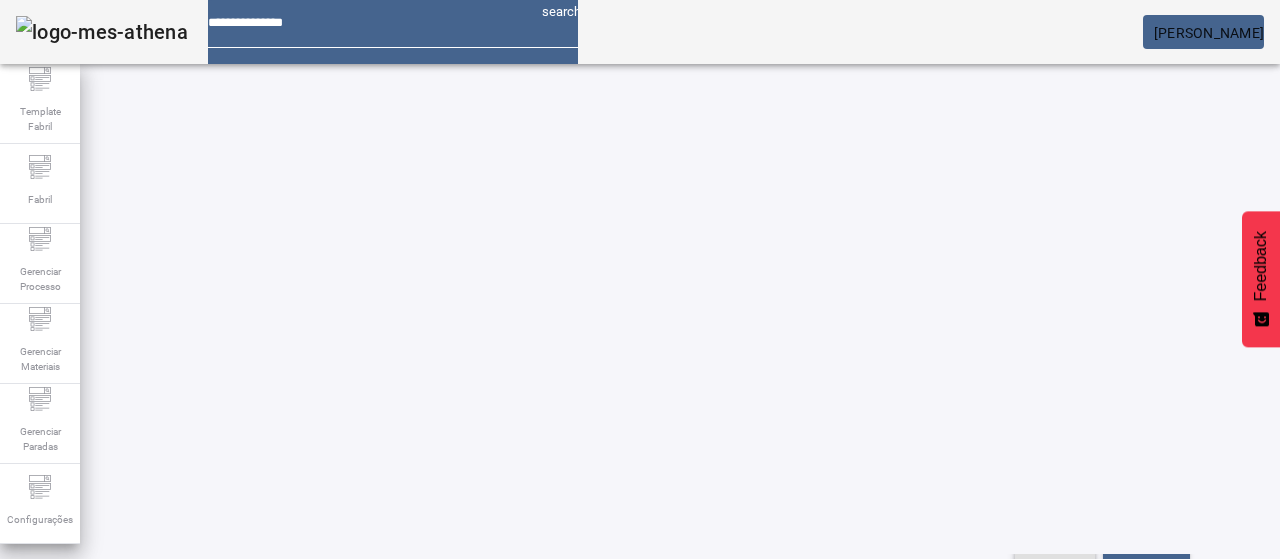 scroll, scrollTop: 0, scrollLeft: 0, axis: both 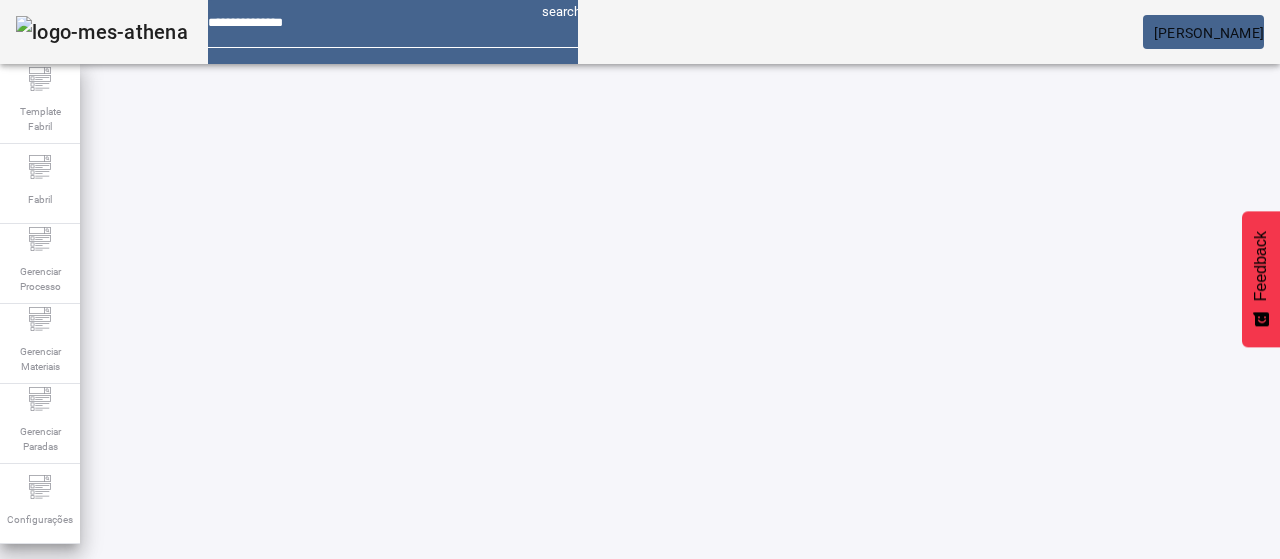 click on "LIMPAR" 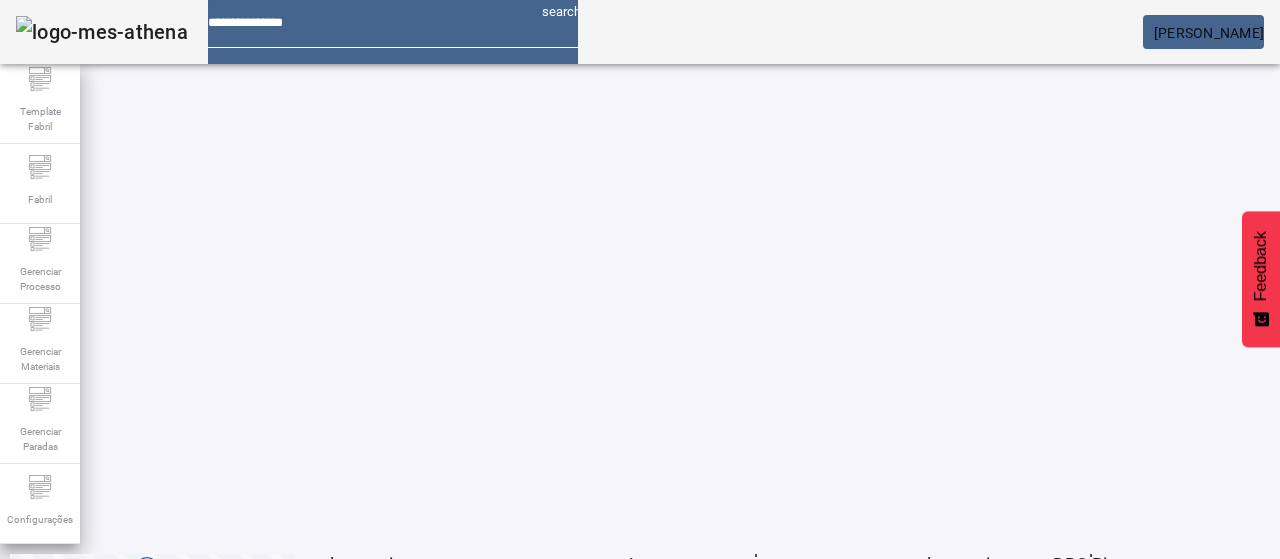 scroll, scrollTop: 274, scrollLeft: 0, axis: vertical 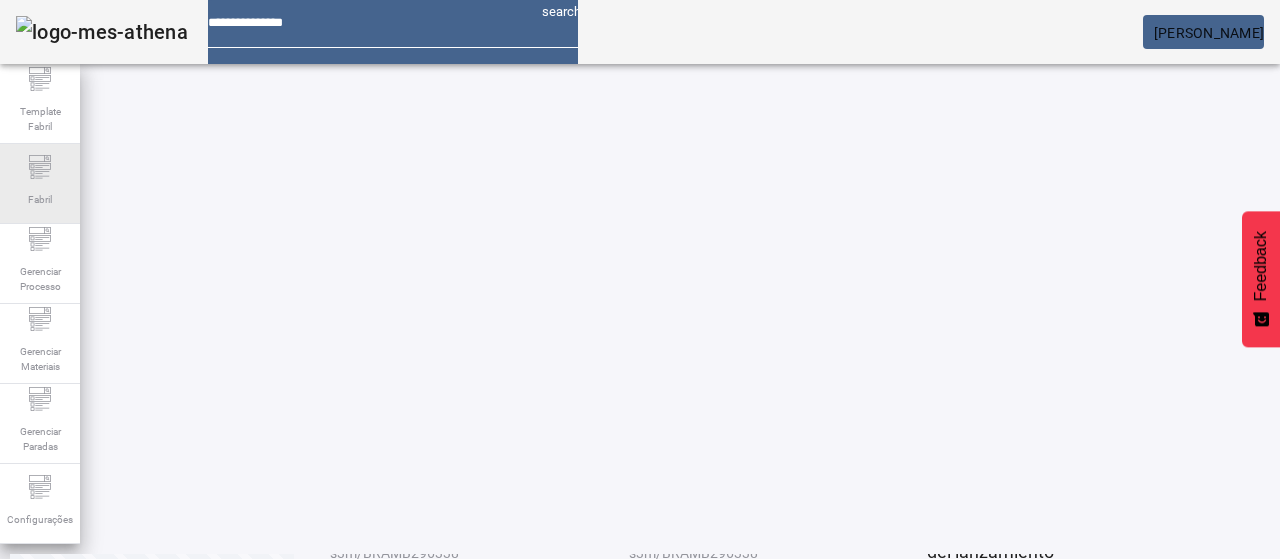 click on "Fabril" 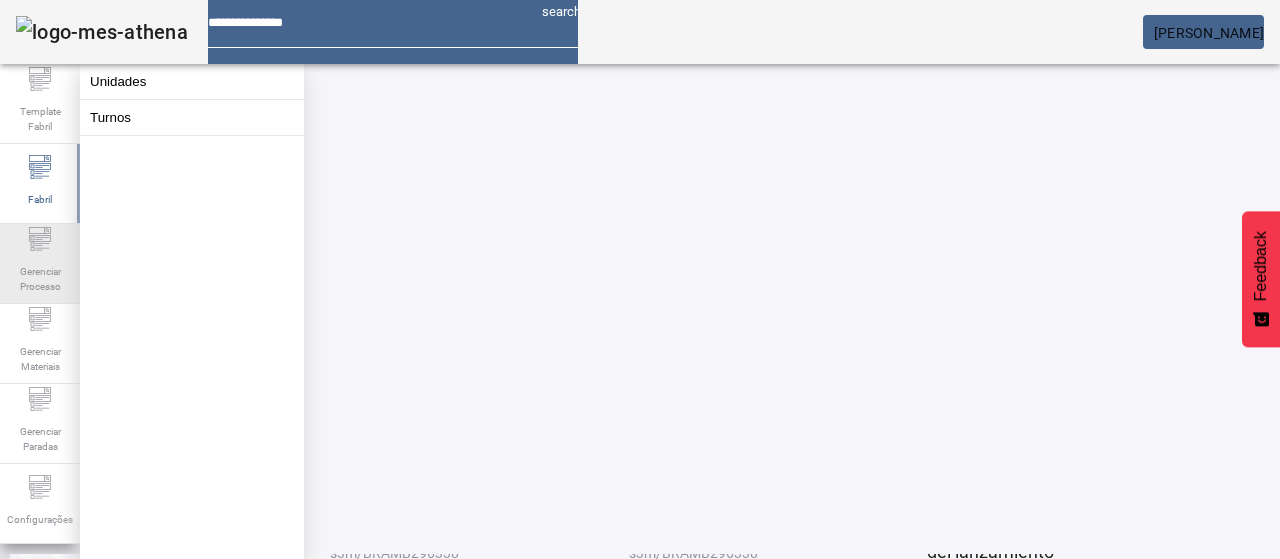 click on "Gerenciar Processo" 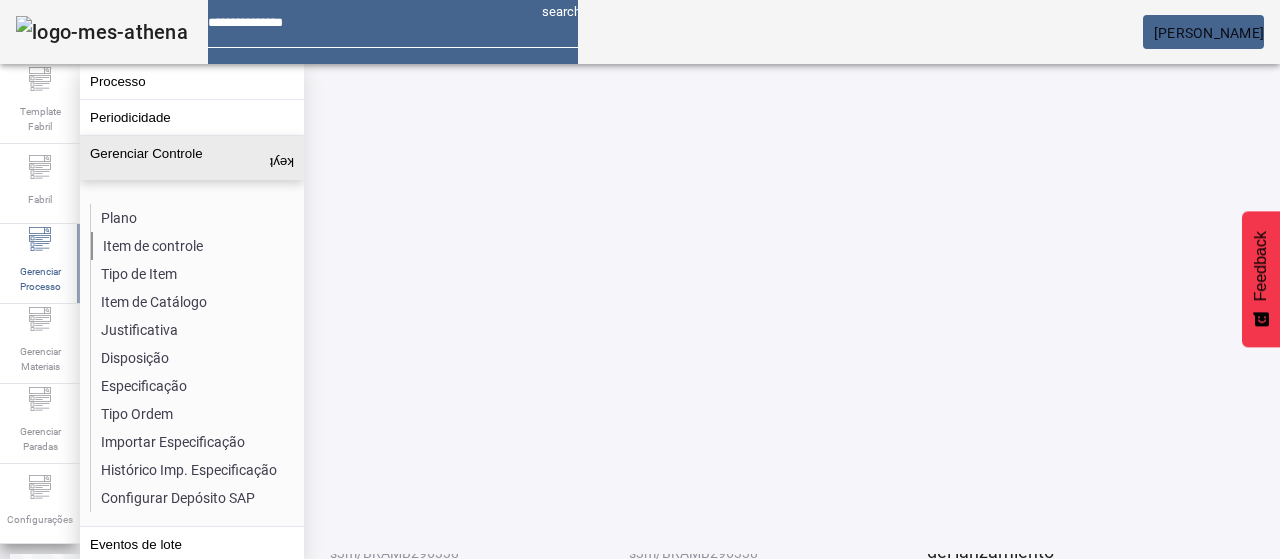 click on "Item de controle" 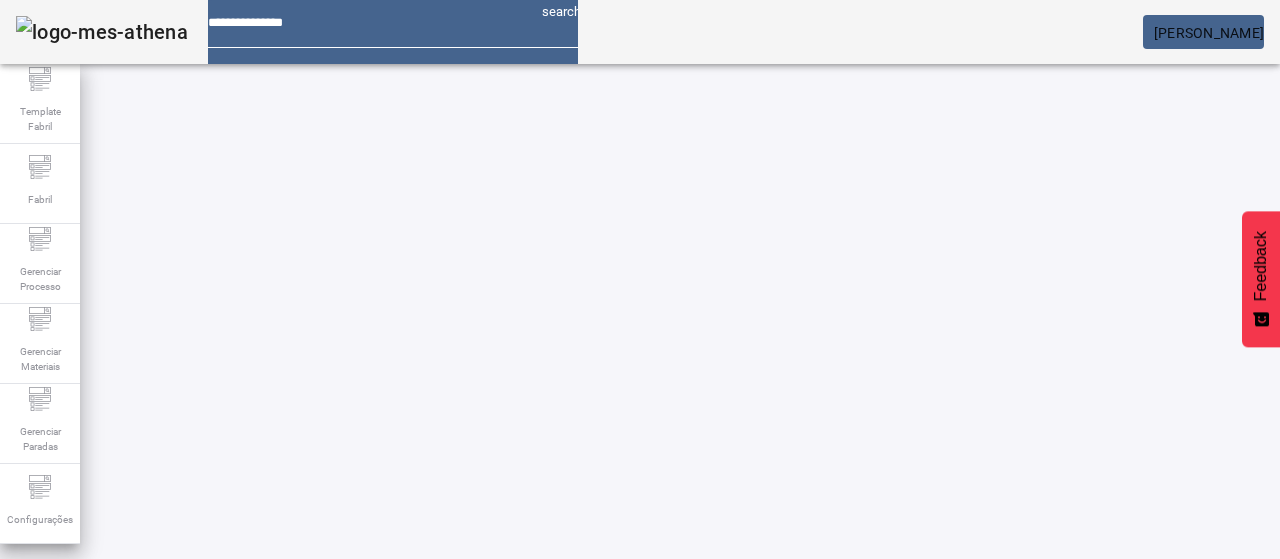 click on "ABRIR FILTROS" 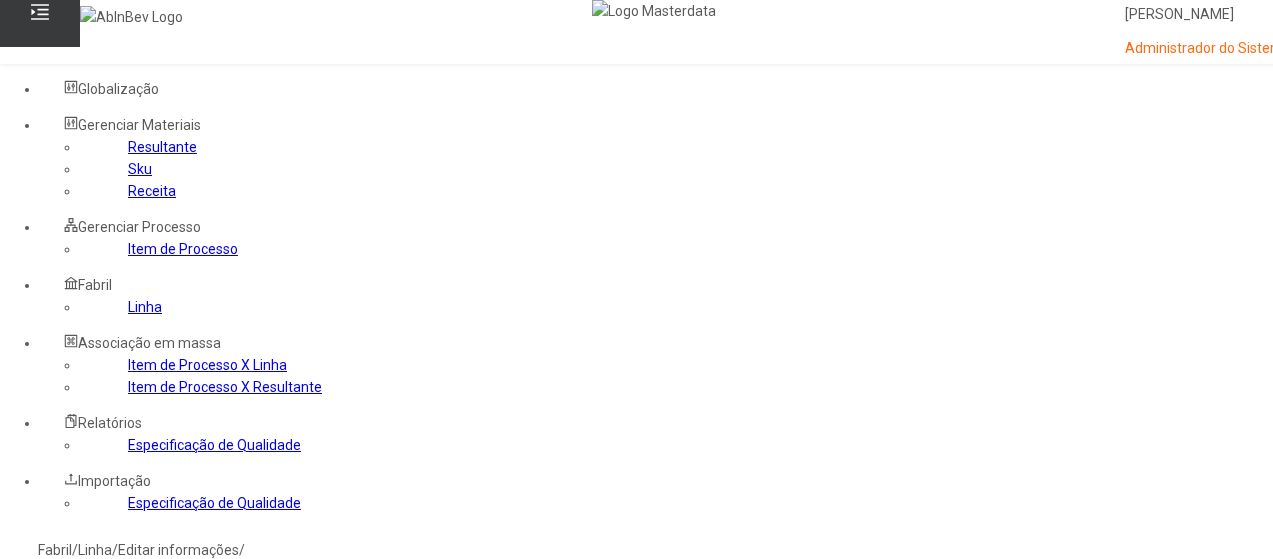 scroll, scrollTop: 600, scrollLeft: 0, axis: vertical 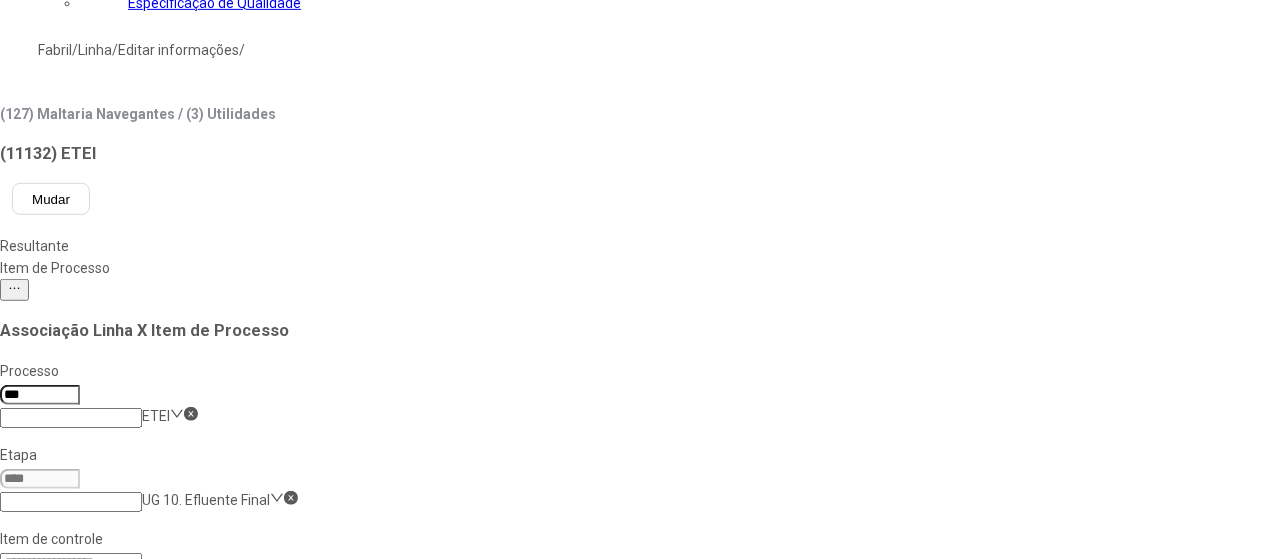 drag, startPoint x: 1046, startPoint y: 254, endPoint x: 1044, endPoint y: 267, distance: 13.152946 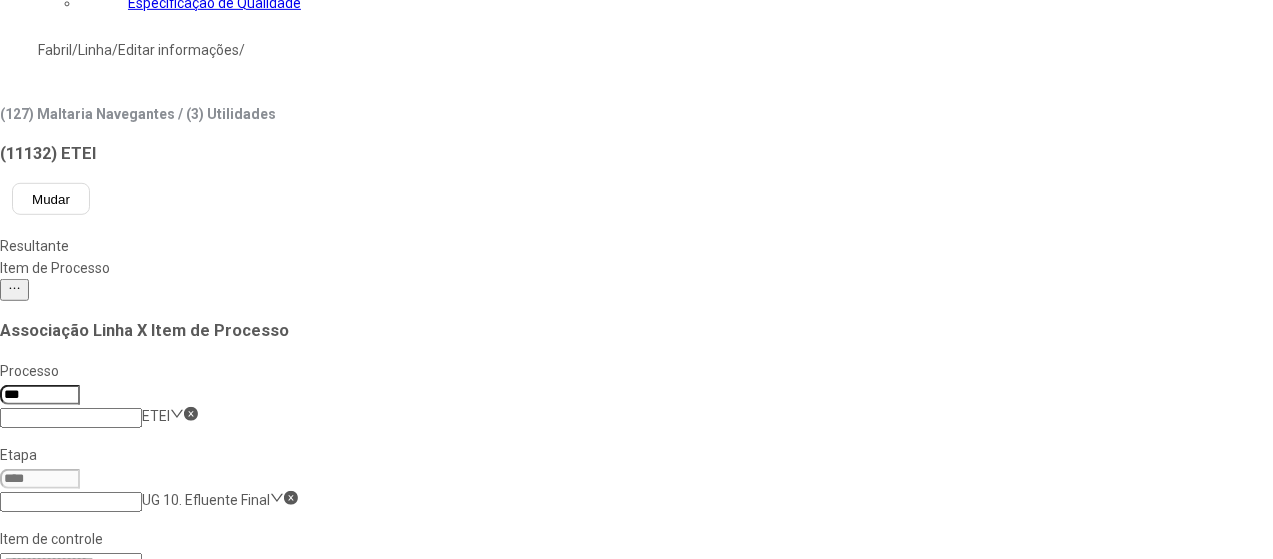 scroll, scrollTop: 800, scrollLeft: 0, axis: vertical 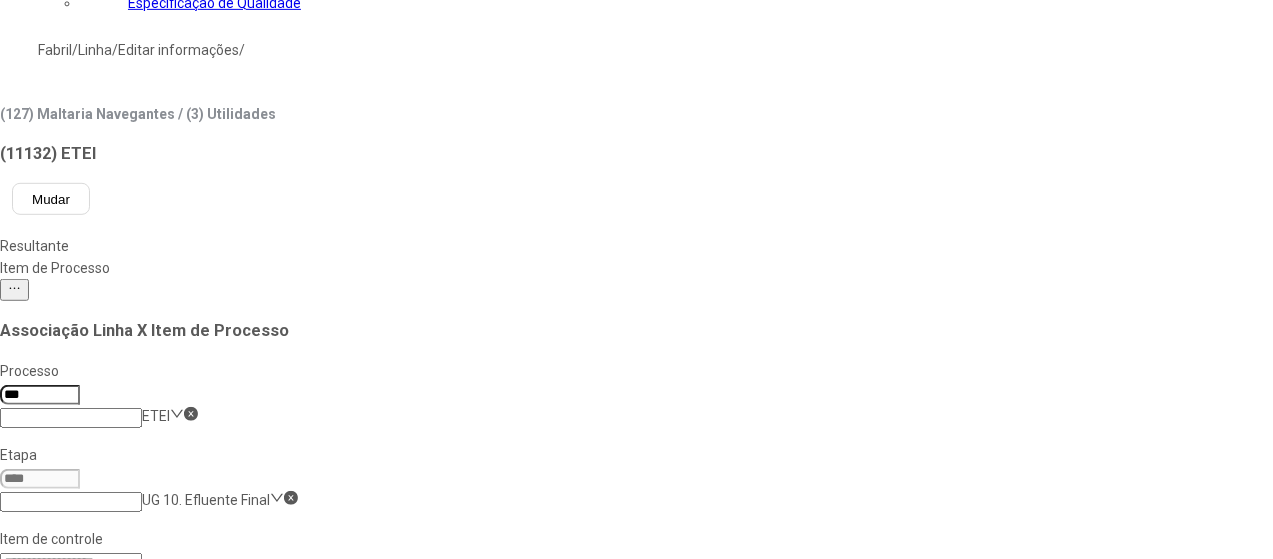 click on "Fluoreto Total" 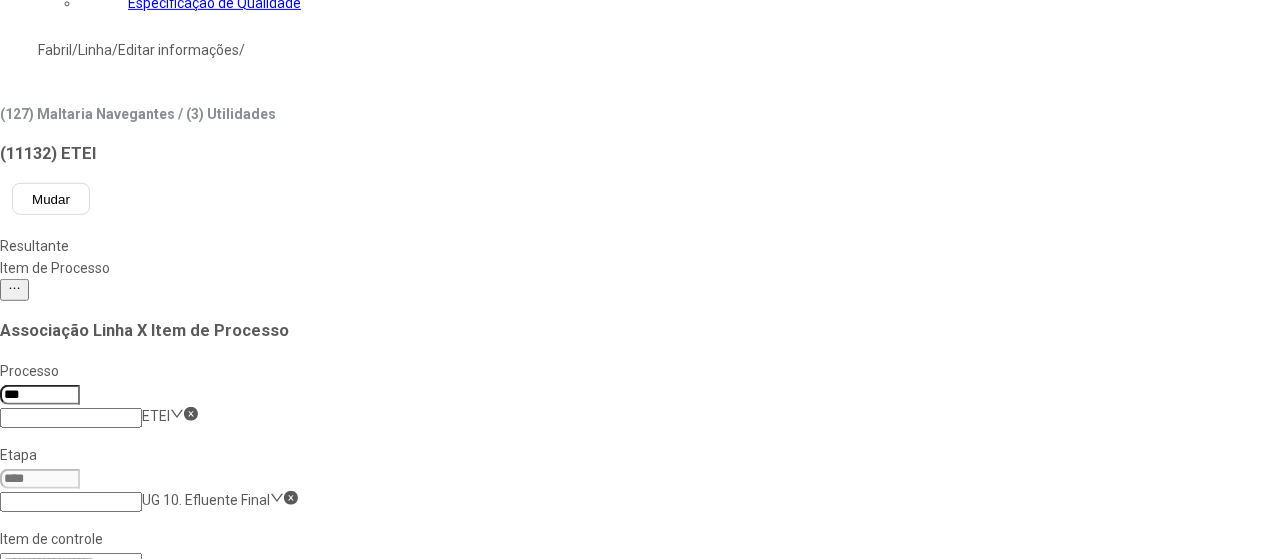 scroll, scrollTop: 900, scrollLeft: 0, axis: vertical 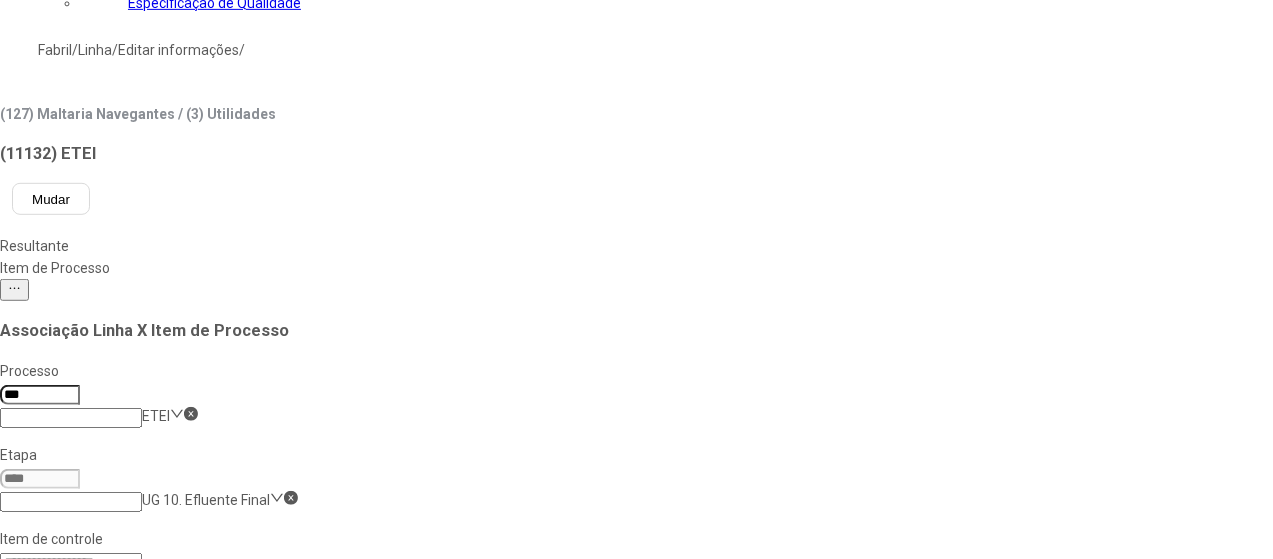 click on "Selênio Total" 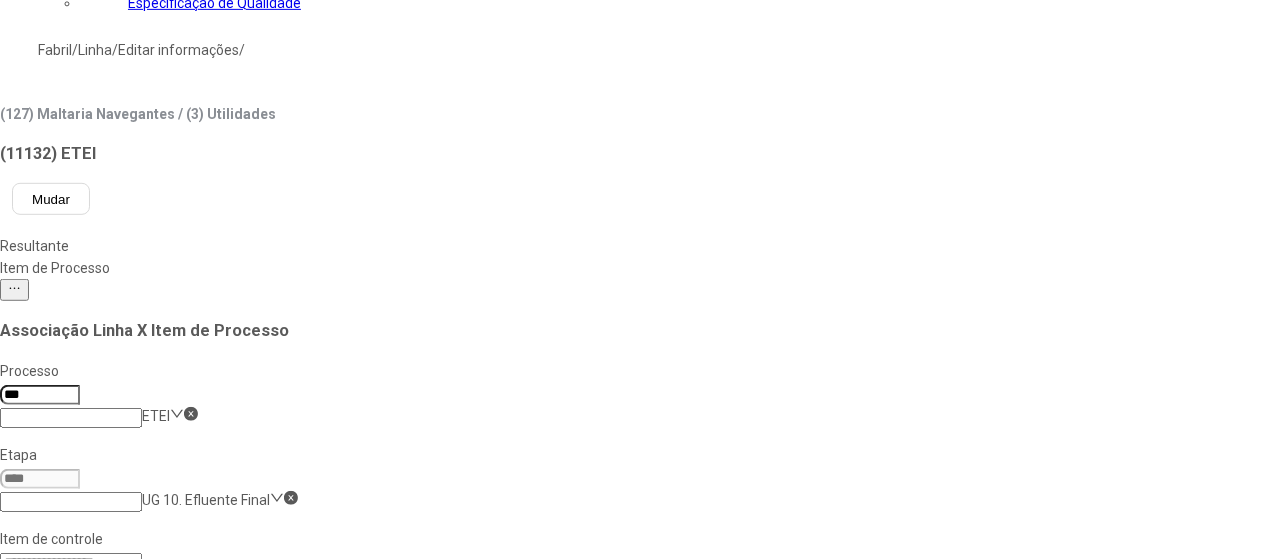 click on "Zinco Total" 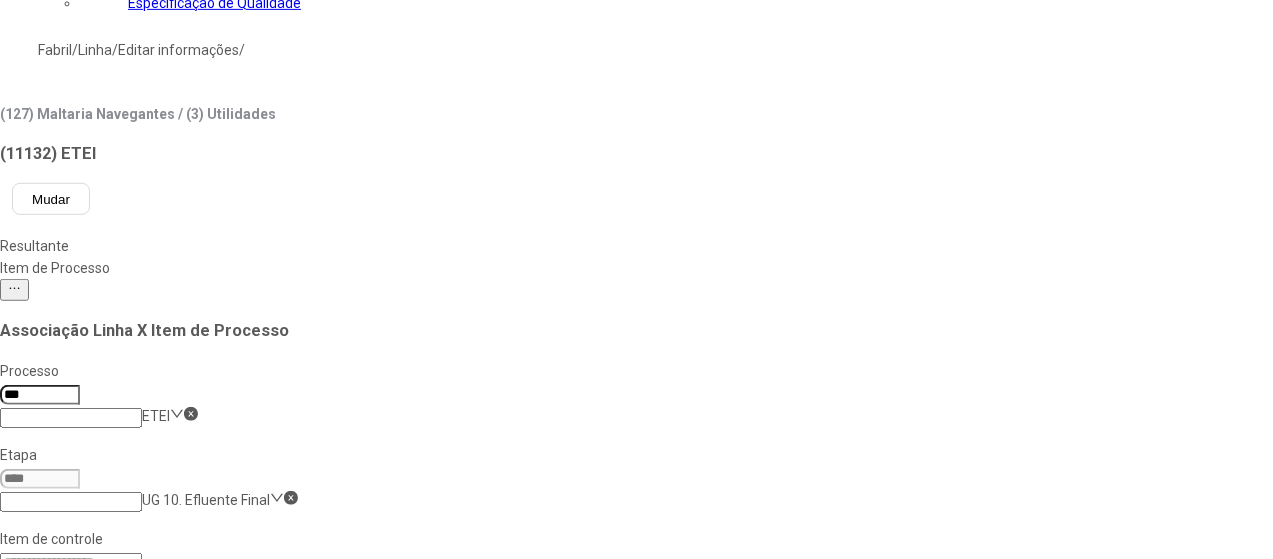 click on "Benzeno" 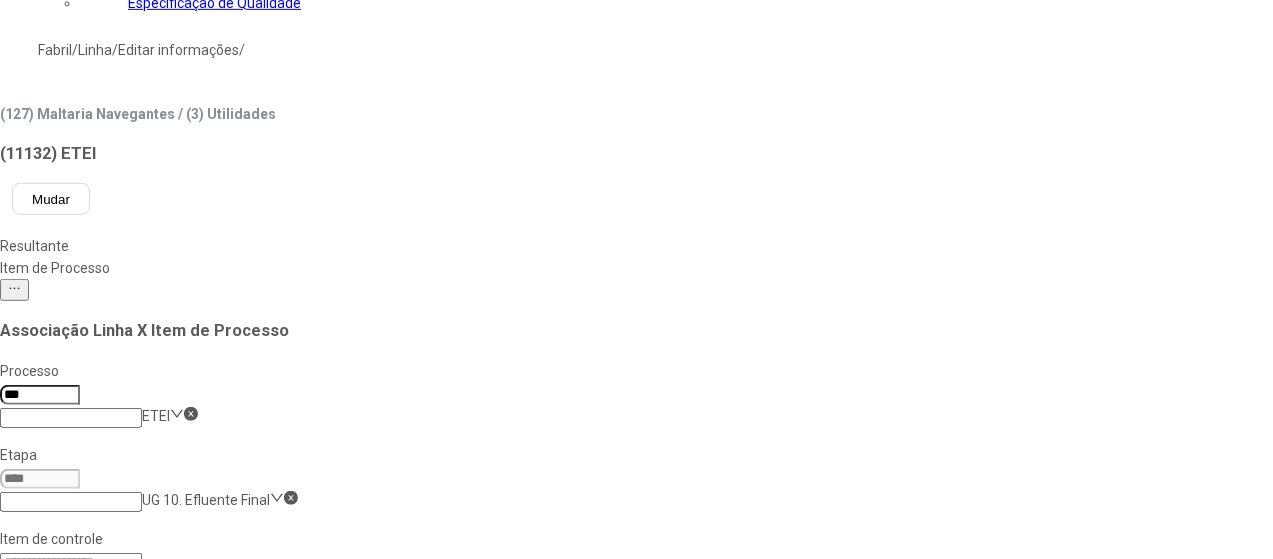 scroll, scrollTop: 1000, scrollLeft: 0, axis: vertical 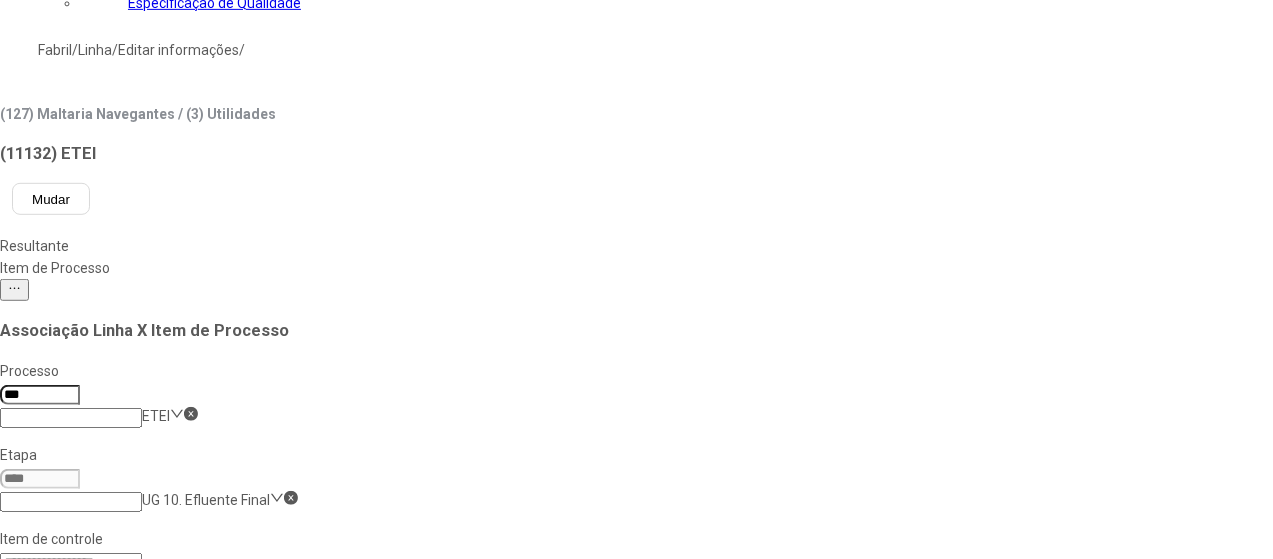 drag, startPoint x: 1062, startPoint y: 401, endPoint x: 972, endPoint y: 370, distance: 95.189285 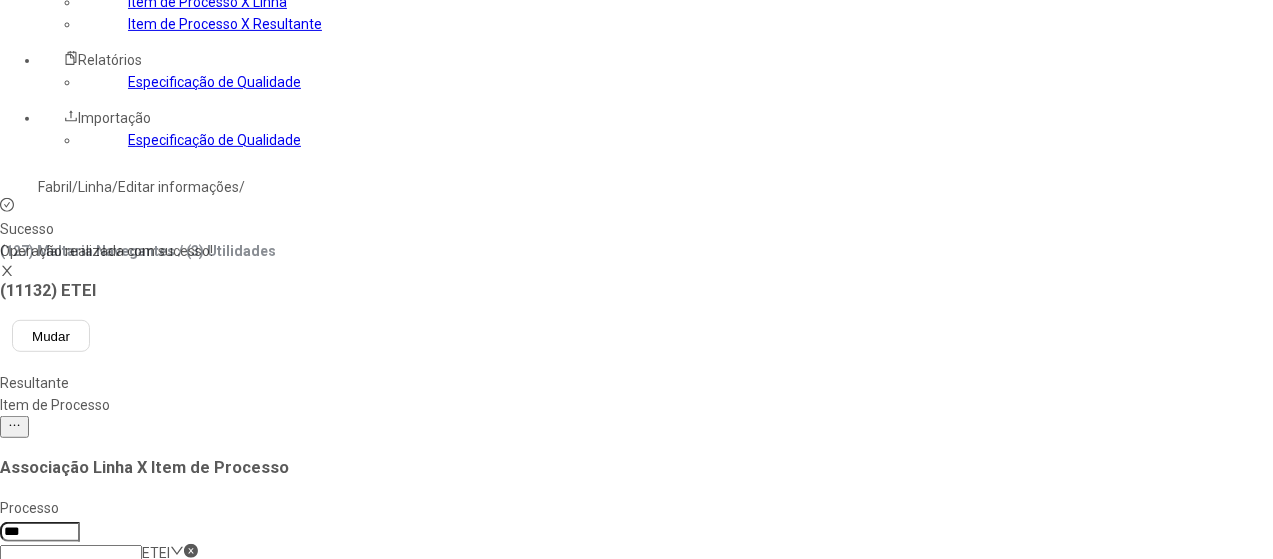 scroll, scrollTop: 200, scrollLeft: 0, axis: vertical 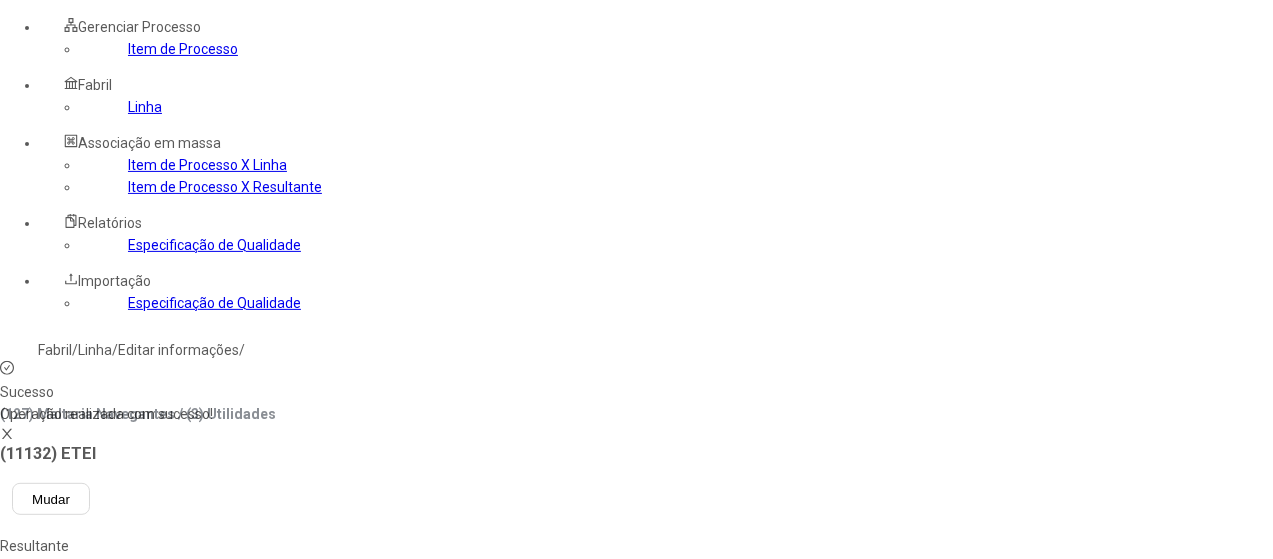 click on "UG 10. Efluente Final" 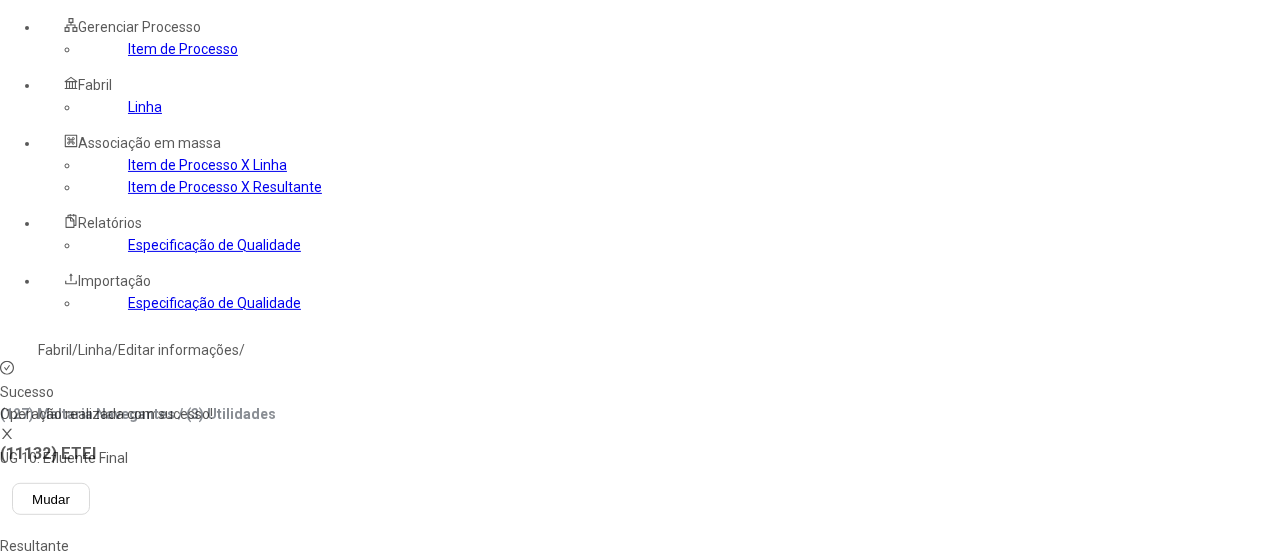 click 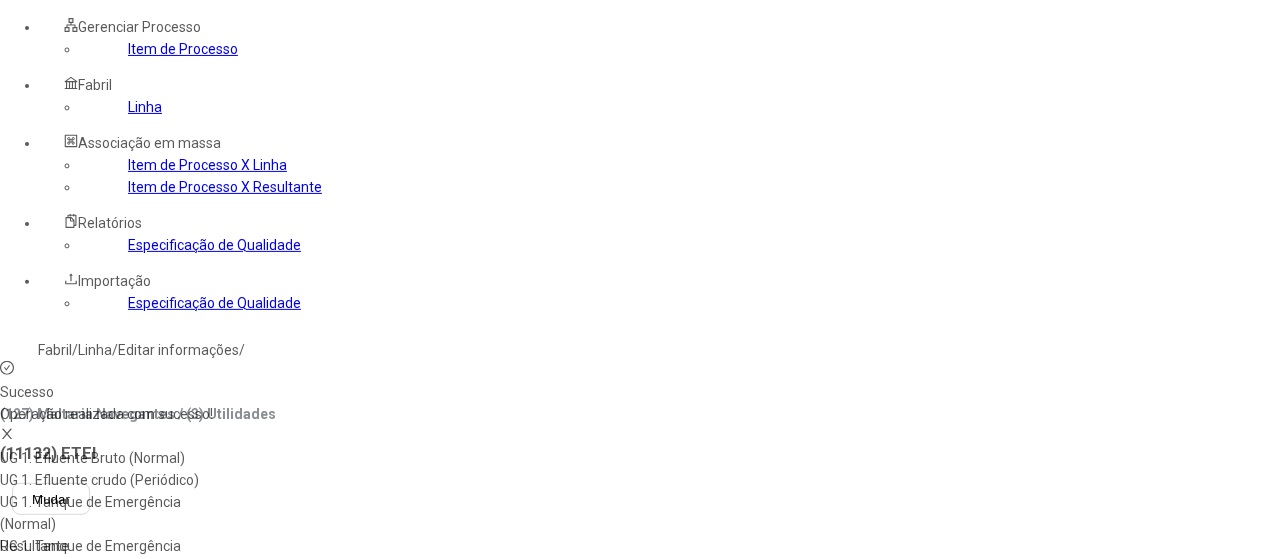 scroll, scrollTop: 96, scrollLeft: 0, axis: vertical 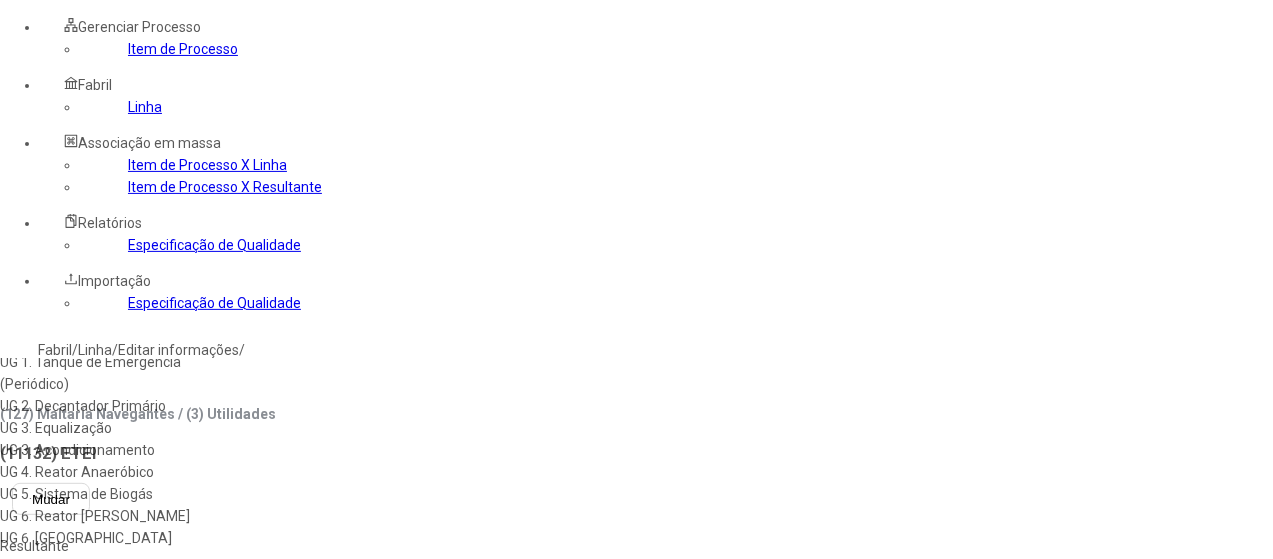 click 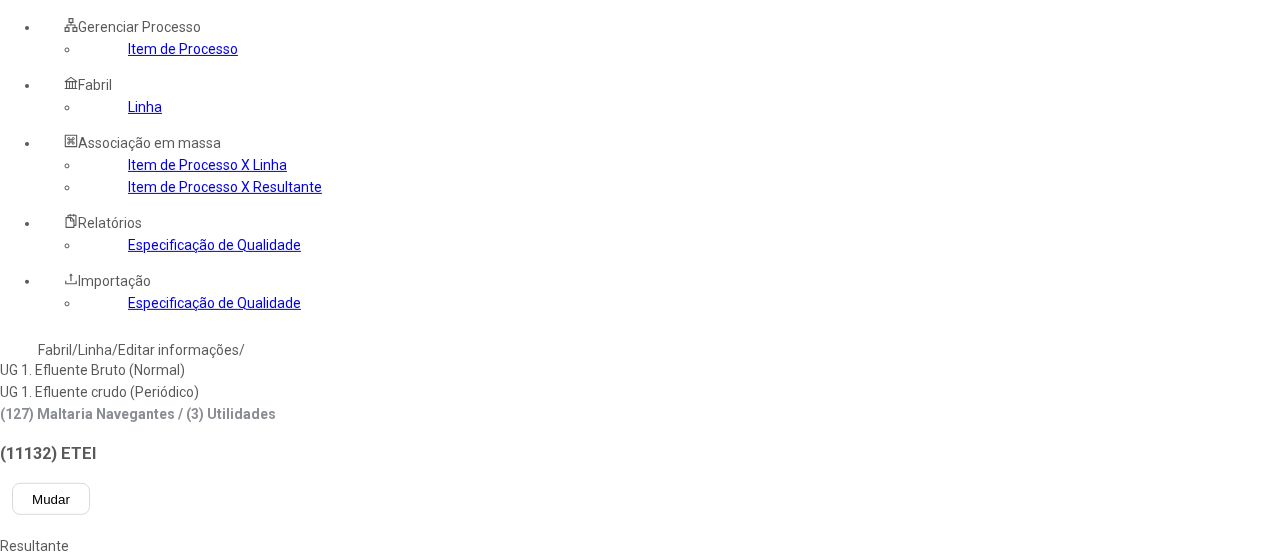 scroll, scrollTop: 0, scrollLeft: 0, axis: both 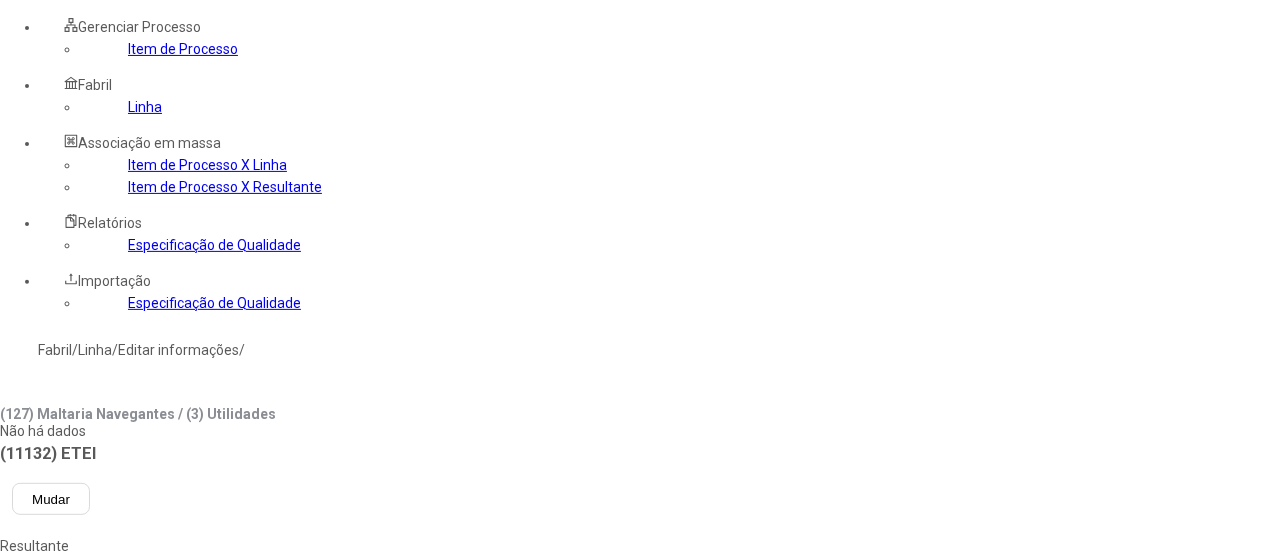 type on "*****" 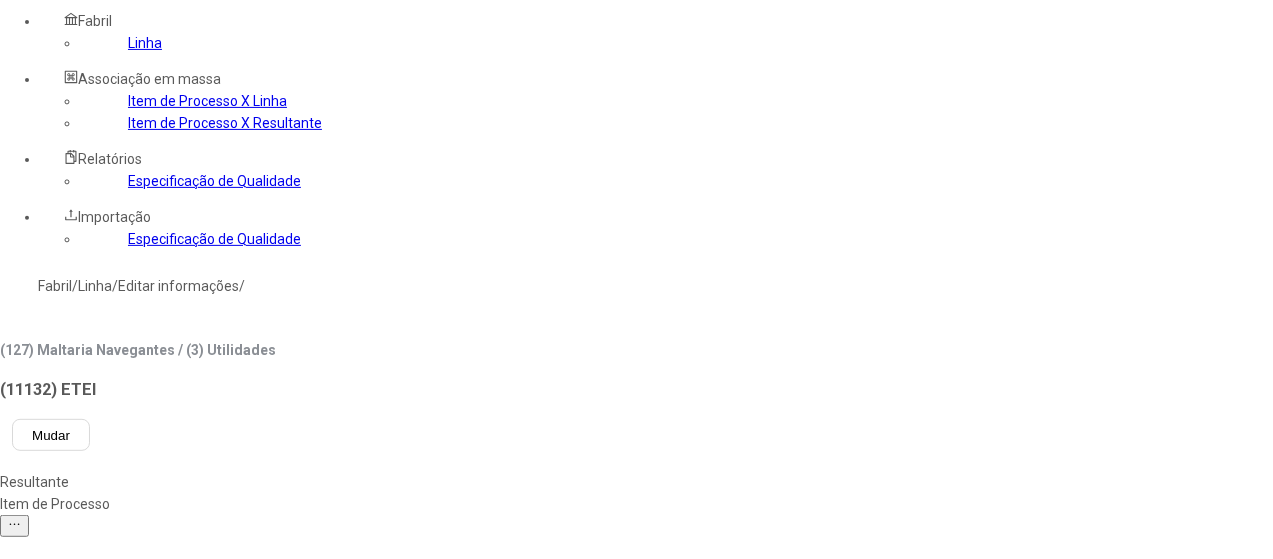 scroll, scrollTop: 500, scrollLeft: 0, axis: vertical 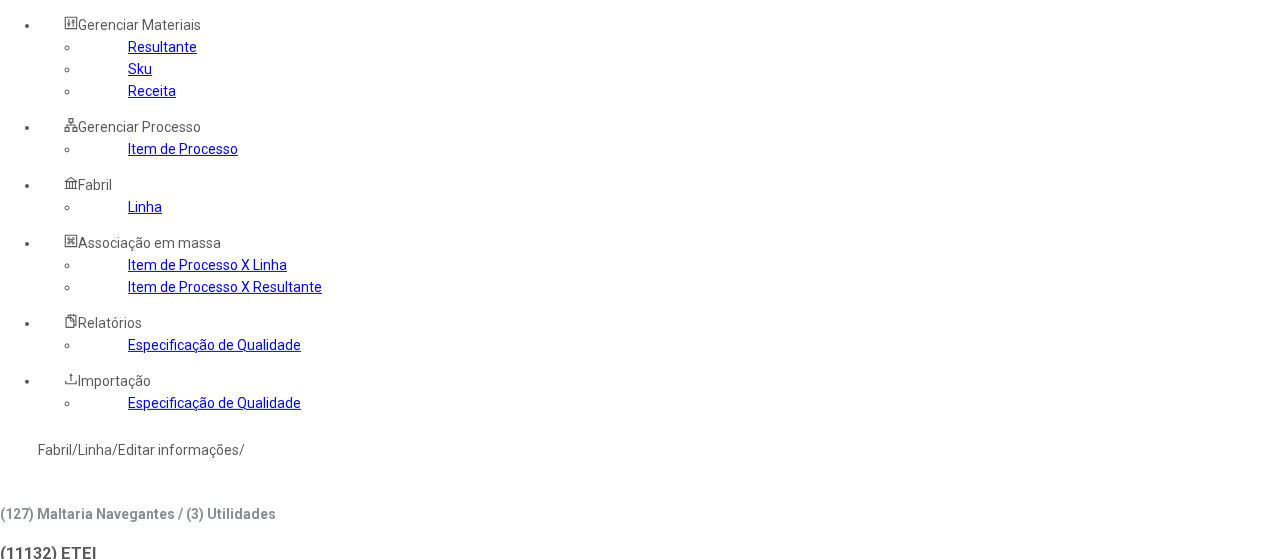 click on "UG 10. Efluente Final" 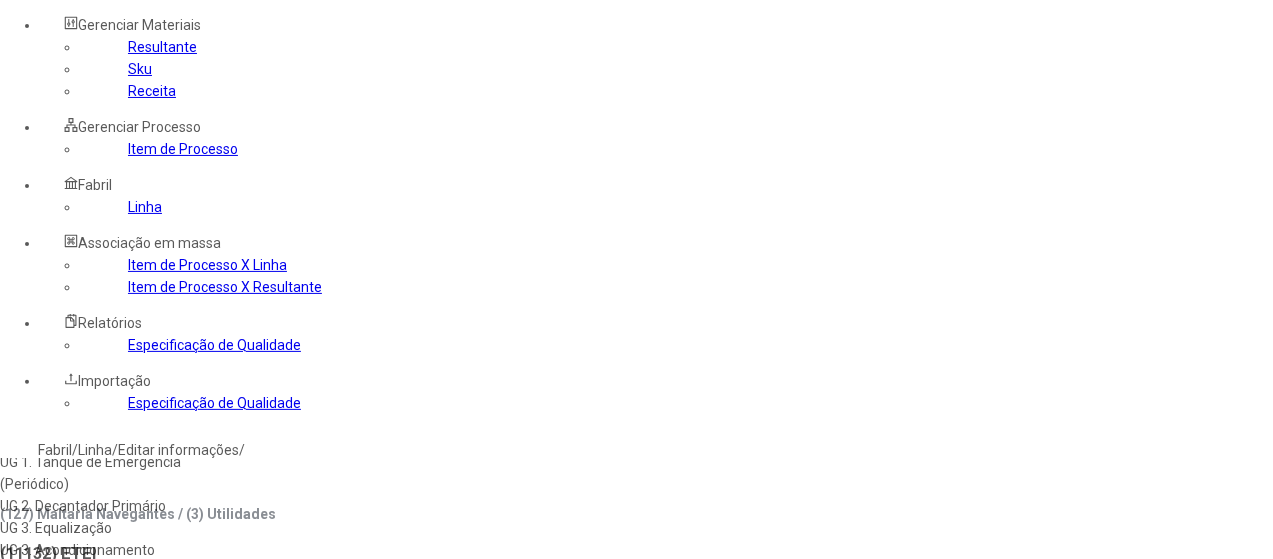 scroll, scrollTop: 0, scrollLeft: 0, axis: both 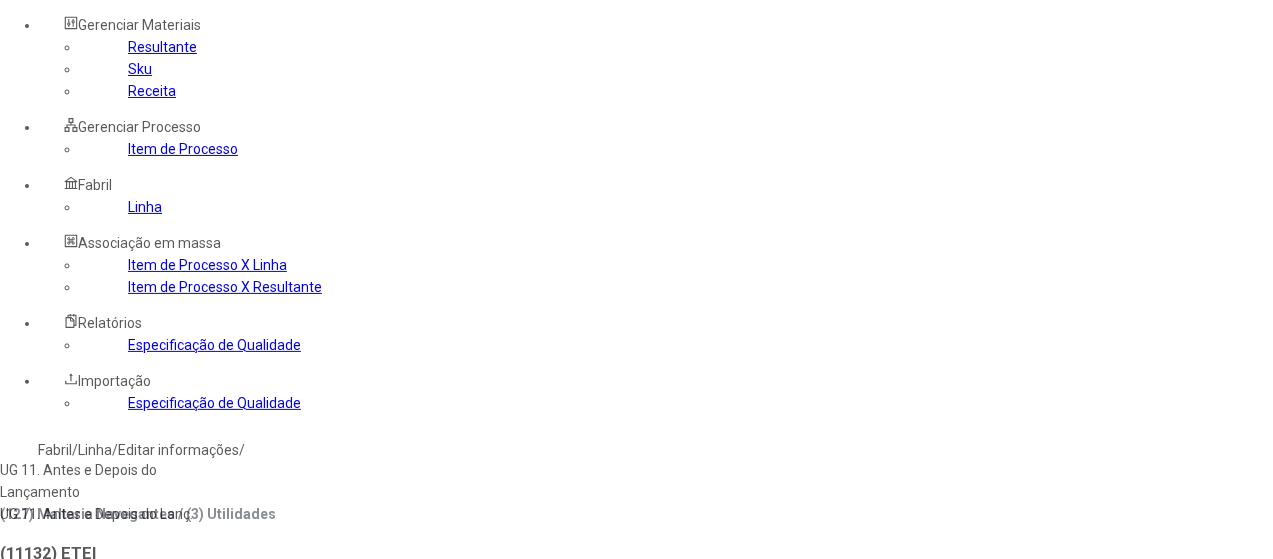 type on "*****" 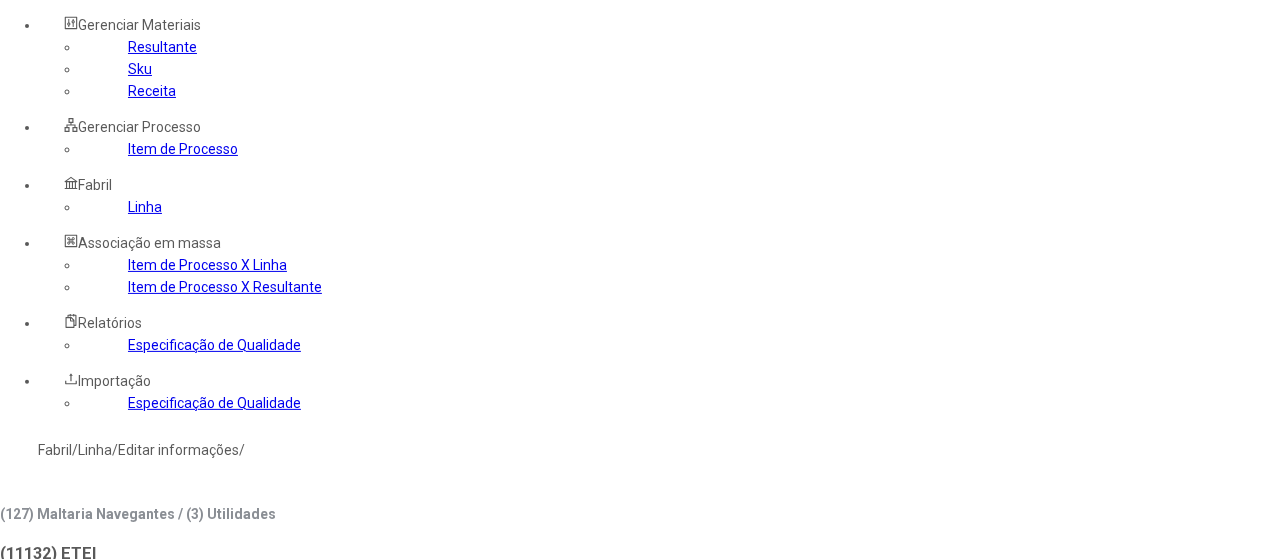 scroll, scrollTop: 300, scrollLeft: 0, axis: vertical 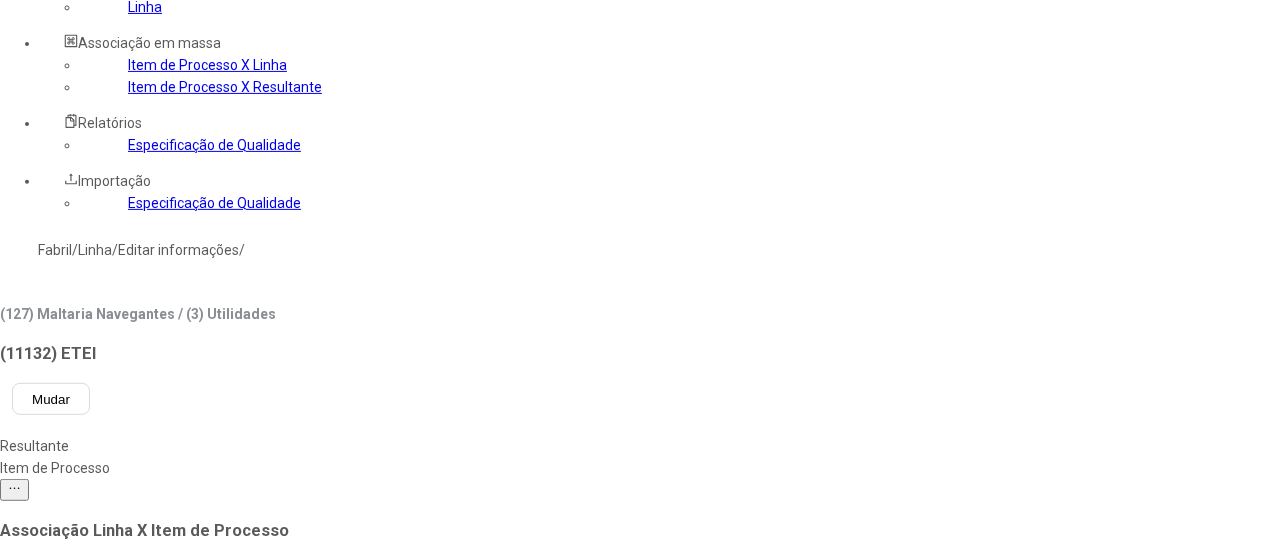 click 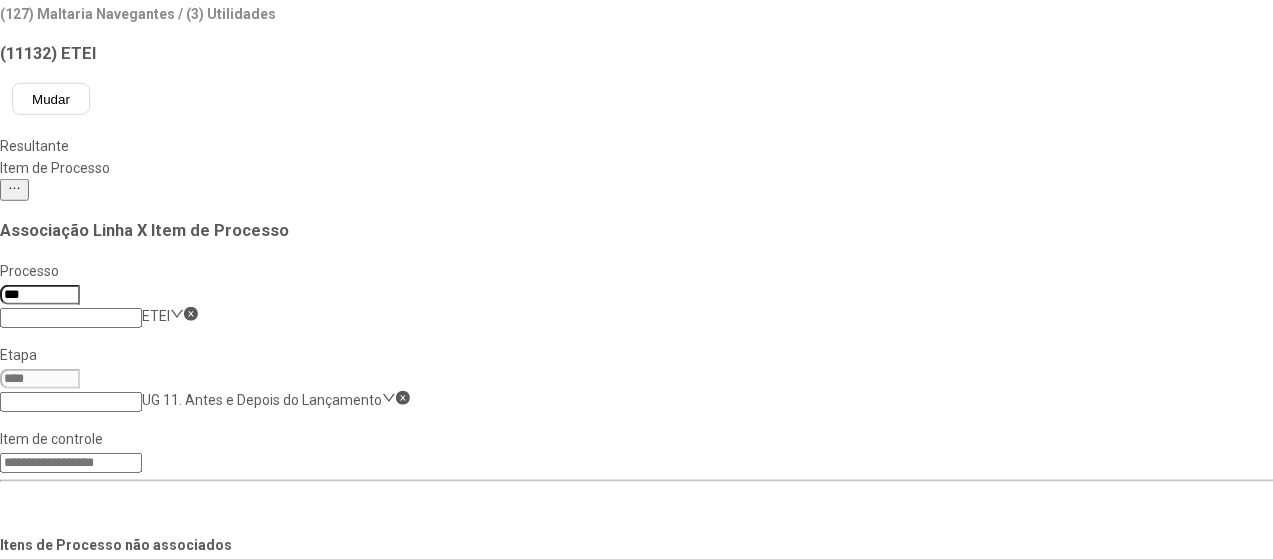 drag, startPoint x: 1172, startPoint y: 415, endPoint x: 1146, endPoint y: 403, distance: 28.635643 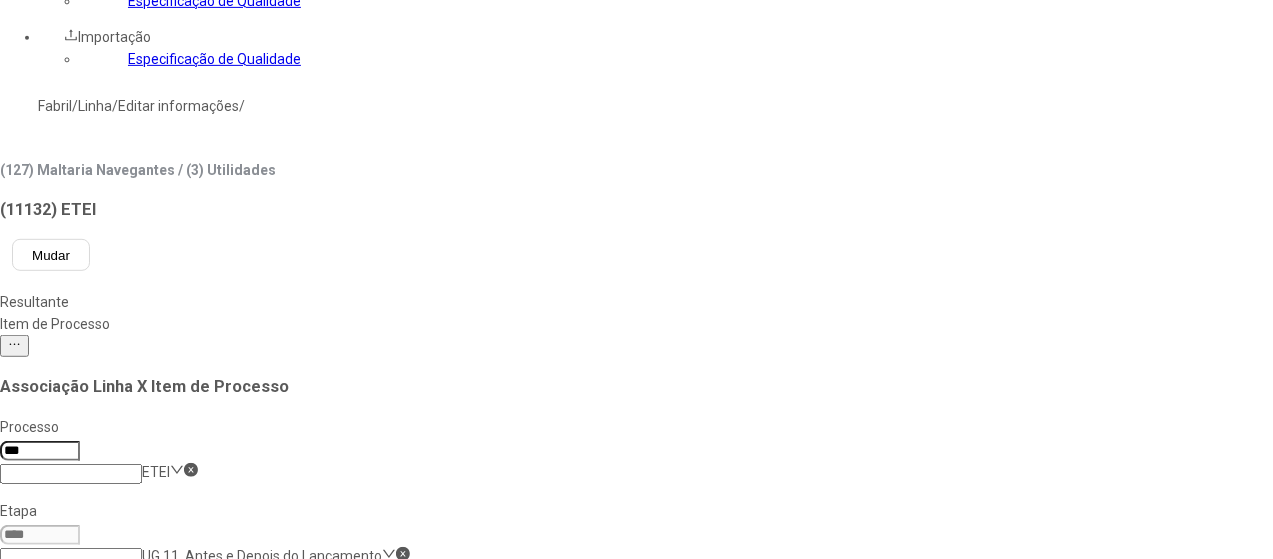 scroll, scrollTop: 300, scrollLeft: 0, axis: vertical 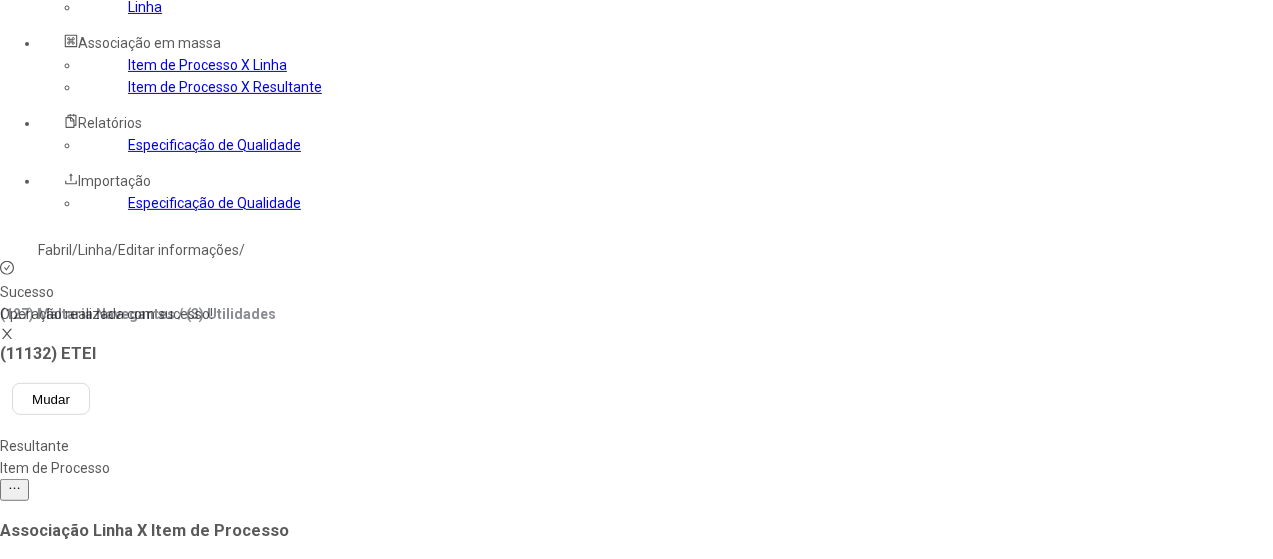 drag, startPoint x: 820, startPoint y: 84, endPoint x: 814, endPoint y: 96, distance: 13.416408 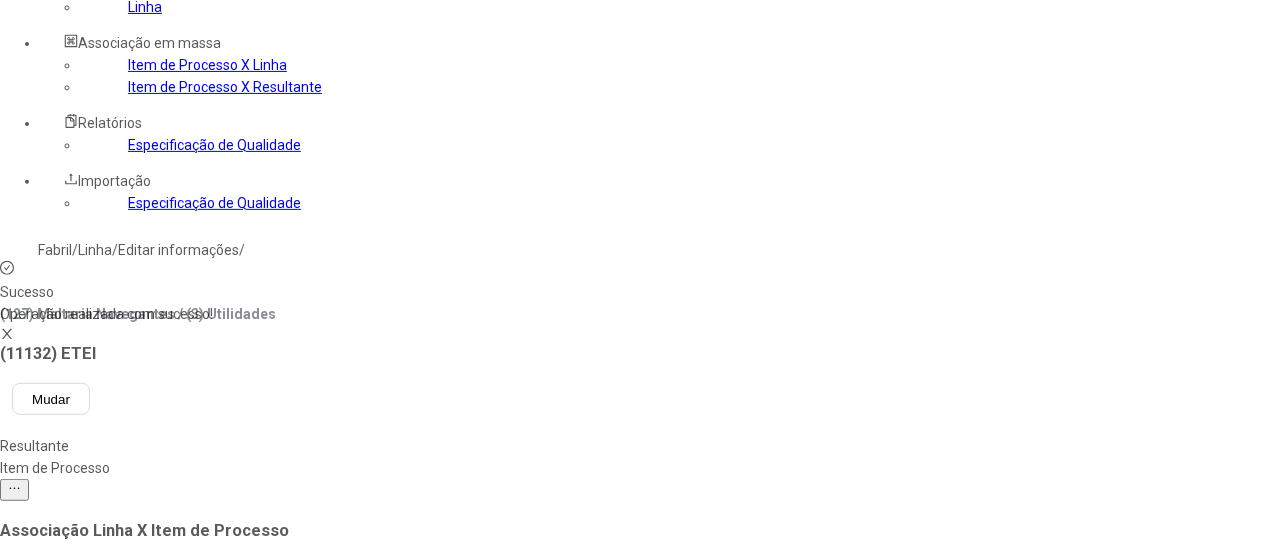 click on "UG 11. Antes e Depois do Lançamento" 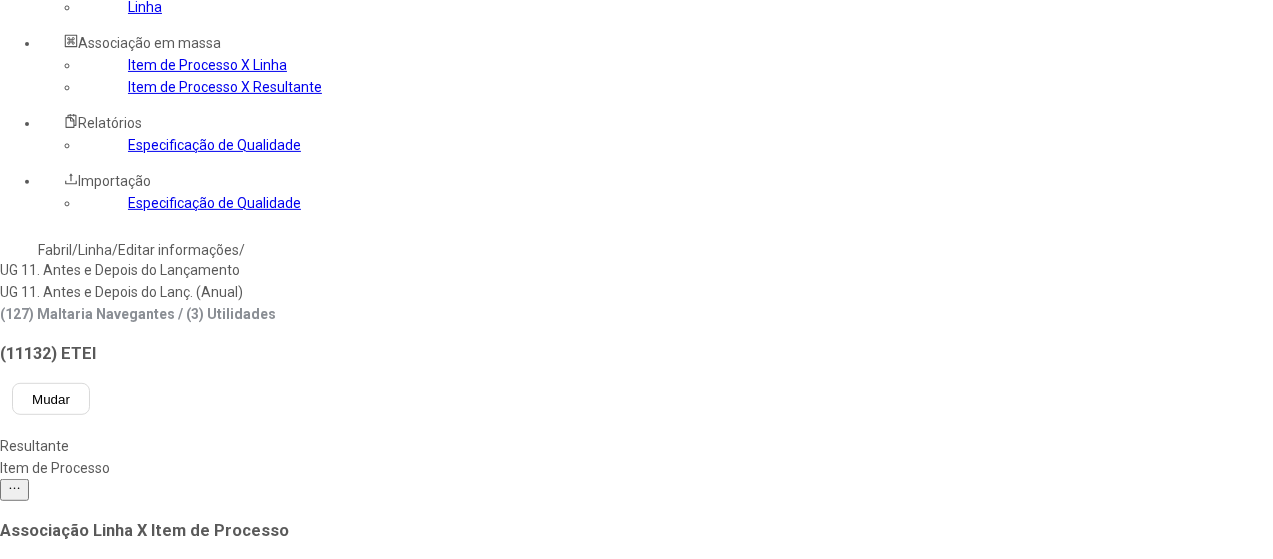 type on "*****" 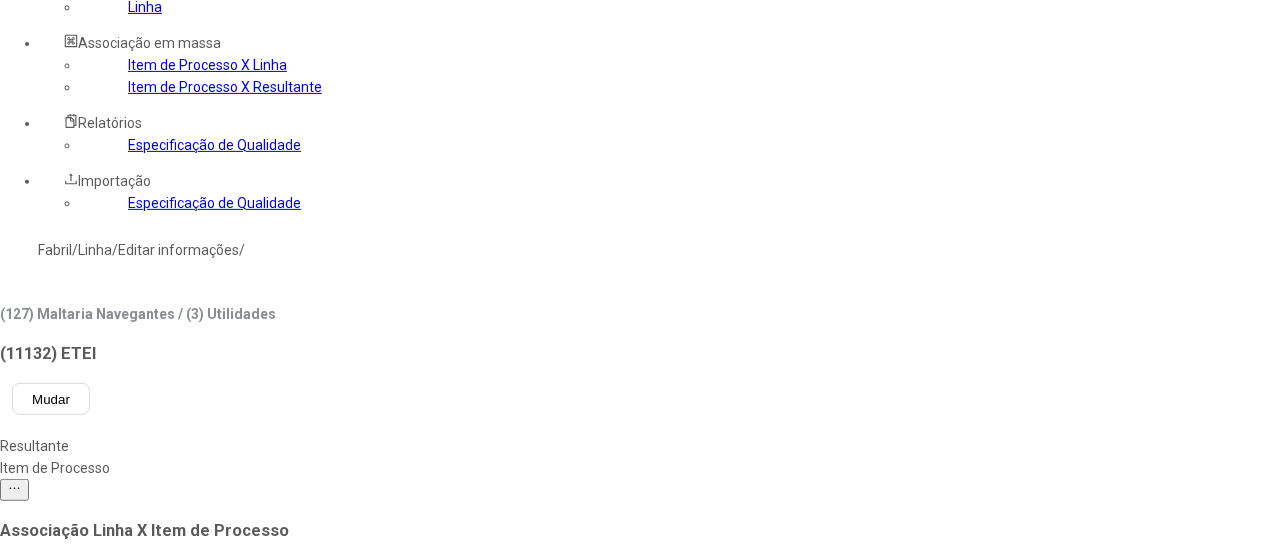 type 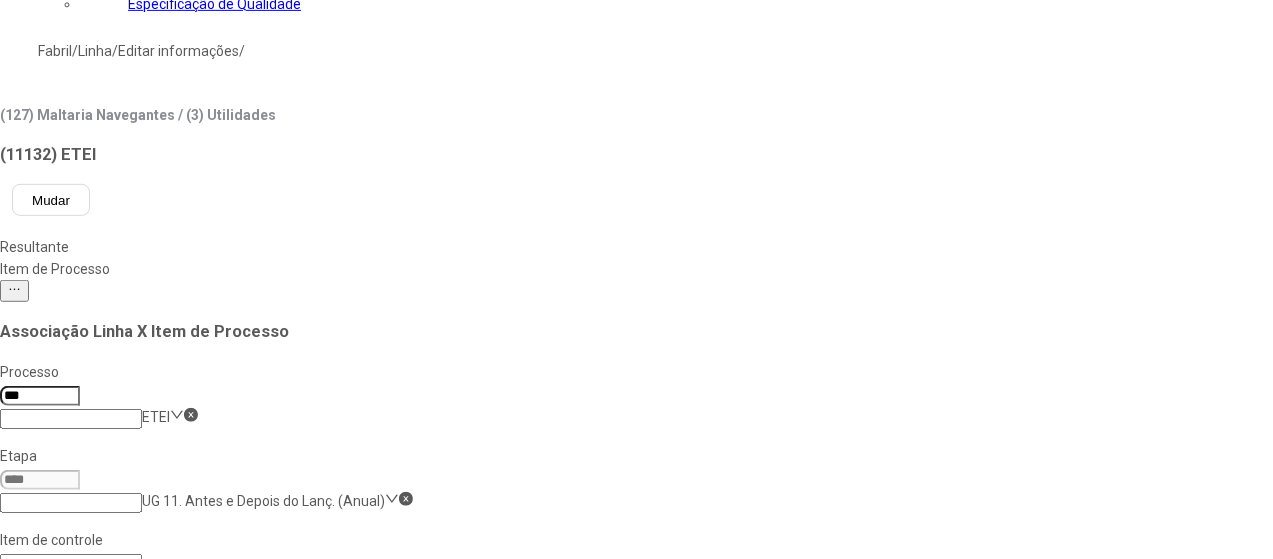 scroll, scrollTop: 500, scrollLeft: 0, axis: vertical 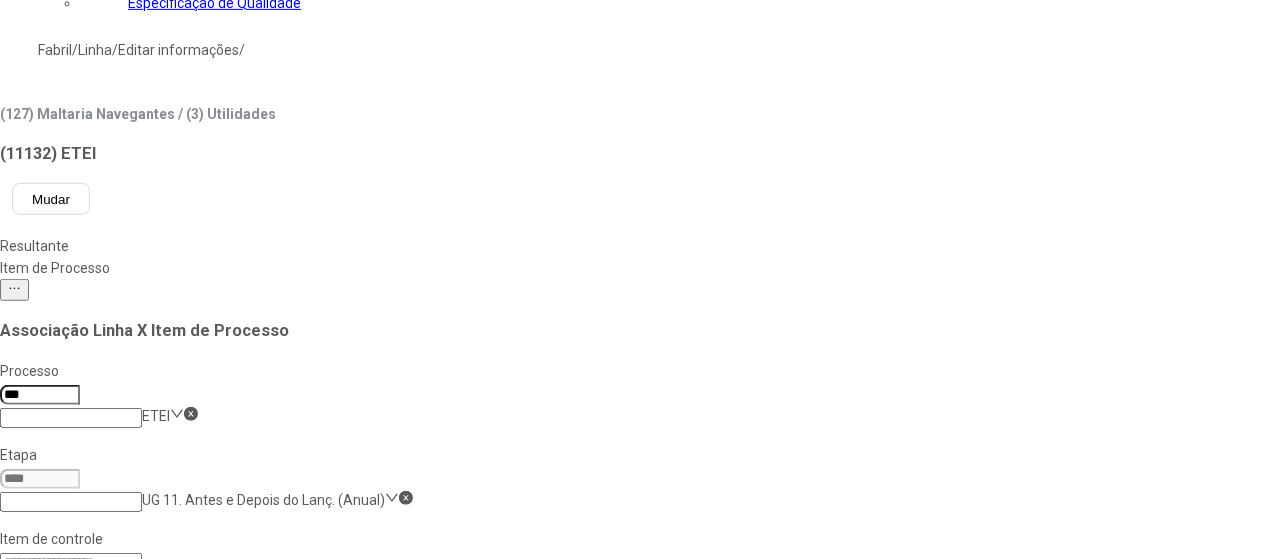 click 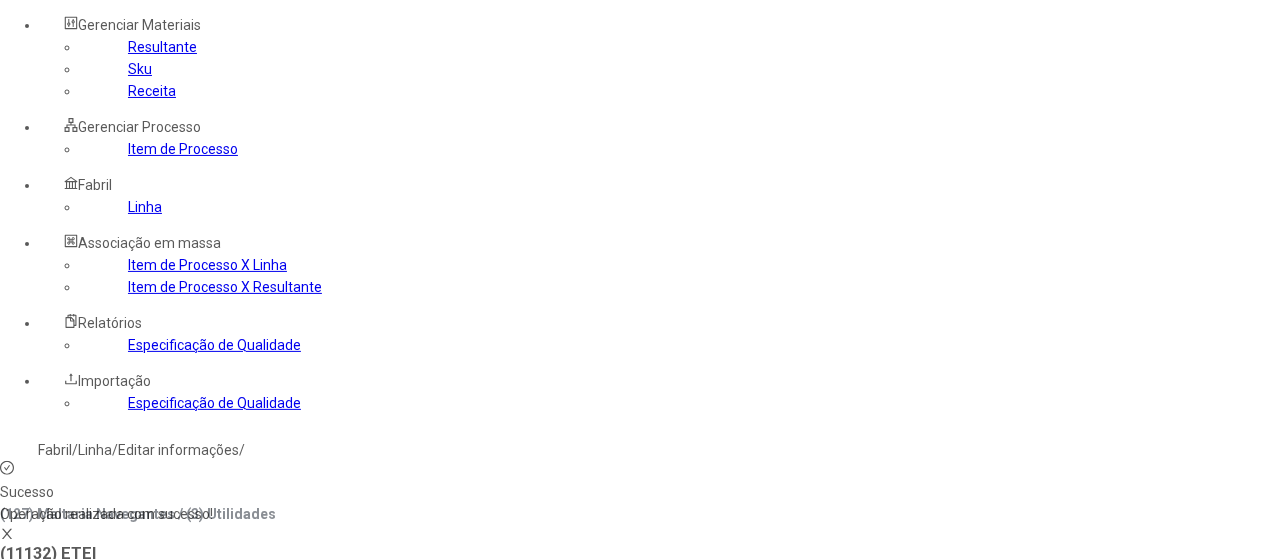 scroll, scrollTop: 0, scrollLeft: 0, axis: both 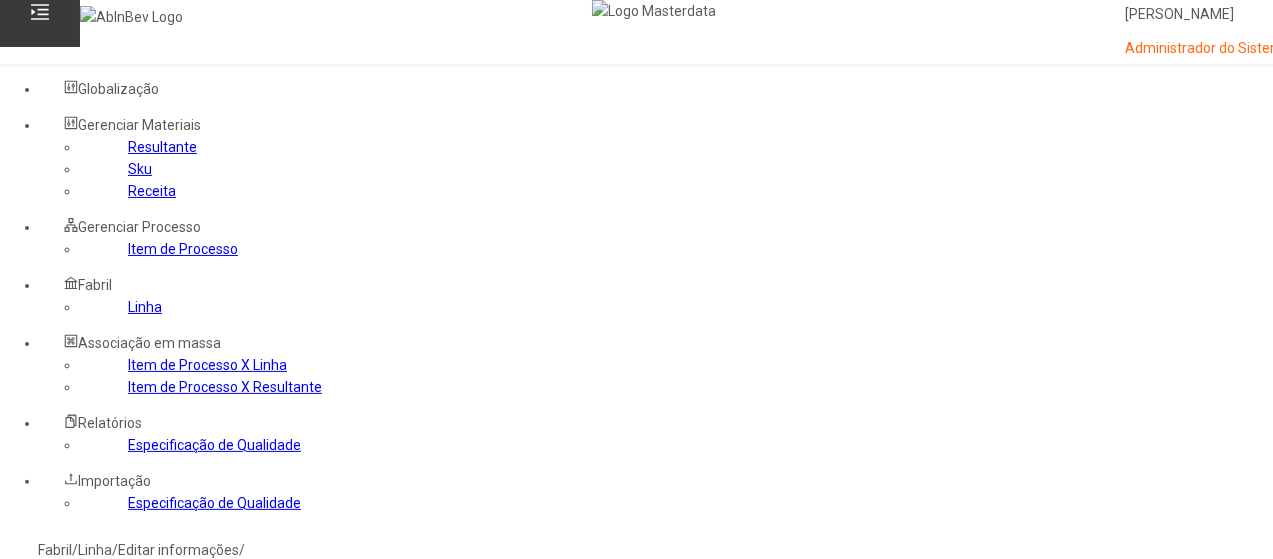 click 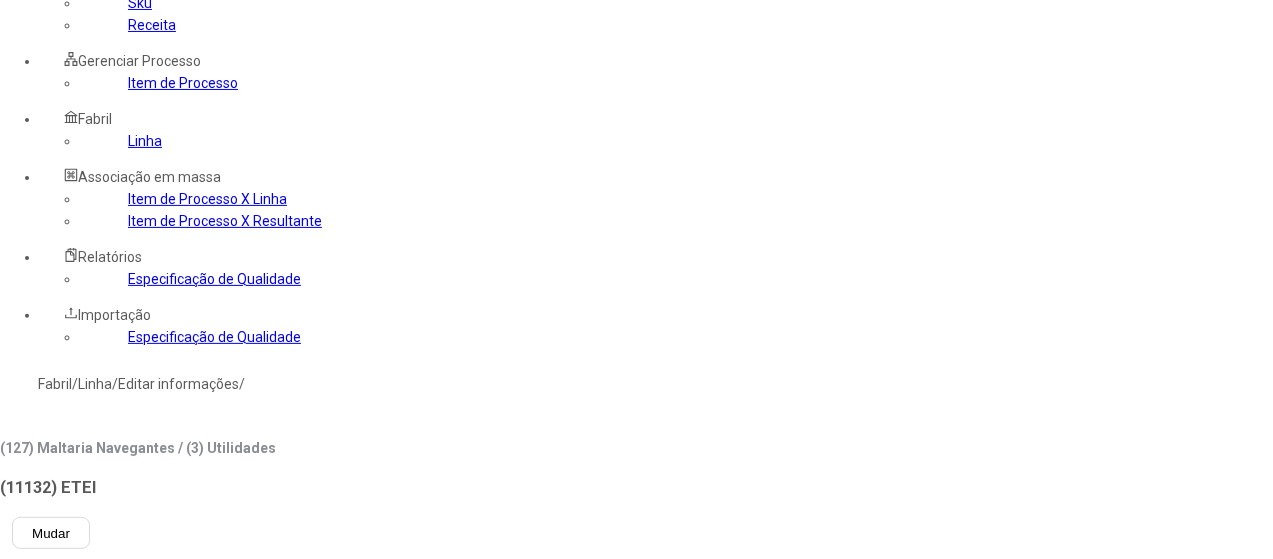 scroll, scrollTop: 0, scrollLeft: 0, axis: both 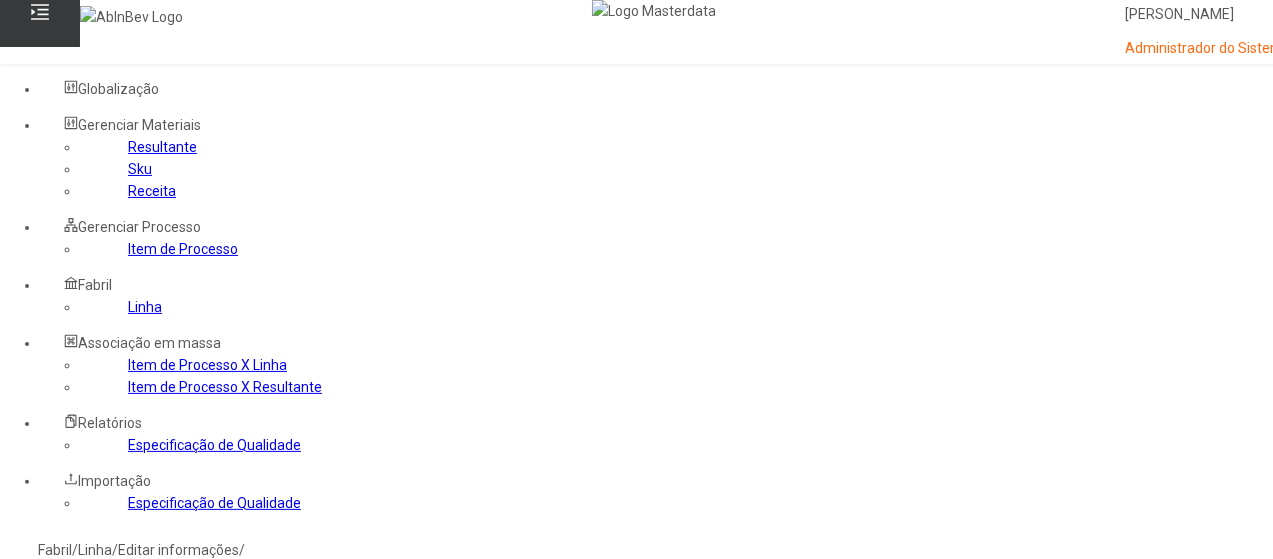 click on "Fabril  /  Linha  /  Editar informações  /" 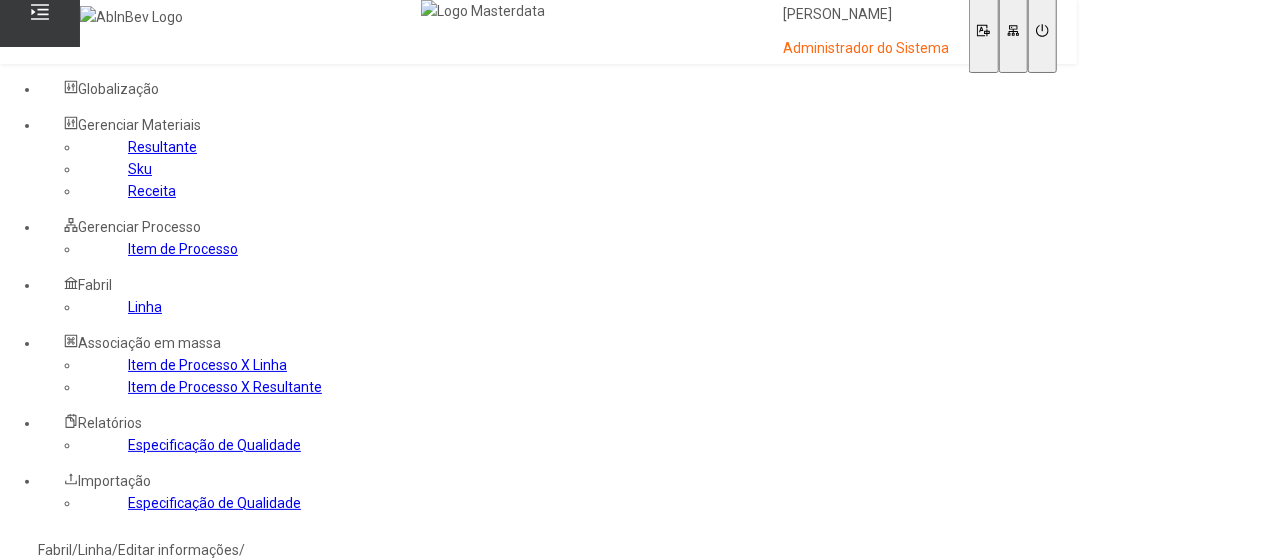 click on "Item de Processo" 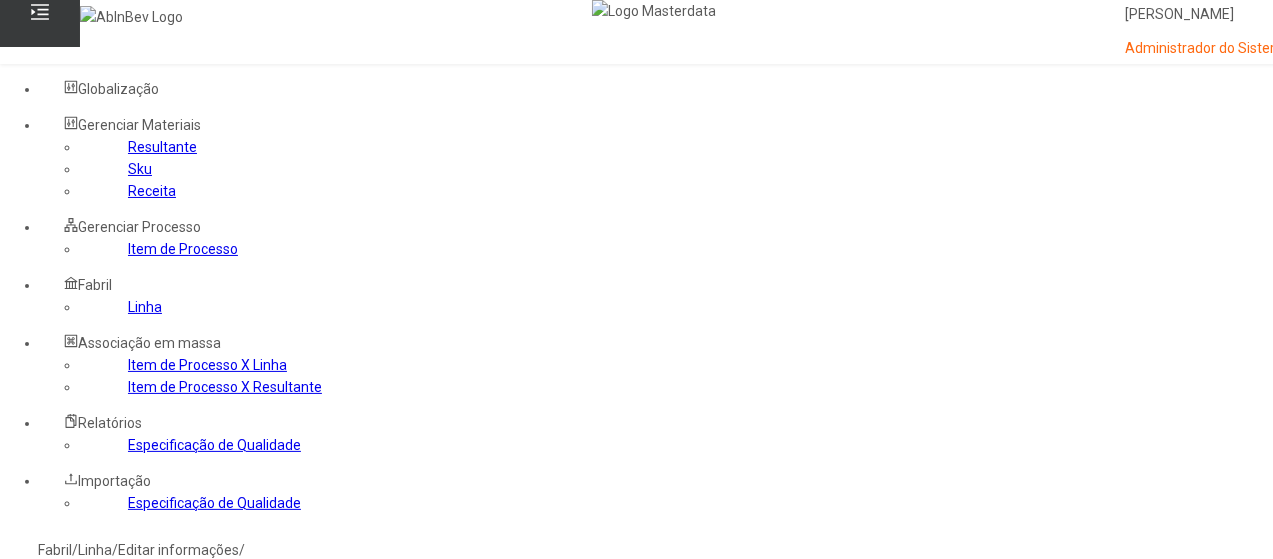 click at bounding box center [40, 895] 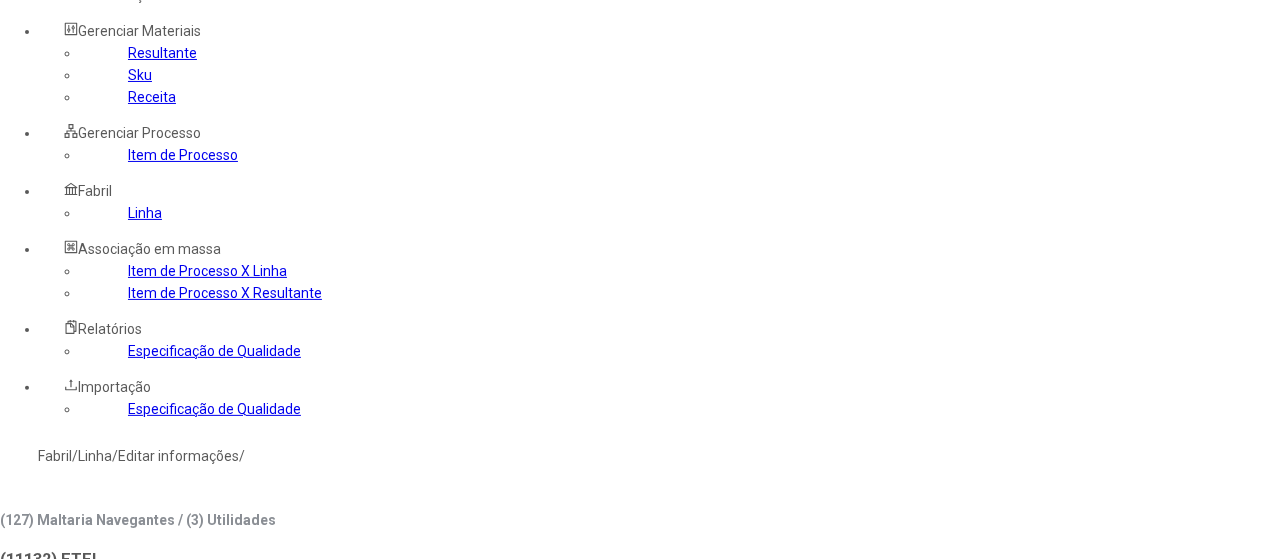 scroll, scrollTop: 200, scrollLeft: 0, axis: vertical 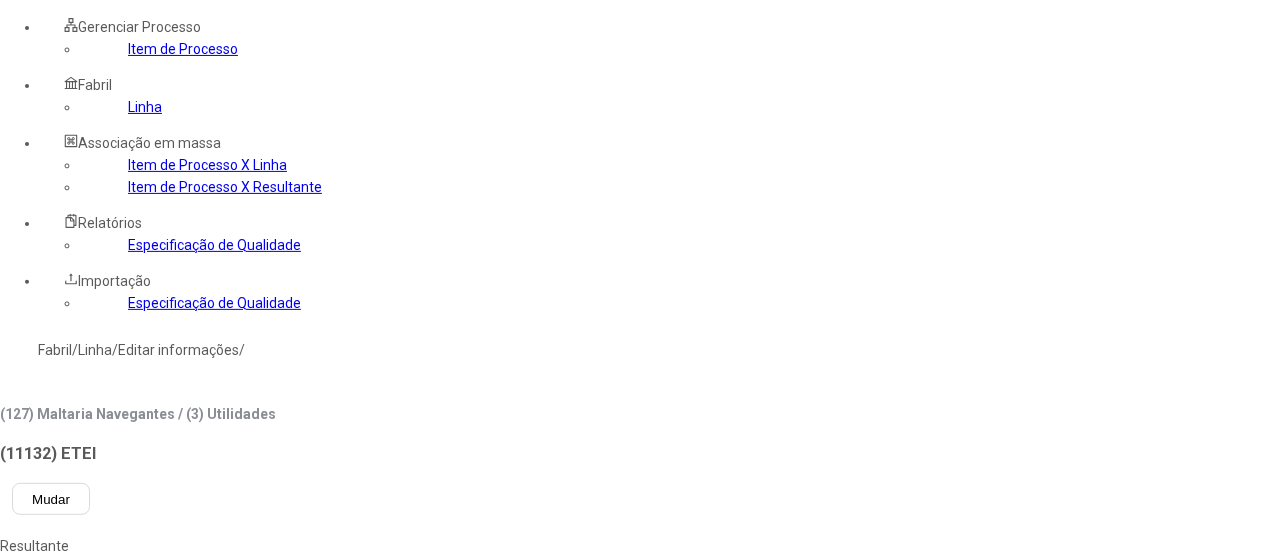 type on "***" 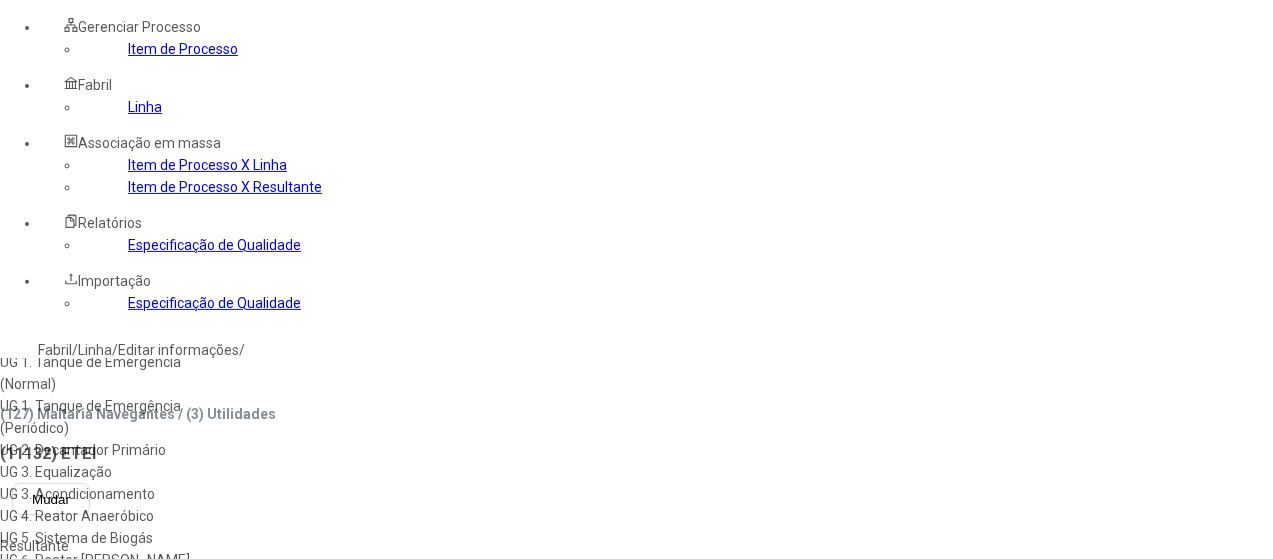scroll, scrollTop: 96, scrollLeft: 0, axis: vertical 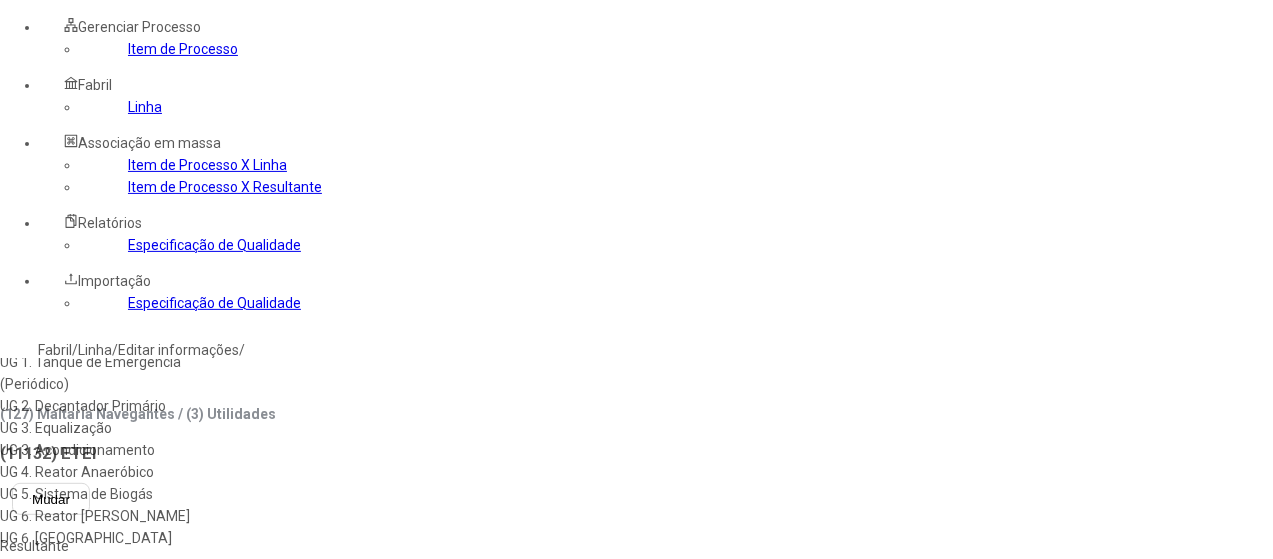 click on "UG 4. Reator Anaeróbico" at bounding box center [115, 472] 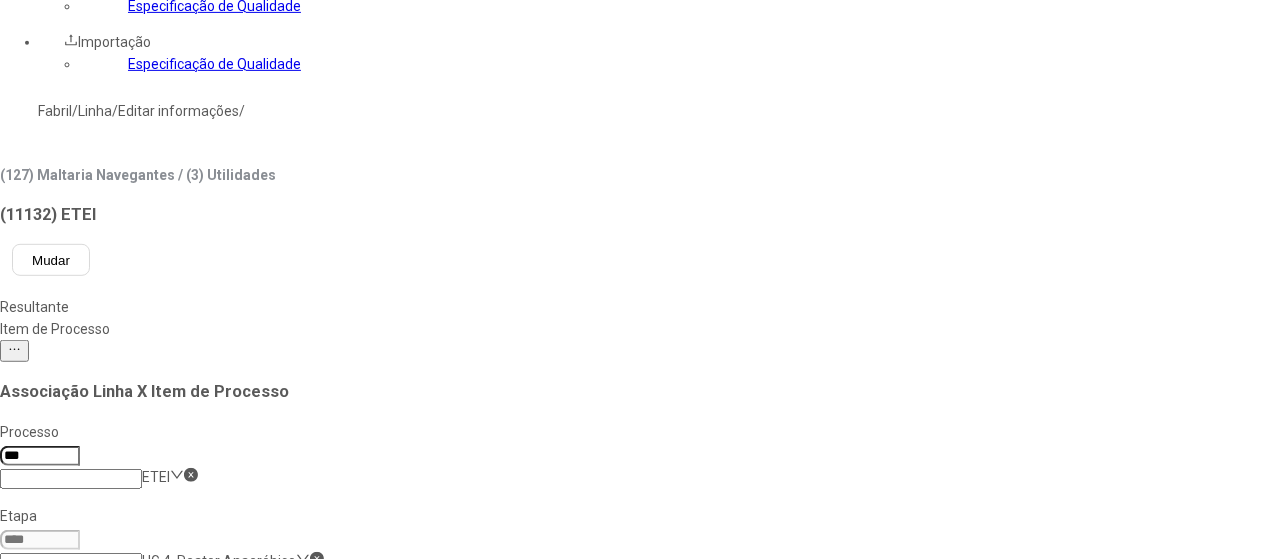 scroll, scrollTop: 500, scrollLeft: 0, axis: vertical 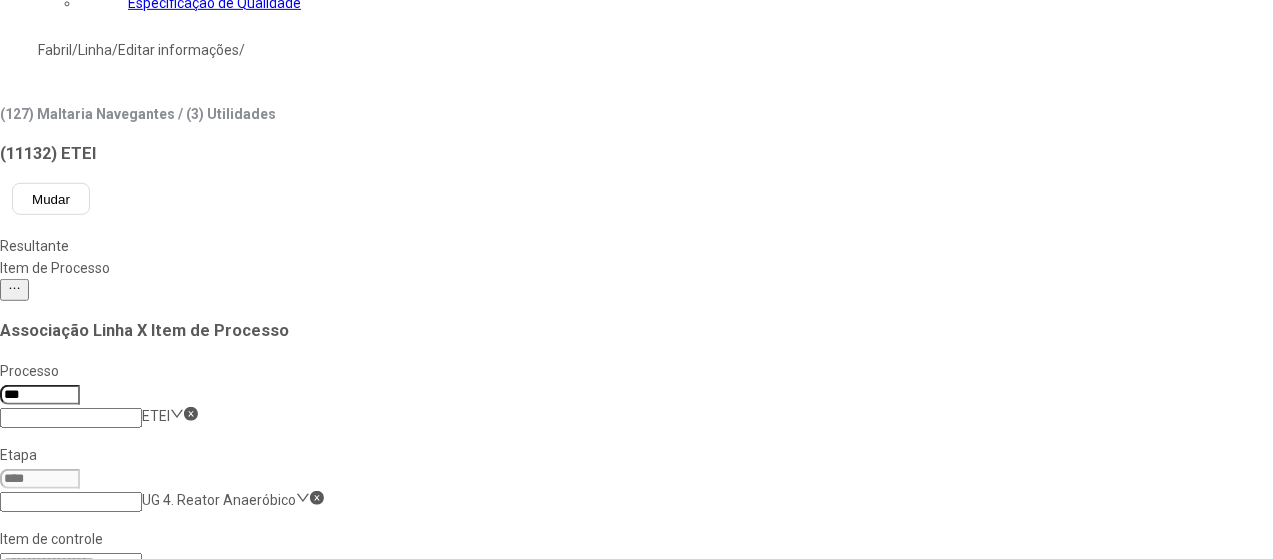 click on "Granulometria do lodo anaeróbio" 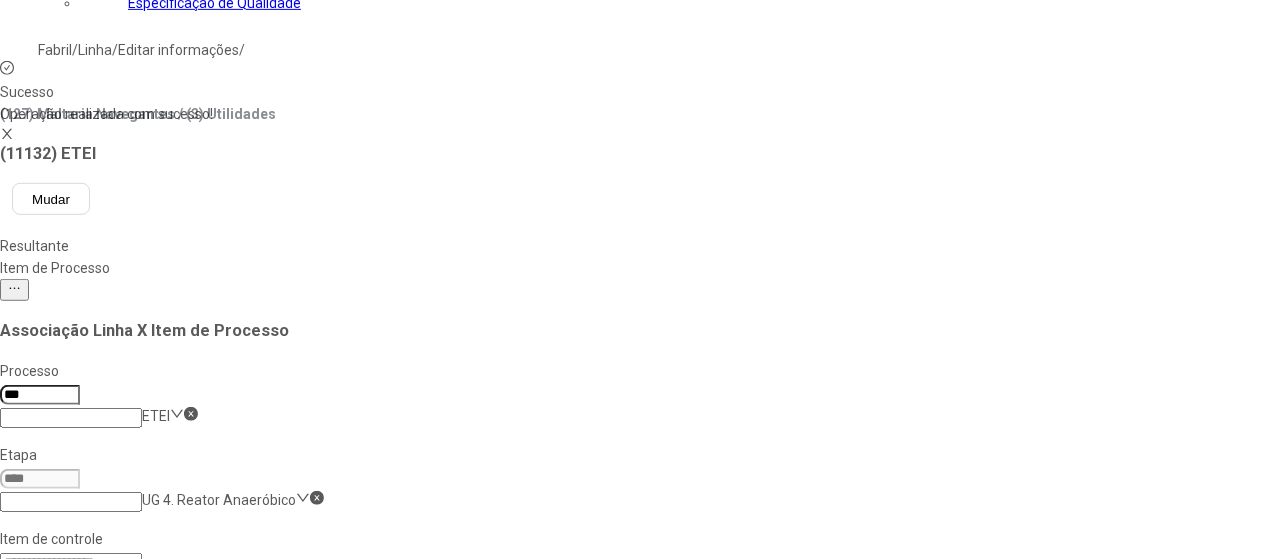 scroll, scrollTop: 104, scrollLeft: 0, axis: vertical 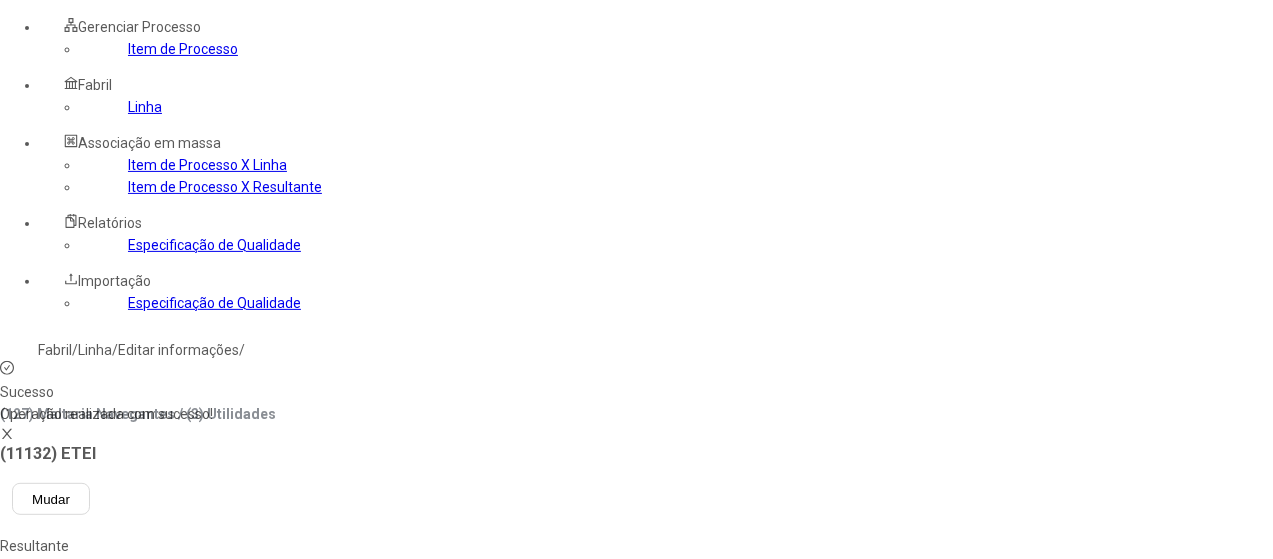 click on "UG 4. Reator Anaeróbico" 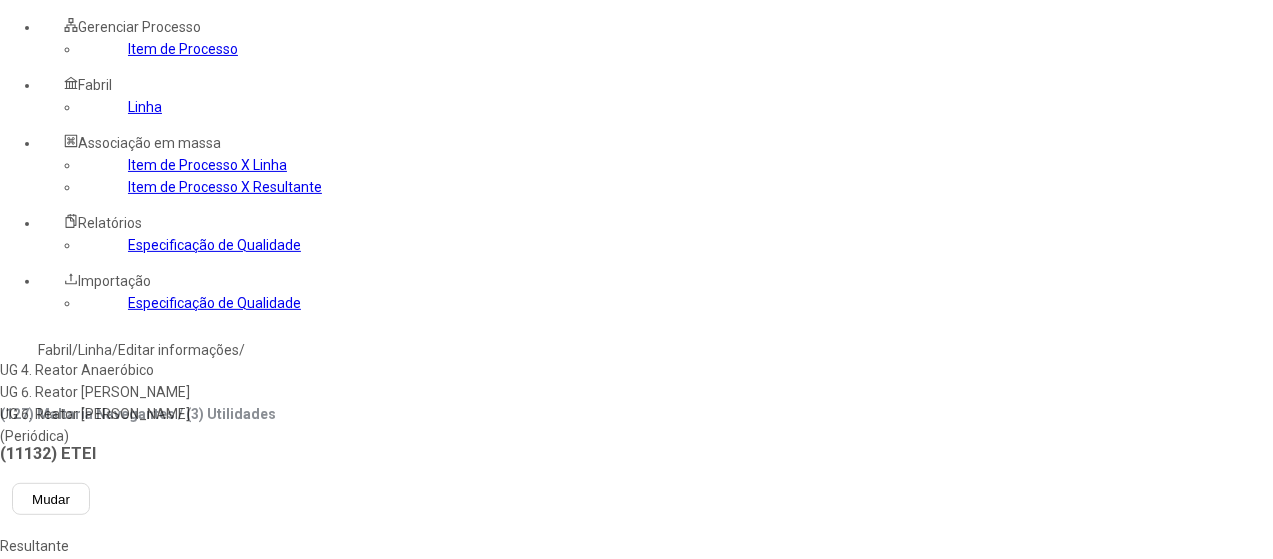 type on "***" 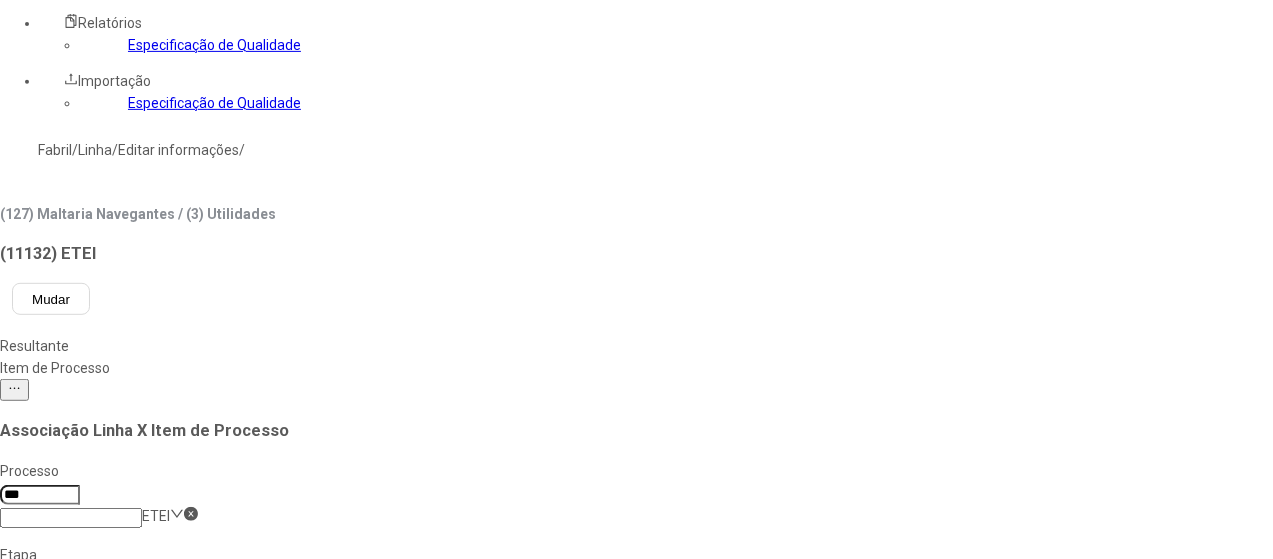 scroll, scrollTop: 500, scrollLeft: 0, axis: vertical 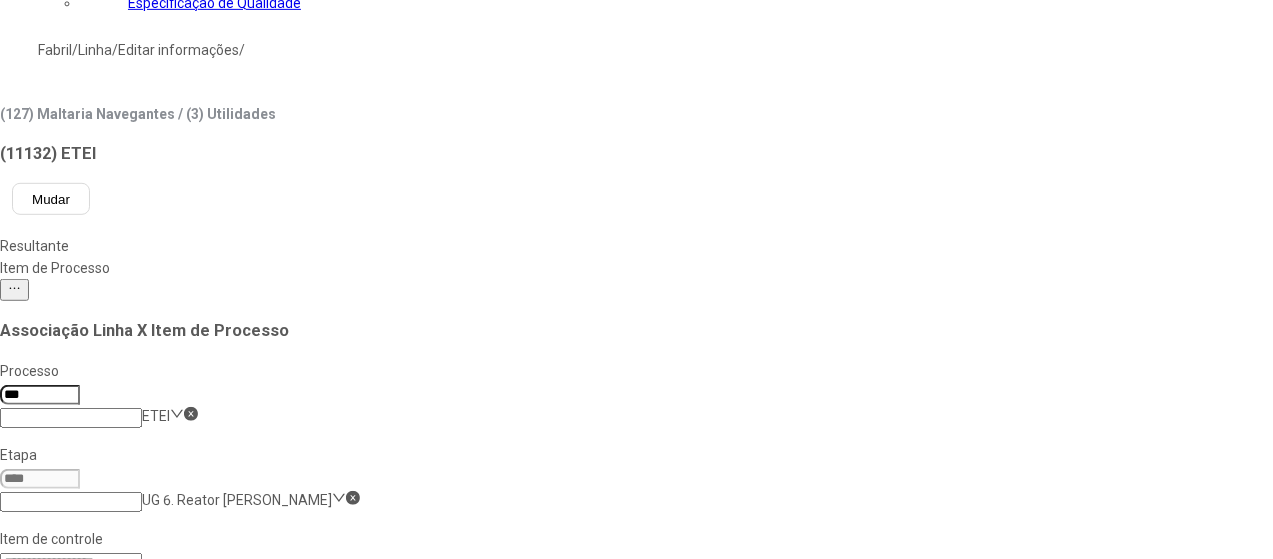 click on "Fator de Carga LF" 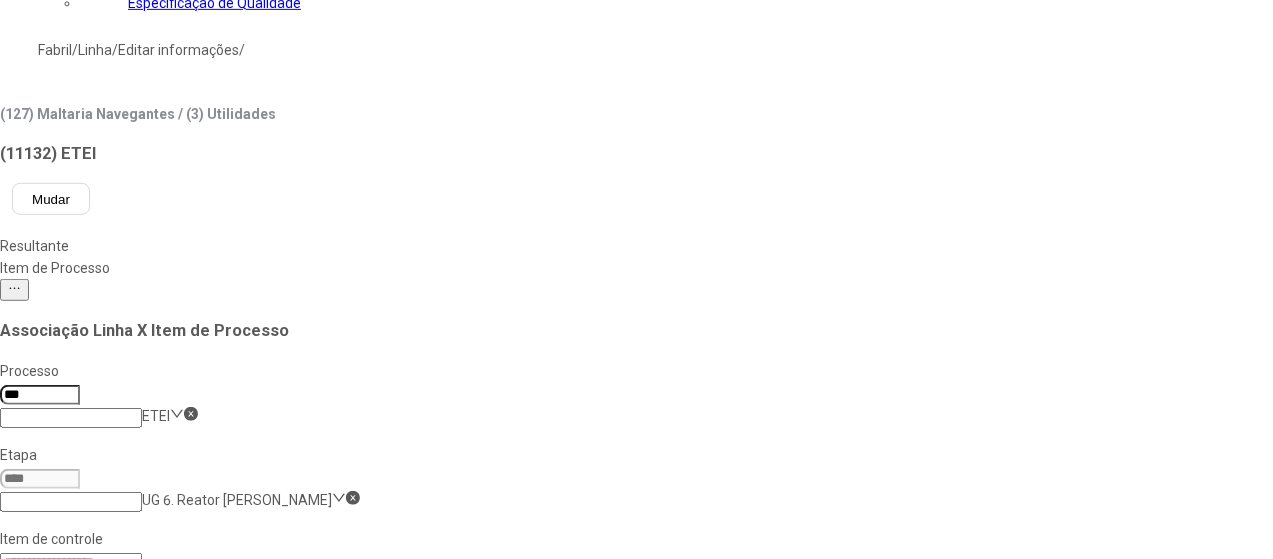 scroll, scrollTop: 500, scrollLeft: 0, axis: vertical 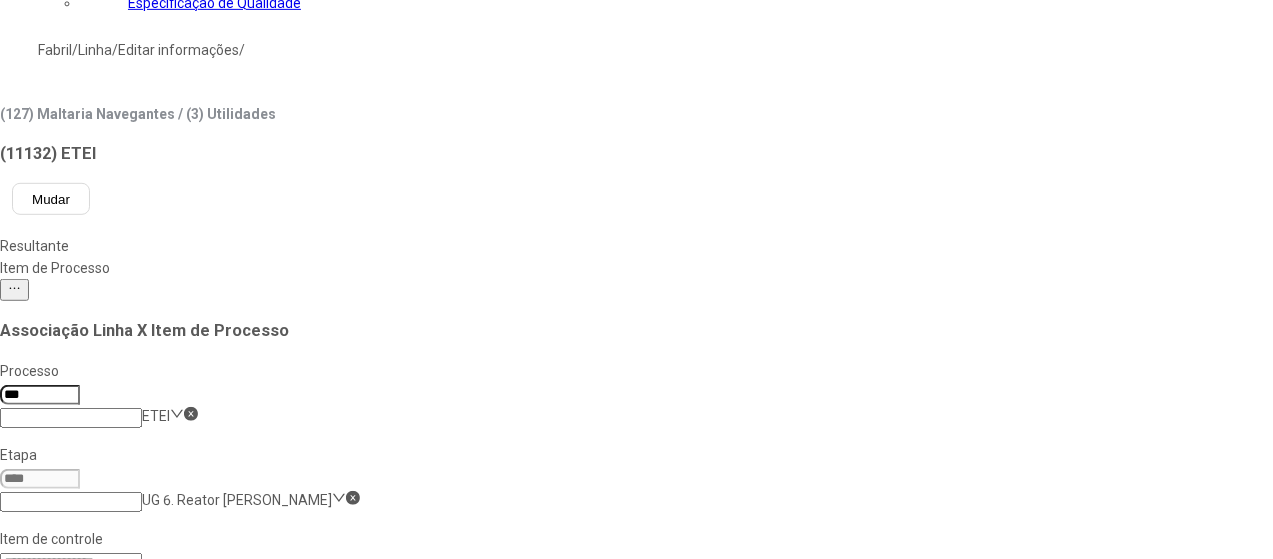 click on "Nitrogênio - Reator Aeróbio" 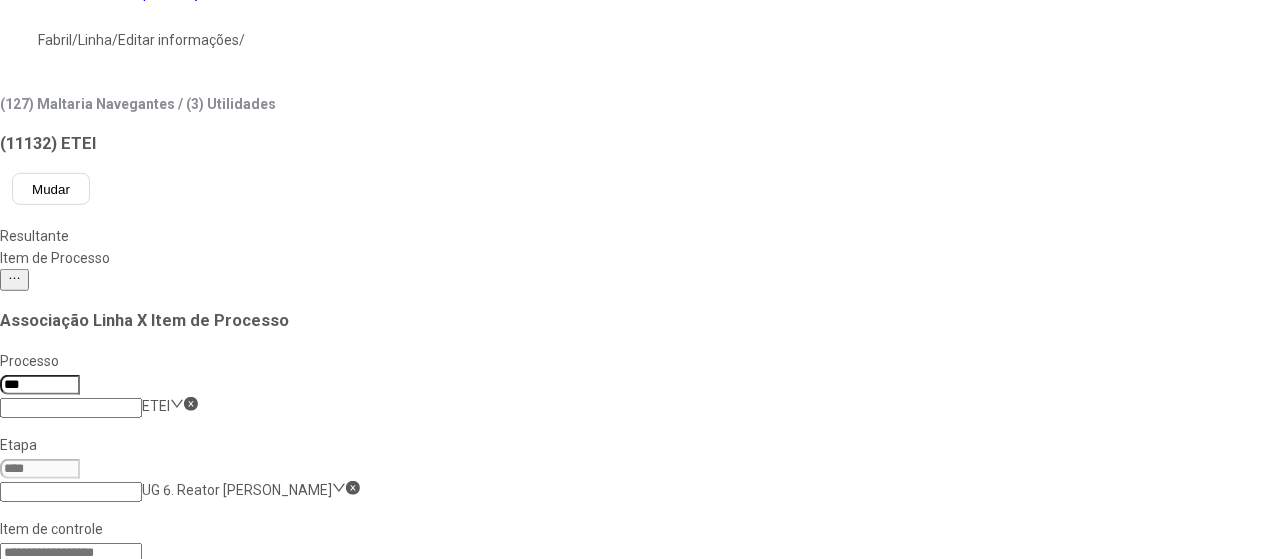scroll, scrollTop: 700, scrollLeft: 0, axis: vertical 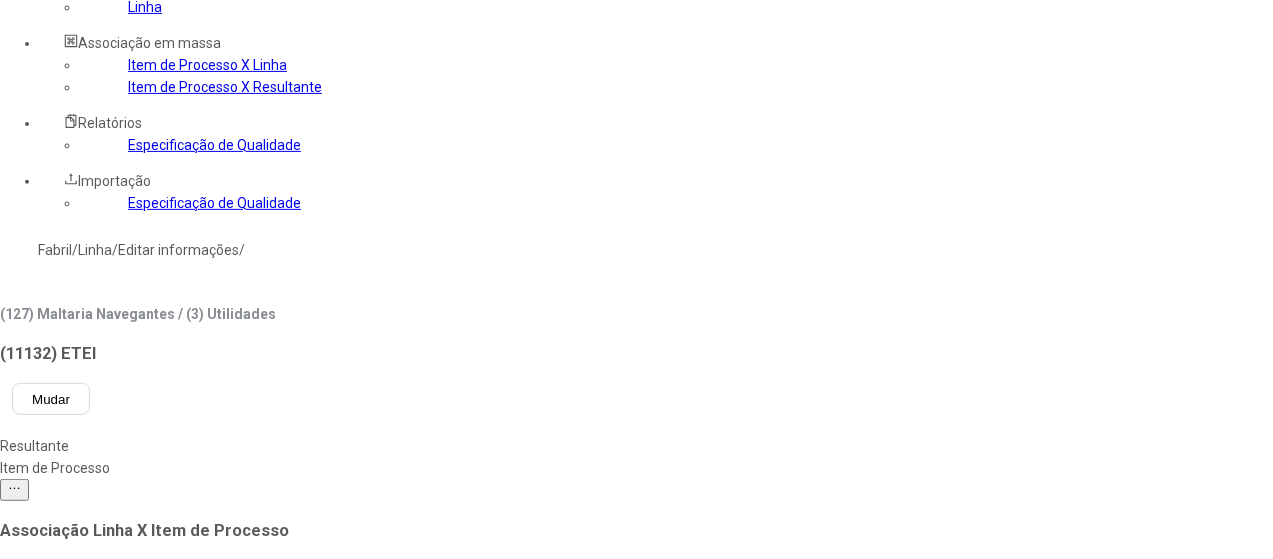 click on "UG 6. Reator Aeróbio" 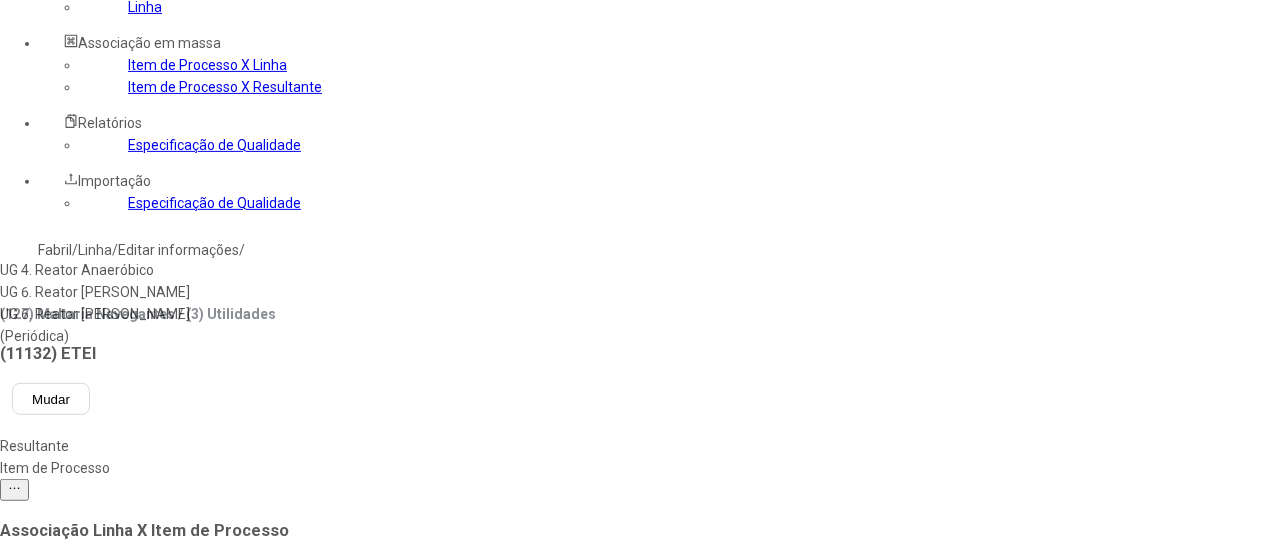 type on "***" 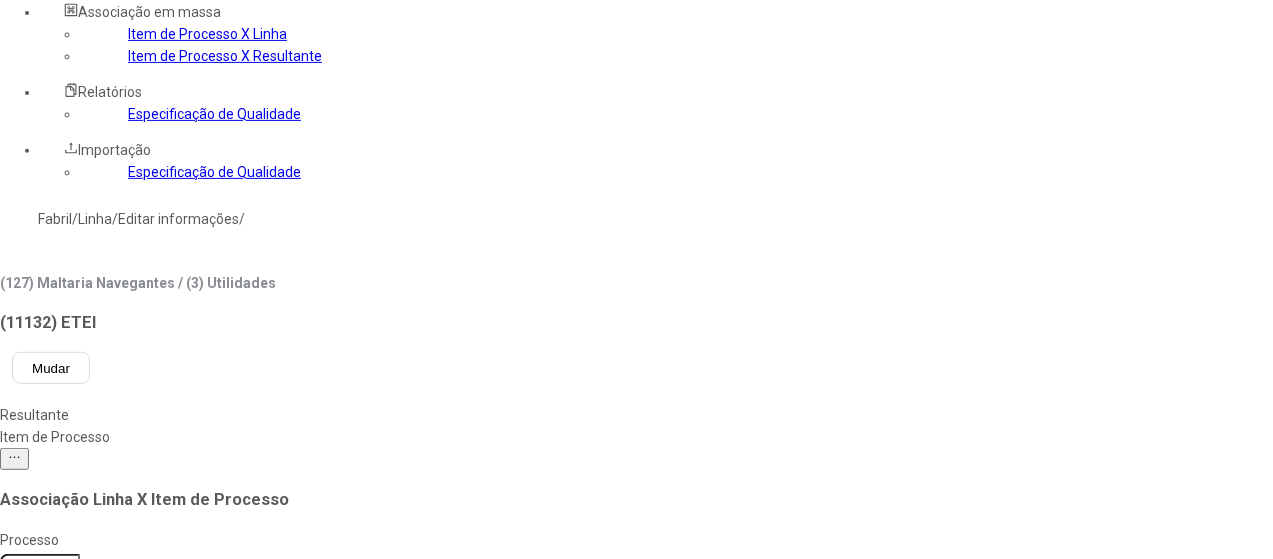 scroll, scrollTop: 300, scrollLeft: 0, axis: vertical 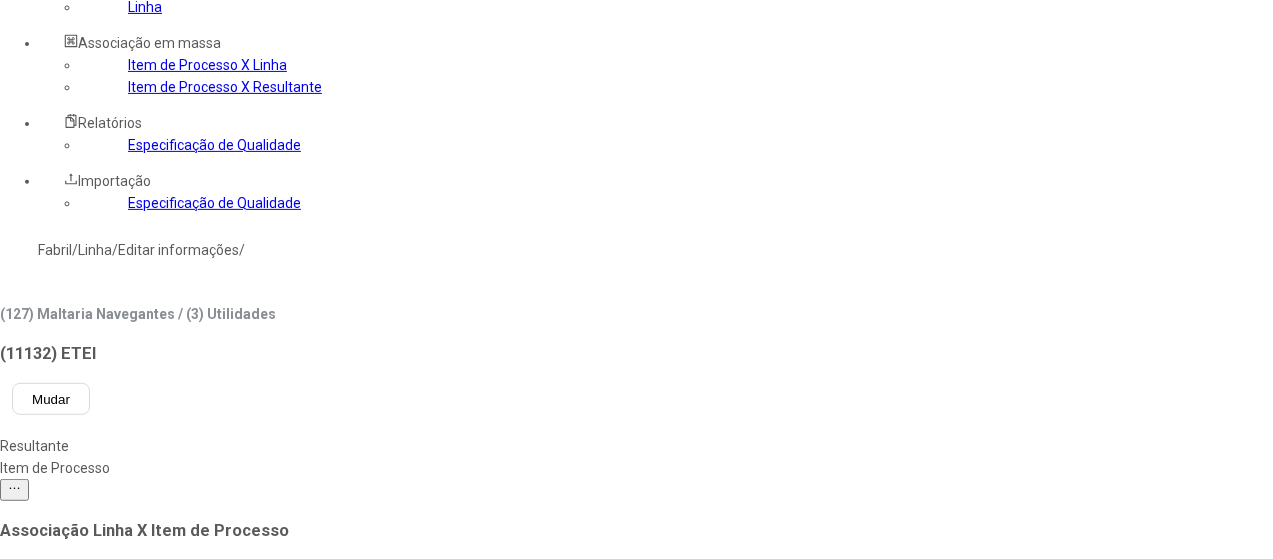 click on "UG 6. Reator Aeróbio (Periódica)" 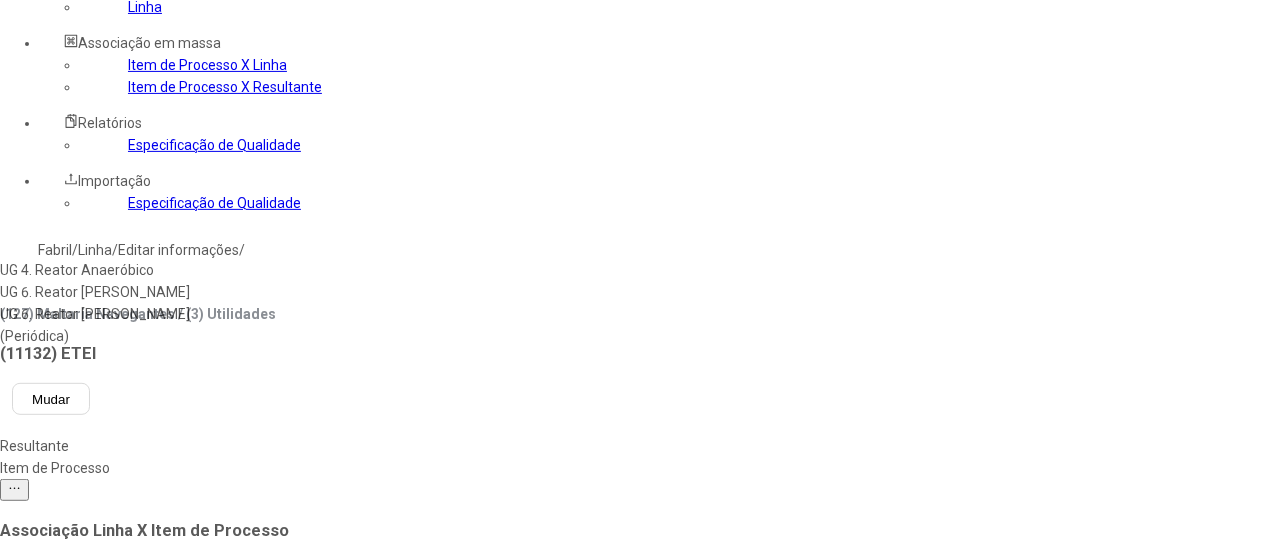 type on "***" 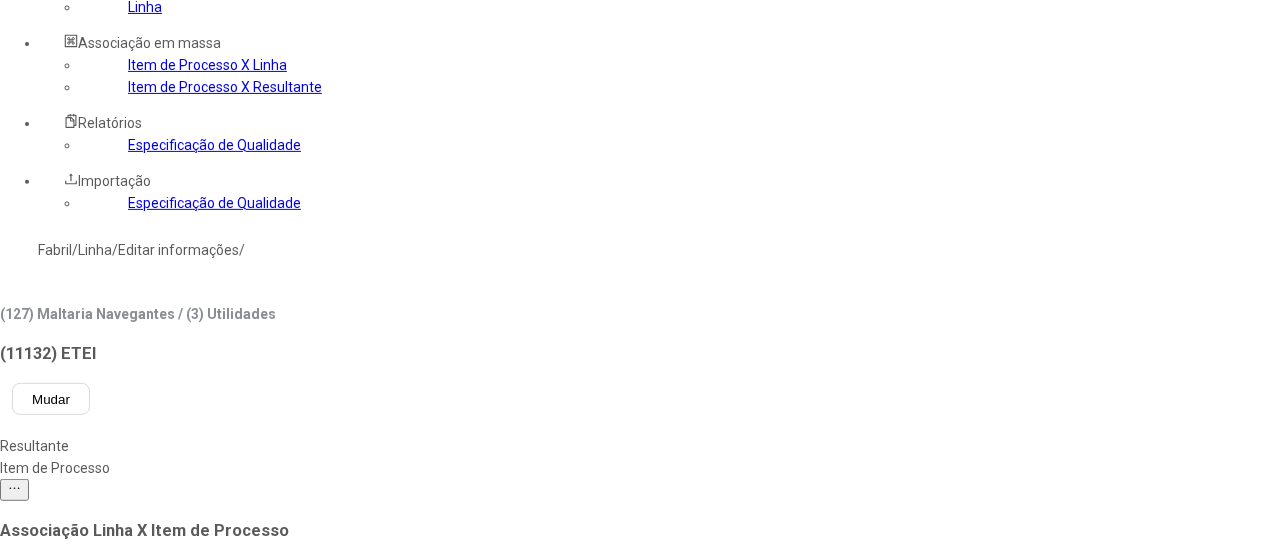 type 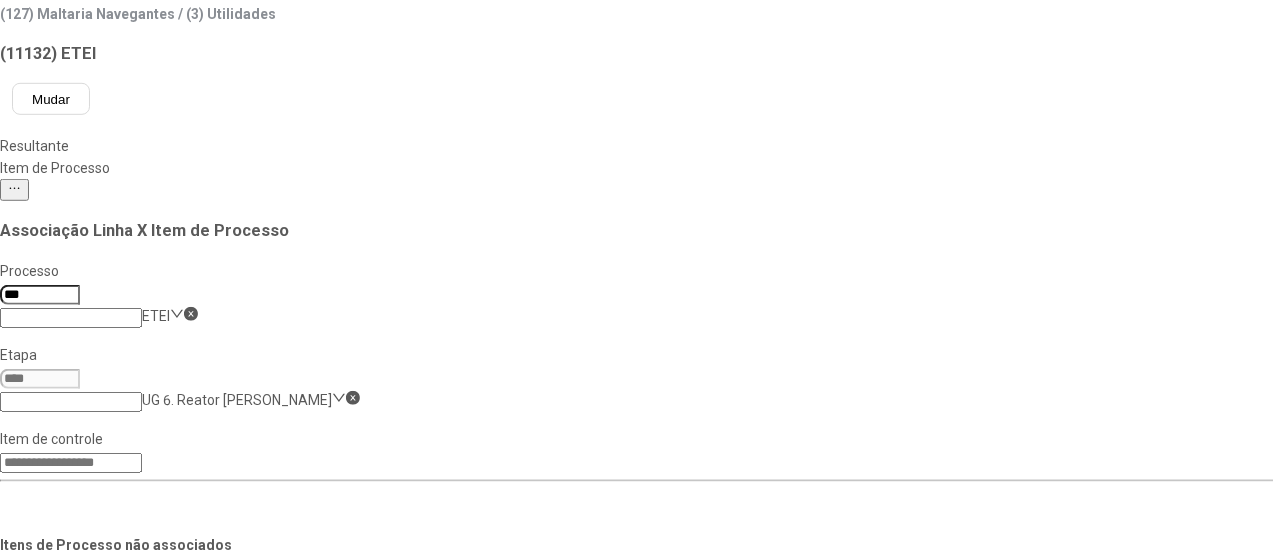 scroll, scrollTop: 500, scrollLeft: 0, axis: vertical 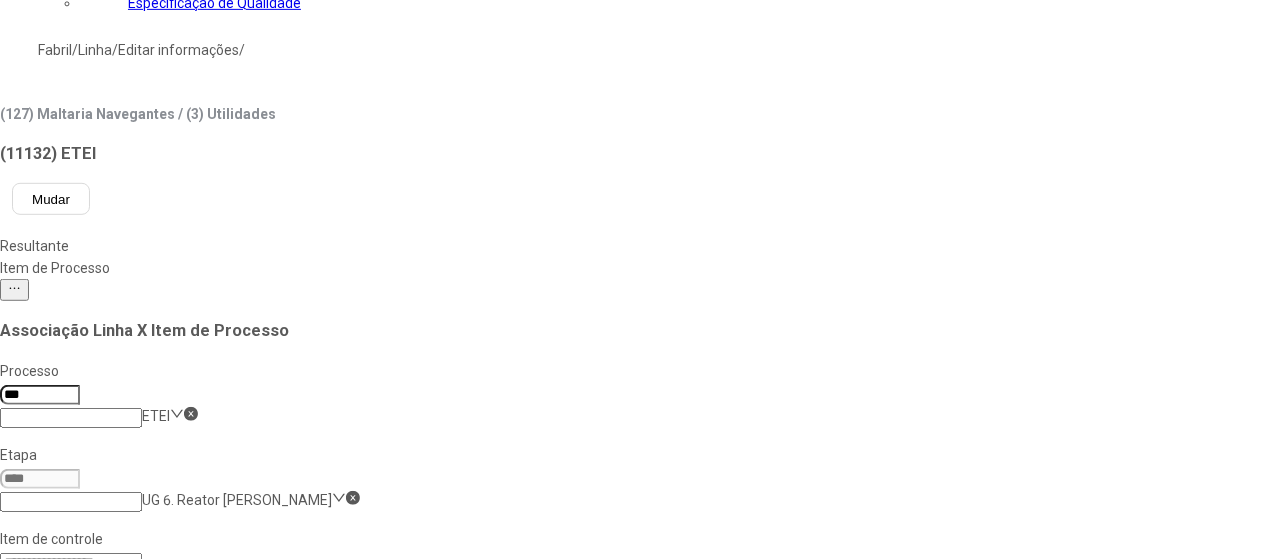 click 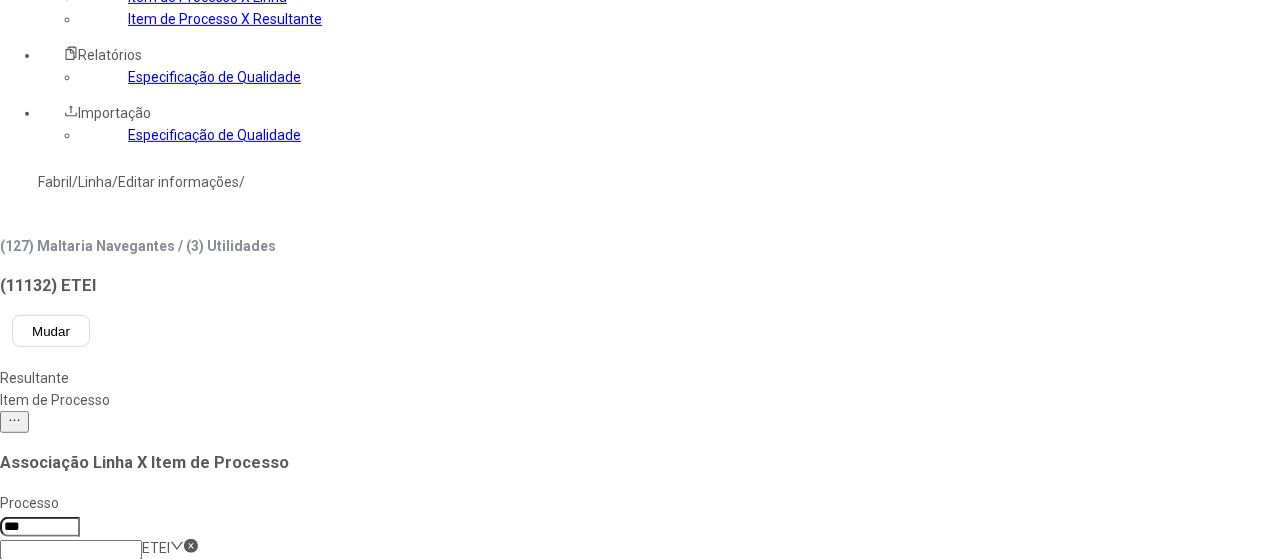 scroll, scrollTop: 200, scrollLeft: 0, axis: vertical 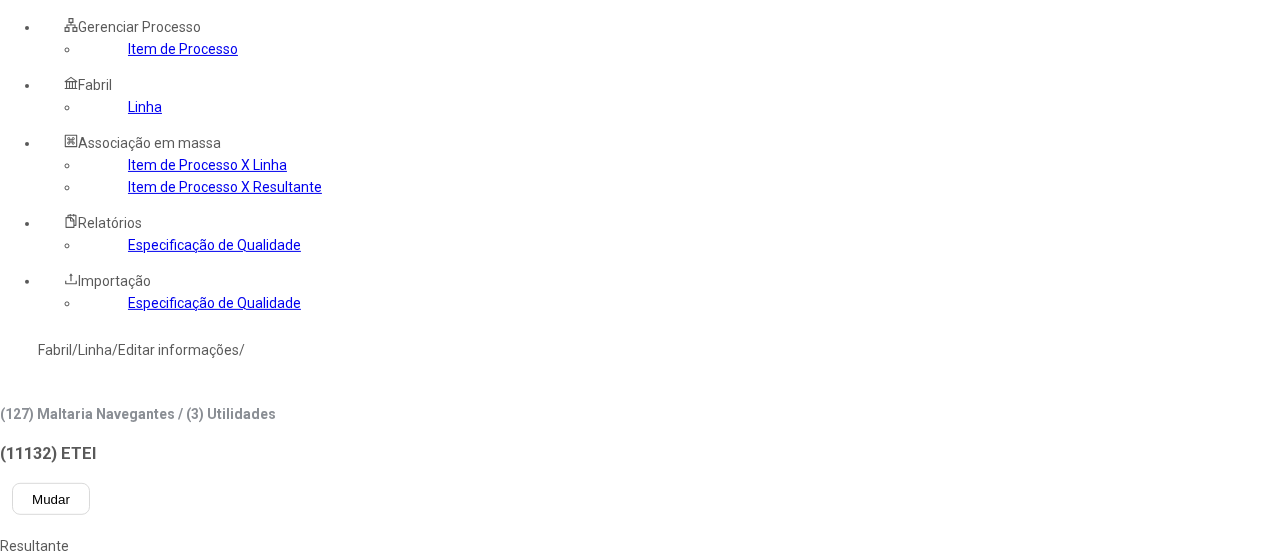 click on "UG 6. Reator Aeróbio" 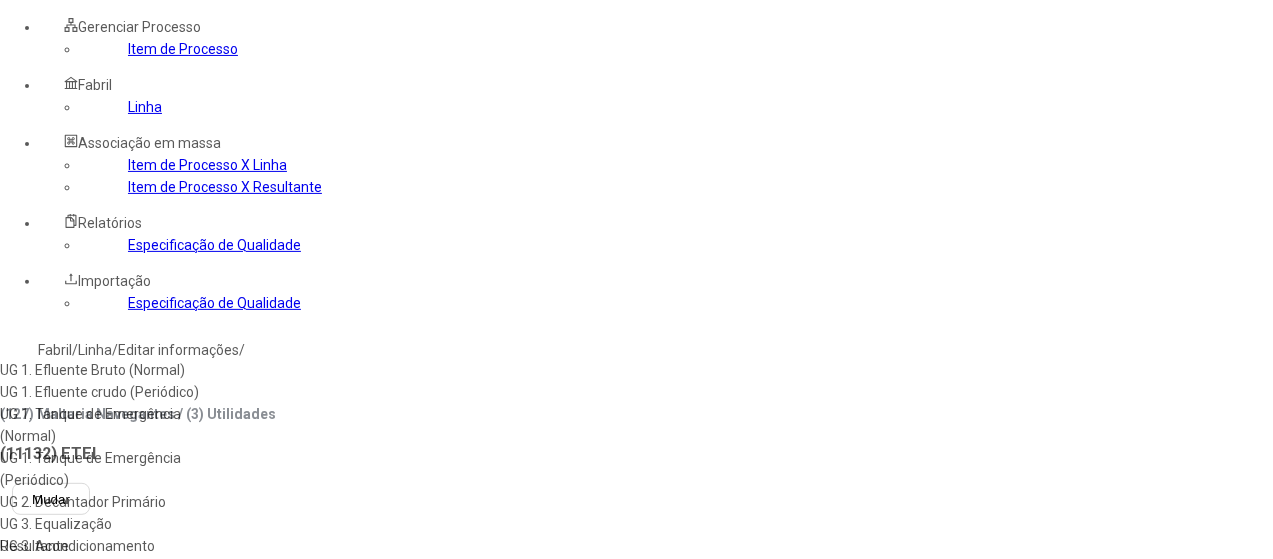click 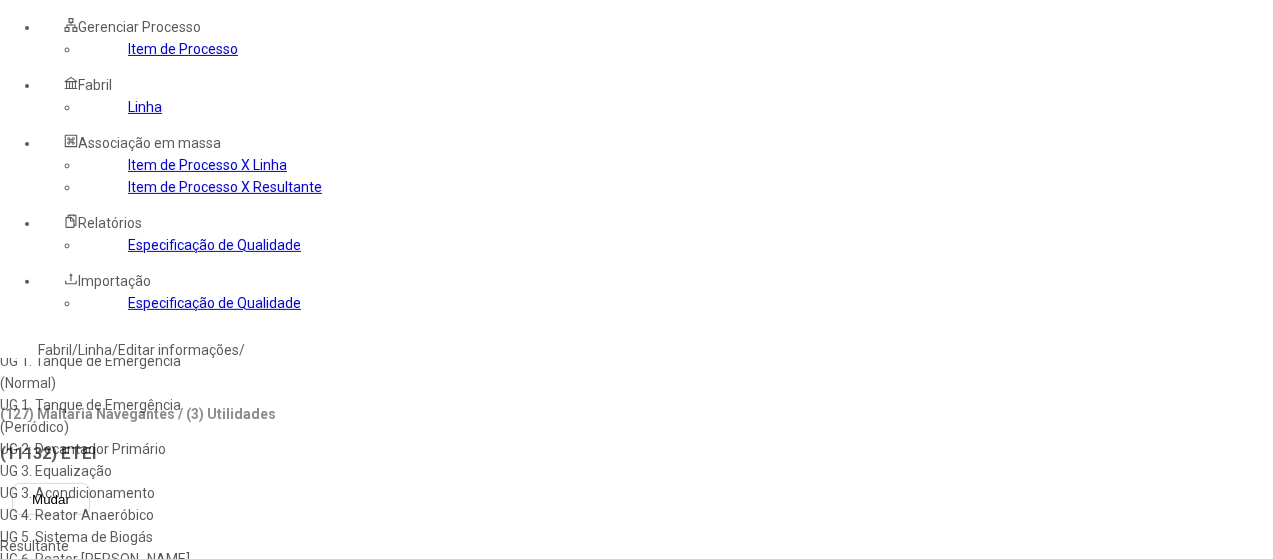 scroll, scrollTop: 96, scrollLeft: 0, axis: vertical 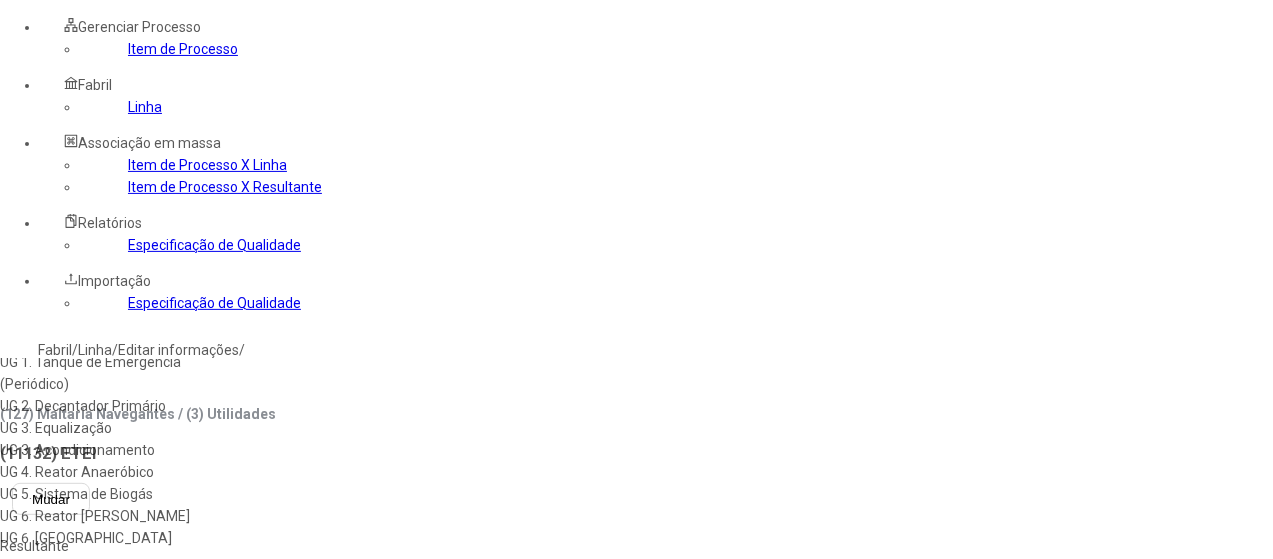 click on "UG 6. Reator Aeróbio" at bounding box center [115, 516] 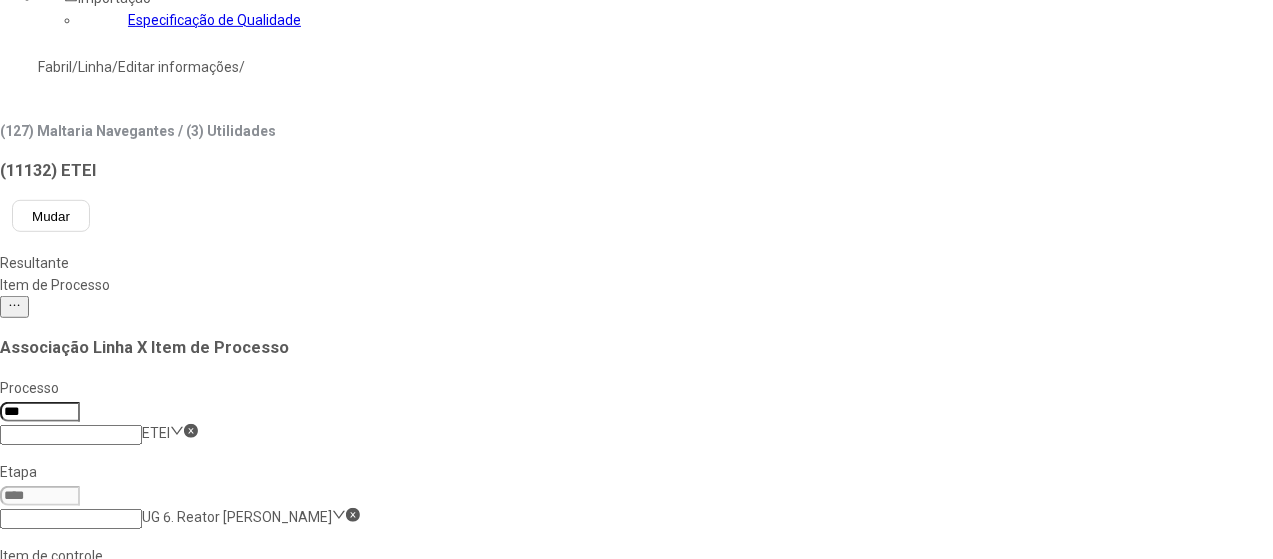scroll, scrollTop: 500, scrollLeft: 0, axis: vertical 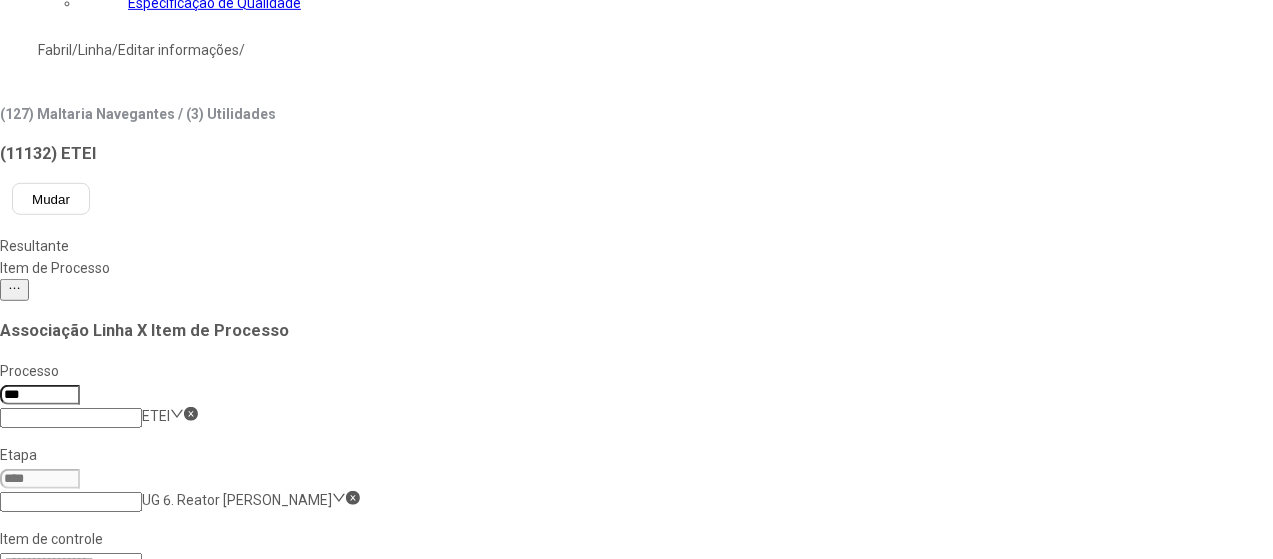 click on "Relação F / M  (Lodo Ativado)  - Aeração Convencional" 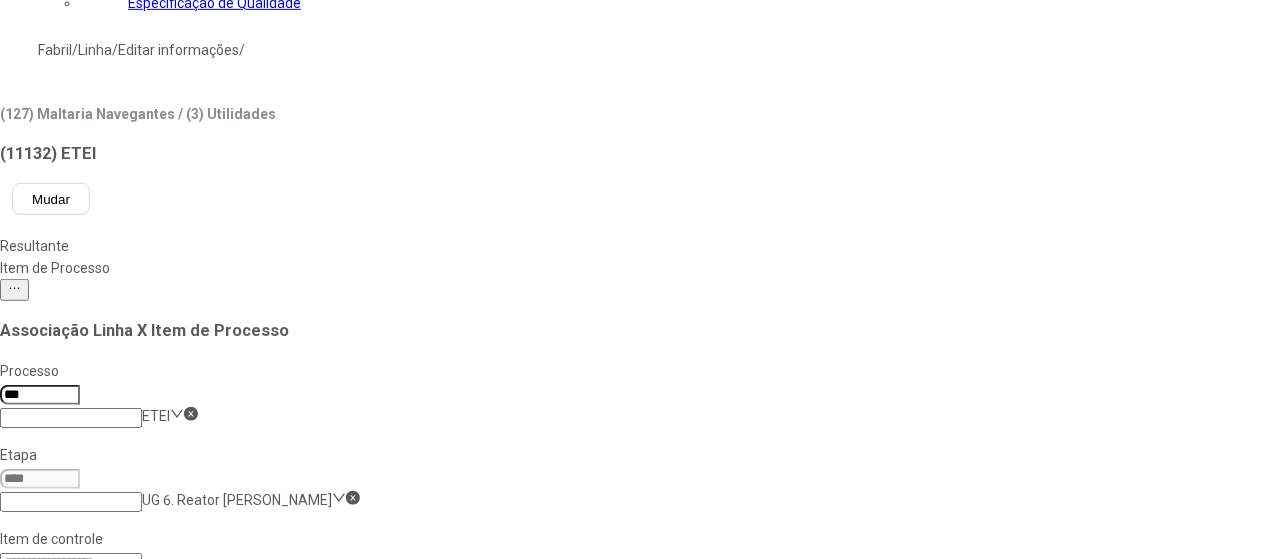 type on "*" 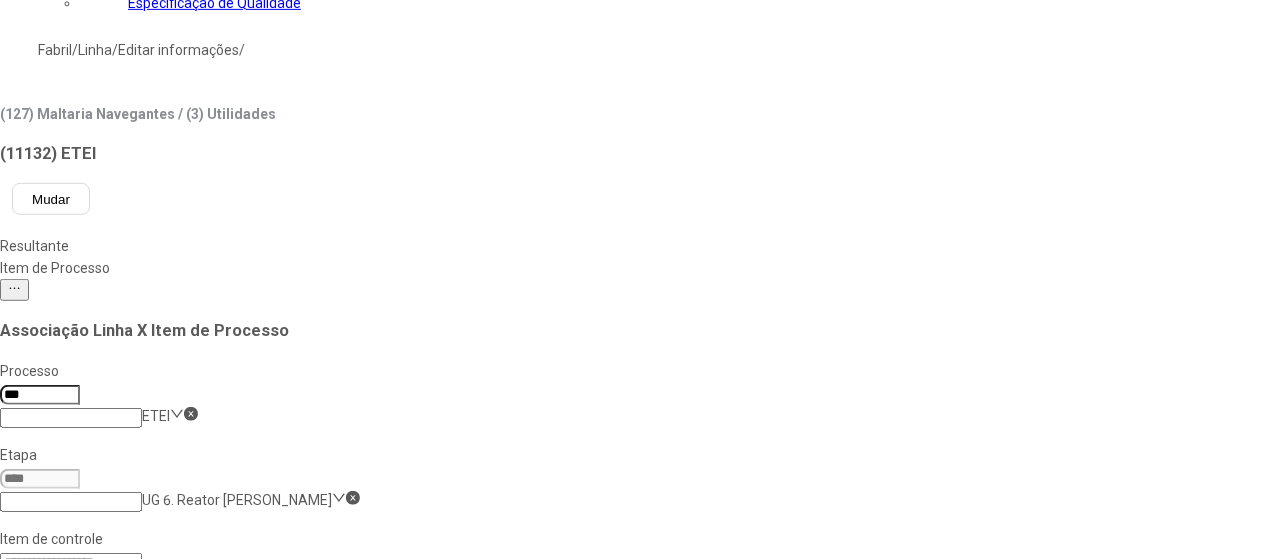 type 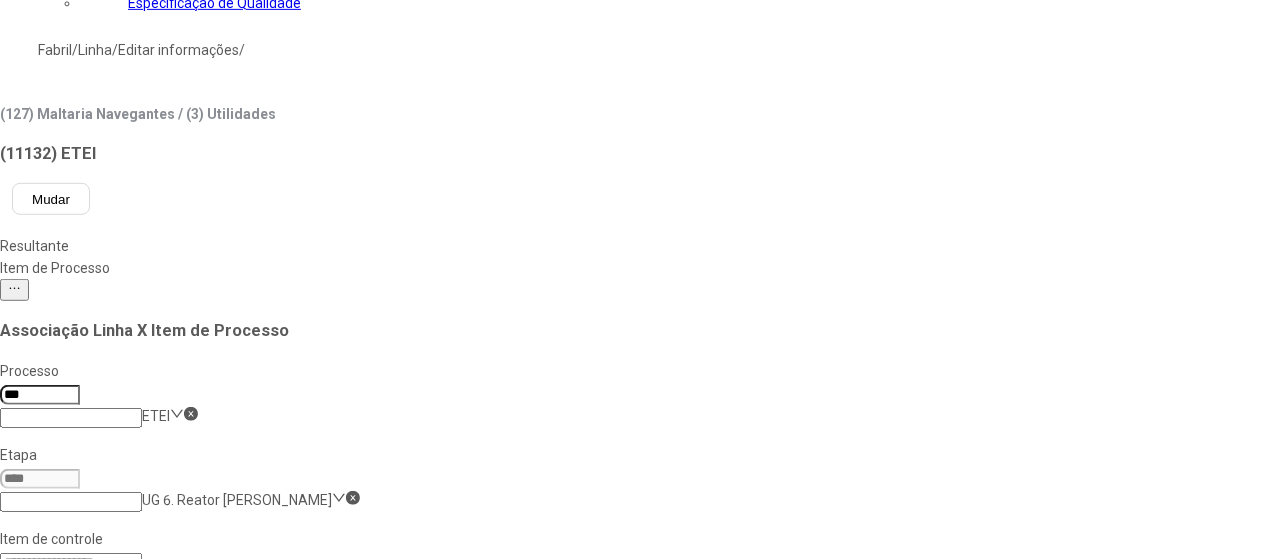 scroll, scrollTop: 0, scrollLeft: 0, axis: both 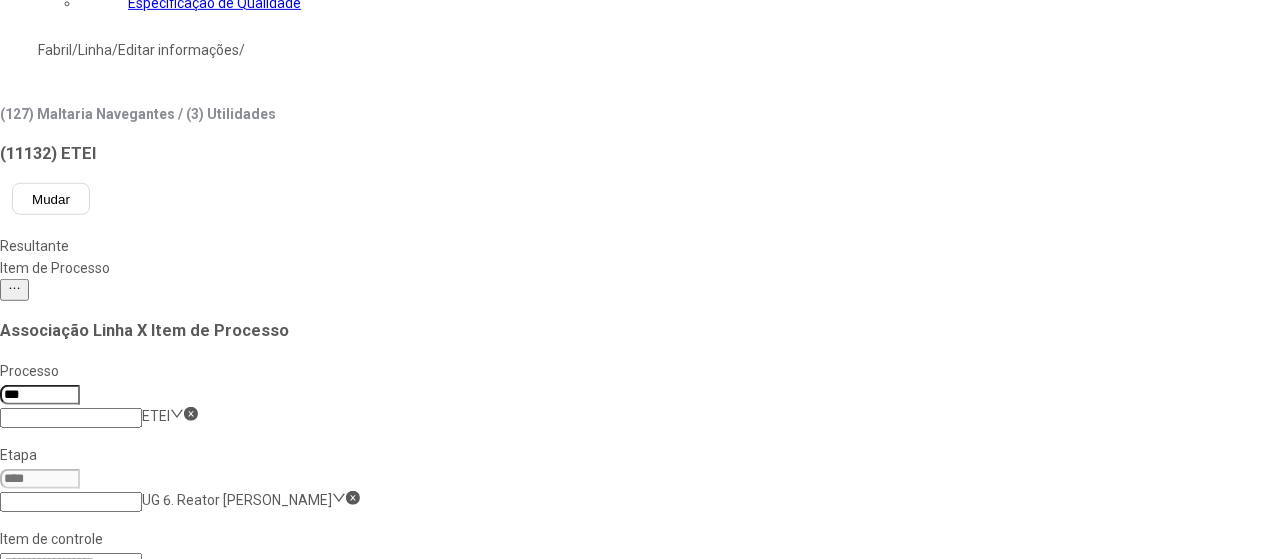 drag, startPoint x: 848, startPoint y: 61, endPoint x: 796, endPoint y: 57, distance: 52.153618 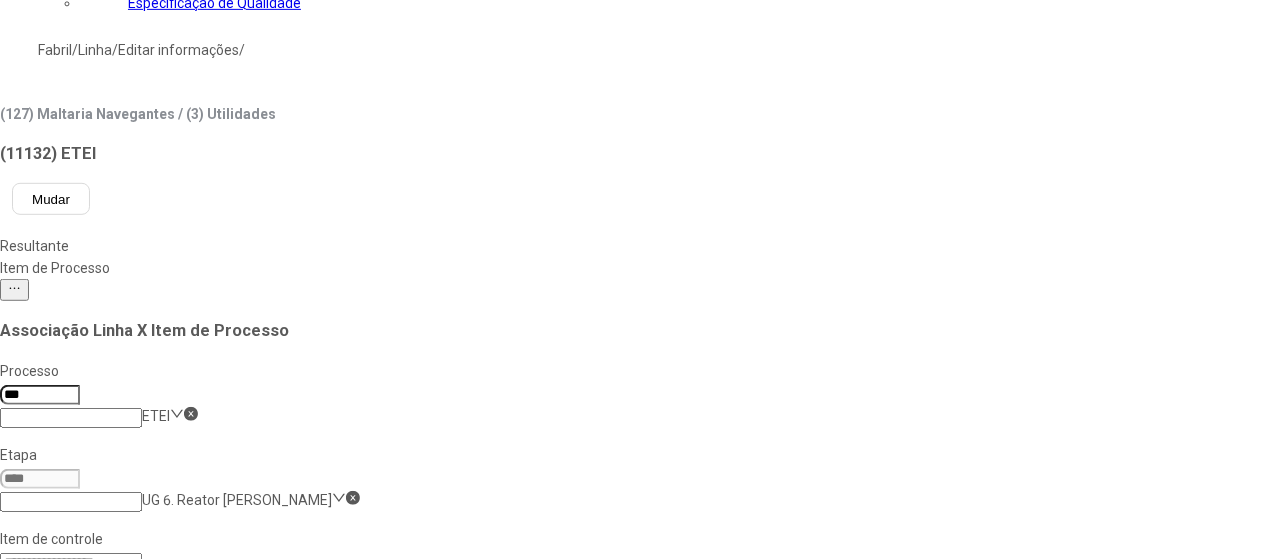 type on "*" 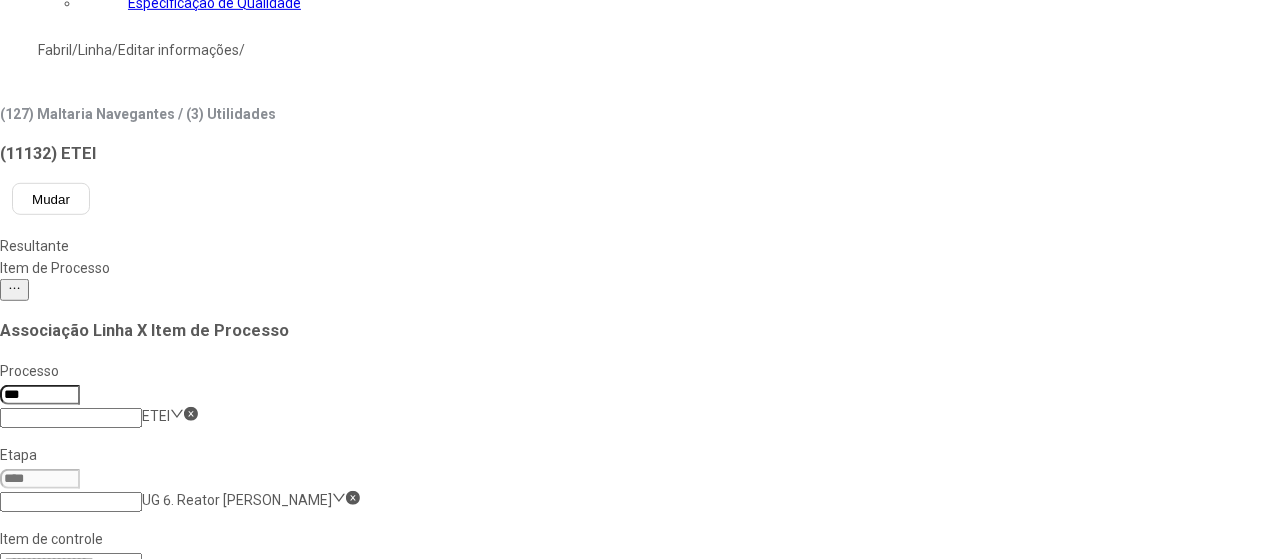 type 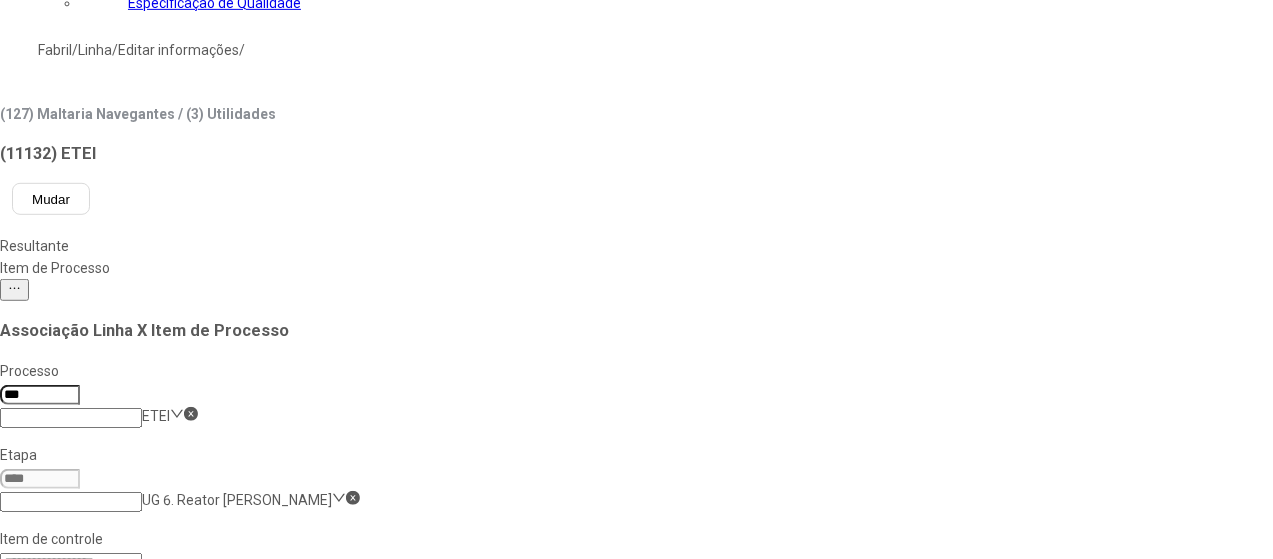 scroll, scrollTop: 200, scrollLeft: 0, axis: vertical 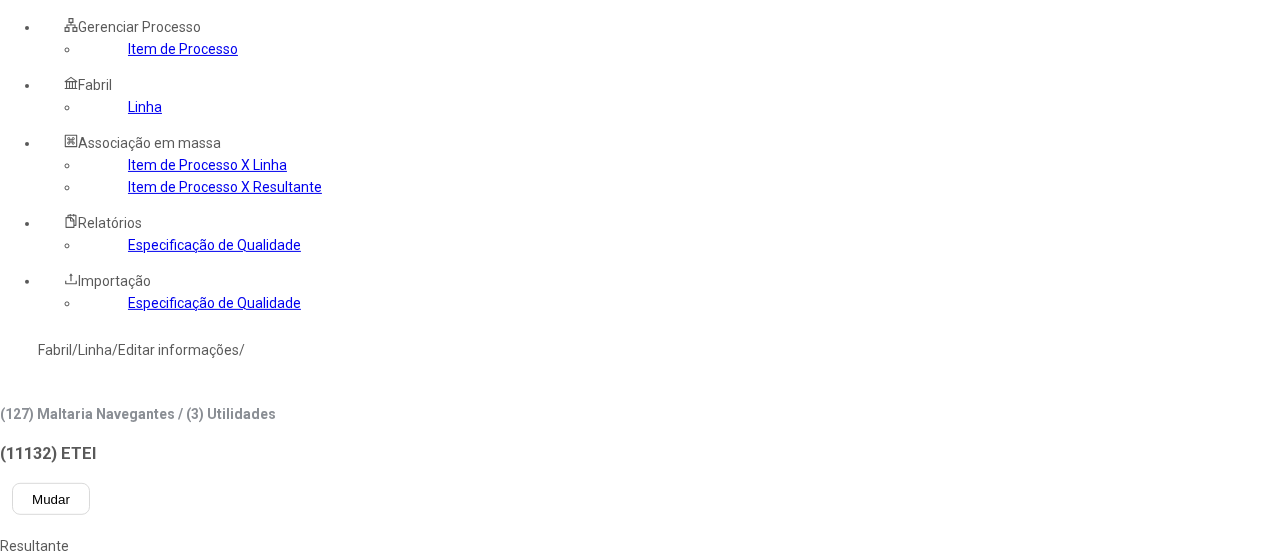 click on "UG 6. Reator [PERSON_NAME]" 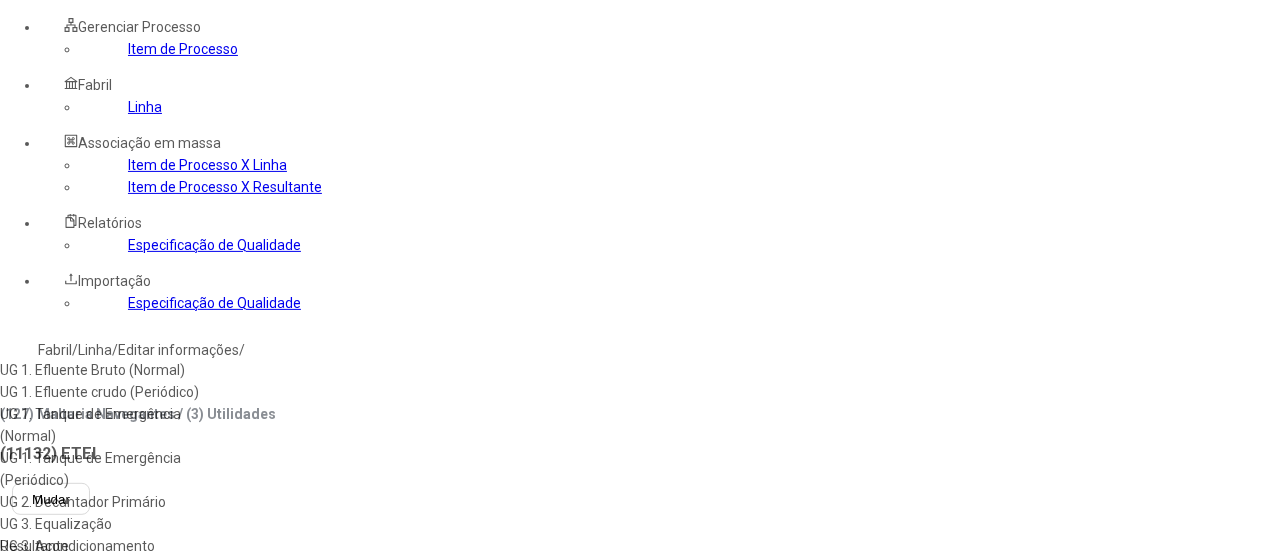 drag, startPoint x: 774, startPoint y: 381, endPoint x: 770, endPoint y: 367, distance: 14.56022 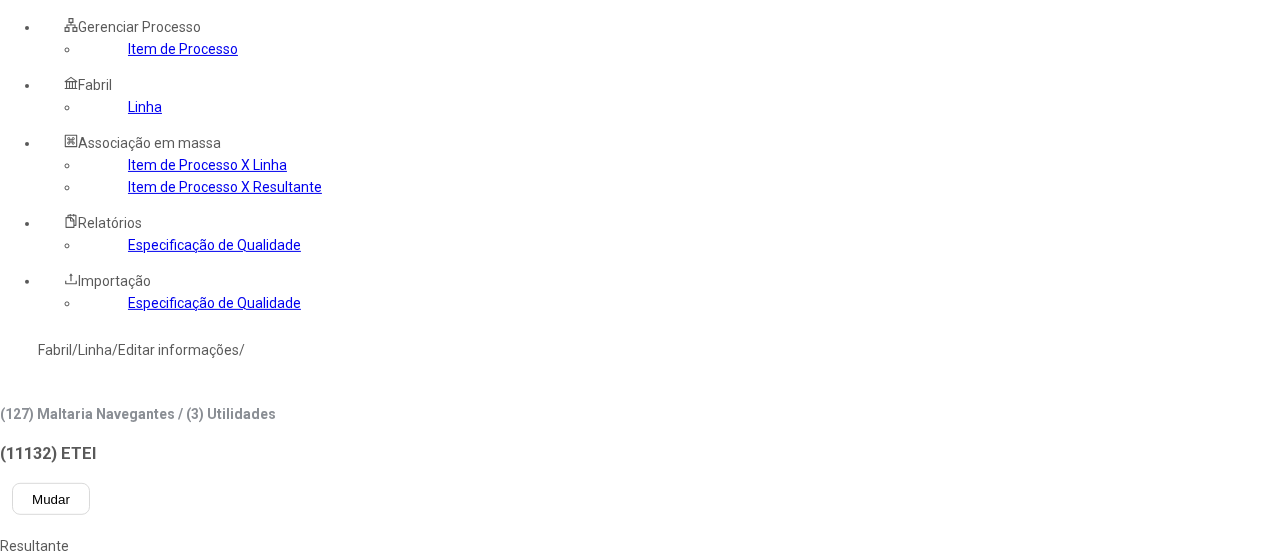scroll, scrollTop: 64, scrollLeft: 0, axis: vertical 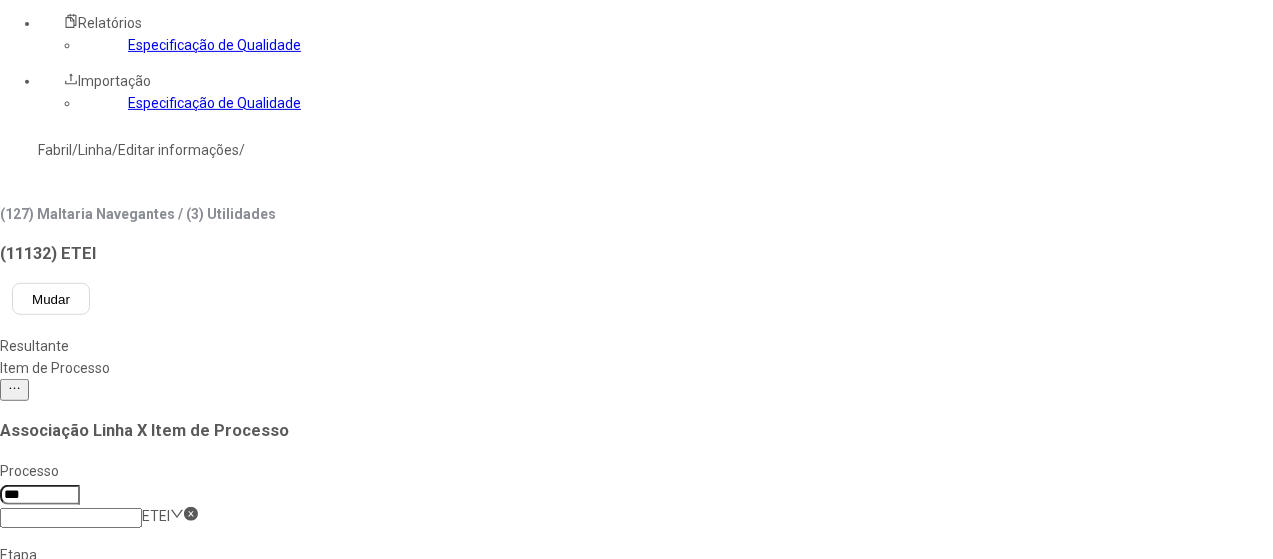 click on "Condutividade - Equalização" 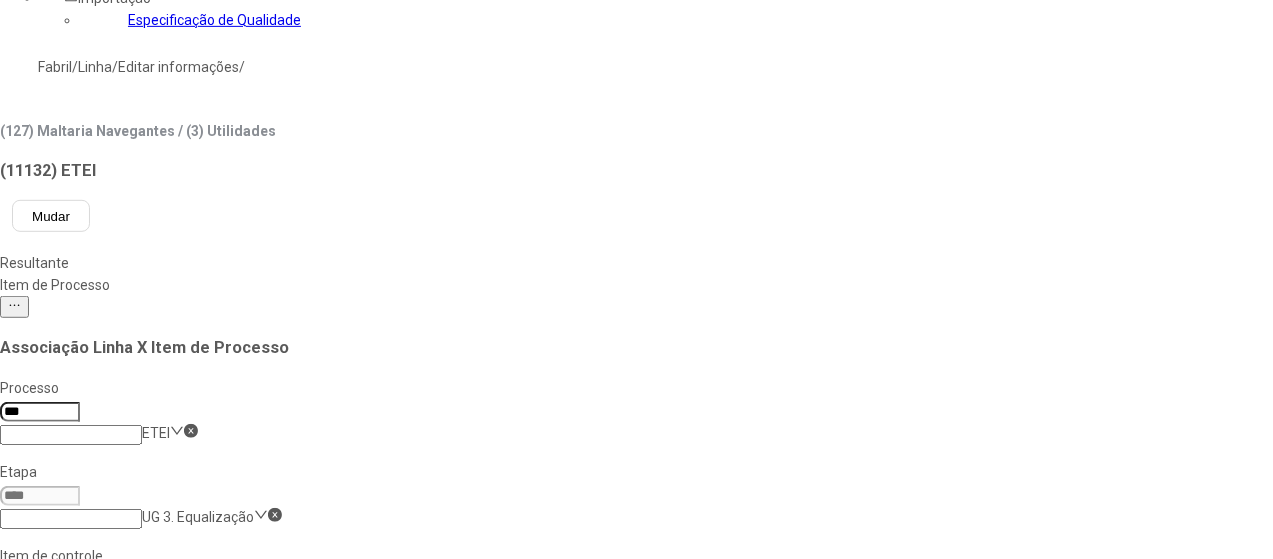 scroll, scrollTop: 600, scrollLeft: 0, axis: vertical 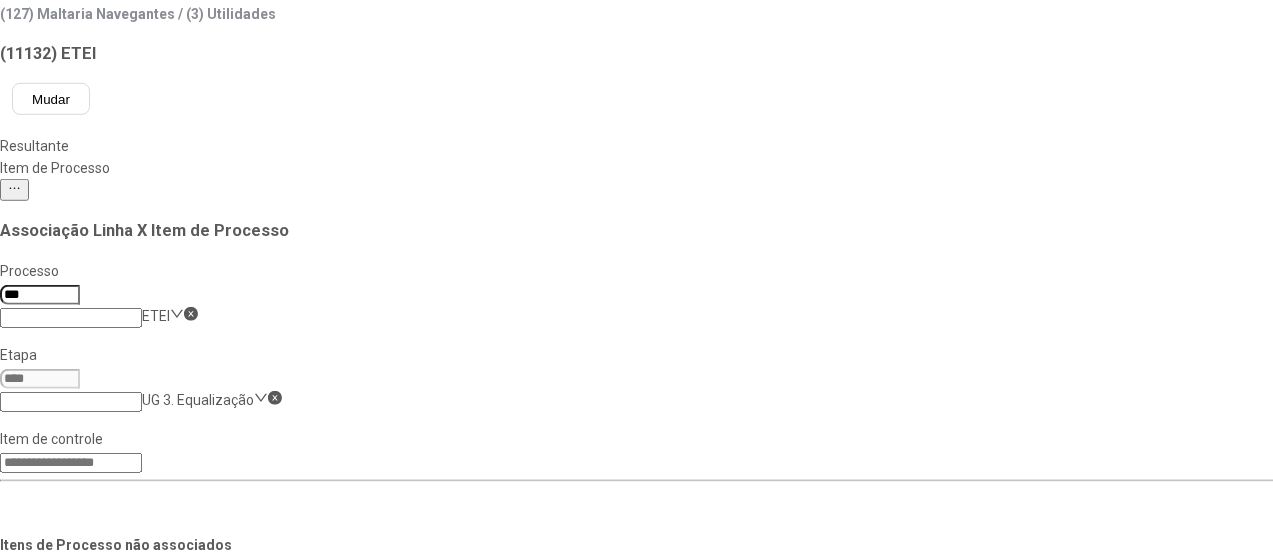 drag, startPoint x: 1152, startPoint y: 414, endPoint x: 952, endPoint y: 307, distance: 226.82372 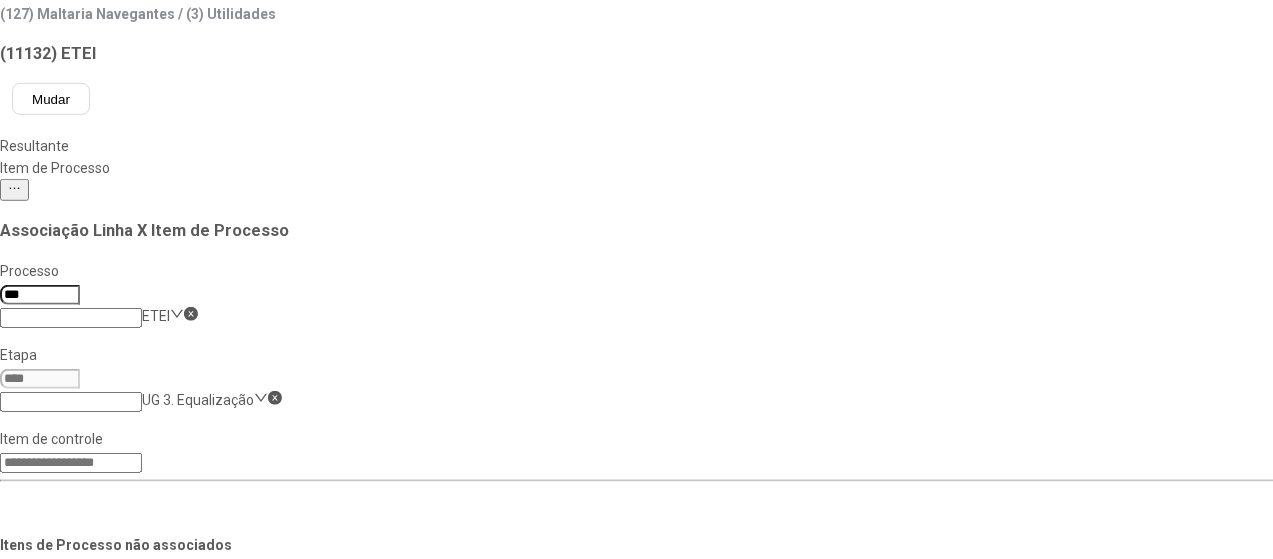 scroll, scrollTop: 0, scrollLeft: 0, axis: both 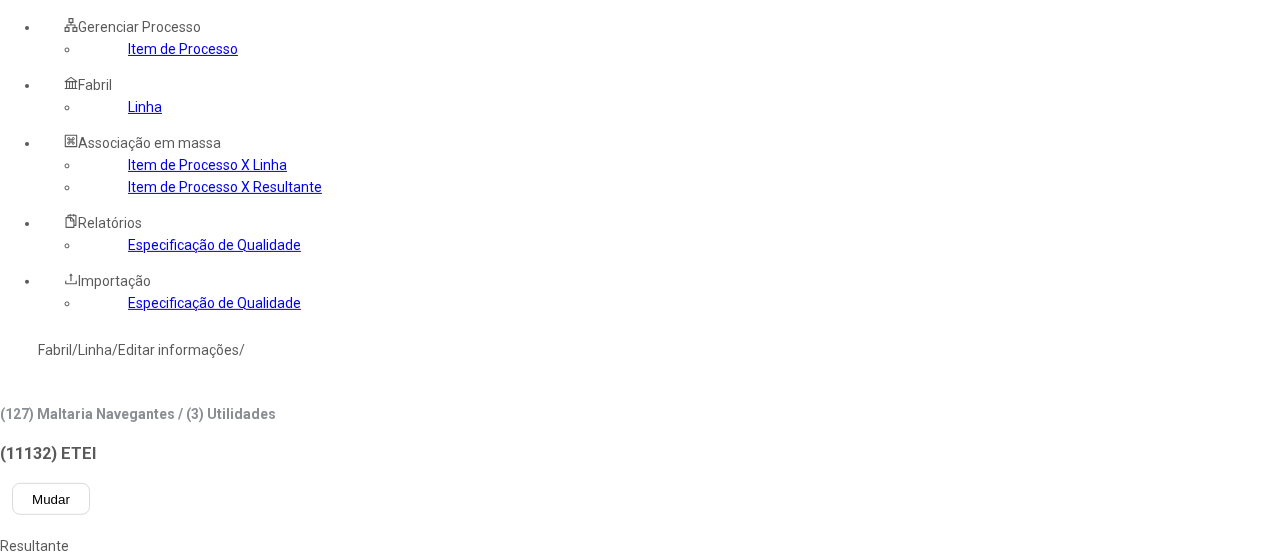 click on "UG 3. Equalização" 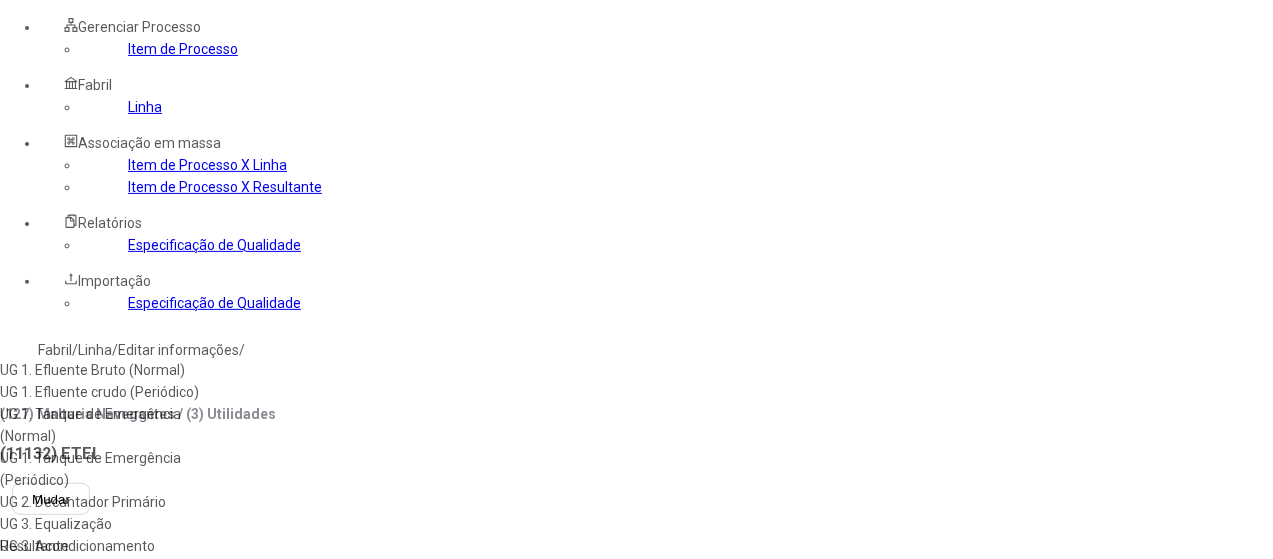 click on "UG 4. Reator Anaeróbico" at bounding box center [115, 568] 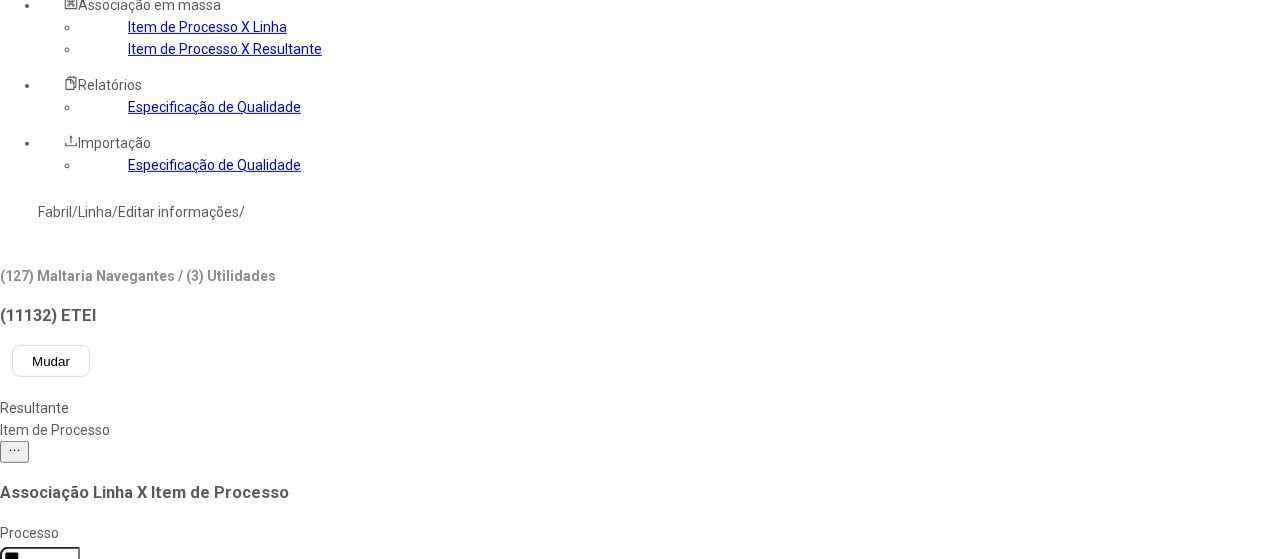 scroll, scrollTop: 400, scrollLeft: 0, axis: vertical 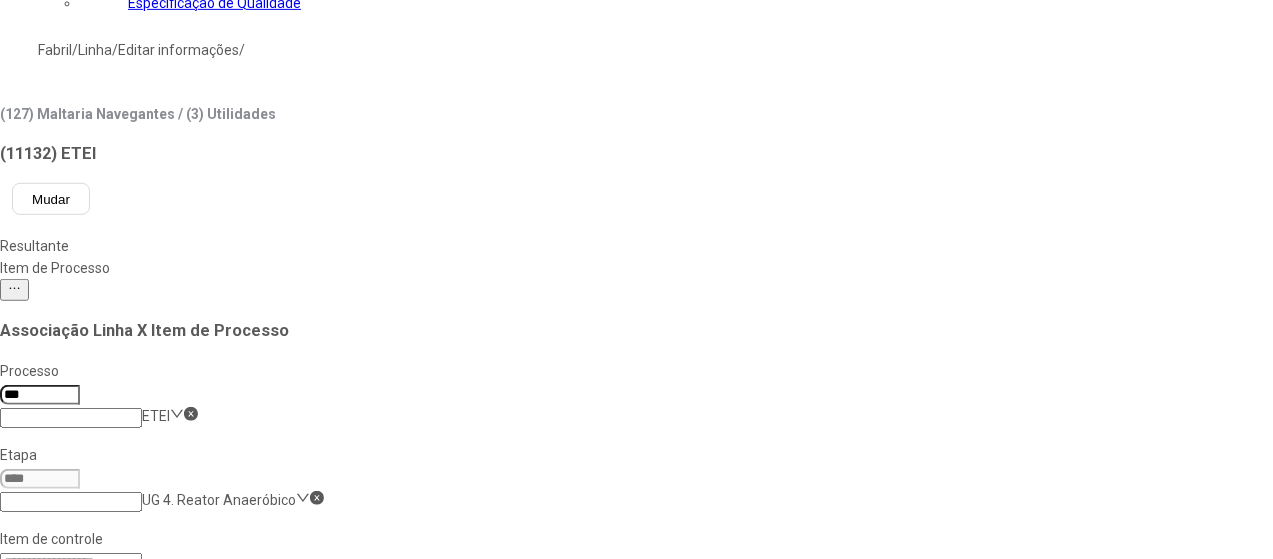 click on "Alcalinidade ao bicarbonato no leito de lodo - Ponto 2" 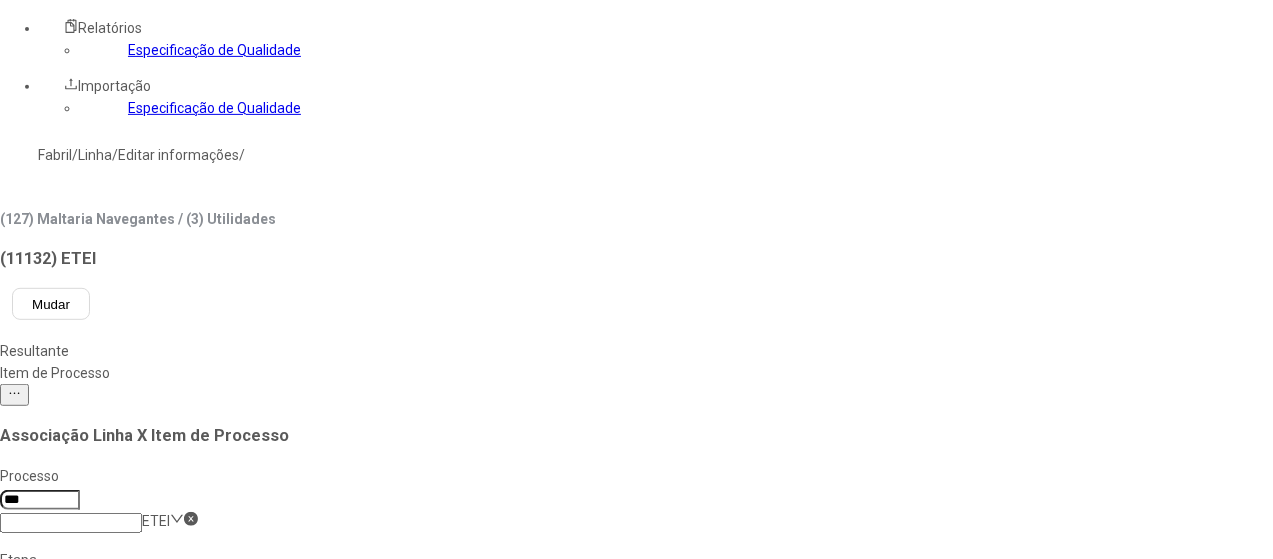 scroll, scrollTop: 200, scrollLeft: 0, axis: vertical 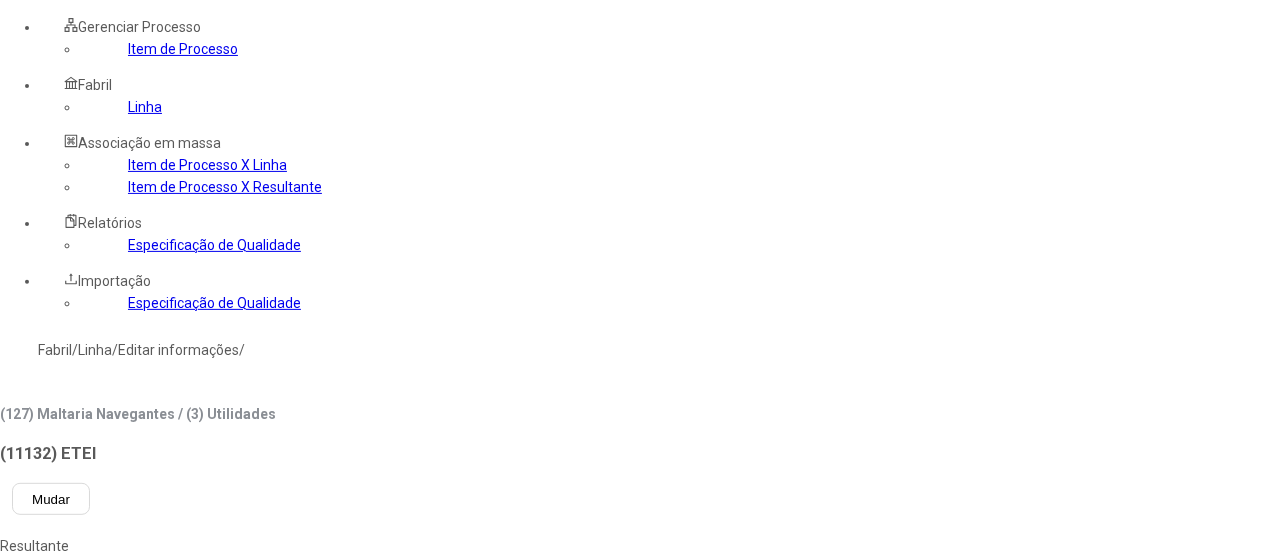 click on "UG 4. Reator Anaeróbico" 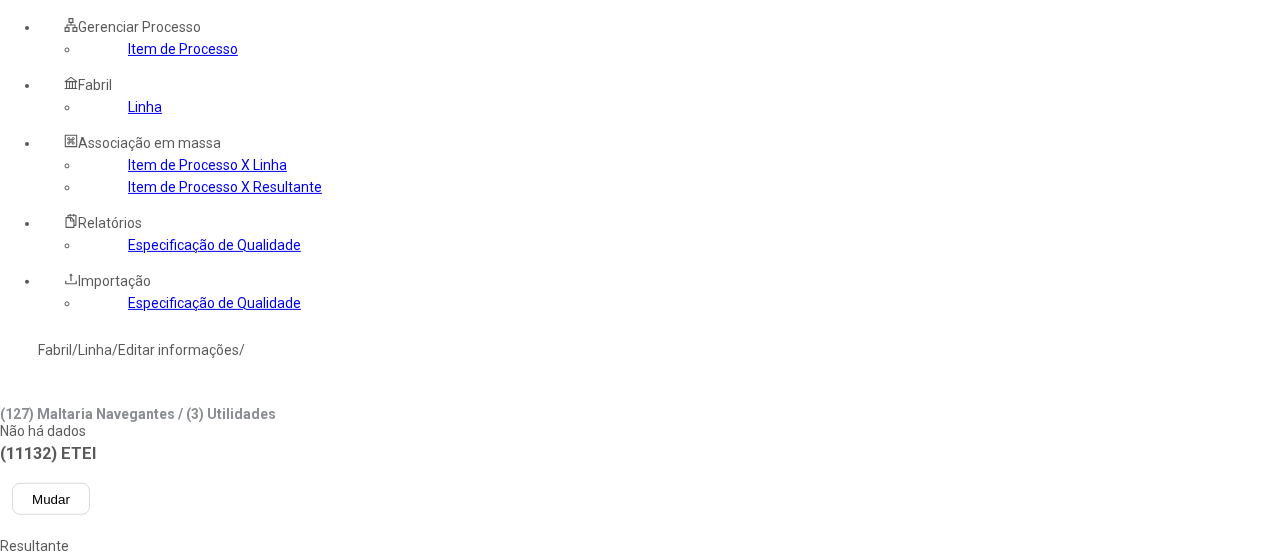 type on "*****" 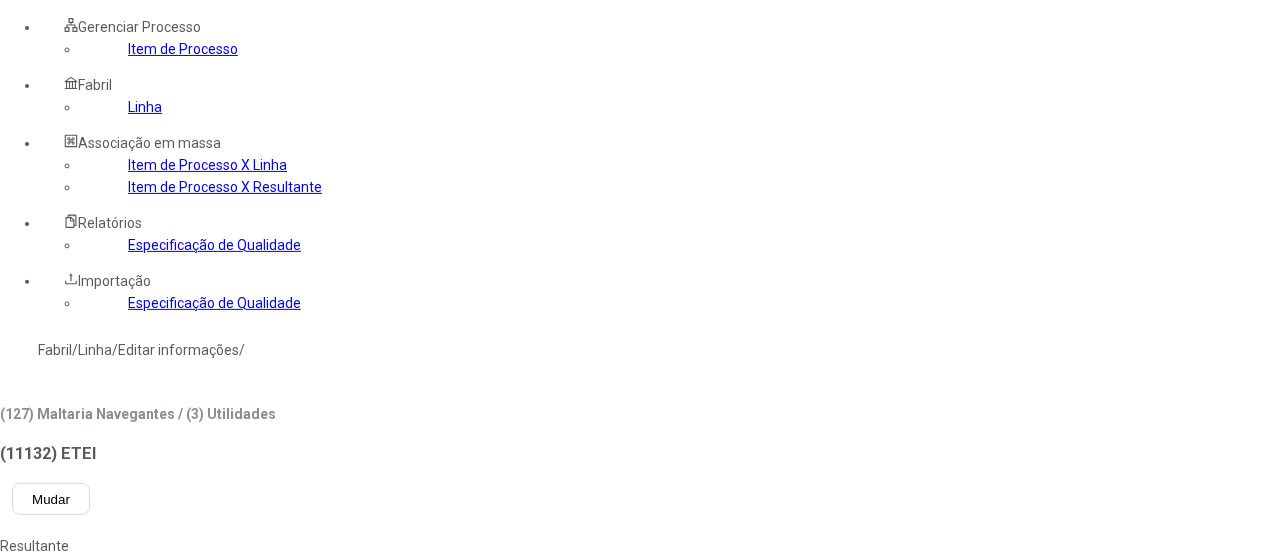 type 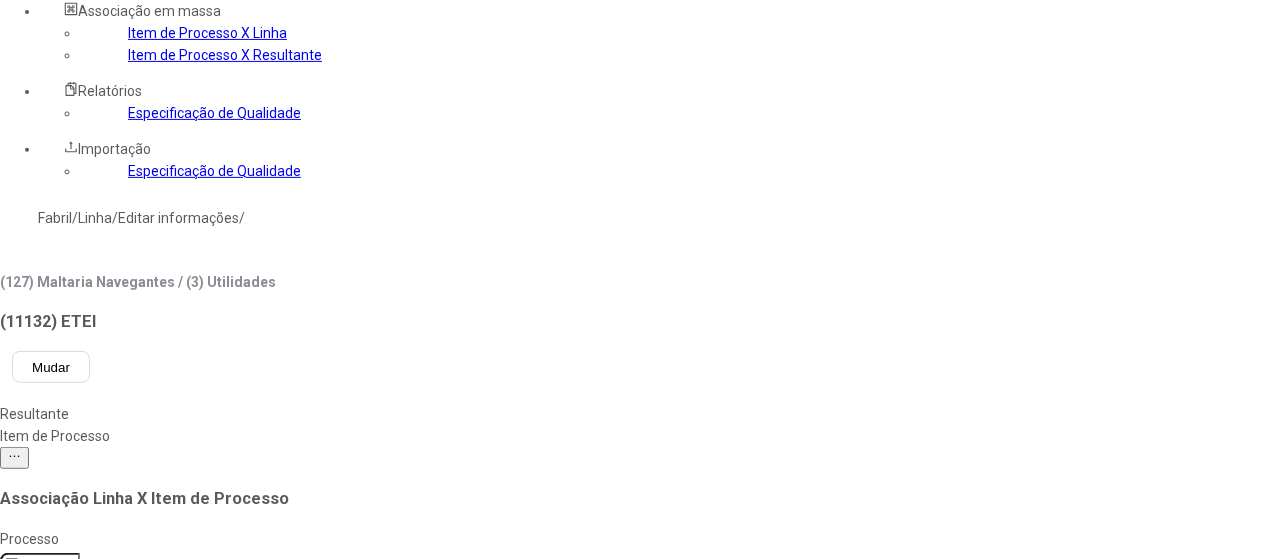 scroll, scrollTop: 400, scrollLeft: 0, axis: vertical 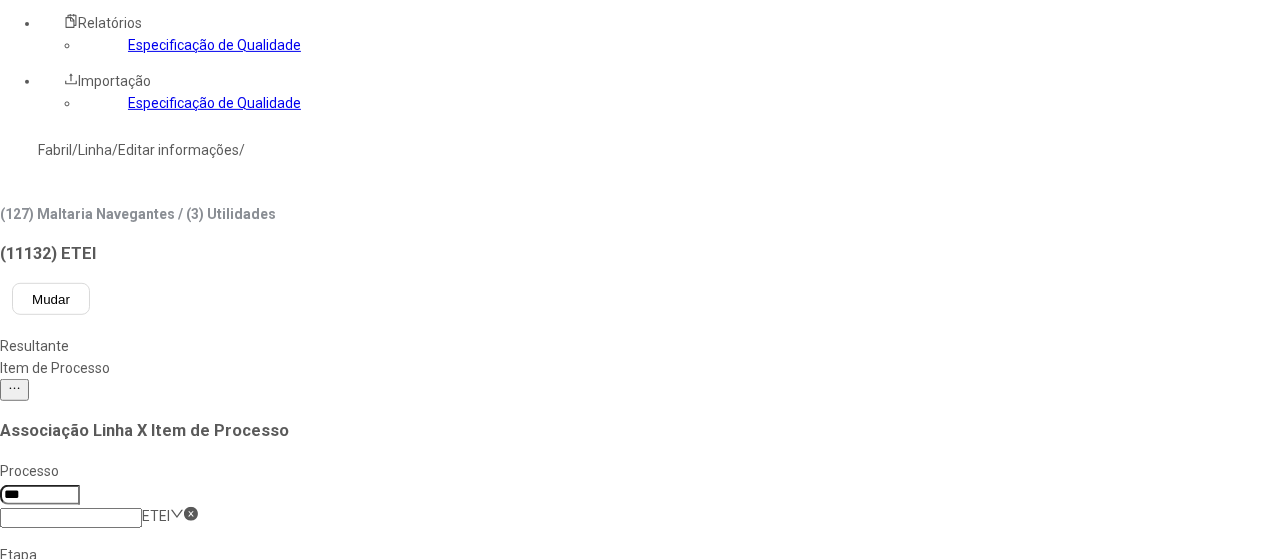 click 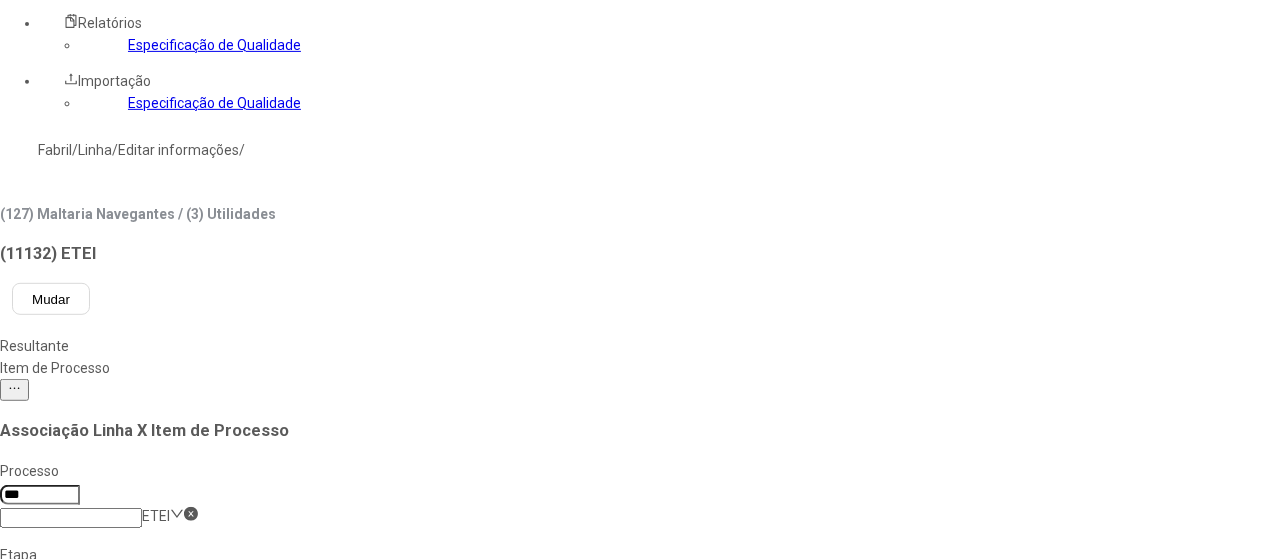 type on "***" 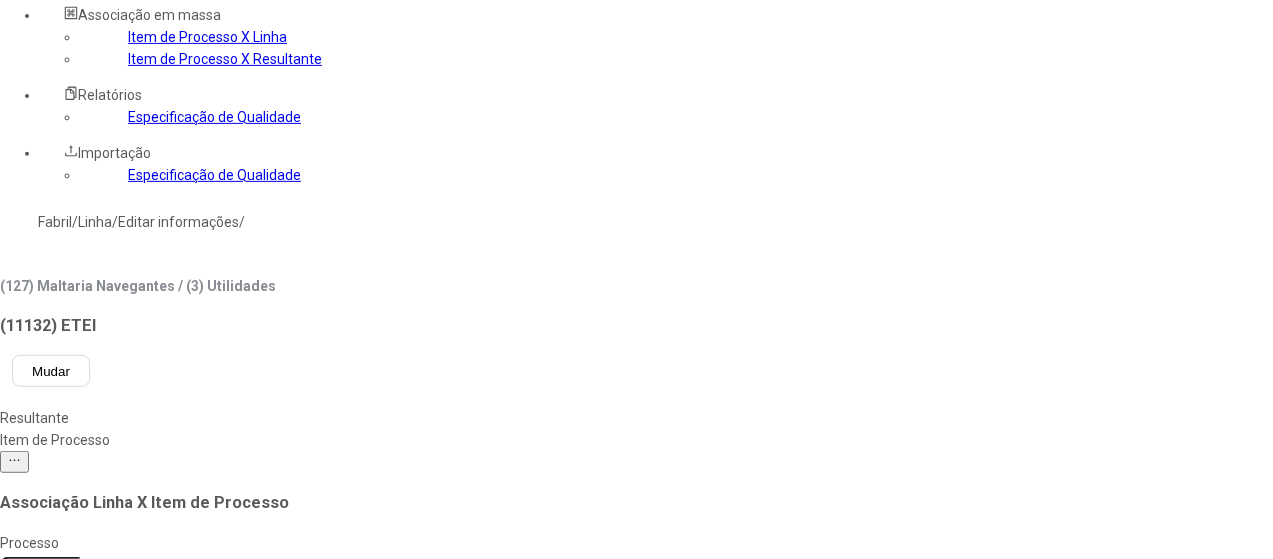 scroll, scrollTop: 200, scrollLeft: 0, axis: vertical 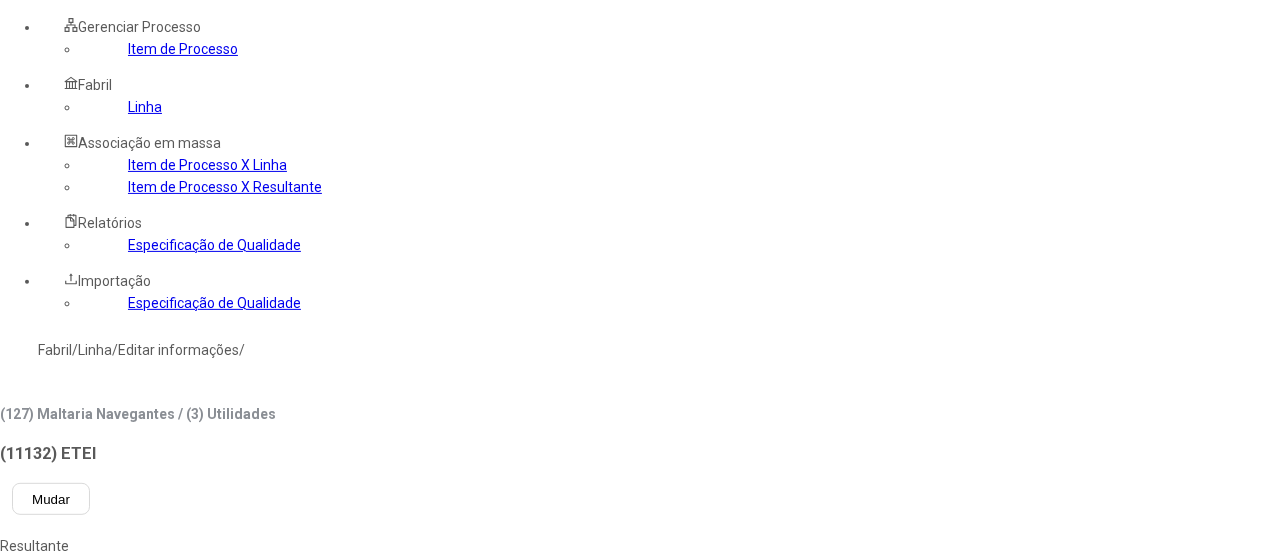 click on "UG 10. Efluente Final" 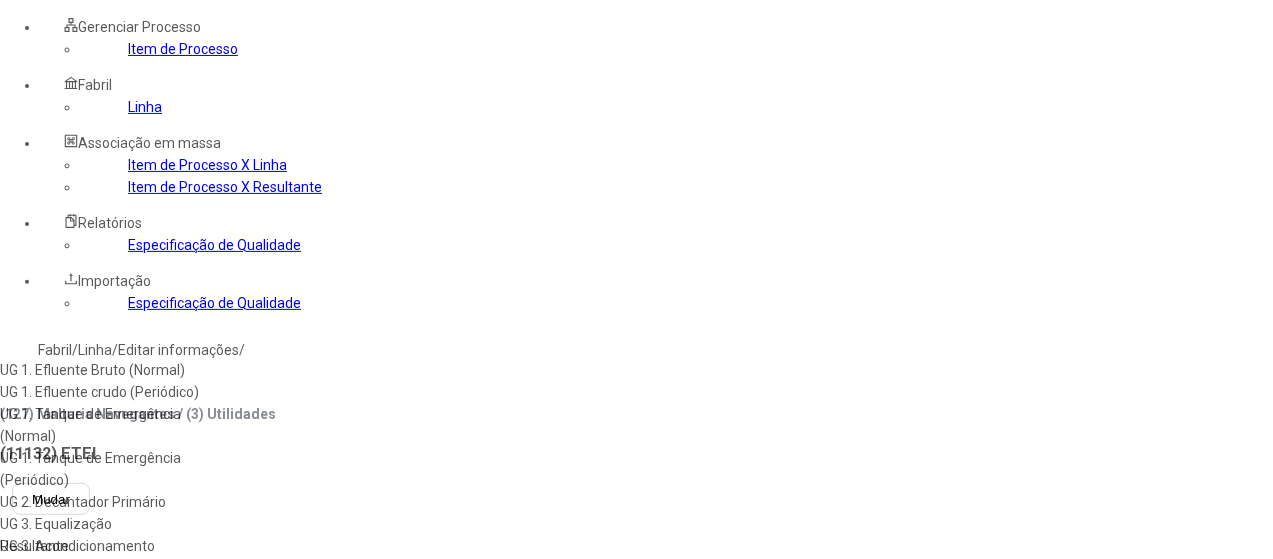 drag, startPoint x: 979, startPoint y: 225, endPoint x: 938, endPoint y: 235, distance: 42.201897 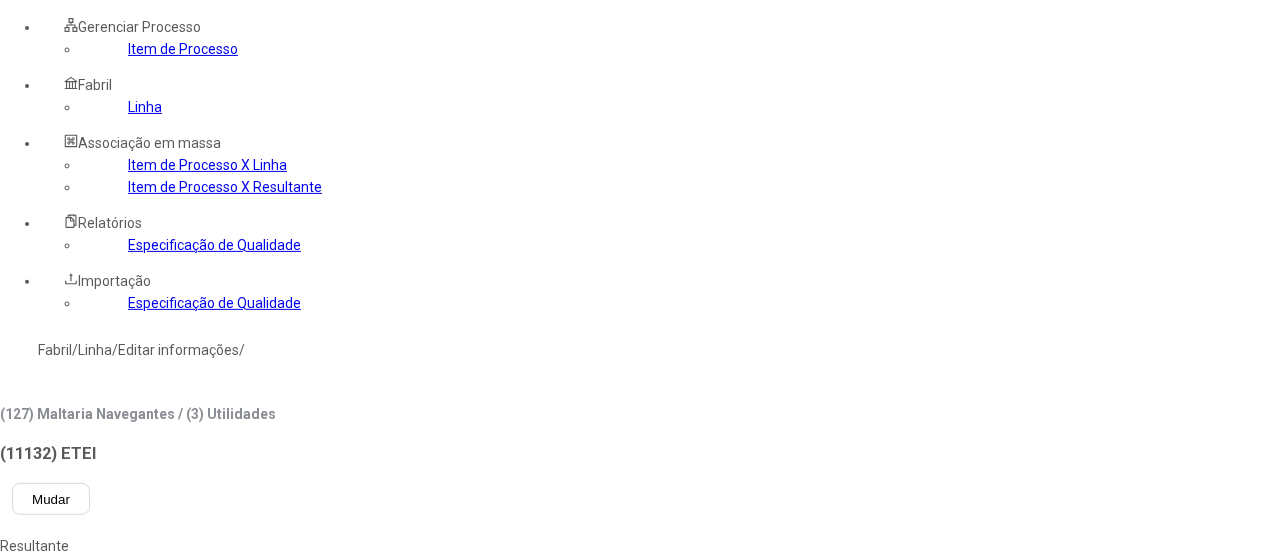 click 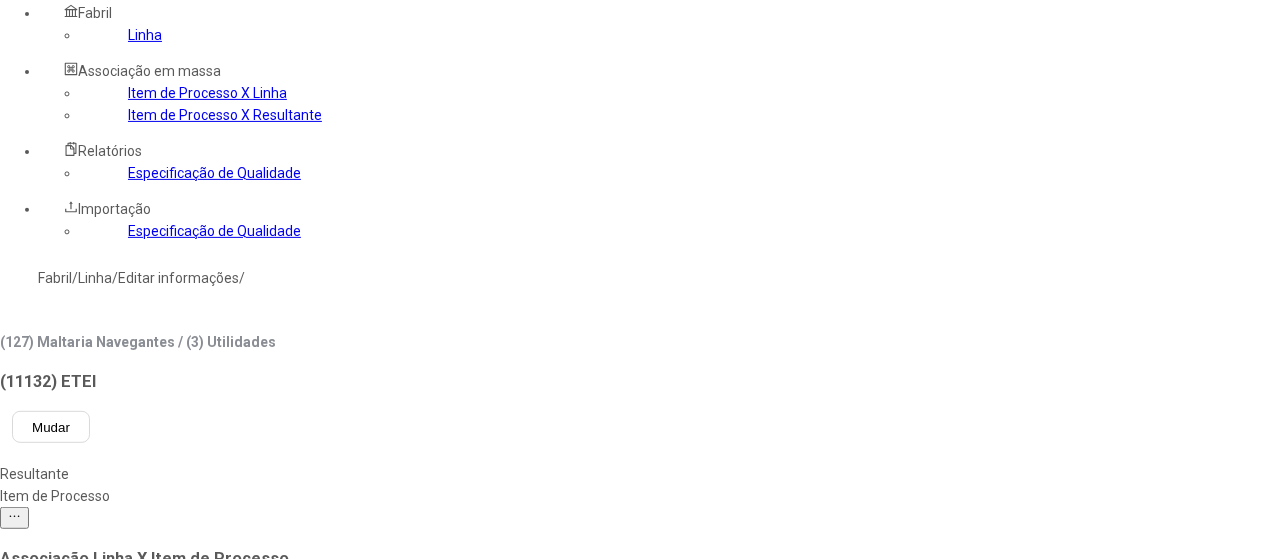 scroll, scrollTop: 400, scrollLeft: 0, axis: vertical 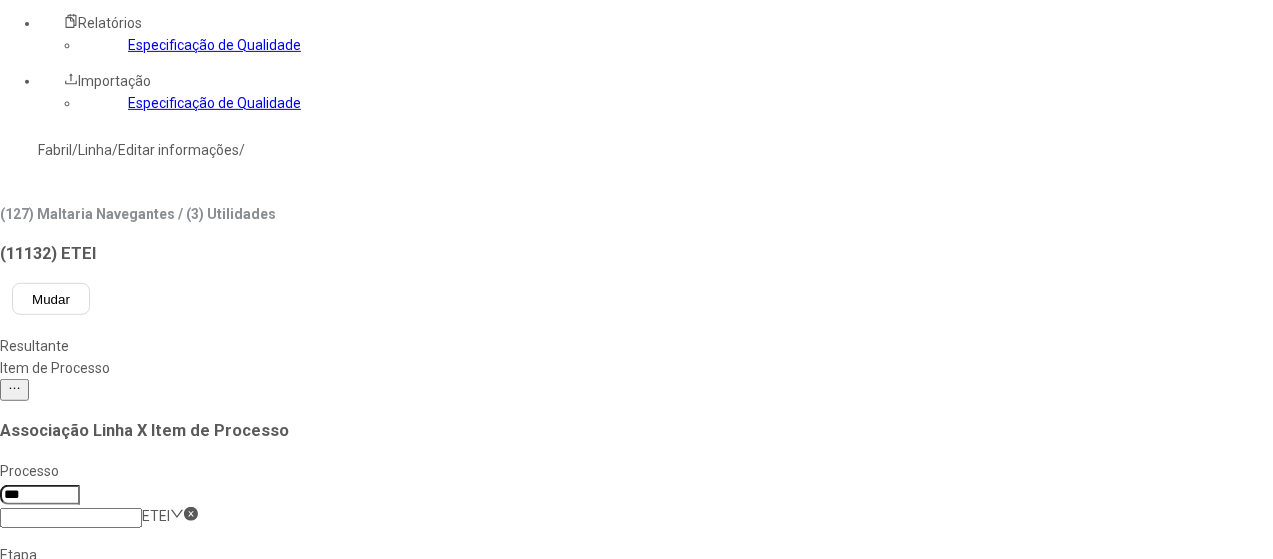 click 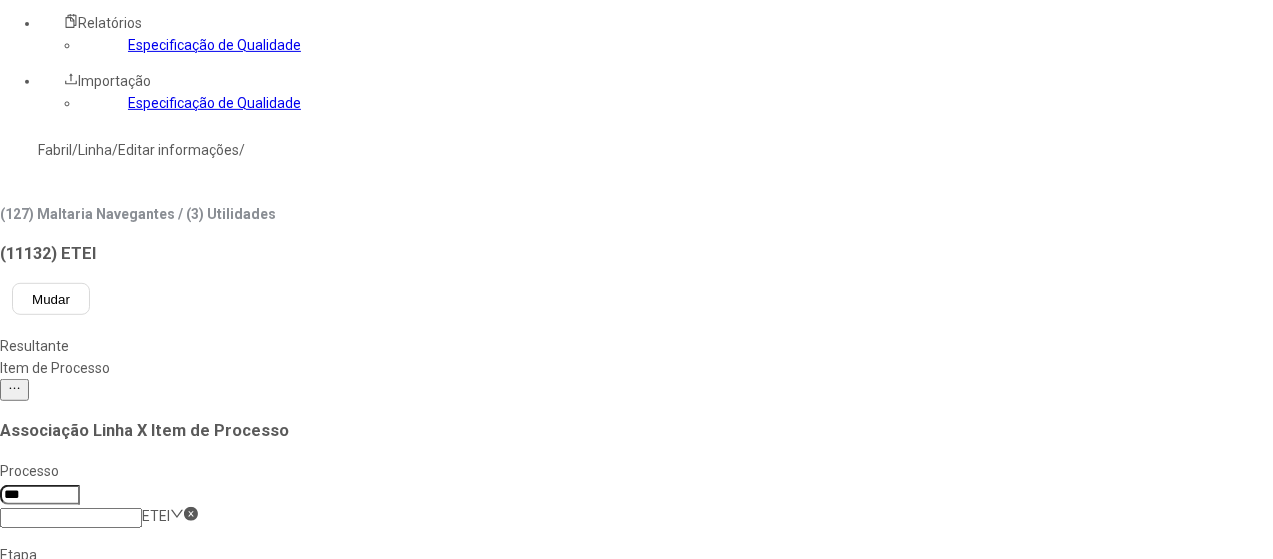 drag, startPoint x: 870, startPoint y: 172, endPoint x: 772, endPoint y: 179, distance: 98.24968 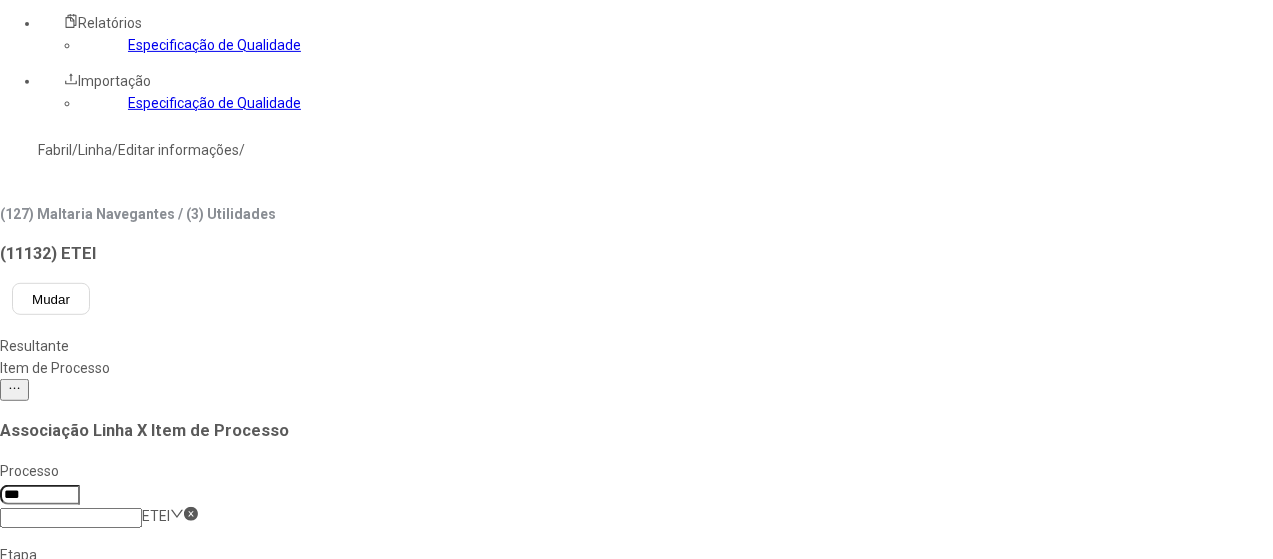 click on "2 itens de processo  ** Código Descrição 61310 O efluente atende aos itens de qualidade p/ effluent export 61346 Cianeto livre (destilável por ácidos fracos)  0 item de processo  *** Código Descrição  Não há dados" 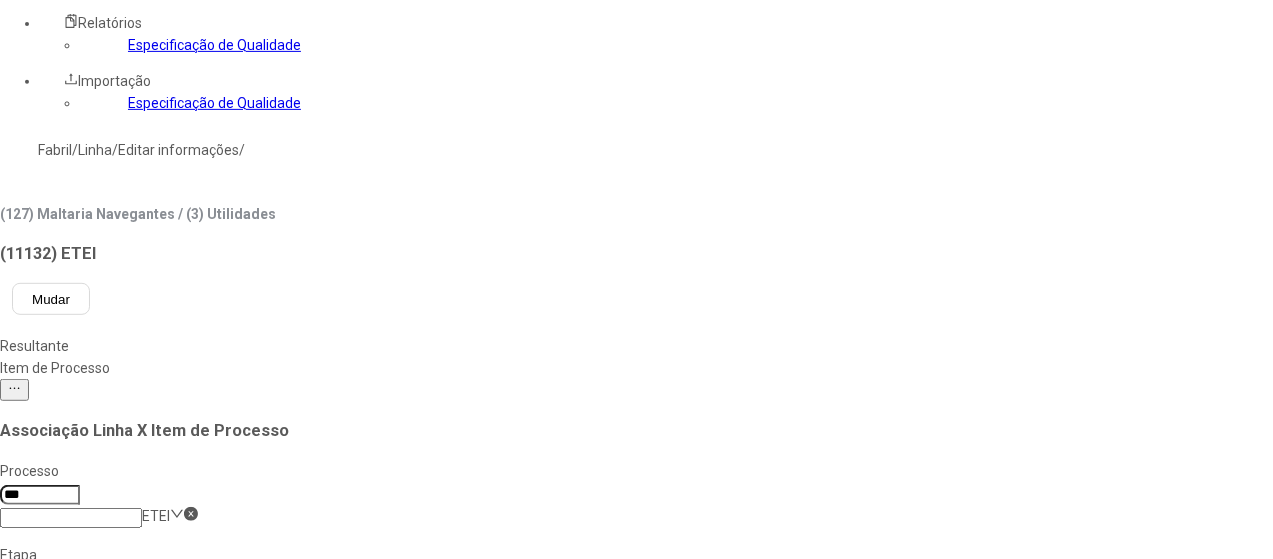 type on "***" 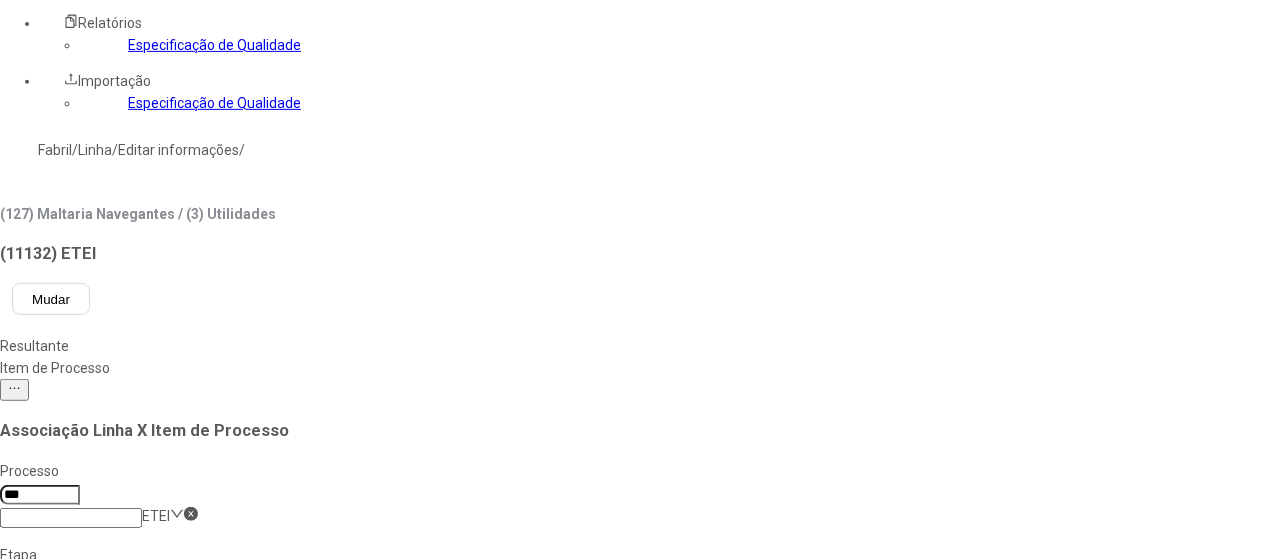 drag, startPoint x: 368, startPoint y: 164, endPoint x: 284, endPoint y: 170, distance: 84.21401 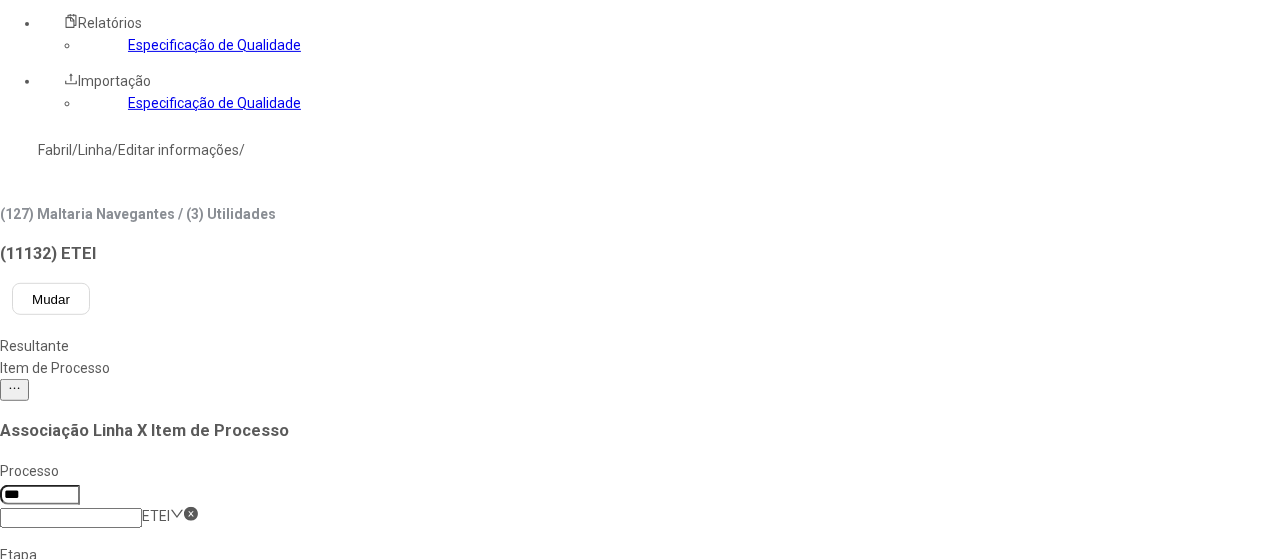 type on "***" 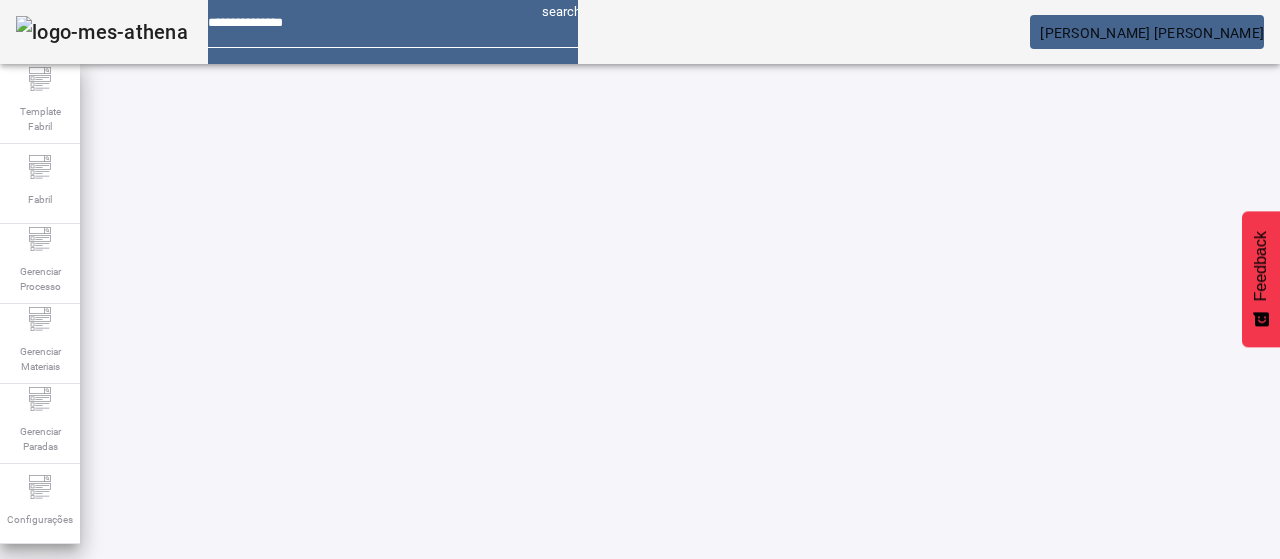 scroll, scrollTop: 0, scrollLeft: 0, axis: both 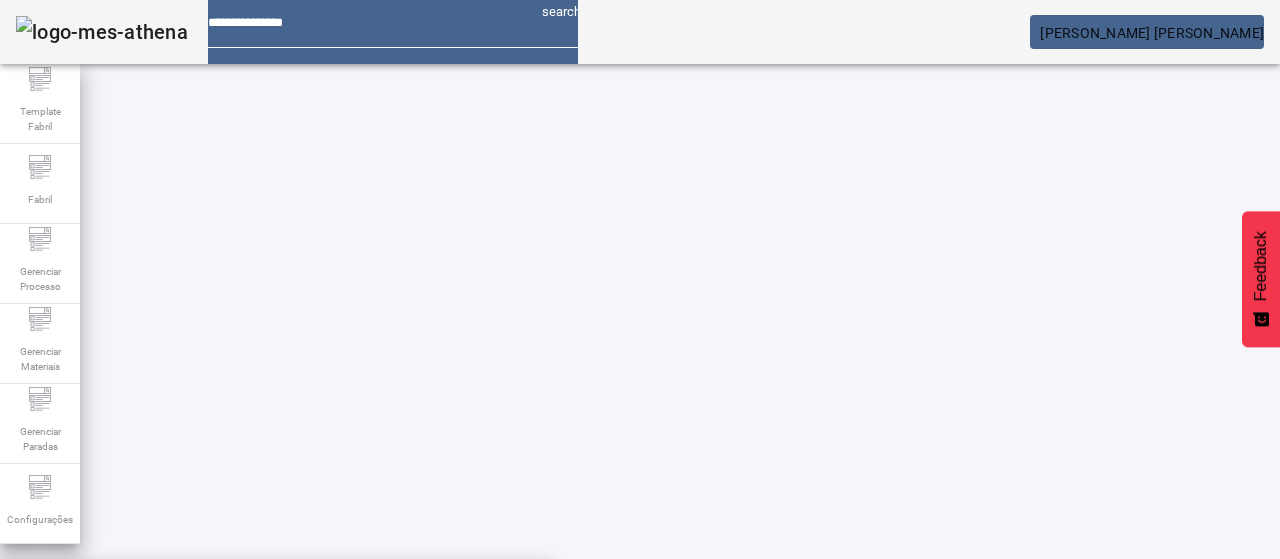 click on "Pesquise por item de catálogo" at bounding box center [352, 600] 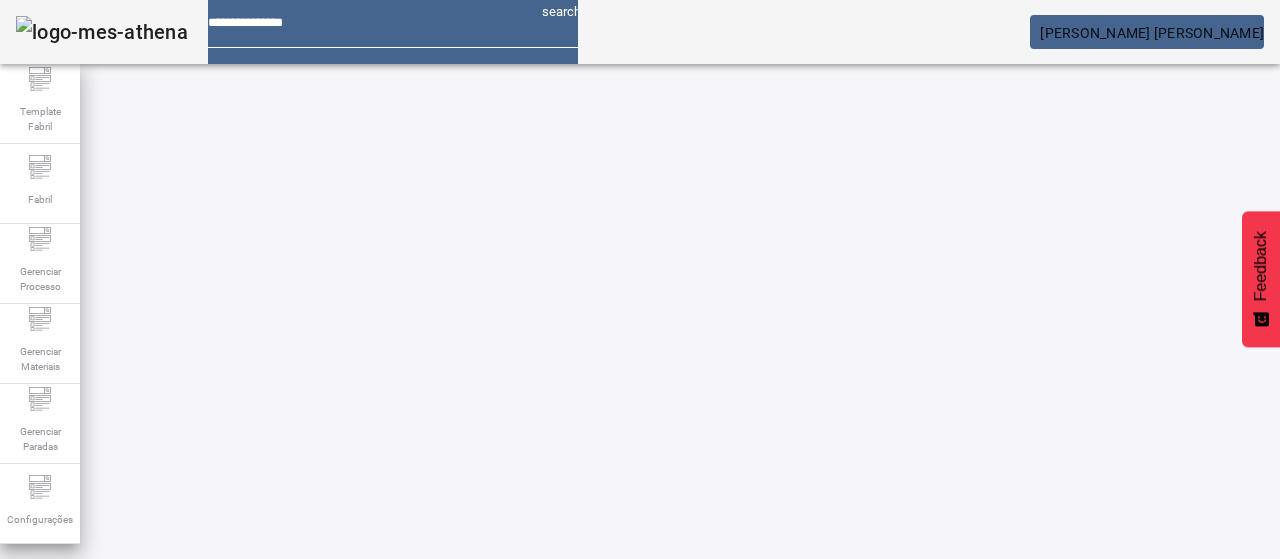 click on "FILTRAR" 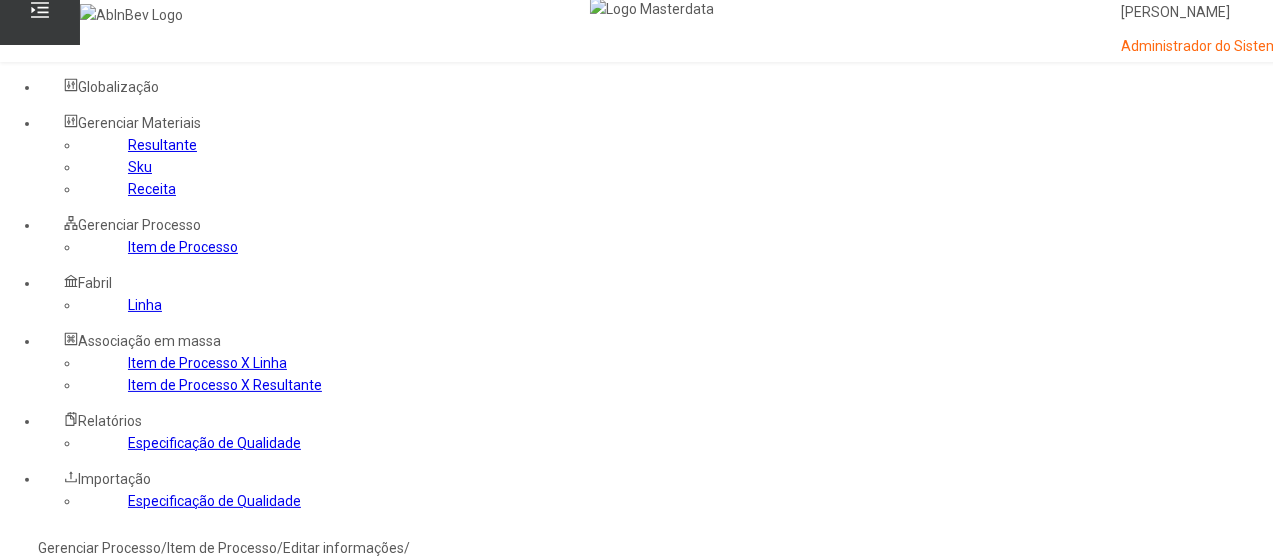 scroll, scrollTop: 0, scrollLeft: 0, axis: both 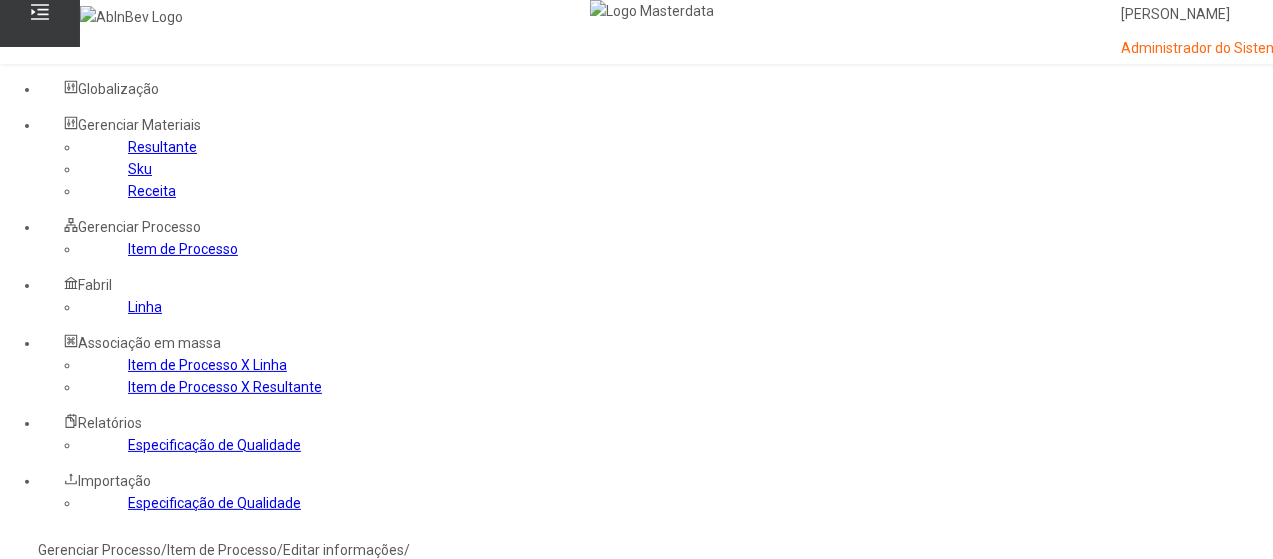 click on "Gerenciar Processo" 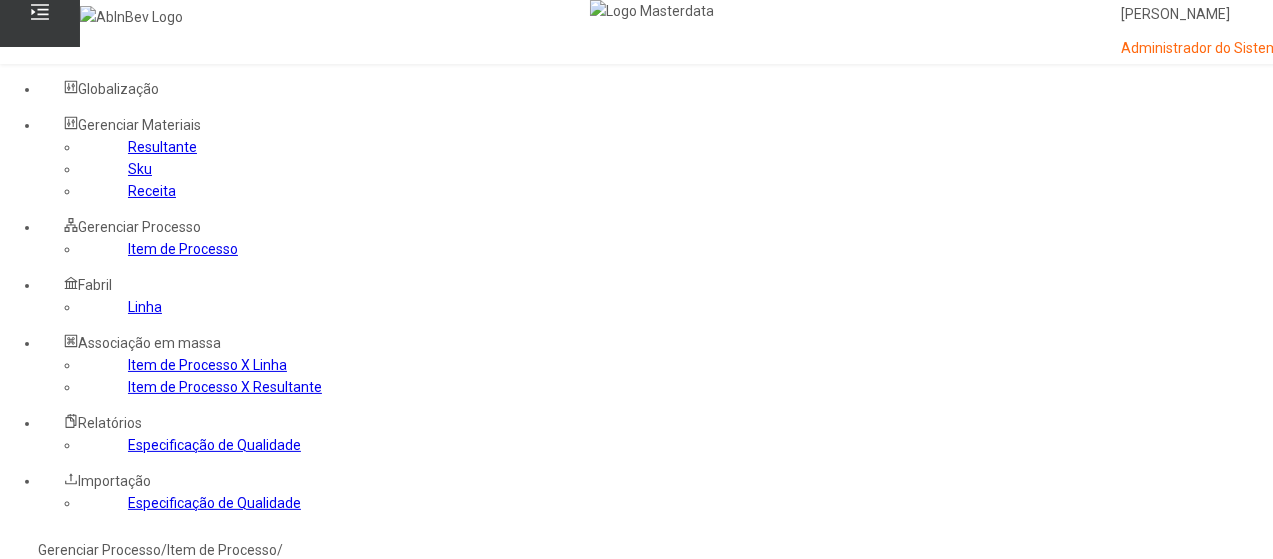 click on "Item de controle Item de Processo Filtrar" 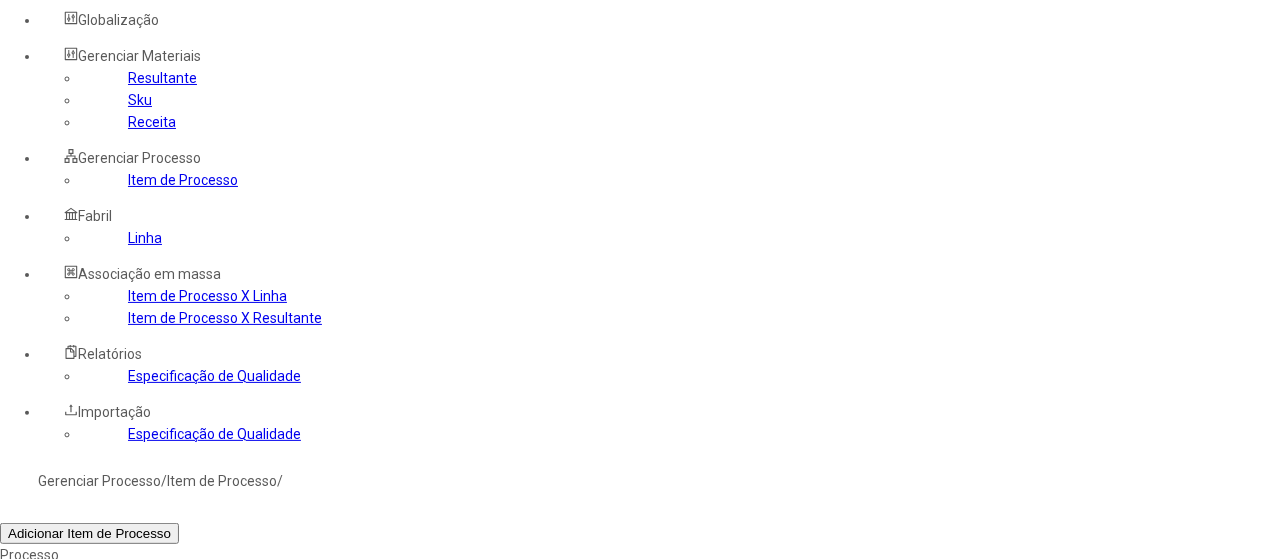 scroll, scrollTop: 100, scrollLeft: 0, axis: vertical 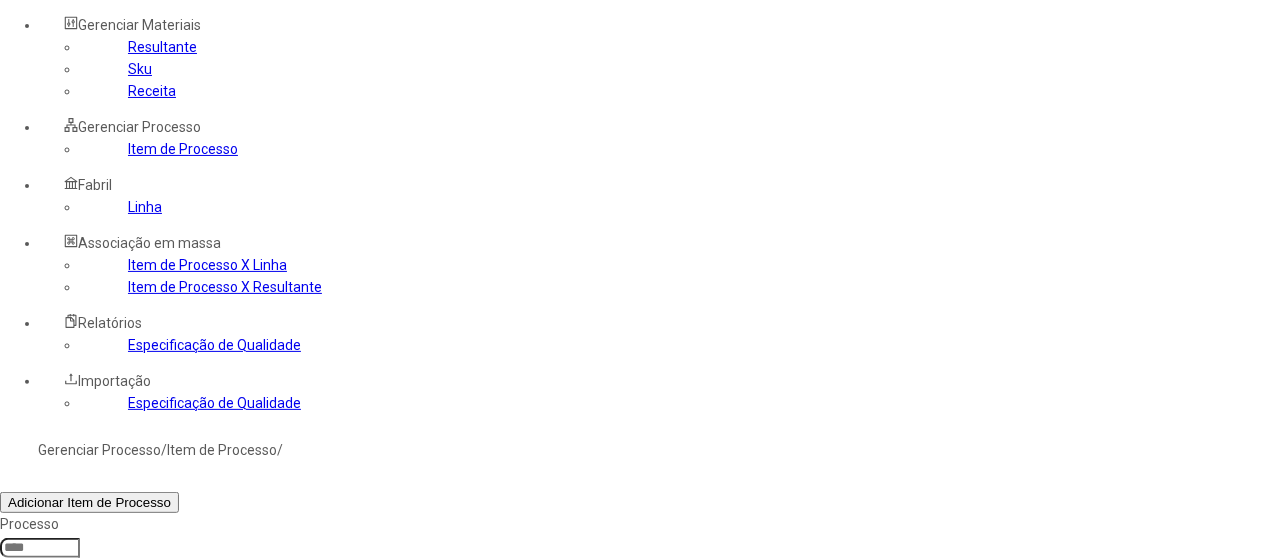 click 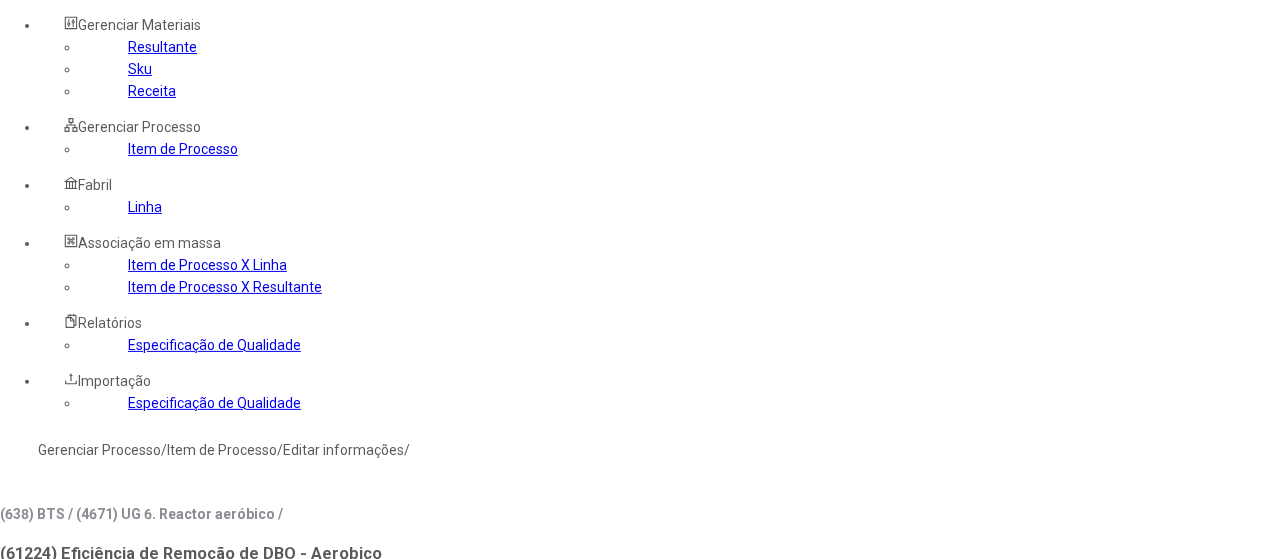 drag, startPoint x: 634, startPoint y: 309, endPoint x: 729, endPoint y: 304, distance: 95.131485 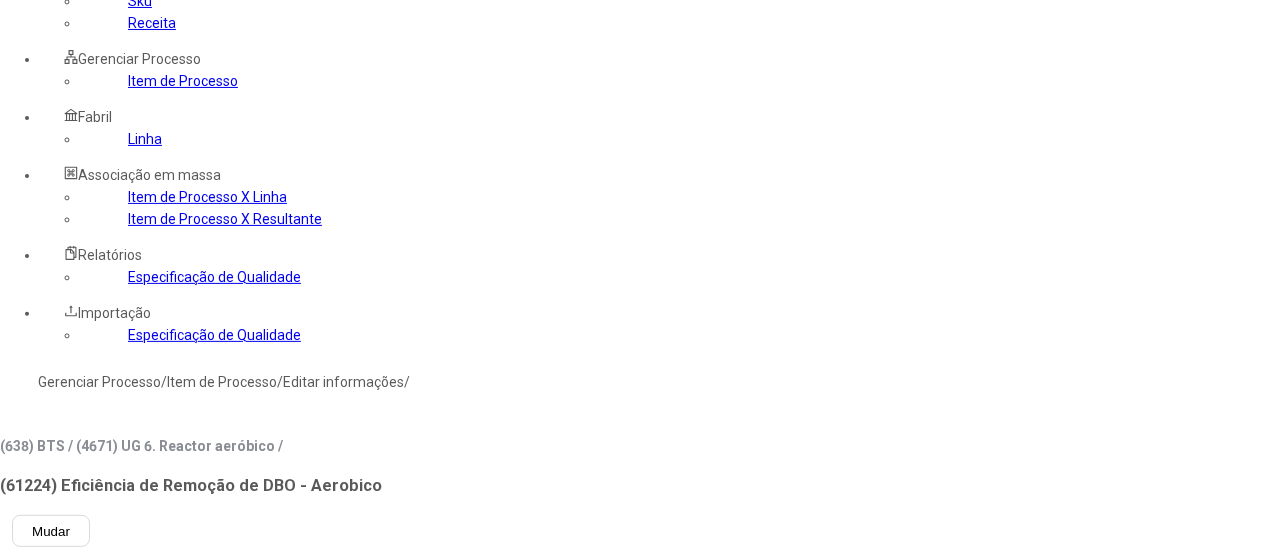 scroll, scrollTop: 200, scrollLeft: 0, axis: vertical 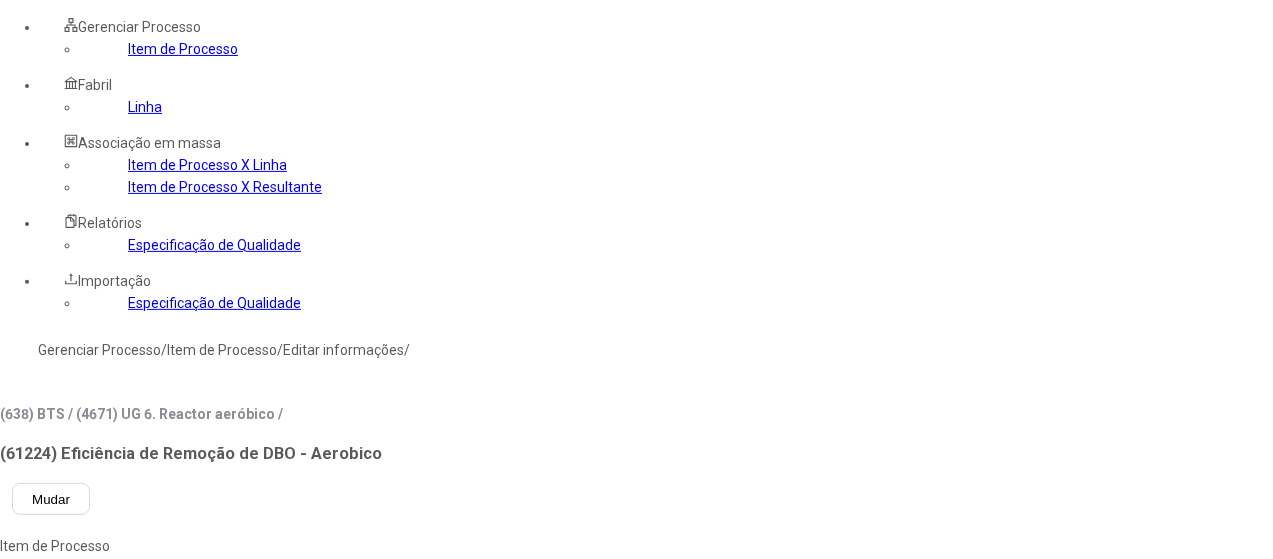 type on "**********" 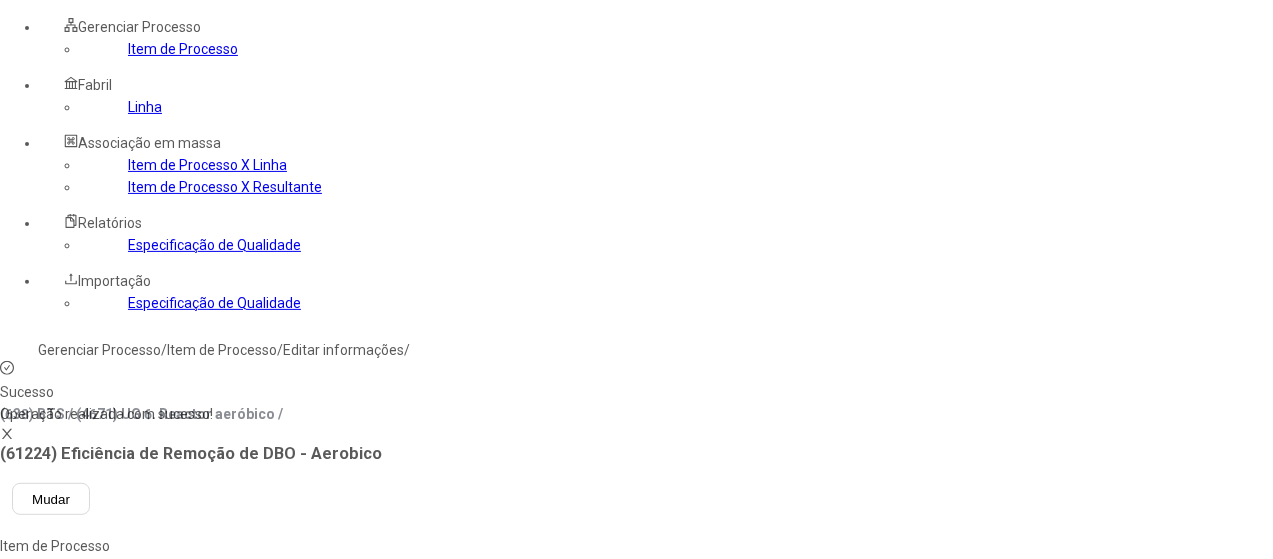 click on "Linha" 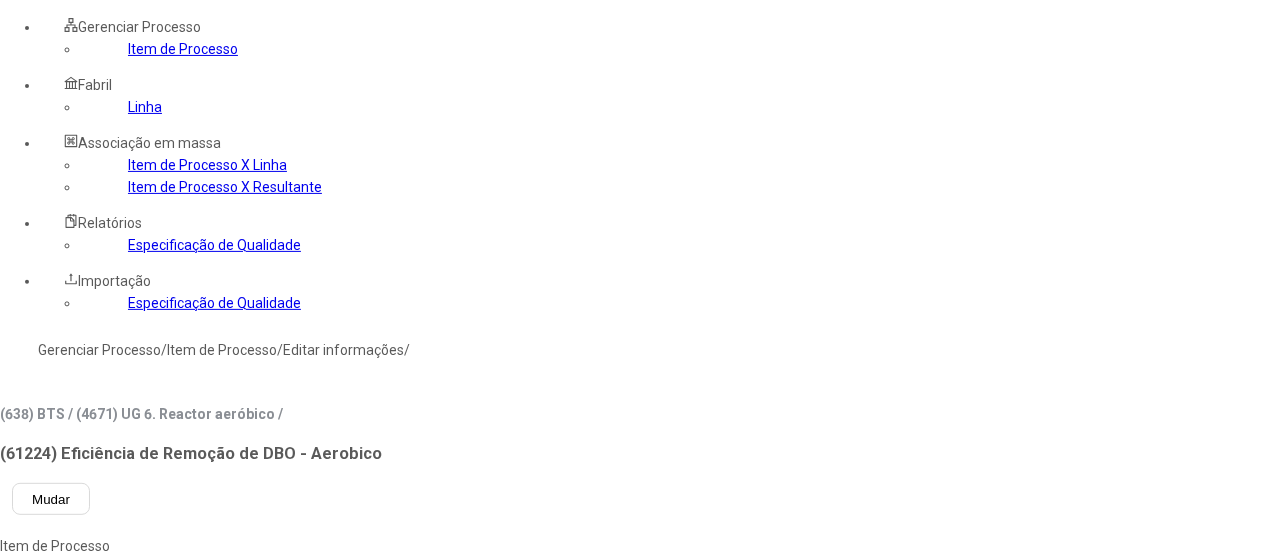 scroll, scrollTop: 300, scrollLeft: 0, axis: vertical 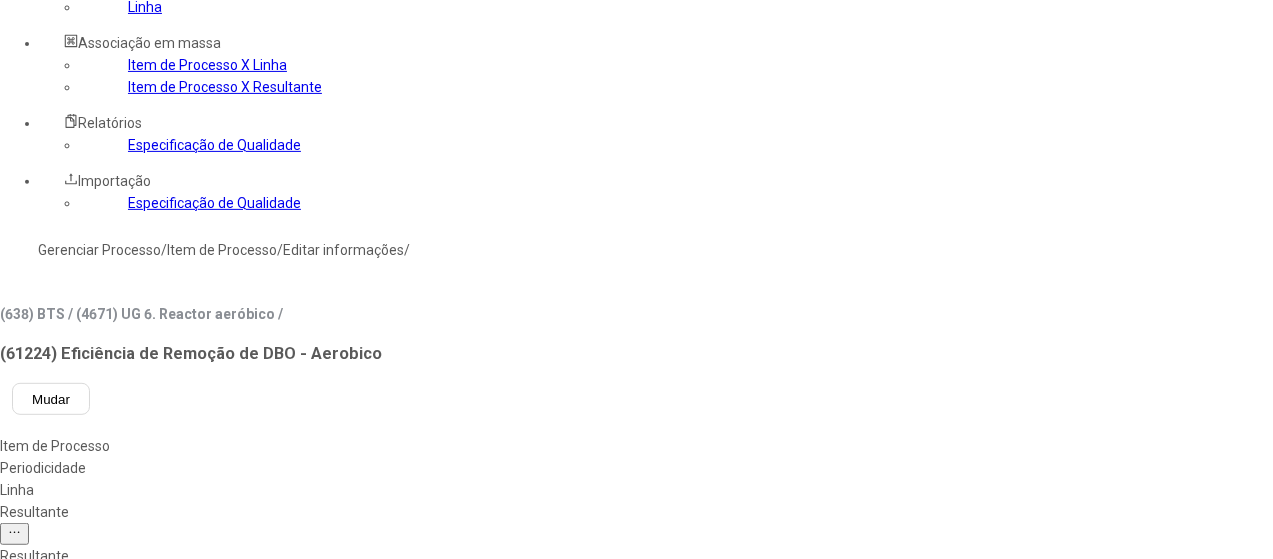 click 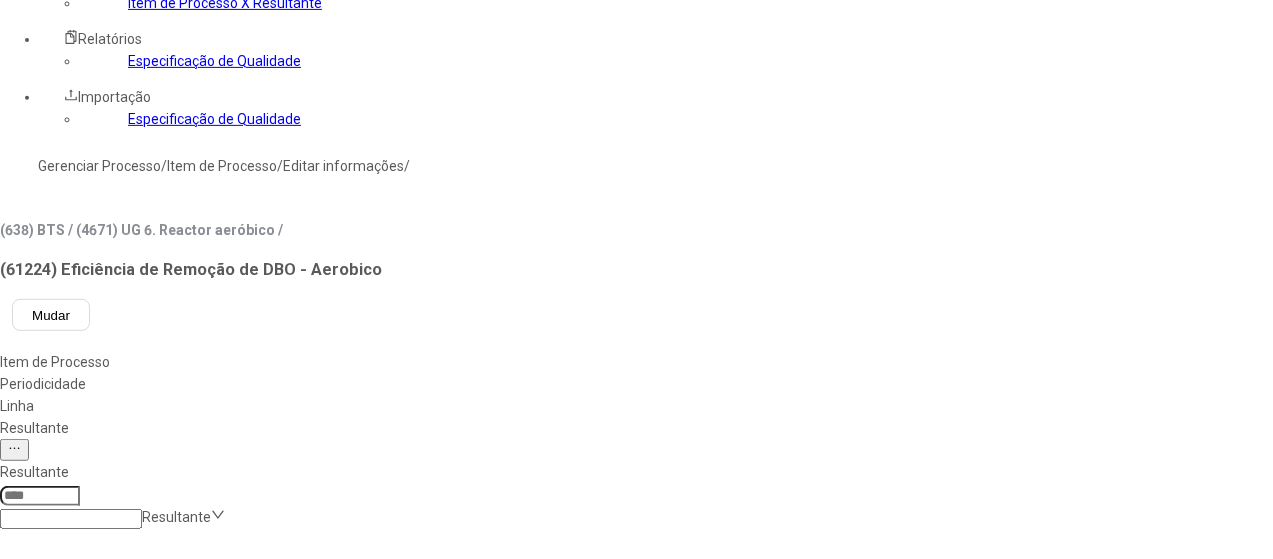 scroll, scrollTop: 500, scrollLeft: 0, axis: vertical 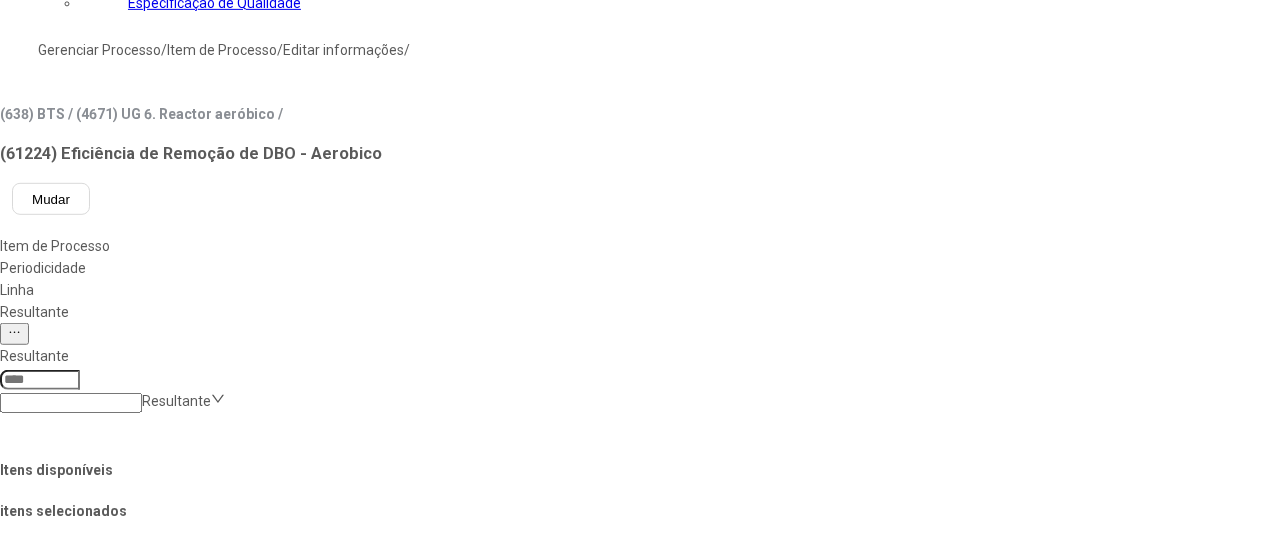 click on "Concluir associação" at bounding box center (124, 1299) 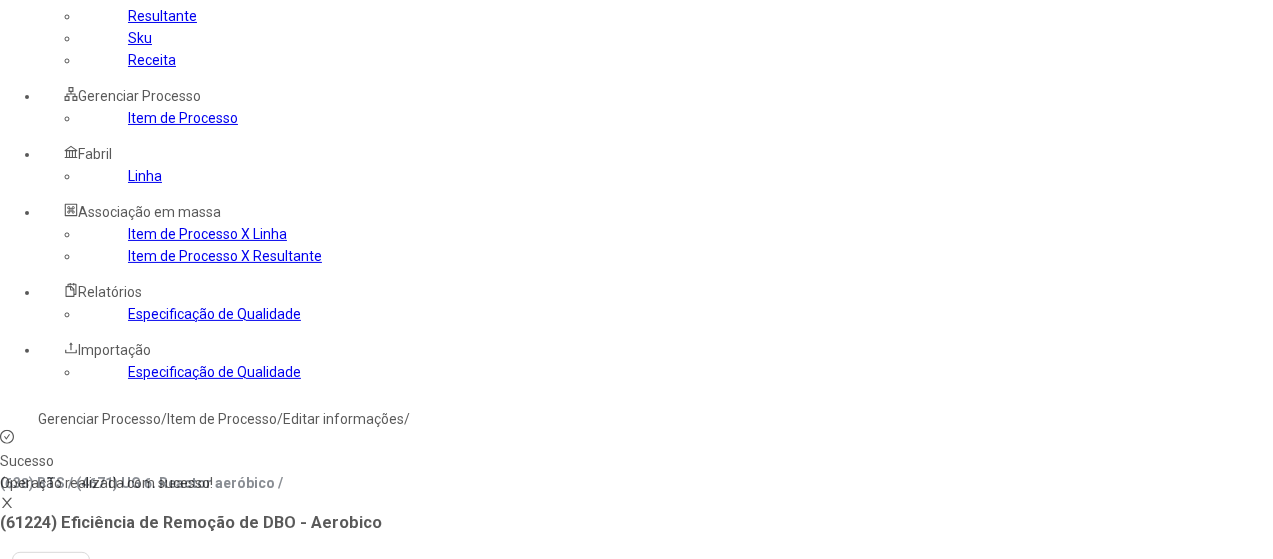 scroll, scrollTop: 100, scrollLeft: 0, axis: vertical 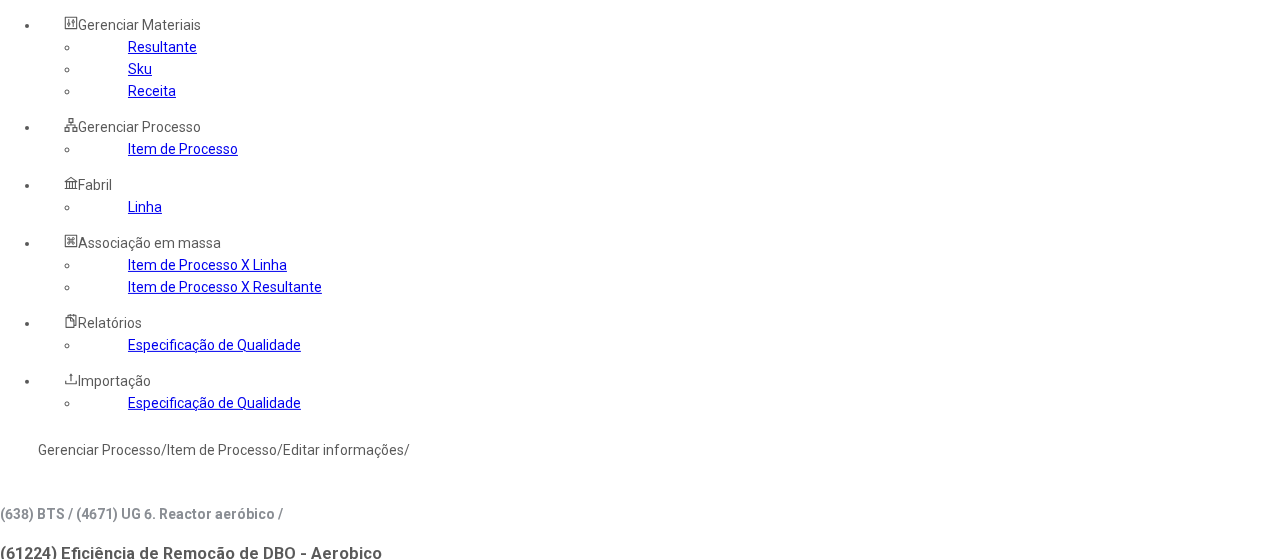 click on "Gerenciar Processo" 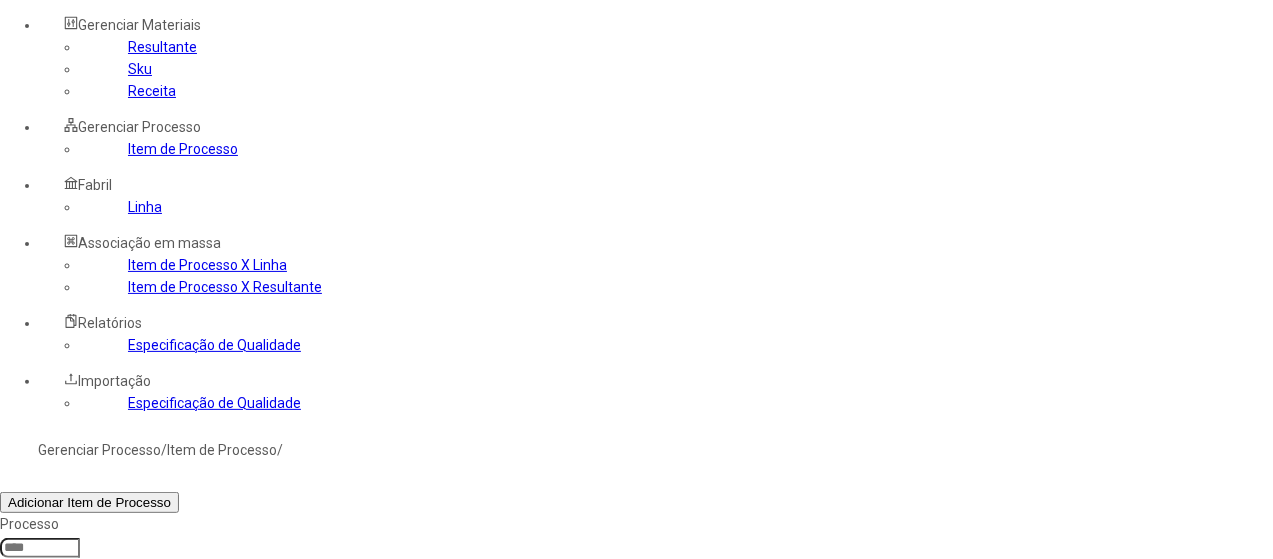 click 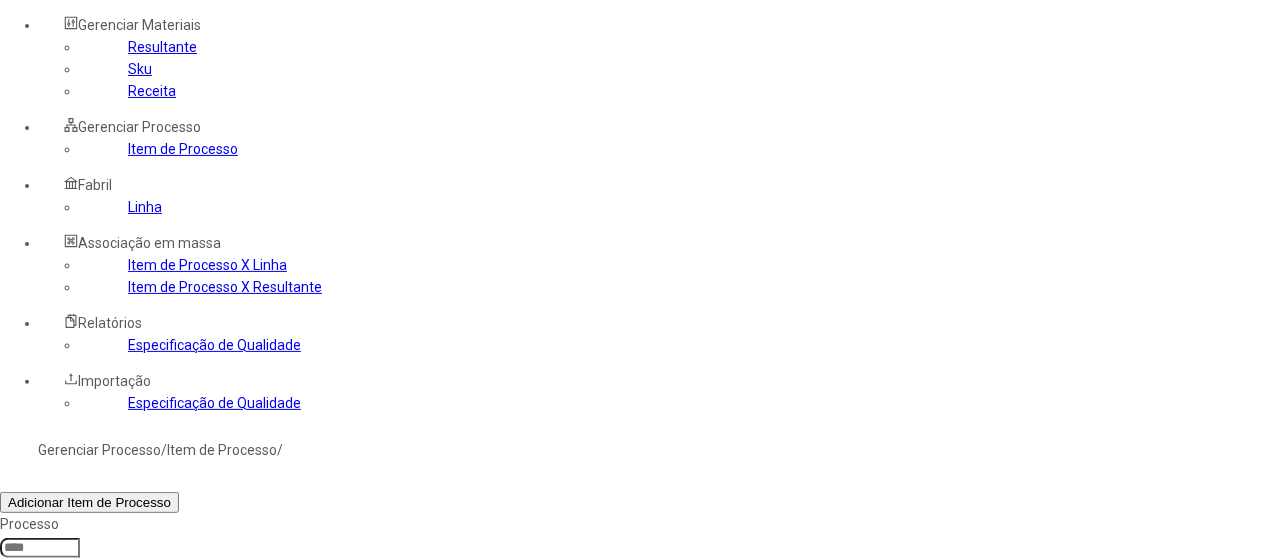 type on "*****" 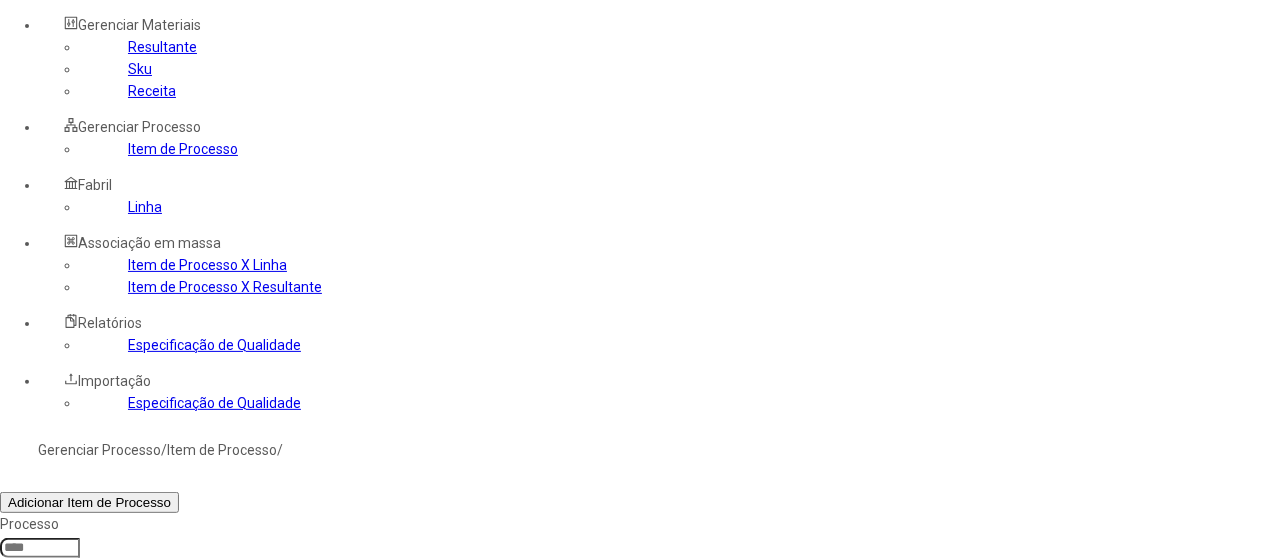 click on "Filtrar" 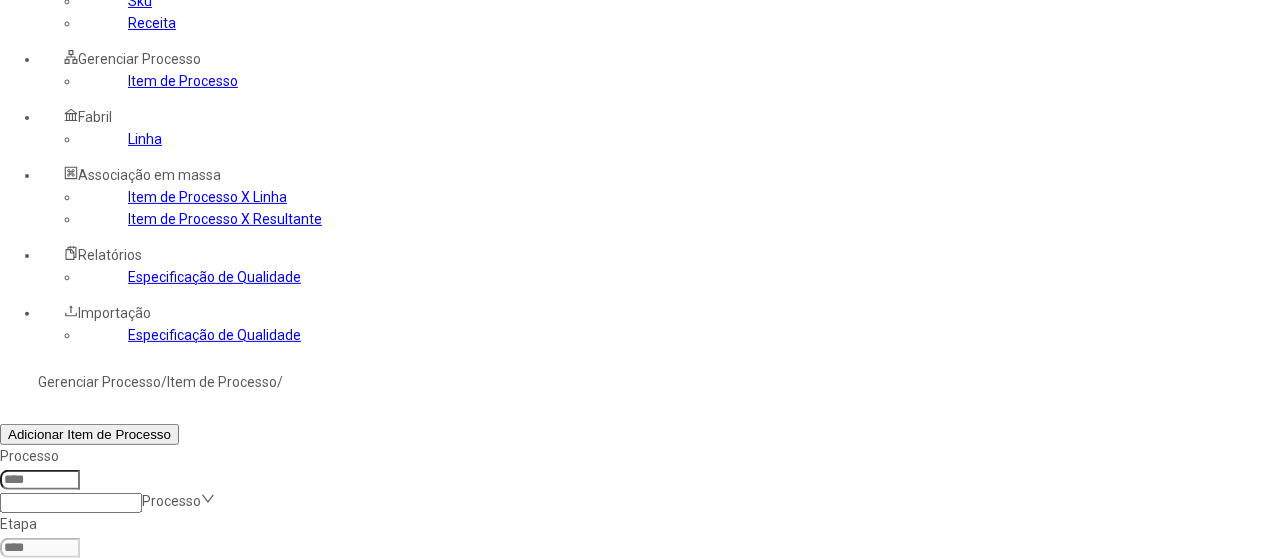 scroll, scrollTop: 200, scrollLeft: 0, axis: vertical 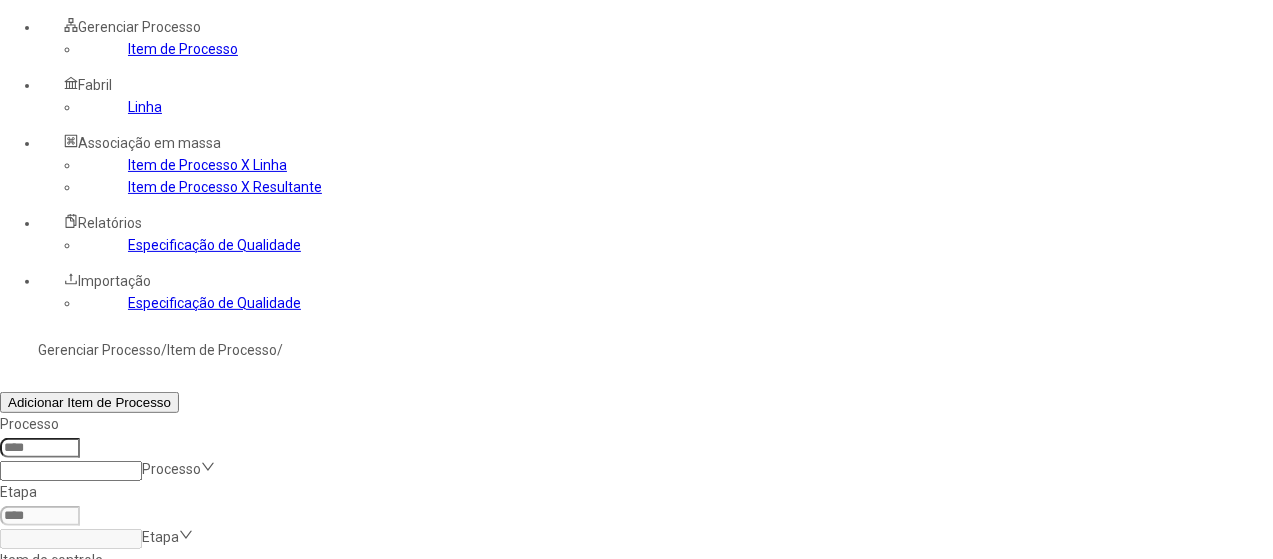 click 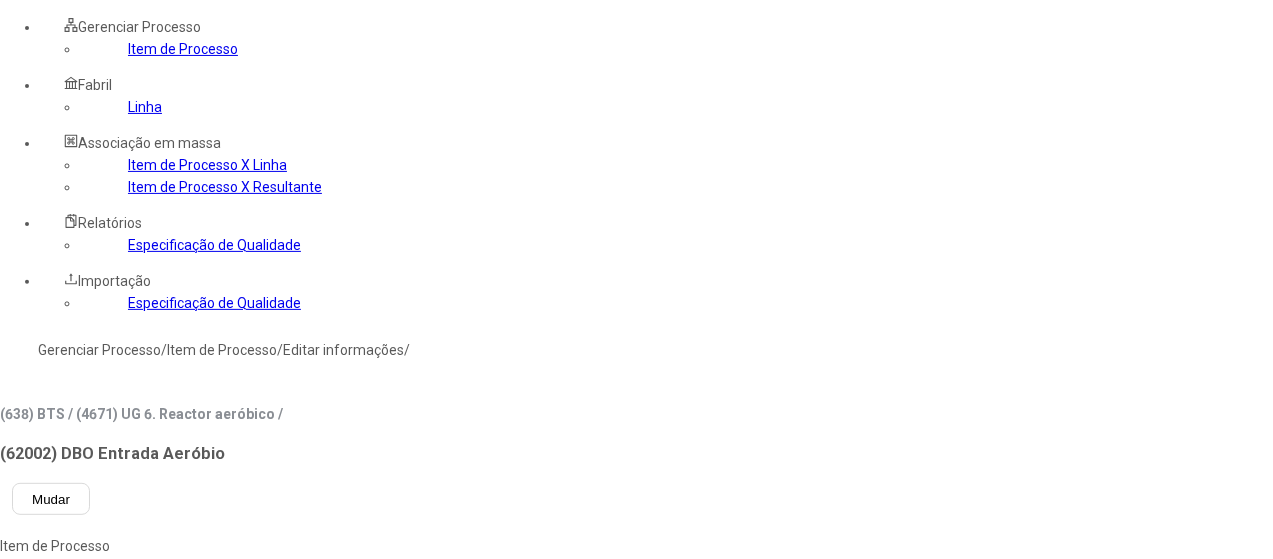 type on "****" 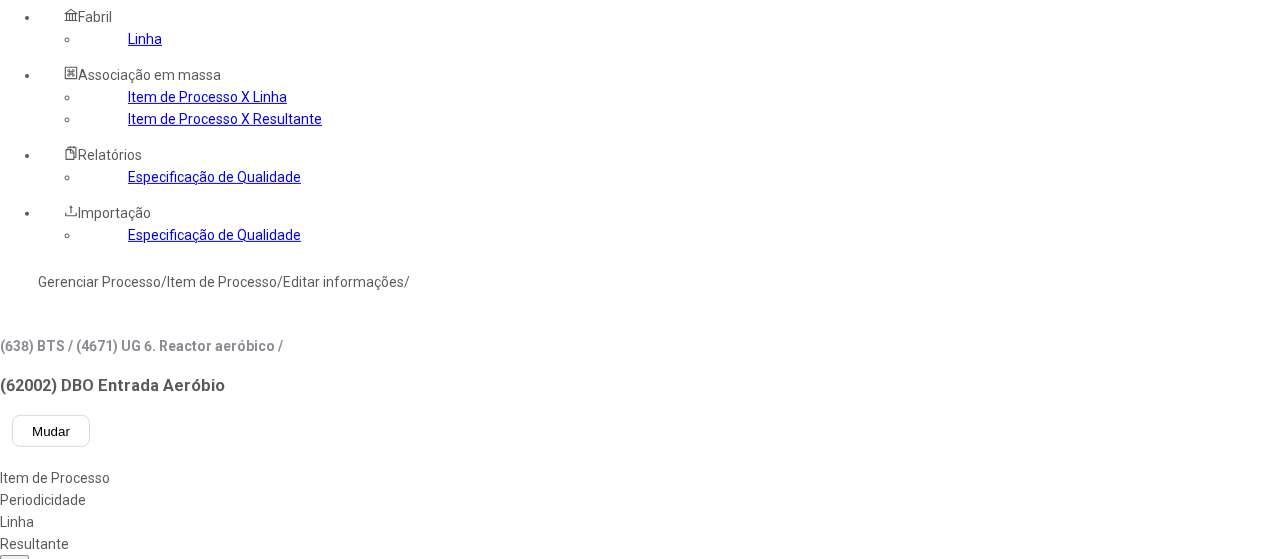 scroll, scrollTop: 300, scrollLeft: 0, axis: vertical 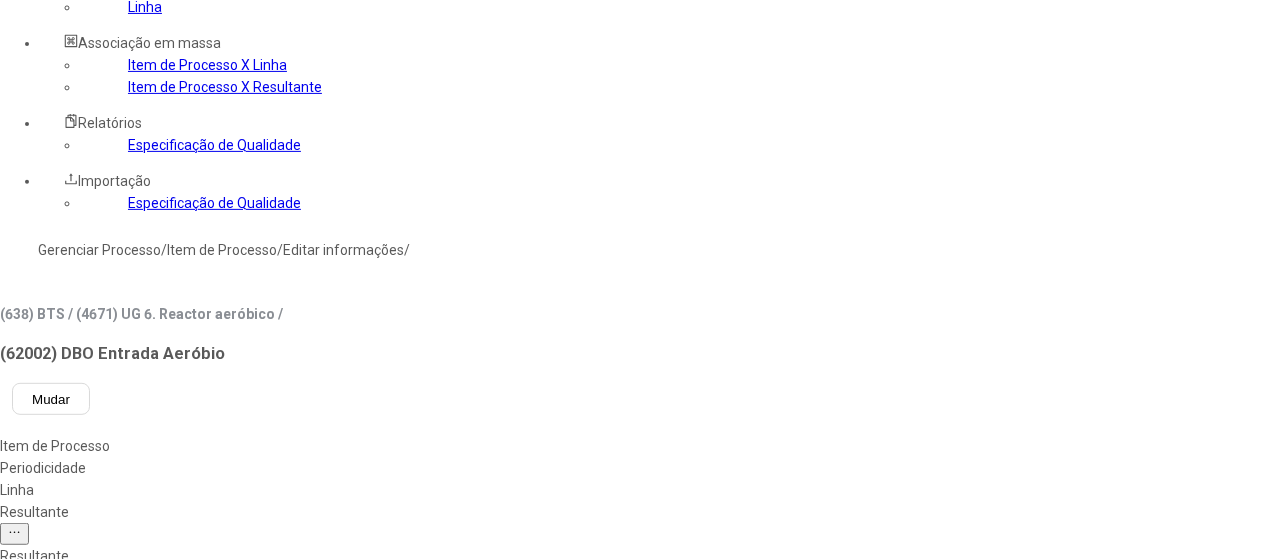 click 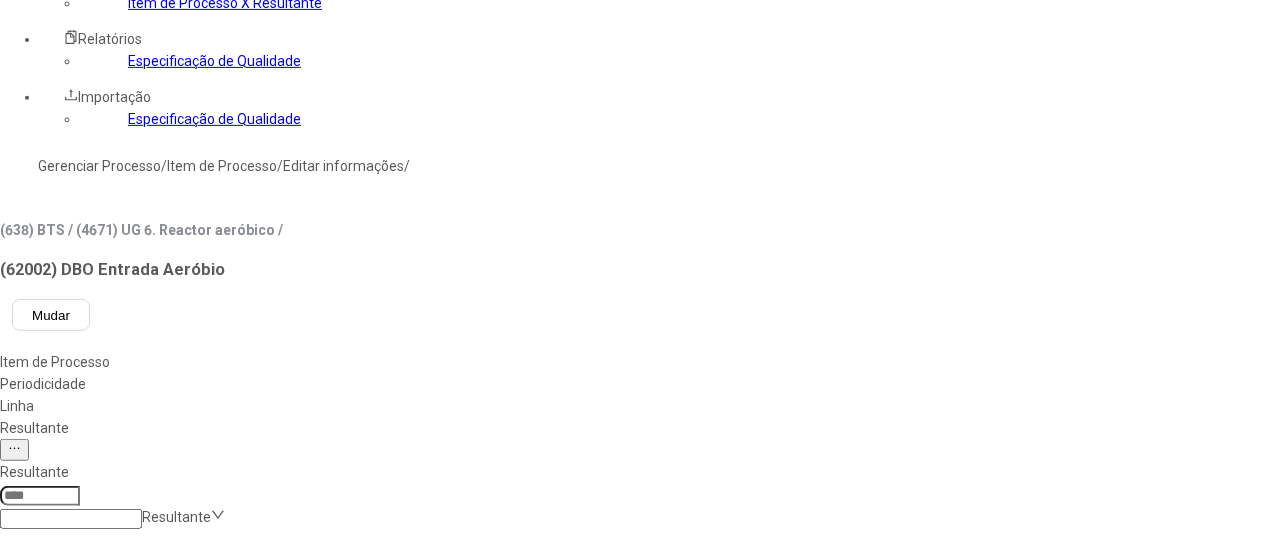 scroll, scrollTop: 500, scrollLeft: 0, axis: vertical 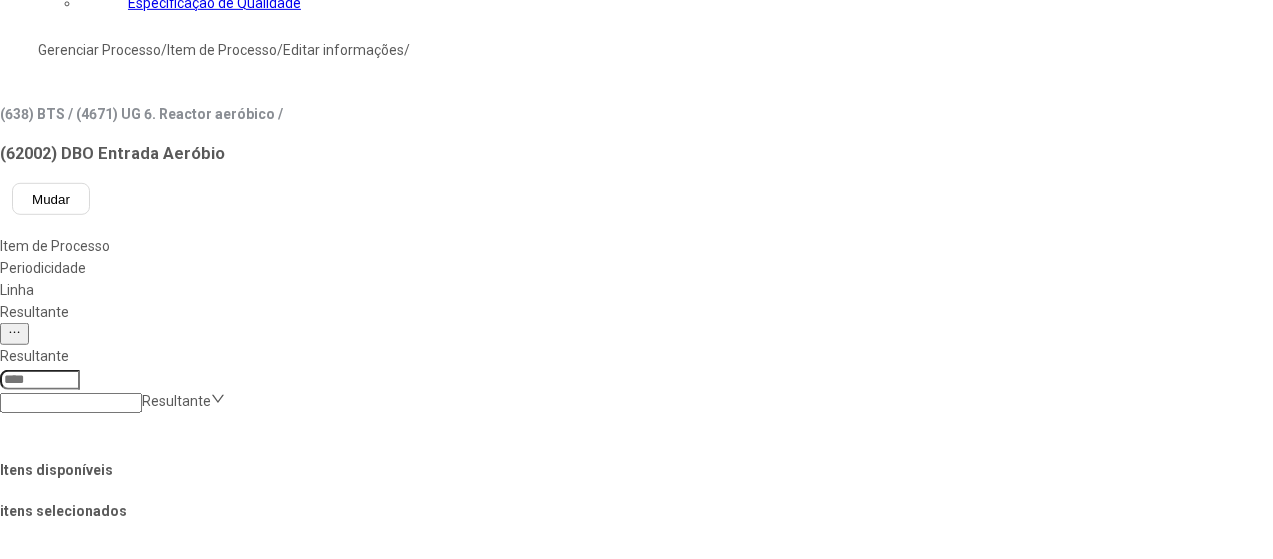click on "Concluir associação" at bounding box center (124, 1299) 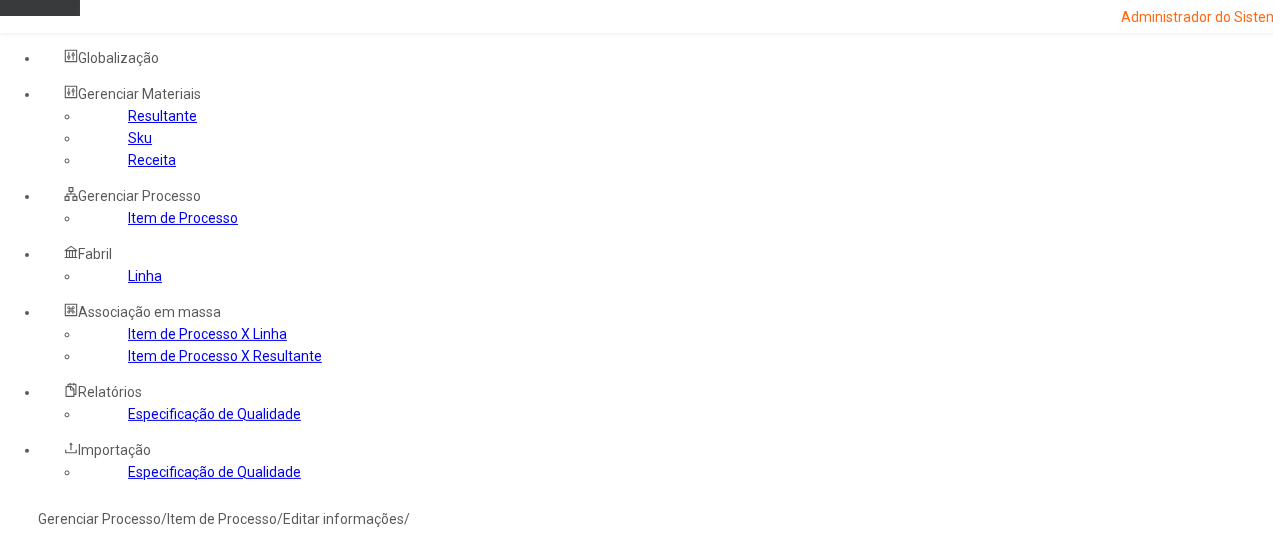 scroll, scrollTop: 0, scrollLeft: 0, axis: both 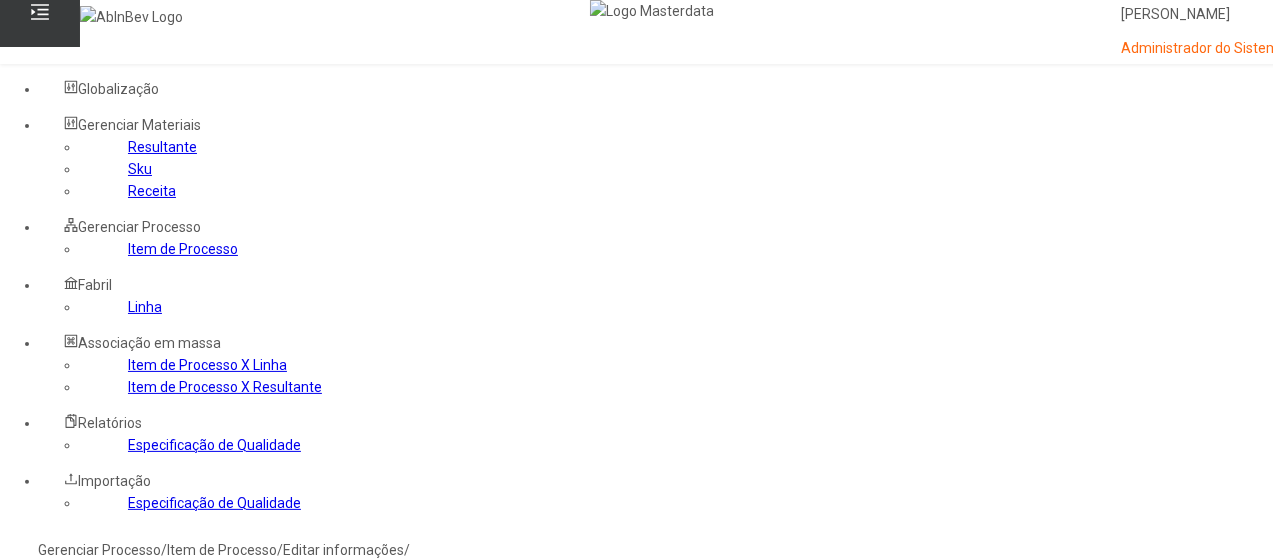drag, startPoint x: 368, startPoint y: 104, endPoint x: 398, endPoint y: 132, distance: 41.036568 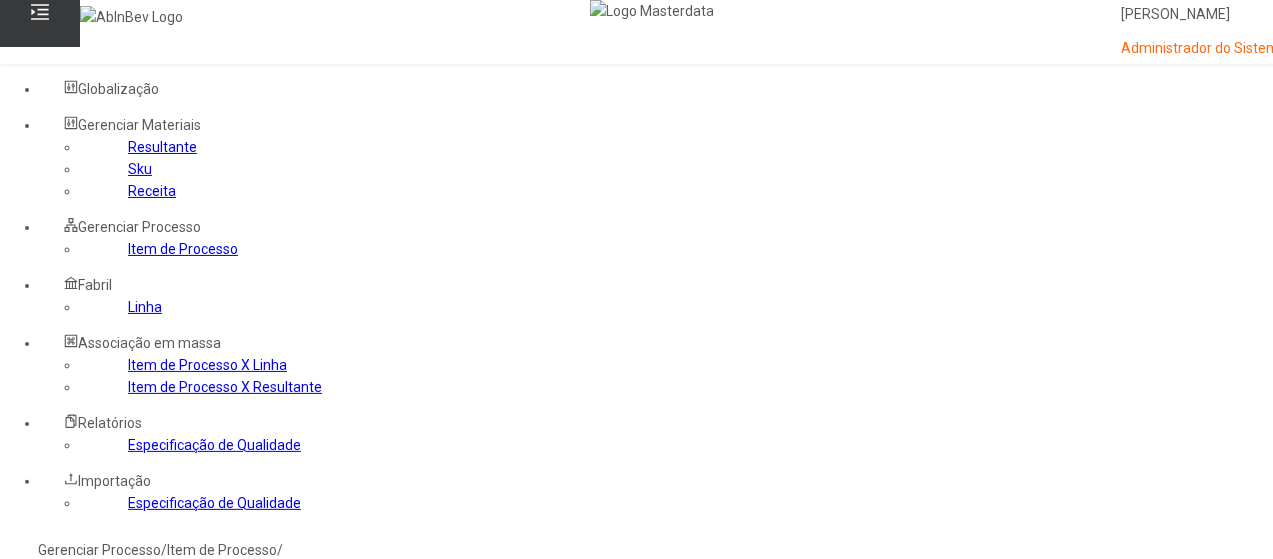 click 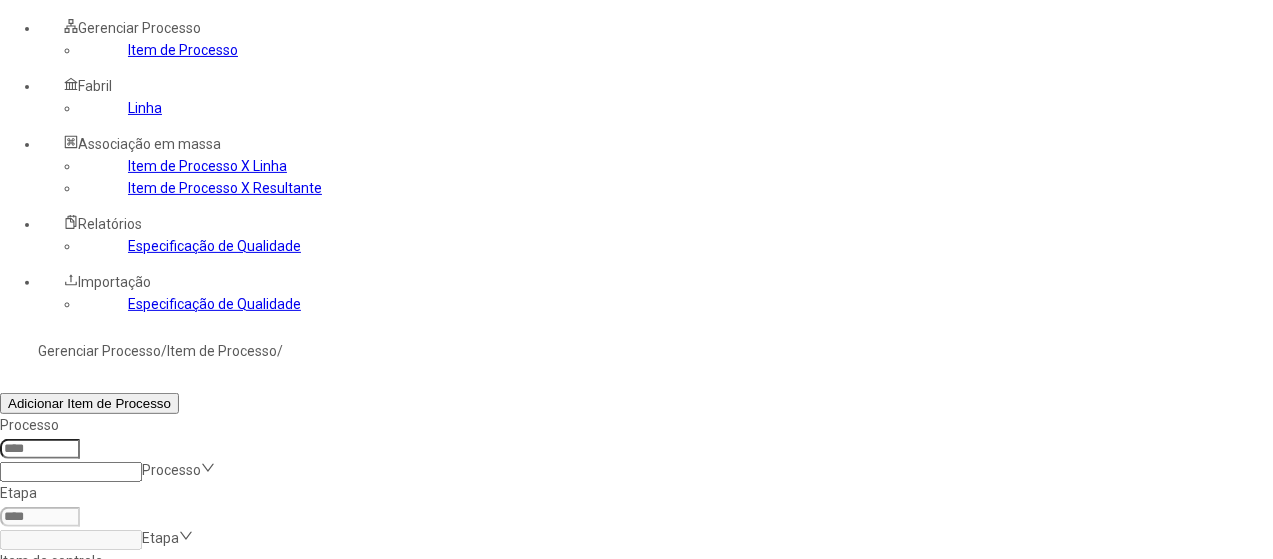 scroll, scrollTop: 200, scrollLeft: 0, axis: vertical 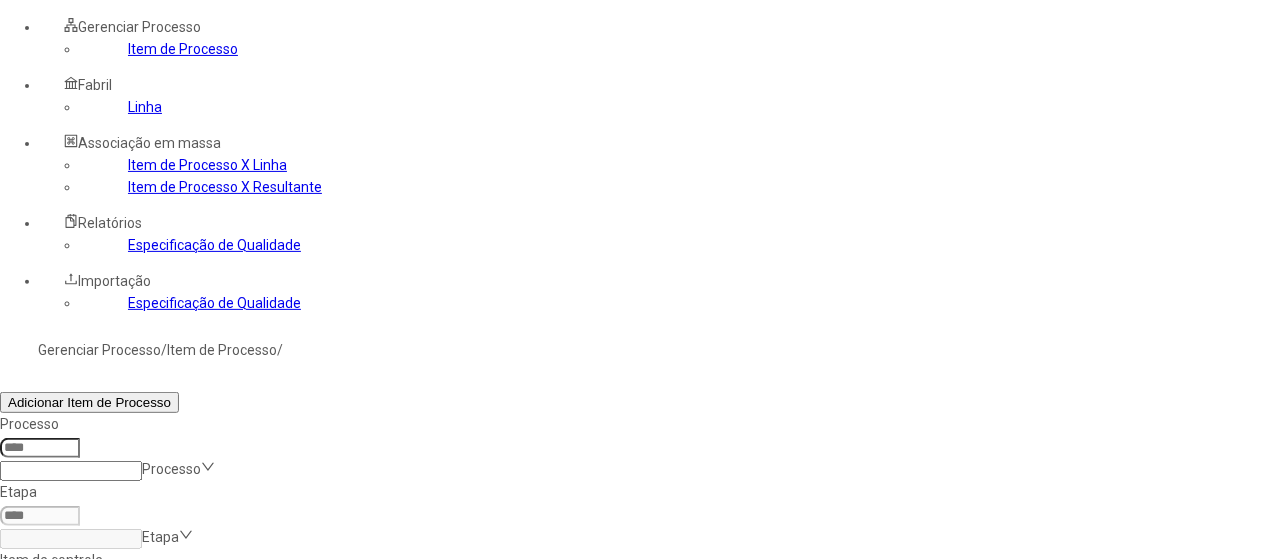 click 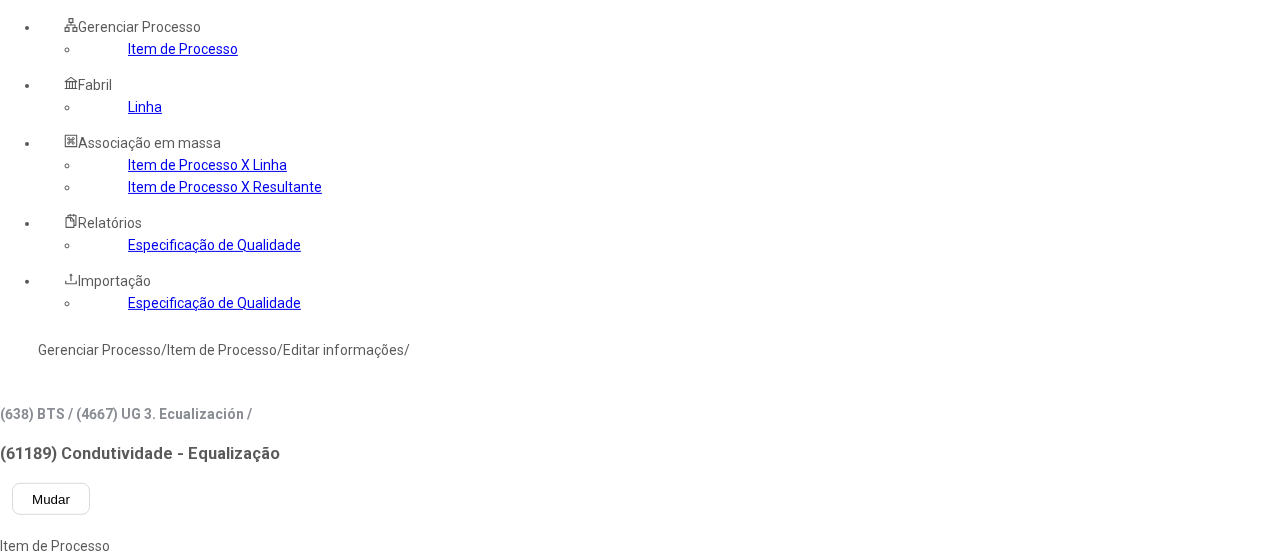 type on "****" 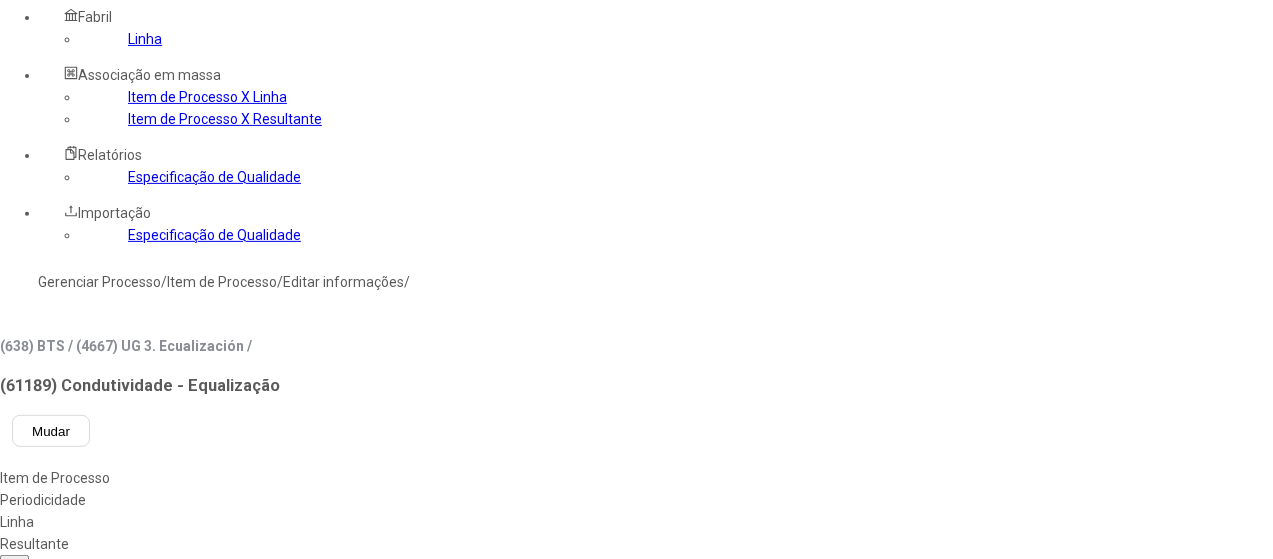 scroll, scrollTop: 300, scrollLeft: 0, axis: vertical 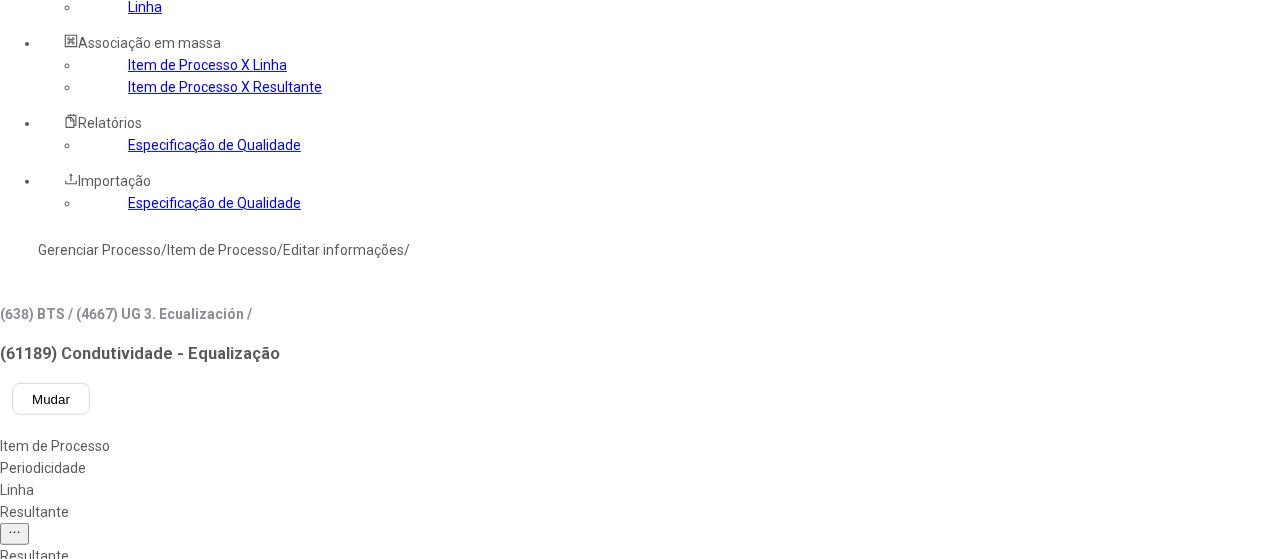 drag, startPoint x: 980, startPoint y: 307, endPoint x: 916, endPoint y: 322, distance: 65.734314 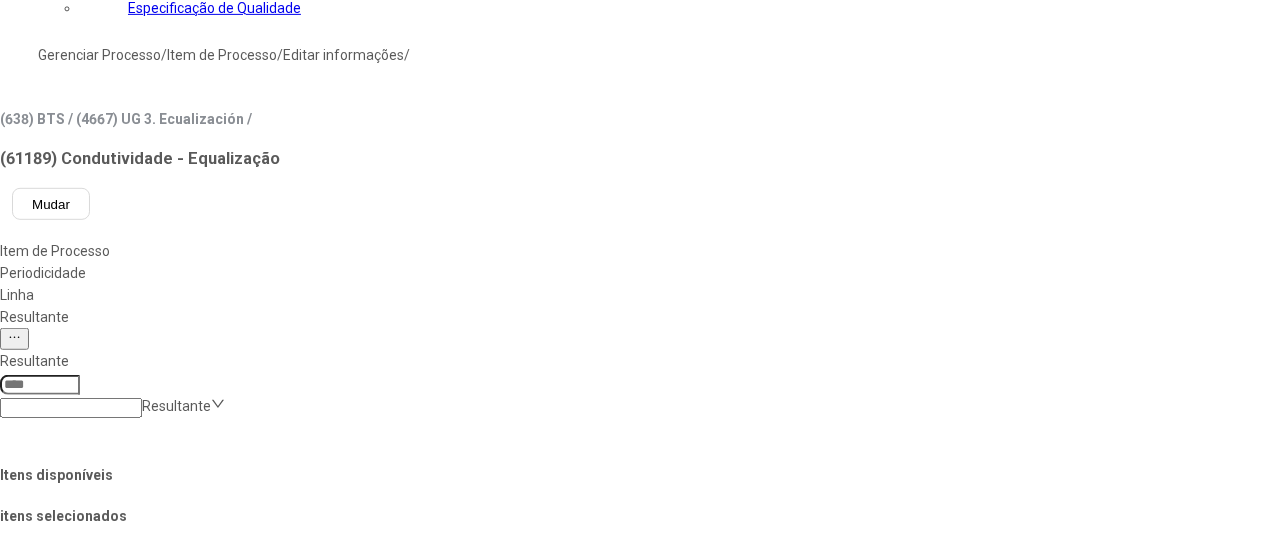 scroll, scrollTop: 500, scrollLeft: 0, axis: vertical 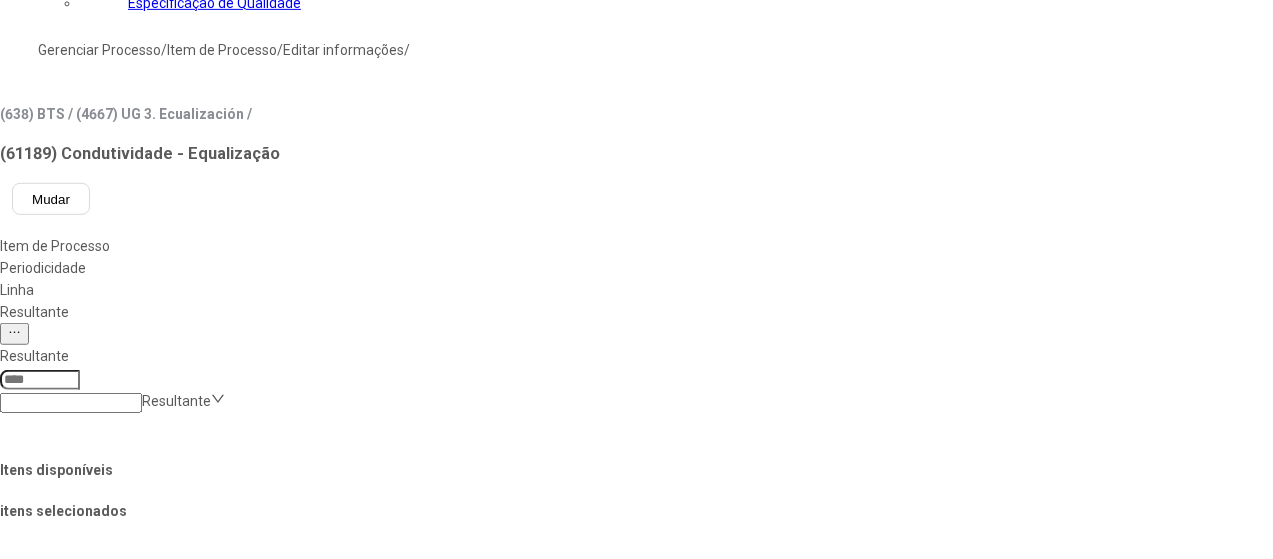 click on "Concluir associação" at bounding box center [124, 1299] 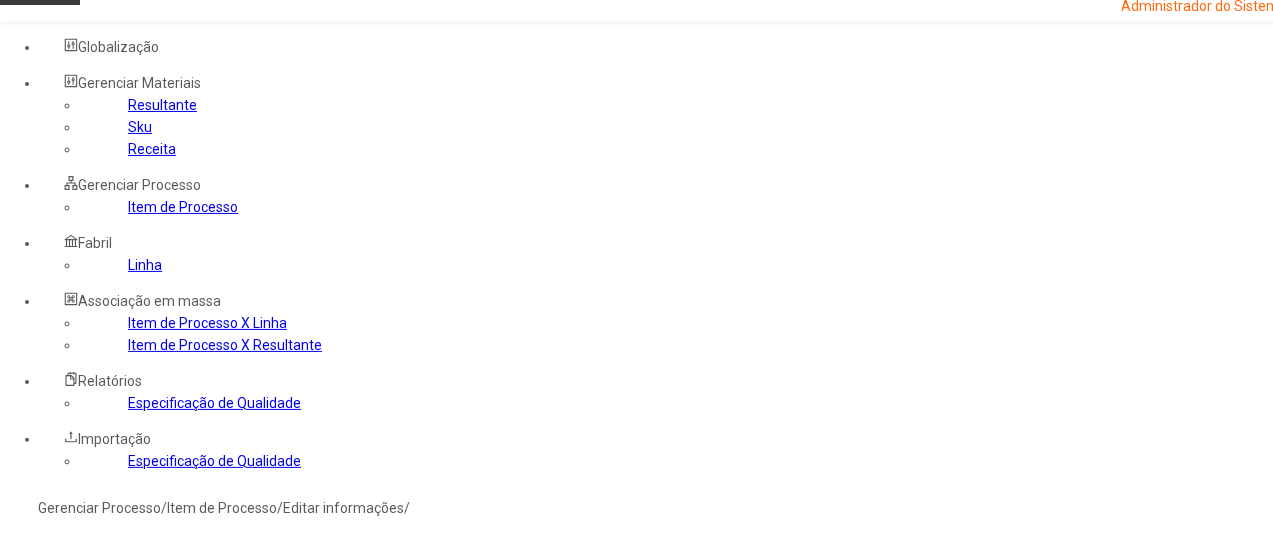 scroll, scrollTop: 0, scrollLeft: 0, axis: both 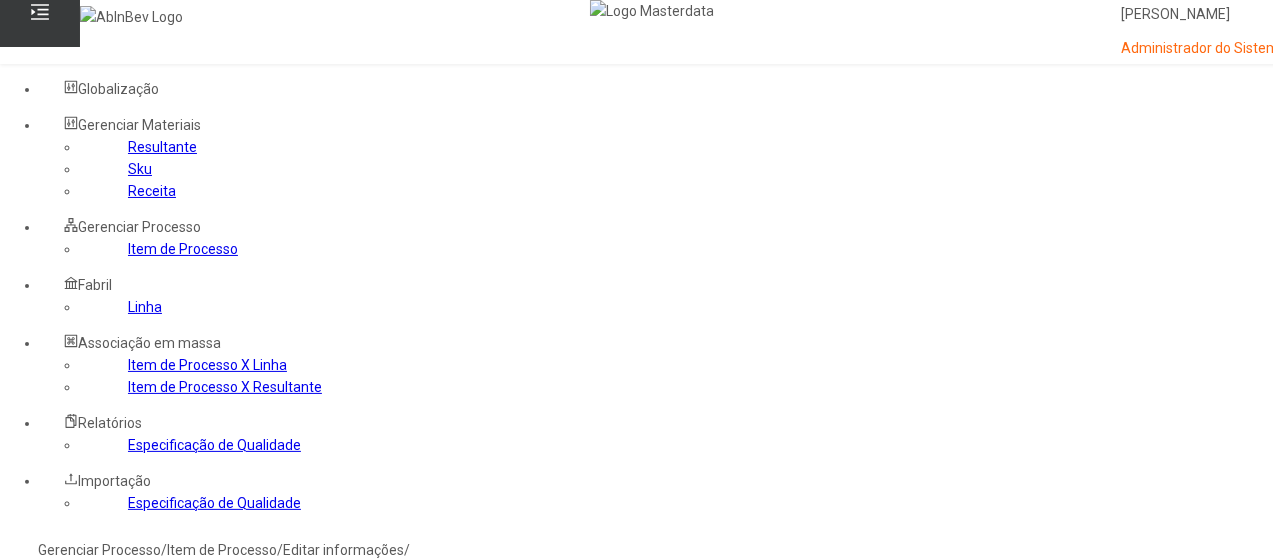 click on "Gerenciar Processo" 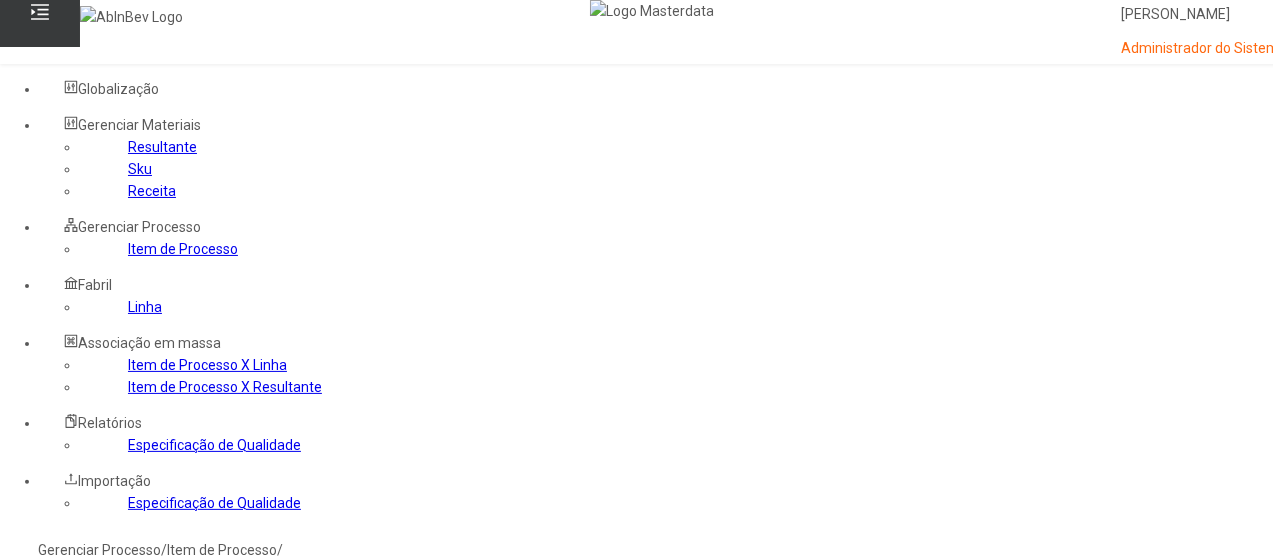 click 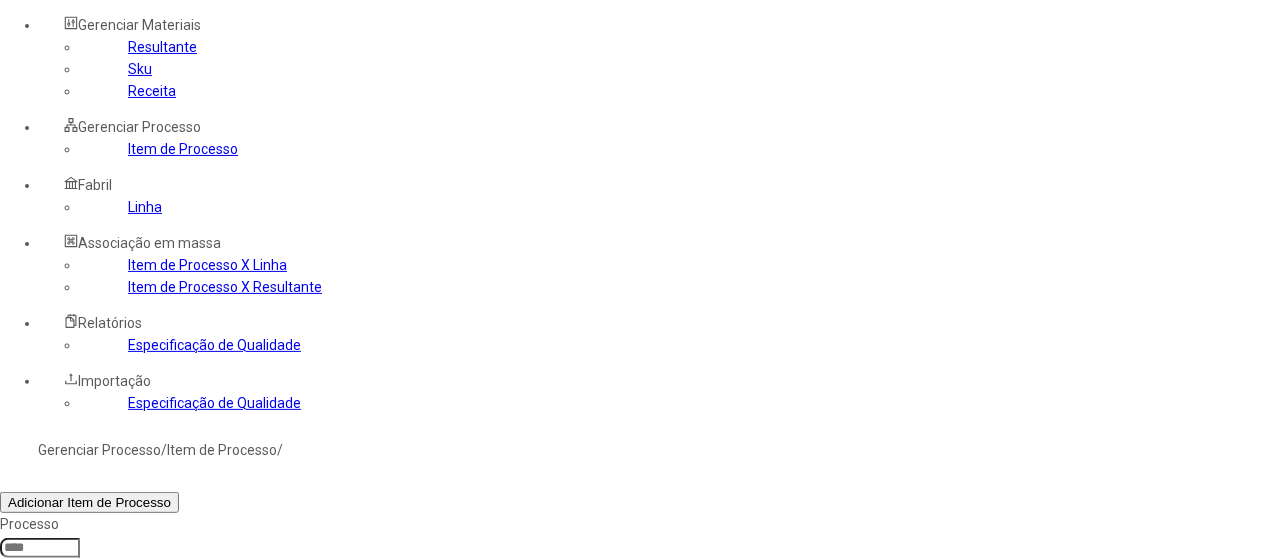 scroll, scrollTop: 200, scrollLeft: 0, axis: vertical 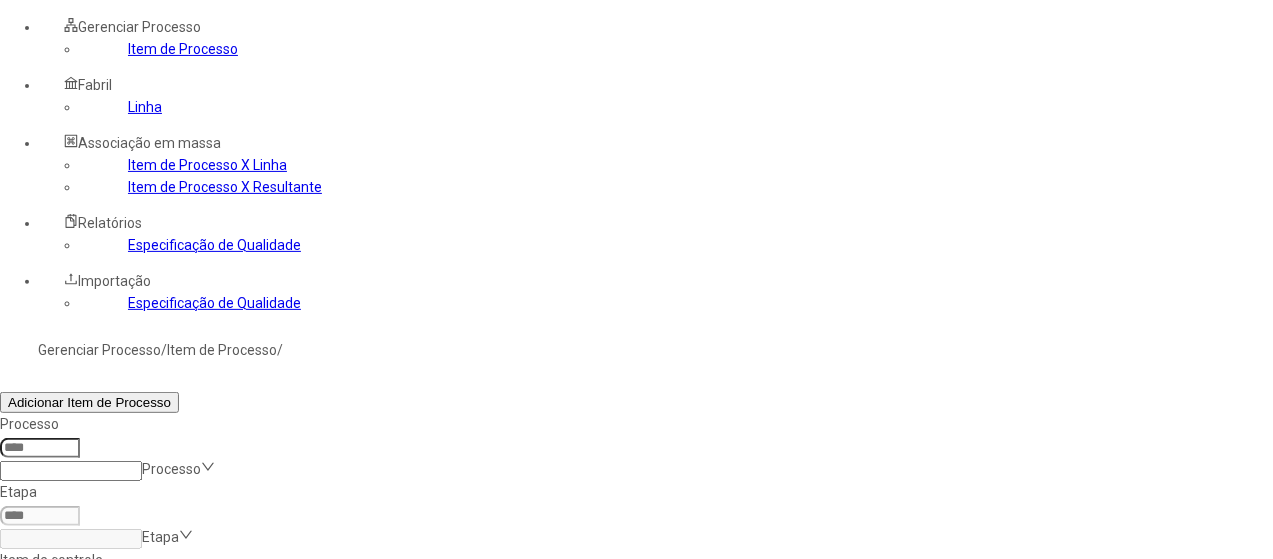 click 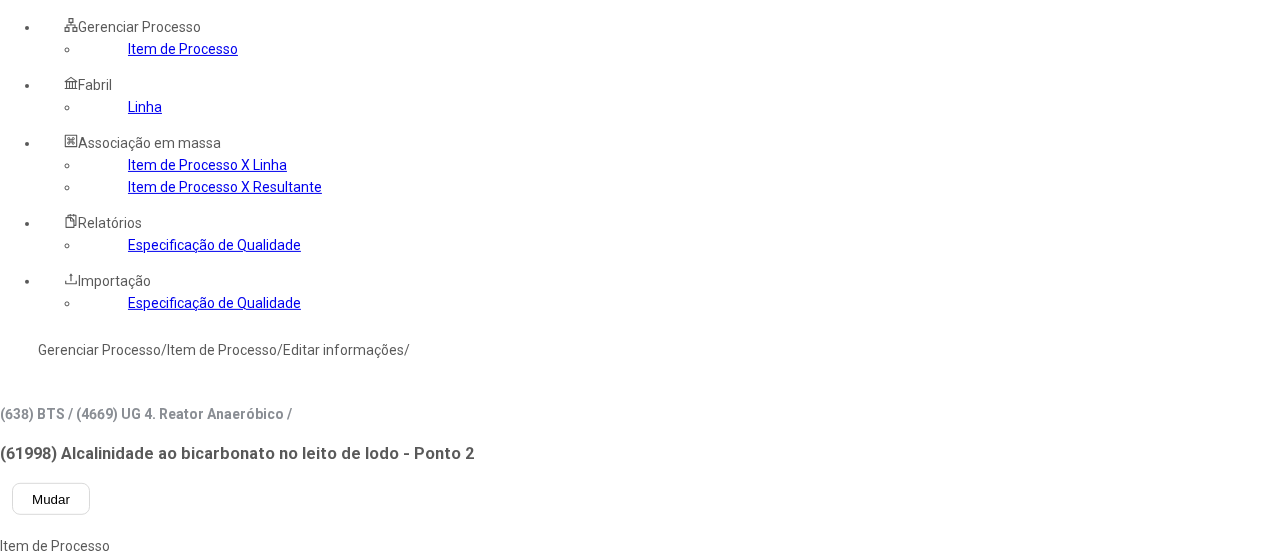 type on "****" 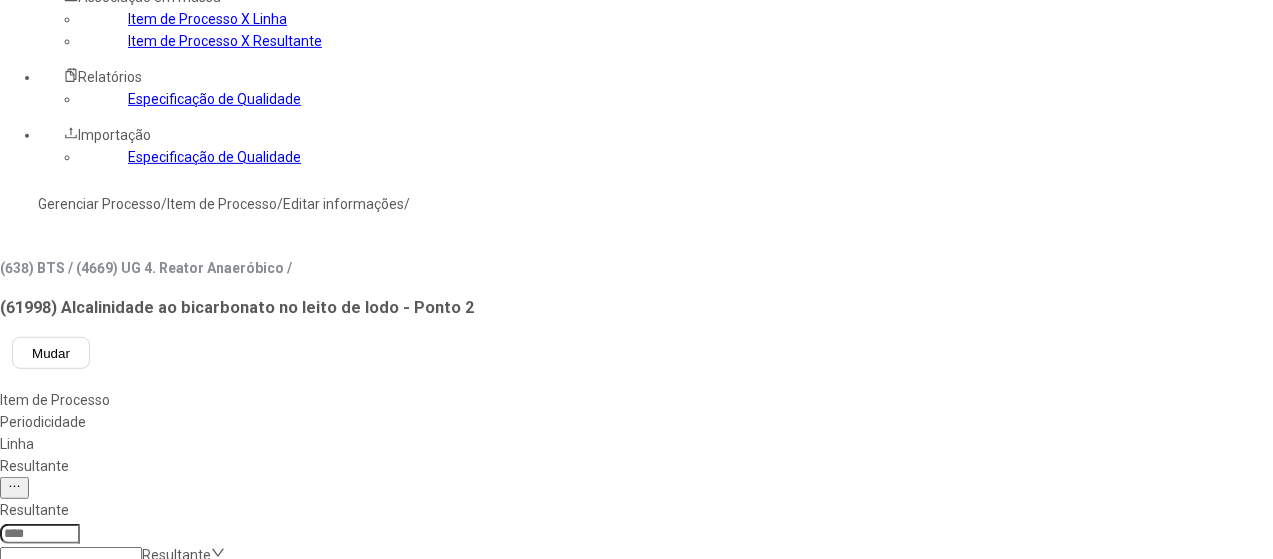 scroll, scrollTop: 500, scrollLeft: 0, axis: vertical 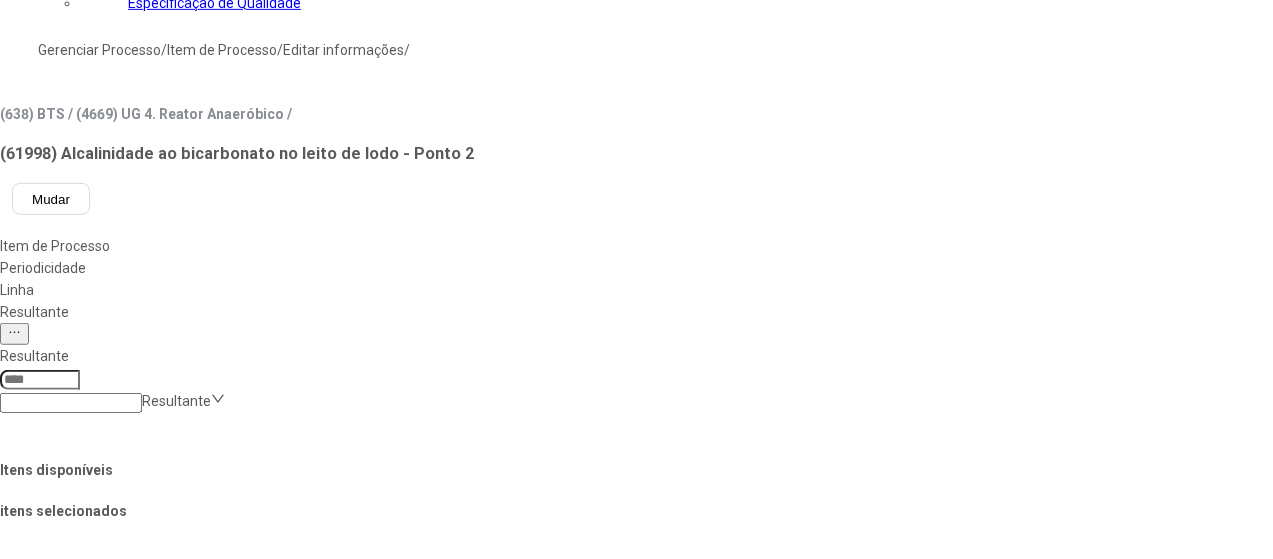 drag, startPoint x: 1116, startPoint y: 446, endPoint x: 1107, endPoint y: 452, distance: 10.816654 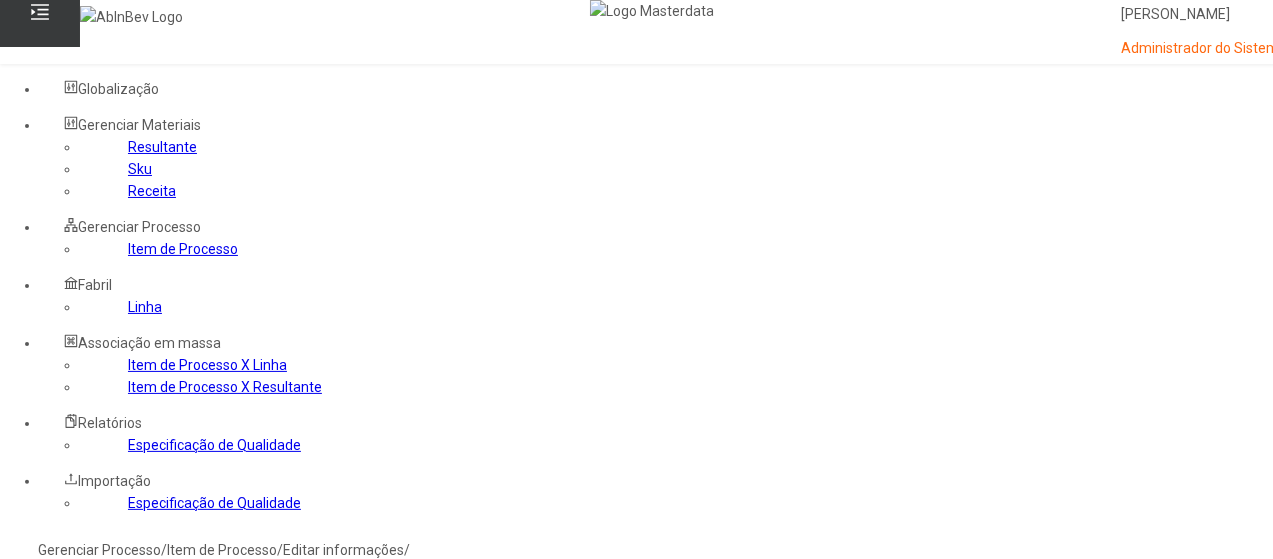 scroll, scrollTop: 0, scrollLeft: 0, axis: both 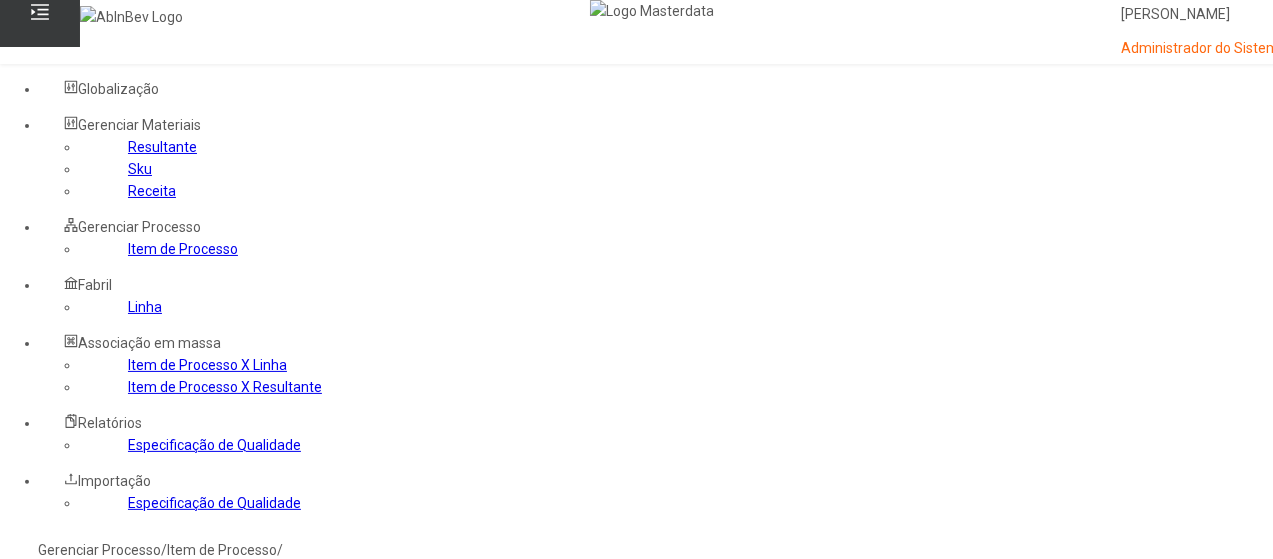 click 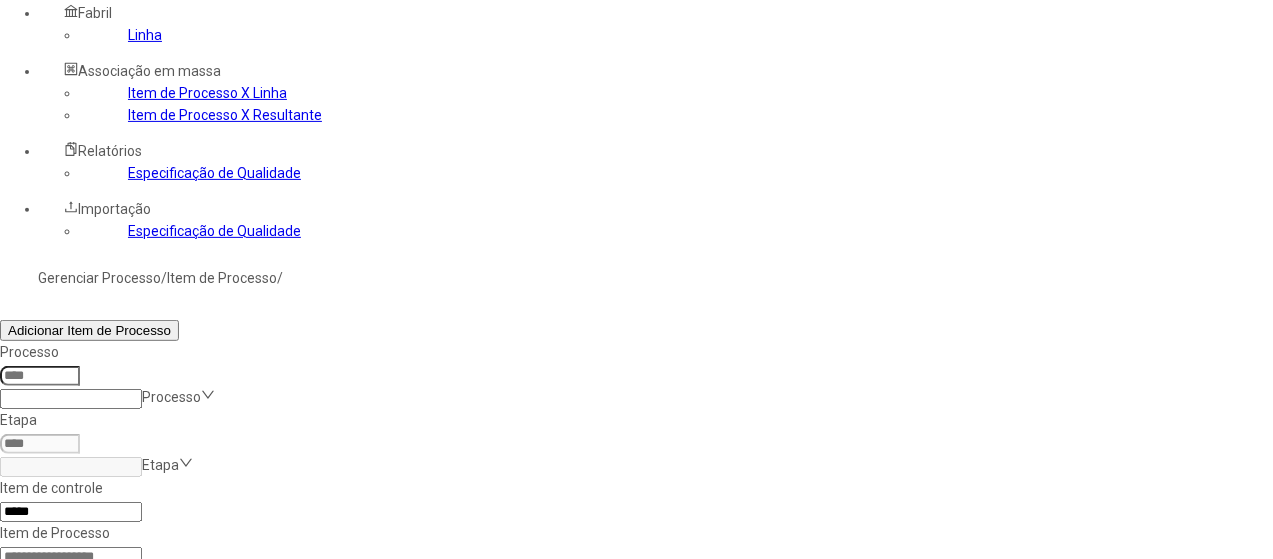 scroll, scrollTop: 272, scrollLeft: 0, axis: vertical 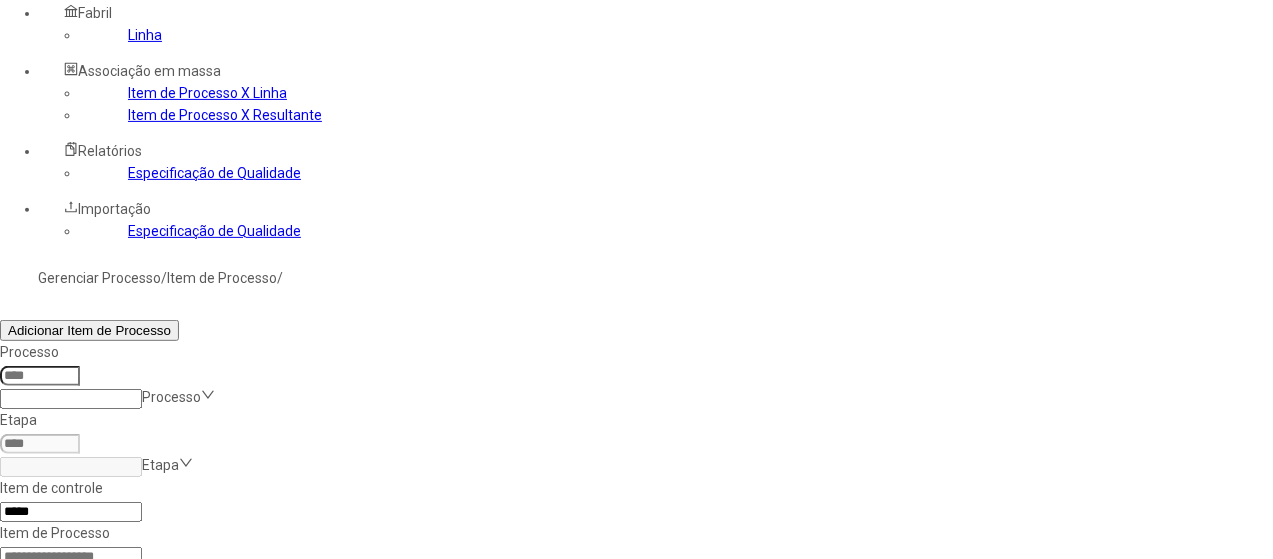 drag, startPoint x: 382, startPoint y: 62, endPoint x: 244, endPoint y: 57, distance: 138.09055 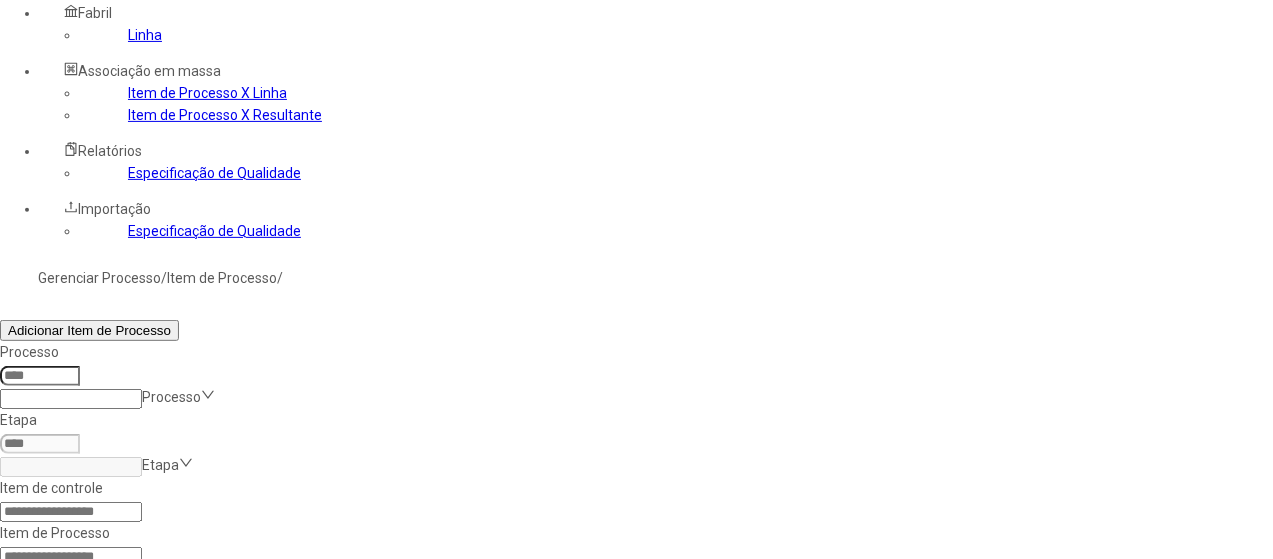 type 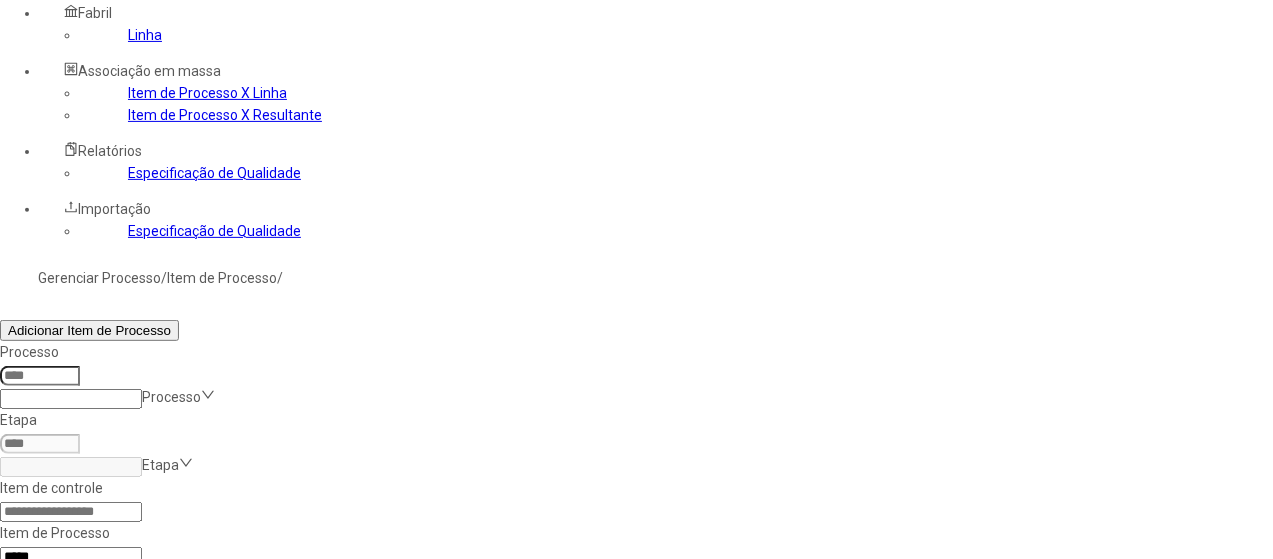 type on "*****" 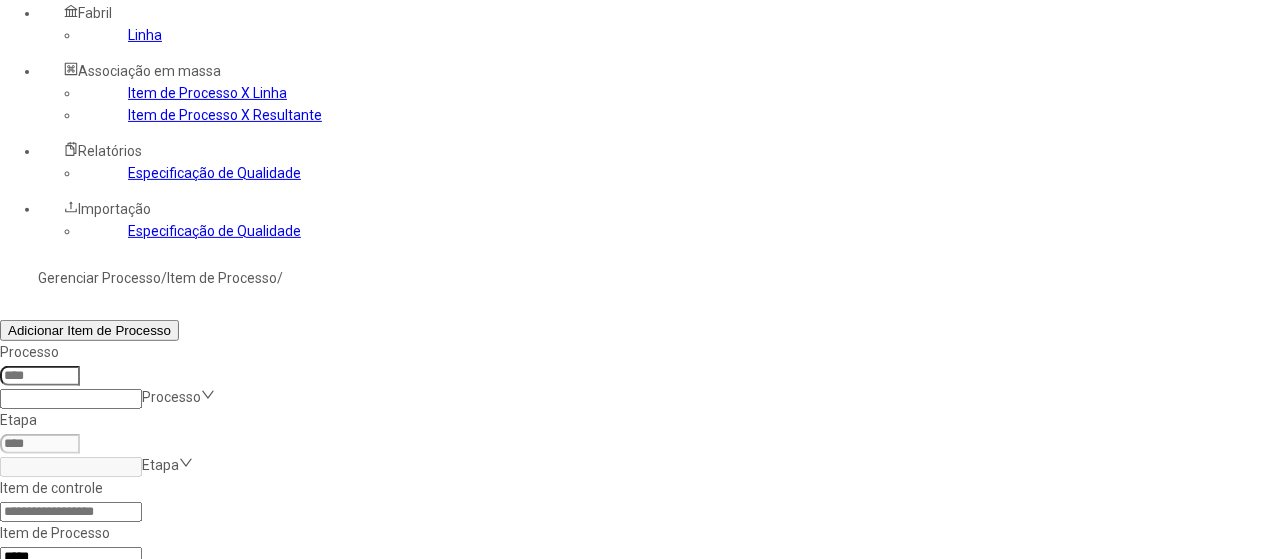 click on "Filtrar" 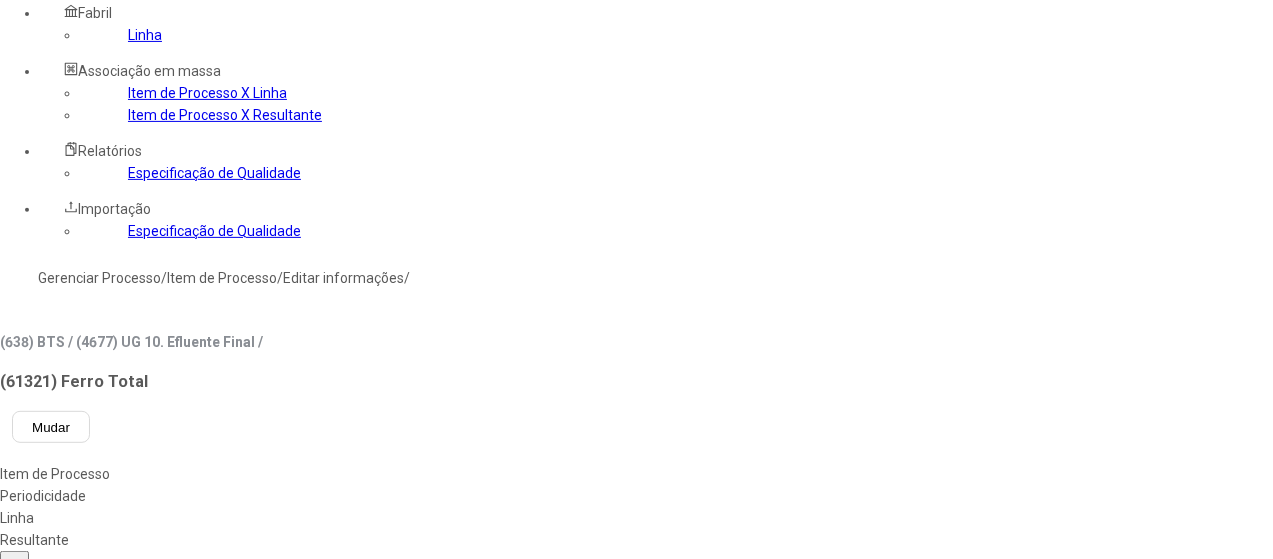 type on "****" 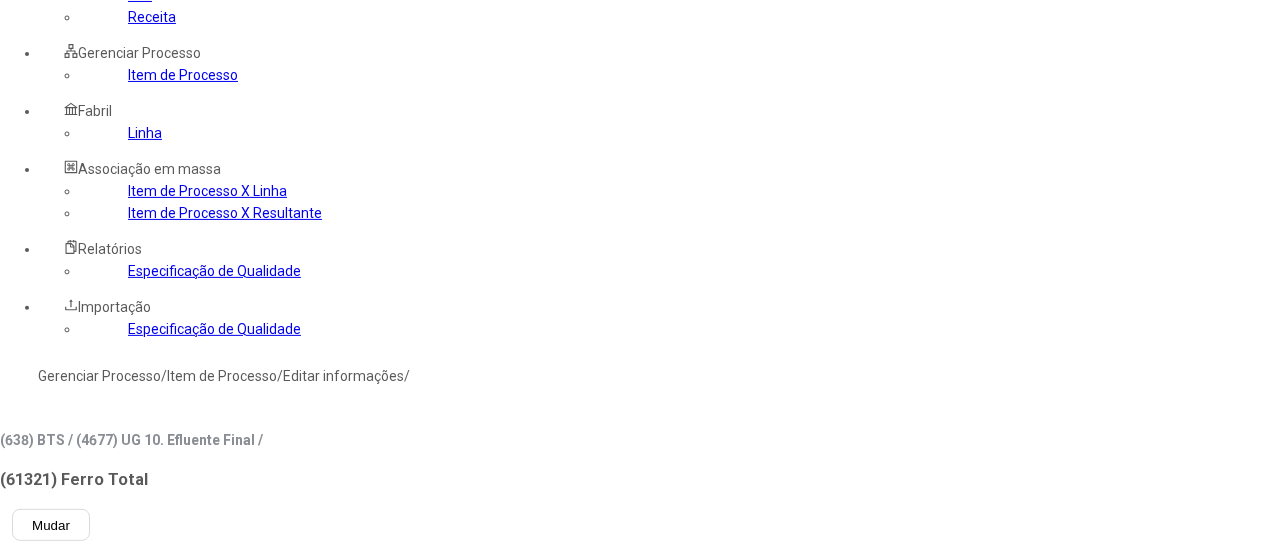 scroll, scrollTop: 72, scrollLeft: 0, axis: vertical 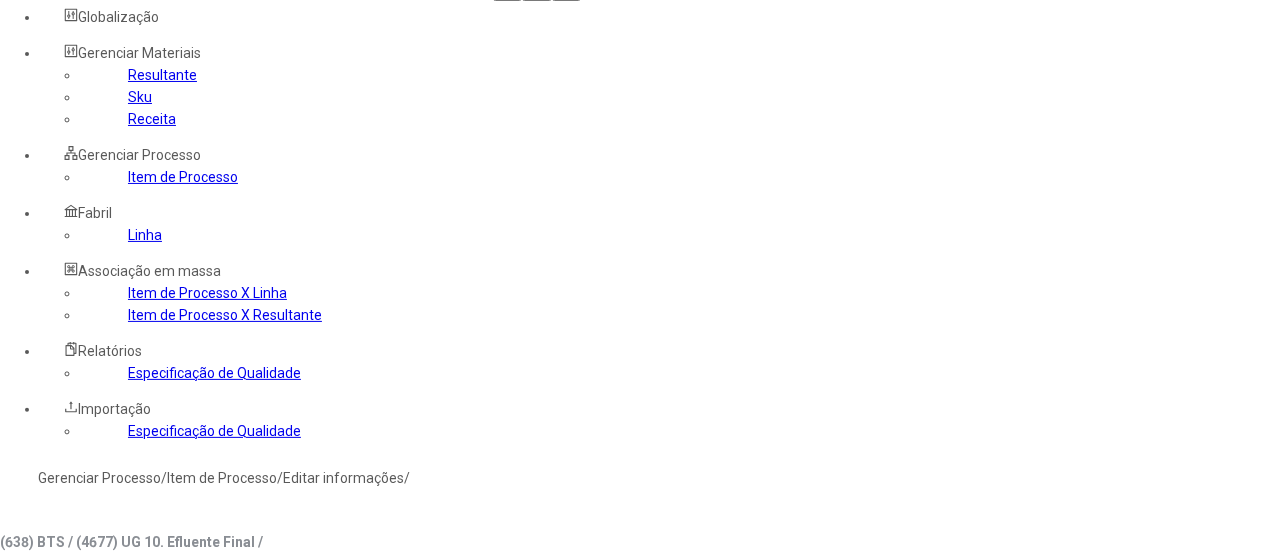 click on "Resultante" 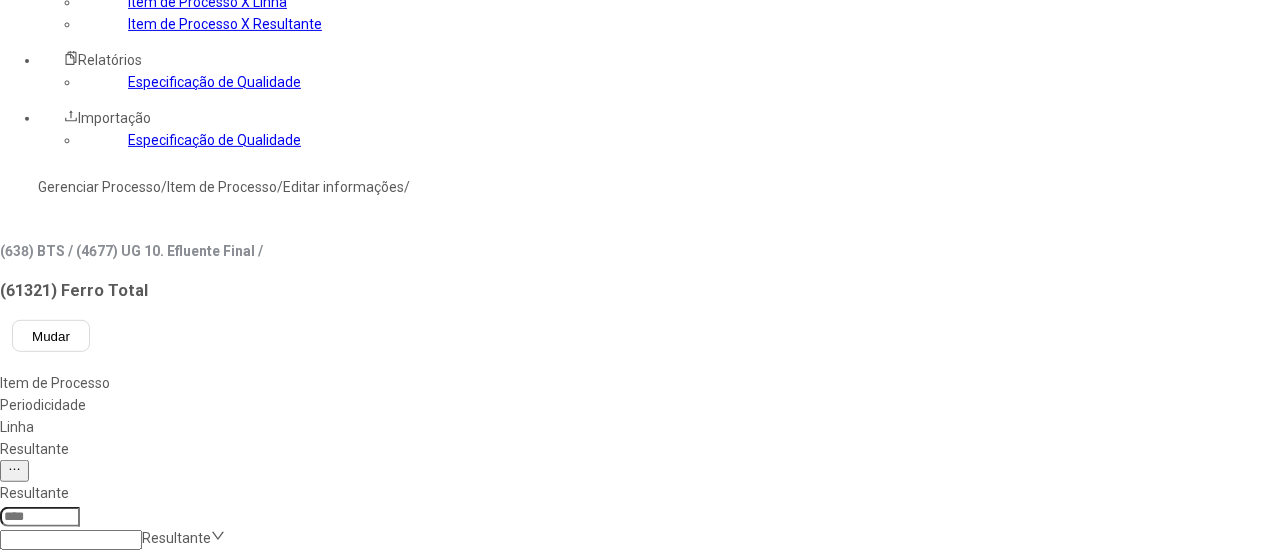 scroll, scrollTop: 372, scrollLeft: 0, axis: vertical 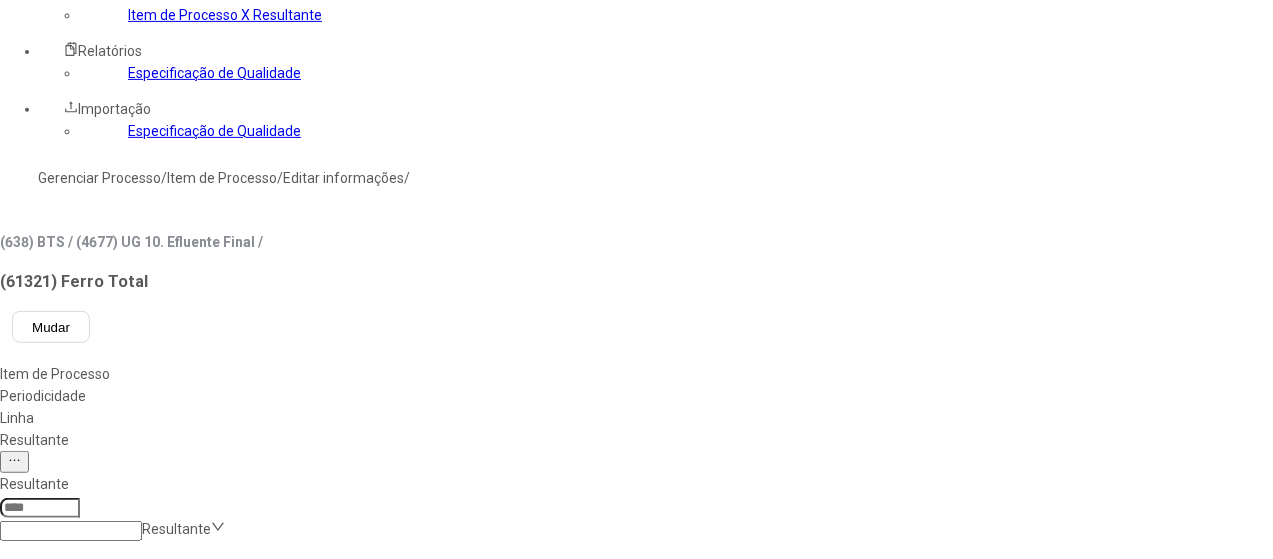 click 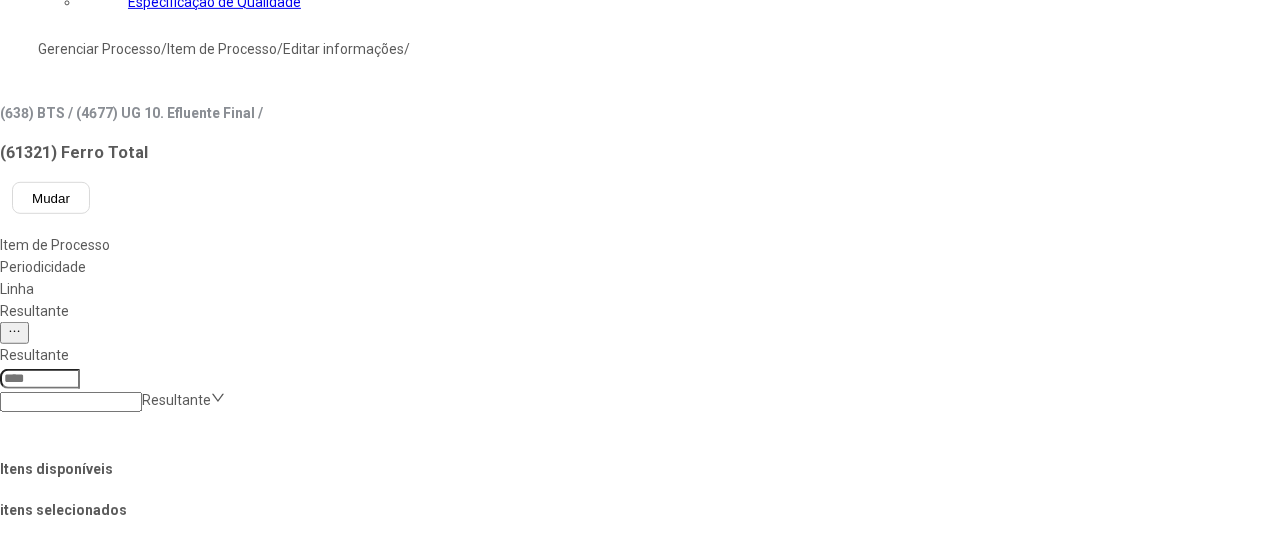 scroll, scrollTop: 572, scrollLeft: 0, axis: vertical 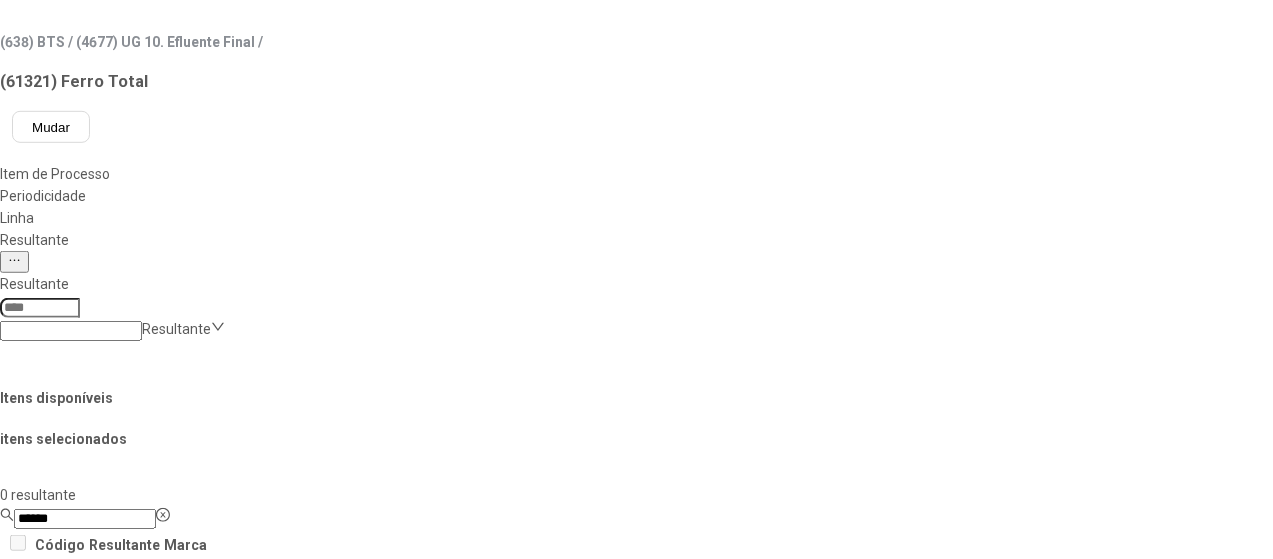 click on "Itens disponíveis itens selecionados  0 resultante  ****** Código Resultante Marca  Não há dados   2 resultantes  Código Resultante Marca 9150 Análises ETEI - Semanal SEM MARCA (NOVOMES) 9151 Análises ETEI - Mensal SEM MARCA (NOVOMES)" 